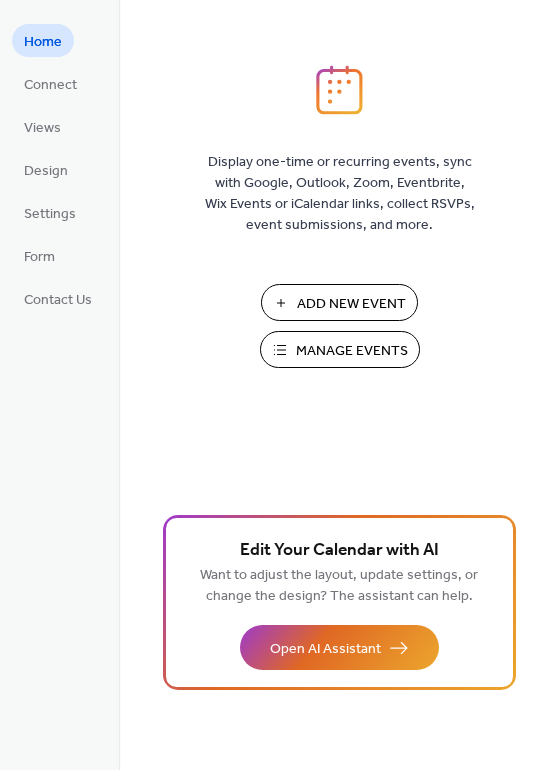 scroll, scrollTop: 0, scrollLeft: 0, axis: both 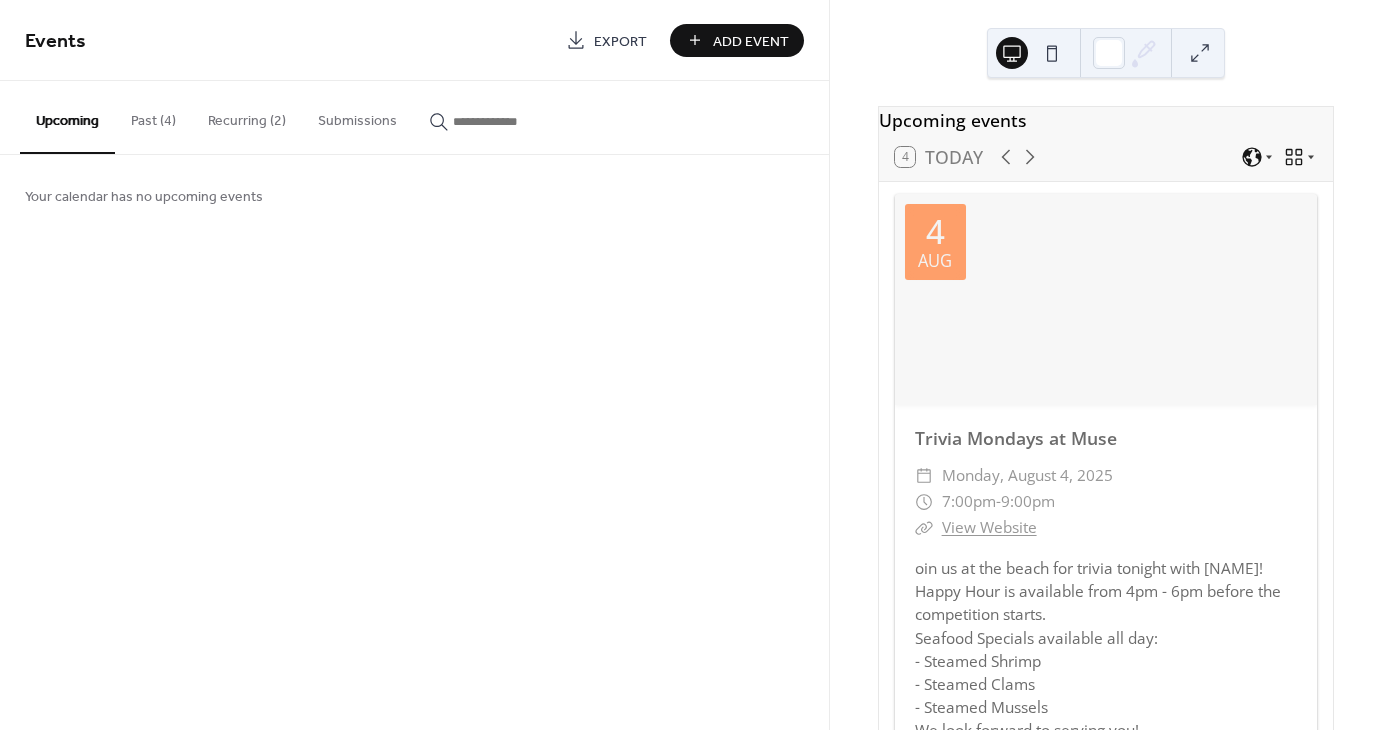 click on "Recurring (2)" at bounding box center [247, 116] 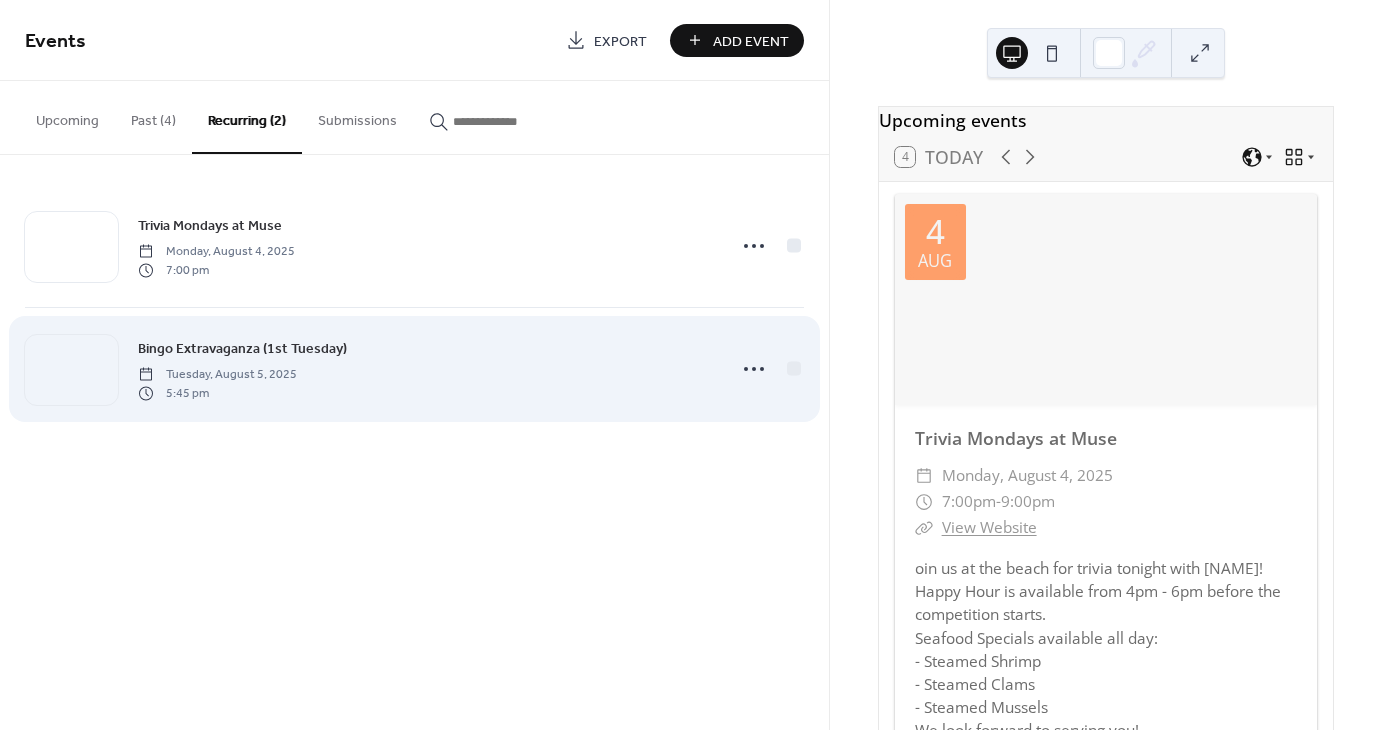 click on "Bingo Extravaganza (1st Tuesday)" at bounding box center [242, 349] 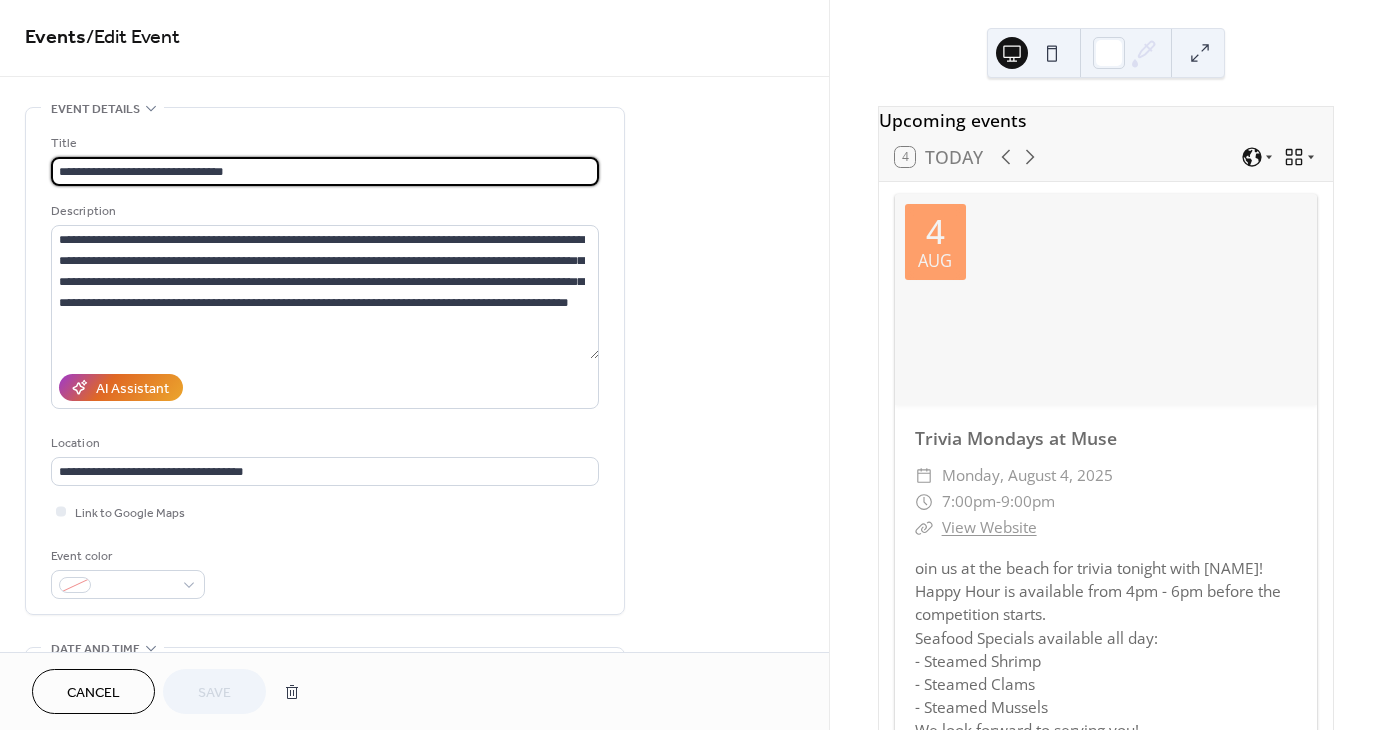 scroll, scrollTop: 0, scrollLeft: 0, axis: both 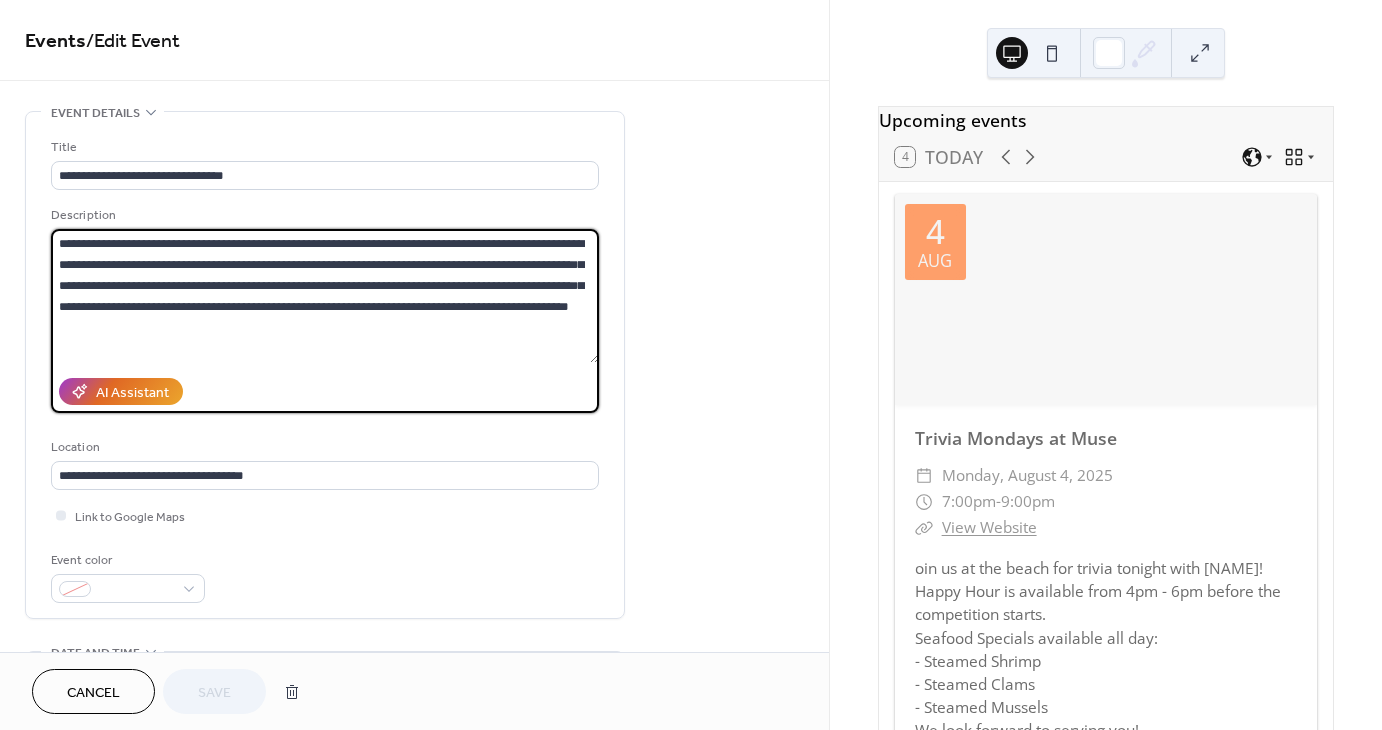 click on "**********" at bounding box center (325, 296) 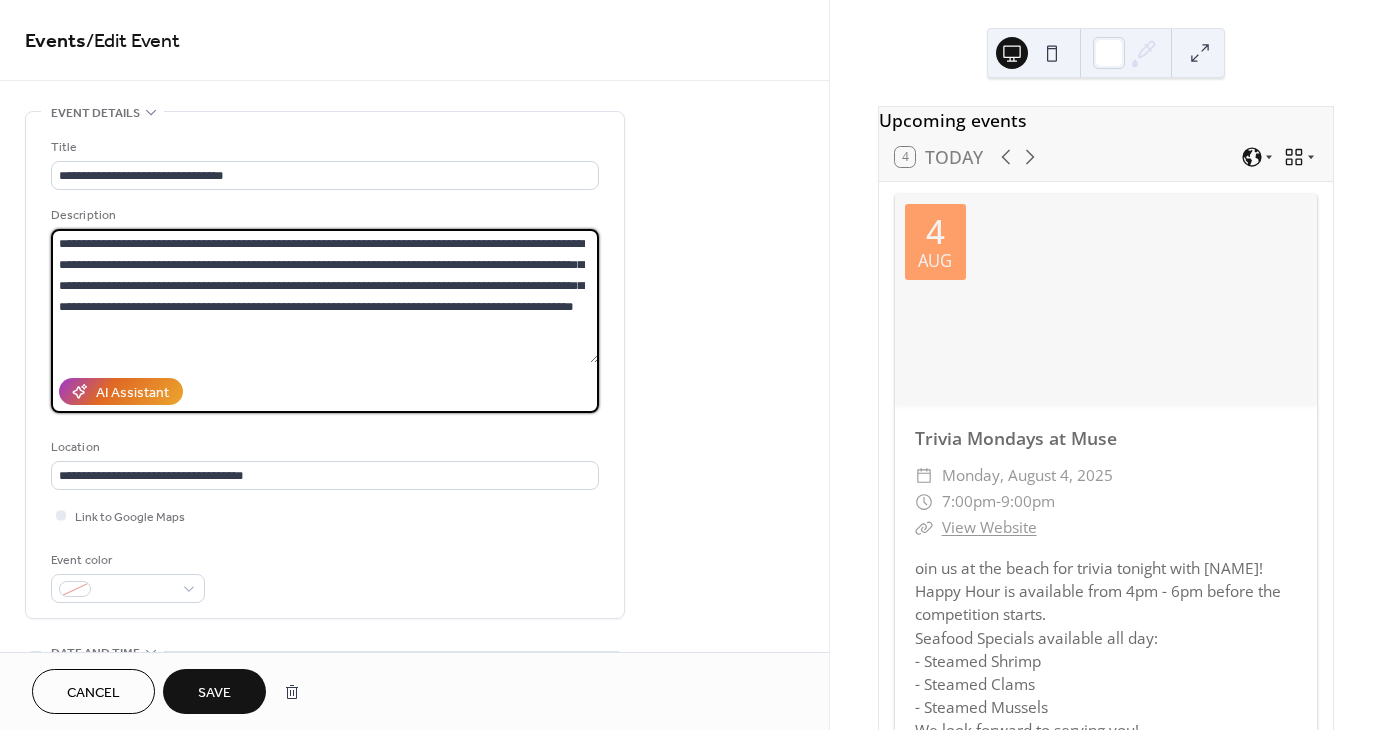 paste on "***" 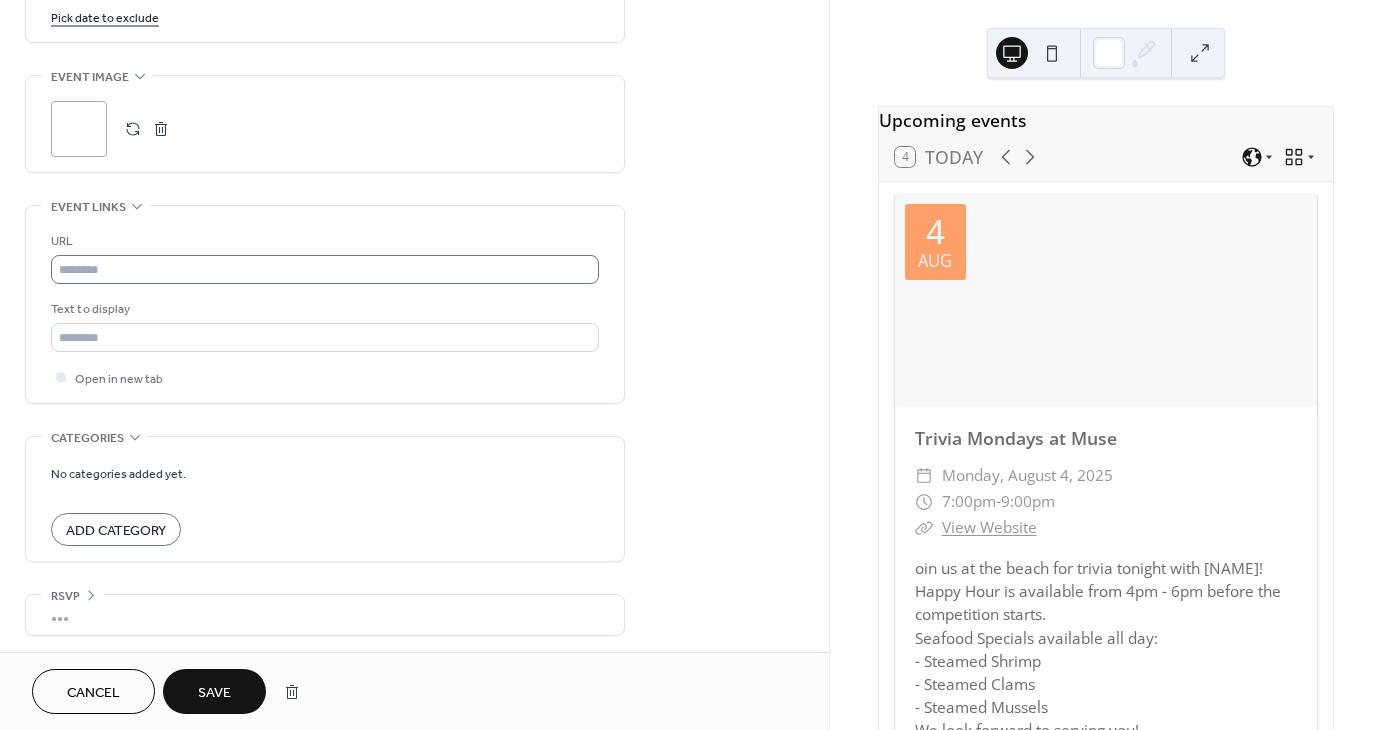 scroll, scrollTop: 1264, scrollLeft: 0, axis: vertical 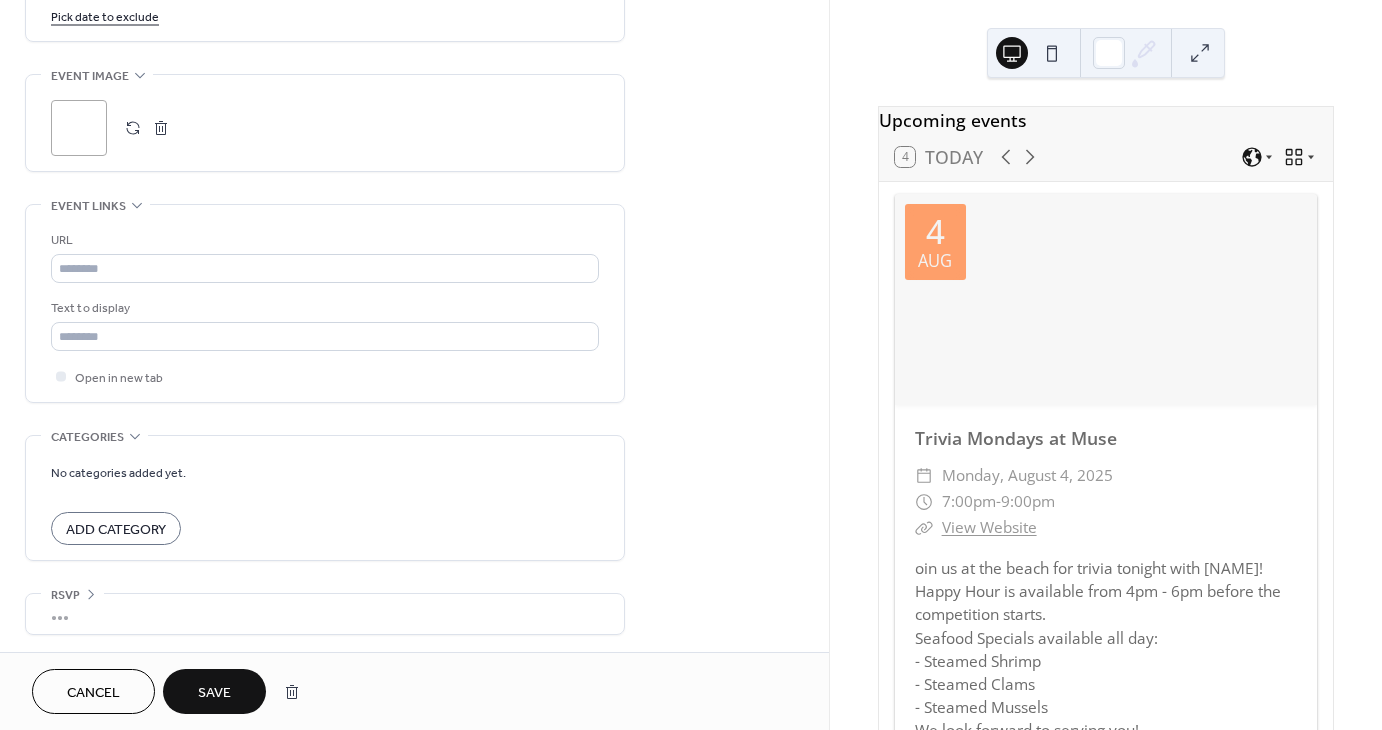 type on "**********" 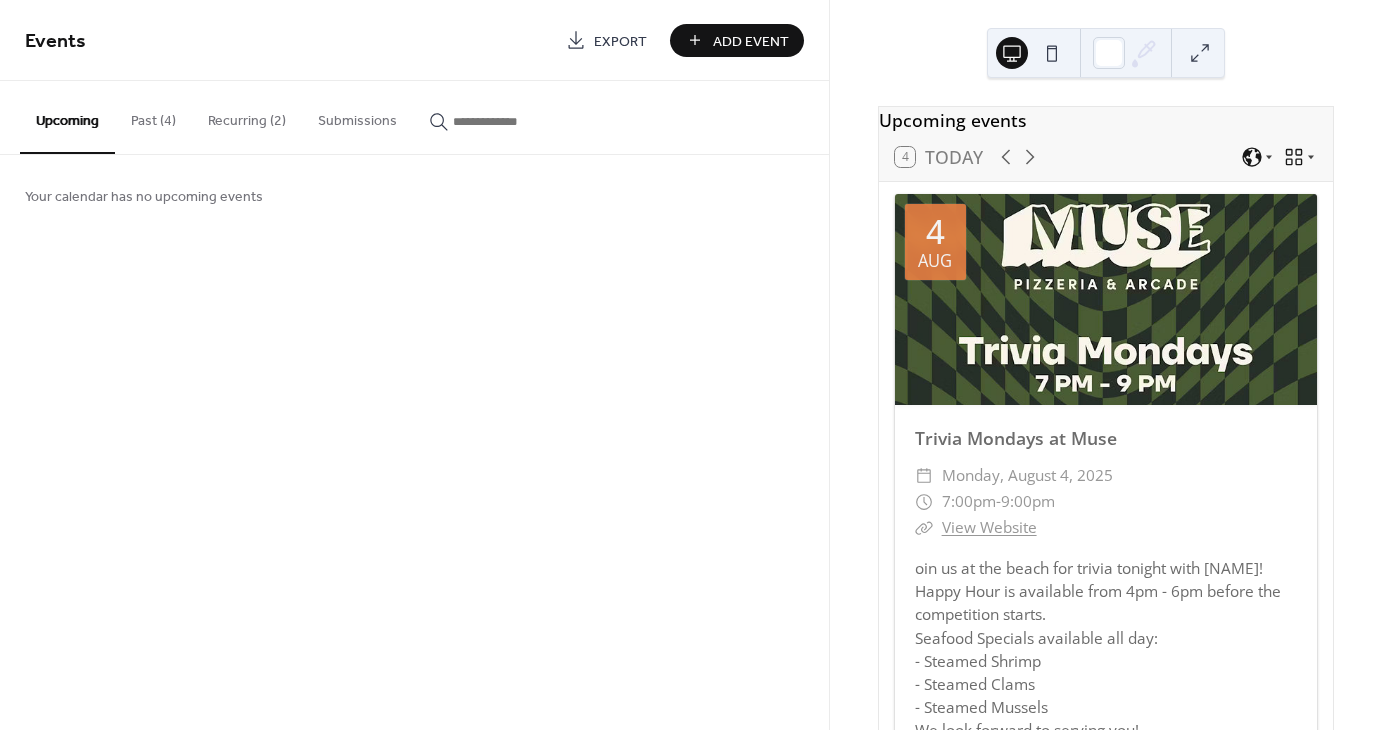 click on "Add Event" at bounding box center (751, 41) 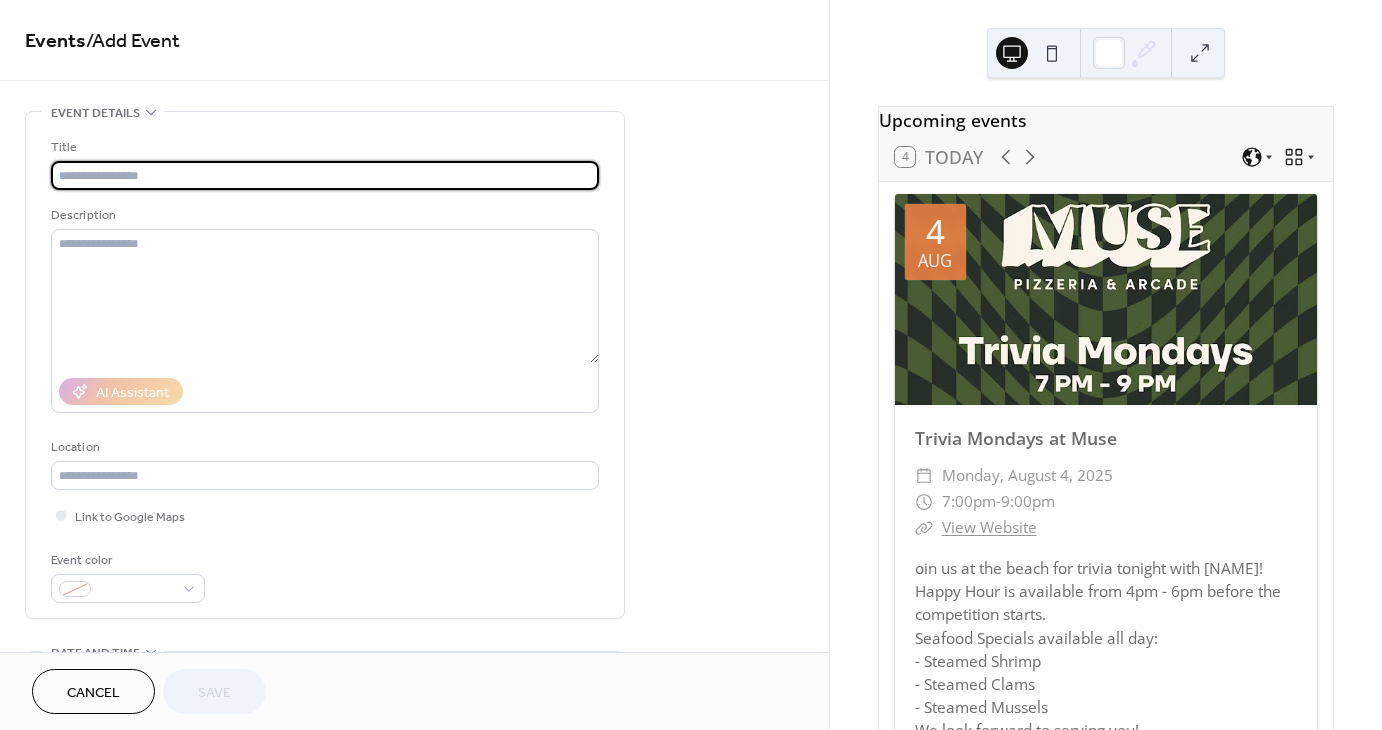 scroll, scrollTop: 2, scrollLeft: 0, axis: vertical 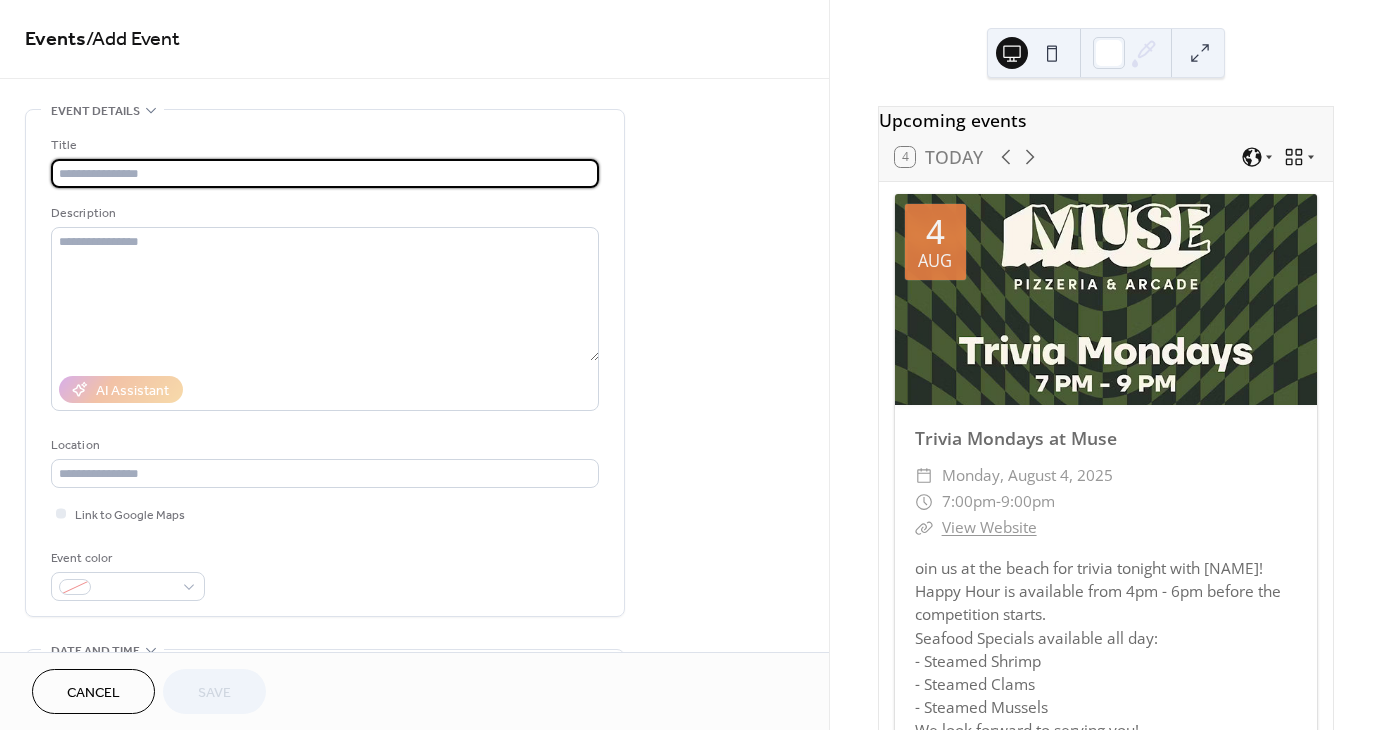 paste on "**********" 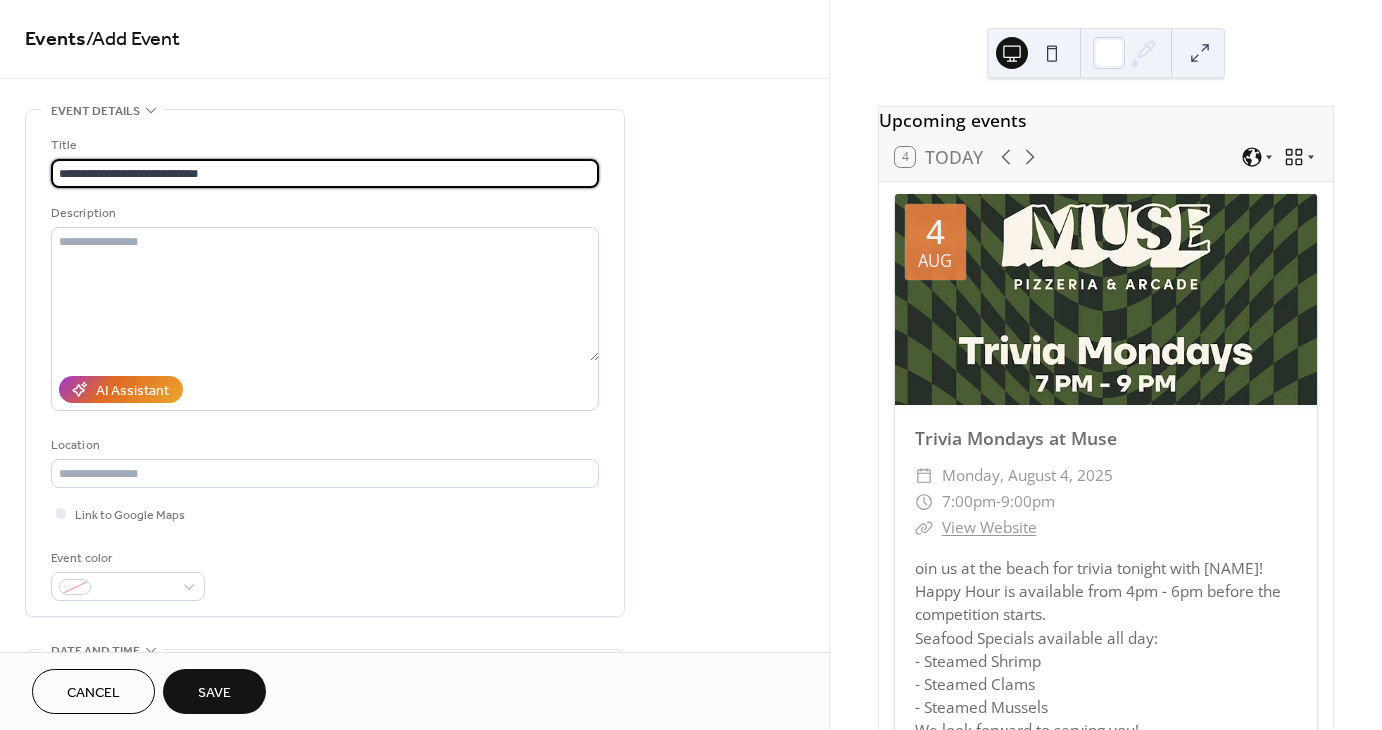 type on "**********" 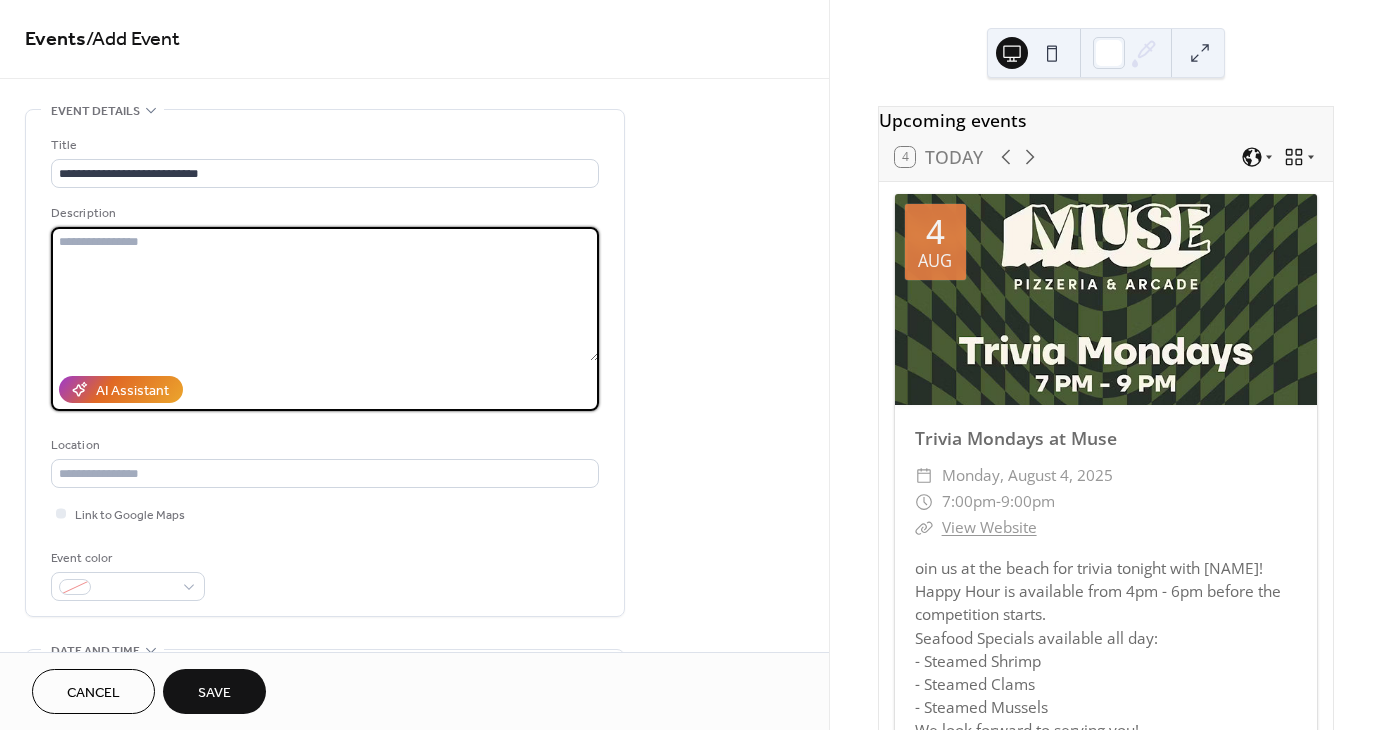drag, startPoint x: 125, startPoint y: 216, endPoint x: 92, endPoint y: 240, distance: 40.804413 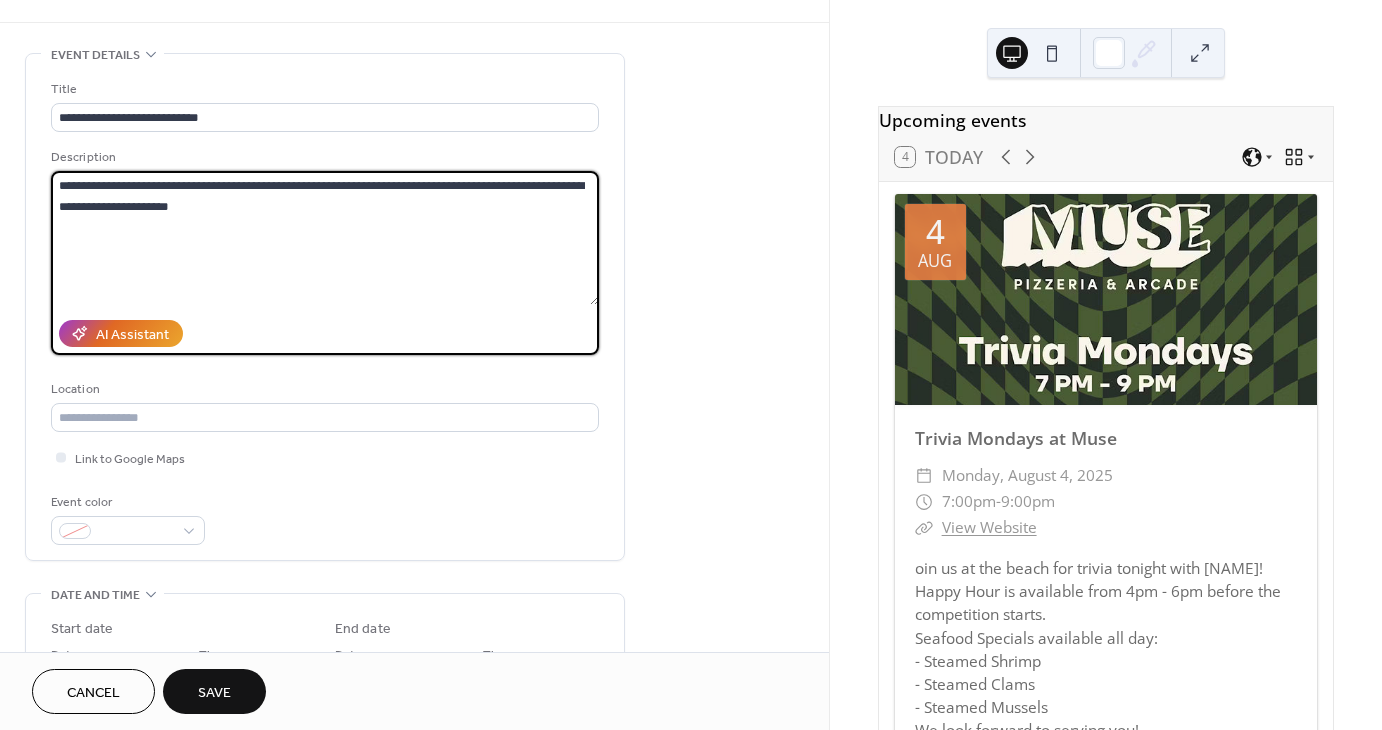 scroll, scrollTop: 102, scrollLeft: 0, axis: vertical 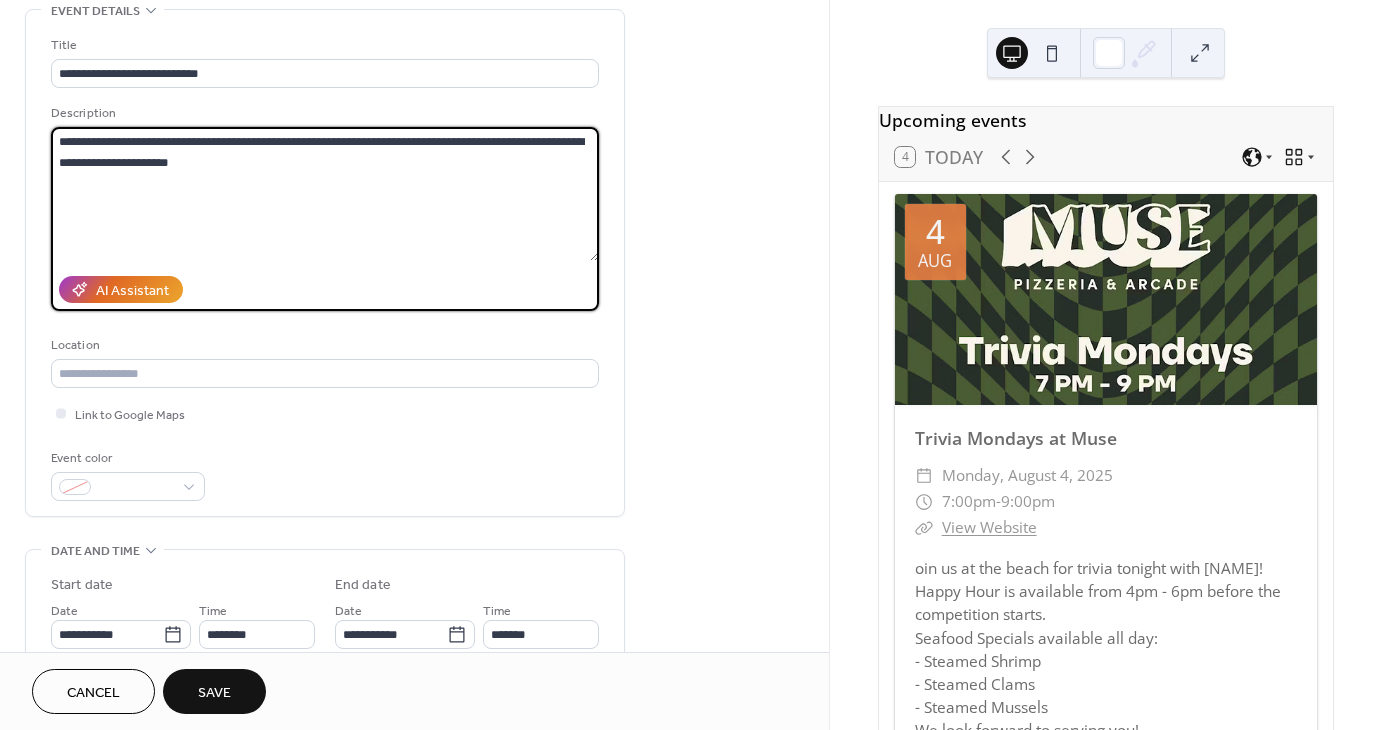 type on "**********" 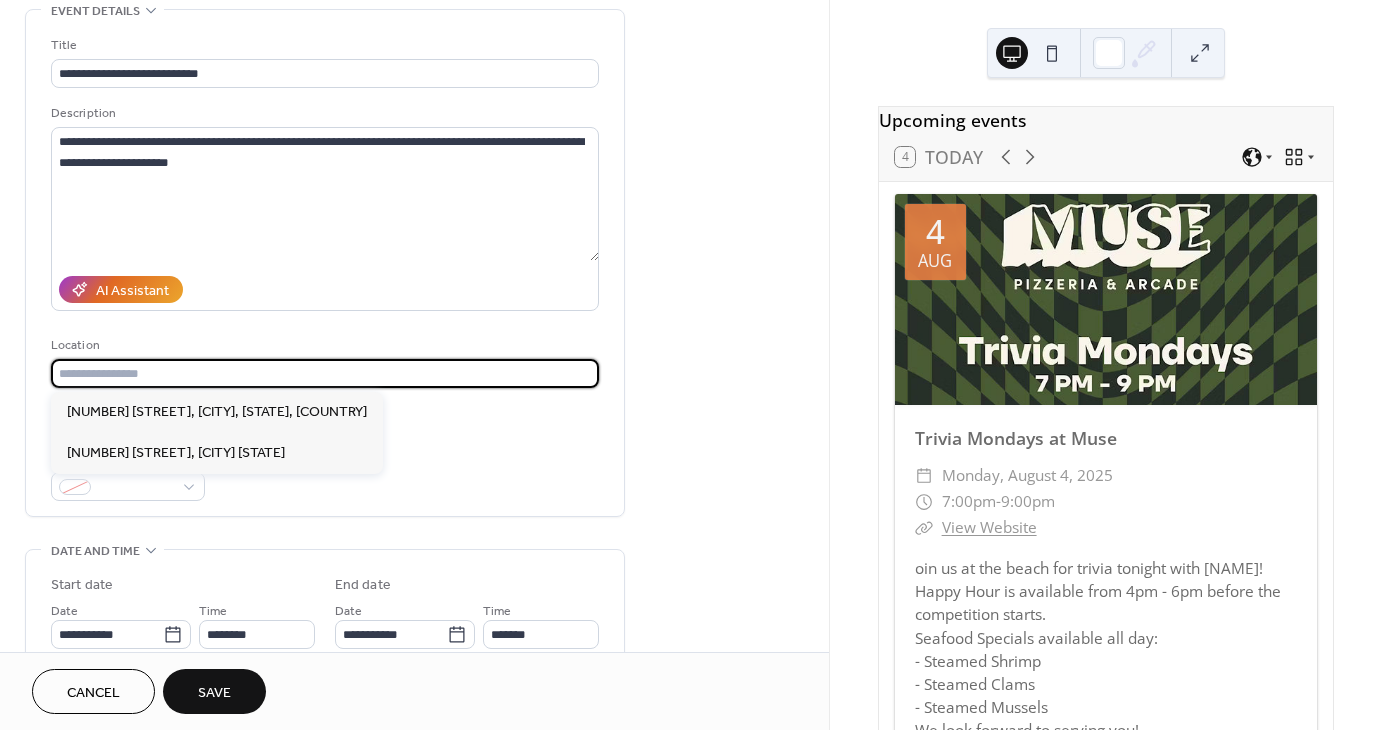 paste on "**********" 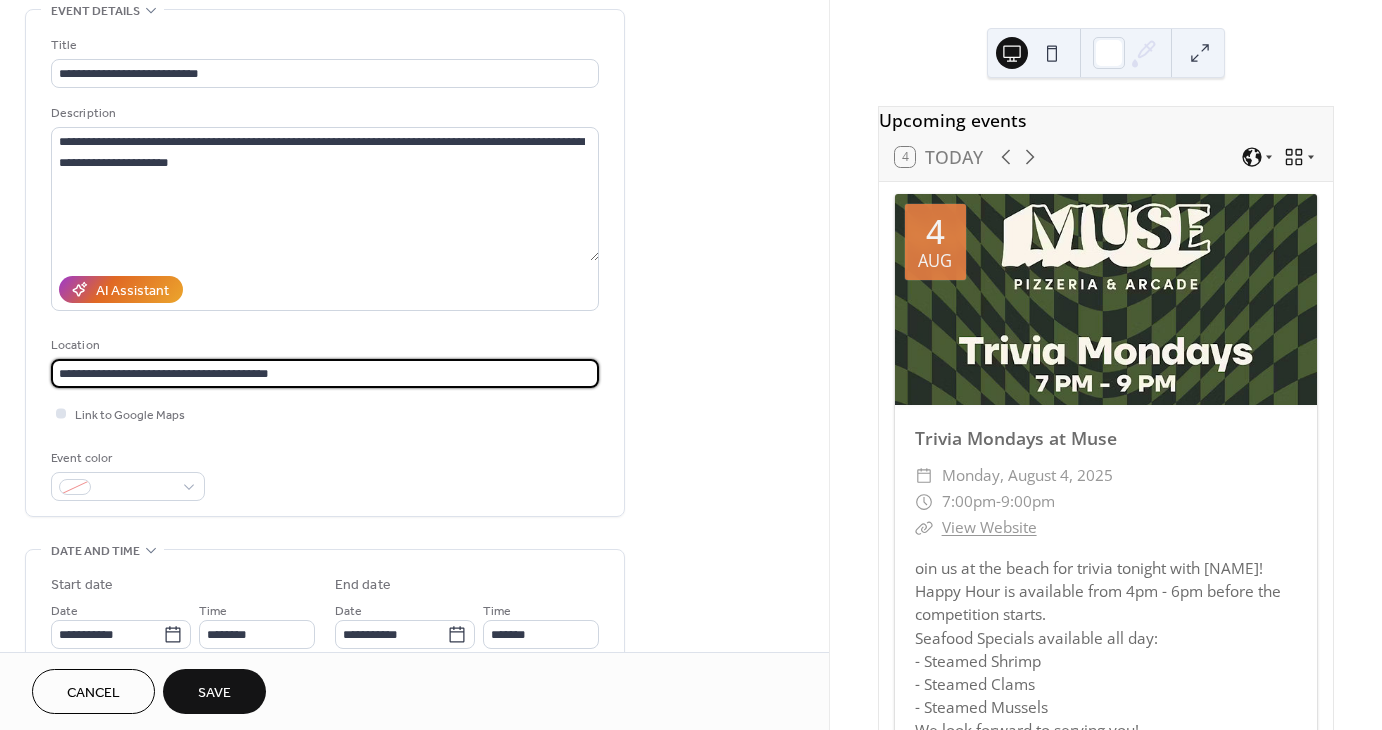 type on "**********" 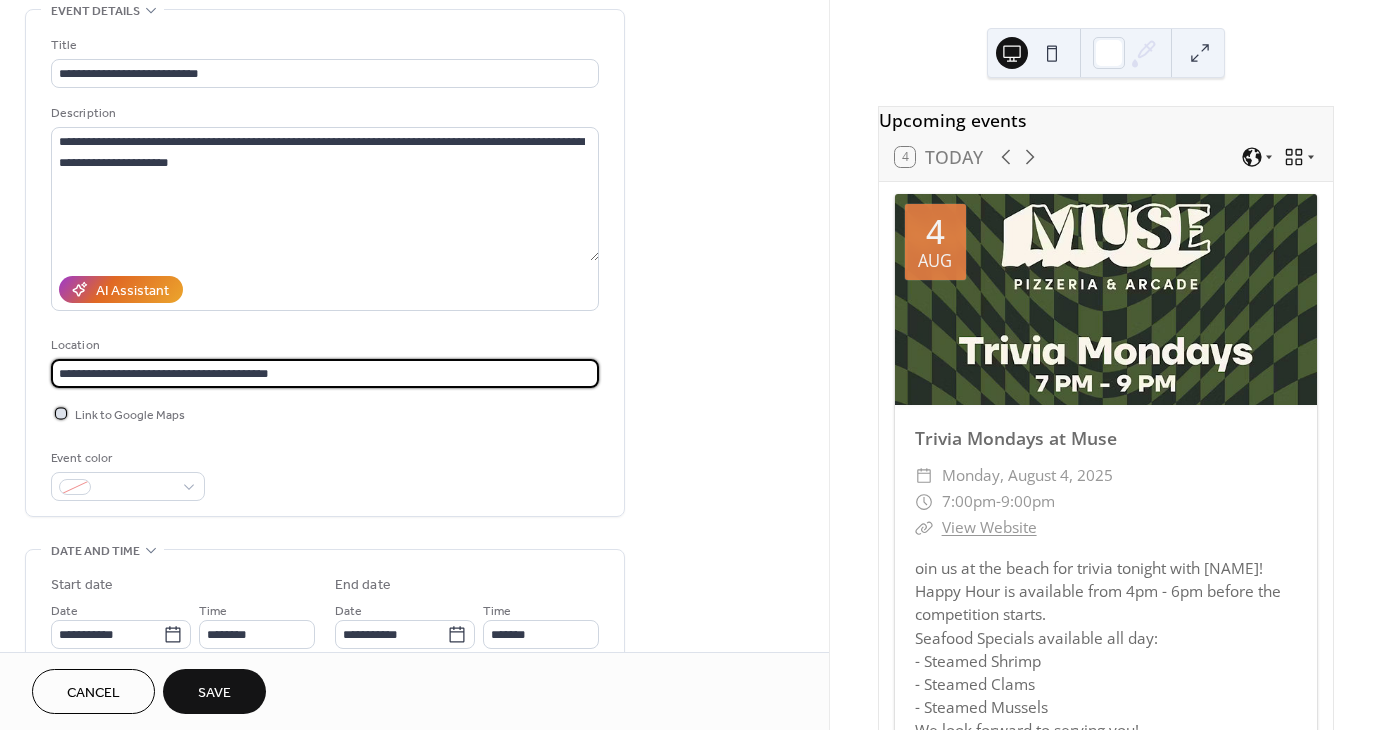 click on "Link to Google Maps" at bounding box center [130, 415] 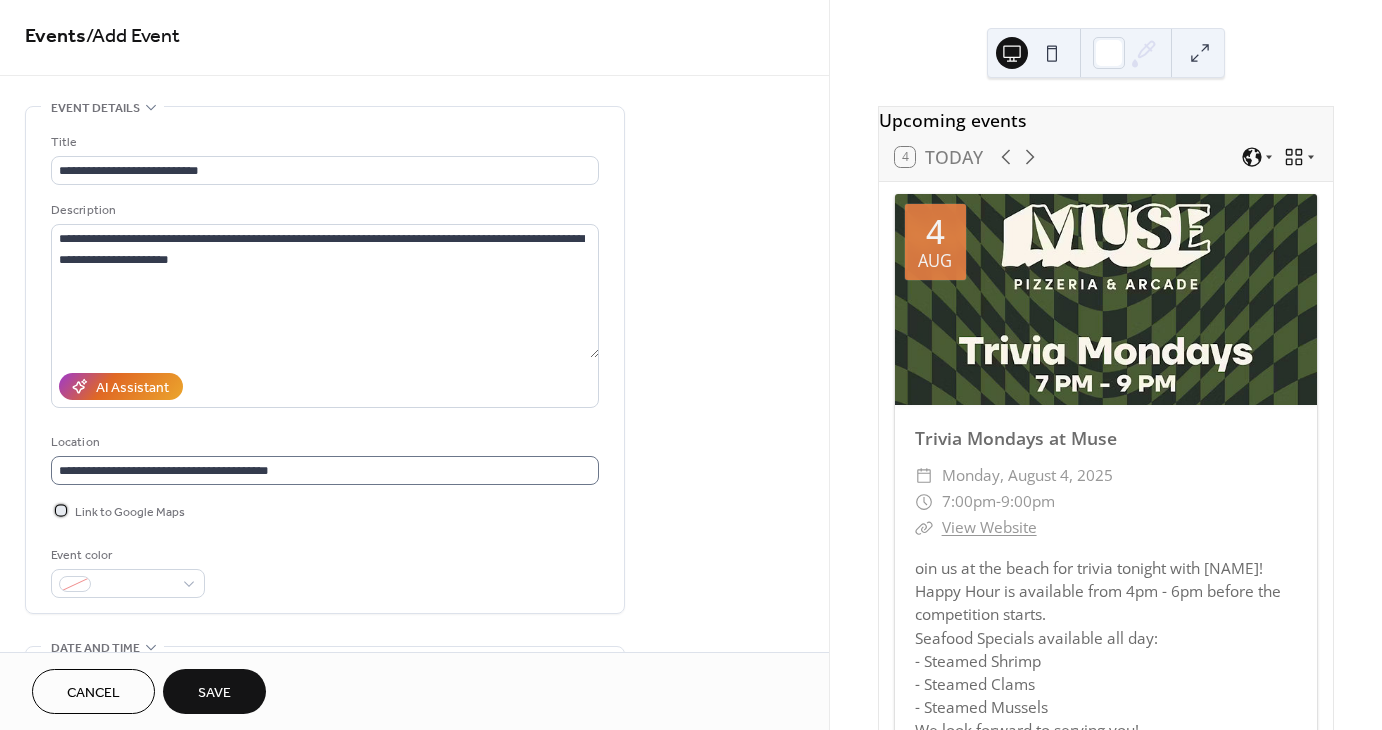 scroll, scrollTop: 0, scrollLeft: 0, axis: both 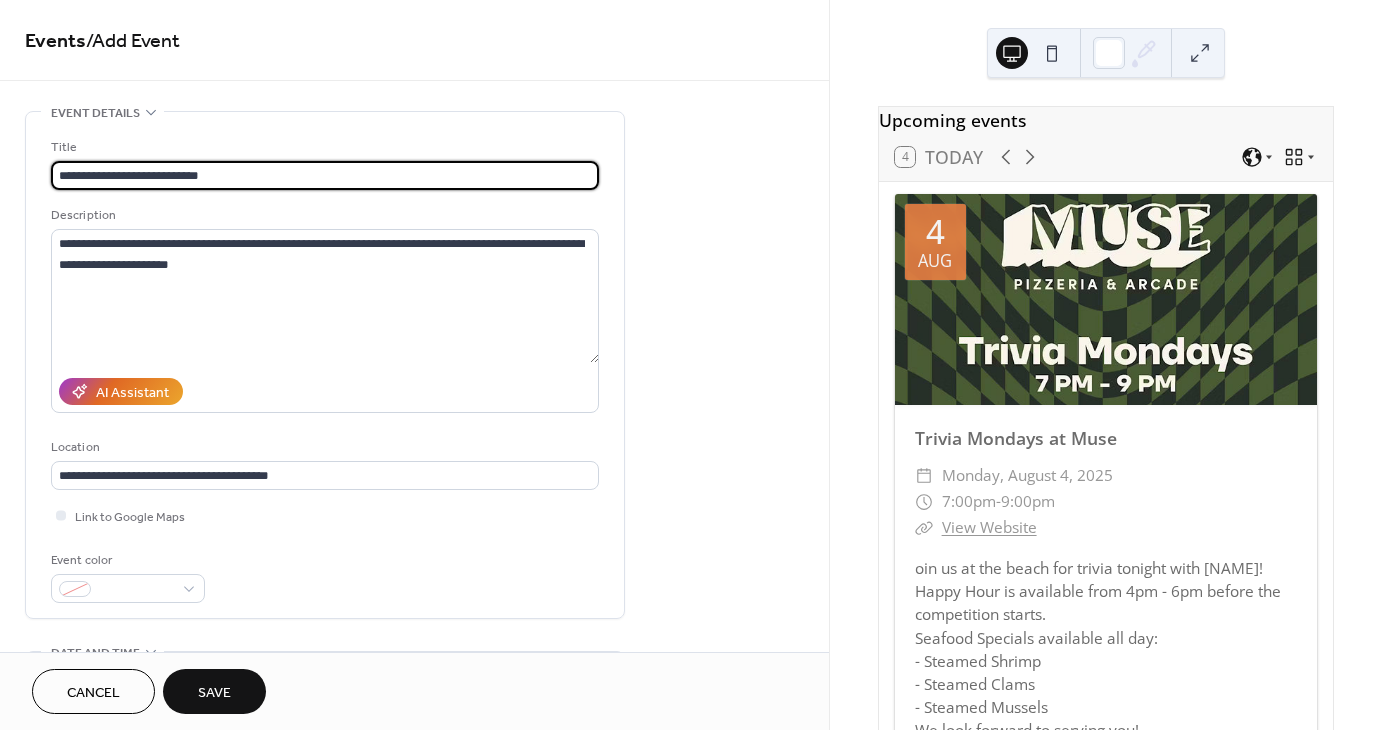 drag, startPoint x: 265, startPoint y: 176, endPoint x: 0, endPoint y: 181, distance: 265.04718 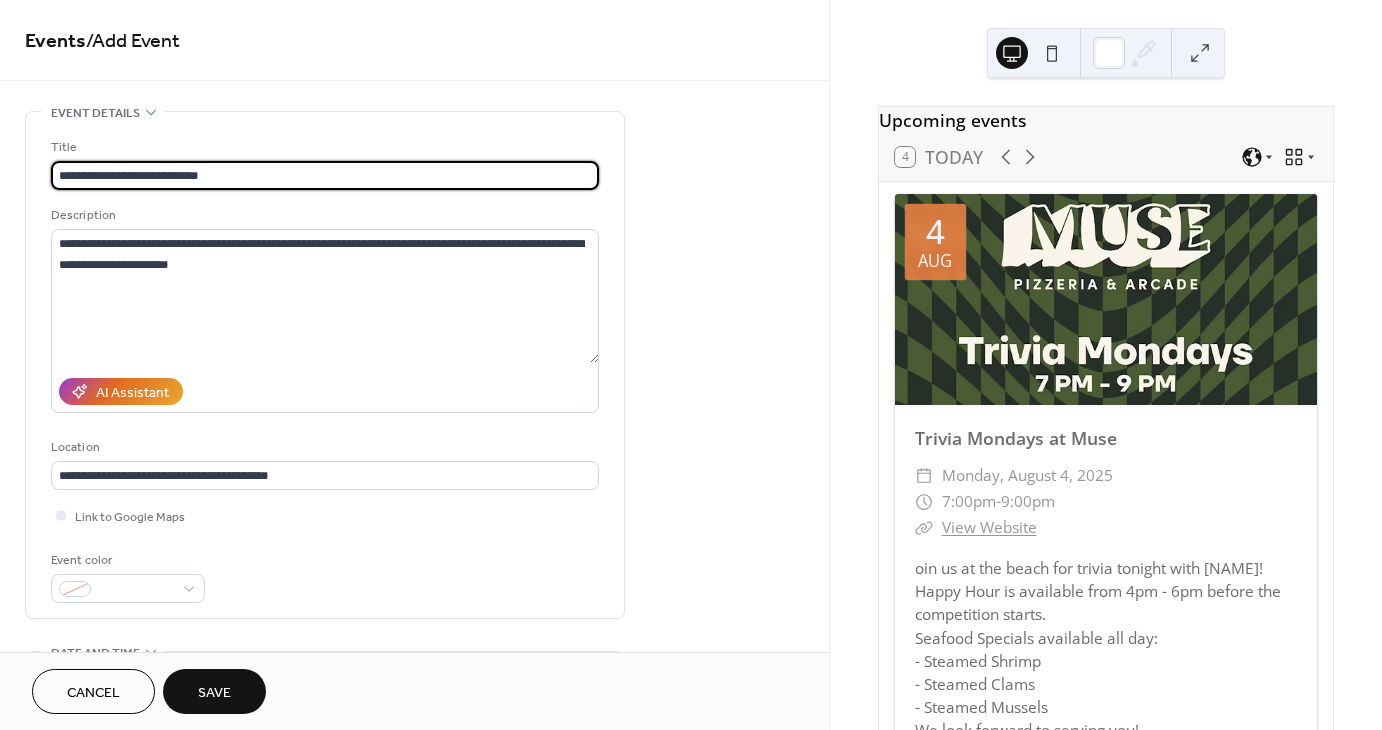 click on "**********" at bounding box center [414, 840] 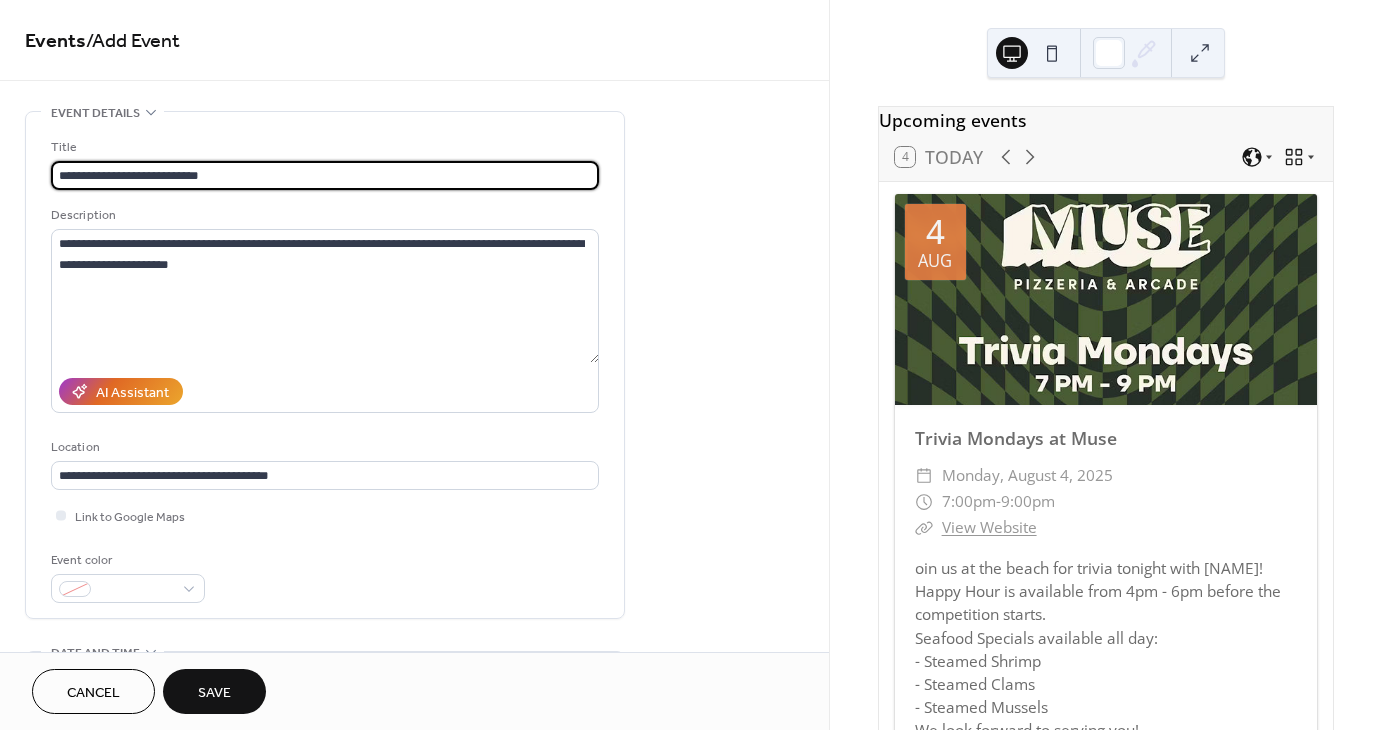 scroll, scrollTop: 0, scrollLeft: 0, axis: both 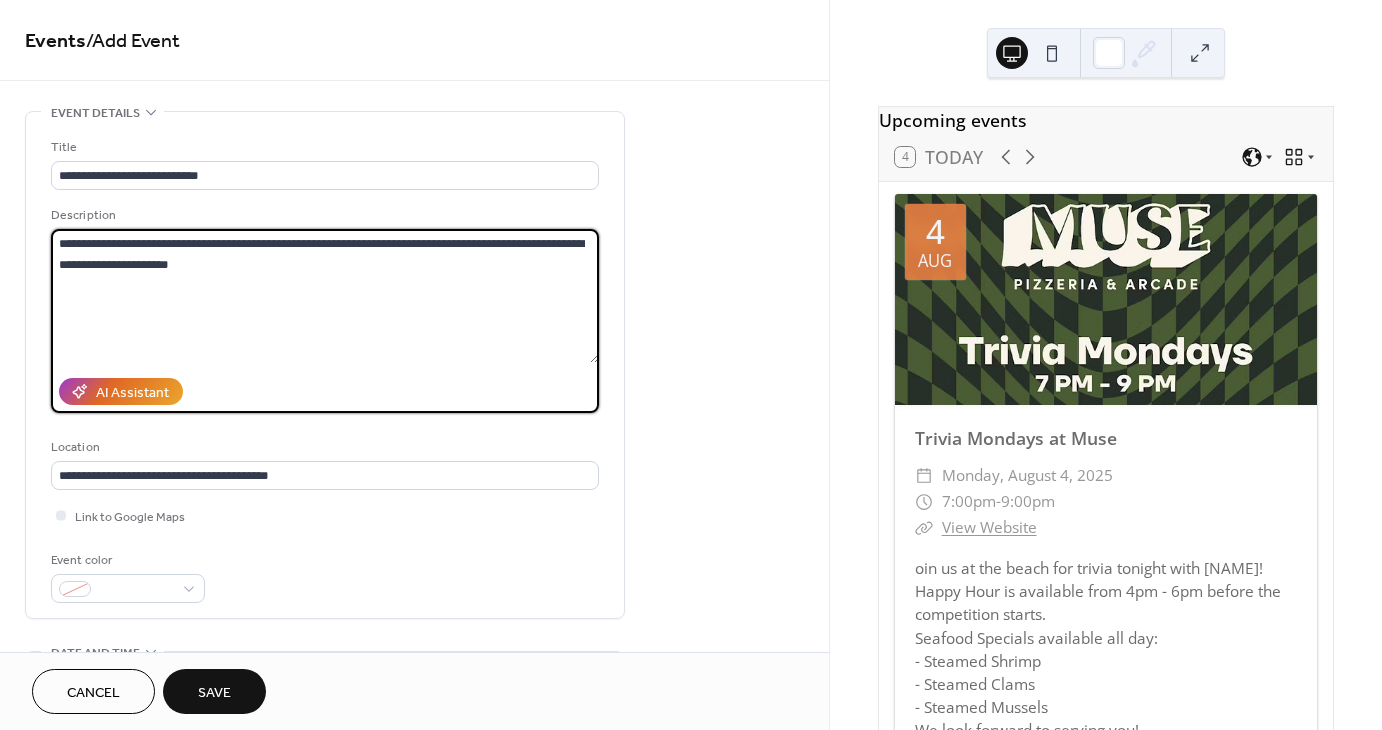 click on "**********" at bounding box center (325, 296) 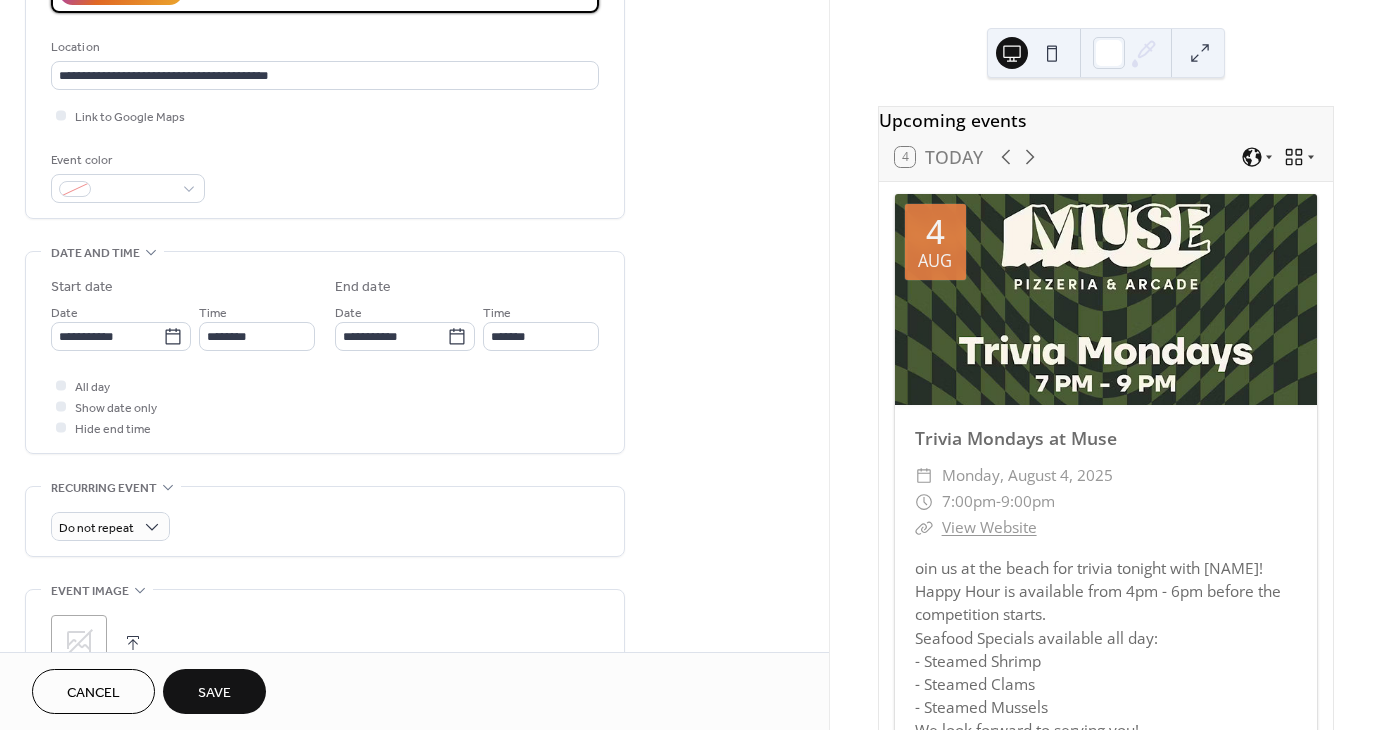 scroll, scrollTop: 700, scrollLeft: 0, axis: vertical 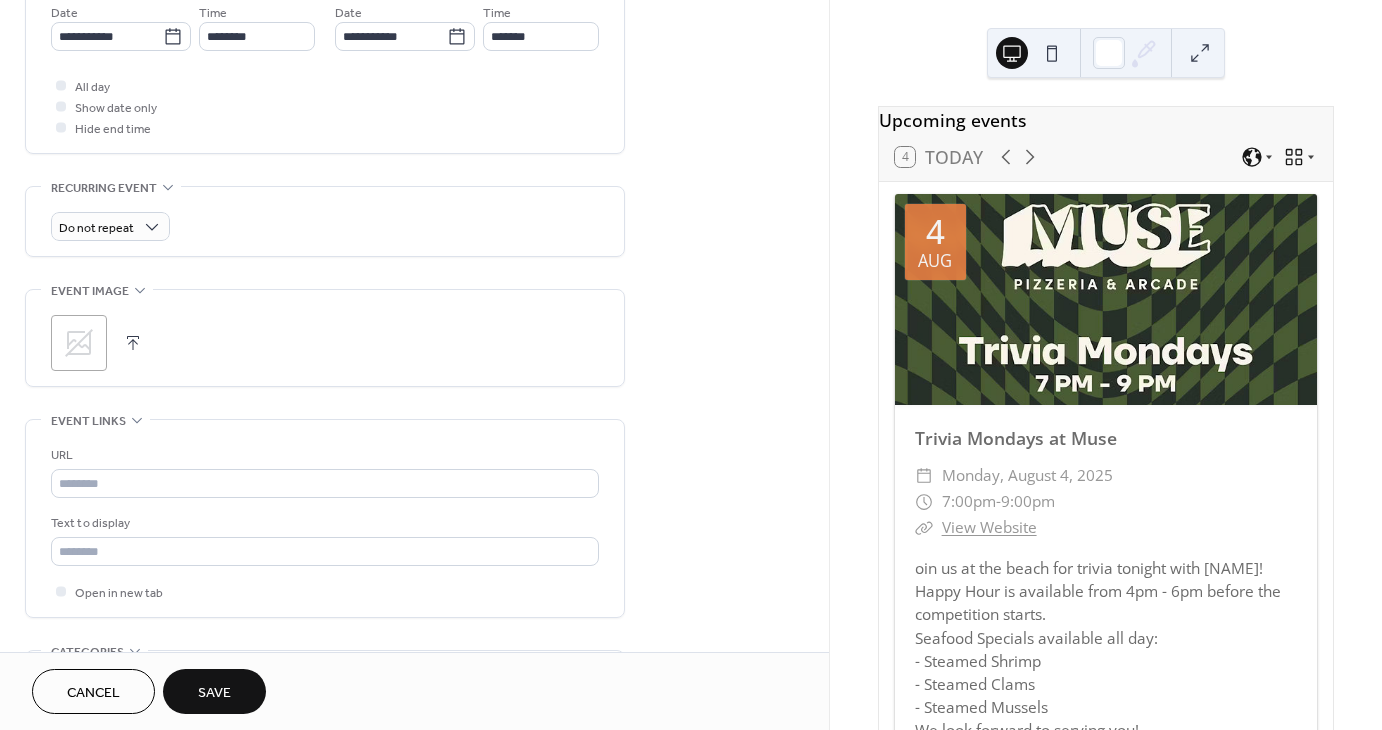 click on ";" at bounding box center [79, 343] 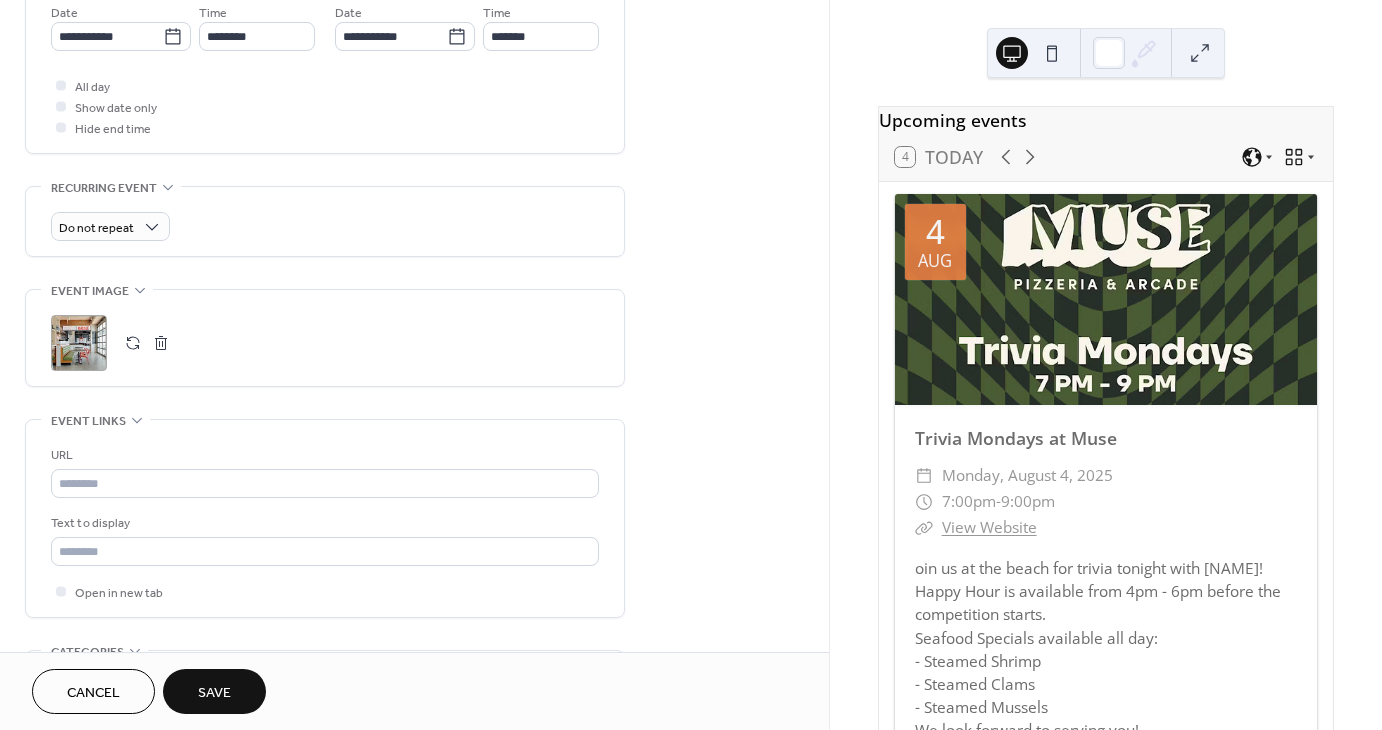 scroll, scrollTop: 500, scrollLeft: 0, axis: vertical 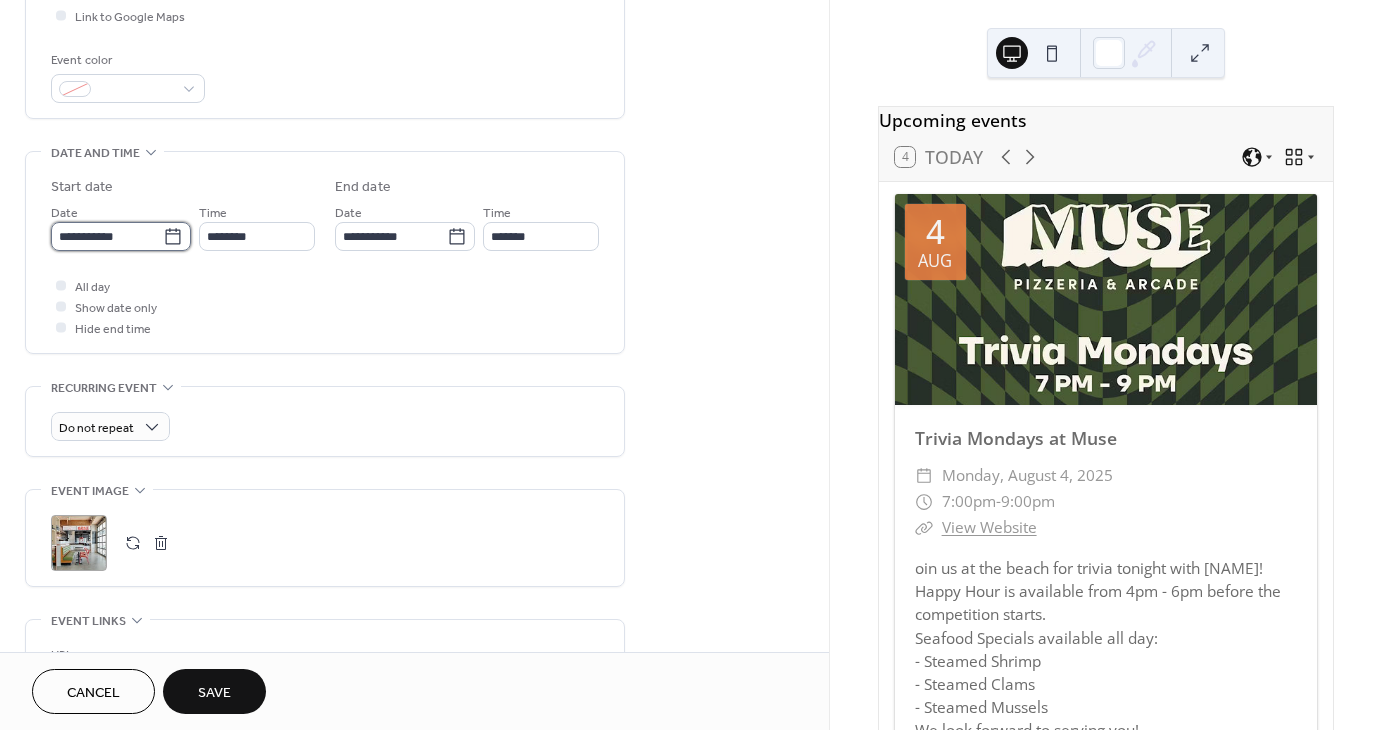 click on "**********" at bounding box center [107, 236] 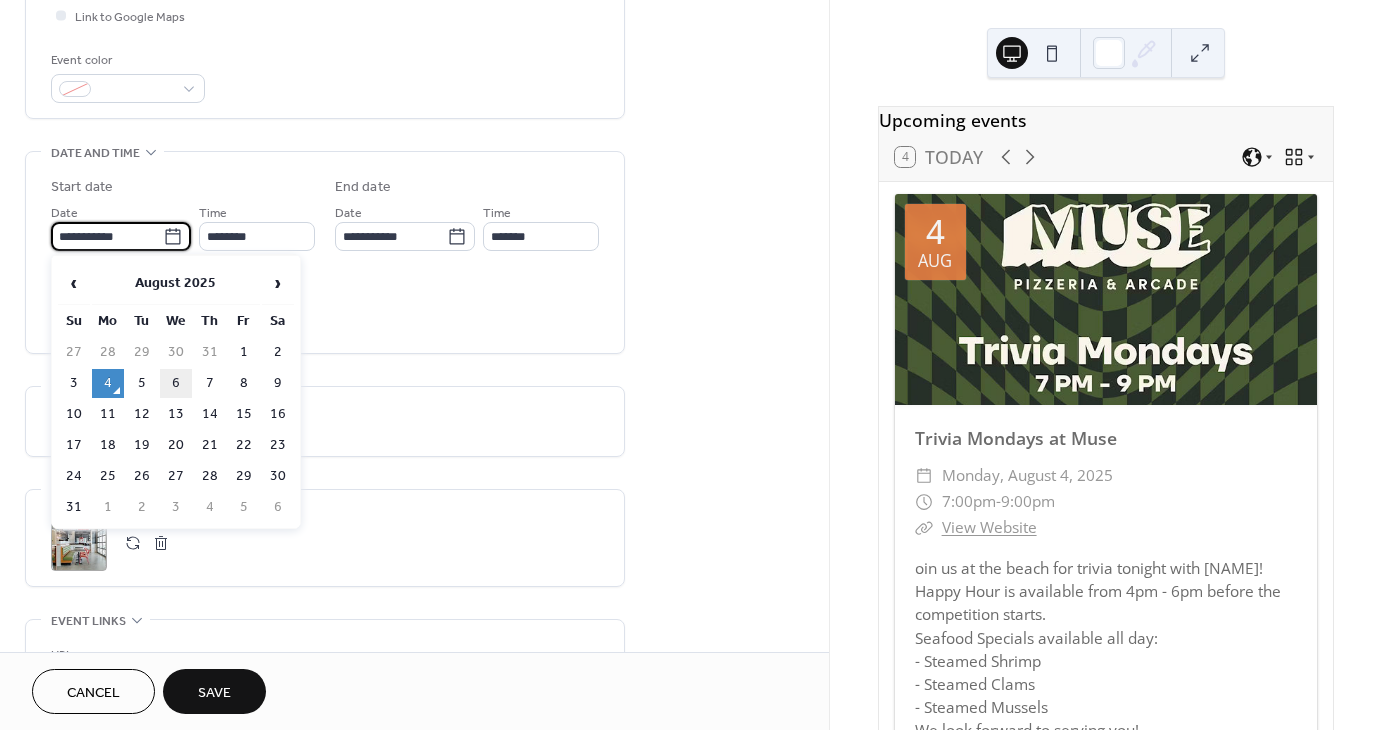click on "6" at bounding box center [176, 383] 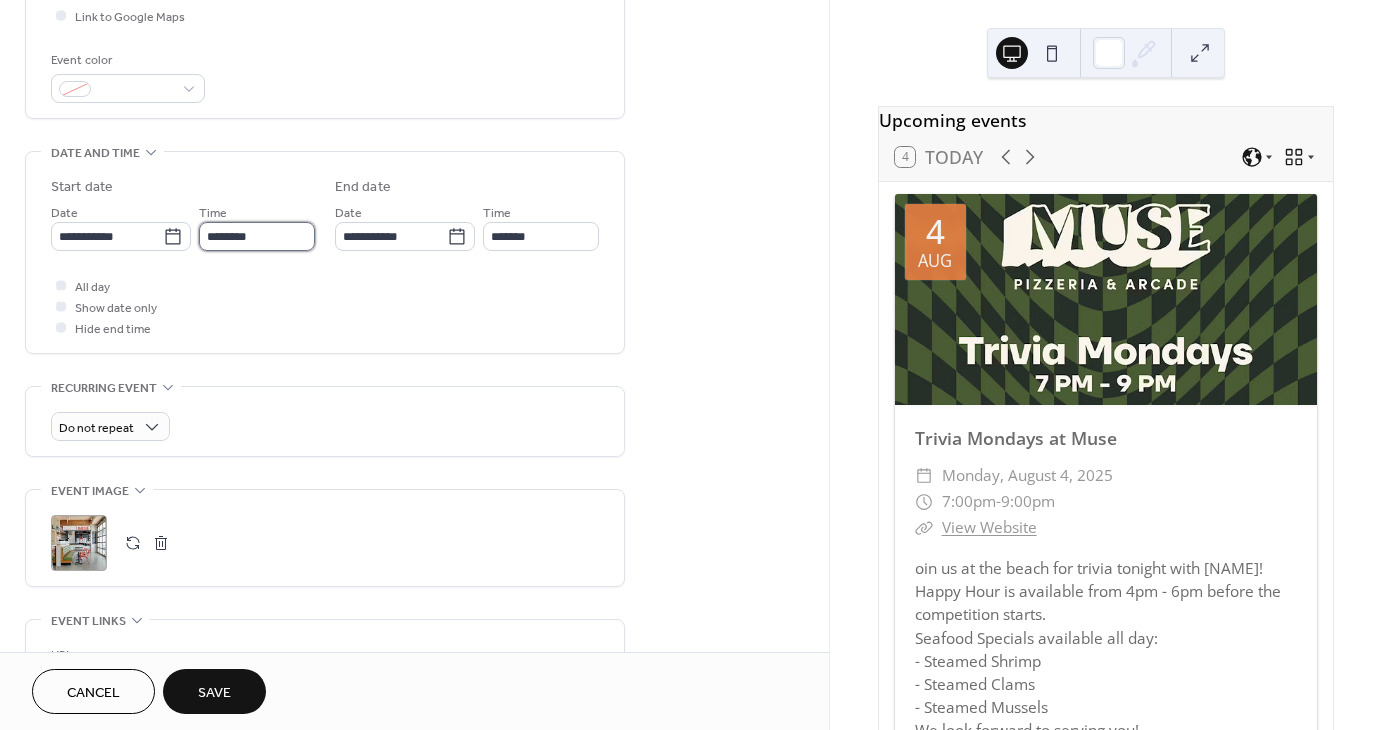 click on "********" at bounding box center (257, 236) 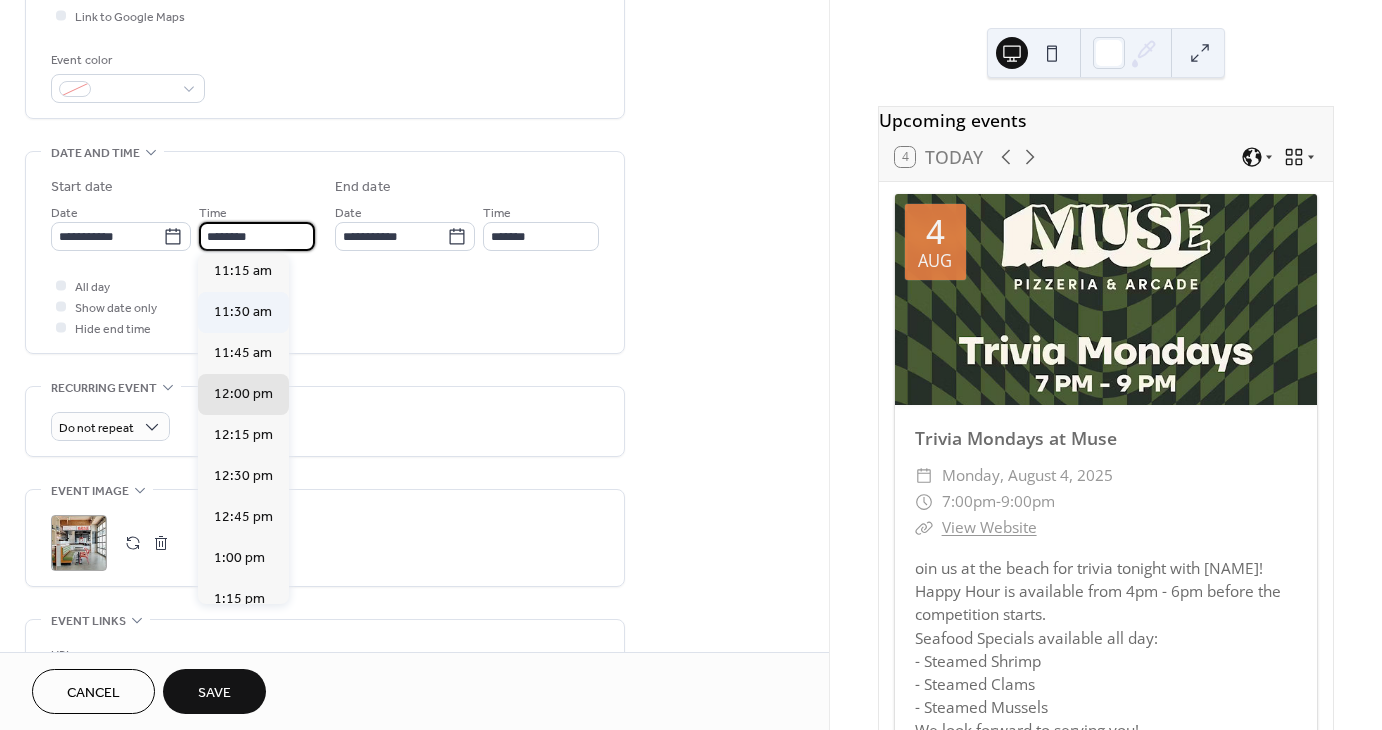 scroll, scrollTop: 1748, scrollLeft: 0, axis: vertical 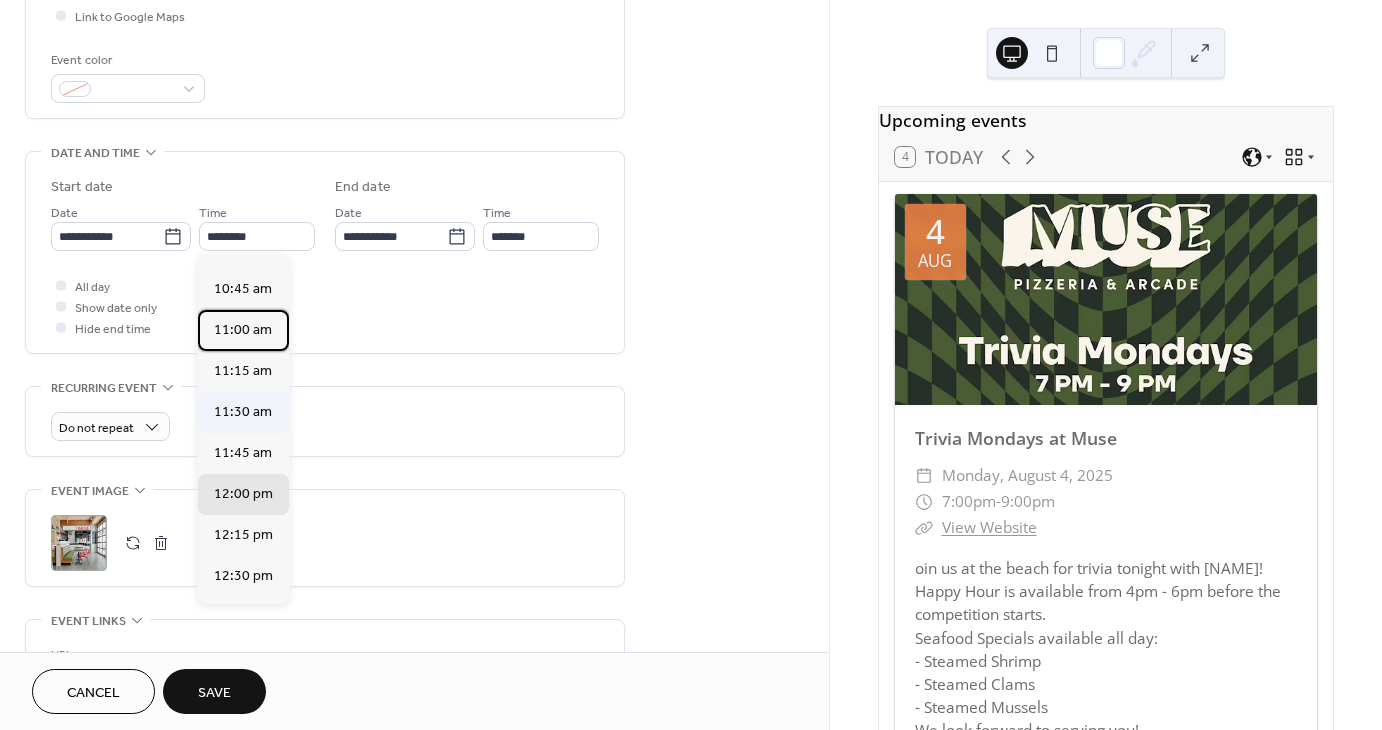 click on "11:00 am" at bounding box center [243, 330] 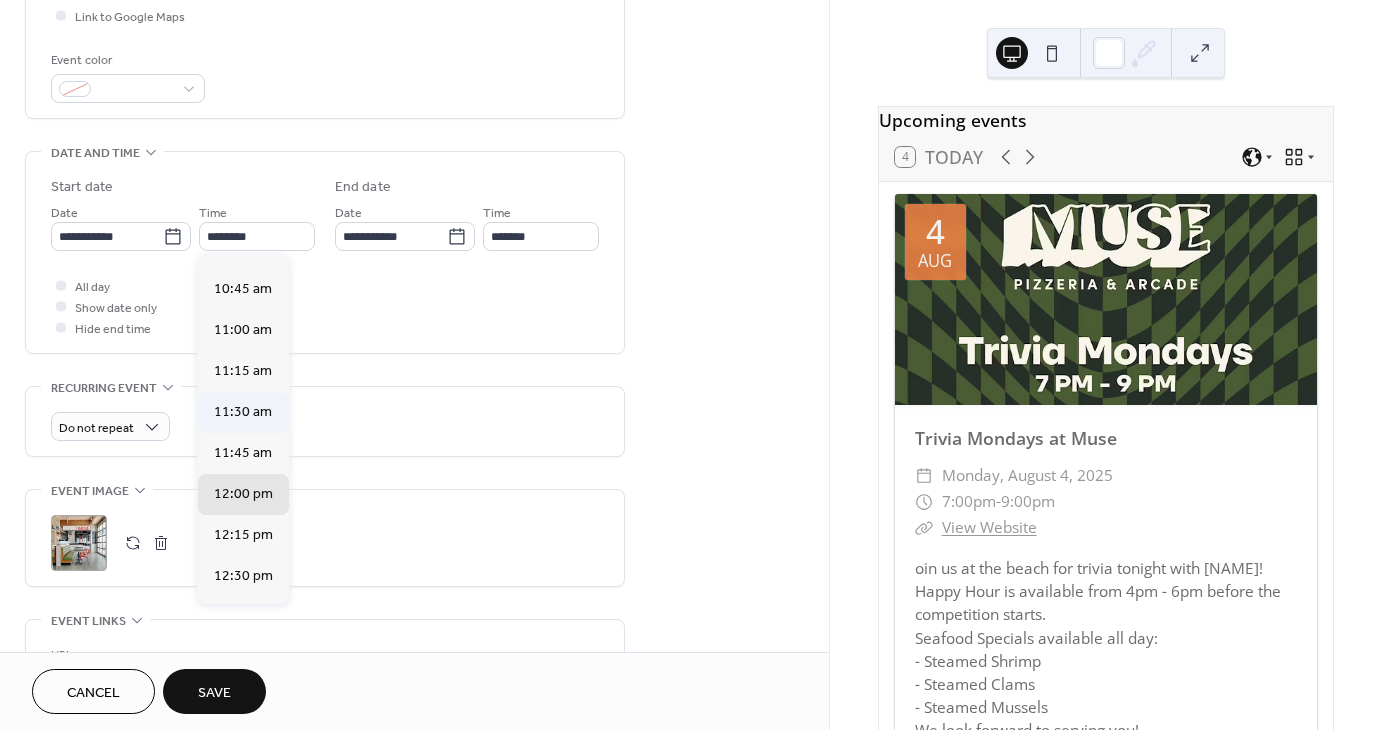 type on "********" 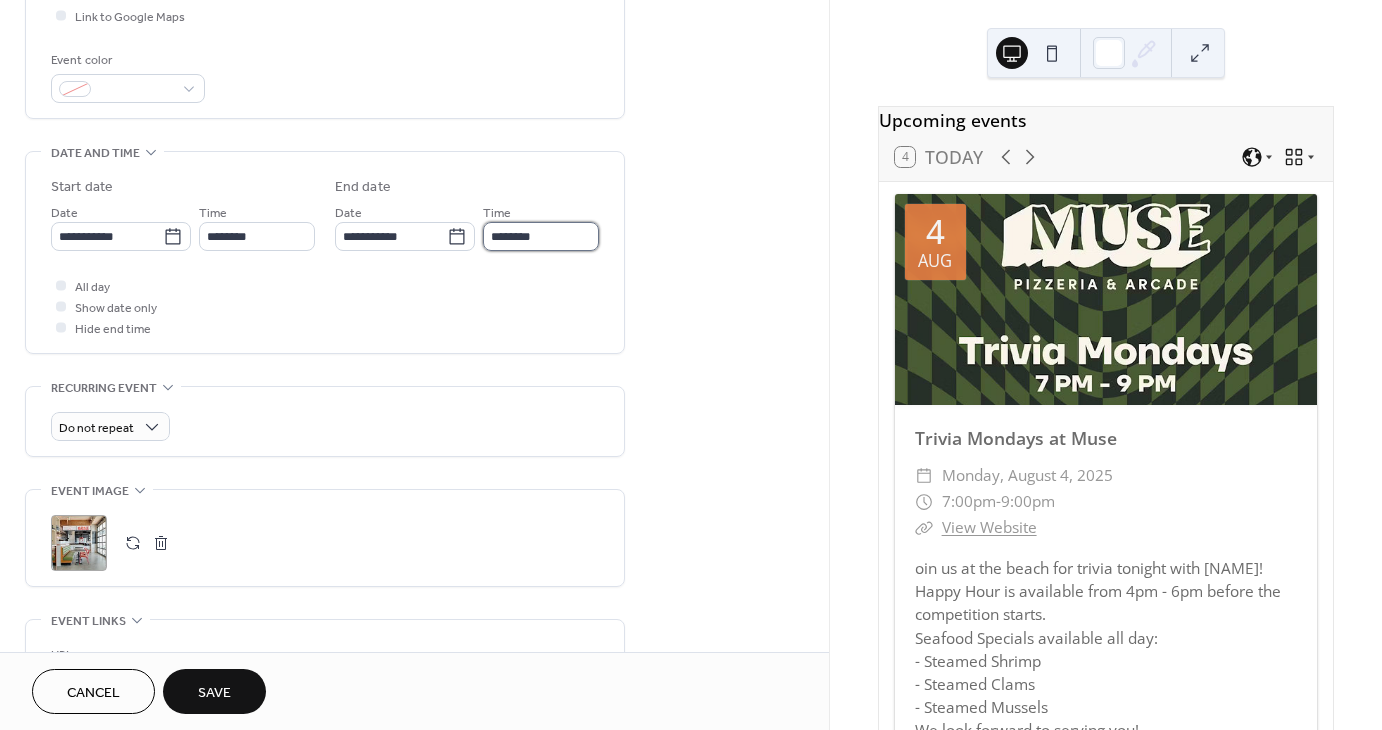 click on "********" at bounding box center [541, 236] 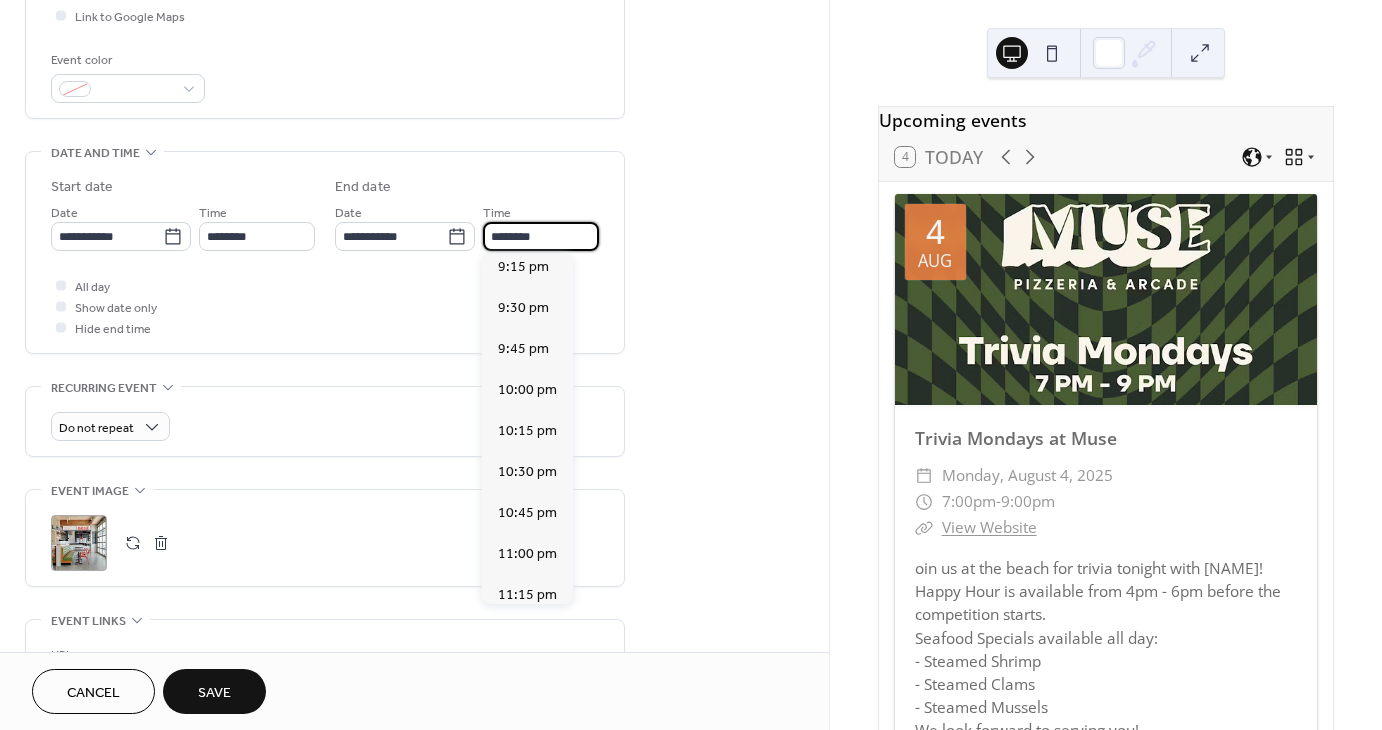 scroll, scrollTop: 1720, scrollLeft: 0, axis: vertical 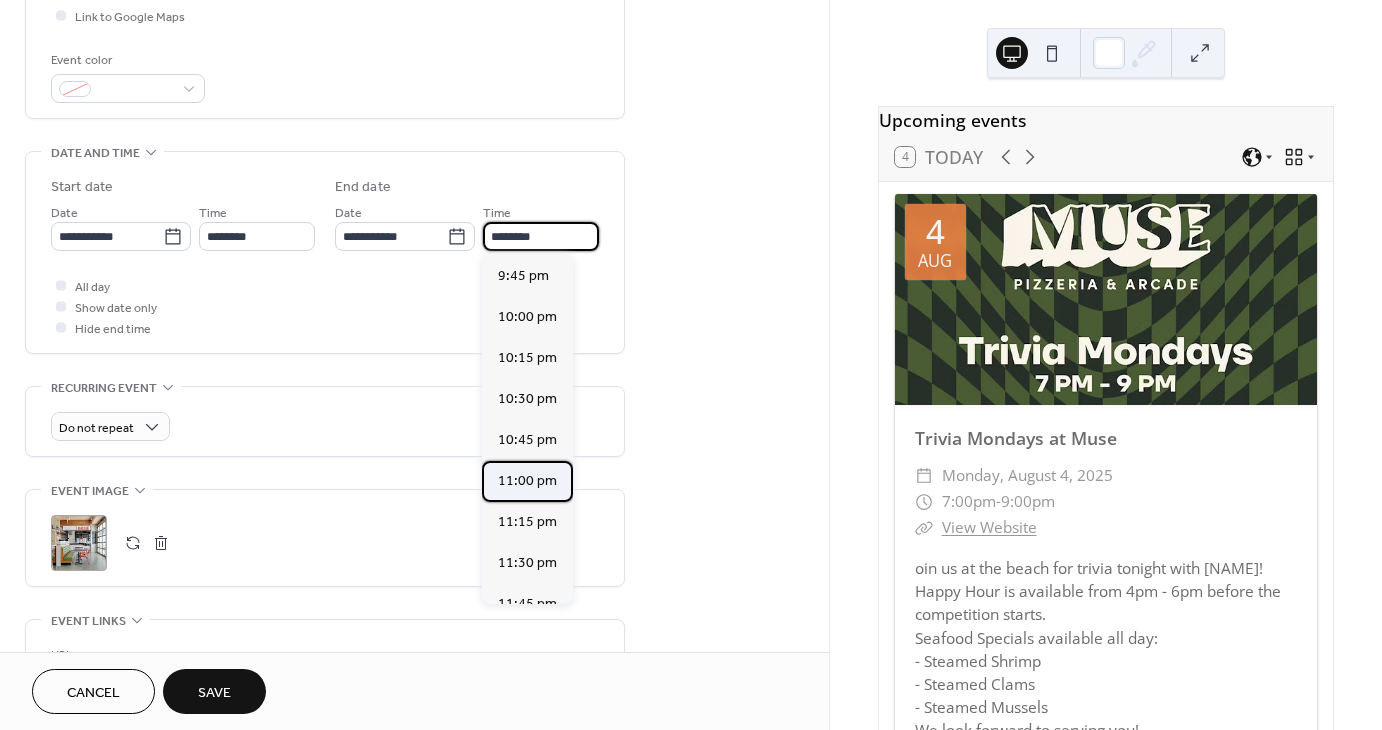 click on "11:00 pm" at bounding box center (527, 481) 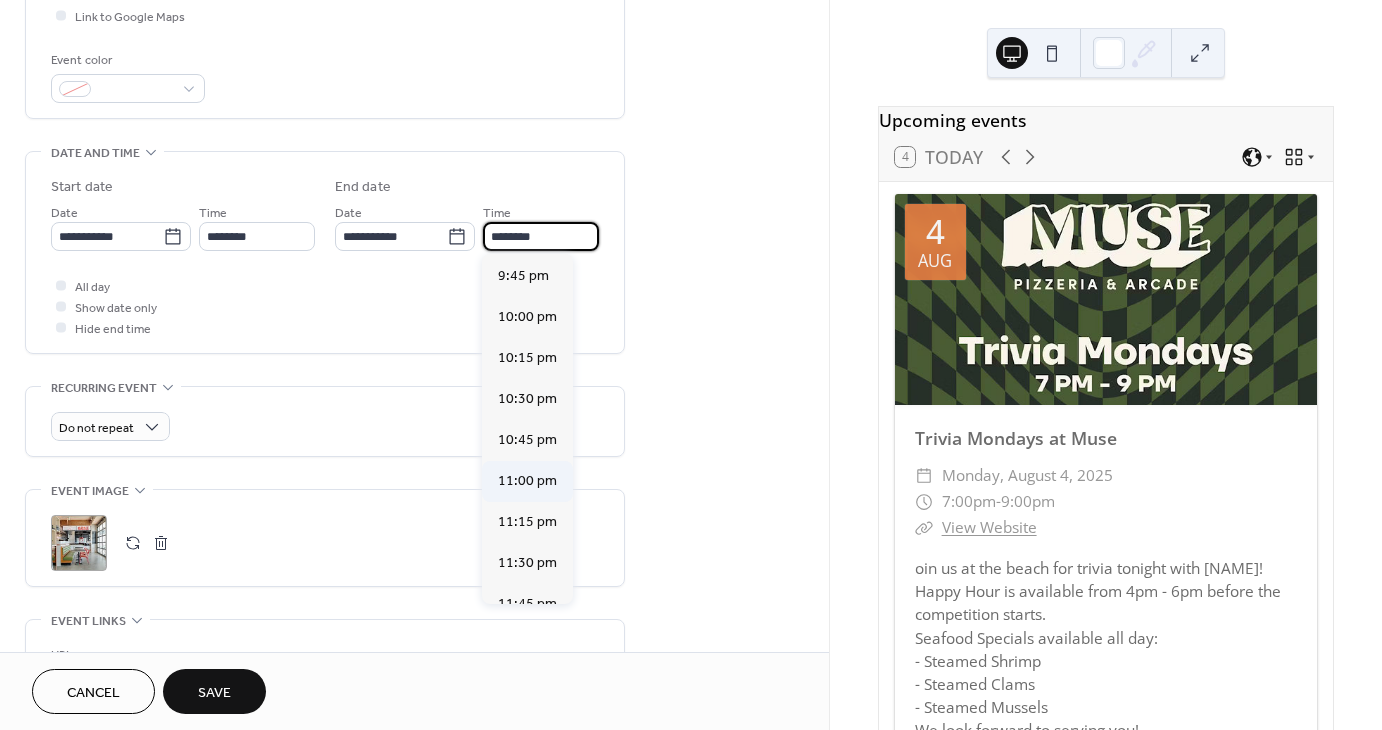 type on "********" 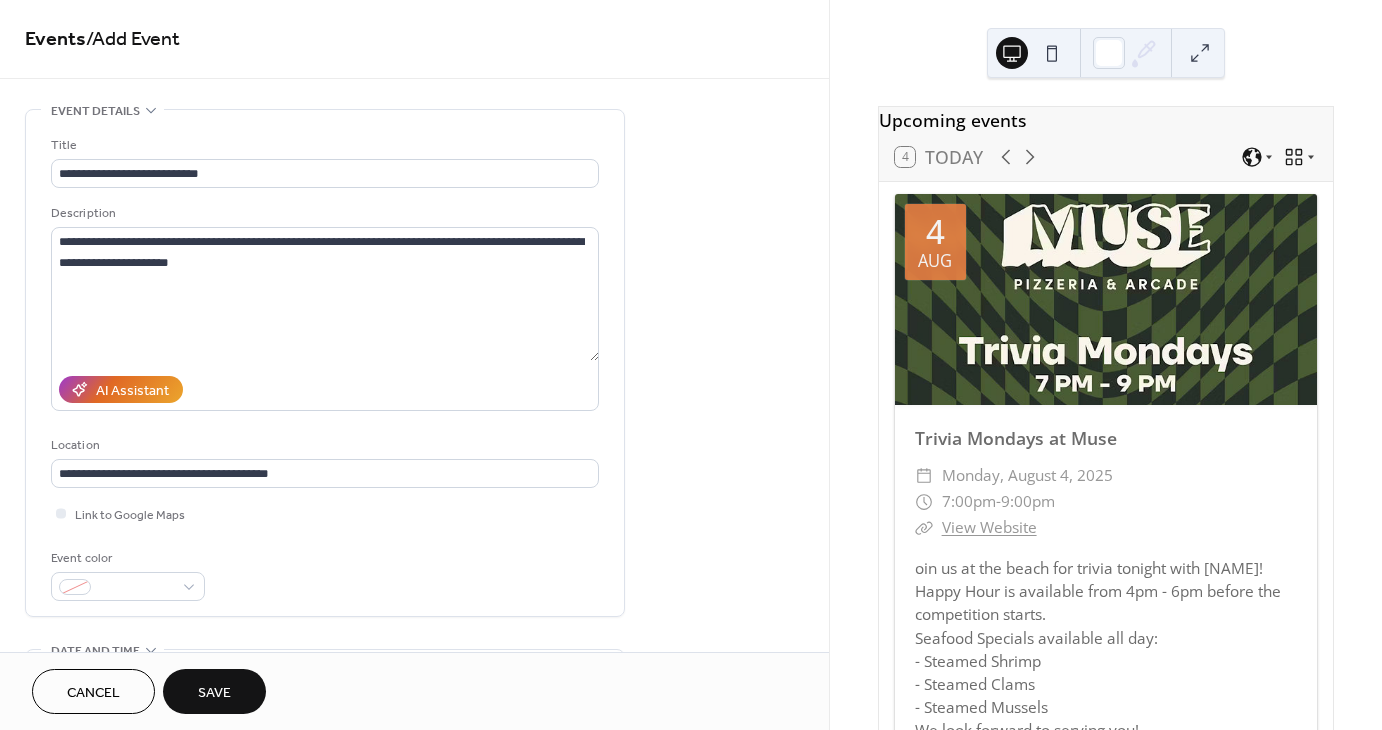 scroll, scrollTop: 0, scrollLeft: 0, axis: both 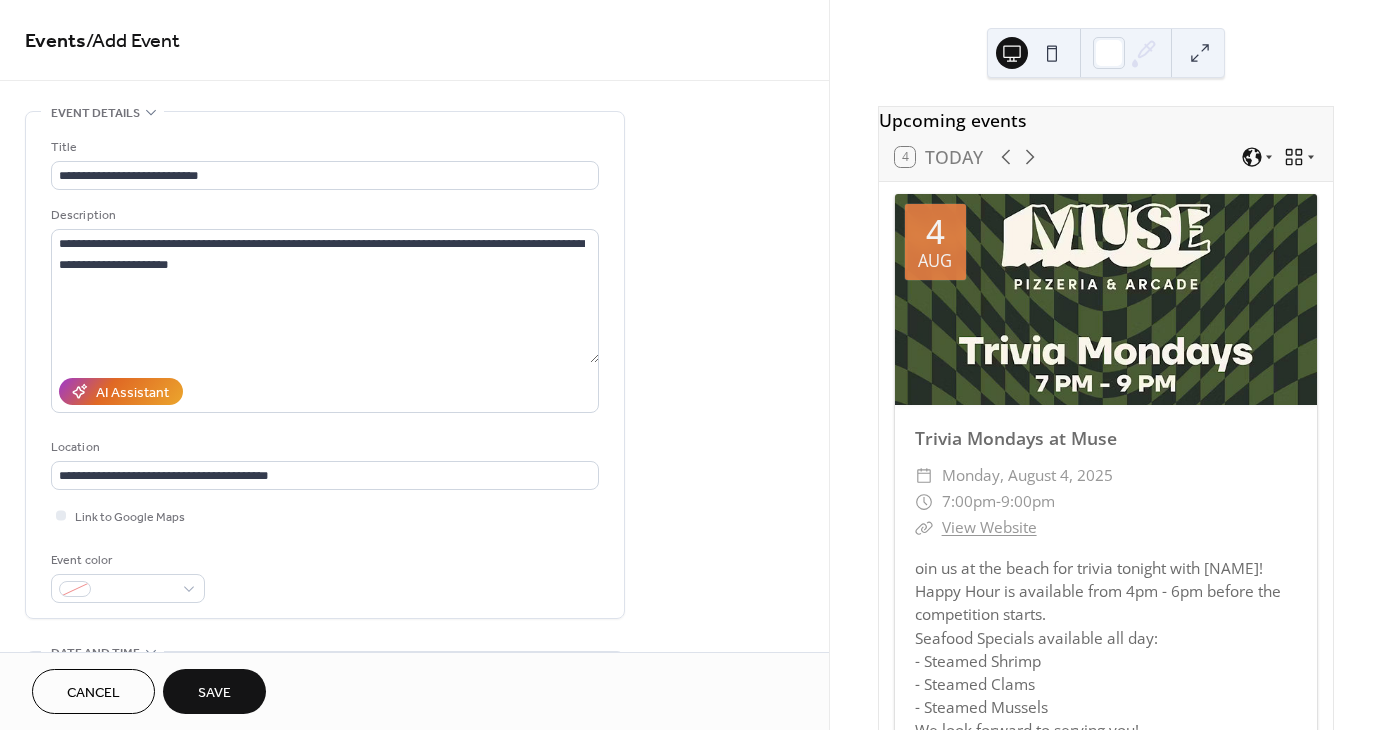click on "Save" at bounding box center [214, 693] 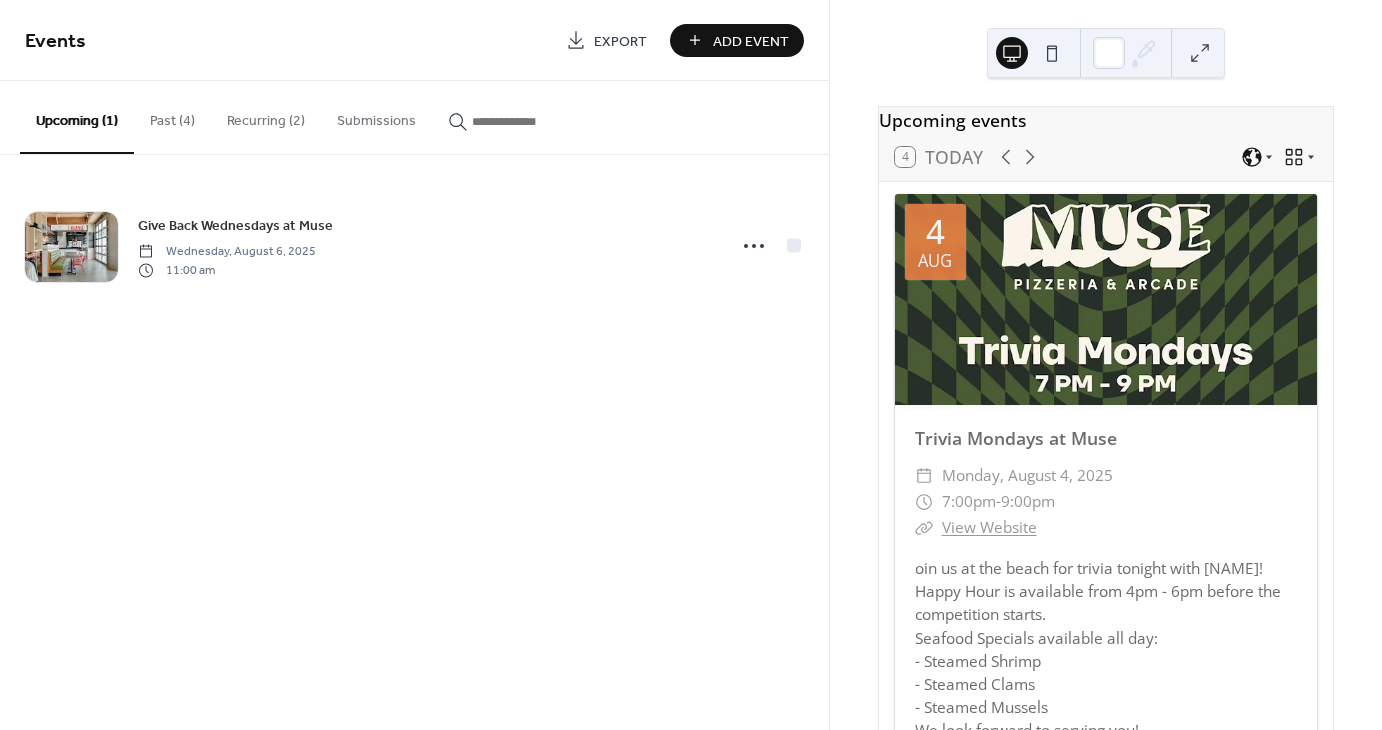 click on "Add Event" at bounding box center (751, 41) 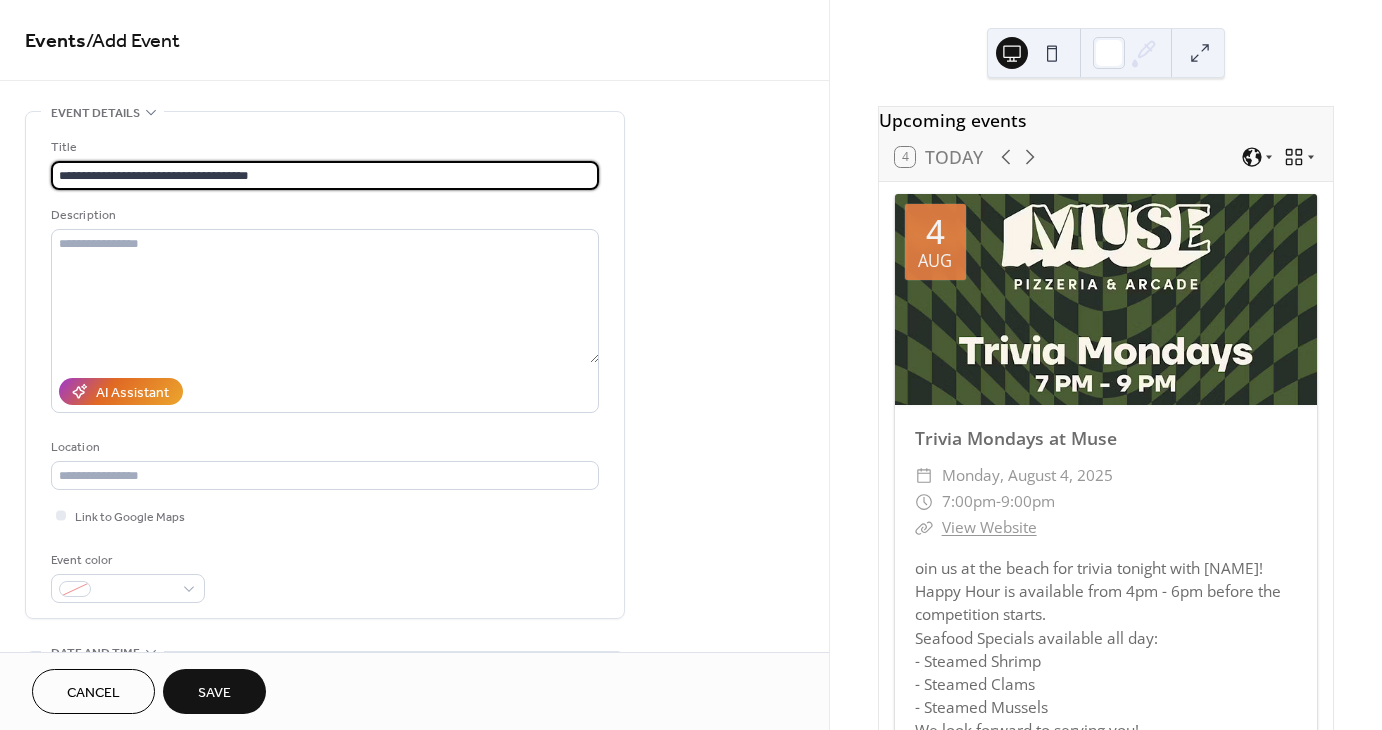 type on "**********" 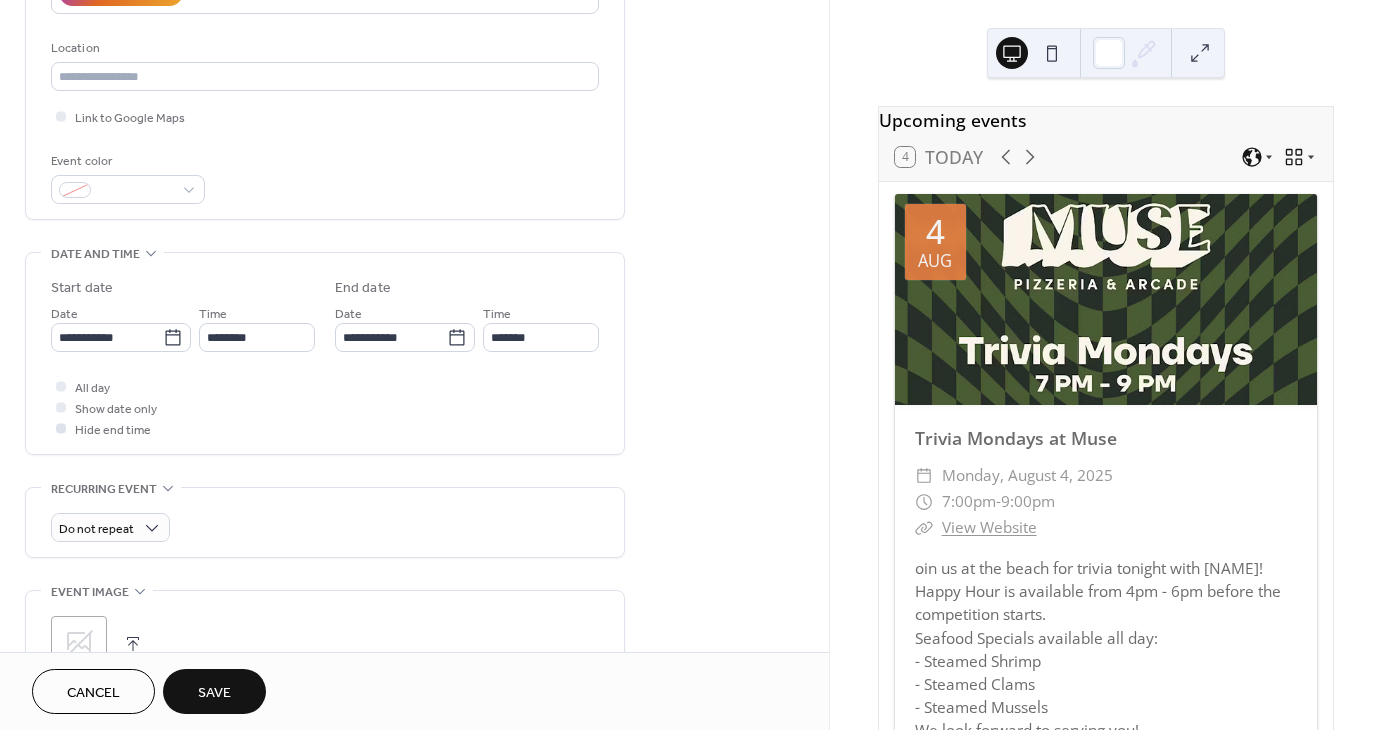 scroll, scrollTop: 400, scrollLeft: 0, axis: vertical 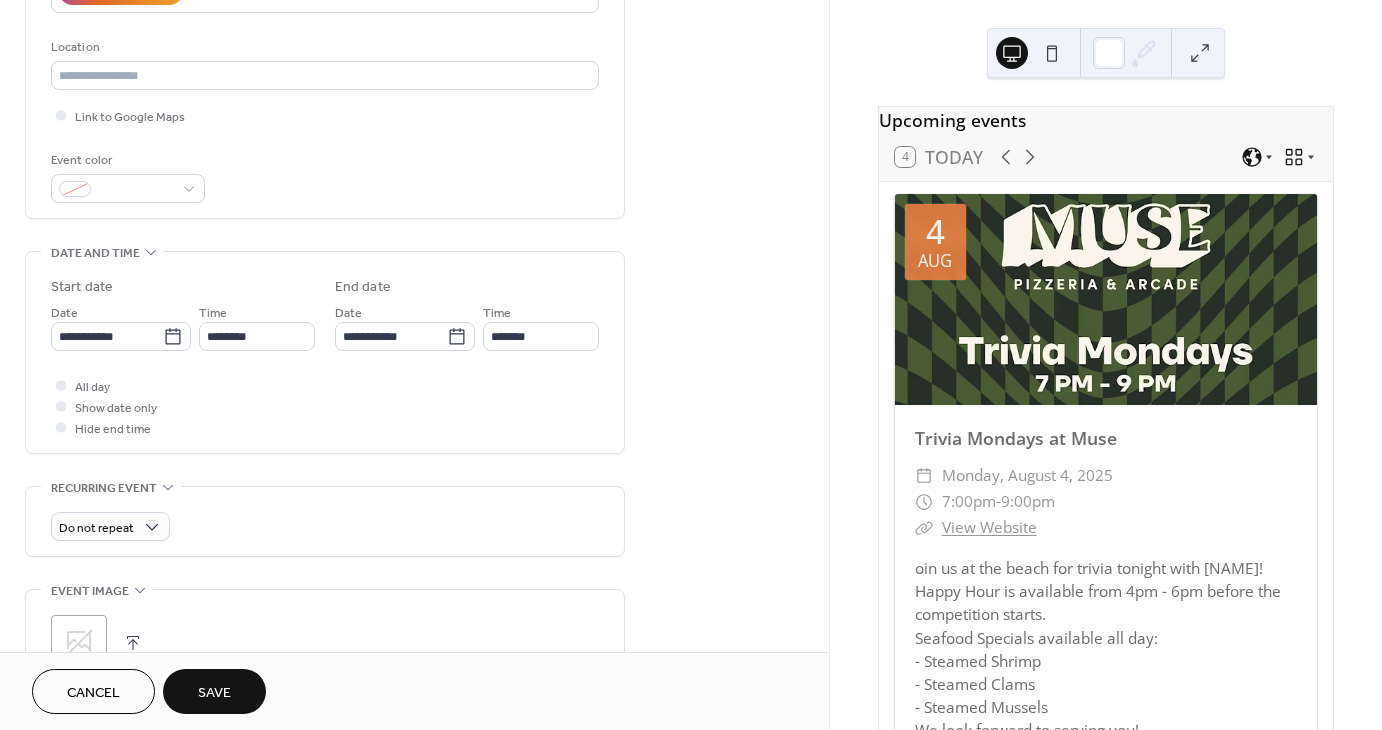 click 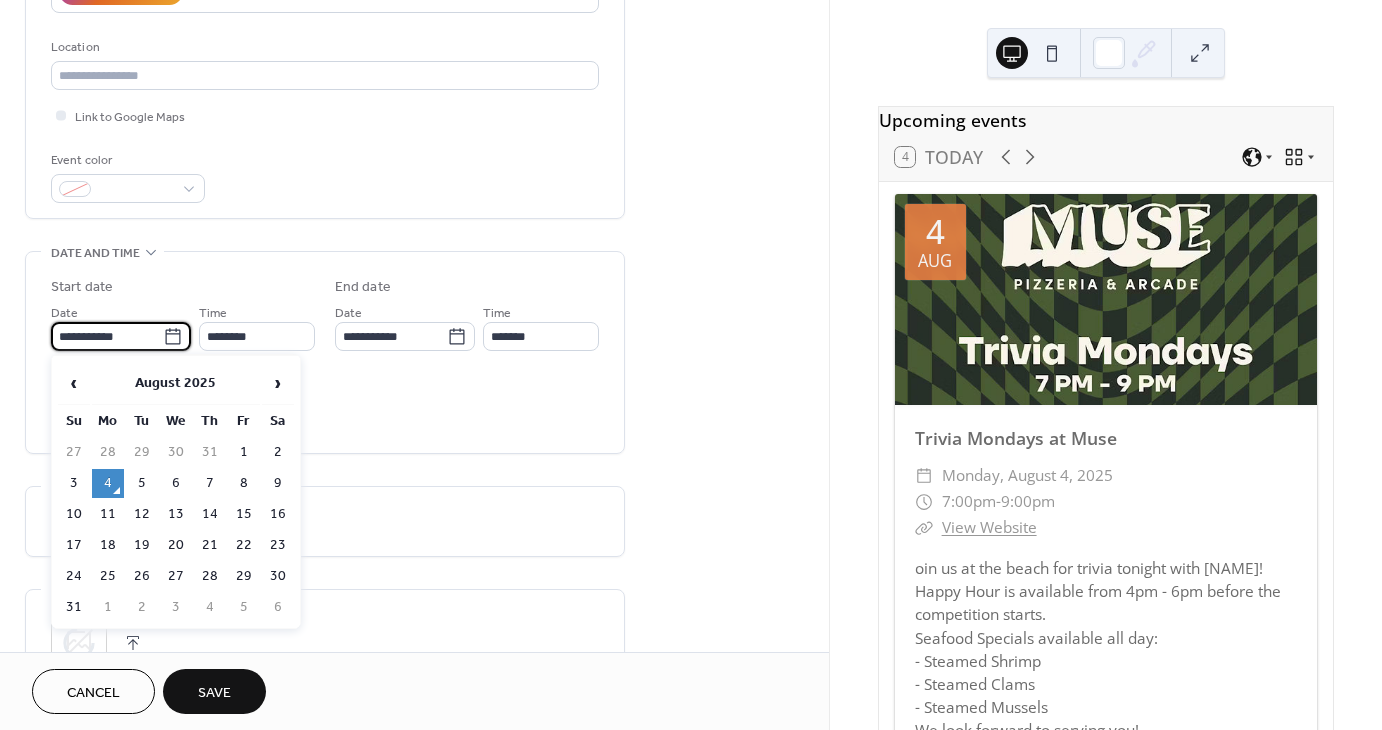 click on "**********" at bounding box center [107, 336] 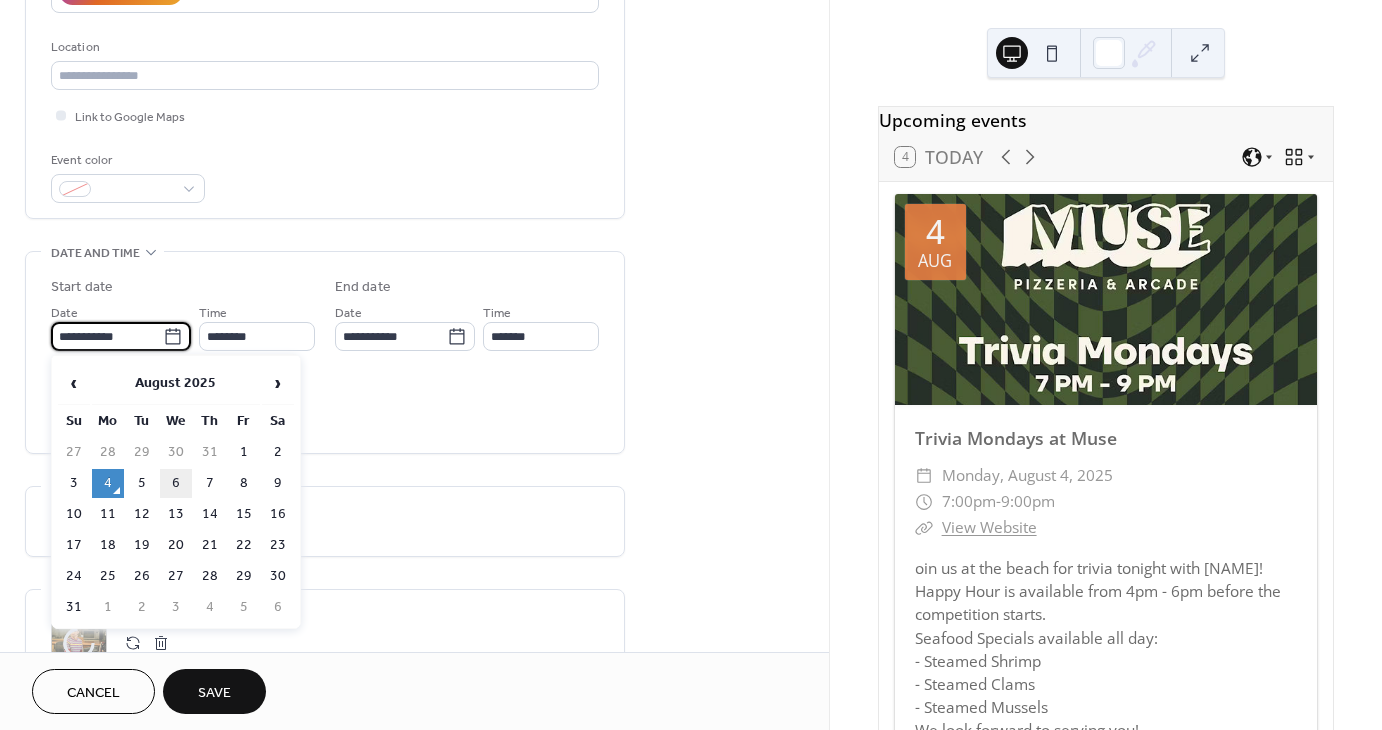 click on "6" at bounding box center (176, 483) 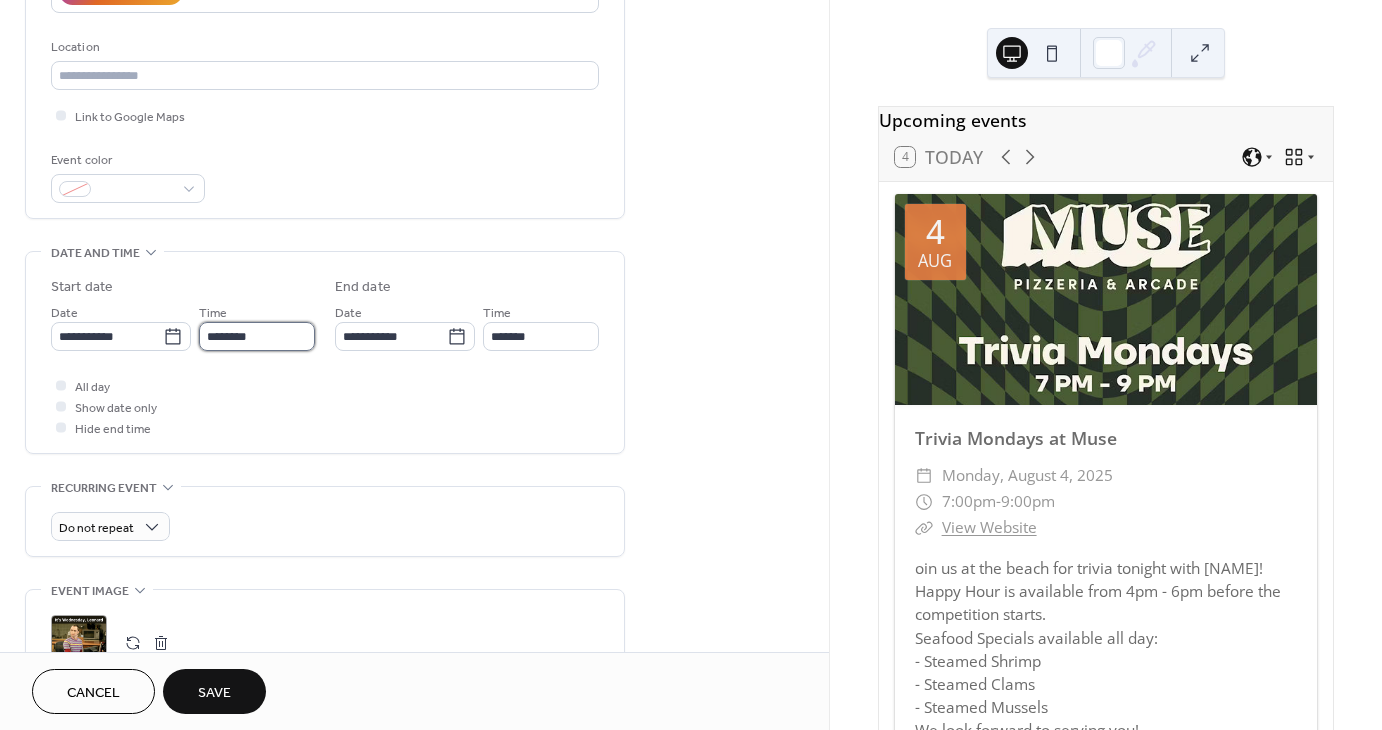 click on "********" at bounding box center (257, 336) 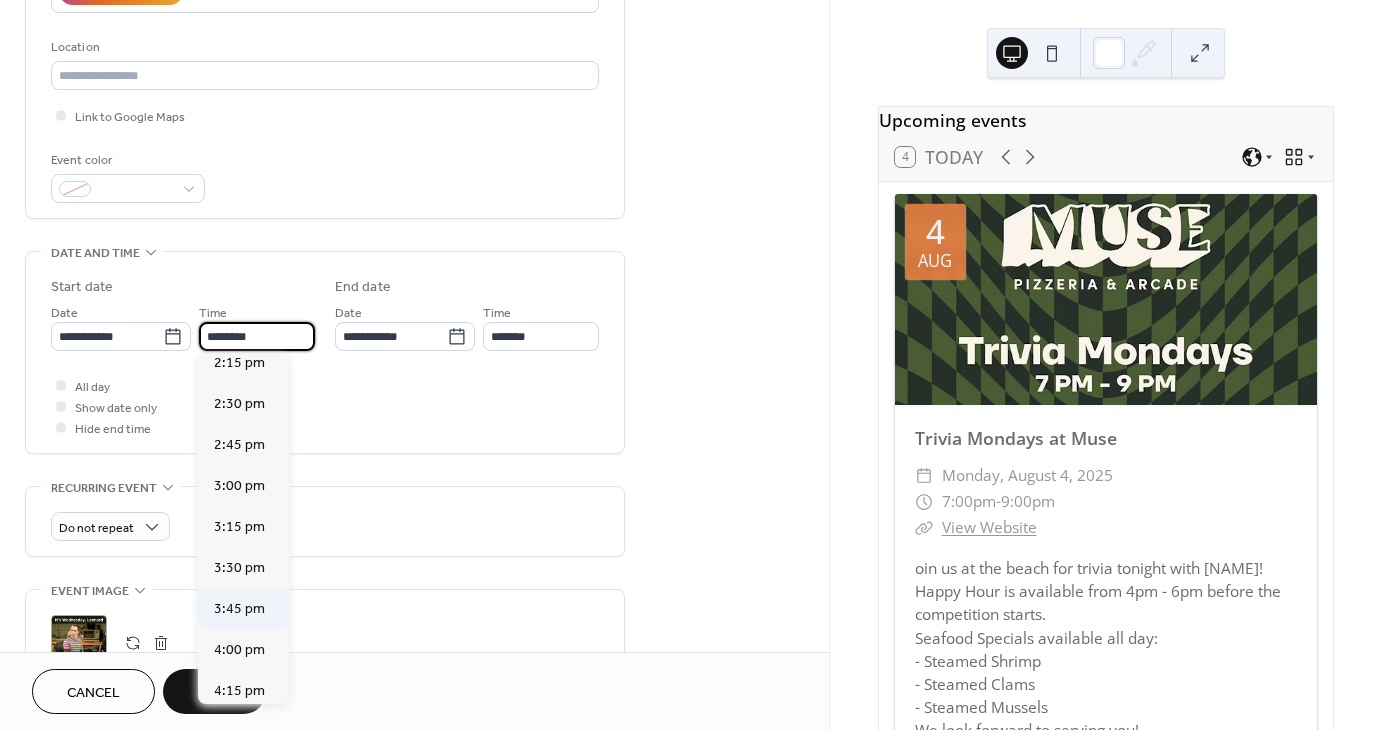 scroll, scrollTop: 2748, scrollLeft: 0, axis: vertical 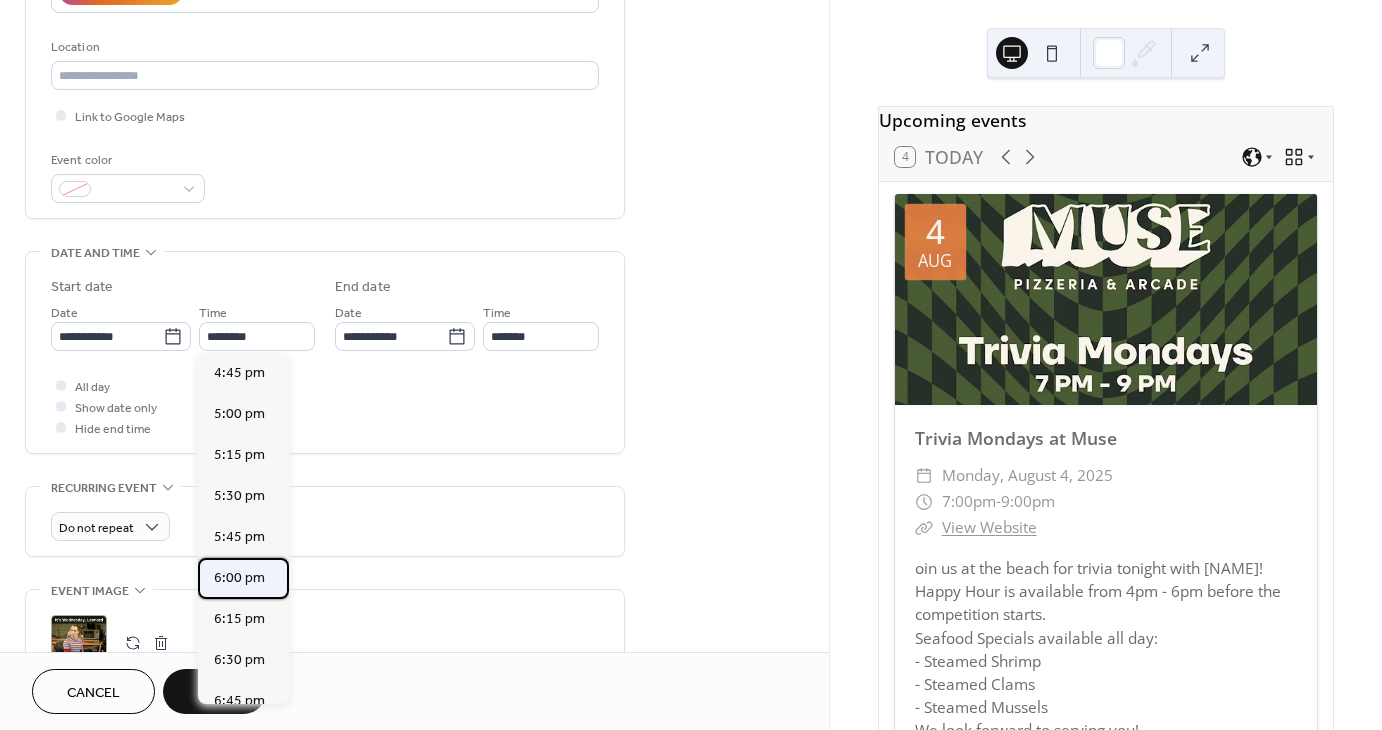 click on "6:00 pm" at bounding box center (239, 578) 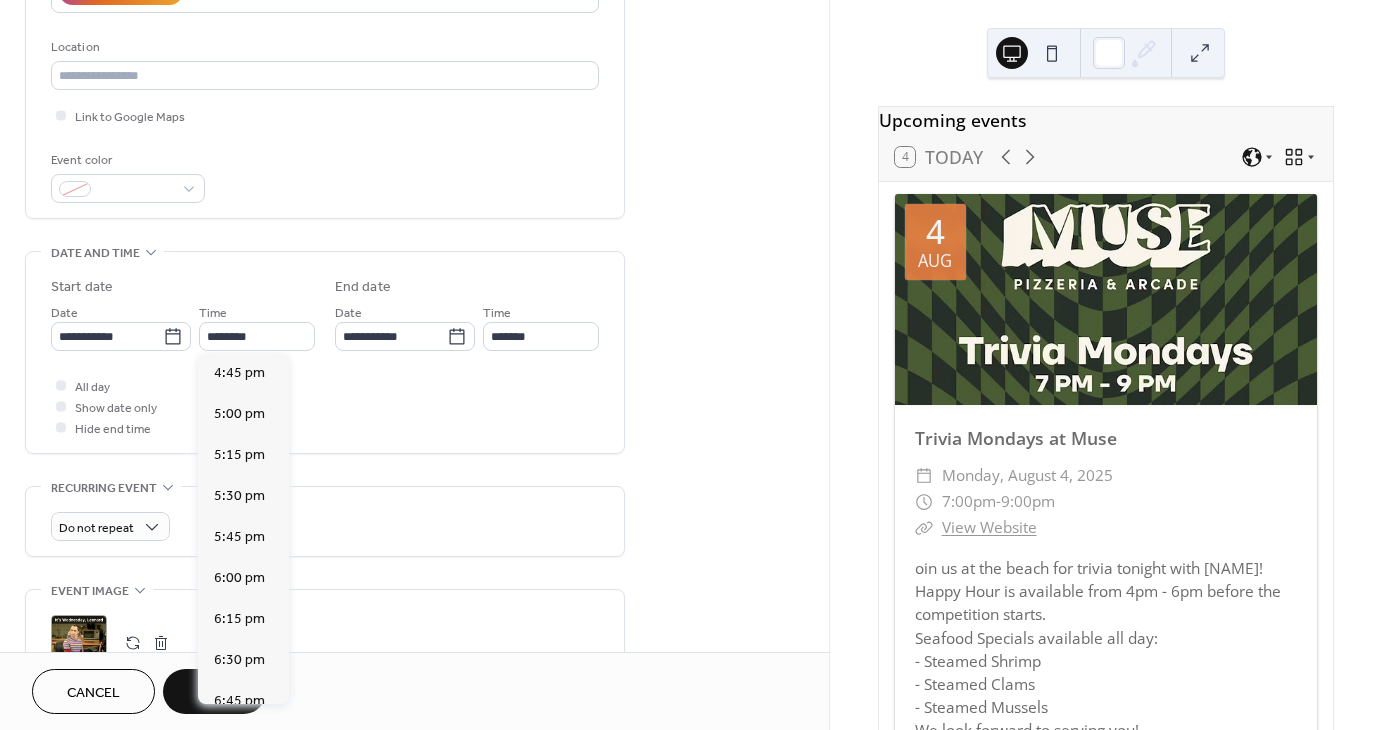 type on "*******" 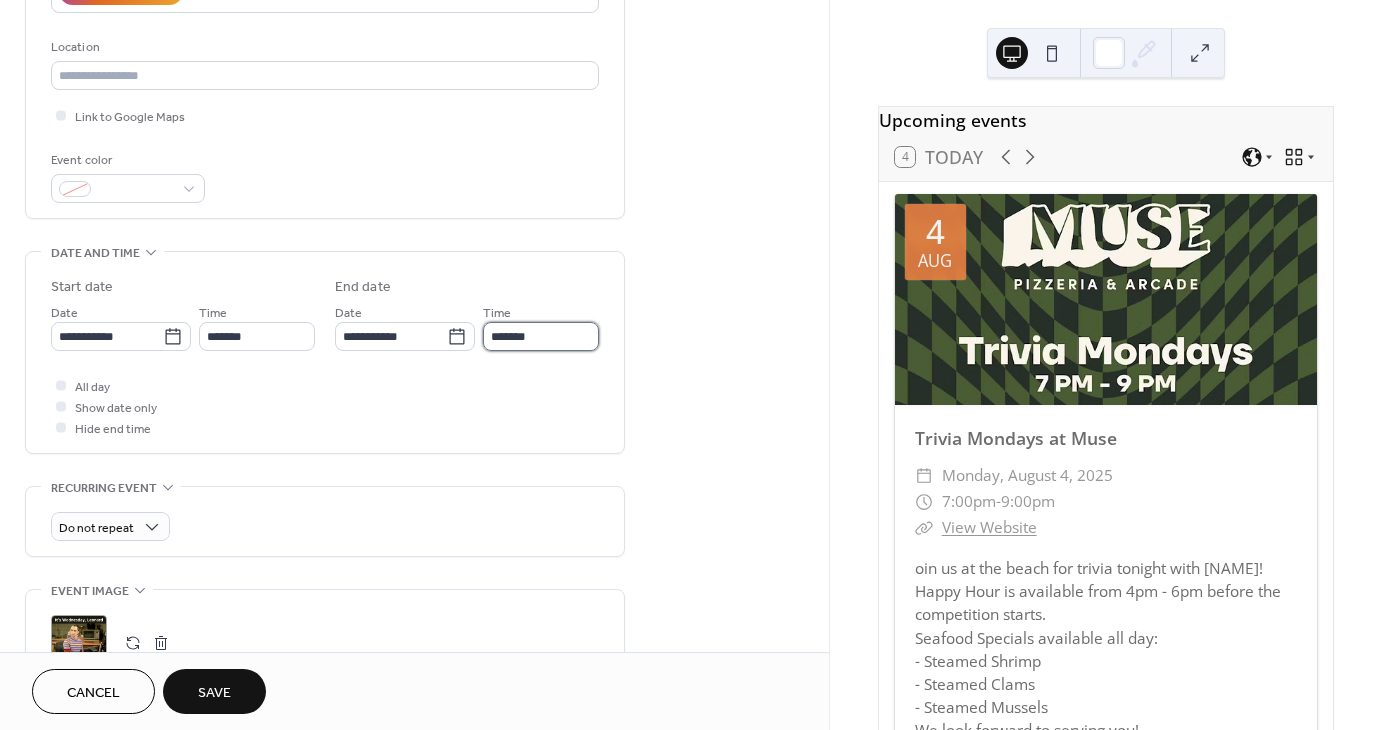 click on "*******" at bounding box center (541, 336) 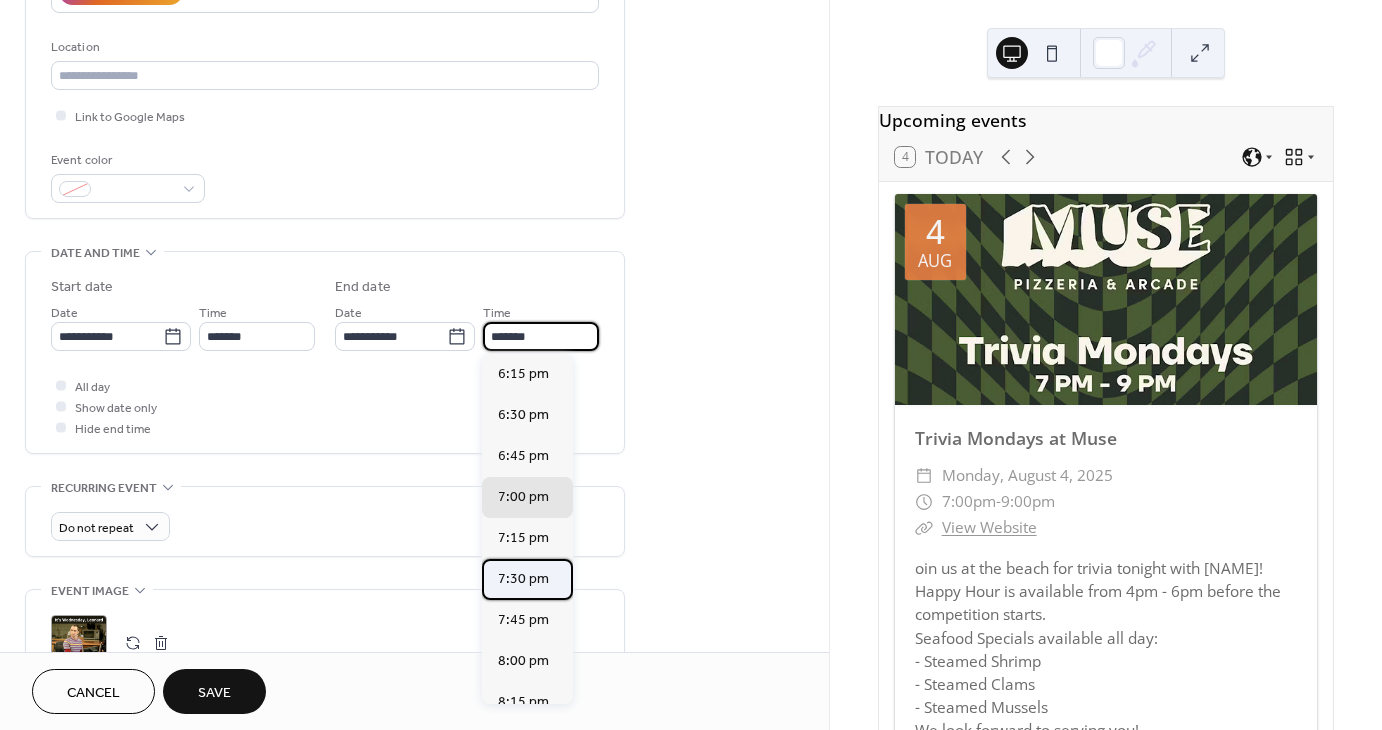 click on "7:30 pm" at bounding box center [523, 579] 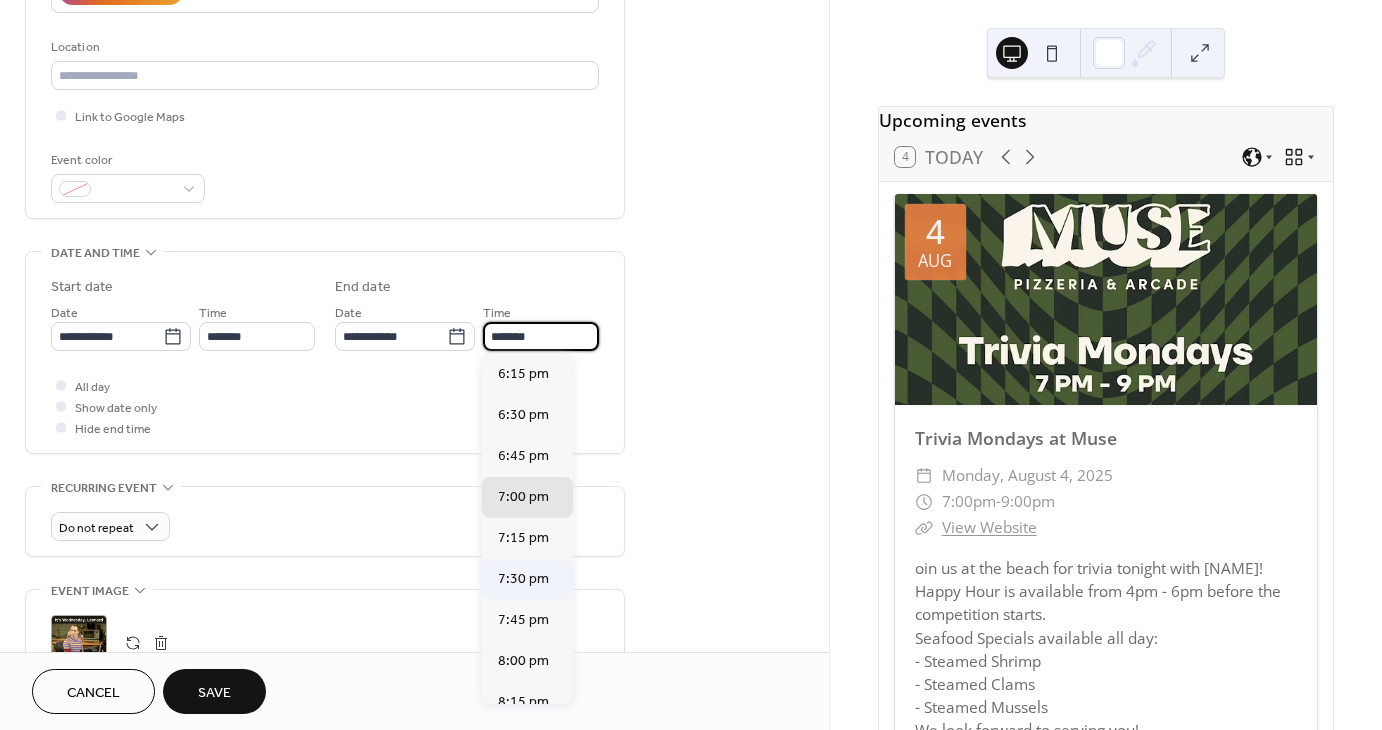 type on "*******" 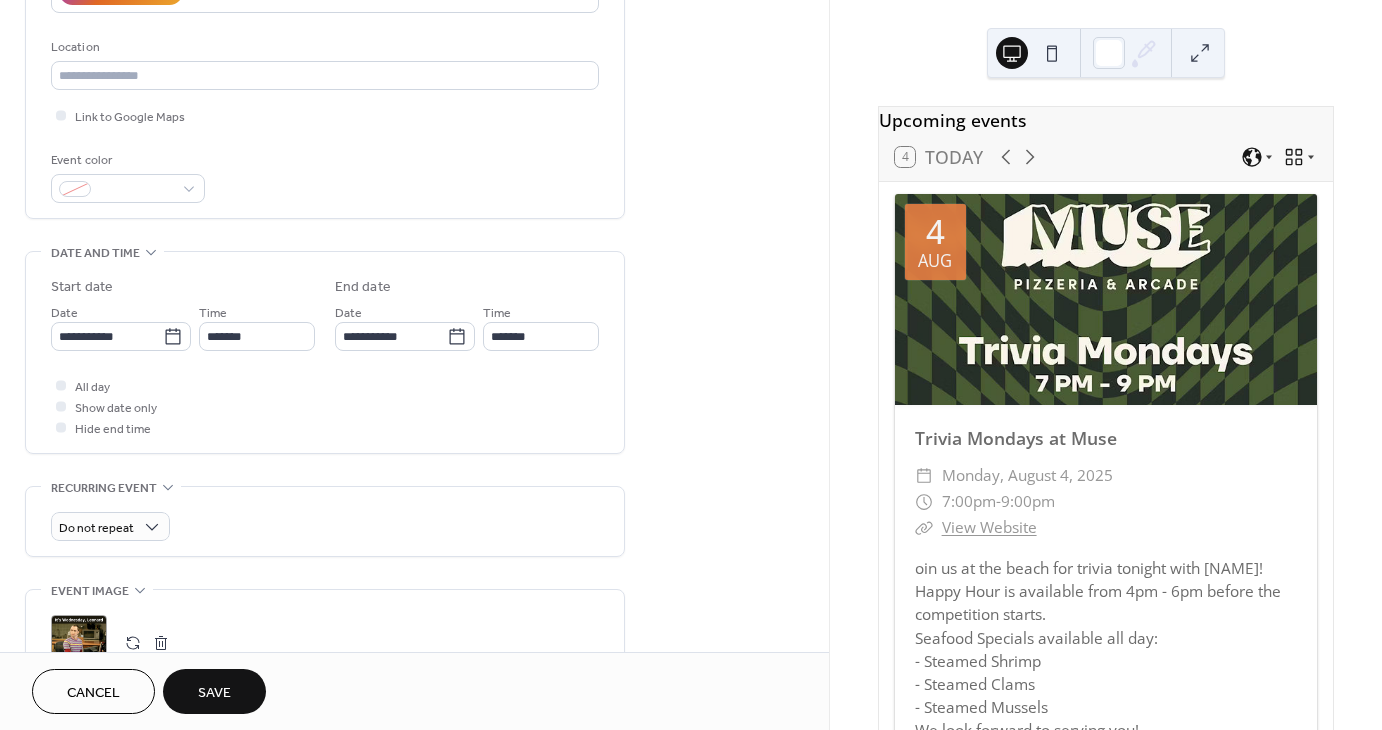 scroll, scrollTop: 0, scrollLeft: 0, axis: both 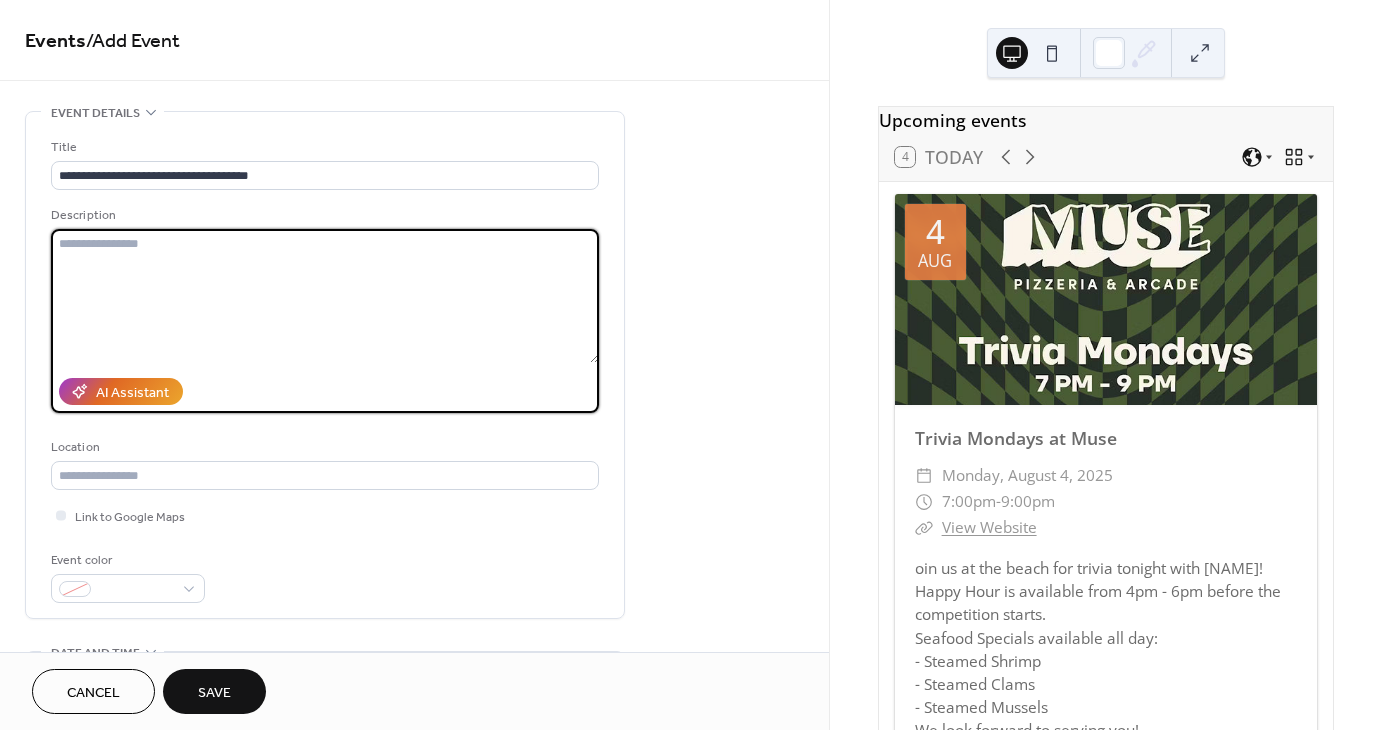 paste on "**********" 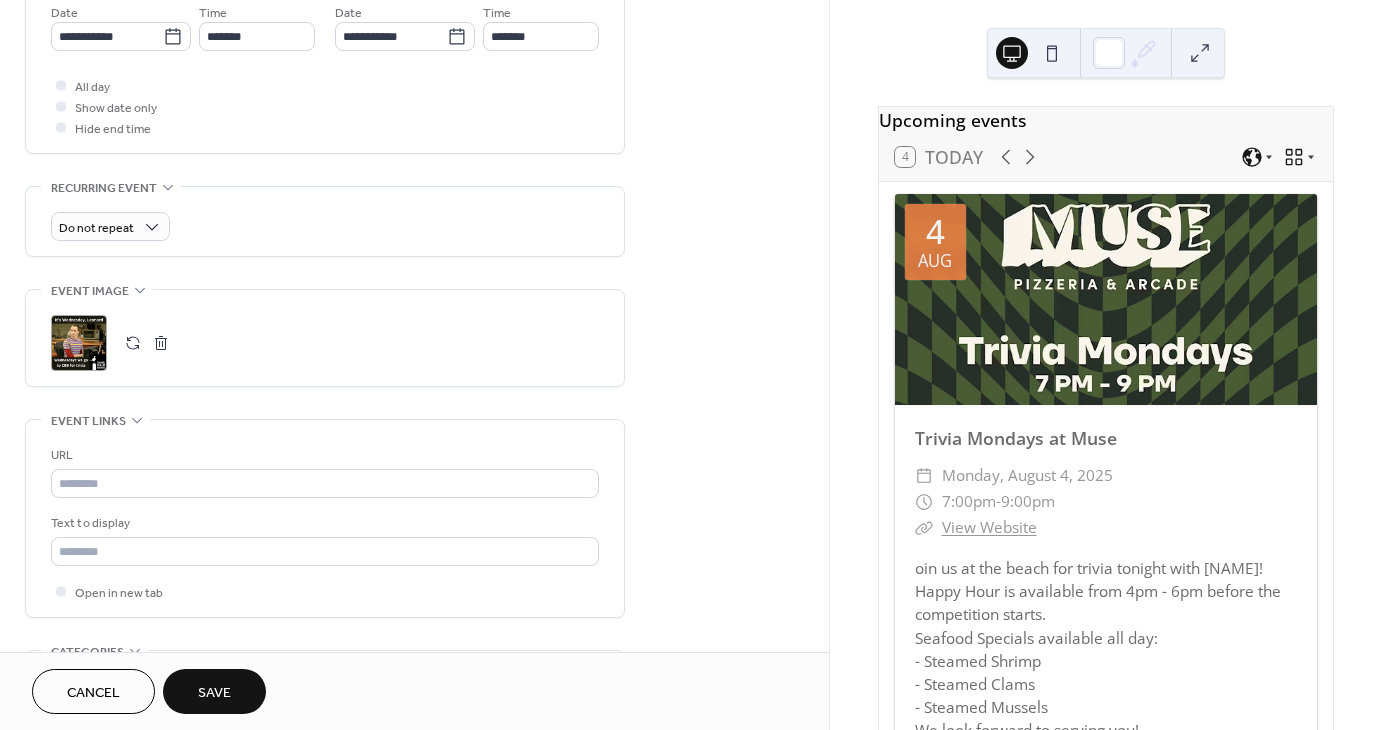scroll, scrollTop: 800, scrollLeft: 0, axis: vertical 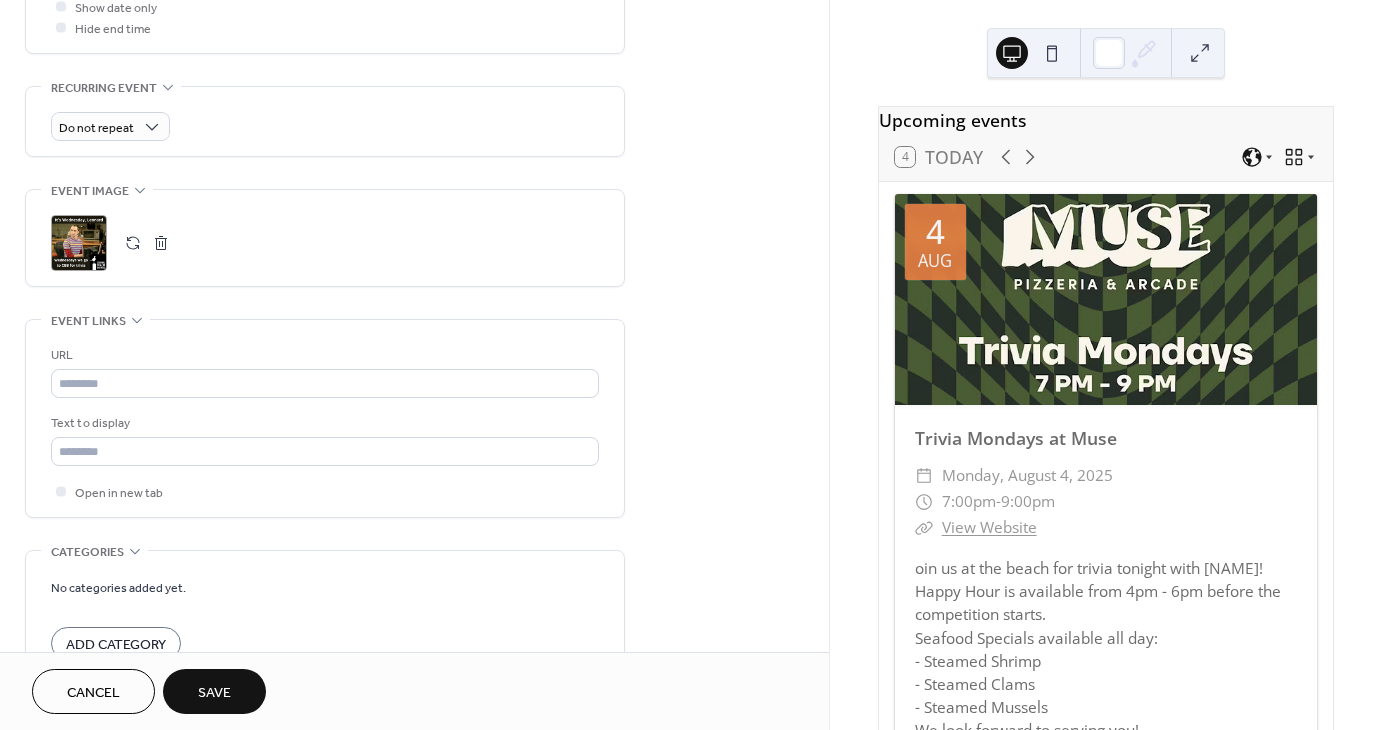 type on "**********" 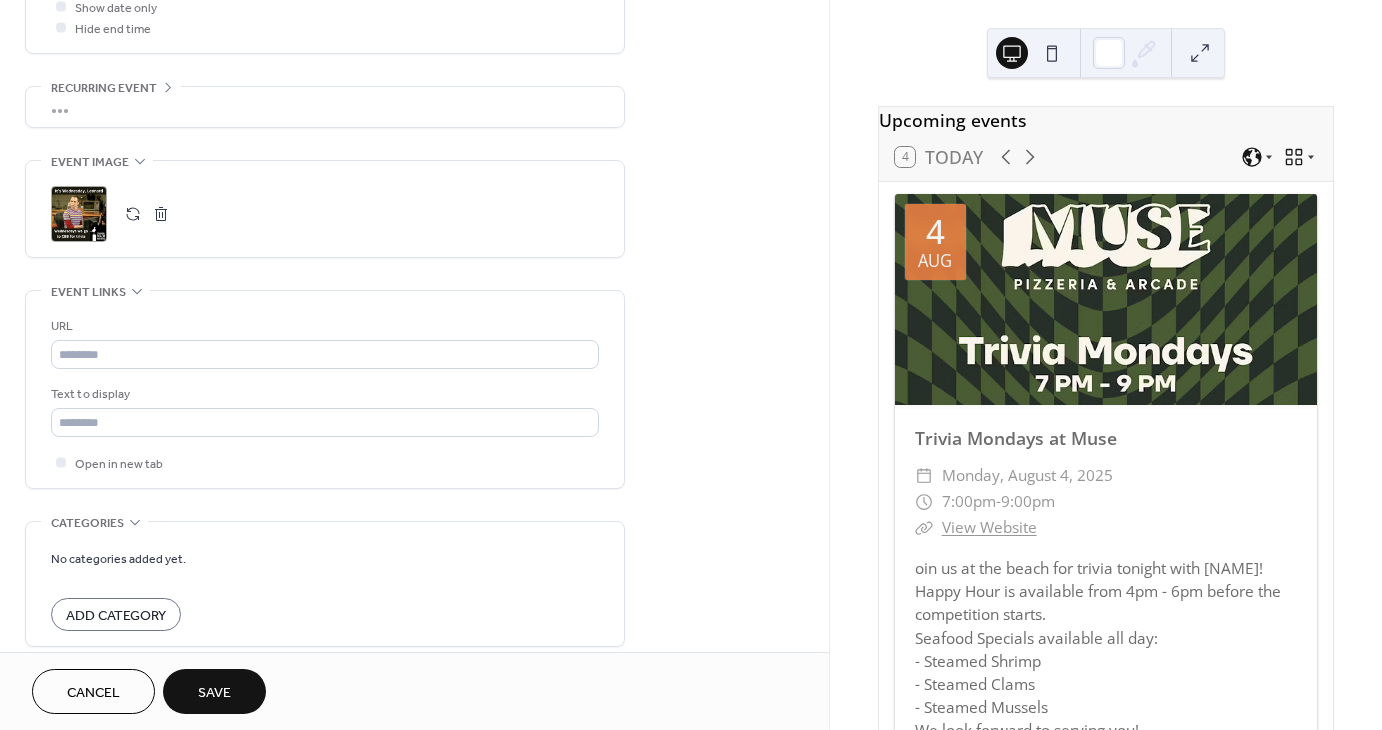click on "•••" at bounding box center (325, 107) 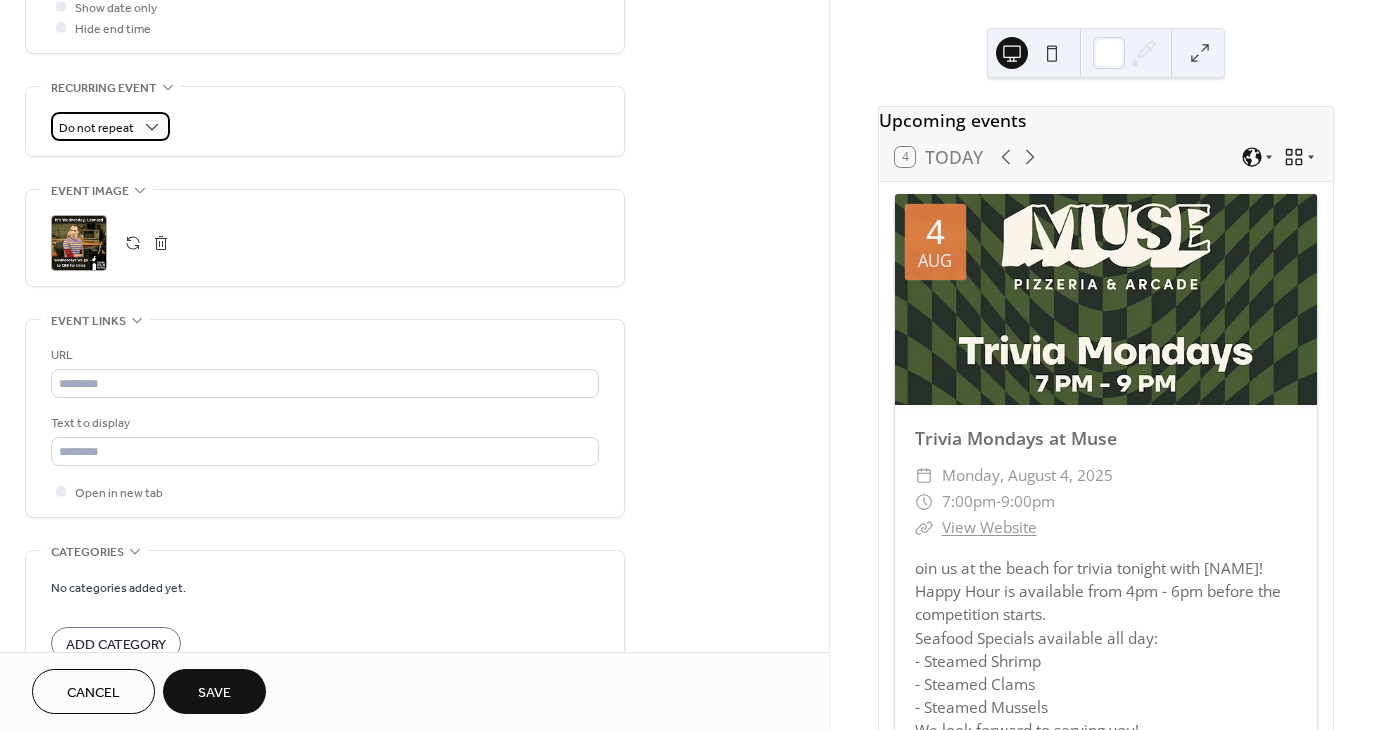 click on "Do not repeat" at bounding box center [96, 128] 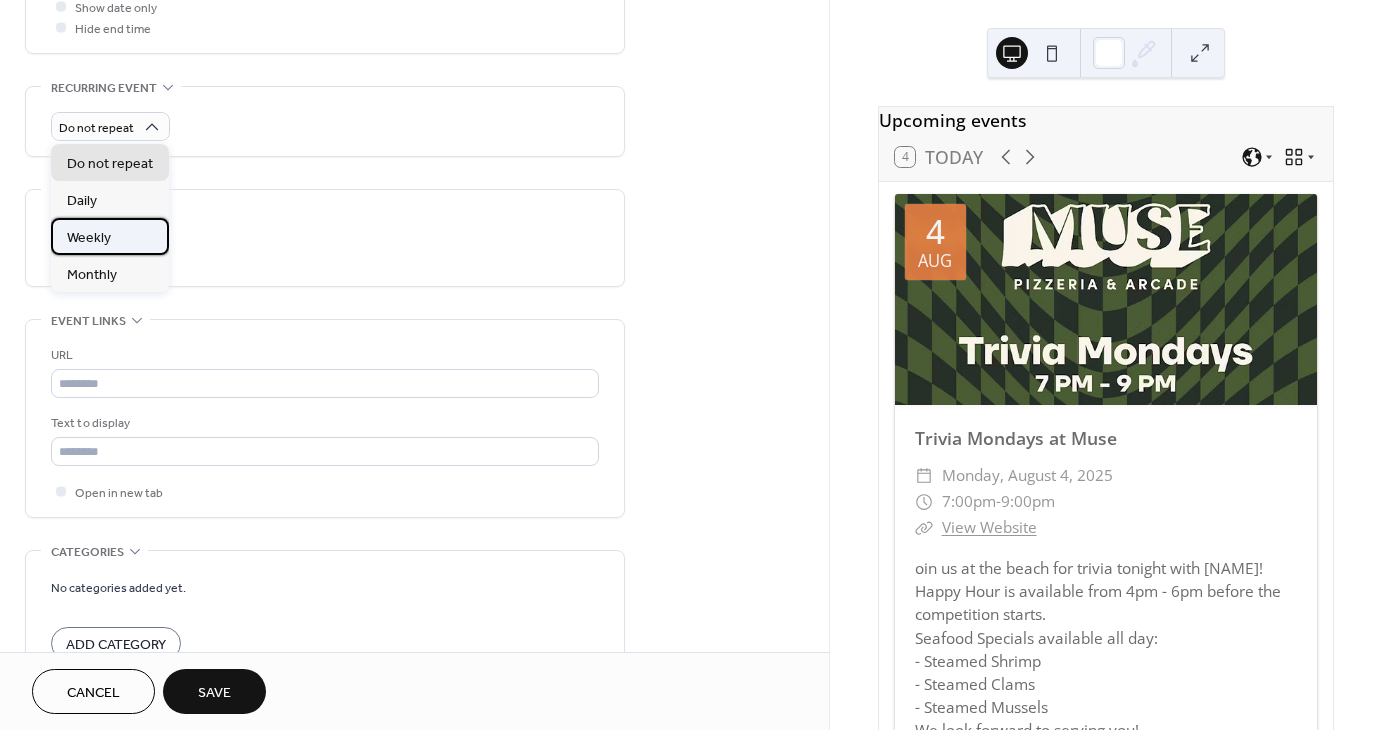click on "Weekly" at bounding box center [110, 236] 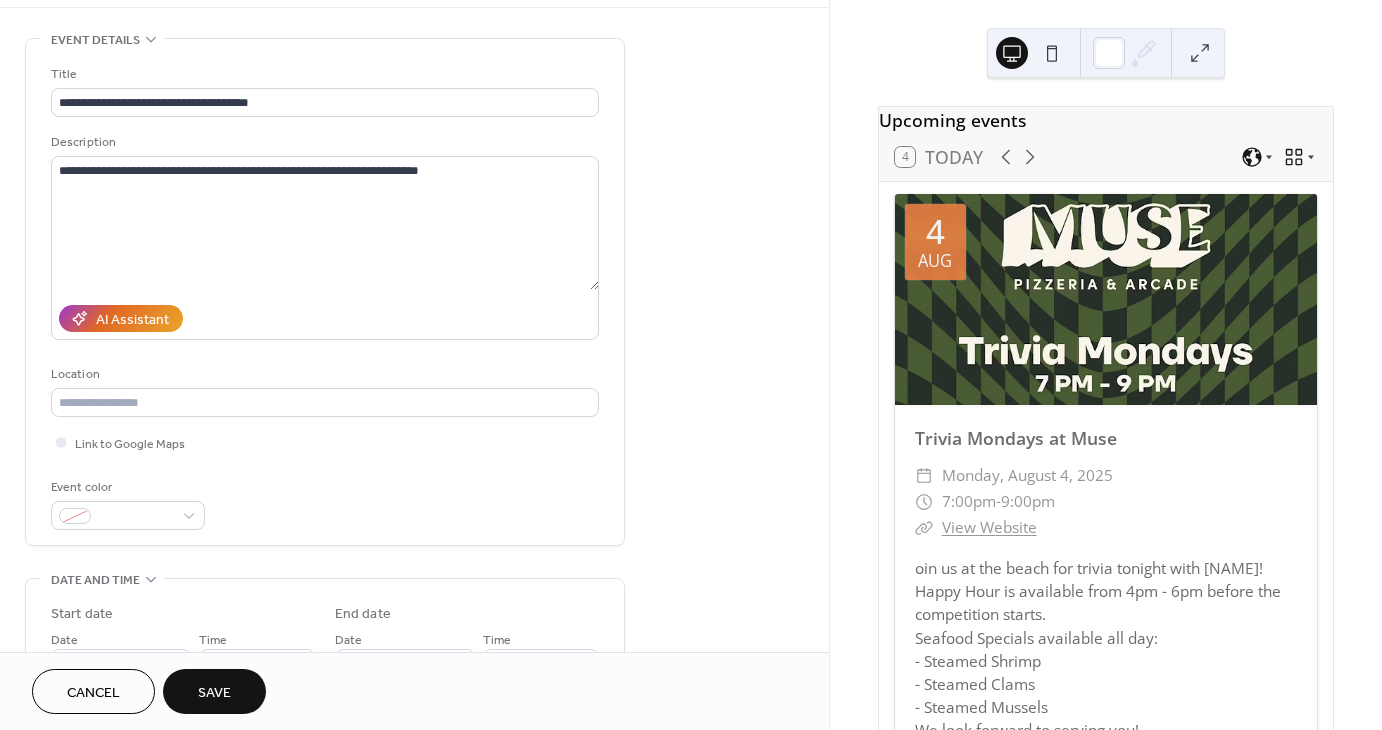 scroll, scrollTop: 0, scrollLeft: 0, axis: both 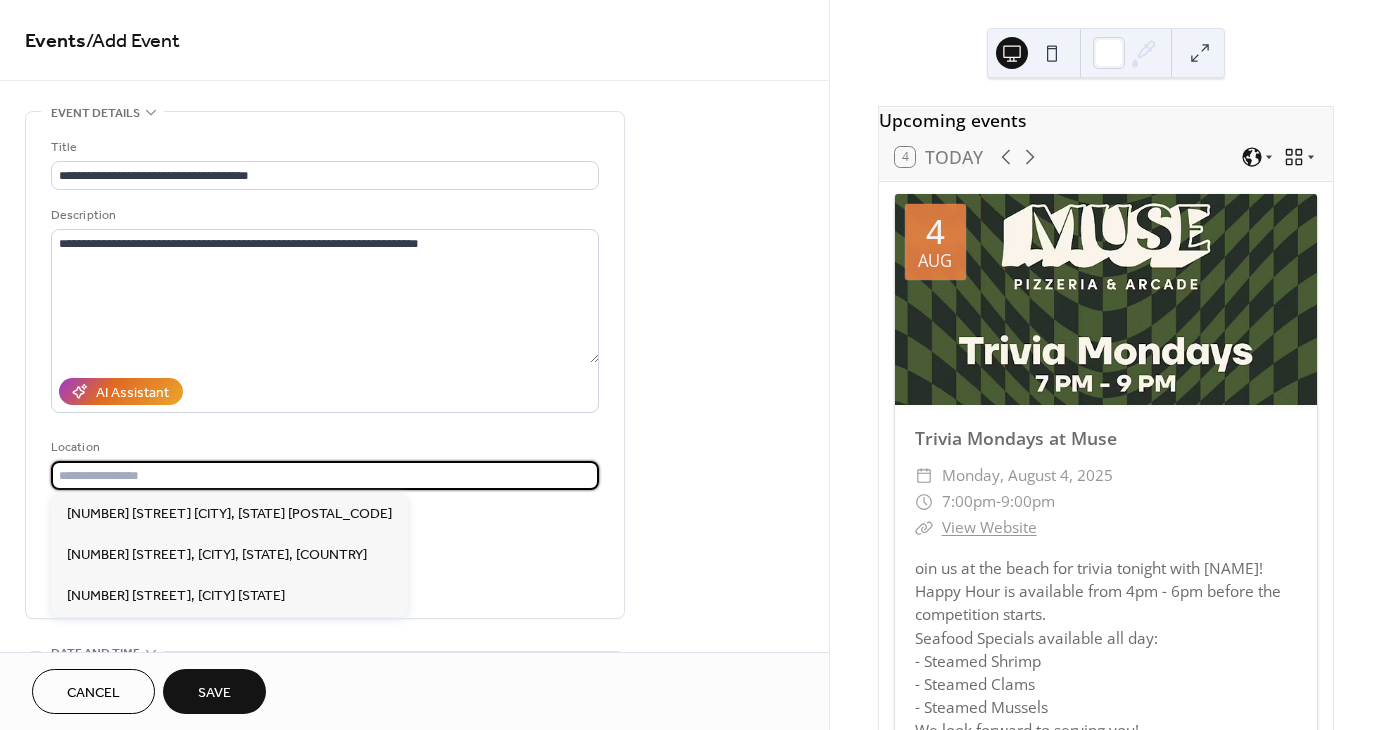 paste on "**********" 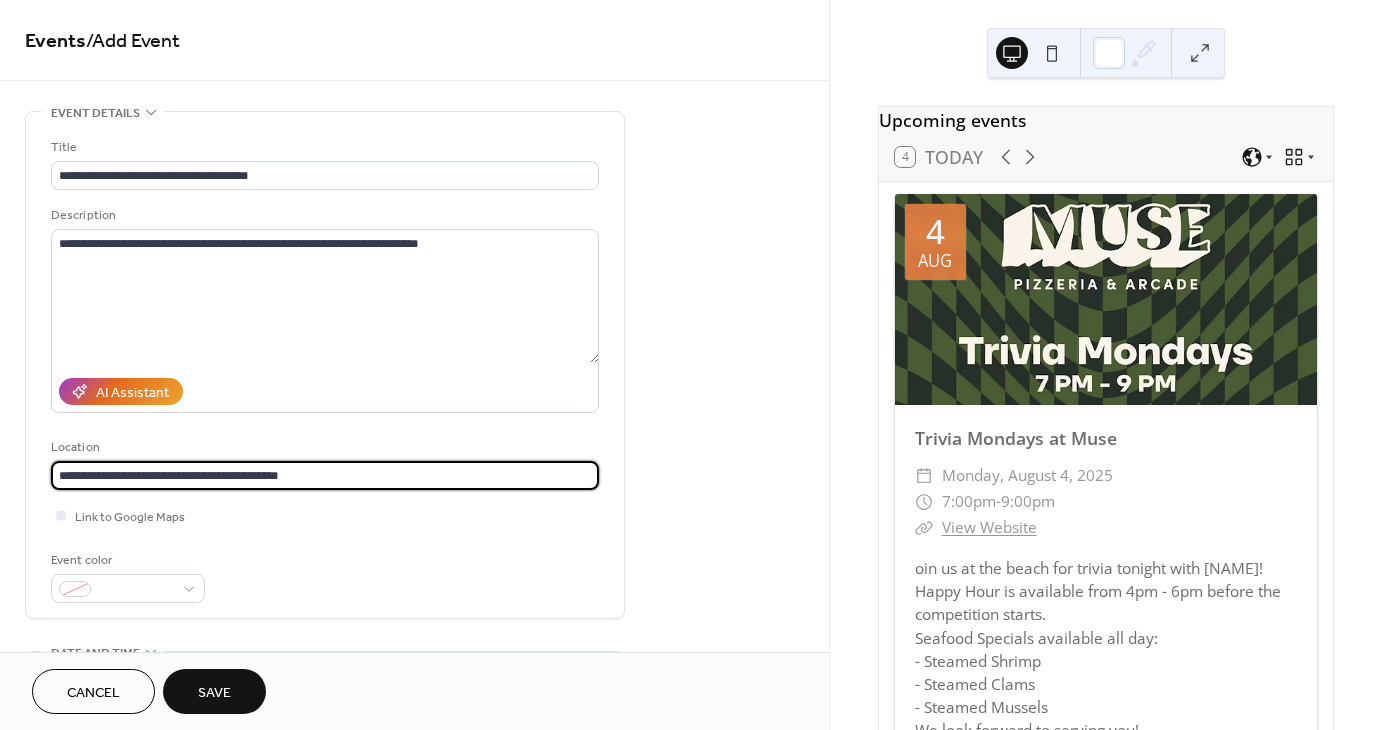 scroll, scrollTop: 100, scrollLeft: 0, axis: vertical 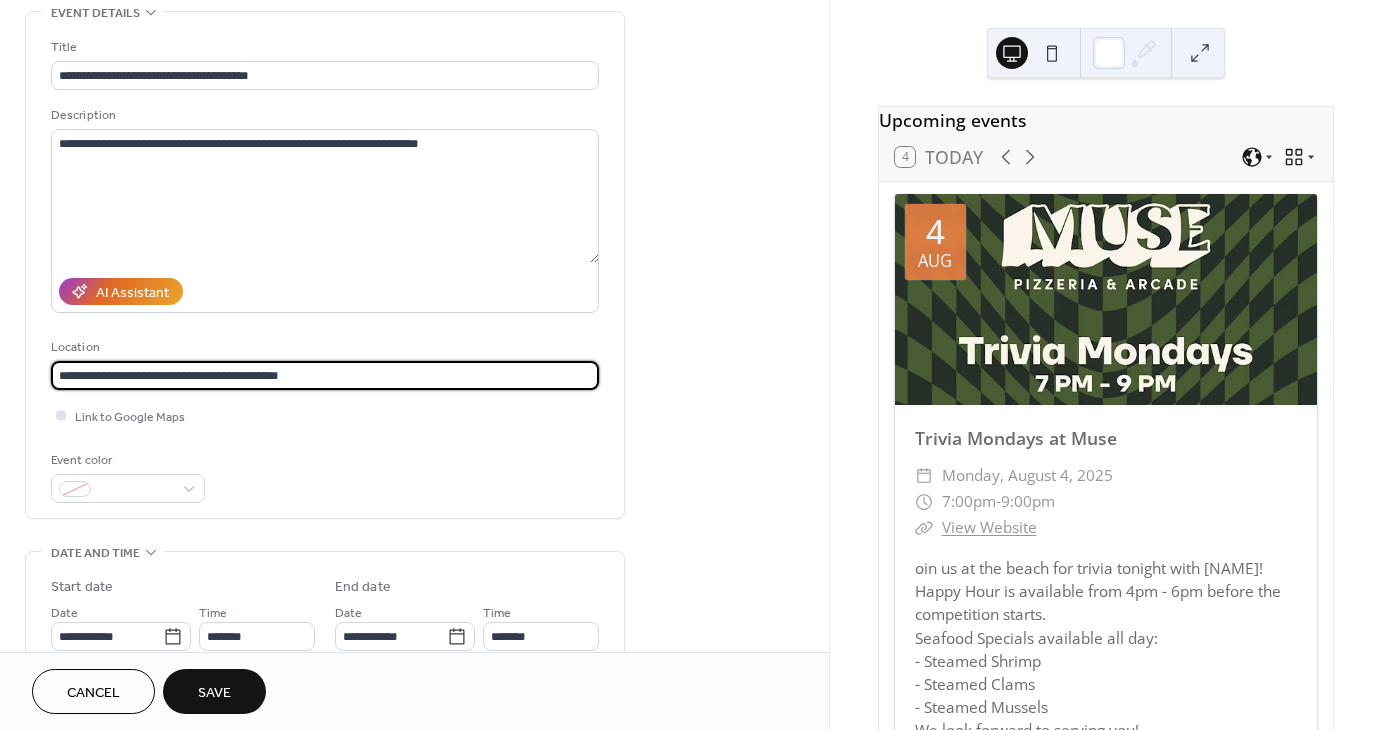 type on "**********" 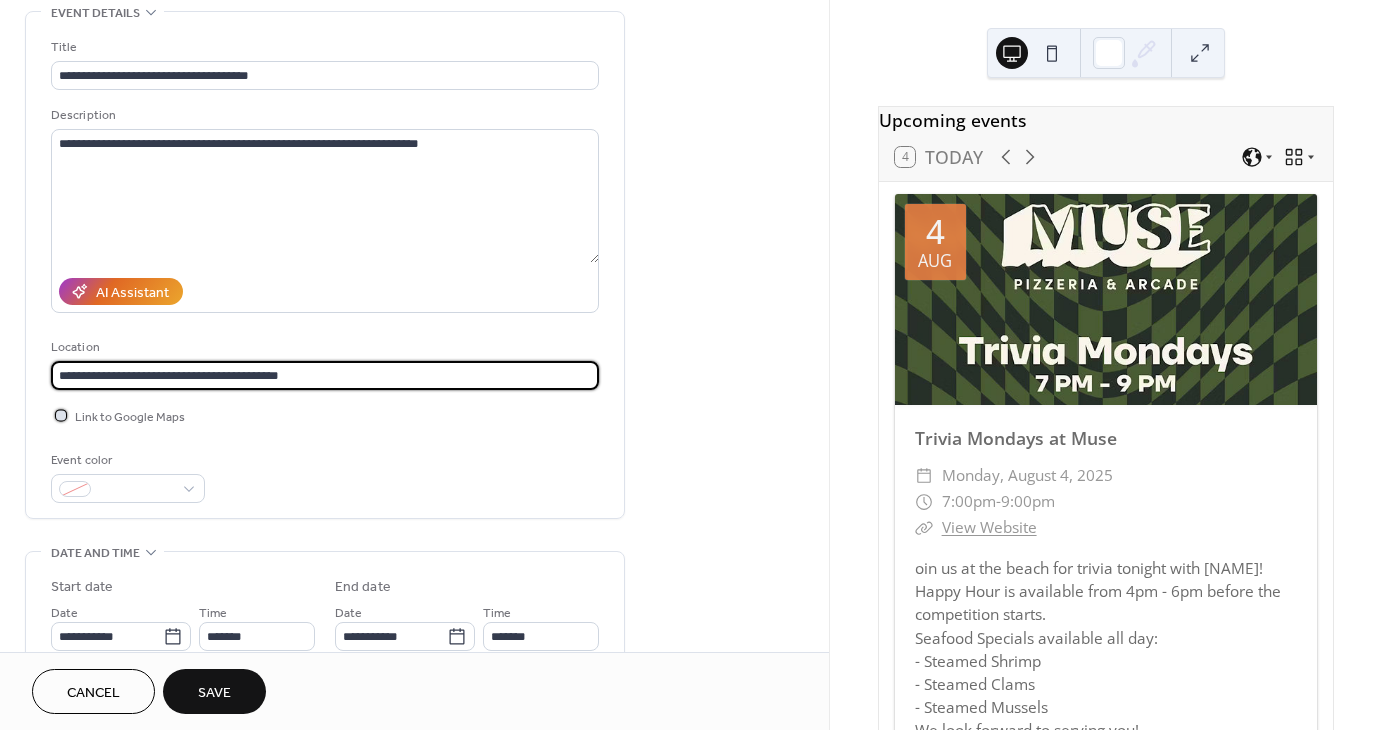 click on "Link to Google Maps" at bounding box center (130, 417) 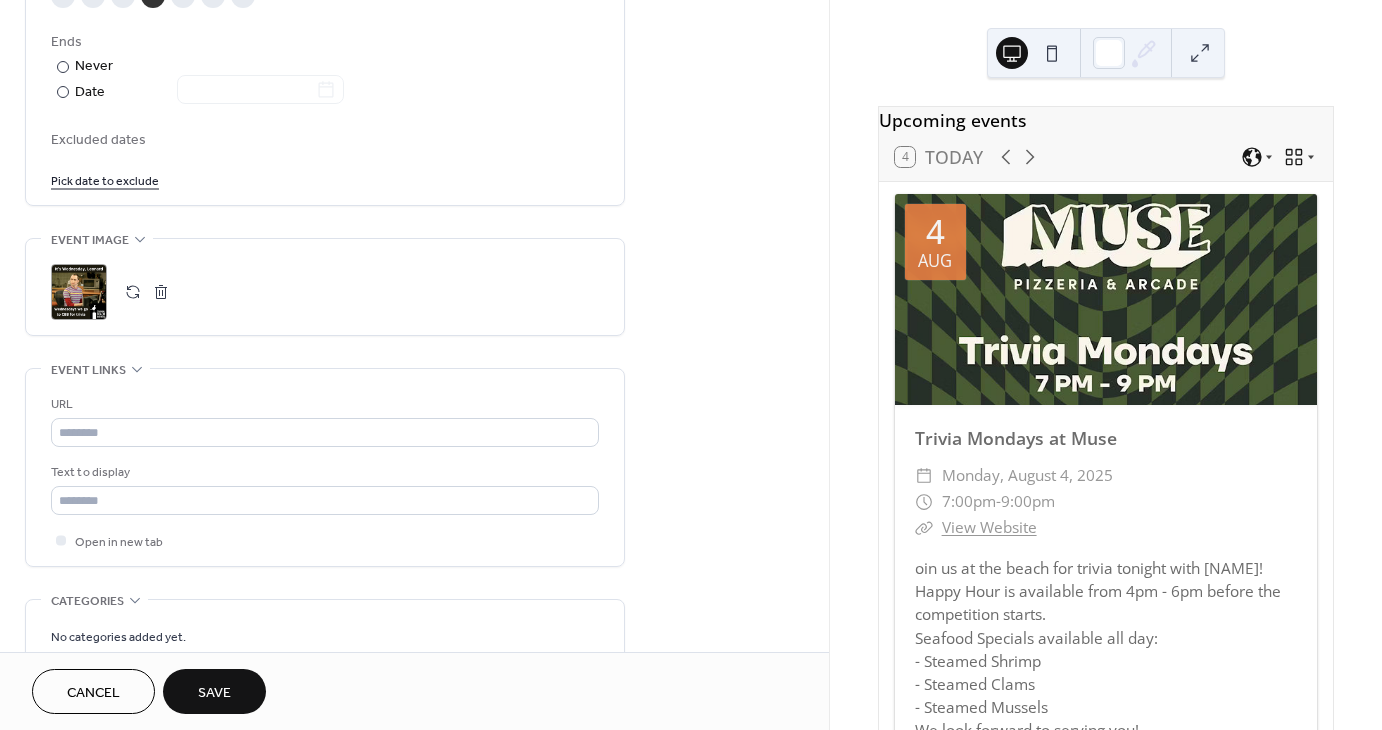 scroll, scrollTop: 800, scrollLeft: 0, axis: vertical 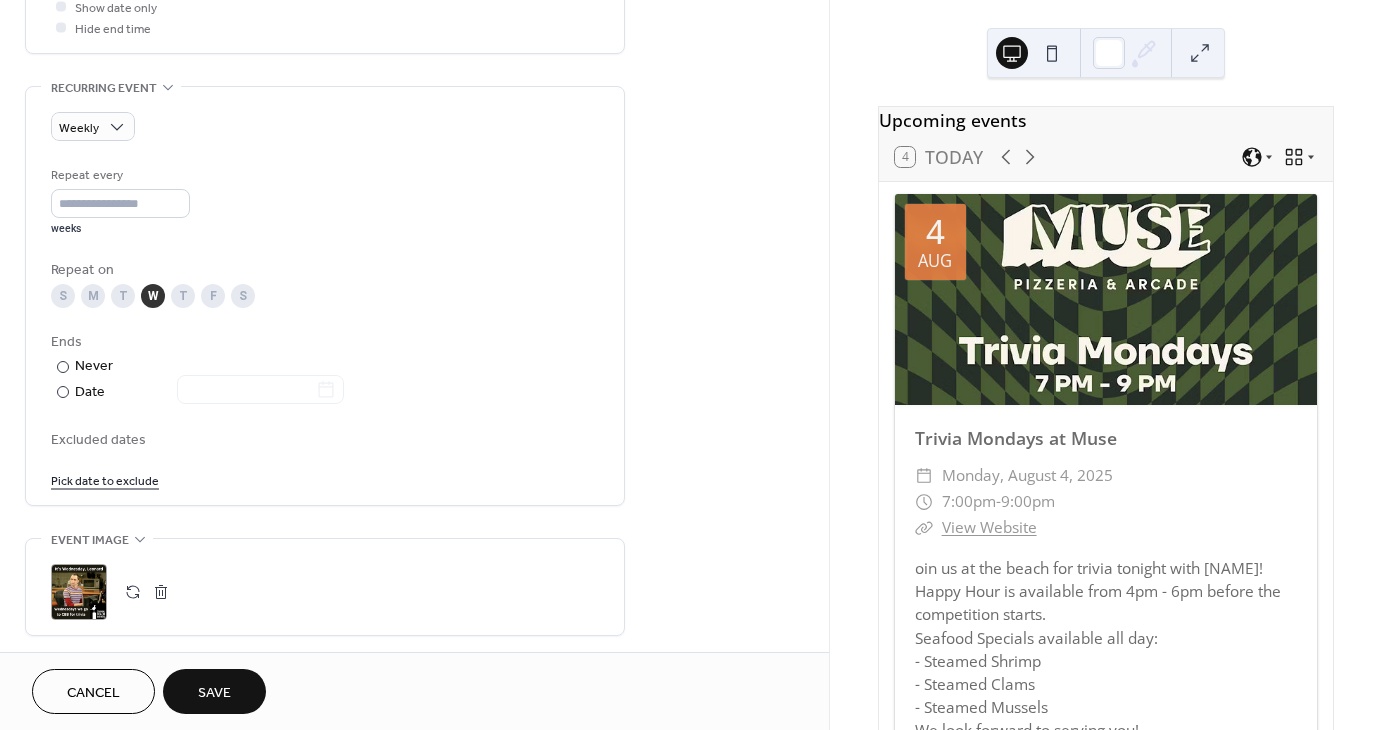 click on "Save" at bounding box center [214, 693] 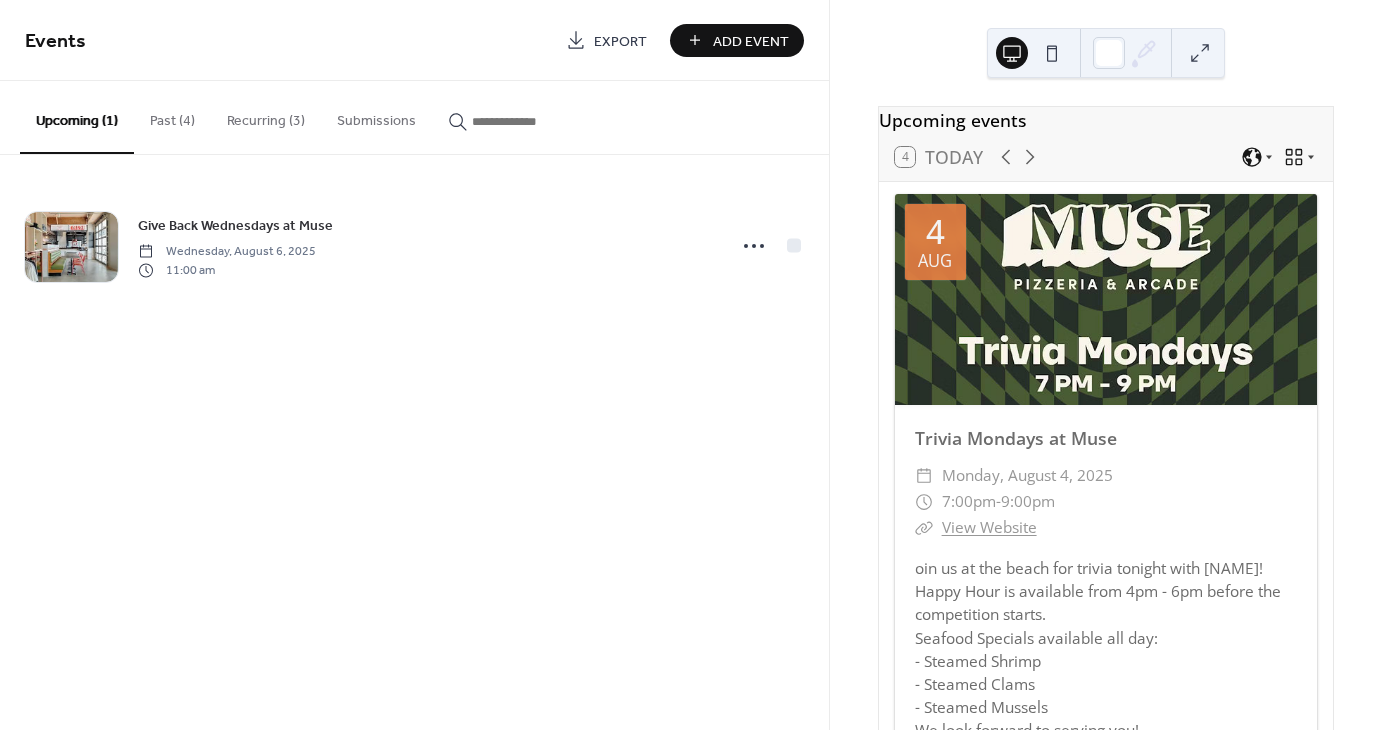 click on "Add Event" at bounding box center [751, 41] 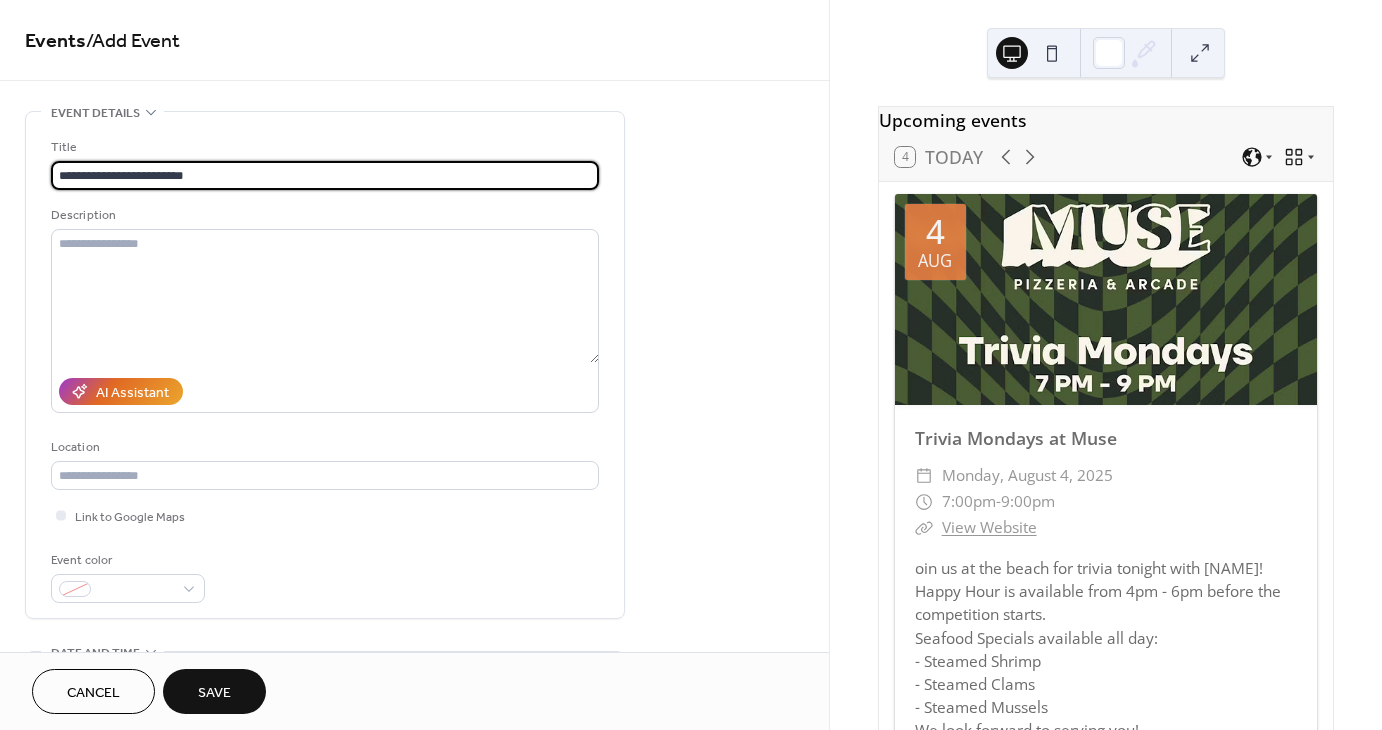 type on "**********" 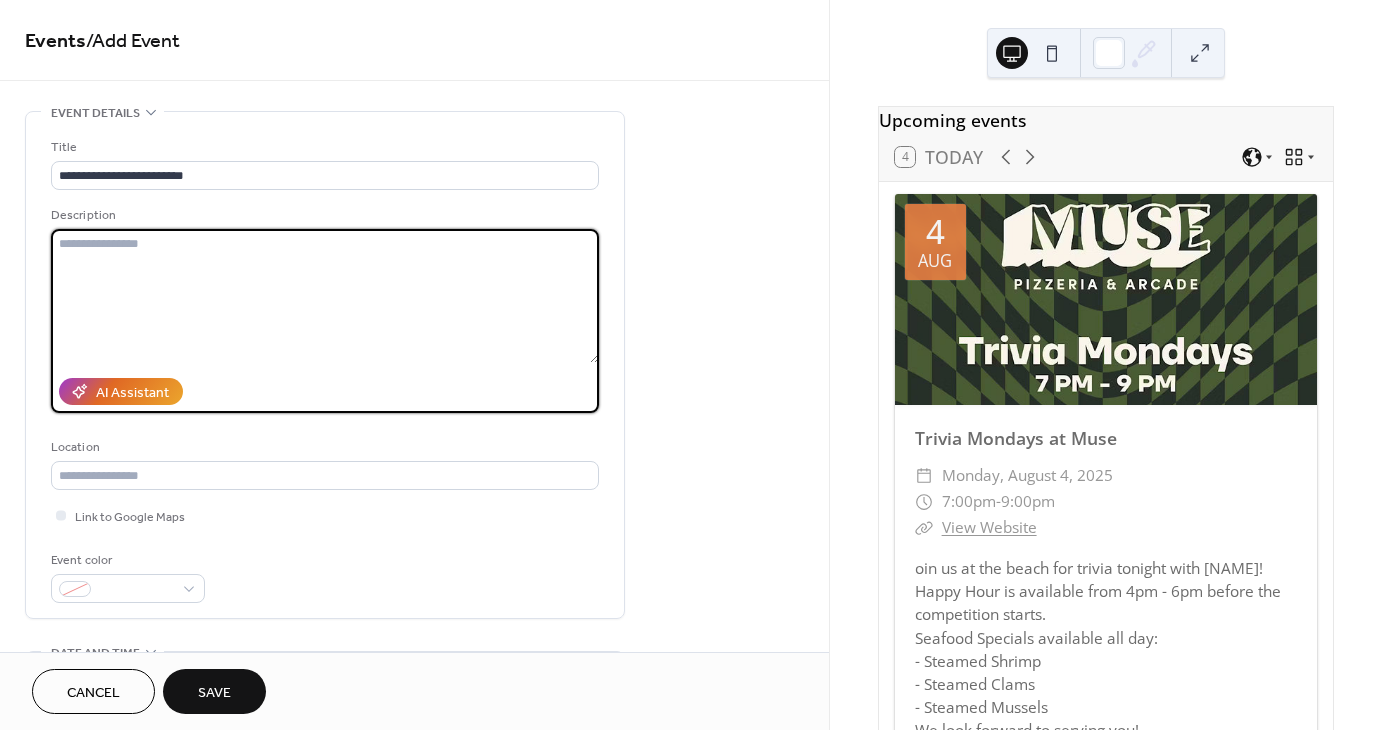 paste on "**********" 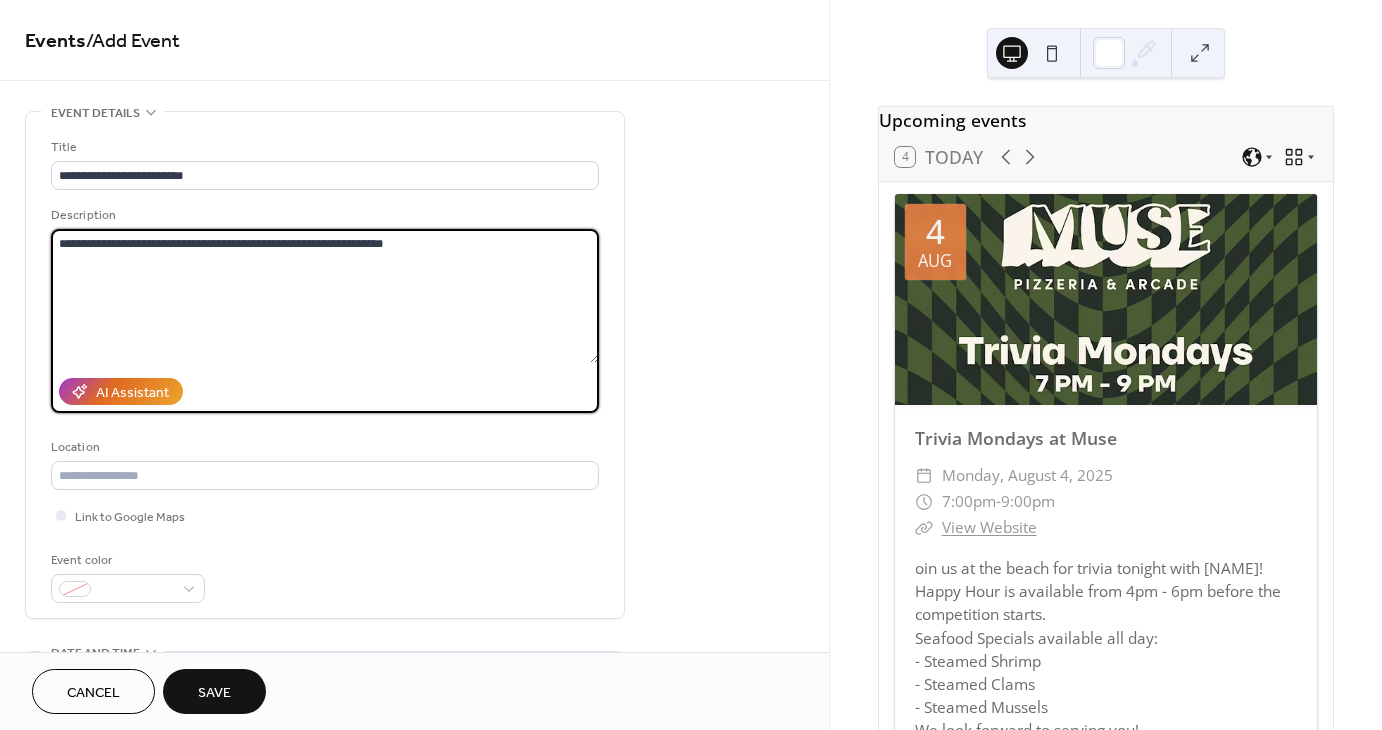 type on "**********" 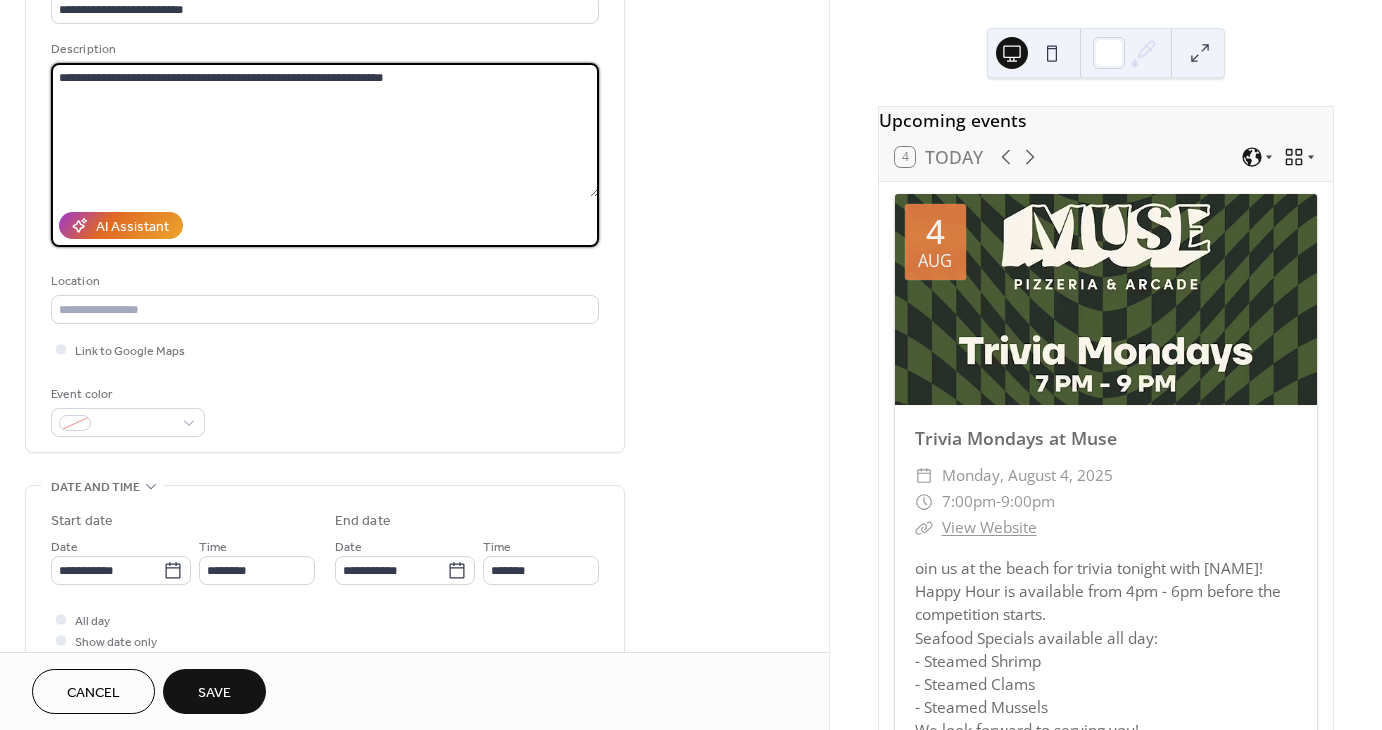 scroll, scrollTop: 200, scrollLeft: 0, axis: vertical 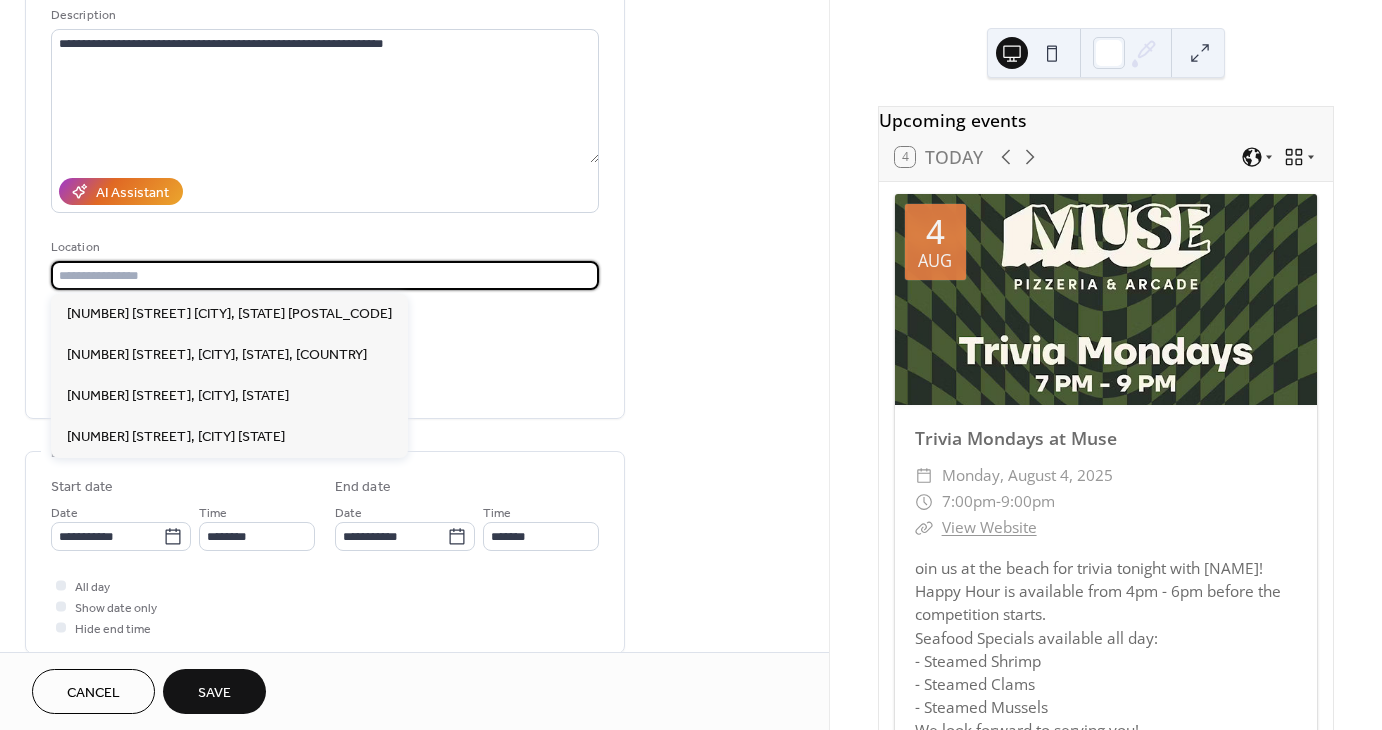 paste on "**********" 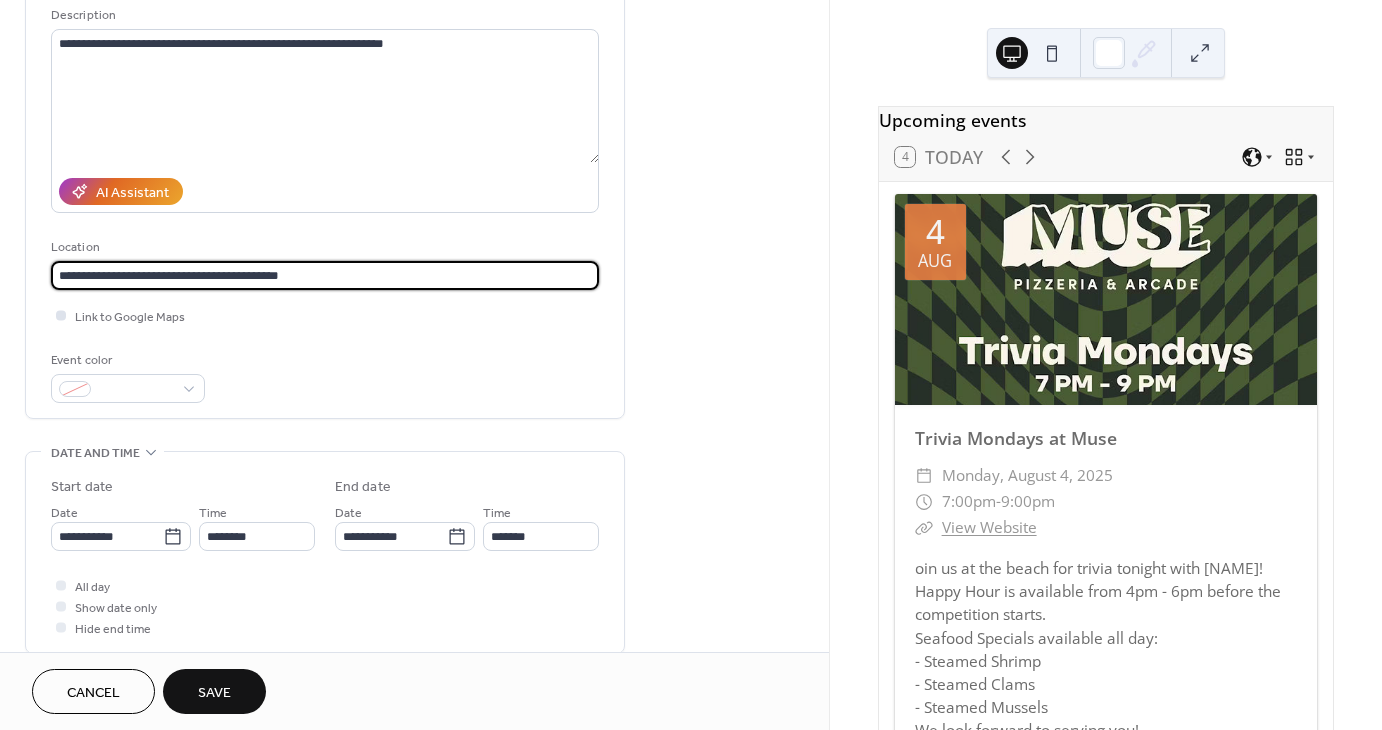type on "**********" 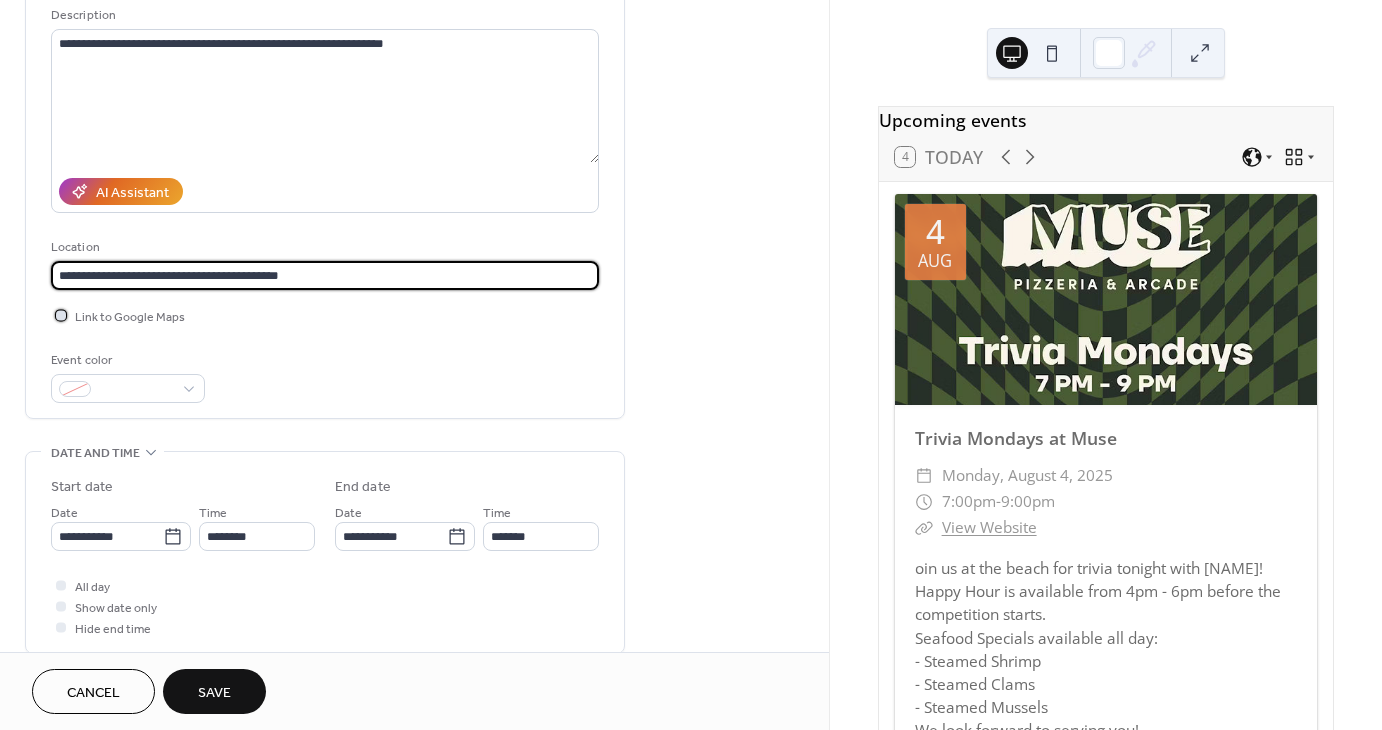 click on "Link to Google Maps" at bounding box center [130, 317] 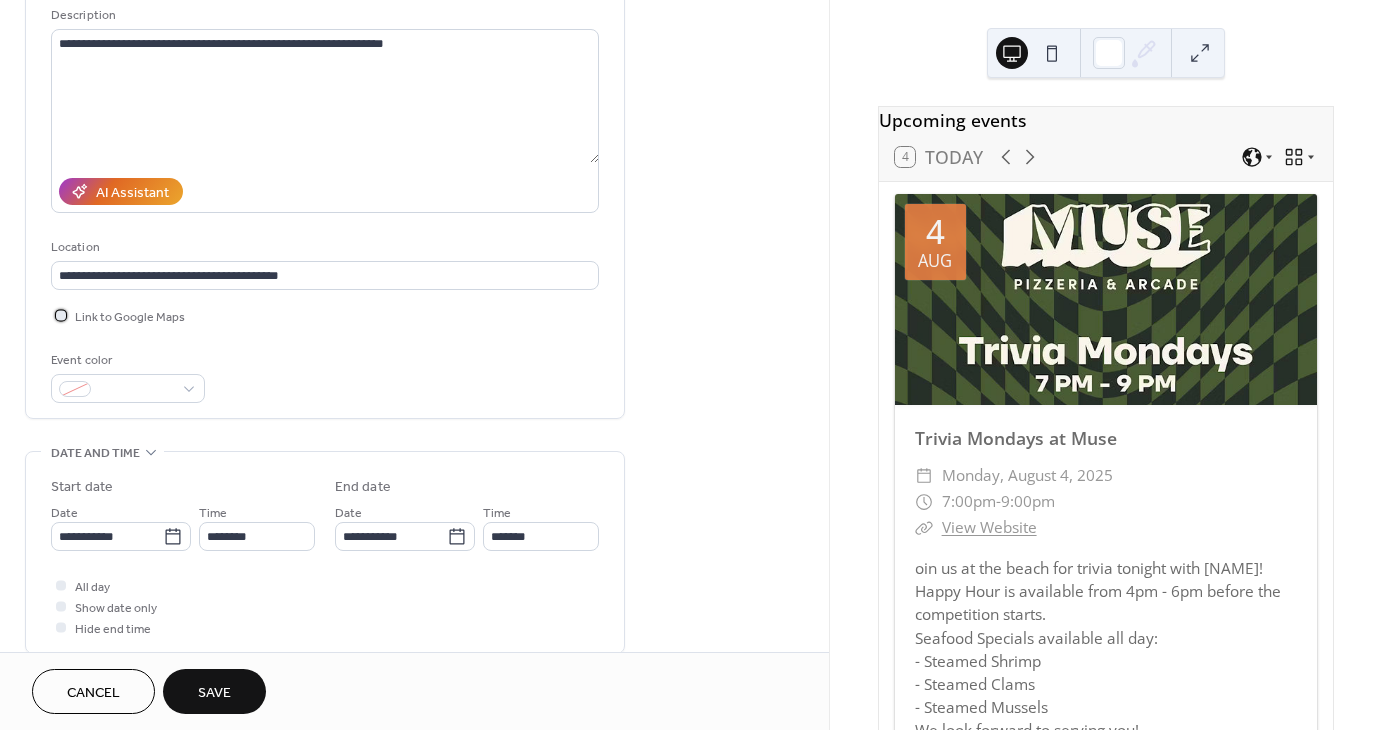 scroll, scrollTop: 300, scrollLeft: 0, axis: vertical 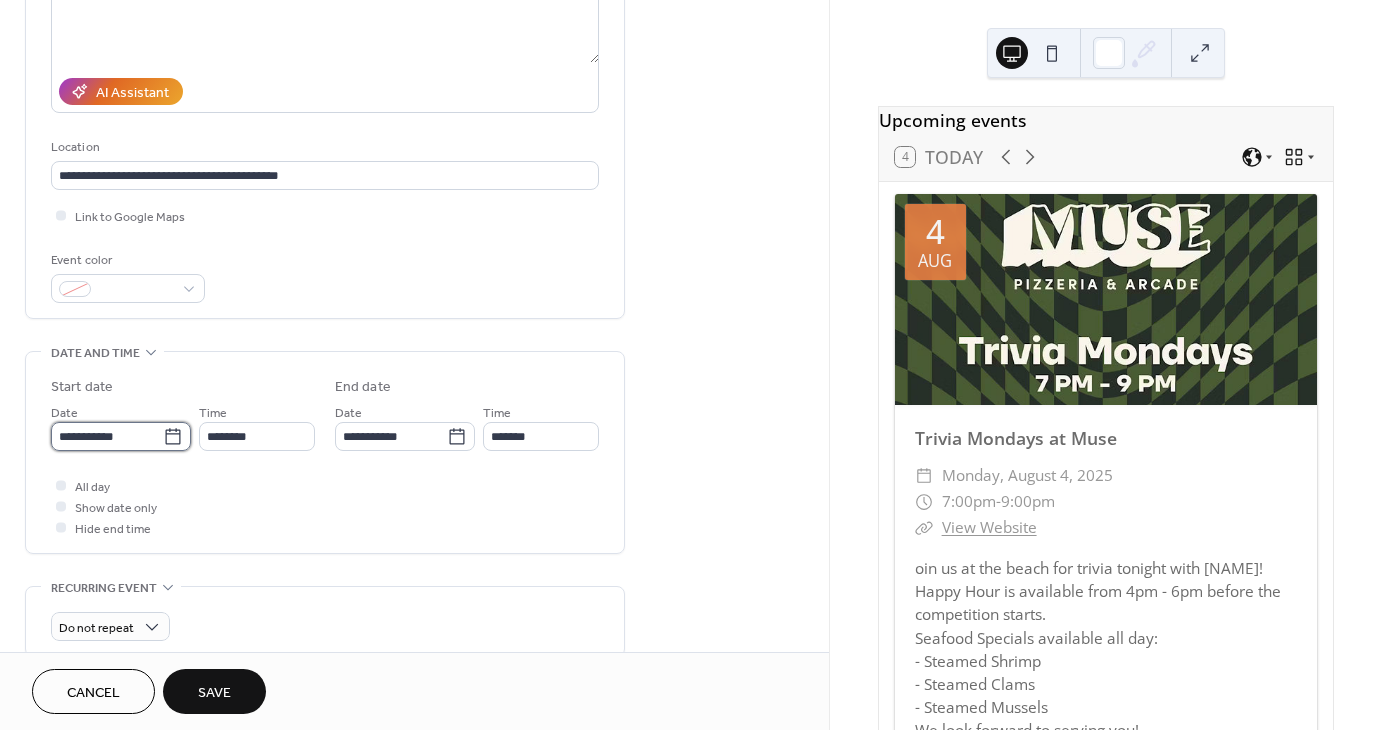 click on "**********" at bounding box center (107, 436) 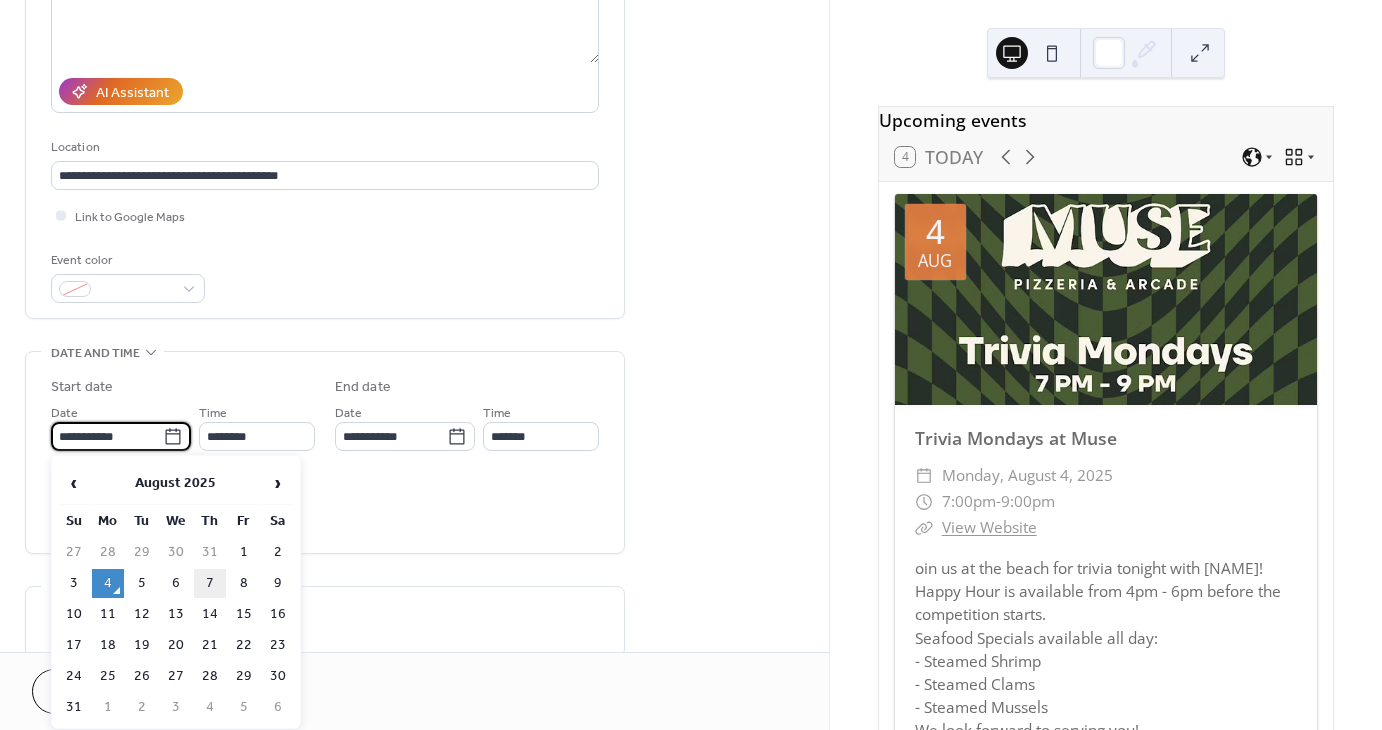 click on "7" at bounding box center [210, 583] 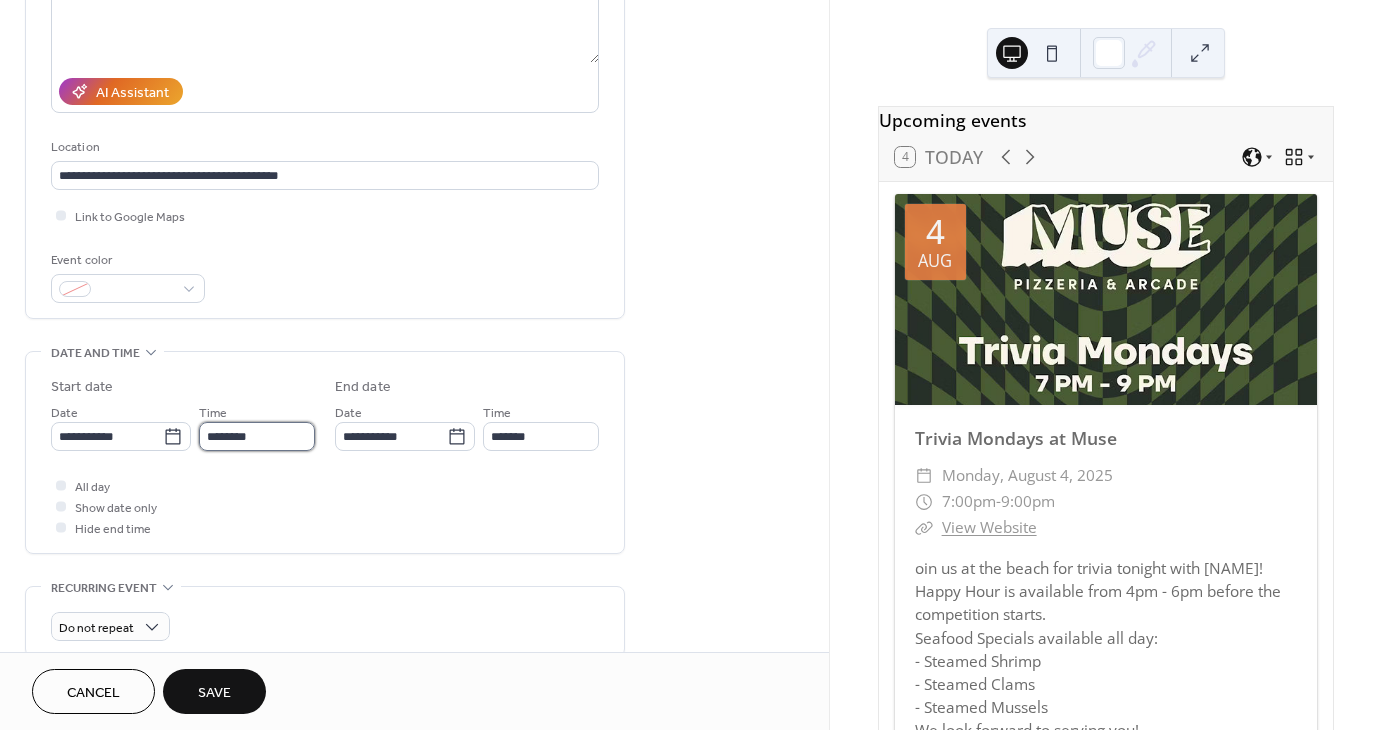 click on "********" at bounding box center (257, 436) 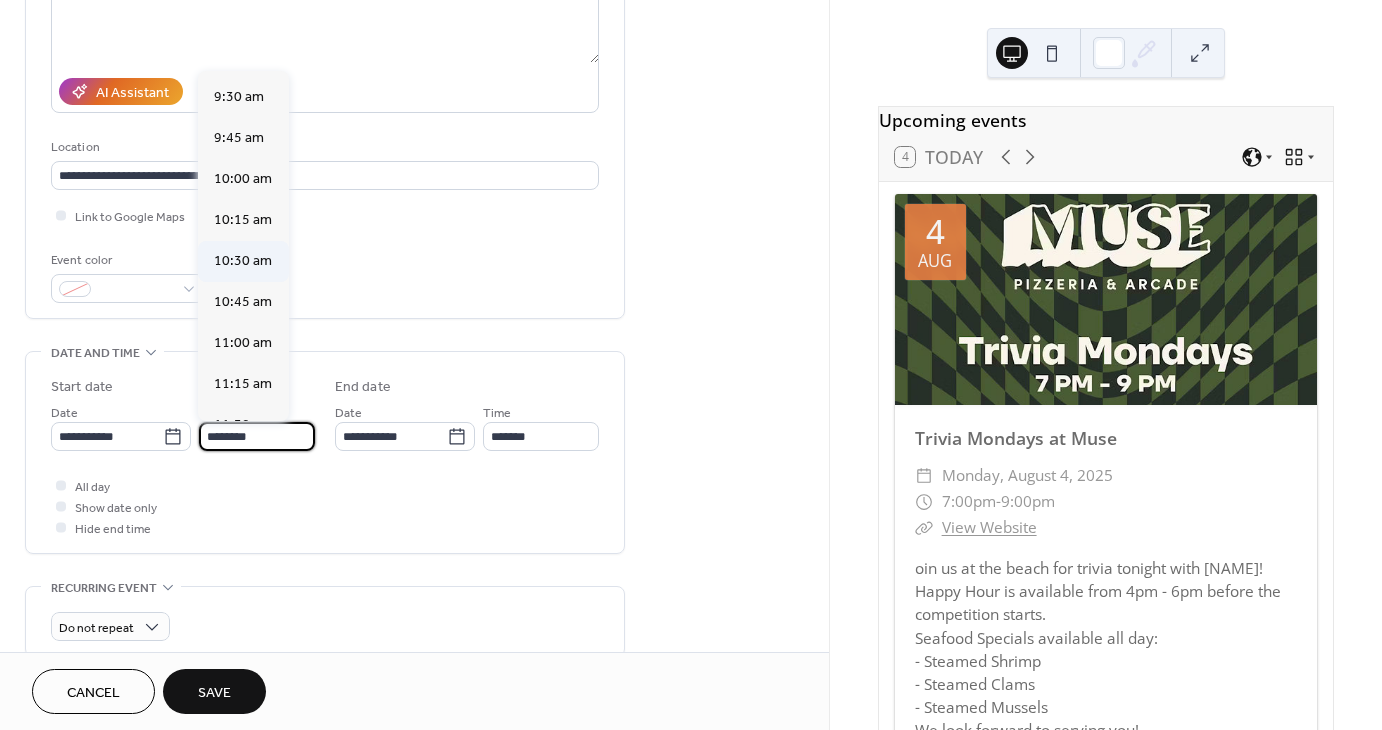 scroll, scrollTop: 1548, scrollLeft: 0, axis: vertical 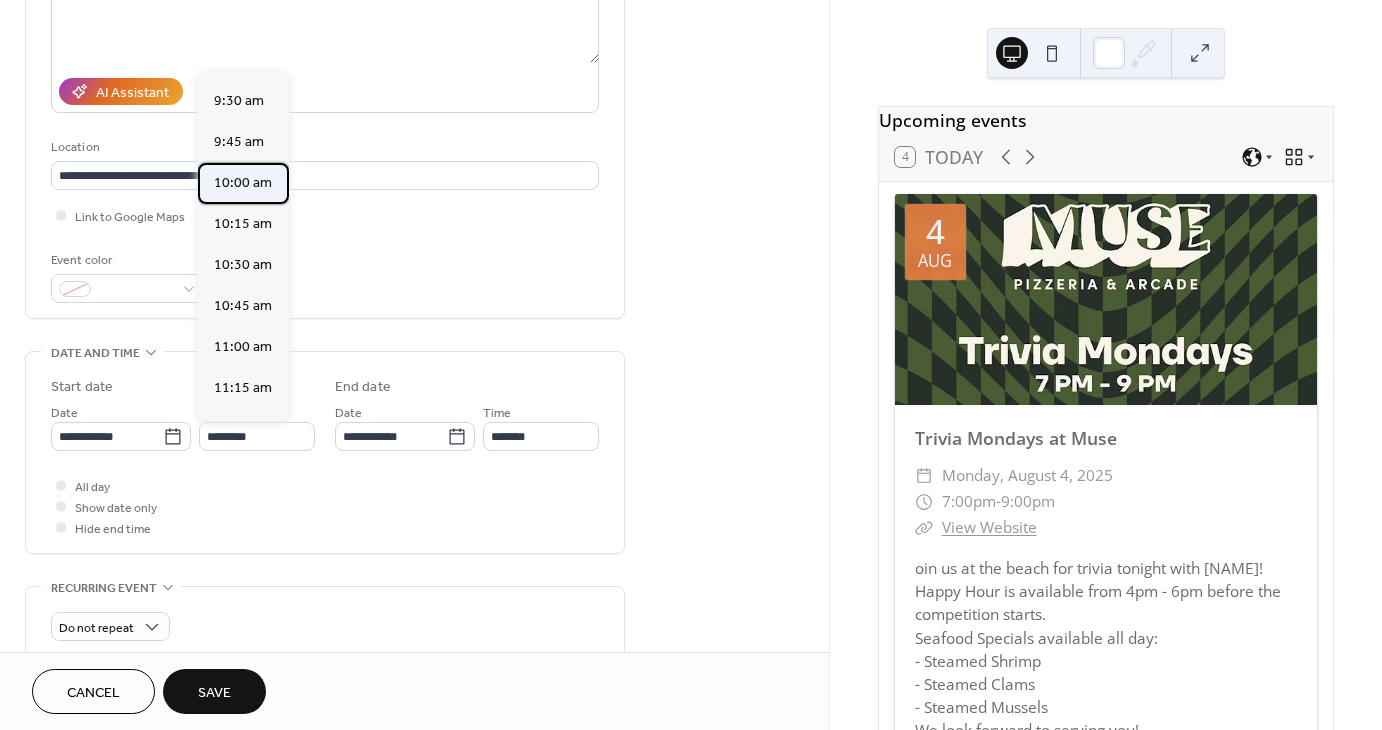 click on "10:00 am" at bounding box center [243, 183] 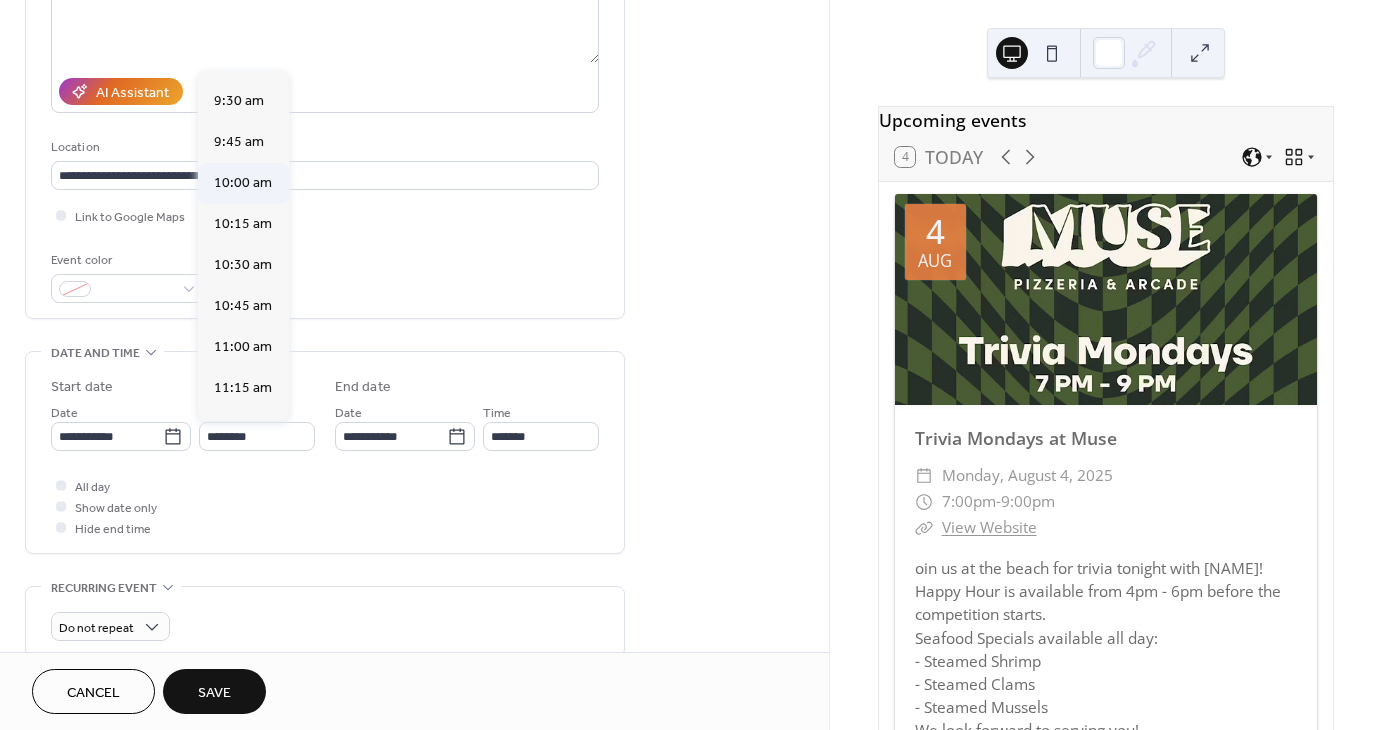 type on "********" 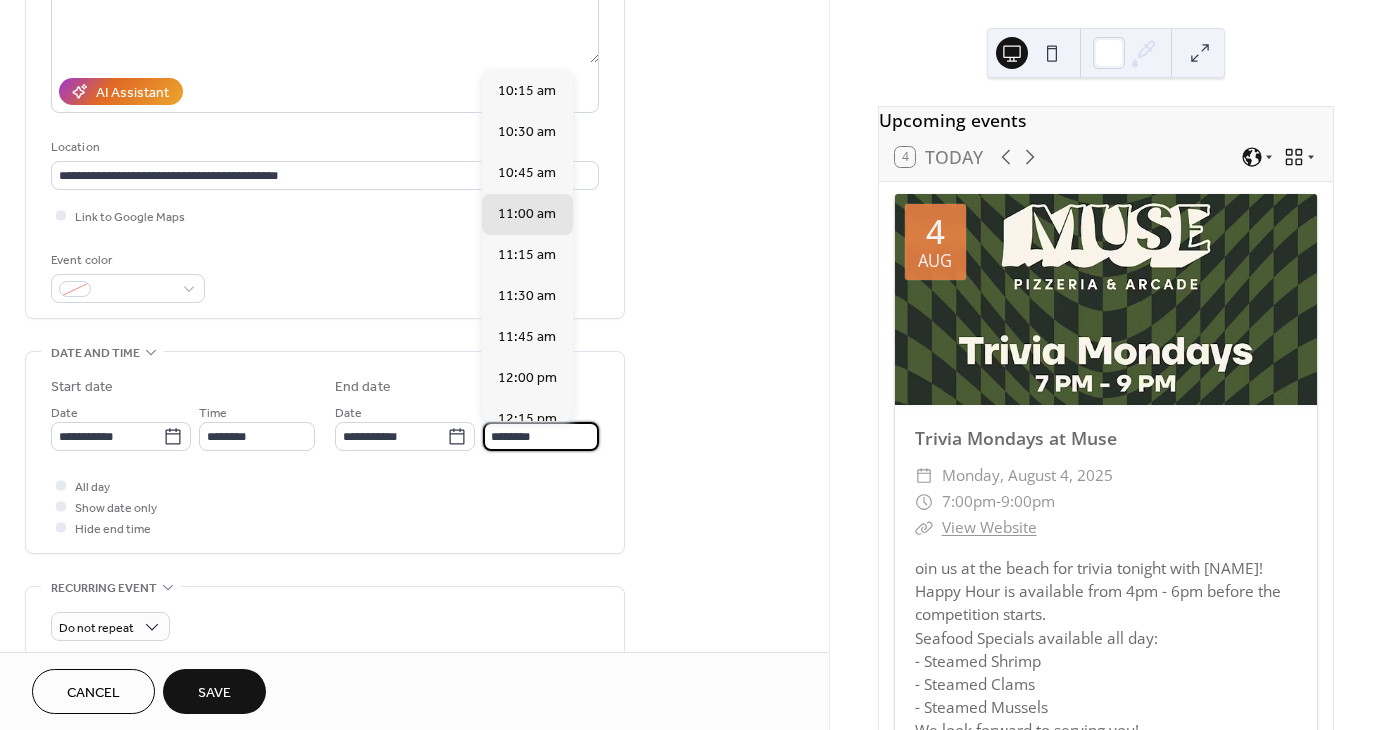 click on "********" at bounding box center [541, 436] 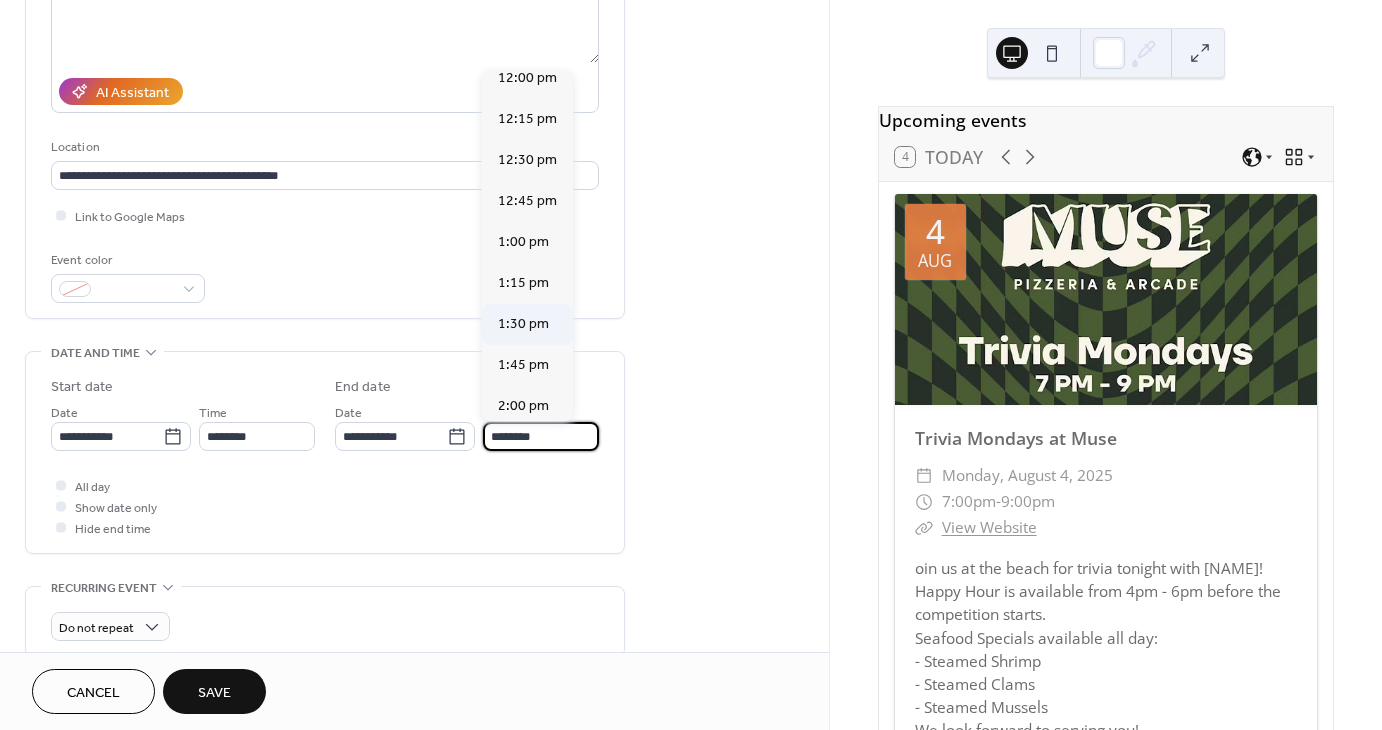 scroll, scrollTop: 400, scrollLeft: 0, axis: vertical 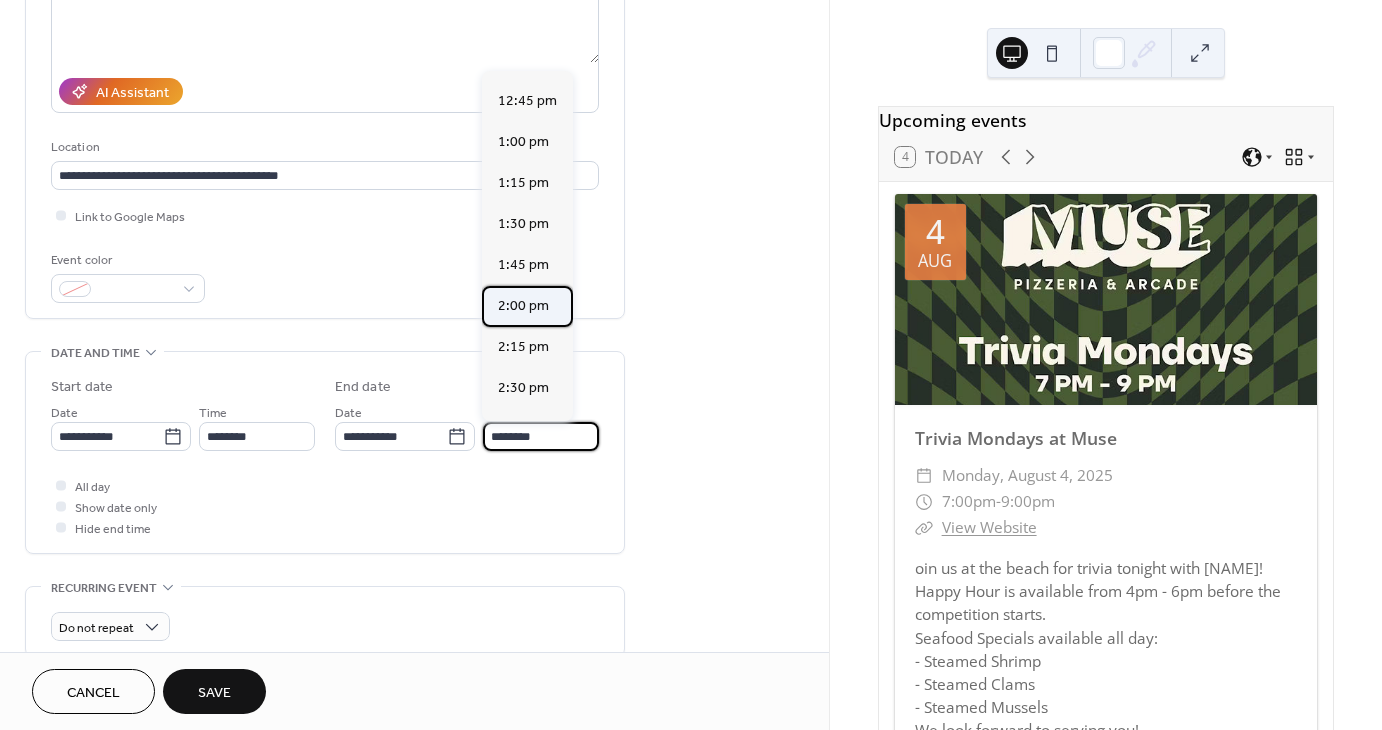 click on "2:00 pm" at bounding box center [523, 306] 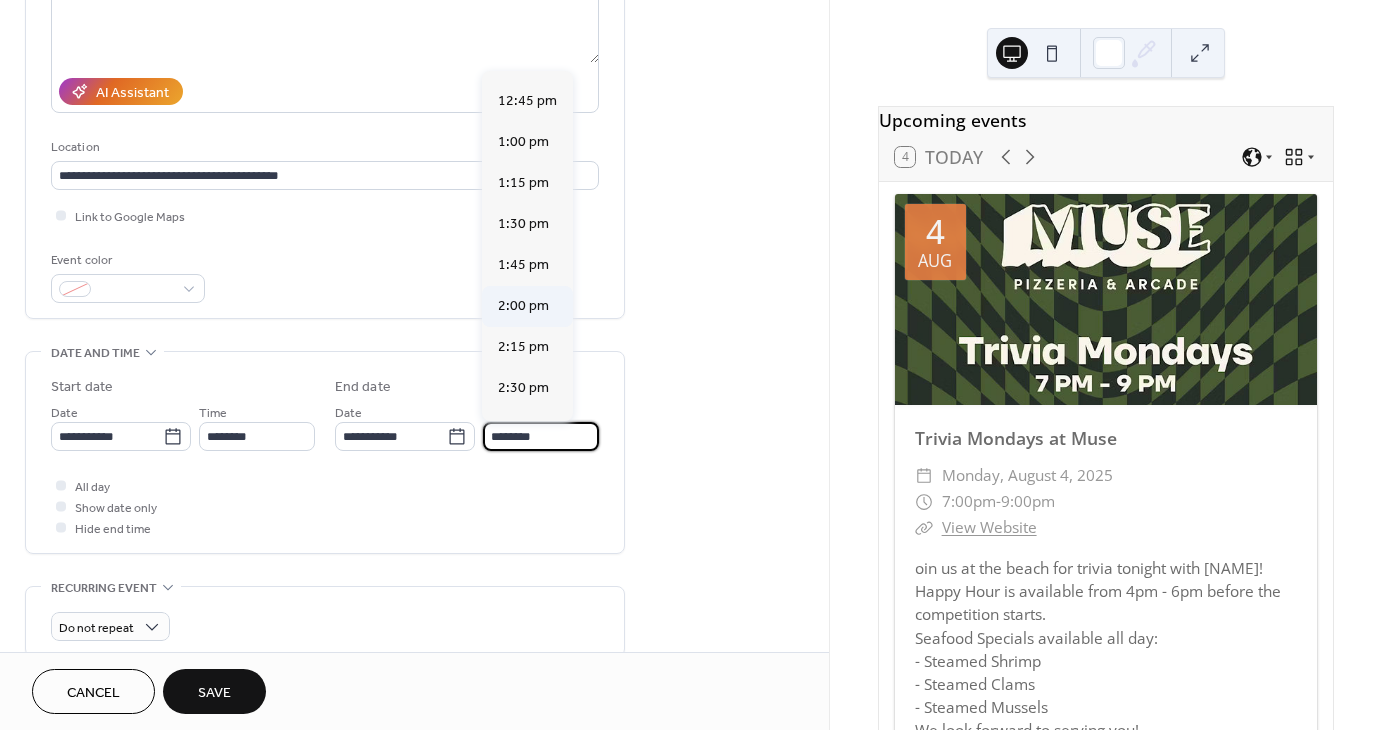 type on "*******" 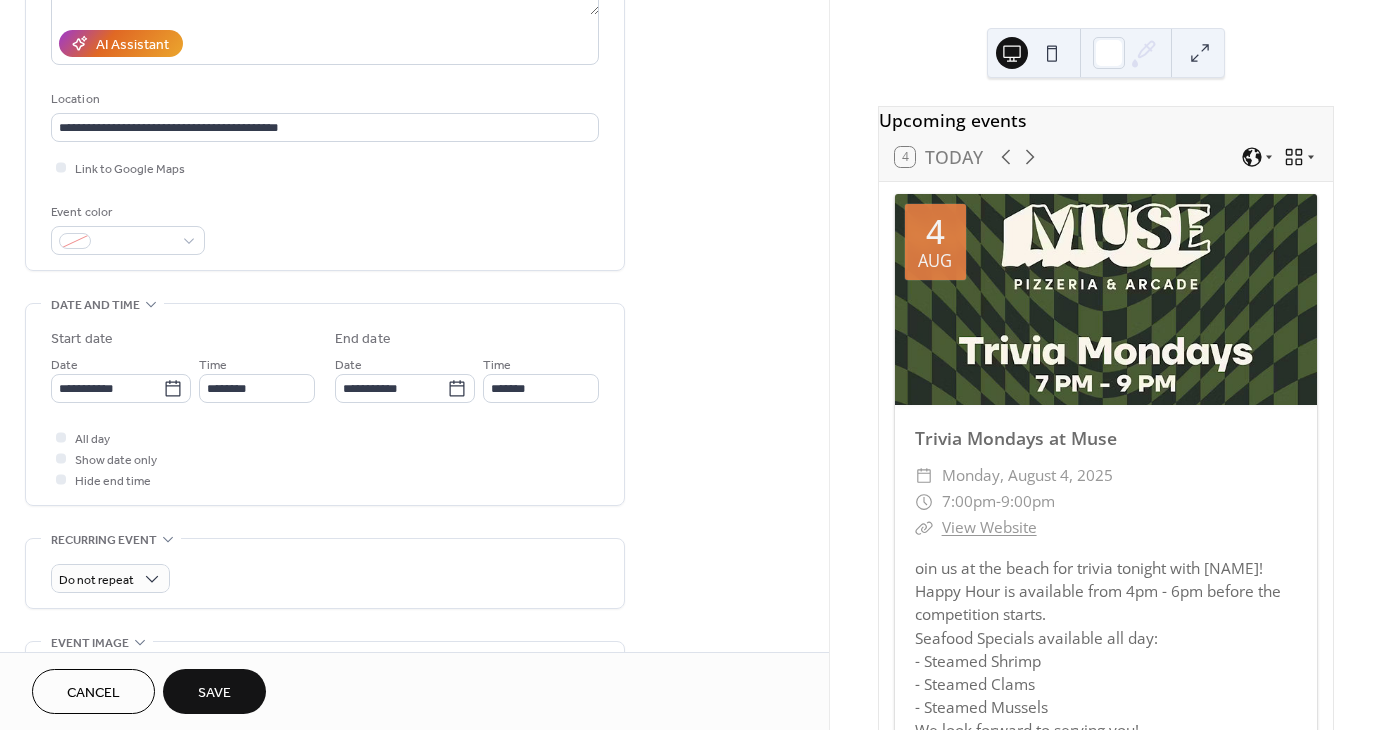 scroll, scrollTop: 600, scrollLeft: 0, axis: vertical 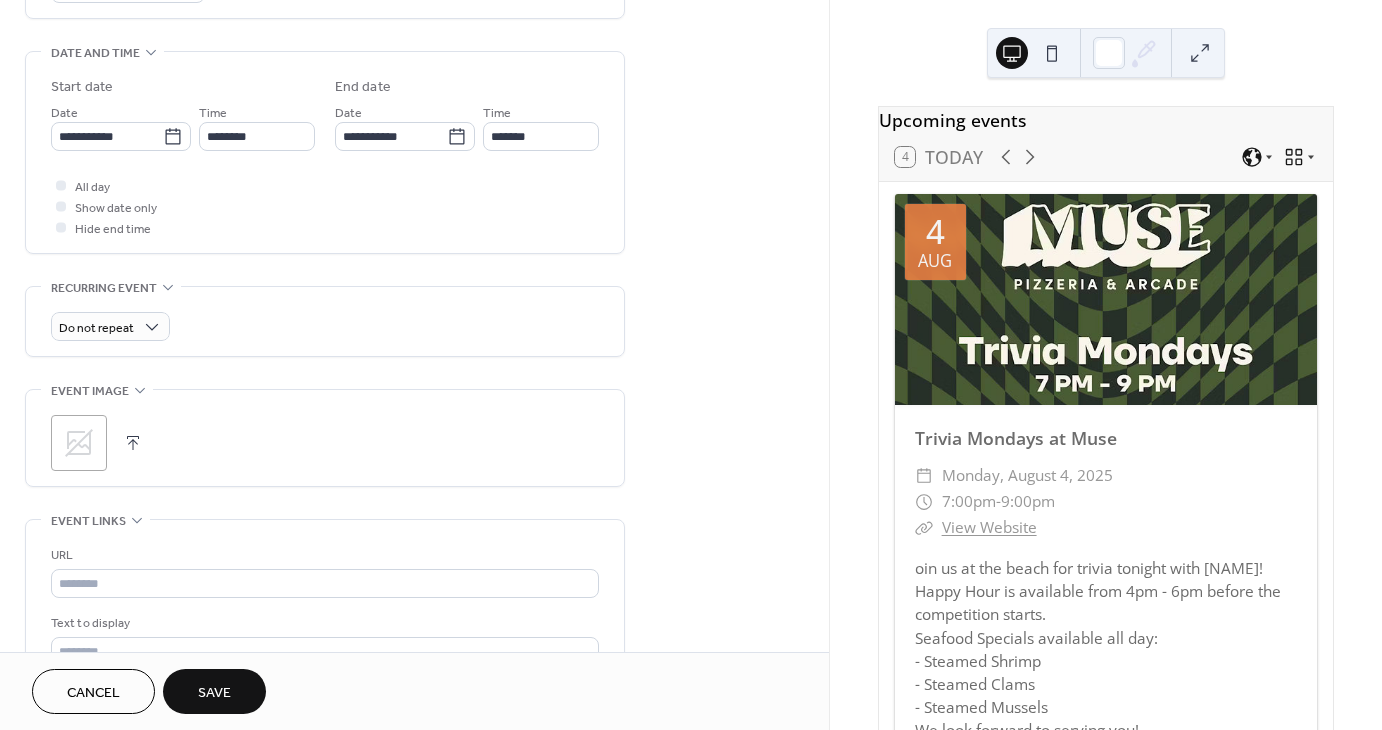 click 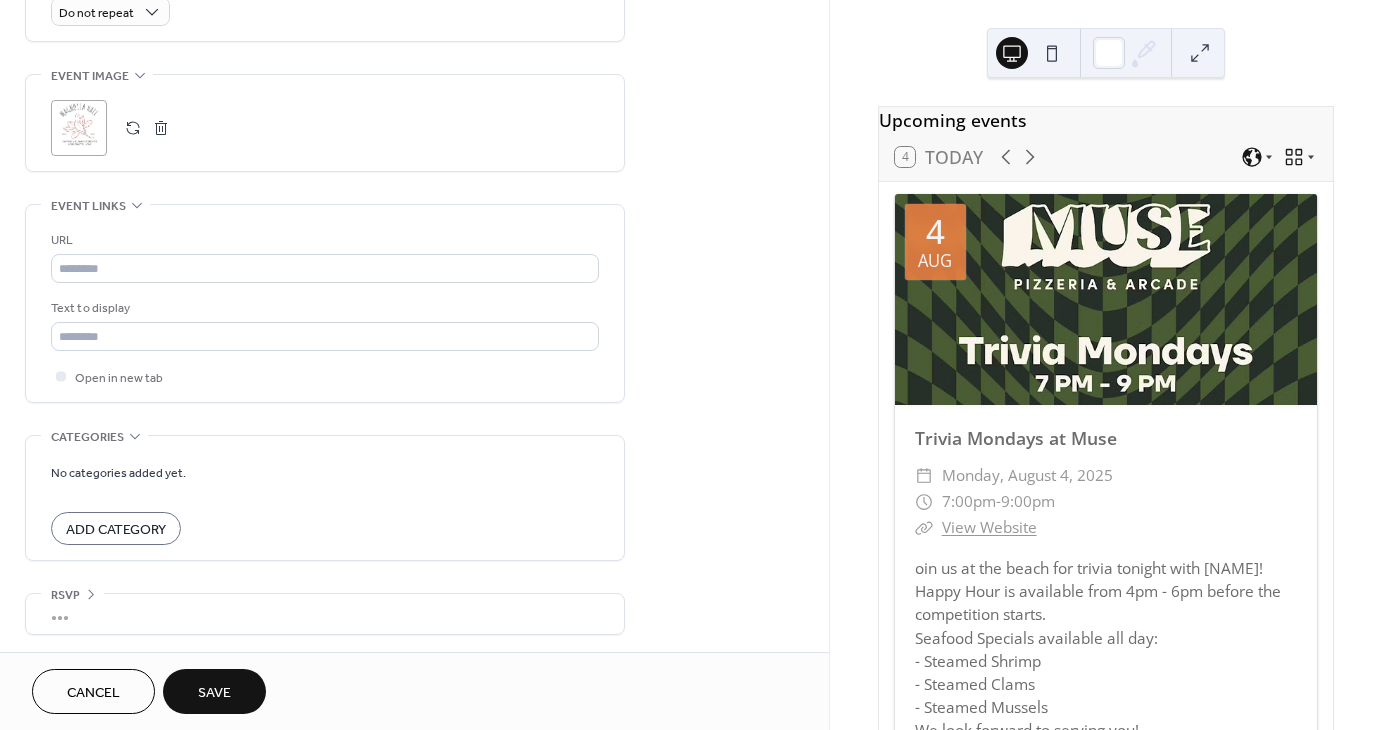 scroll, scrollTop: 915, scrollLeft: 0, axis: vertical 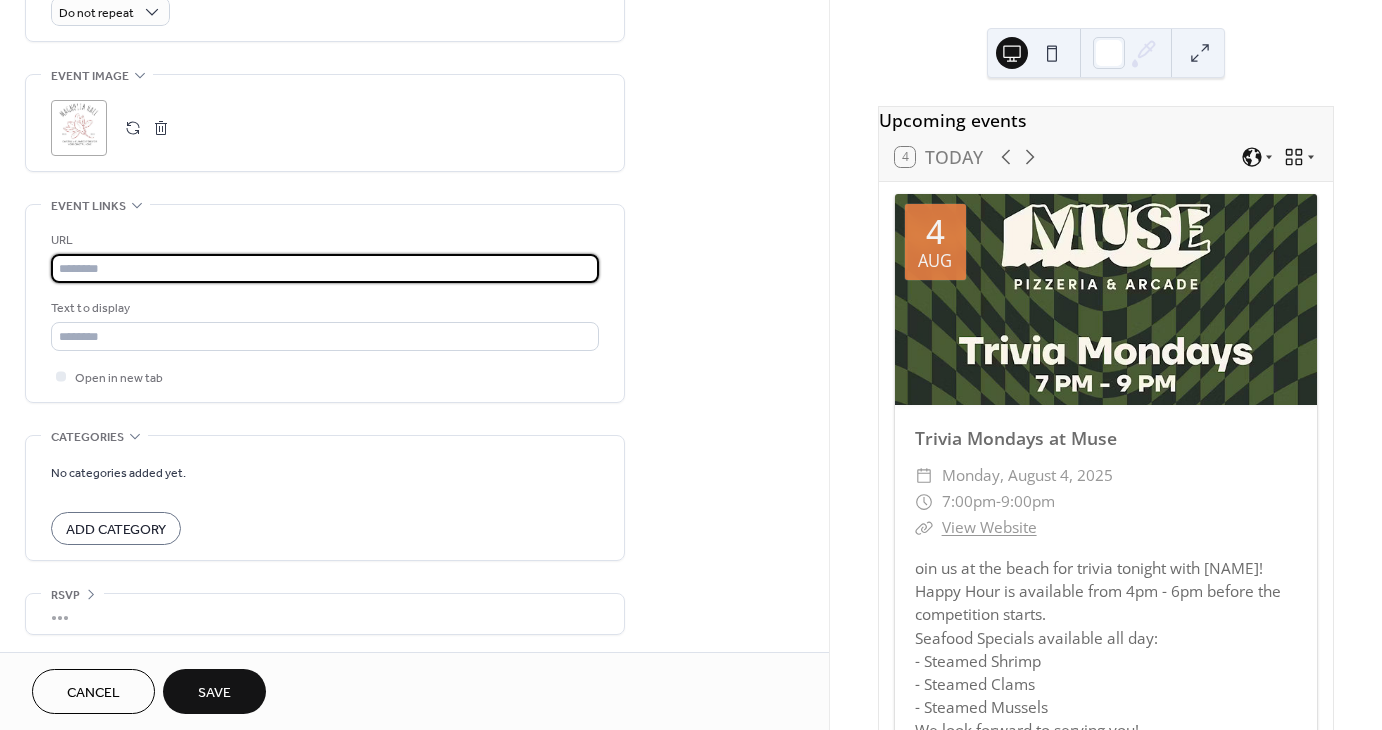 click at bounding box center [325, 268] 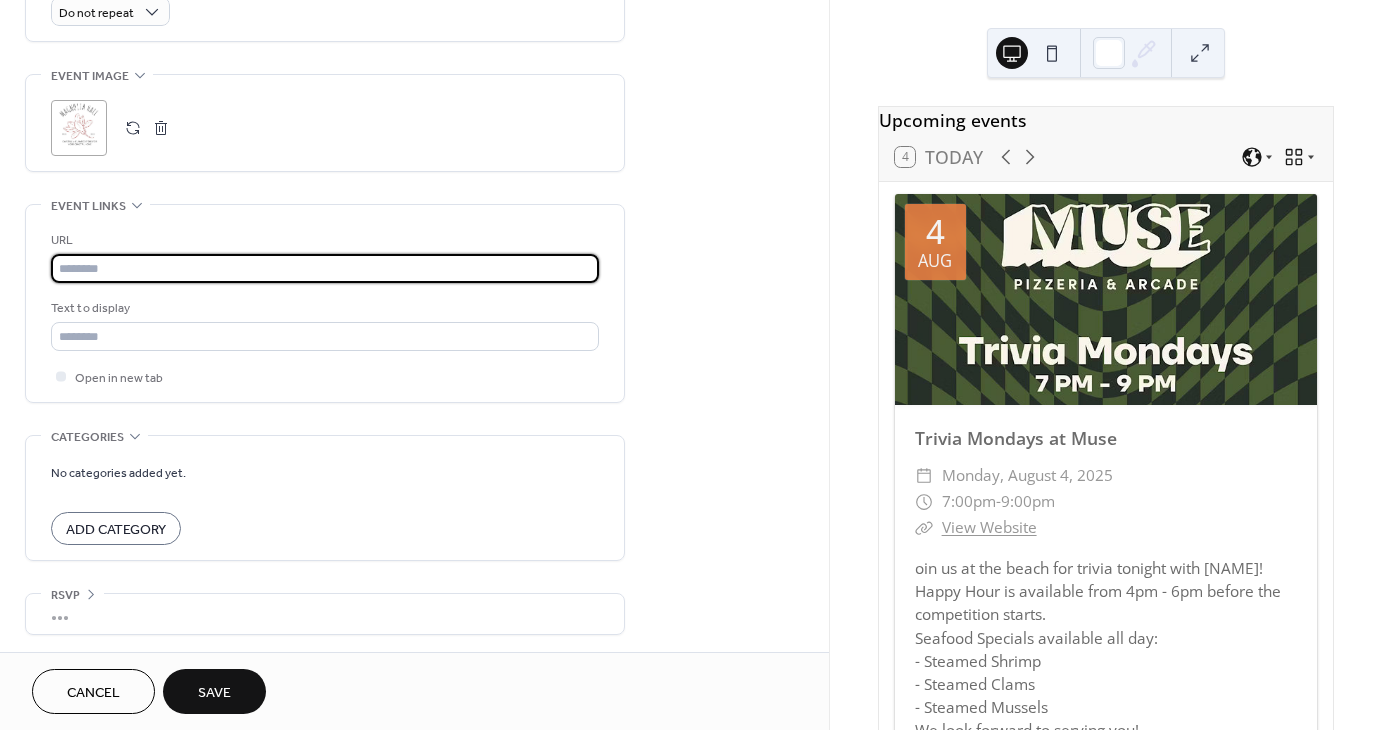 paste on "**********" 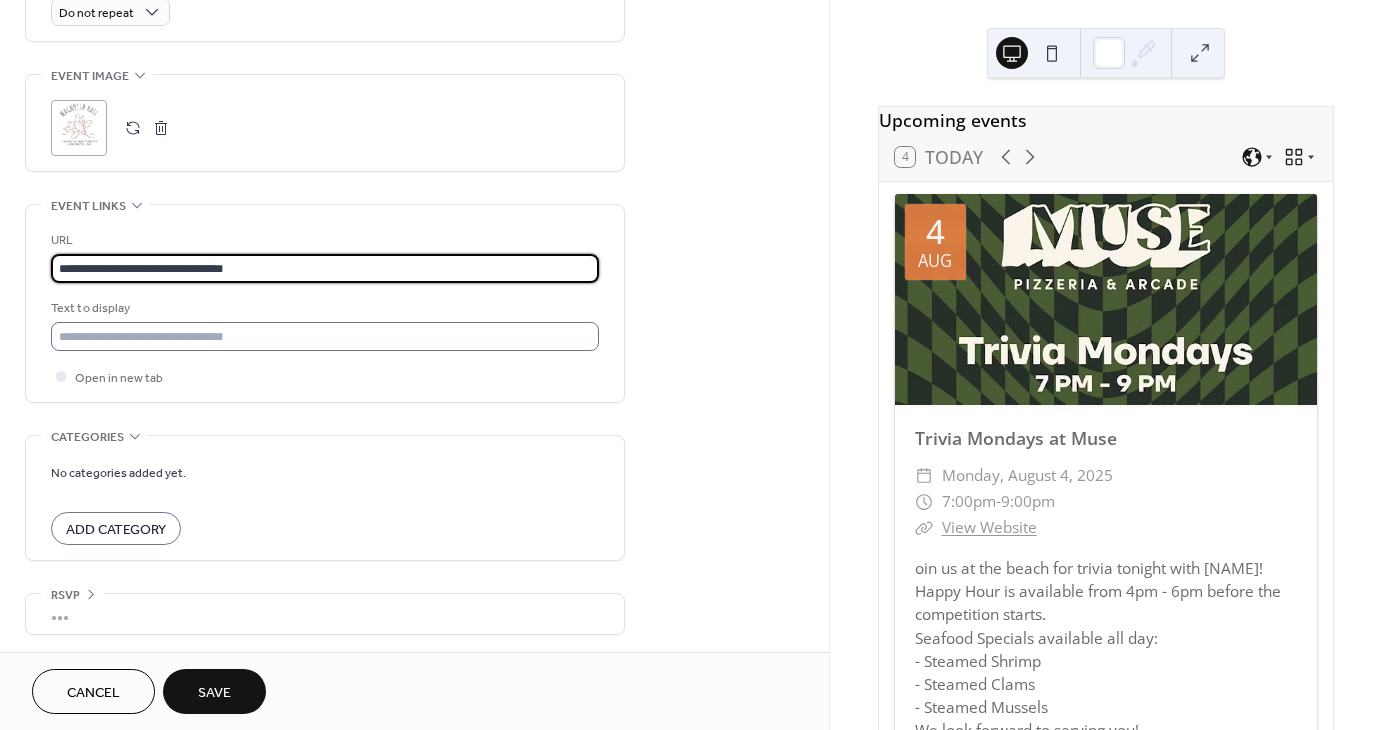 type on "**********" 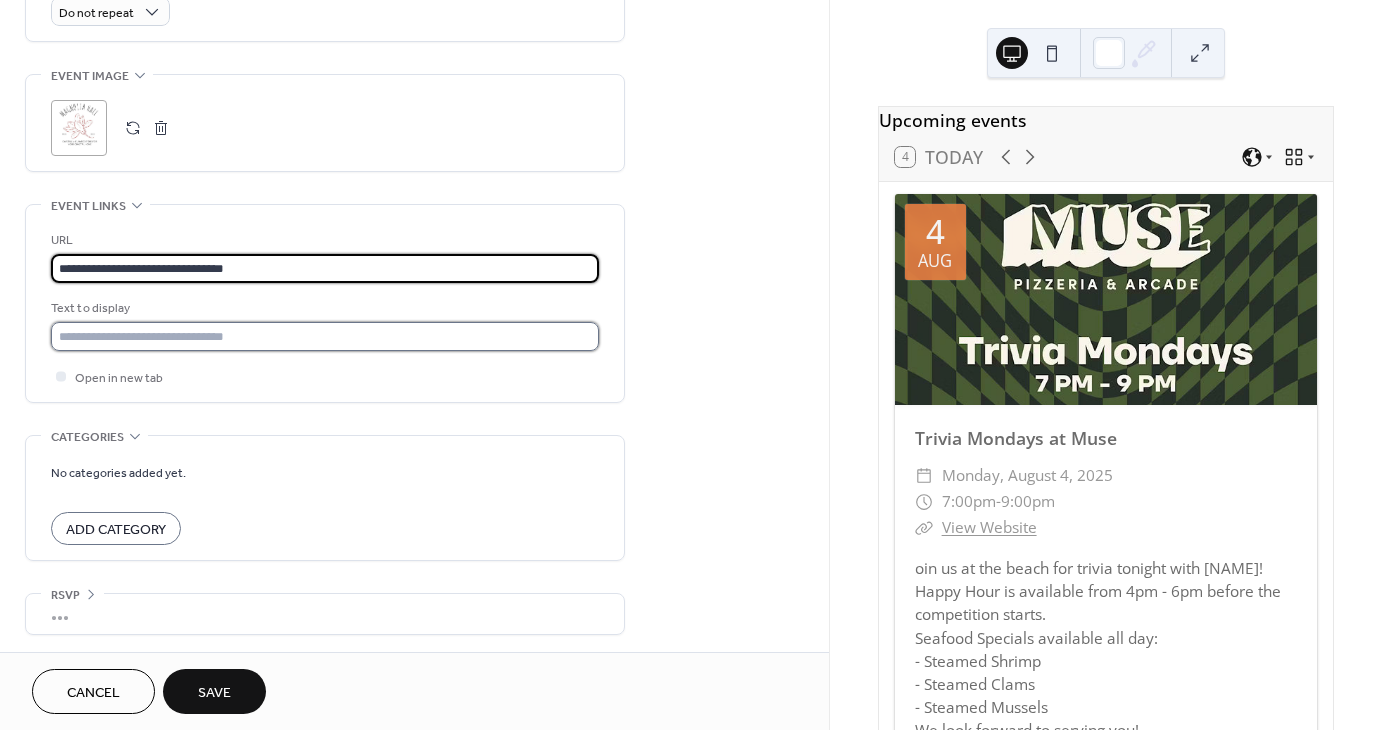click at bounding box center [325, 336] 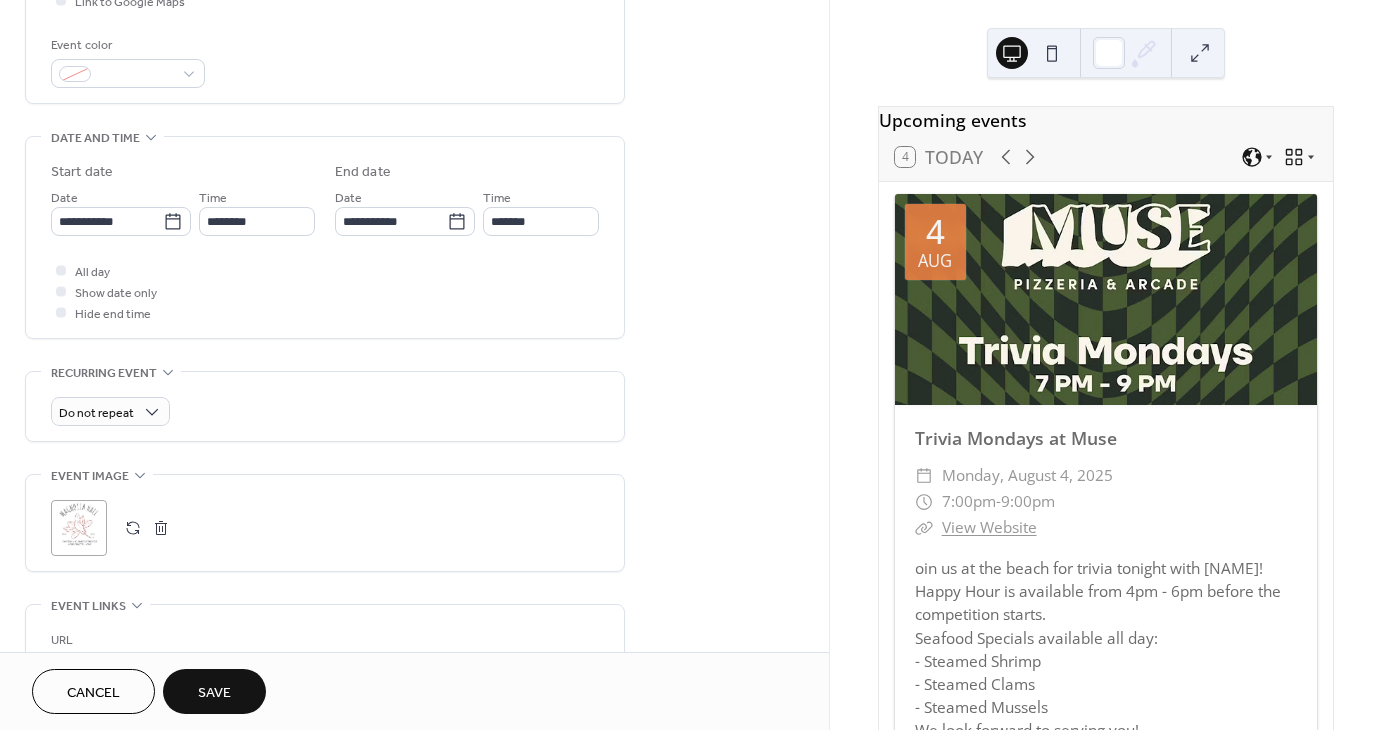 scroll, scrollTop: 415, scrollLeft: 0, axis: vertical 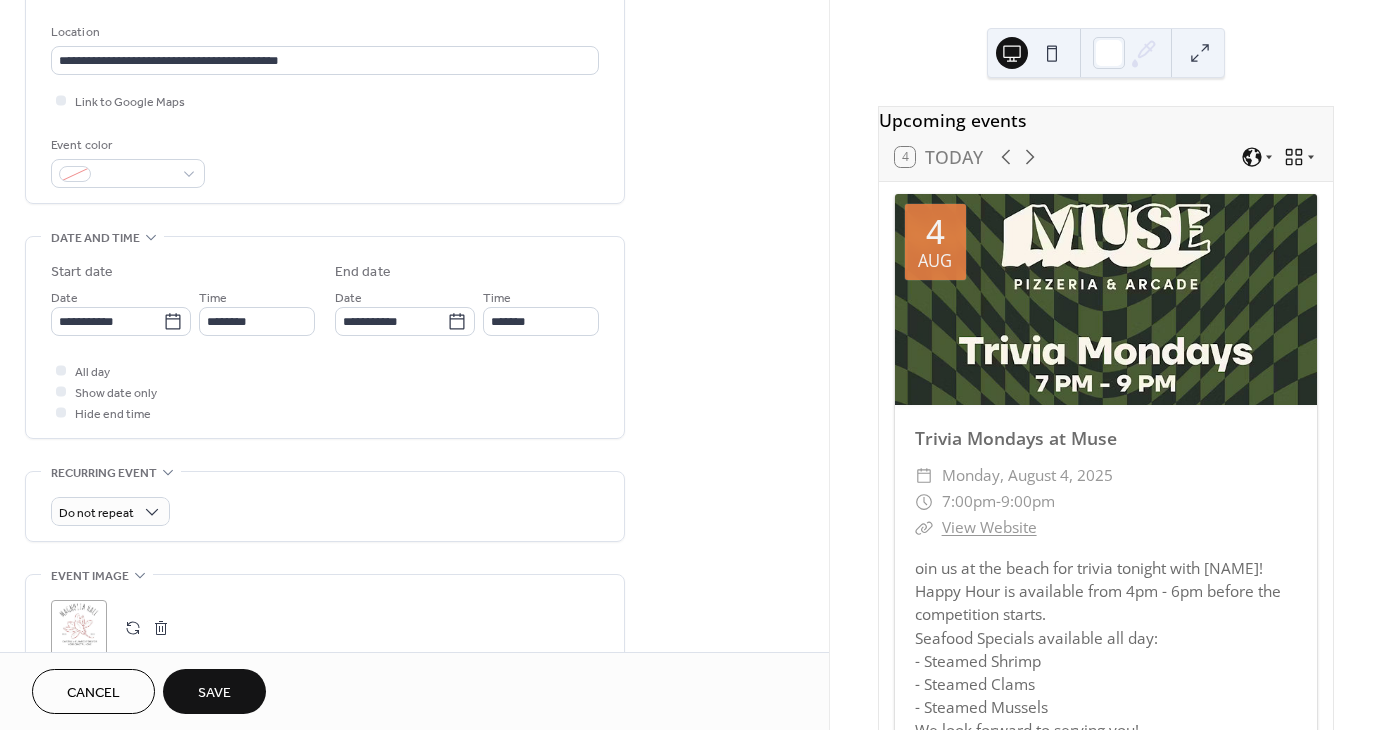 type on "*******" 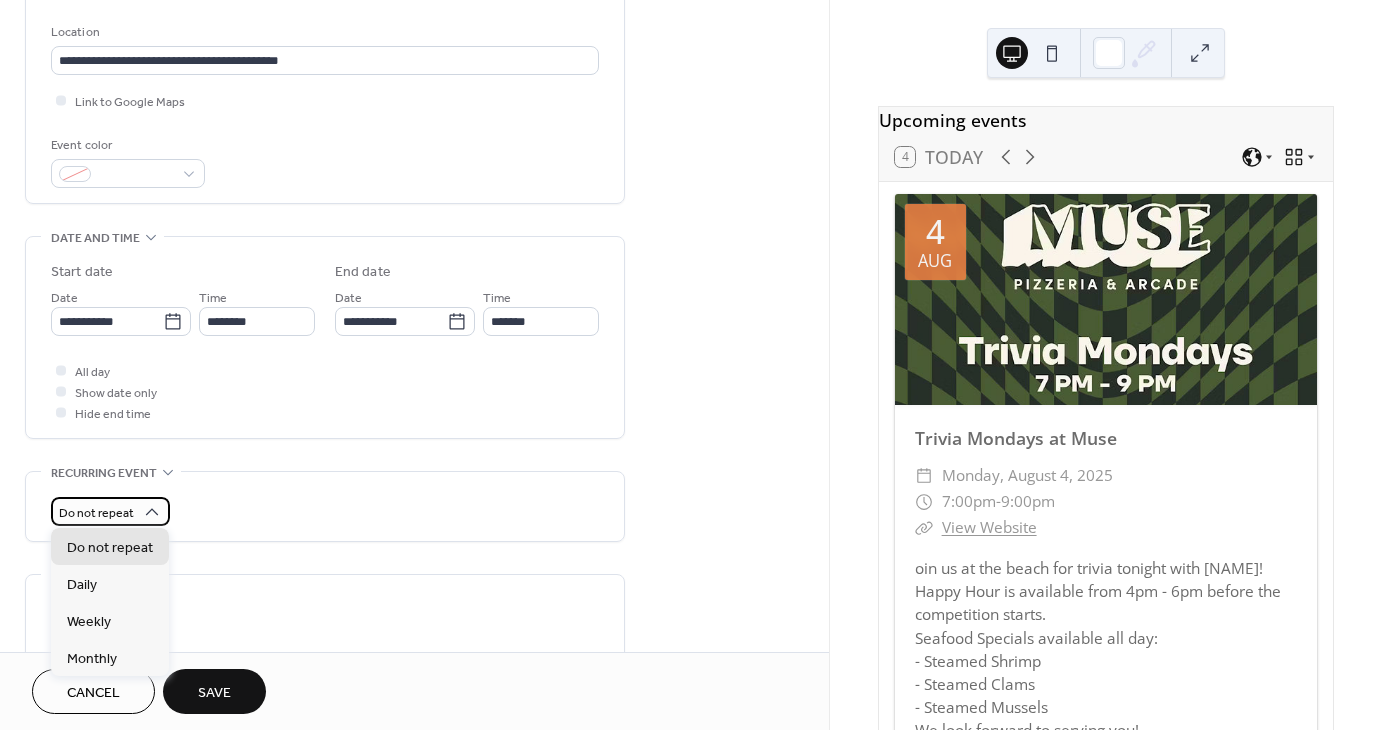 click on "Do not repeat" at bounding box center (110, 511) 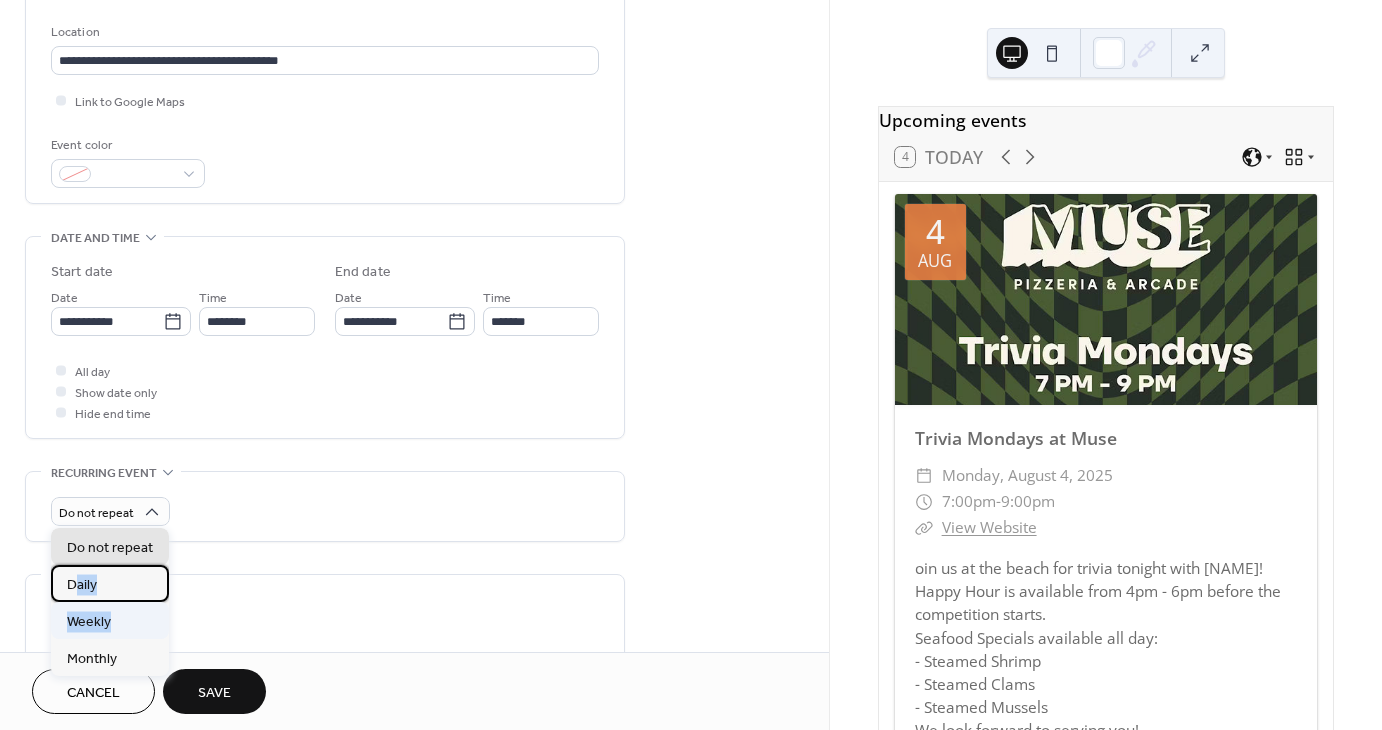 drag, startPoint x: 74, startPoint y: 579, endPoint x: 129, endPoint y: 615, distance: 65.734314 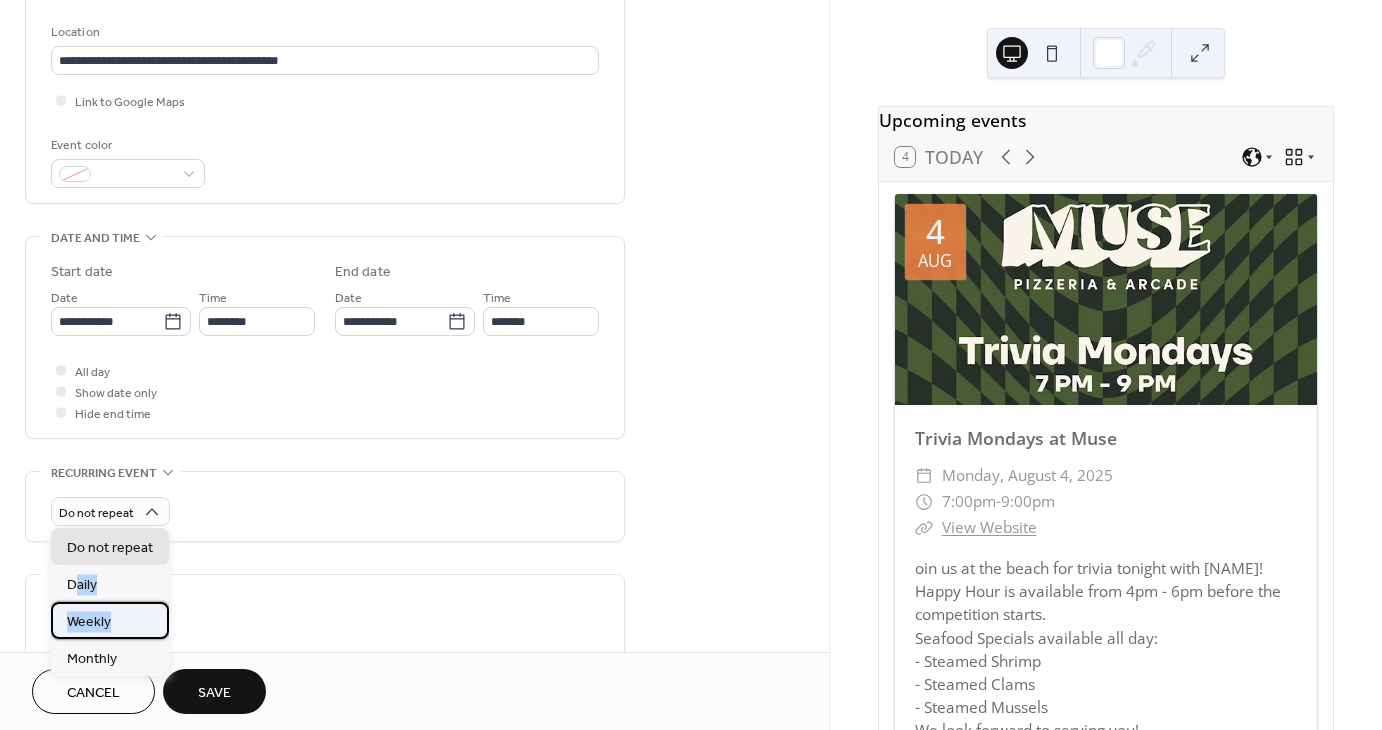 click on "Weekly" at bounding box center [110, 620] 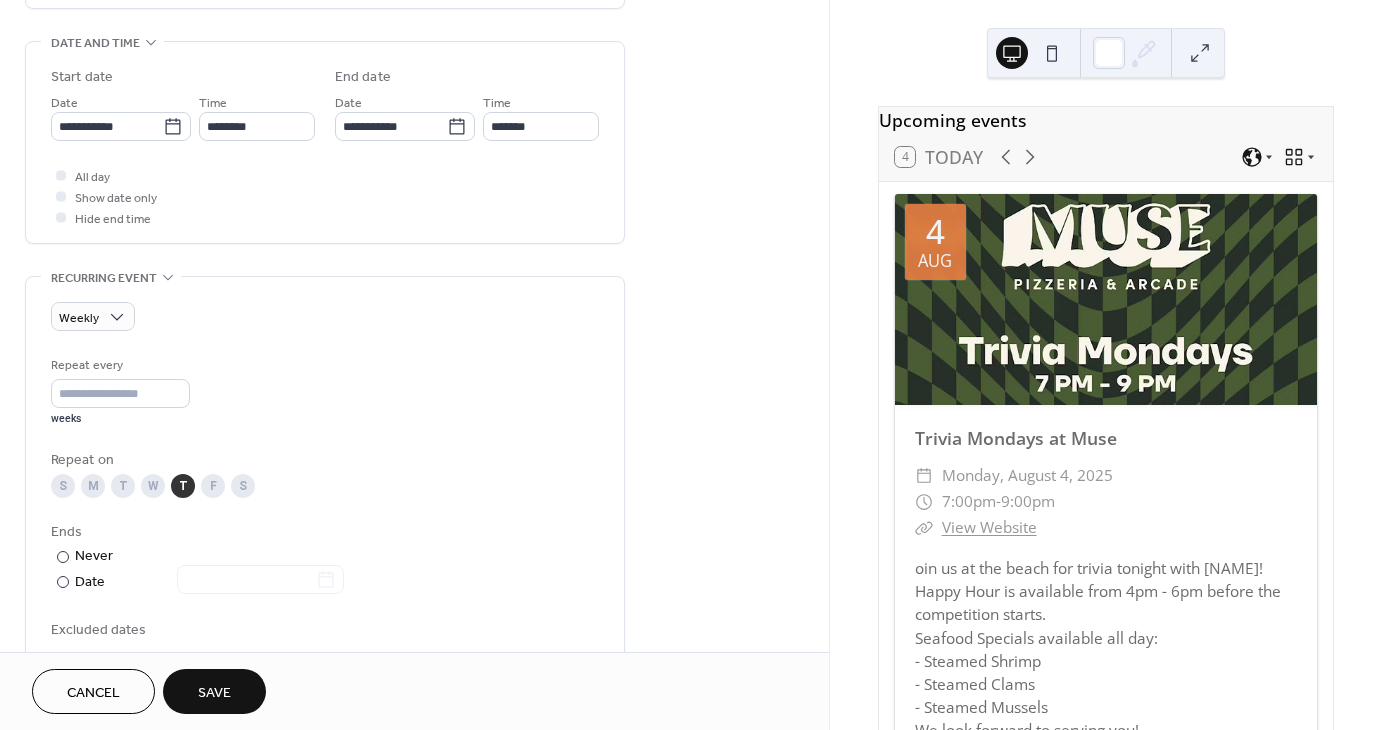 scroll, scrollTop: 615, scrollLeft: 0, axis: vertical 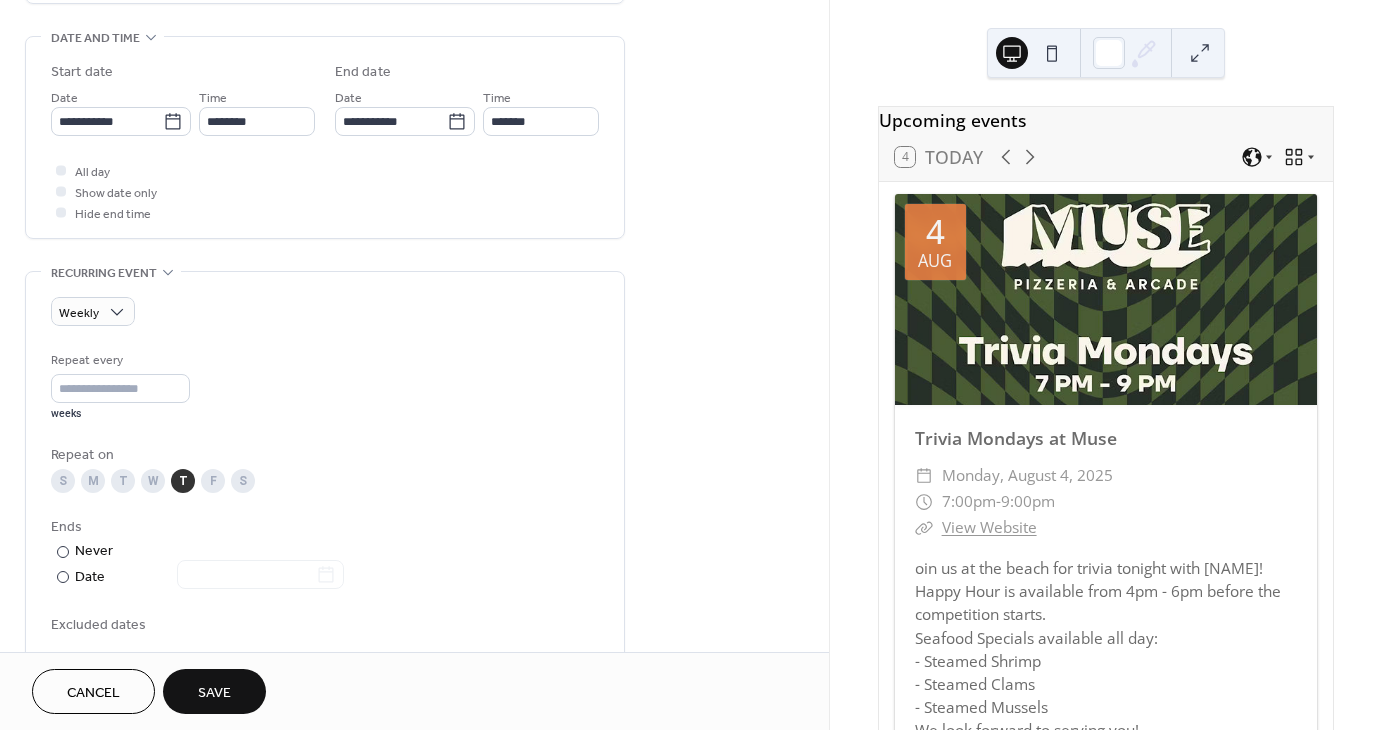 click on "Save" at bounding box center (214, 693) 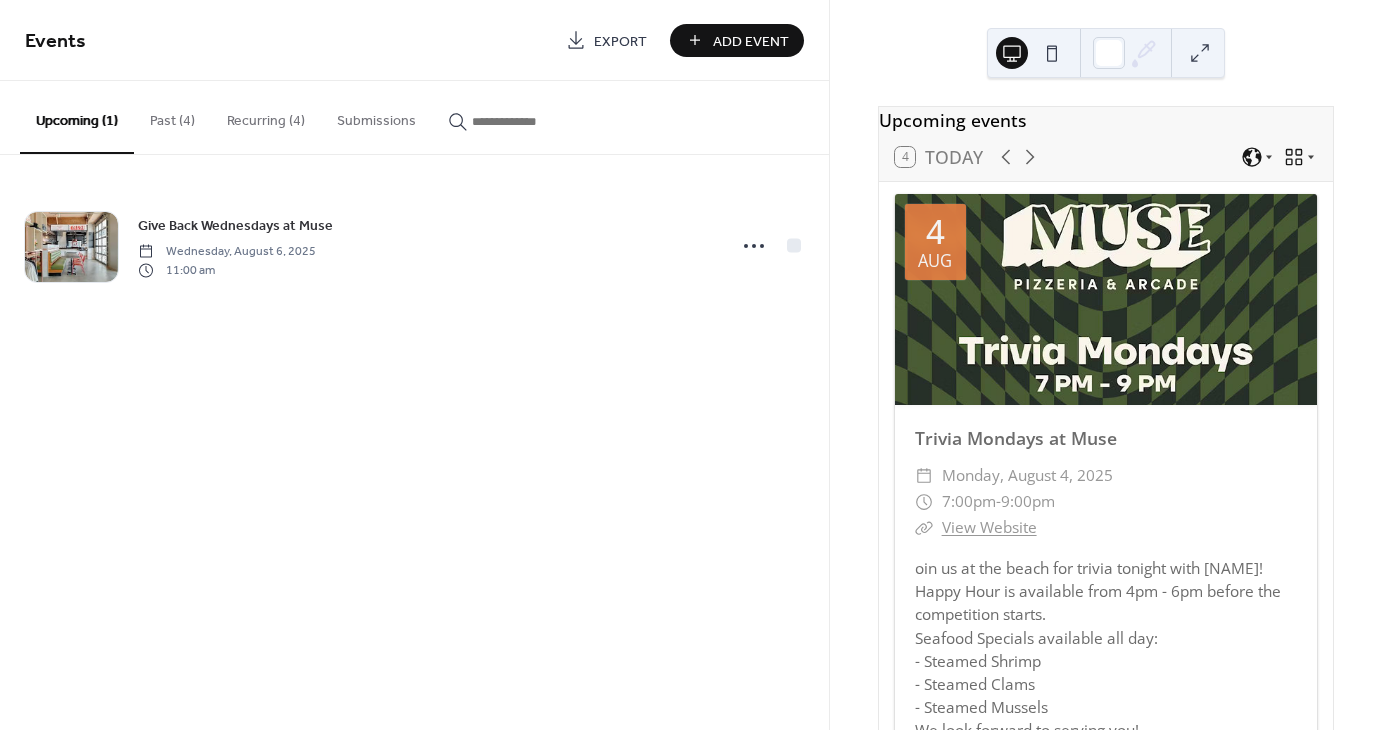 click on "Add Event" at bounding box center [751, 41] 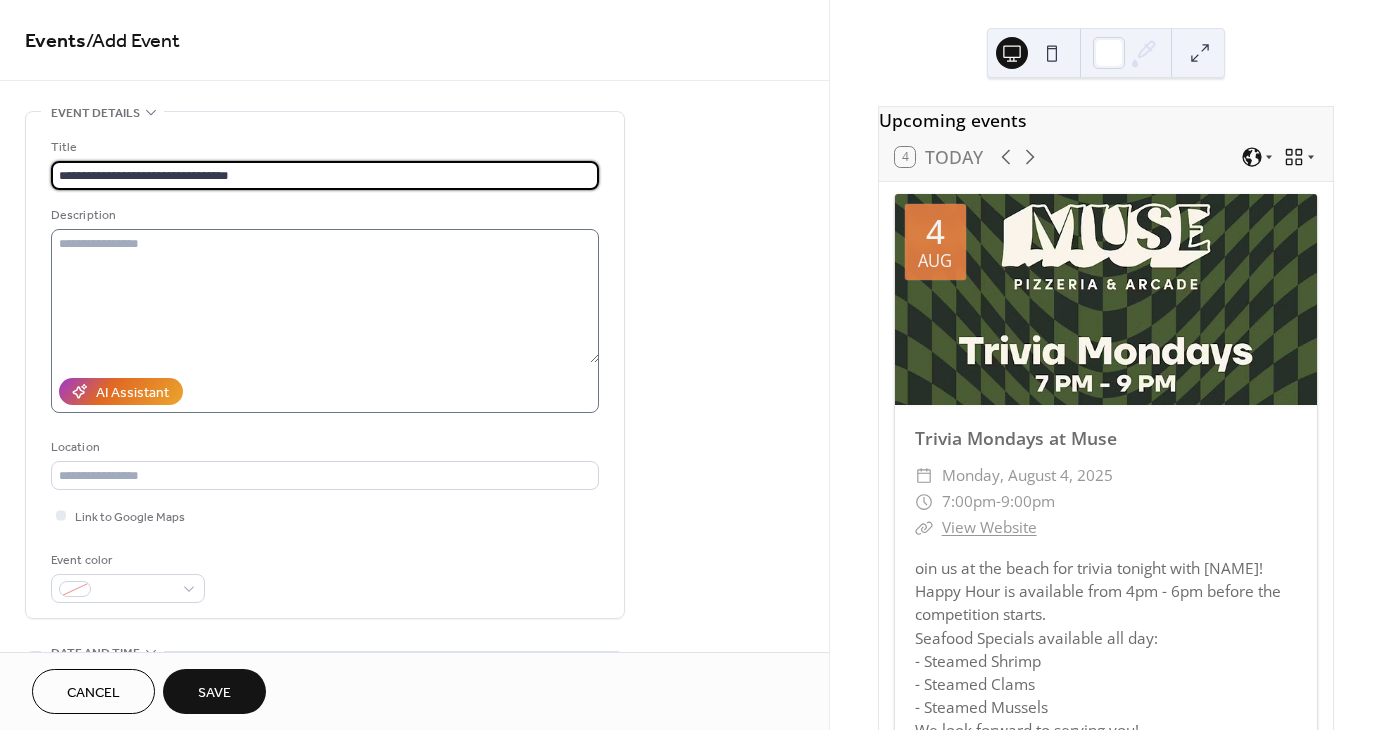 type on "**********" 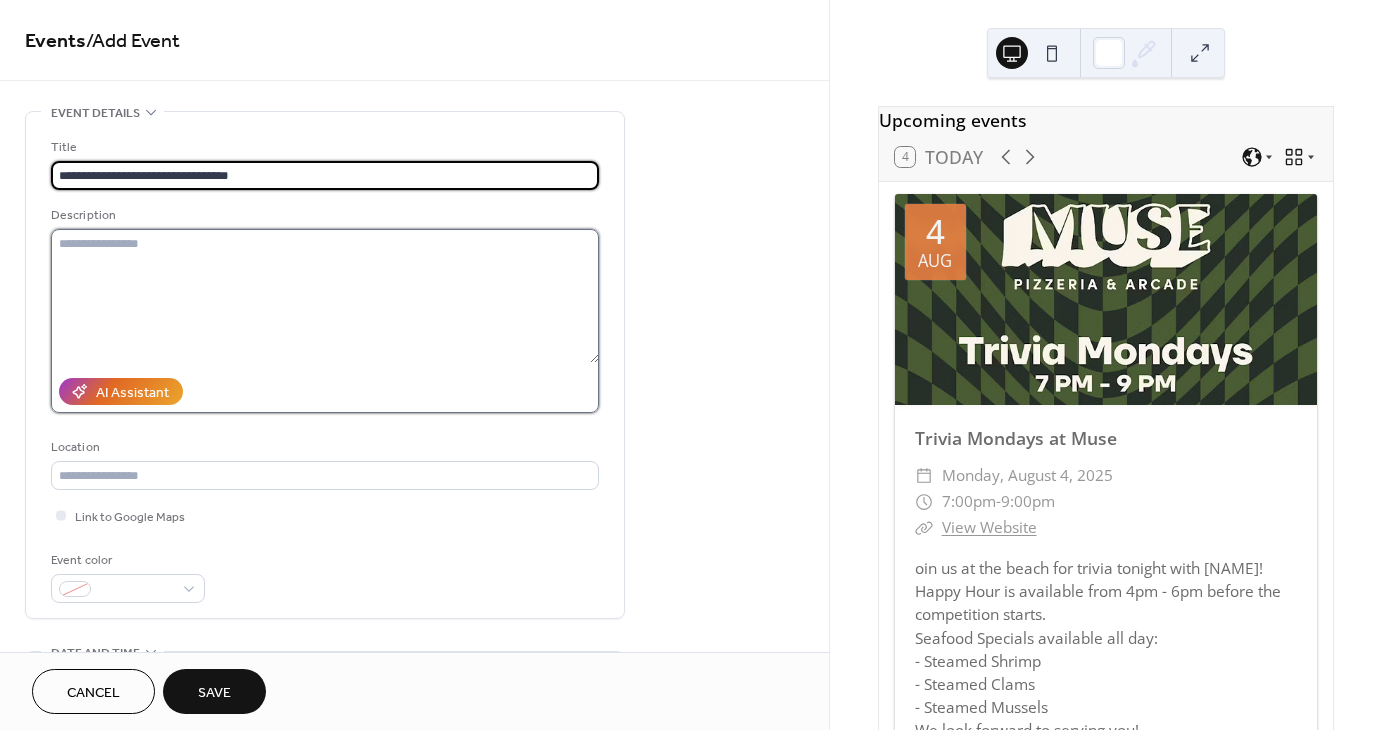 click at bounding box center (325, 296) 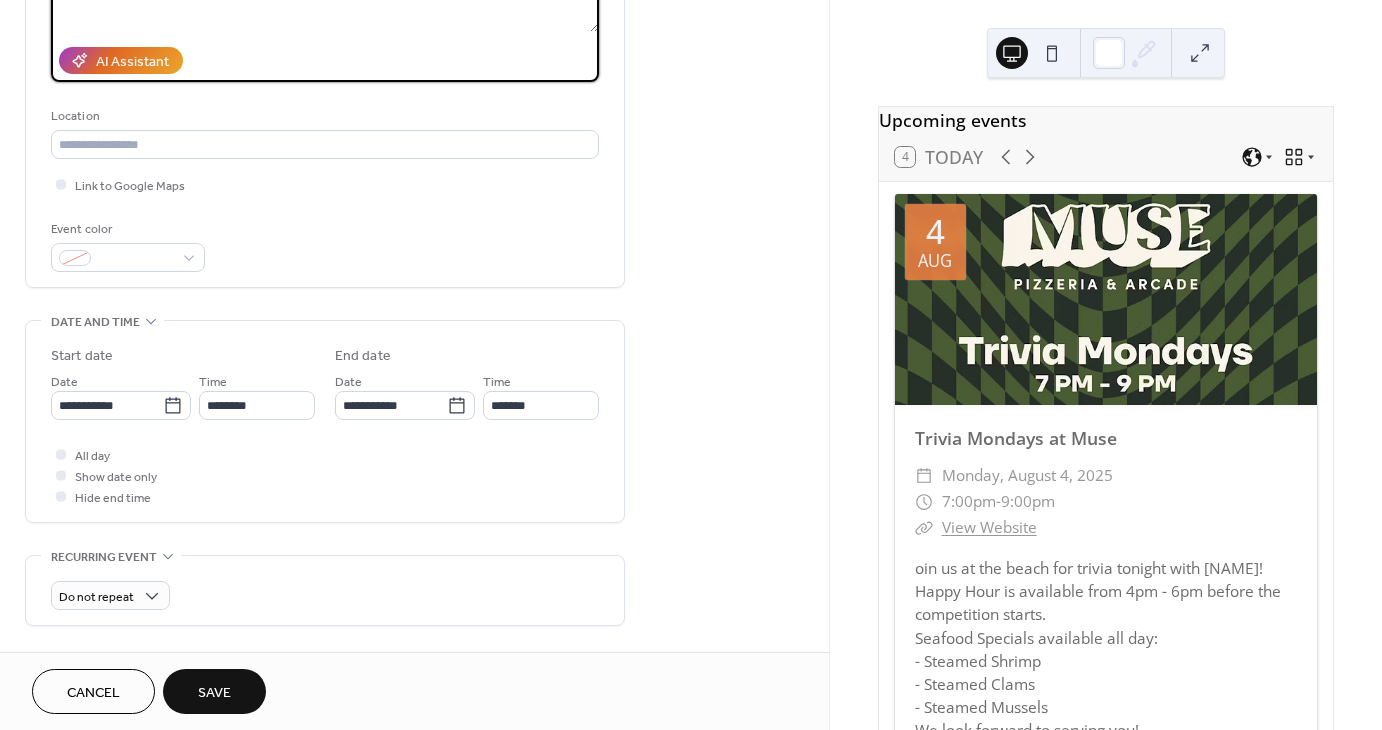 scroll, scrollTop: 400, scrollLeft: 0, axis: vertical 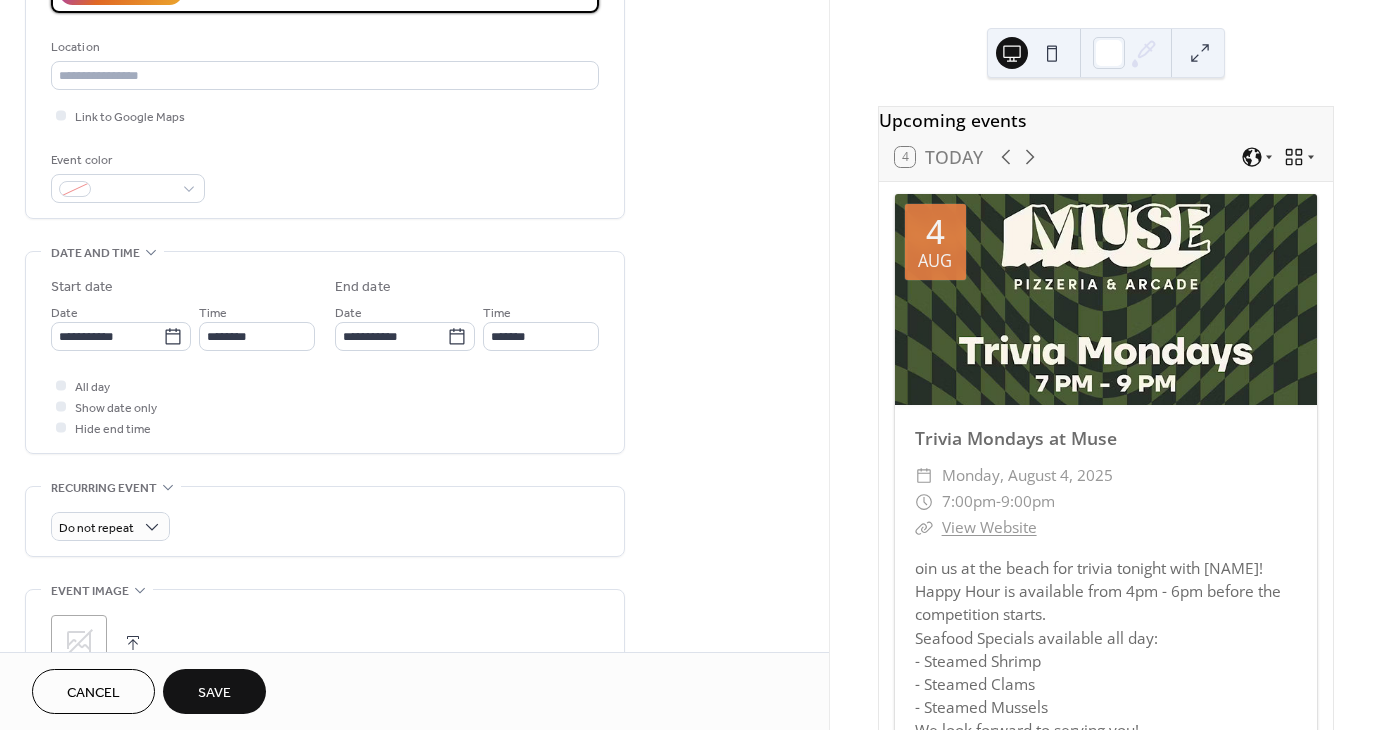 click 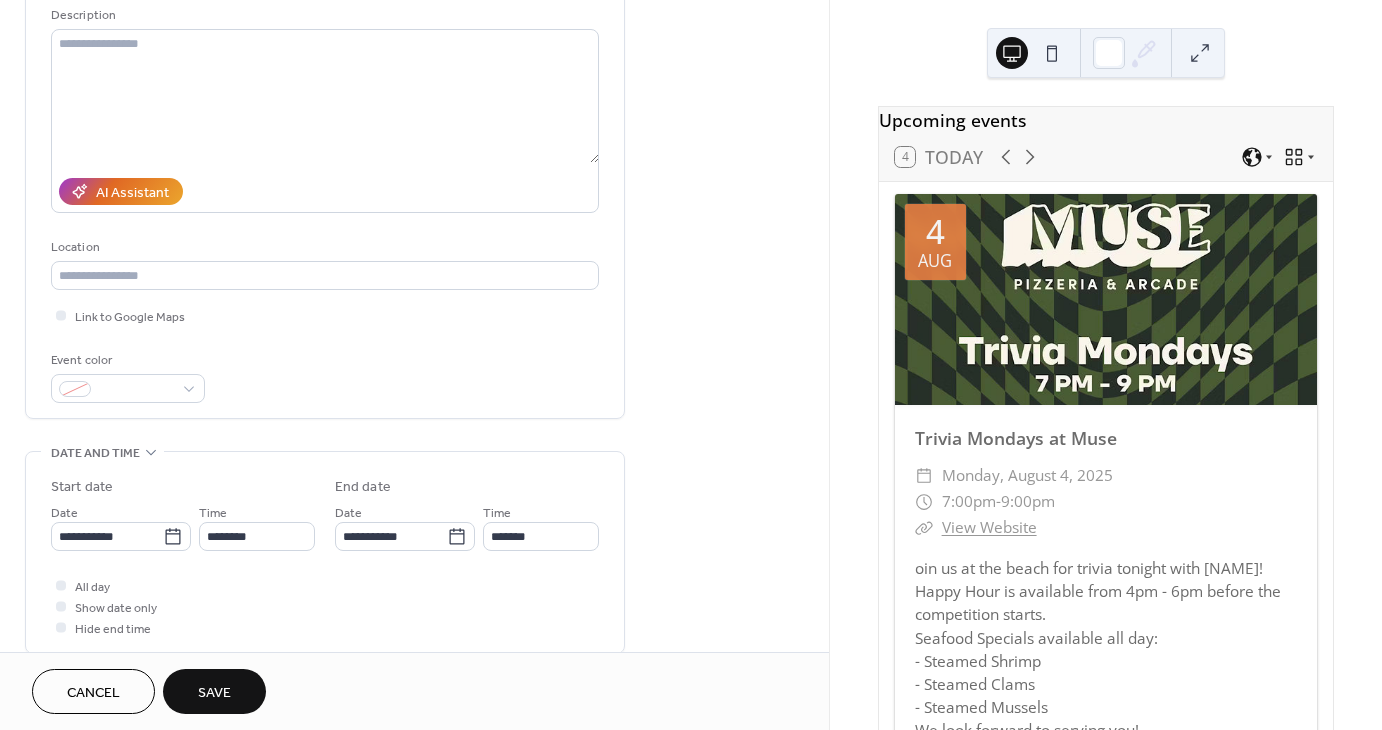 scroll, scrollTop: 0, scrollLeft: 0, axis: both 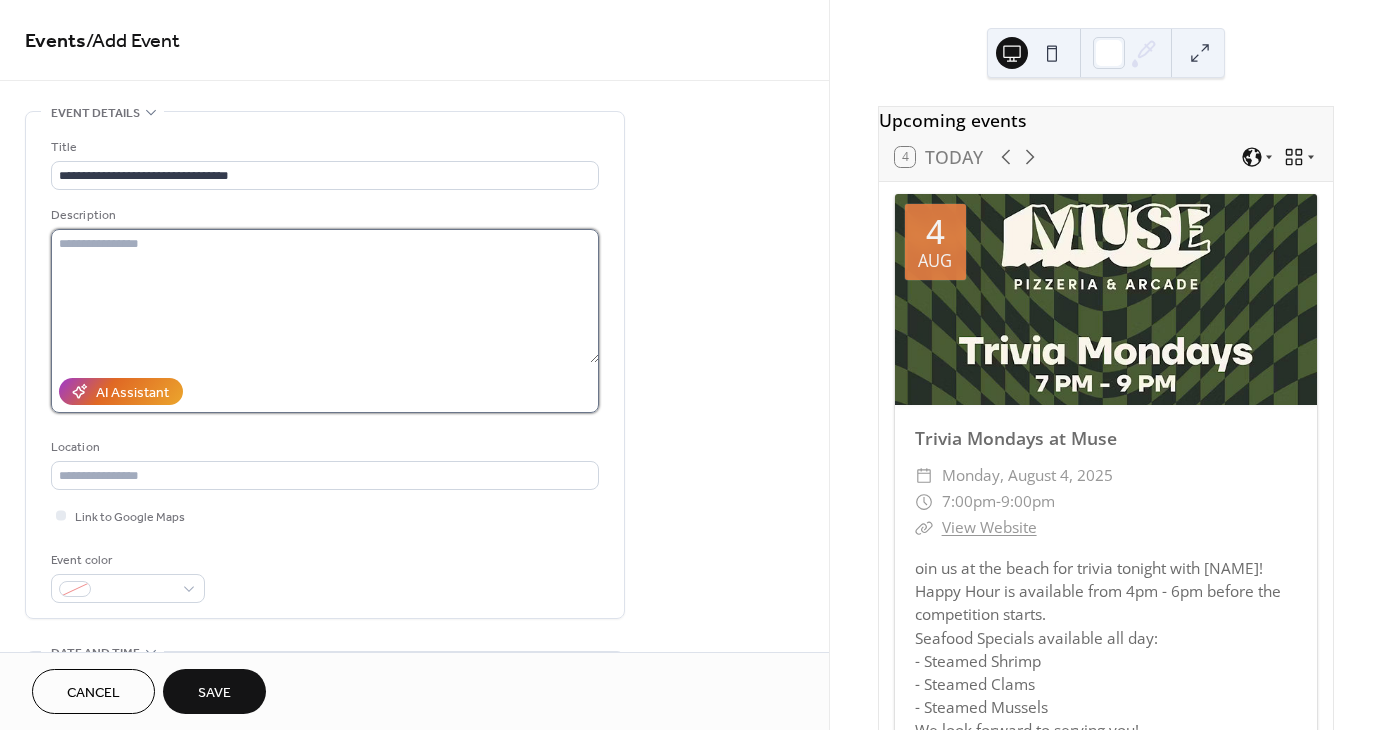 click at bounding box center (325, 296) 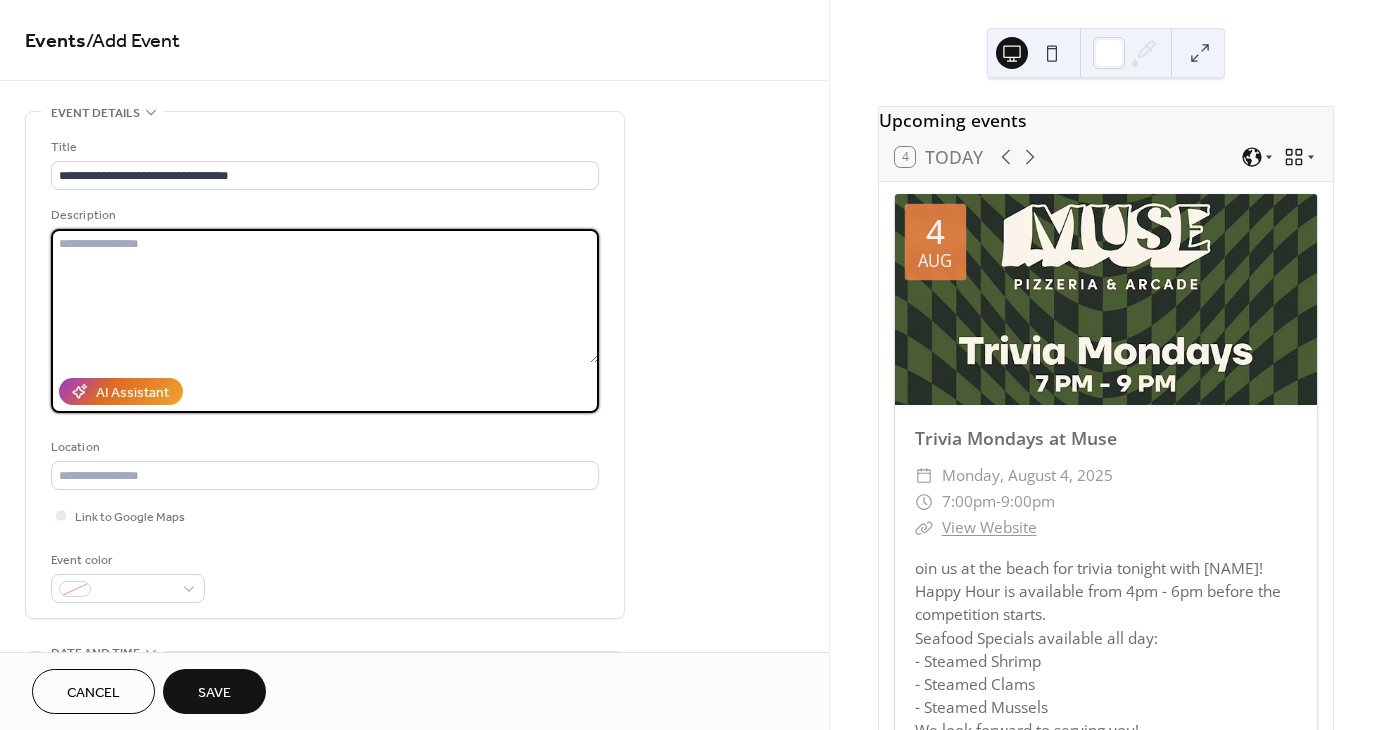 paste on "**********" 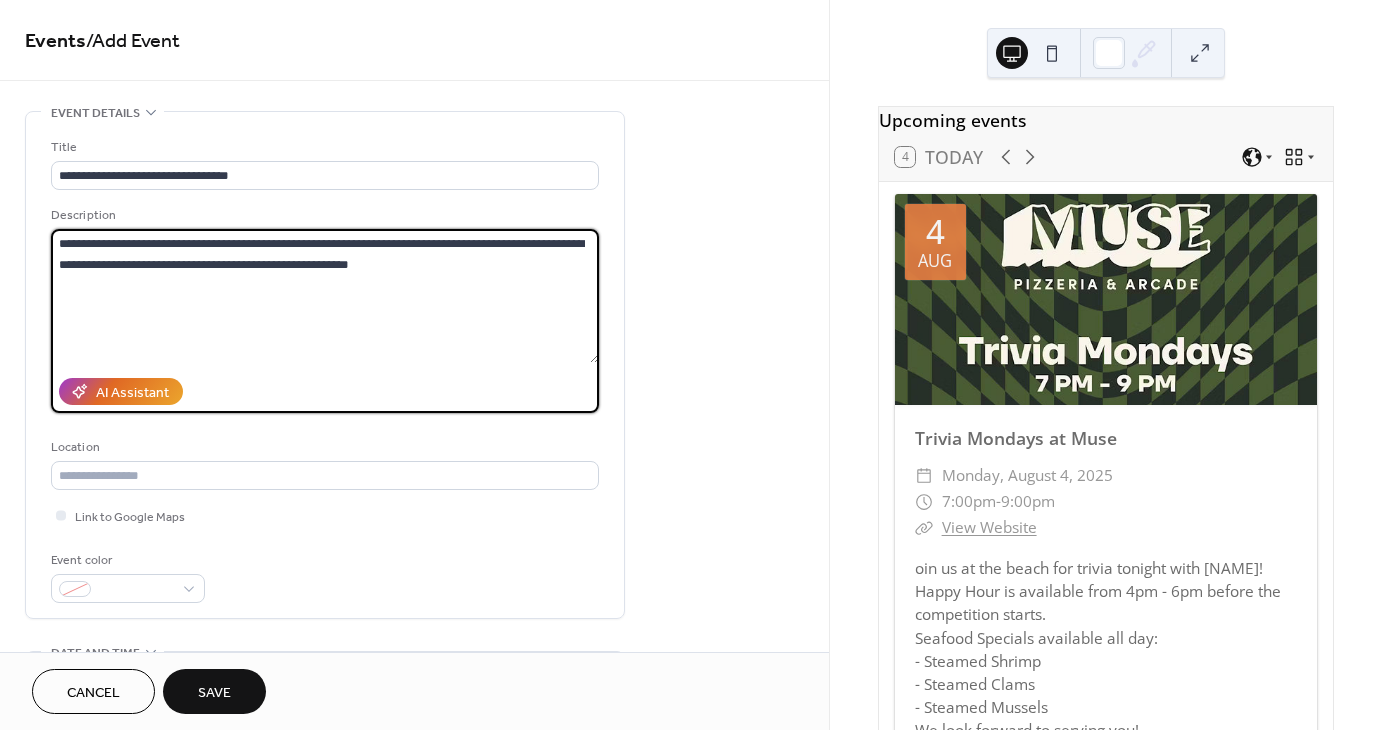 scroll, scrollTop: 100, scrollLeft: 0, axis: vertical 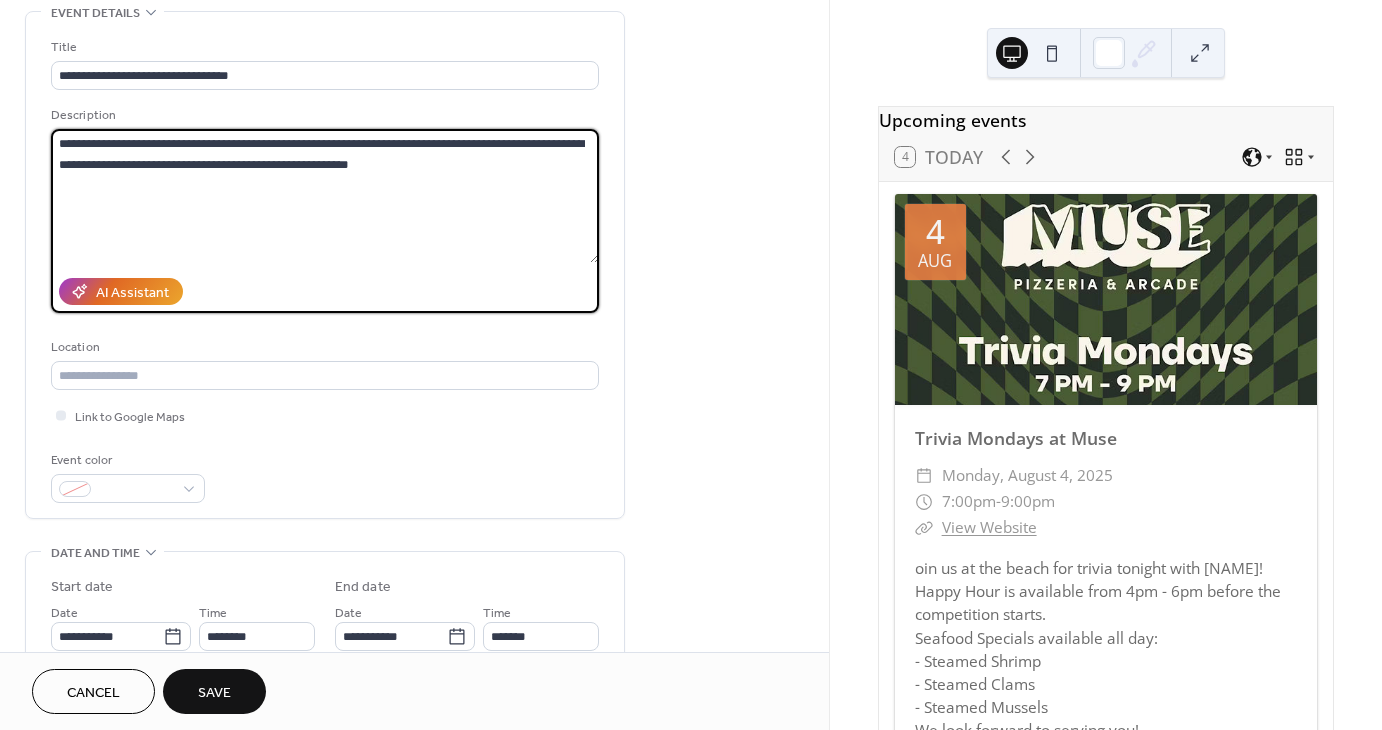 type on "**********" 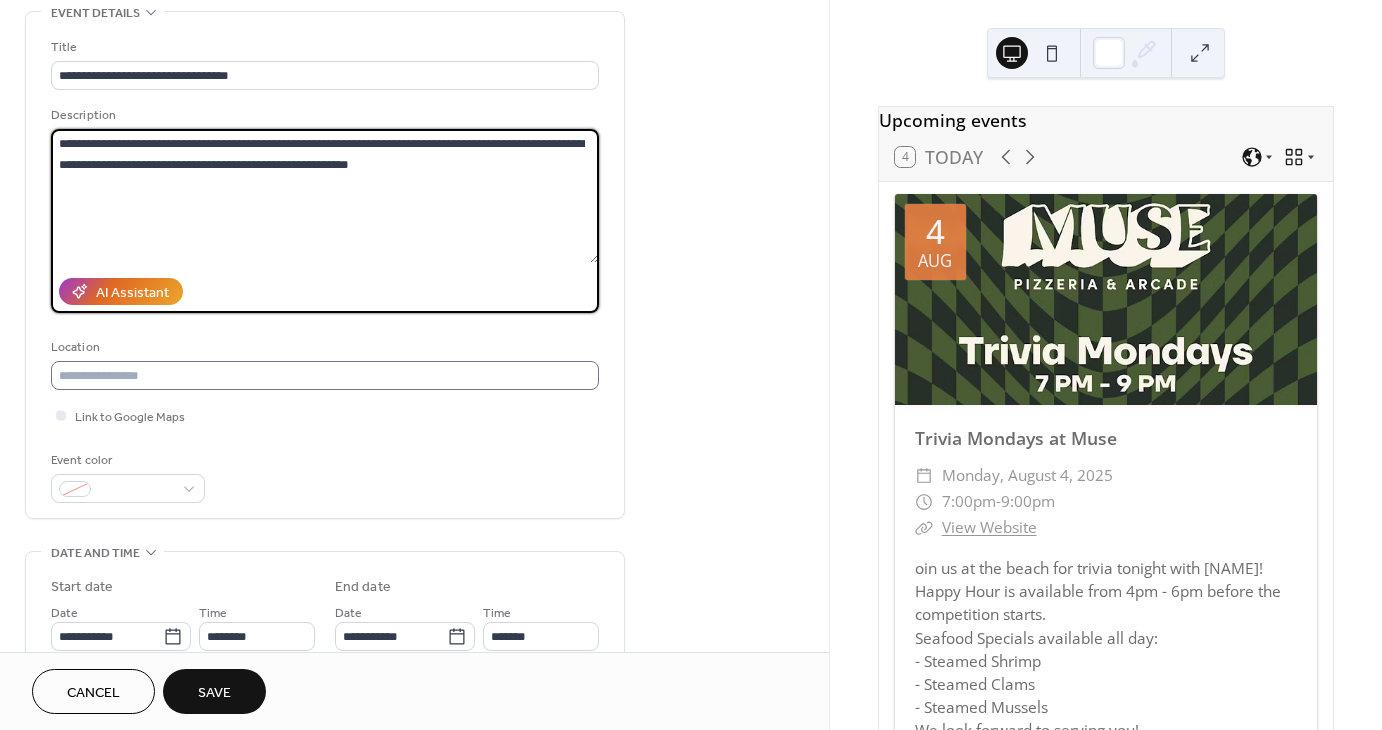 scroll, scrollTop: 400, scrollLeft: 0, axis: vertical 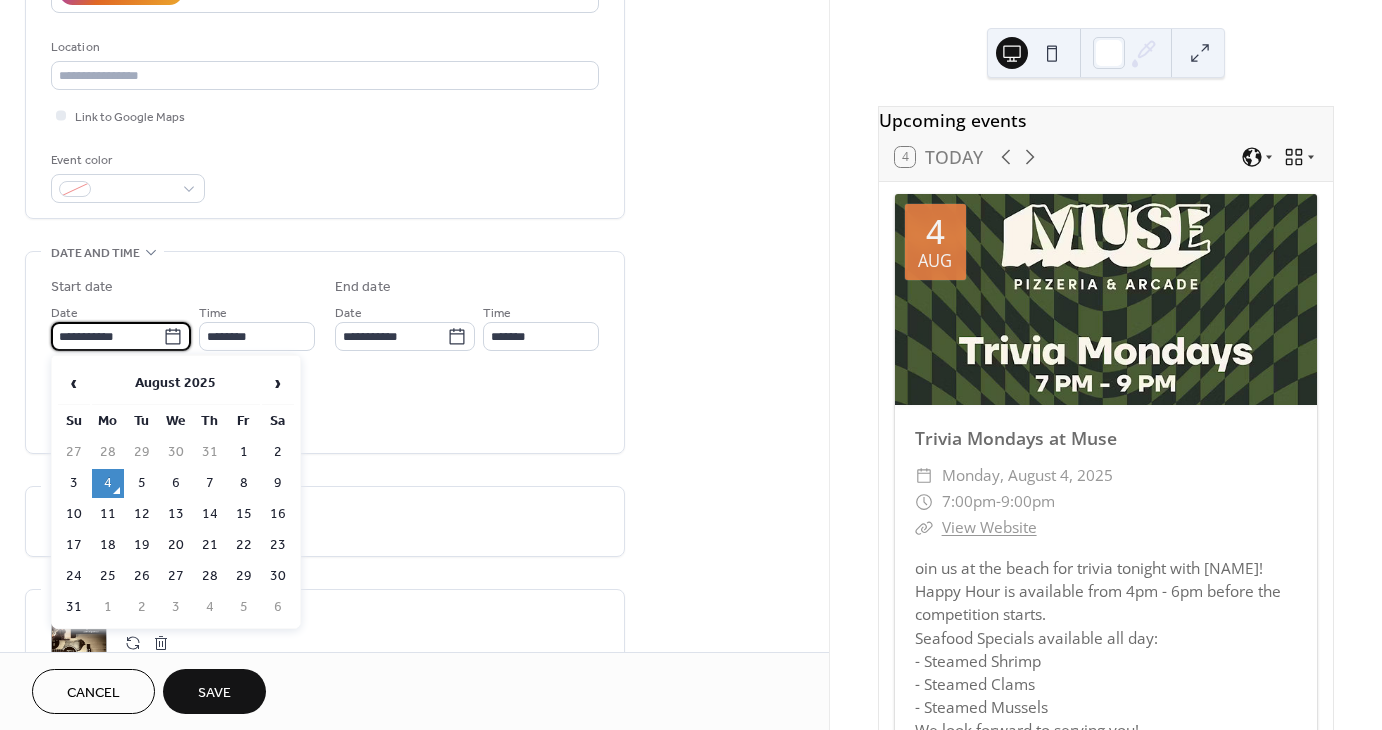 click on "**********" at bounding box center [107, 336] 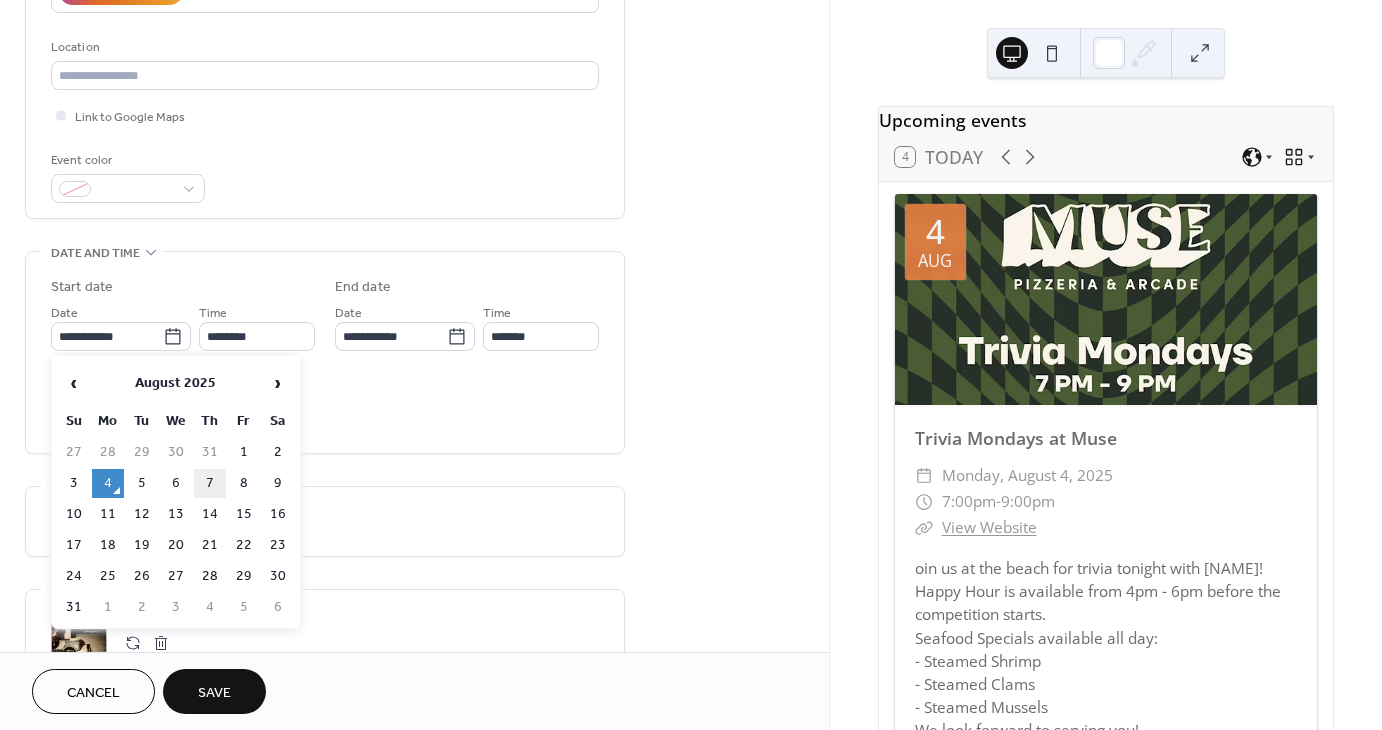 click on "7" at bounding box center [210, 483] 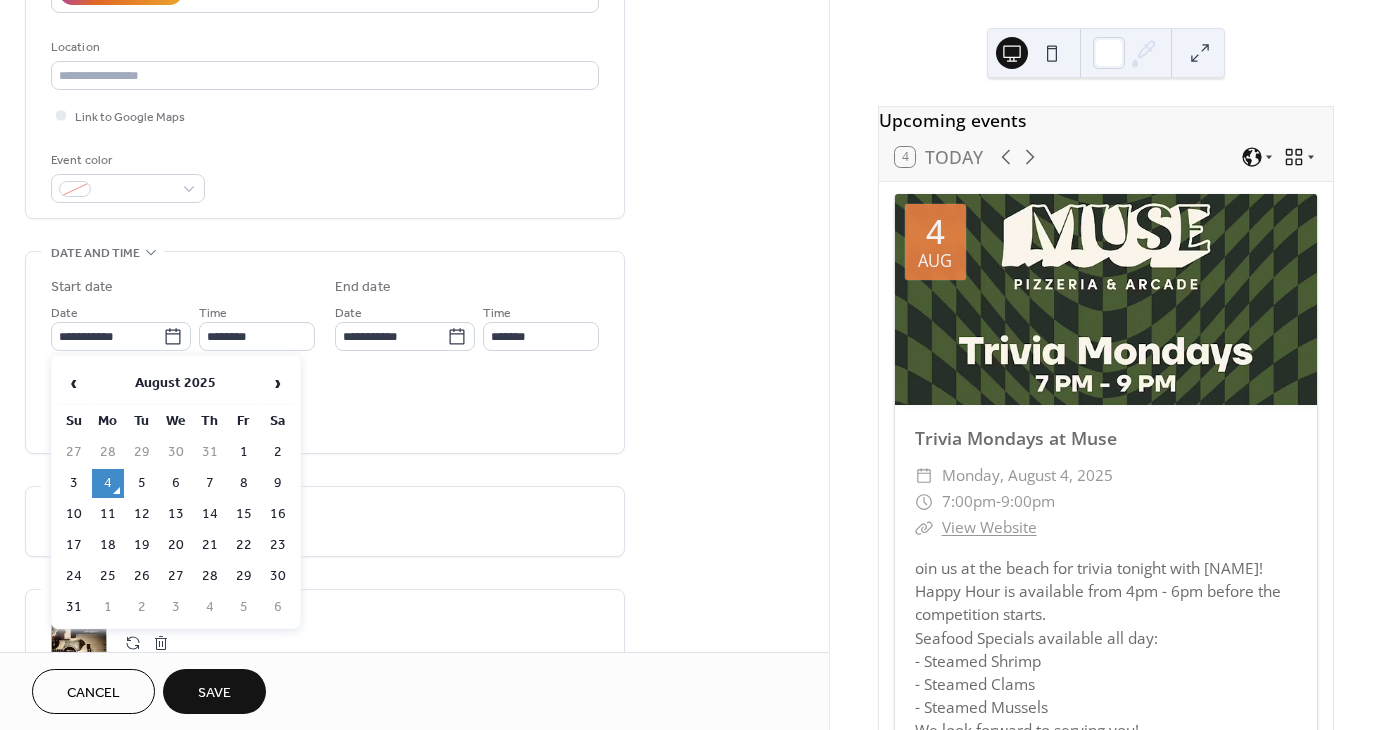 type on "**********" 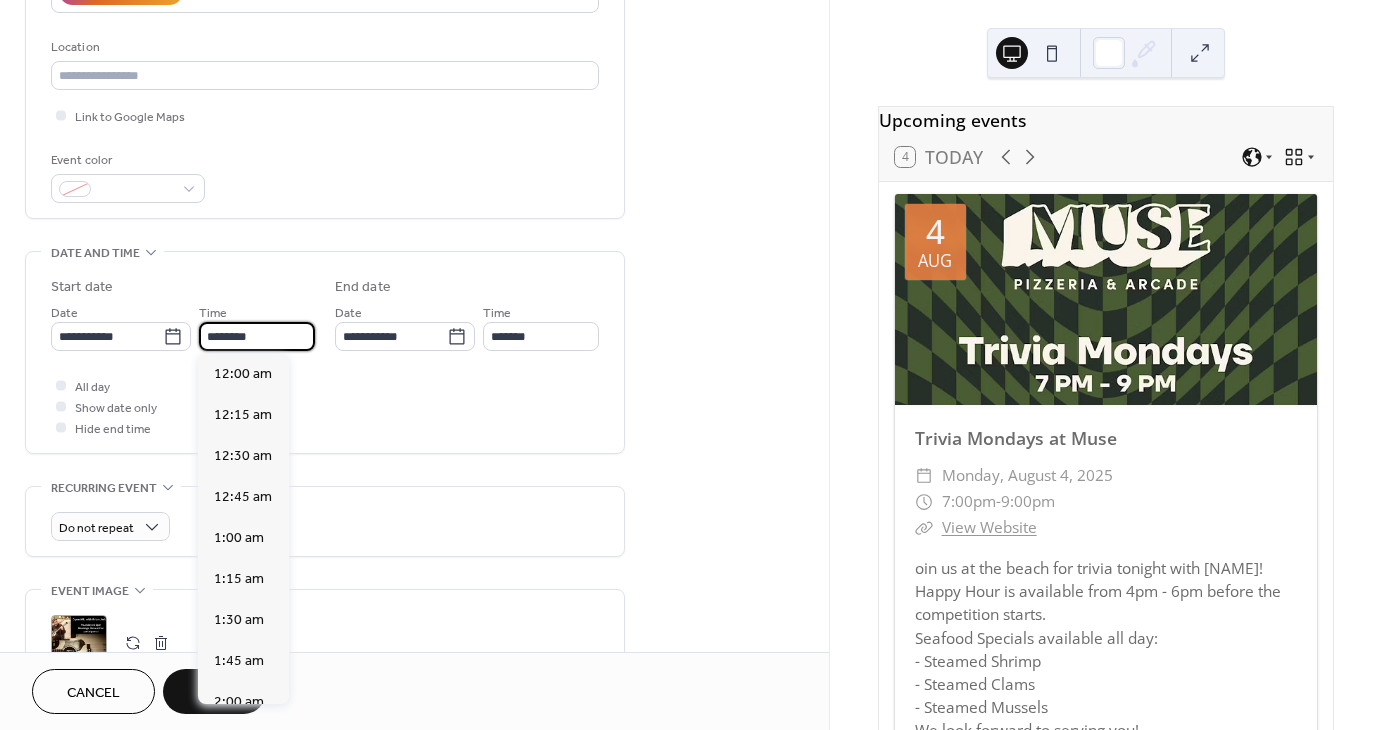 click on "********" at bounding box center (257, 336) 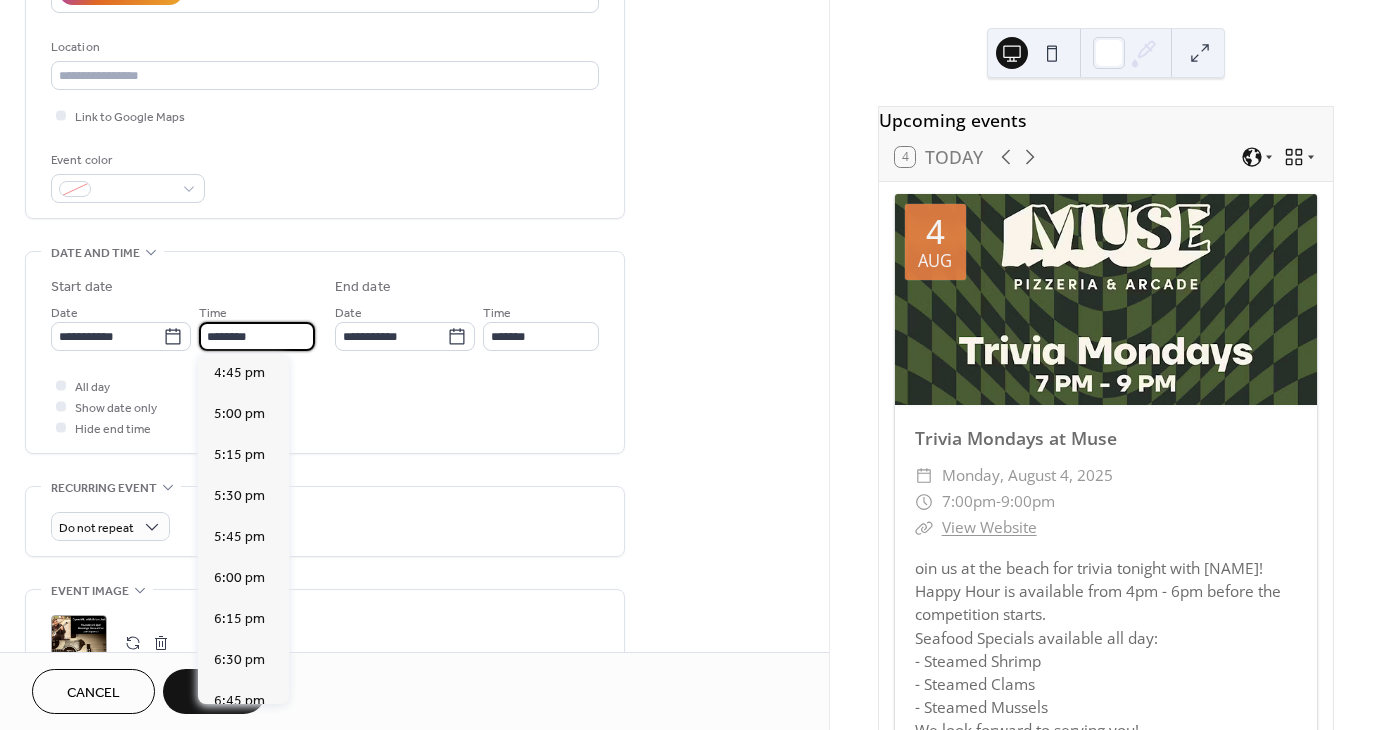 scroll, scrollTop: 2748, scrollLeft: 0, axis: vertical 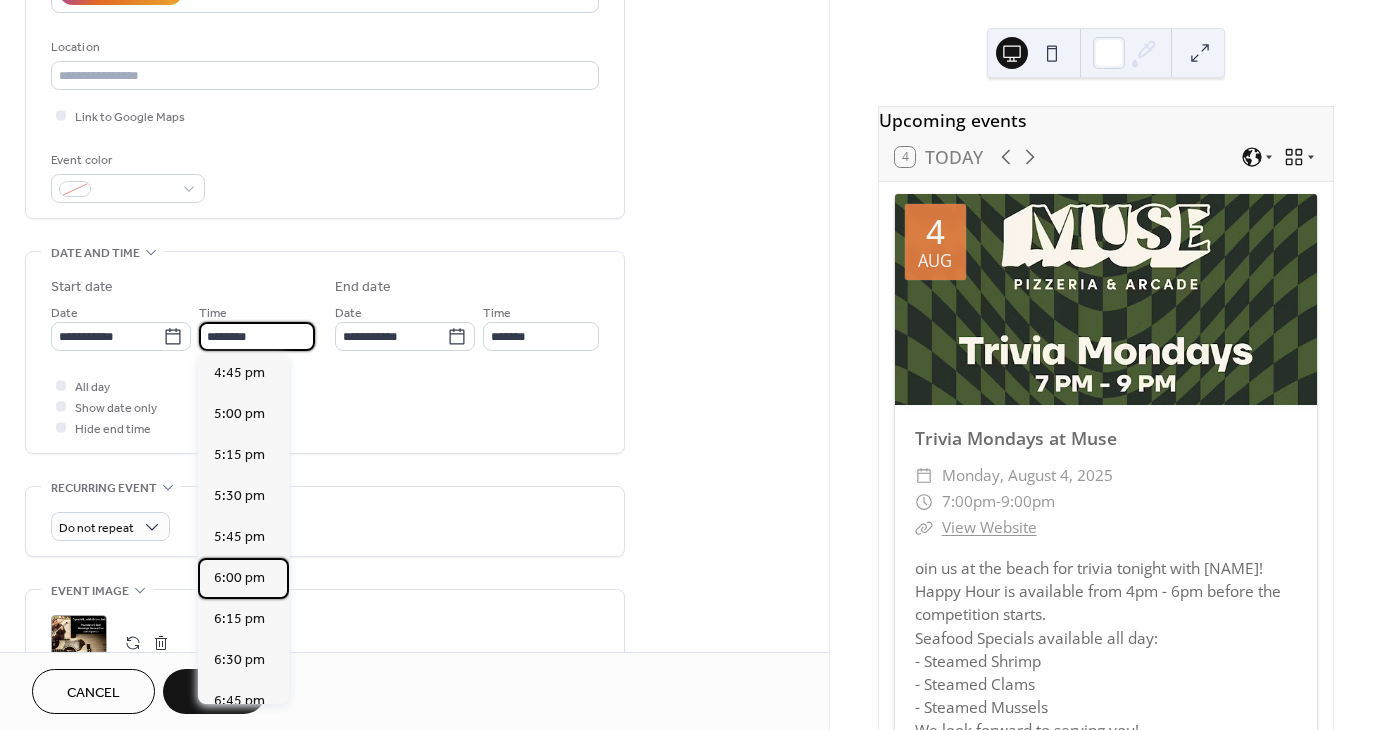click on "6:00 pm" at bounding box center [239, 578] 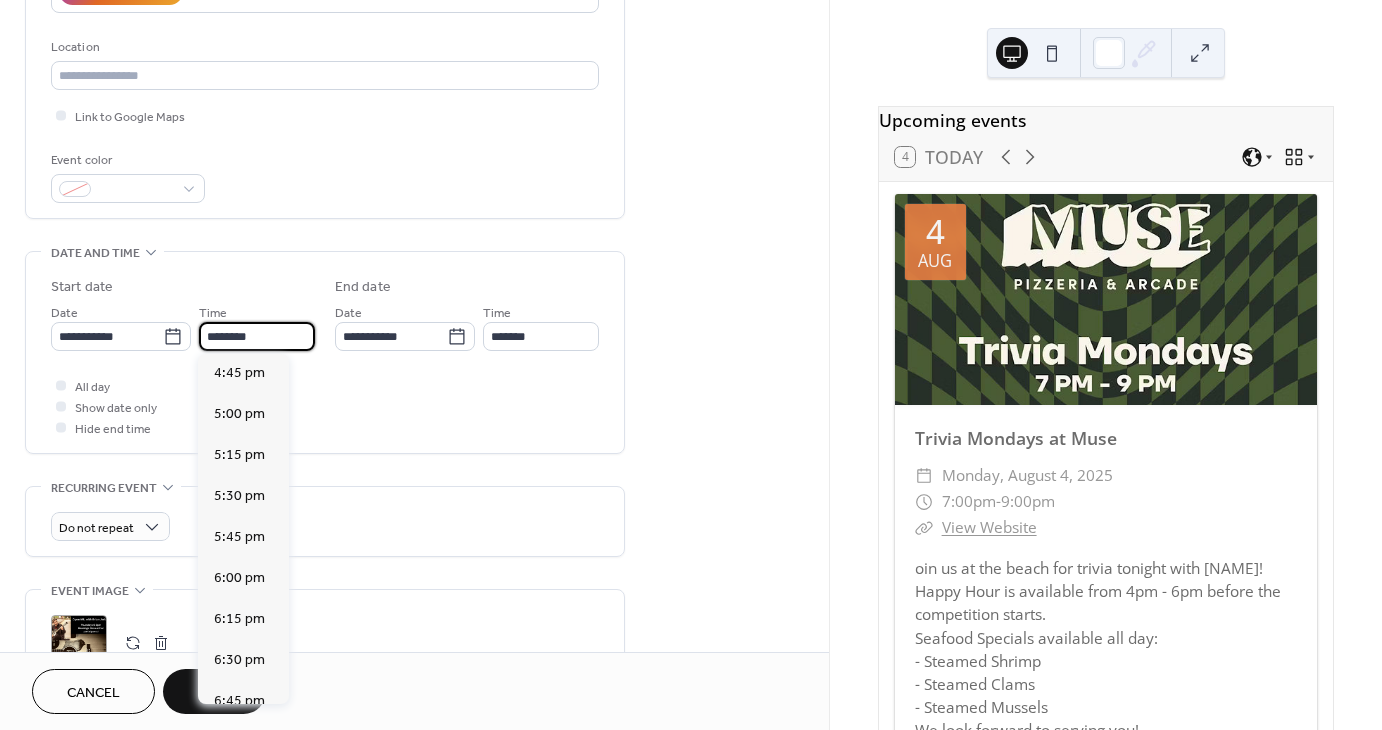 type on "*******" 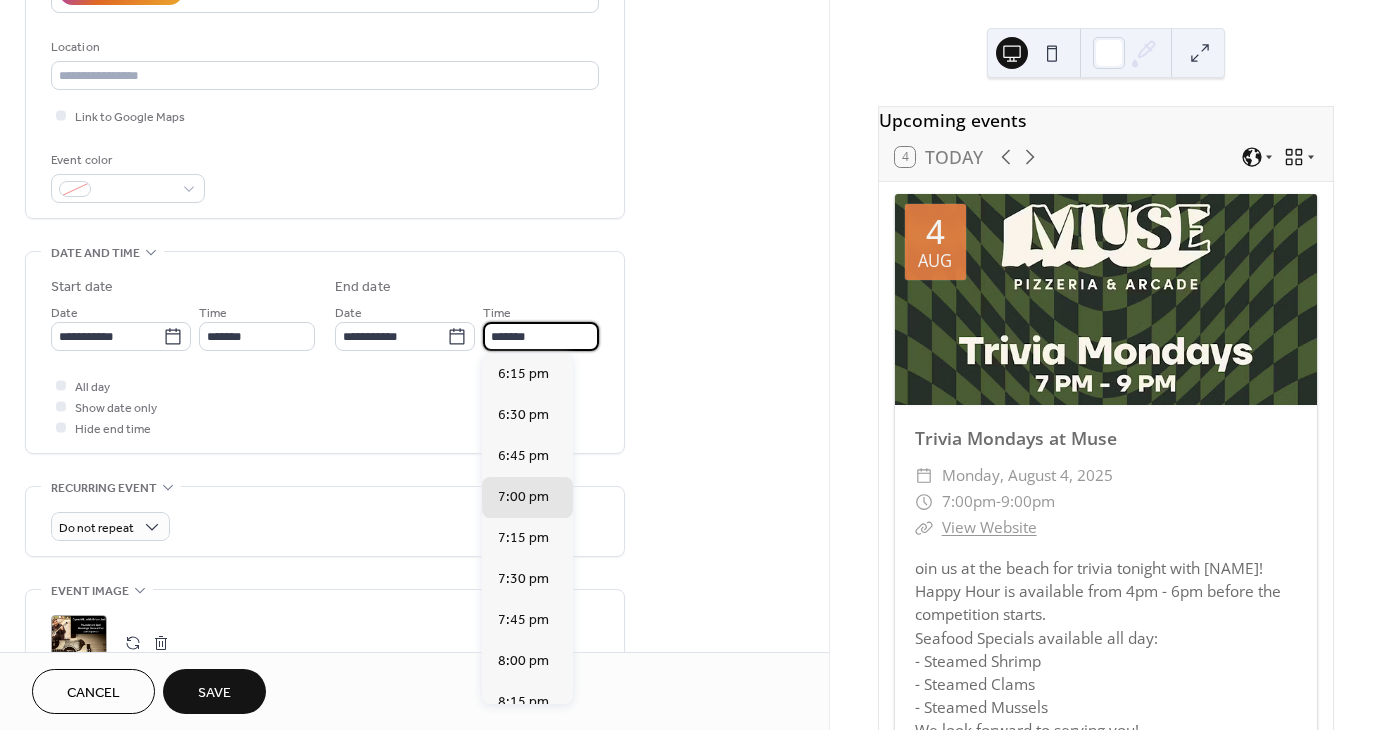 click on "*******" at bounding box center [541, 336] 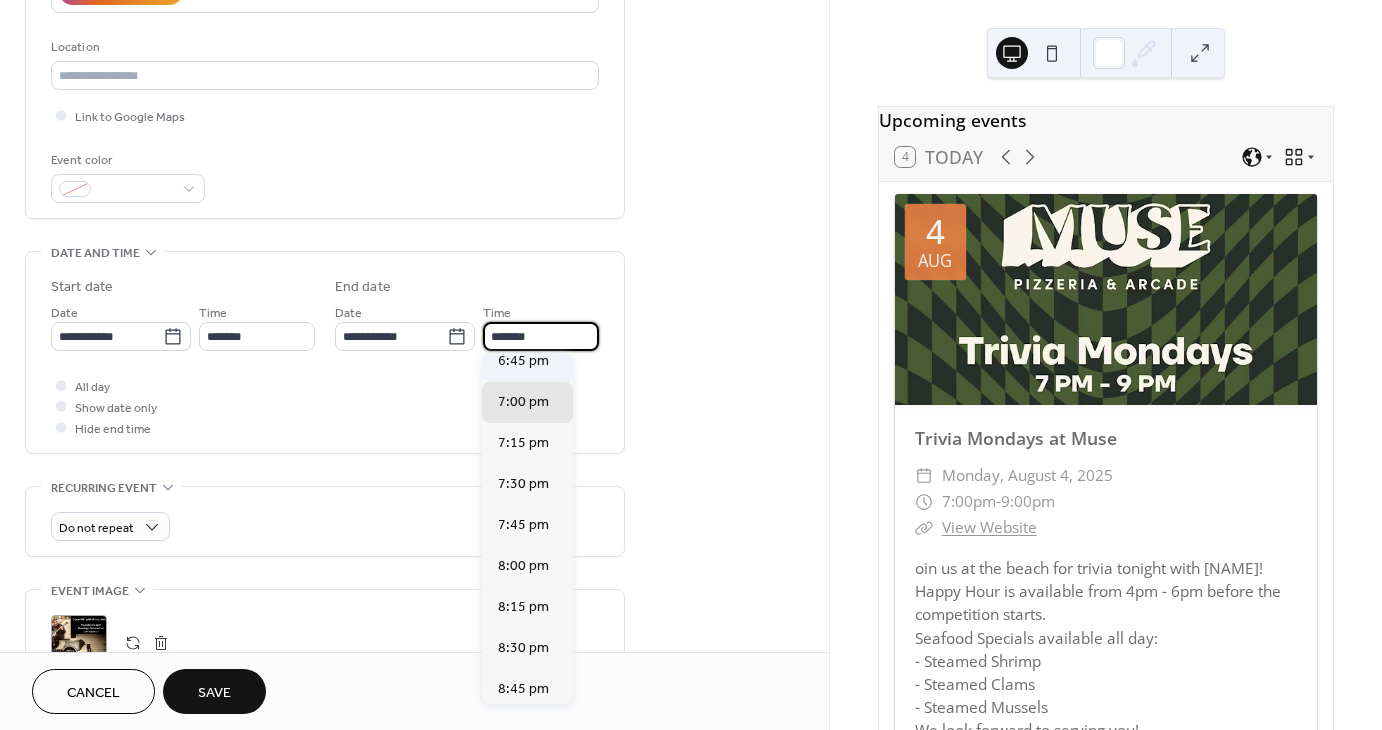 scroll, scrollTop: 200, scrollLeft: 0, axis: vertical 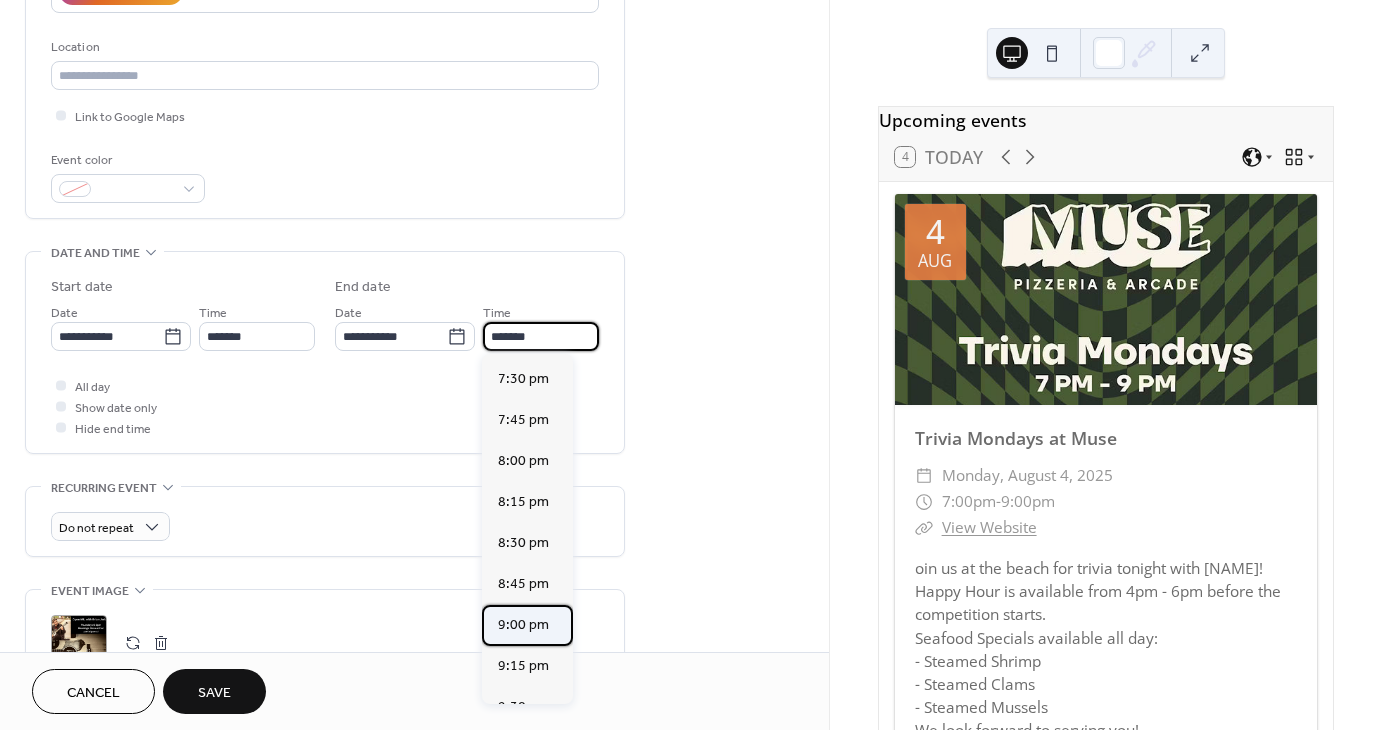 click on "9:00 pm" at bounding box center [523, 625] 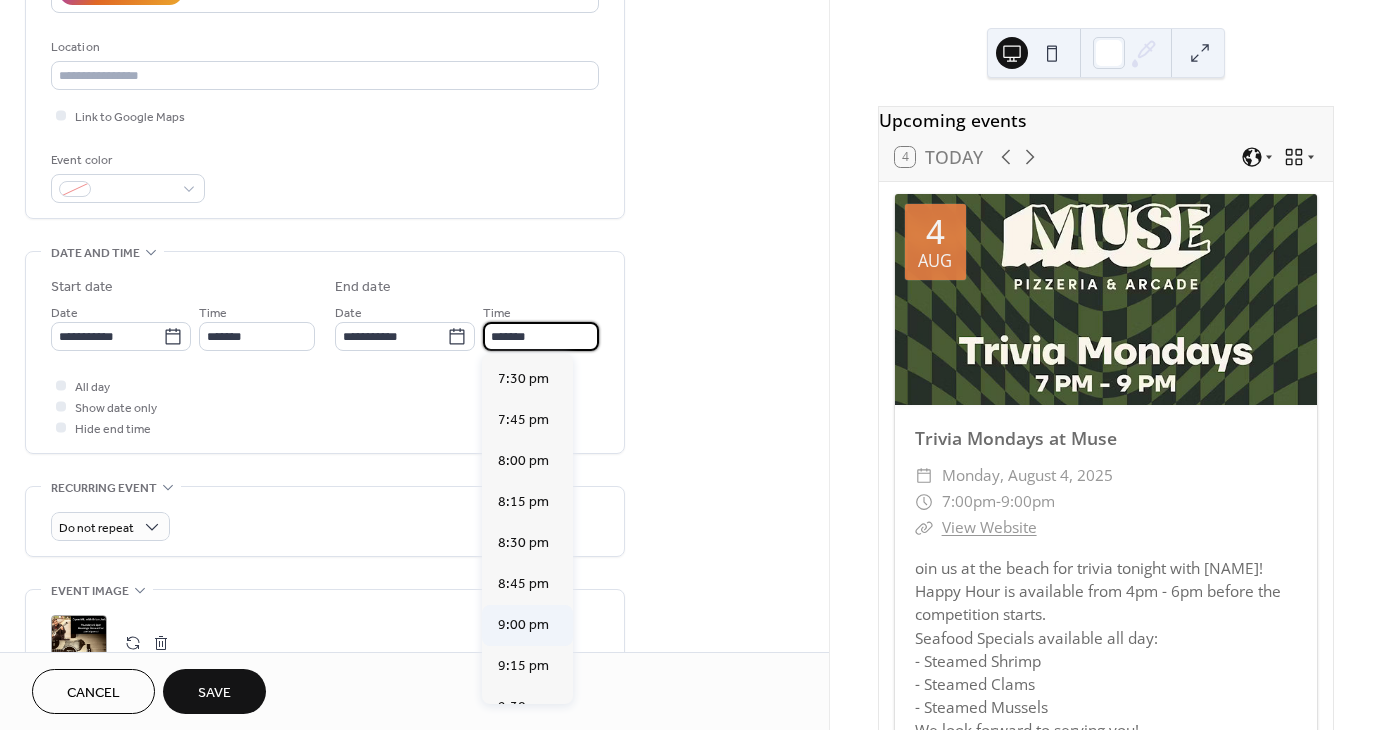 type on "*******" 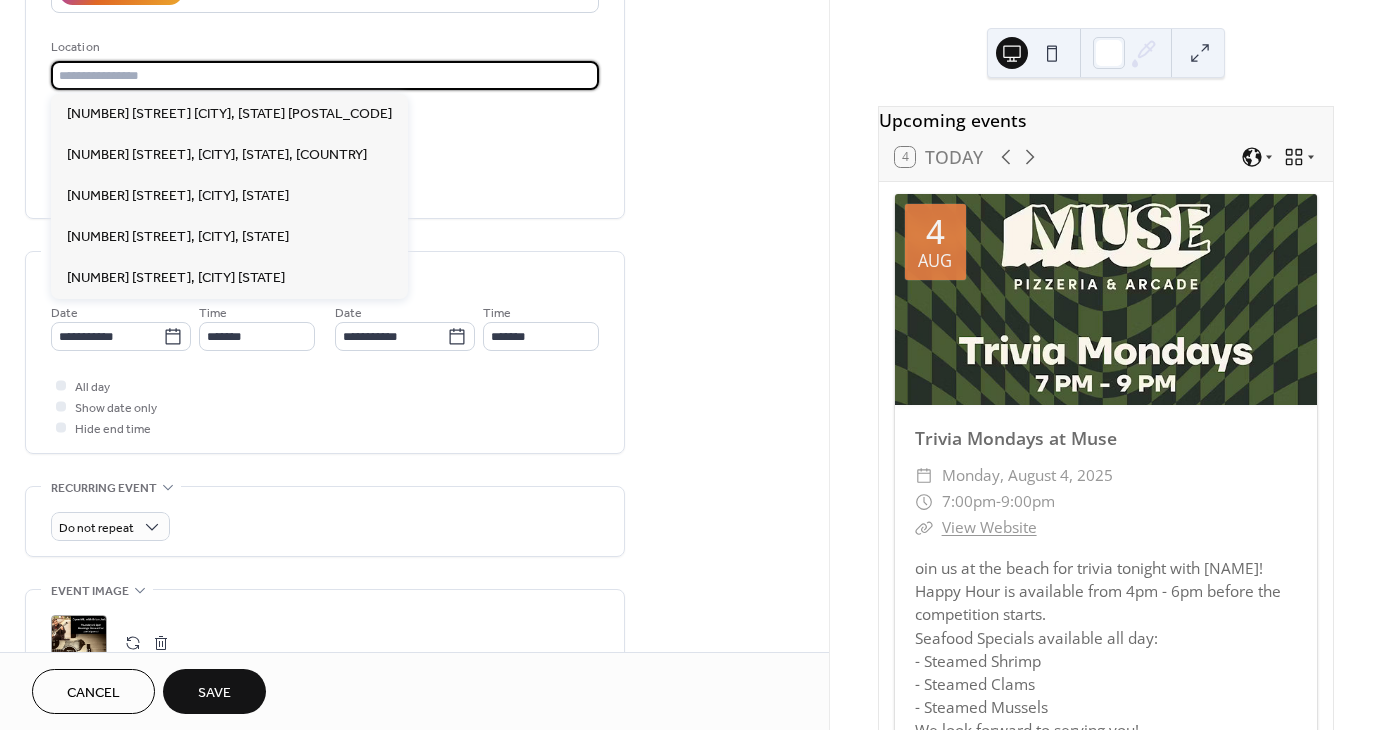 click at bounding box center (325, 75) 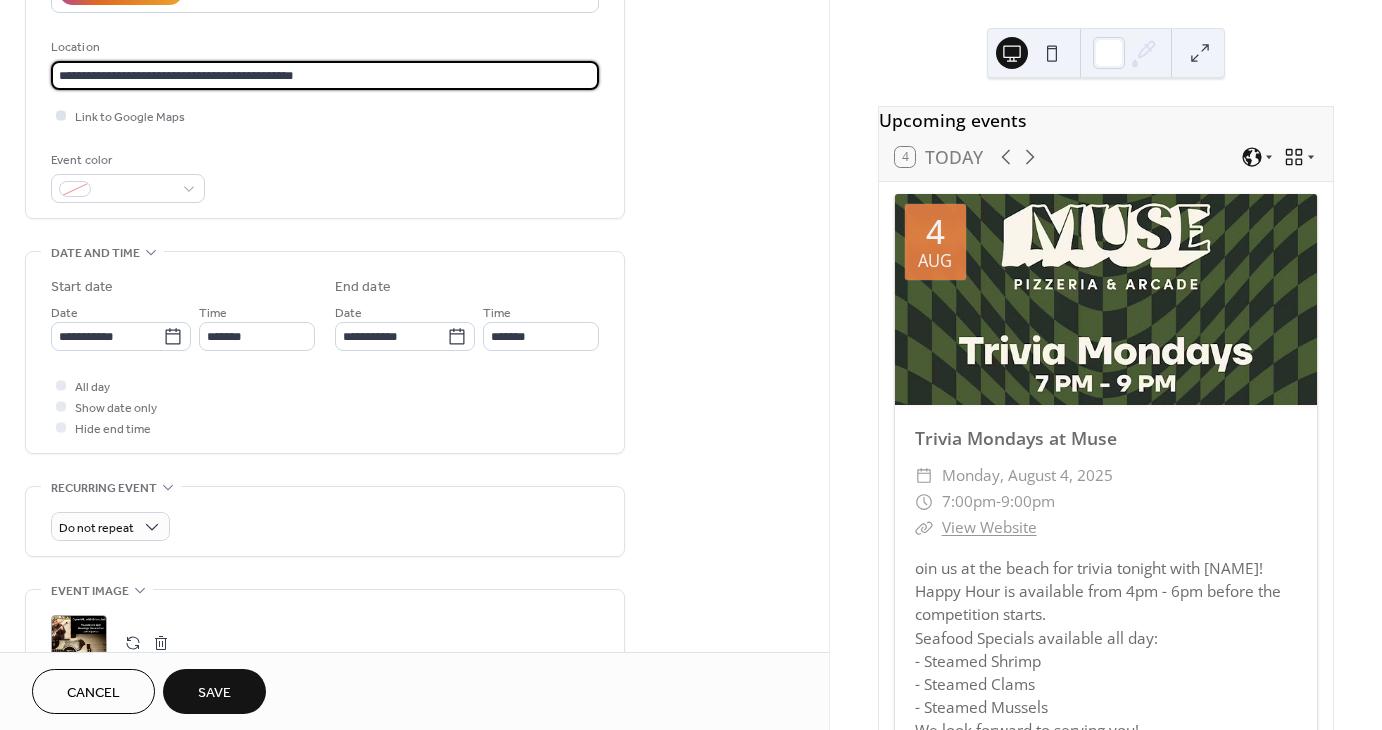 type on "**********" 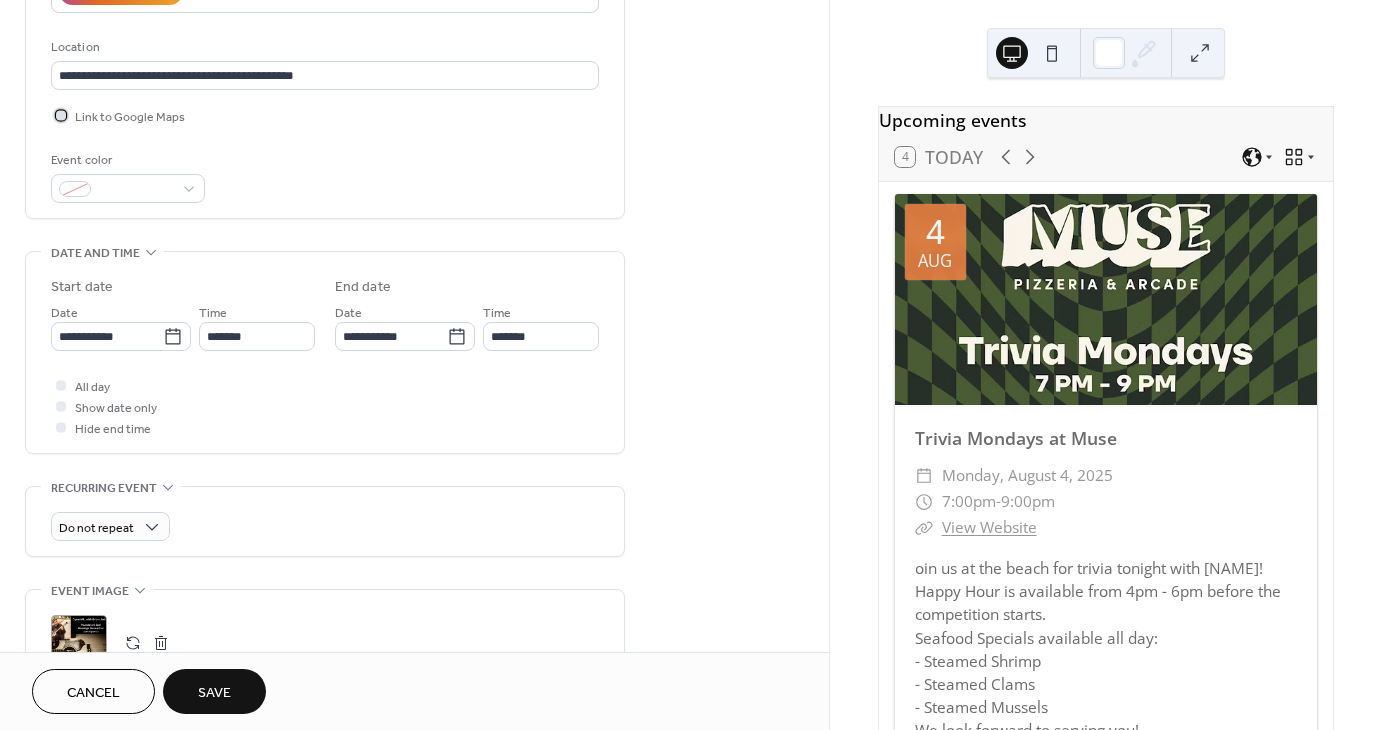 click at bounding box center (61, 115) 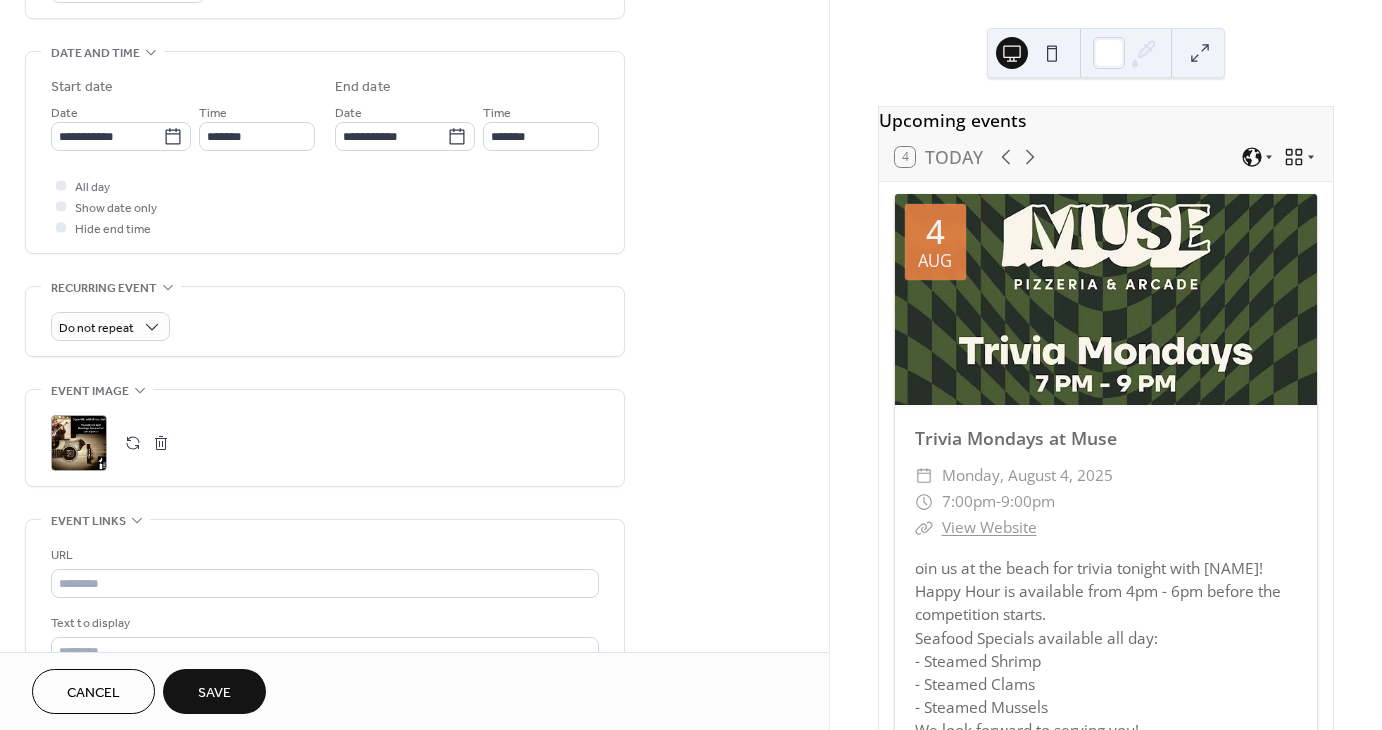 scroll, scrollTop: 700, scrollLeft: 0, axis: vertical 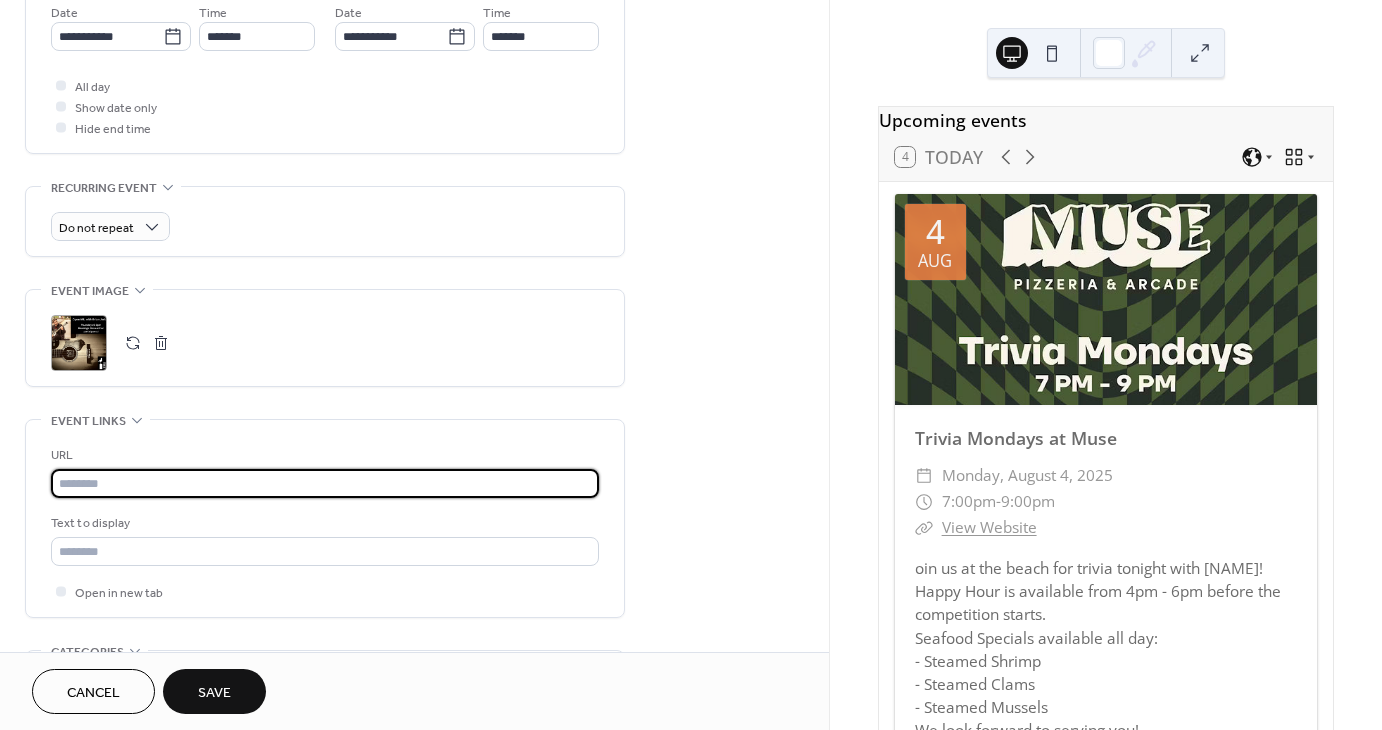paste on "**********" 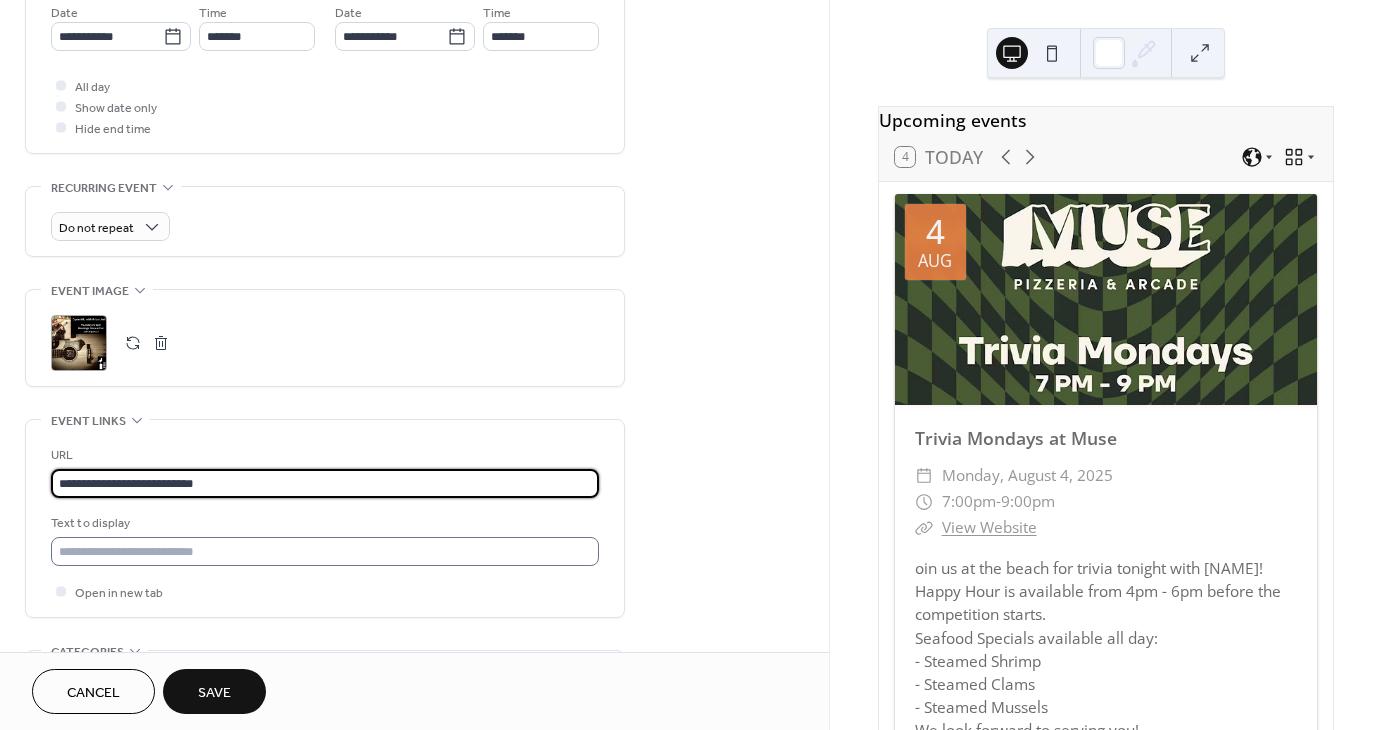 type on "**********" 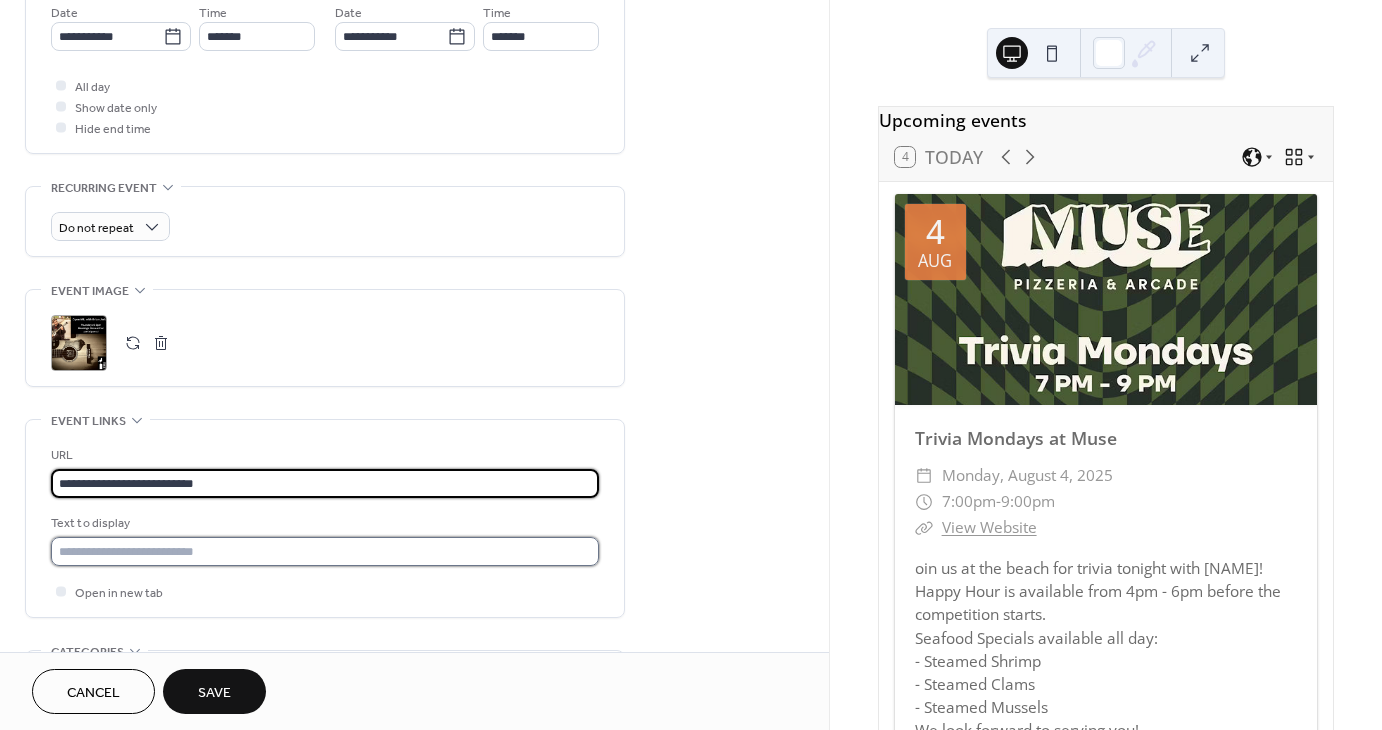 click at bounding box center [325, 551] 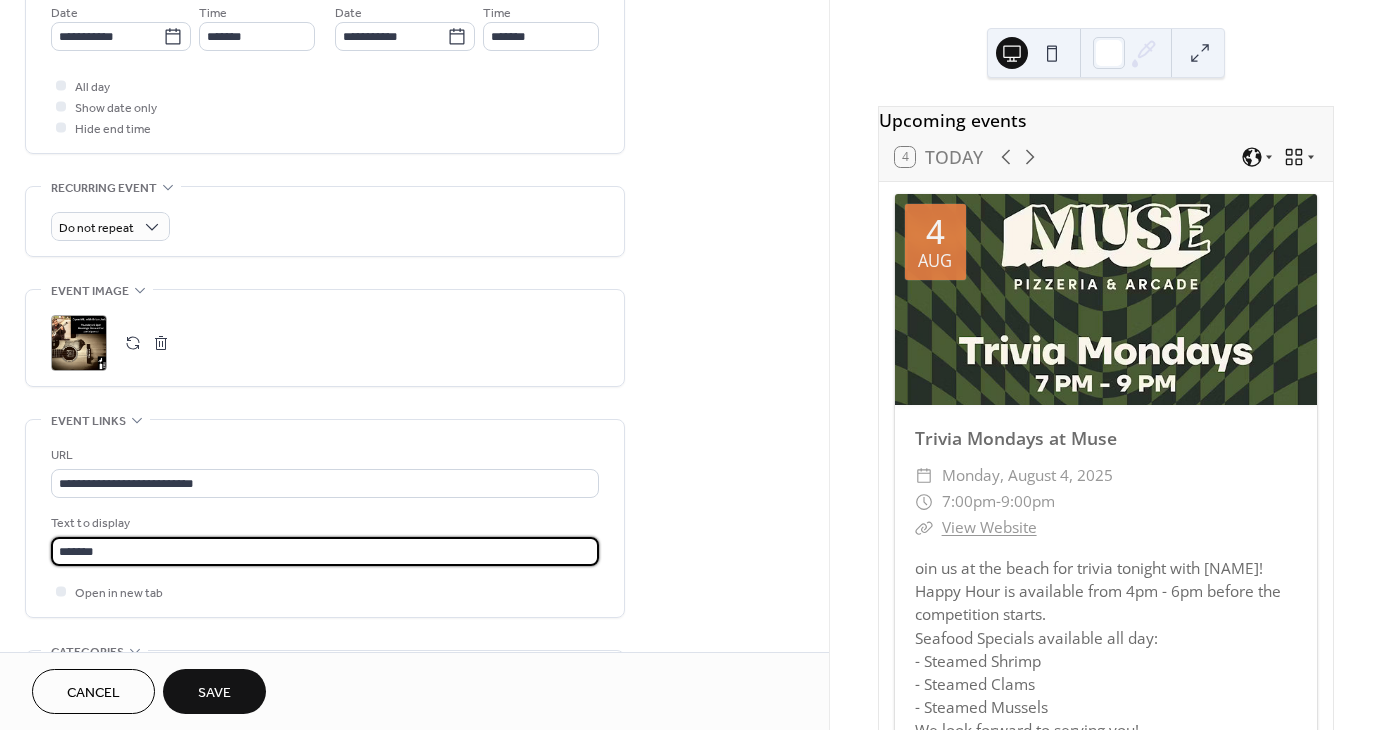 type on "*******" 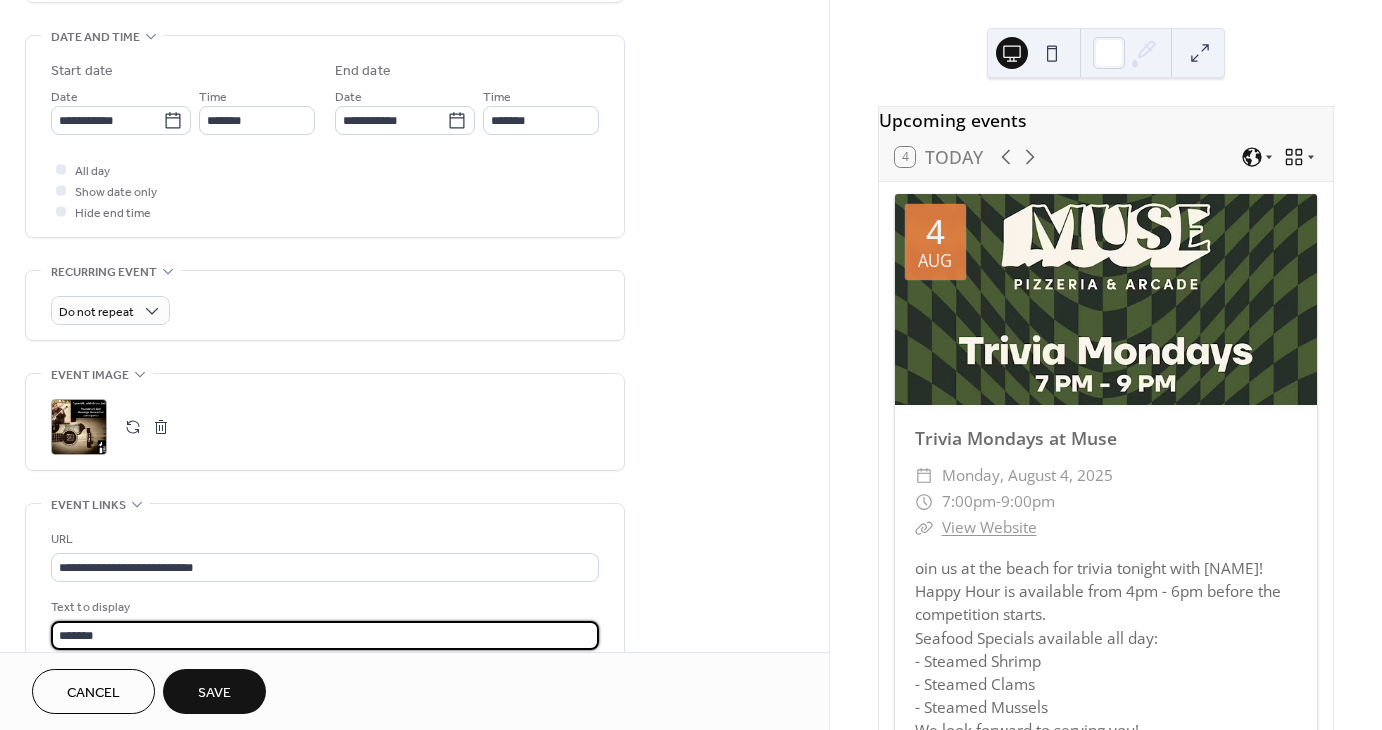 scroll, scrollTop: 615, scrollLeft: 0, axis: vertical 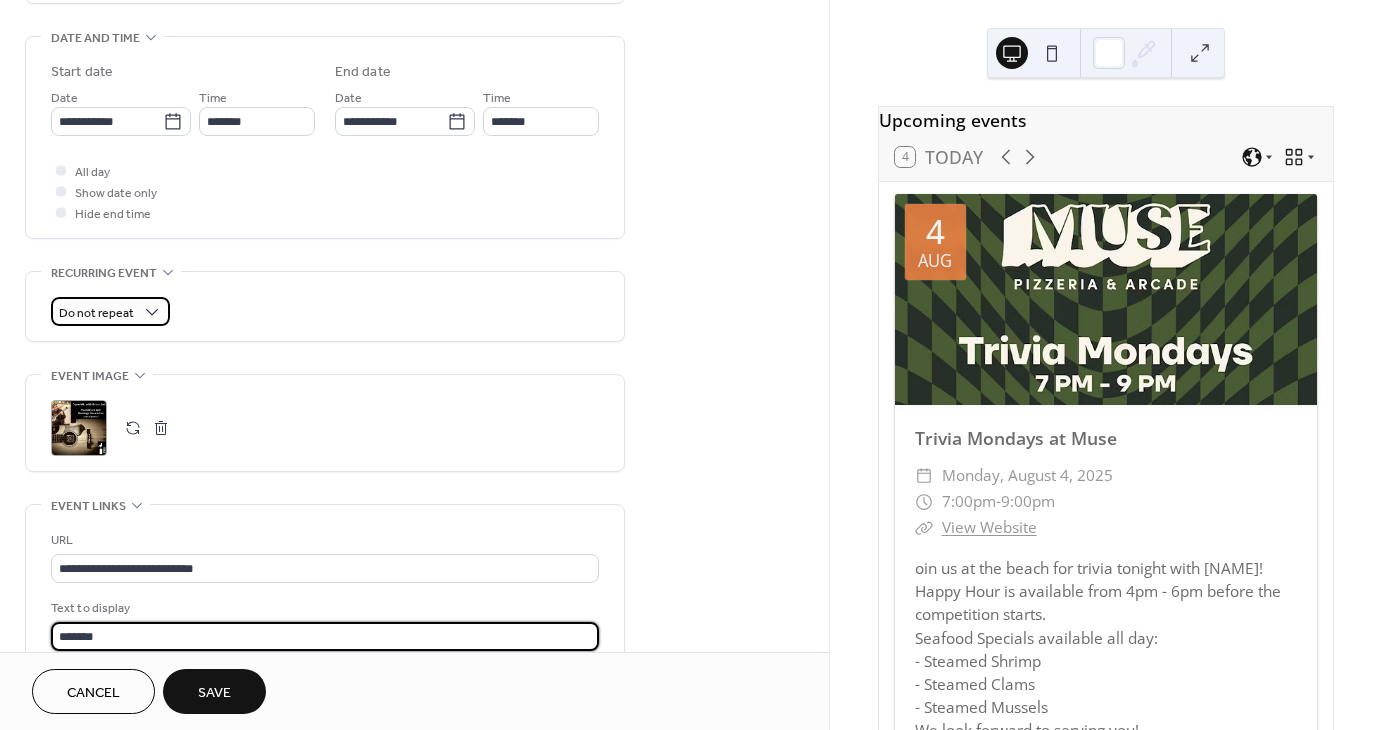 click on "Do not repeat" at bounding box center [96, 313] 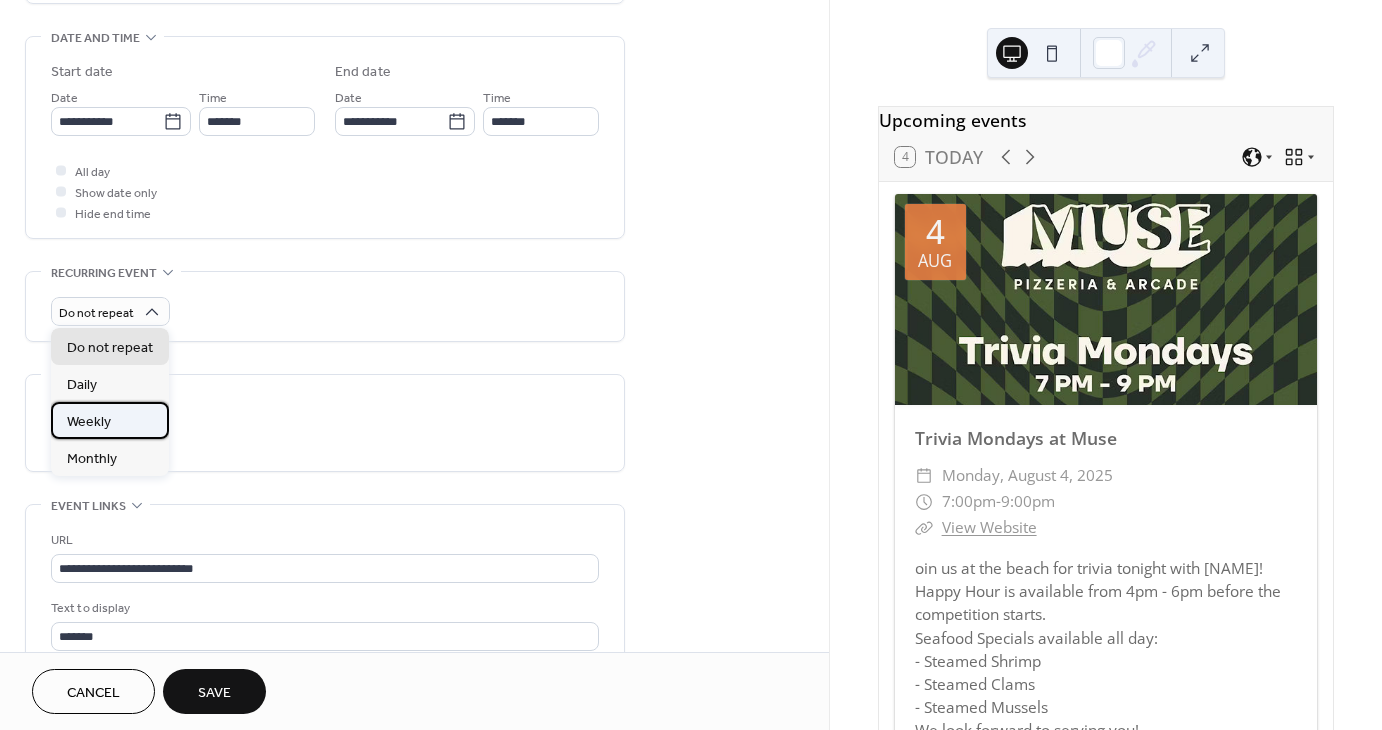 click on "Weekly" at bounding box center [89, 422] 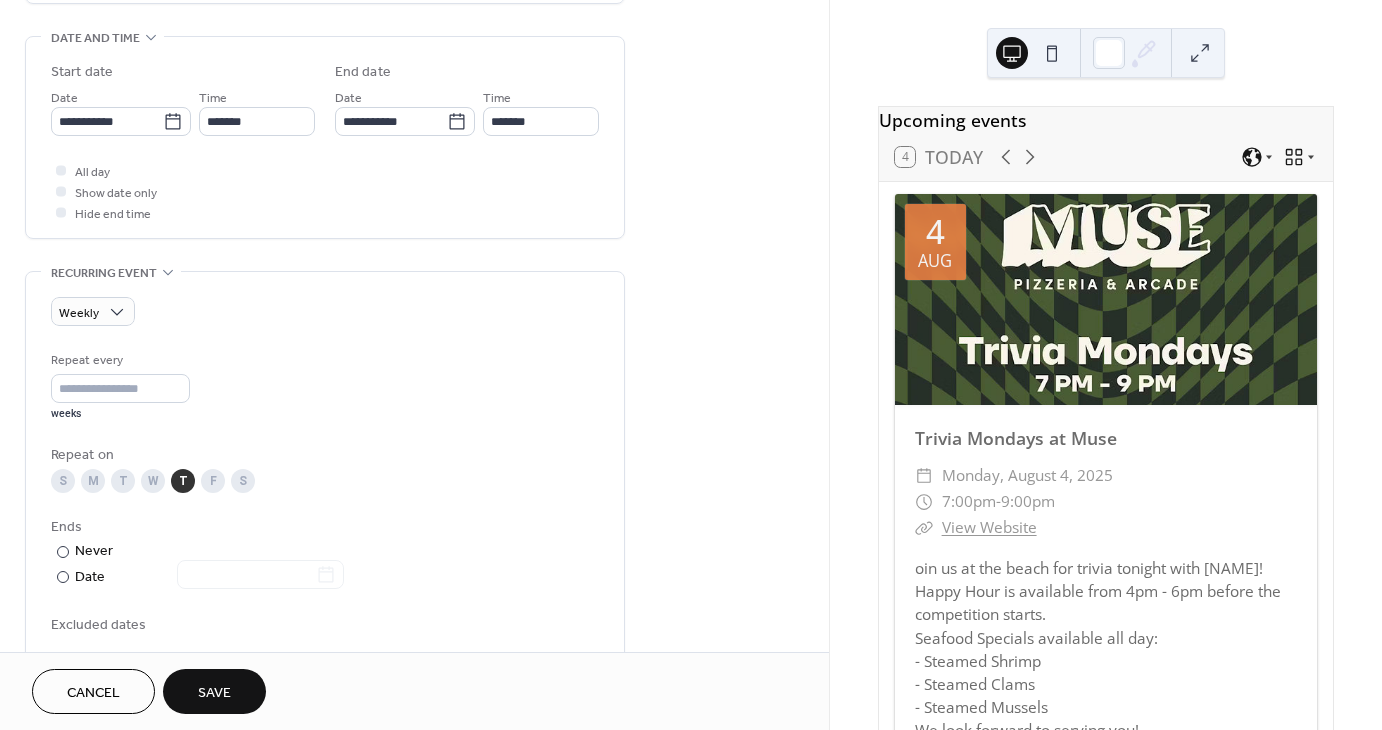 click on "Save" at bounding box center [214, 693] 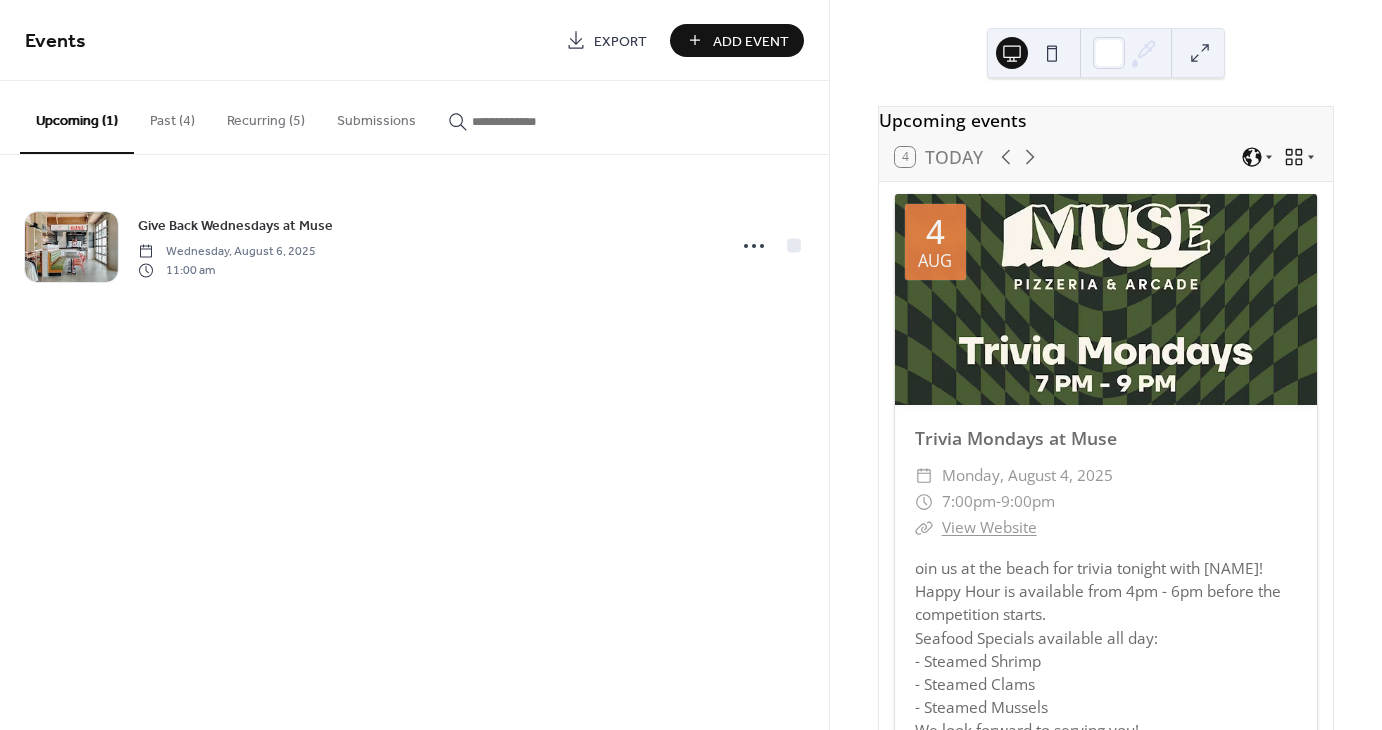 click on "Add Event" at bounding box center [751, 41] 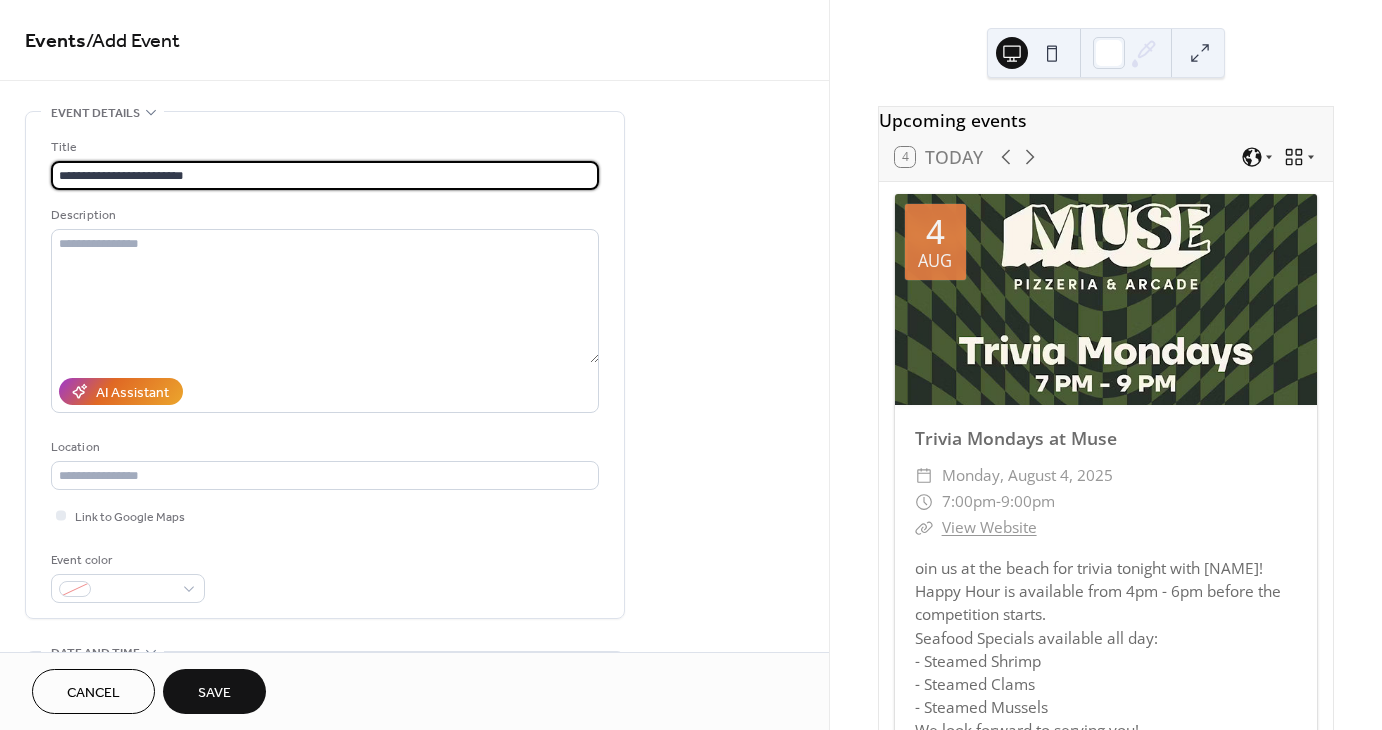 type on "**********" 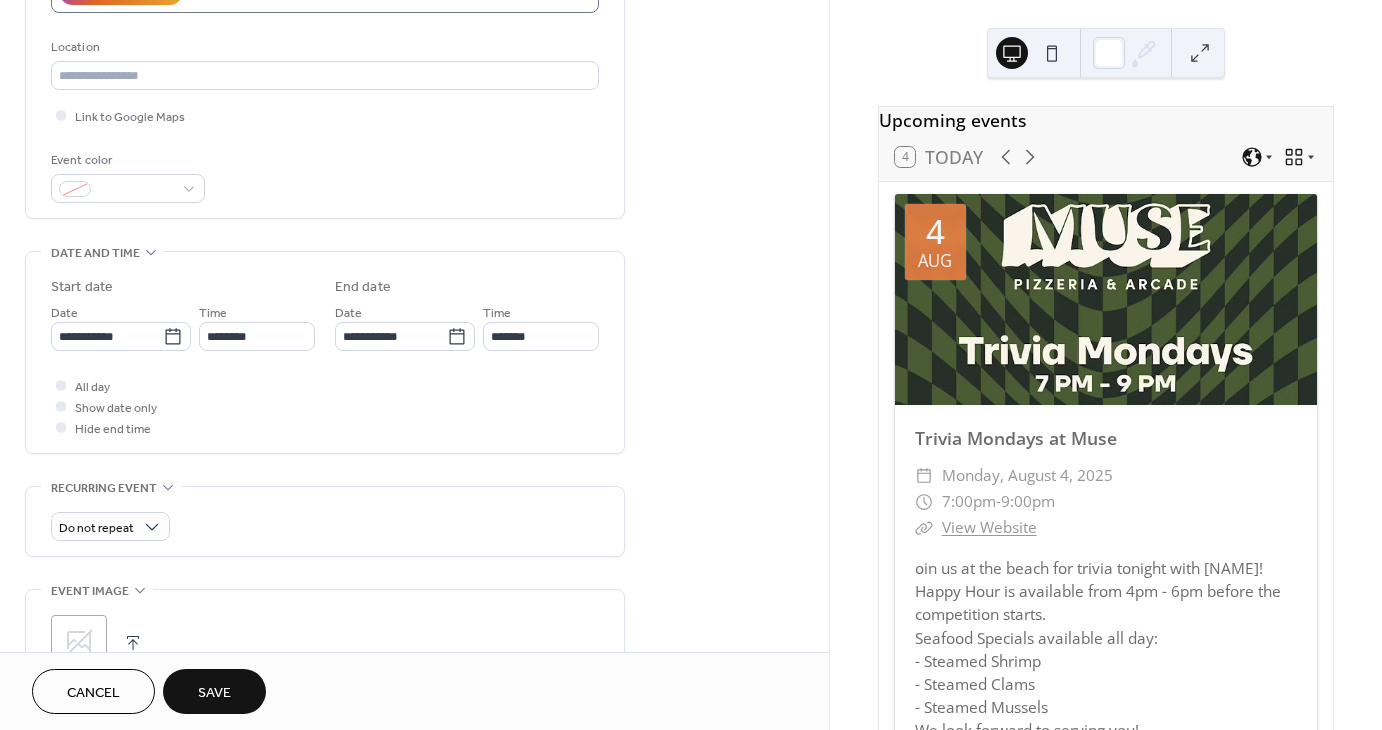scroll, scrollTop: 600, scrollLeft: 0, axis: vertical 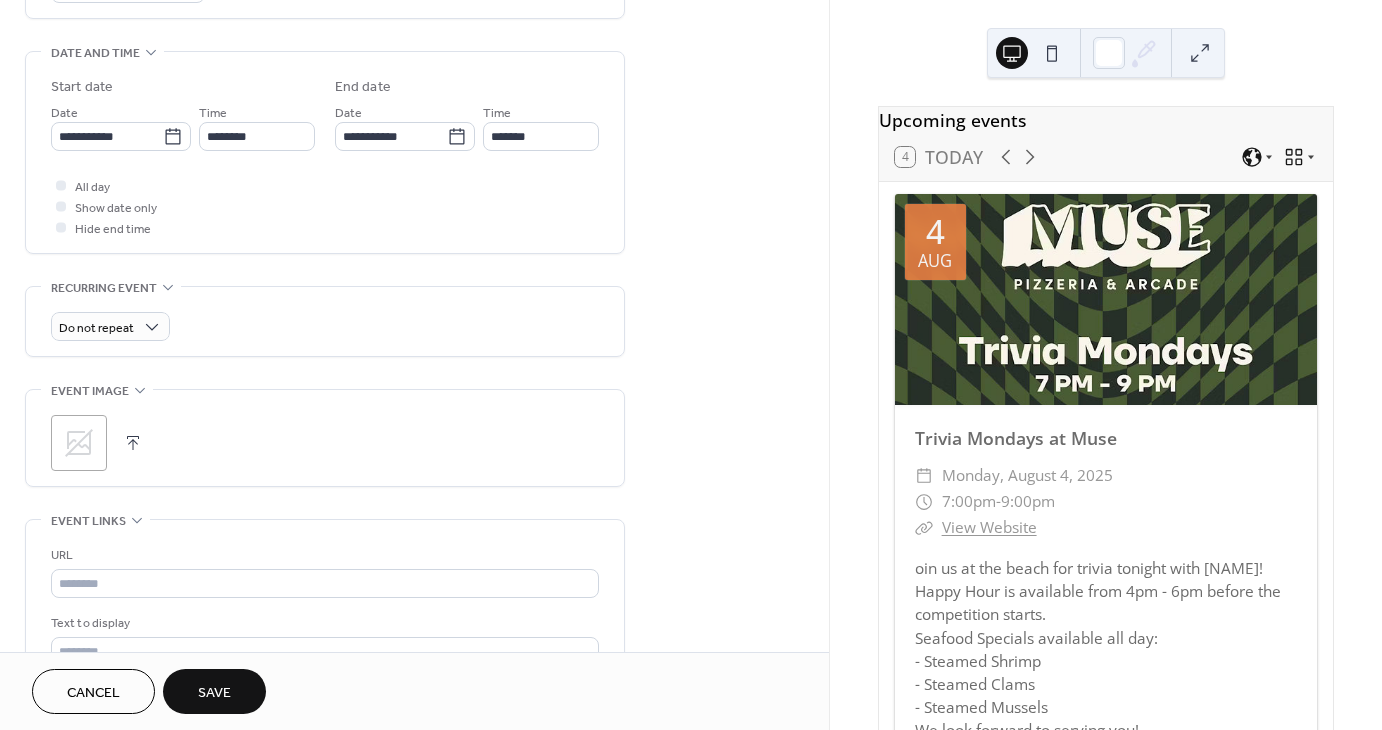click on ";" at bounding box center (79, 443) 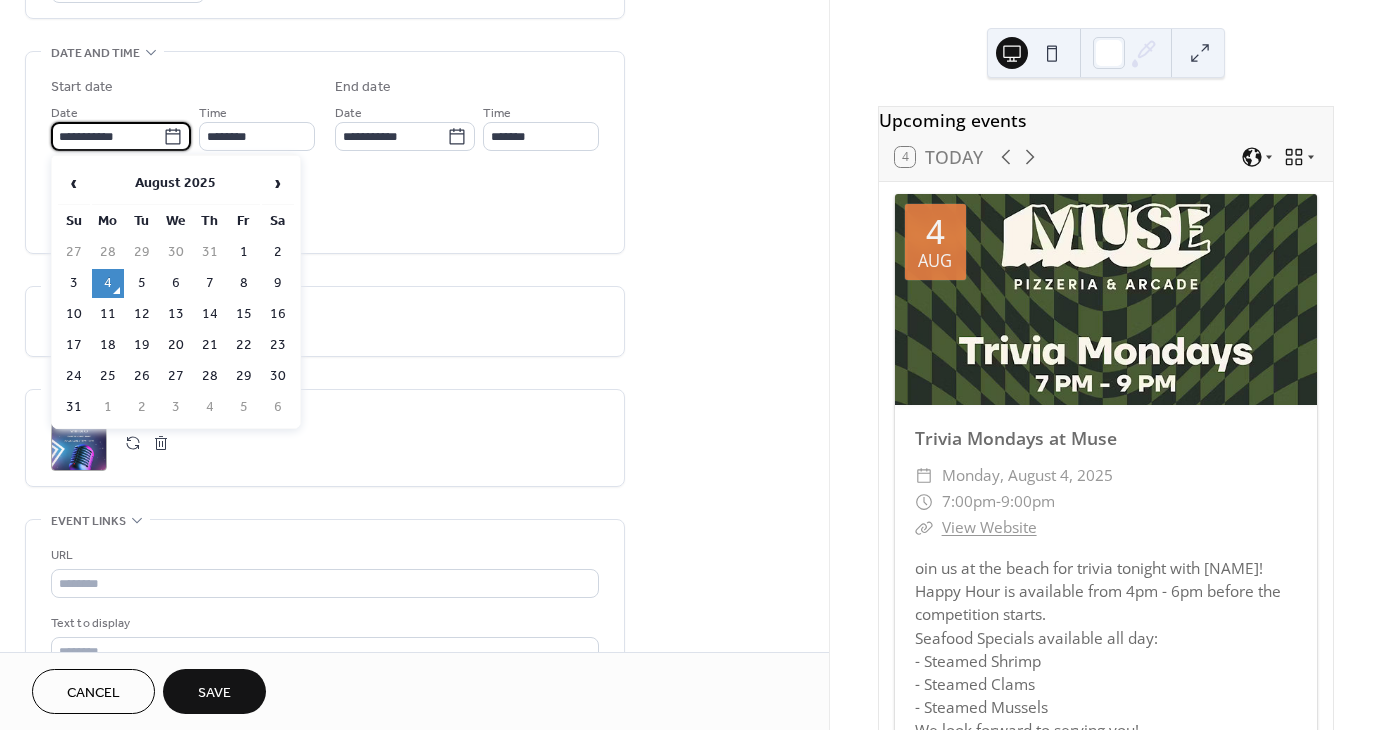 click on "**********" at bounding box center (107, 136) 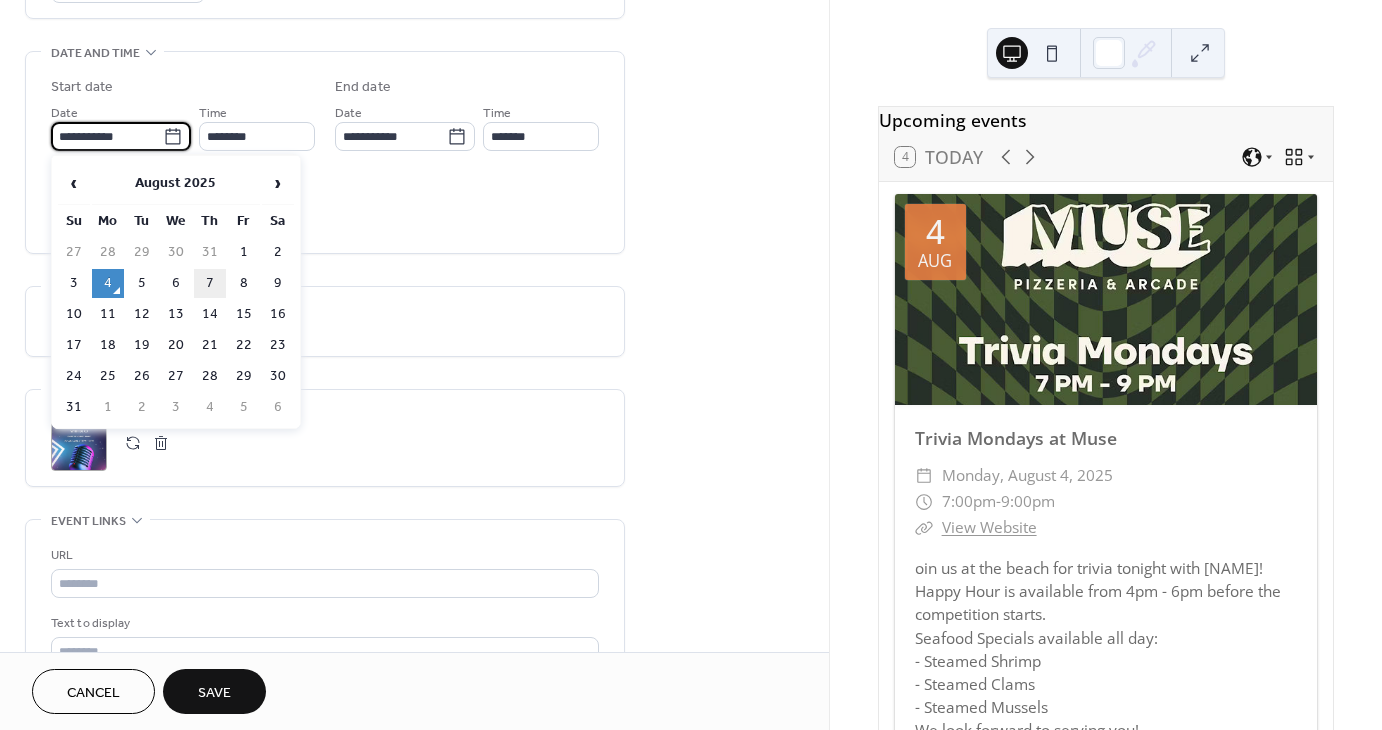 click on "7" at bounding box center [210, 283] 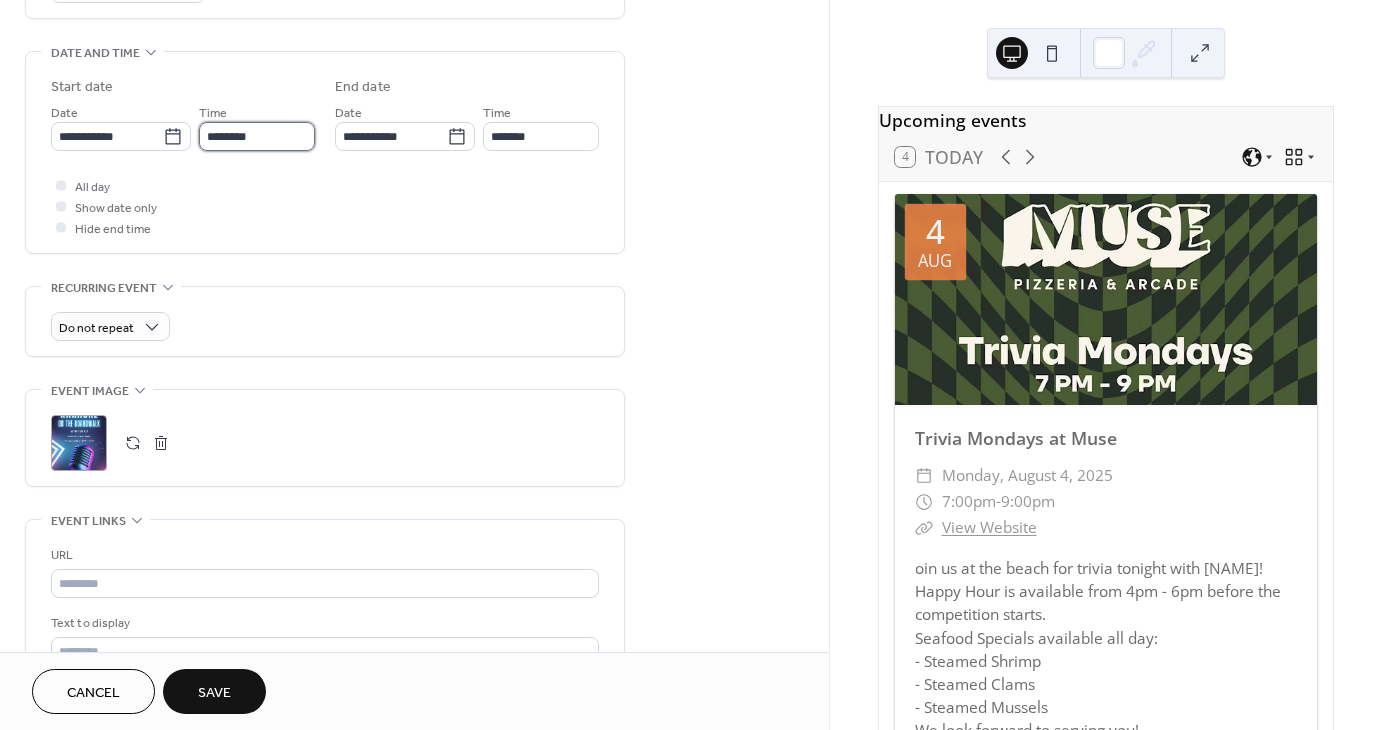 click on "********" at bounding box center (257, 136) 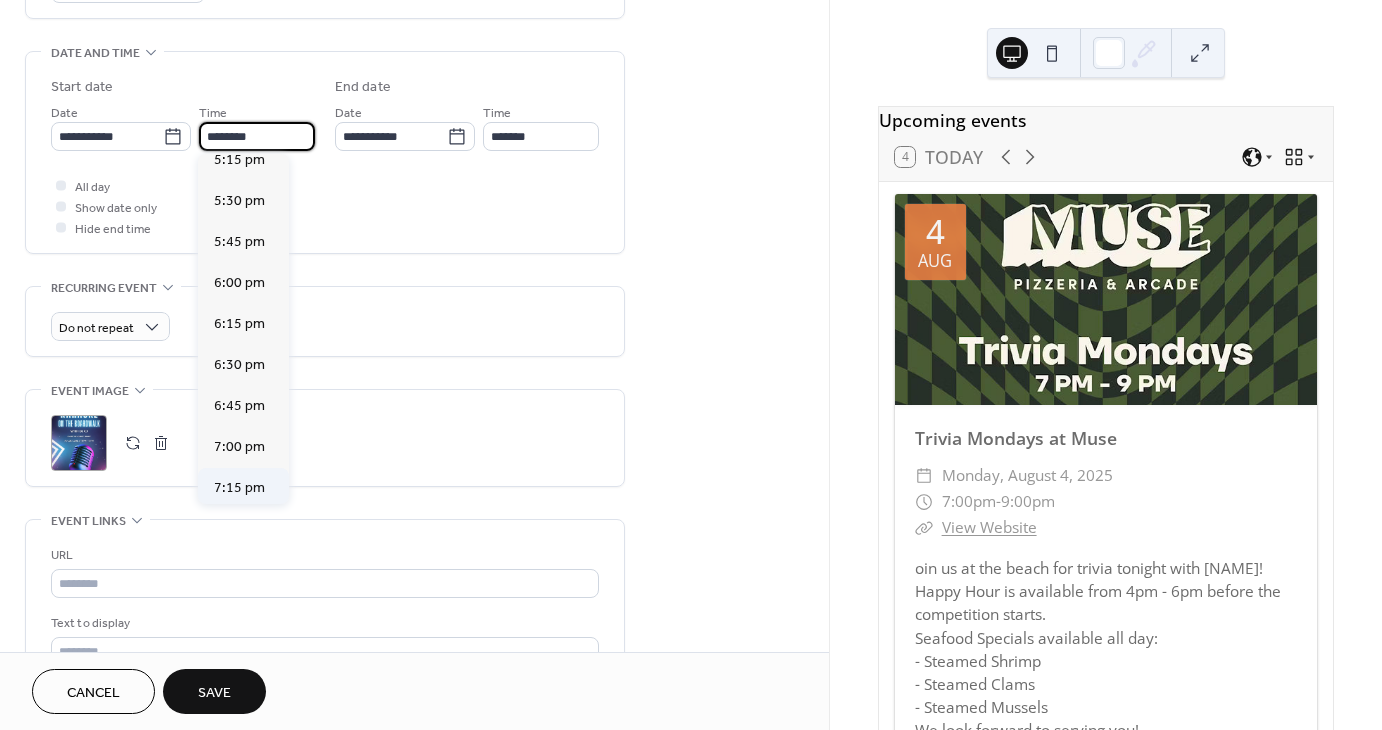 scroll, scrollTop: 2848, scrollLeft: 0, axis: vertical 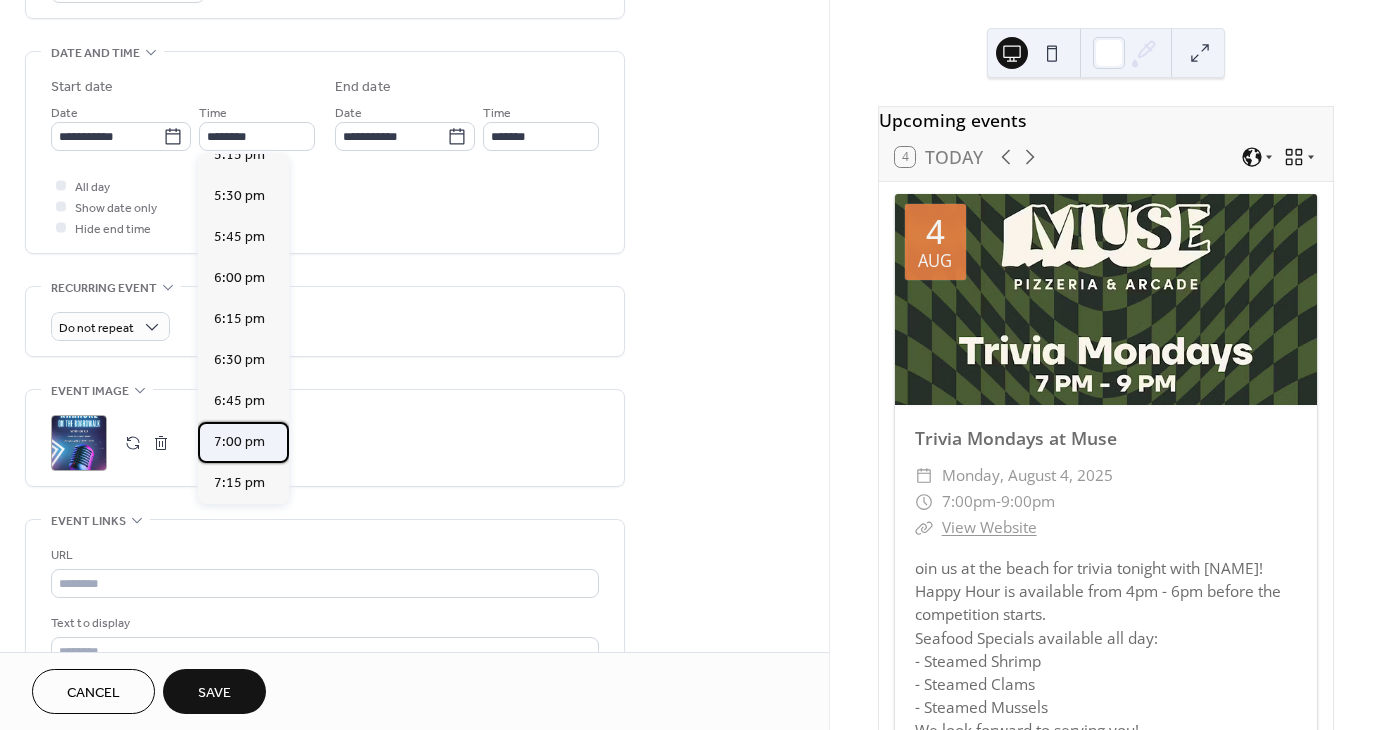 click on "7:00 pm" at bounding box center (239, 442) 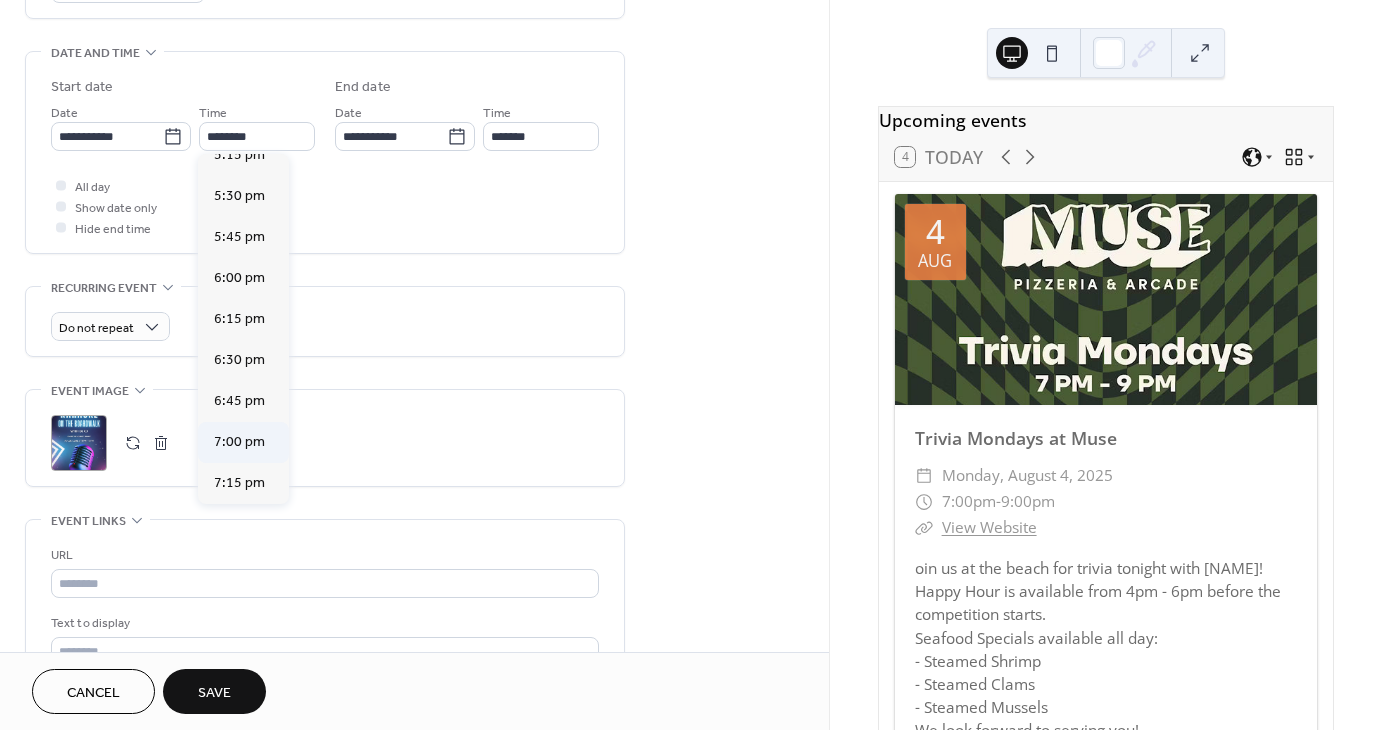 type on "*******" 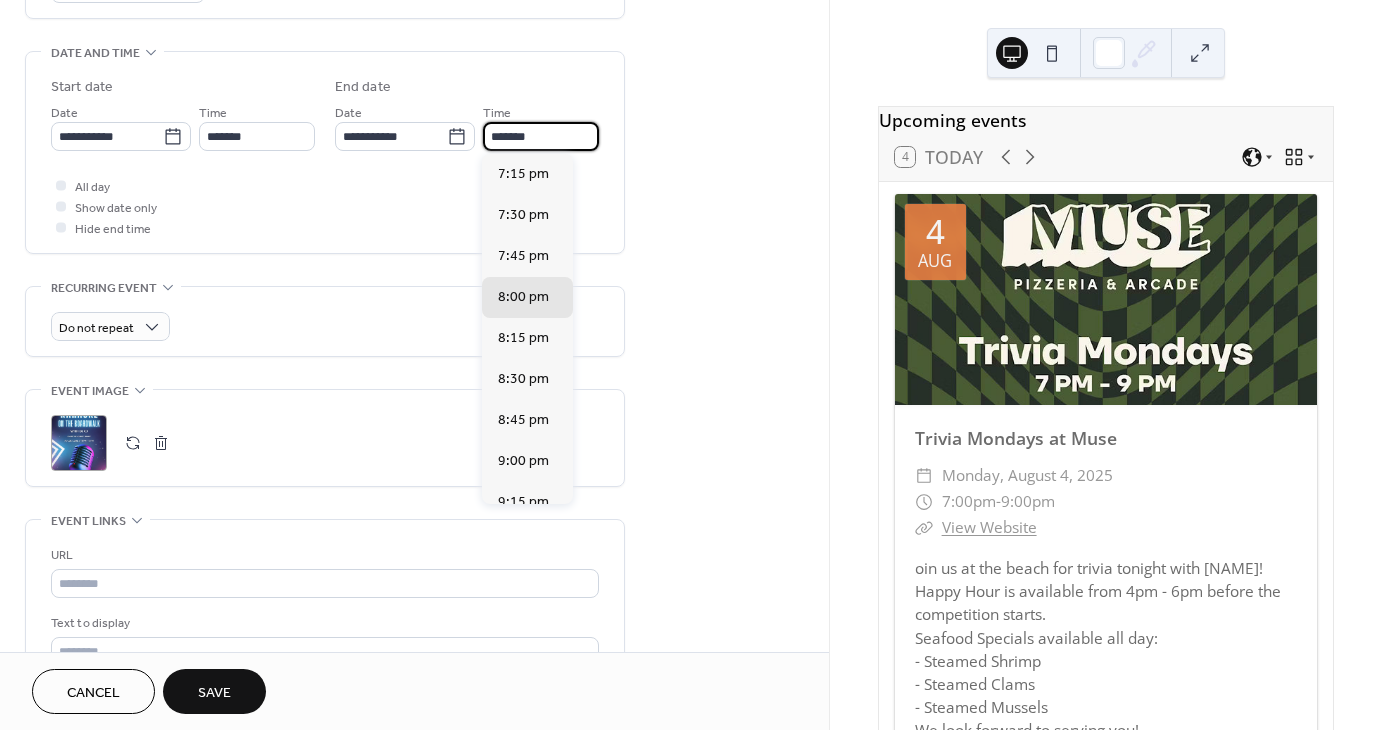 click on "*******" at bounding box center (541, 136) 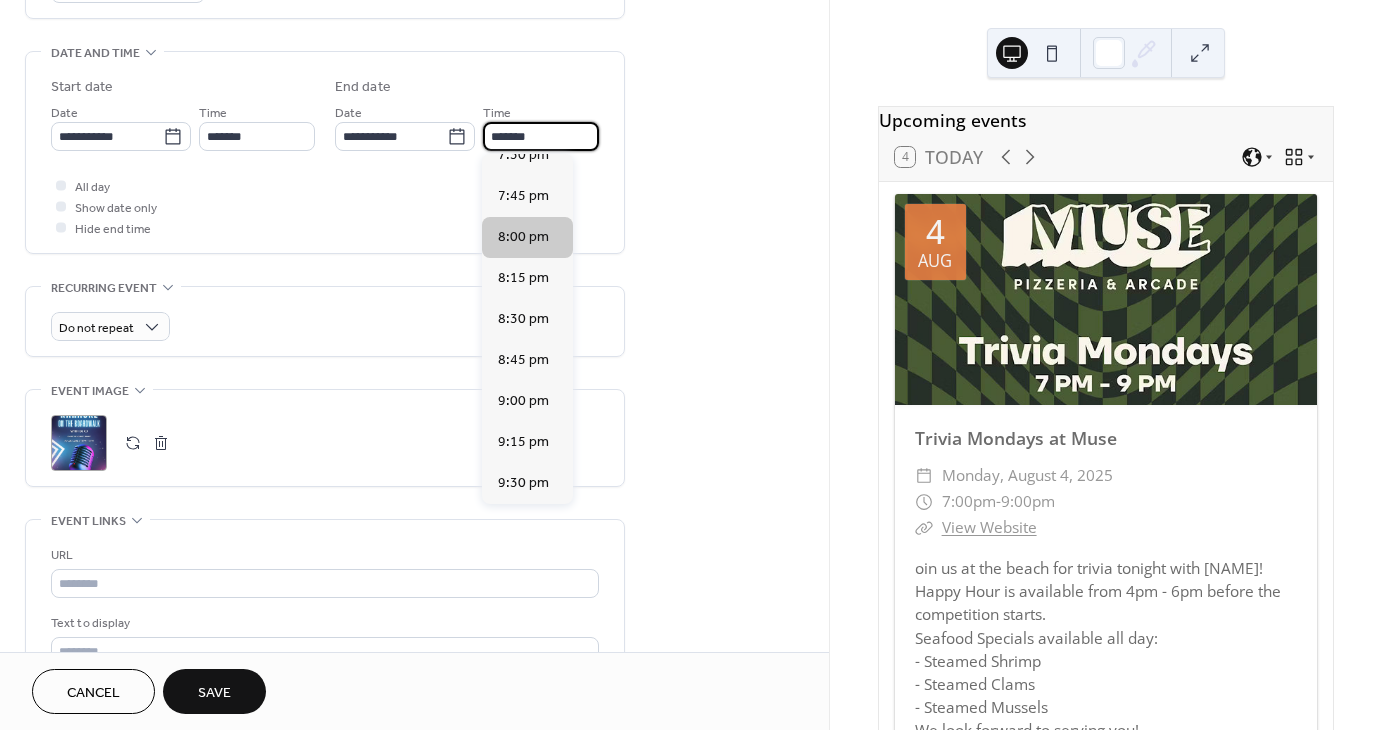 scroll, scrollTop: 100, scrollLeft: 0, axis: vertical 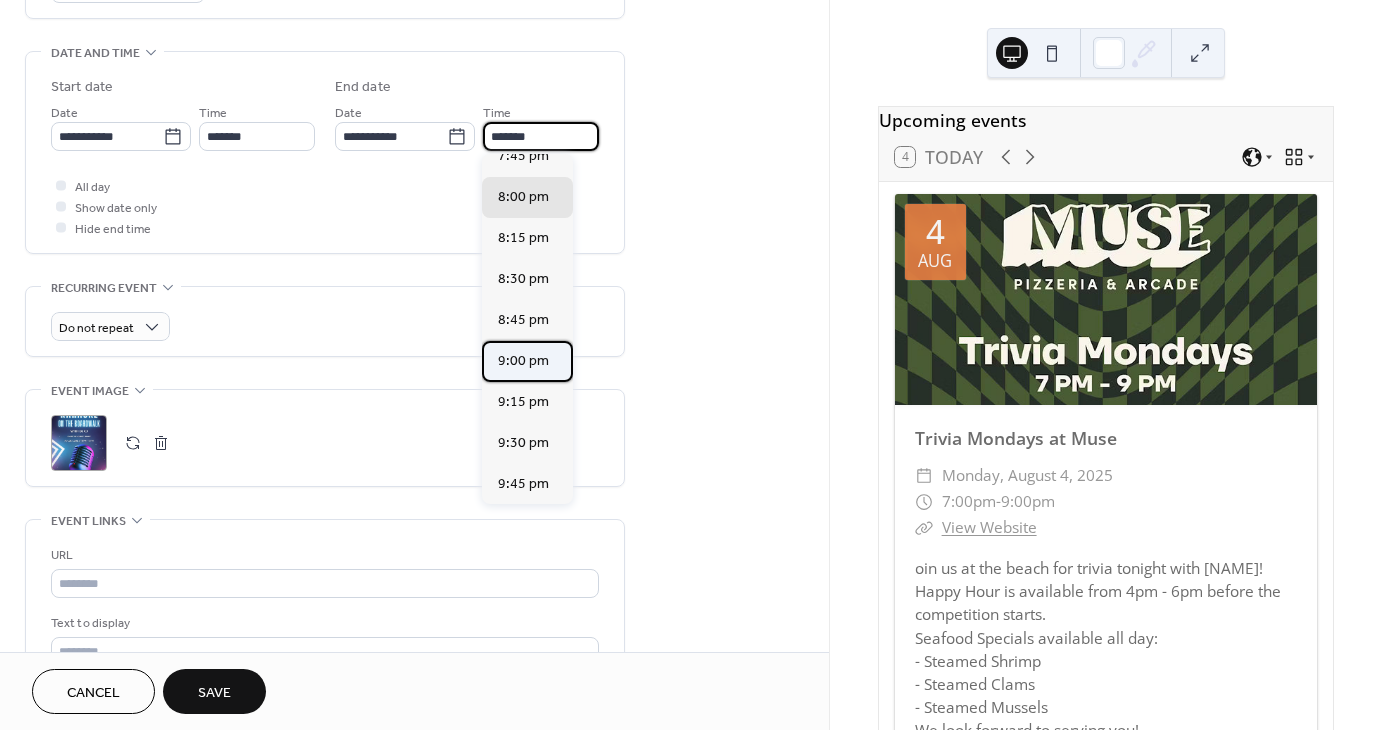click on "9:00 pm" at bounding box center (523, 361) 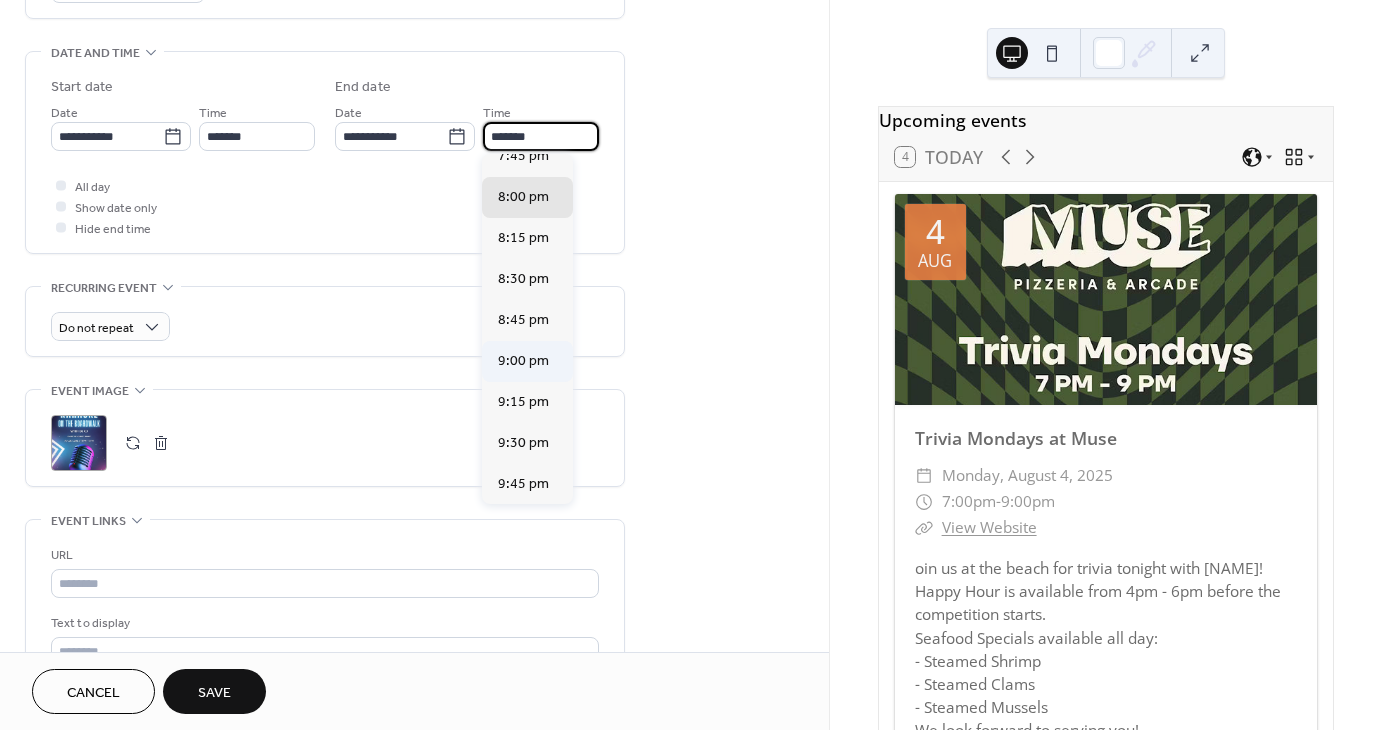 type on "*******" 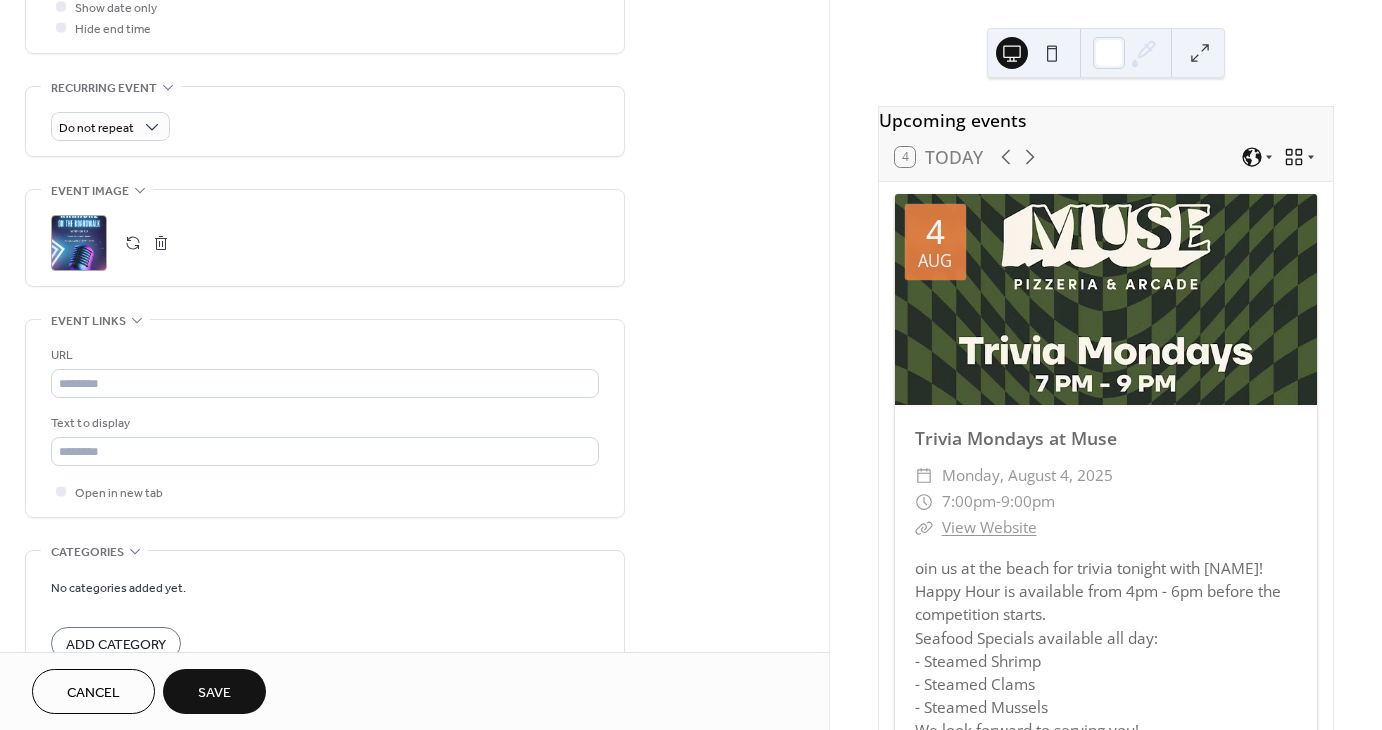 scroll, scrollTop: 600, scrollLeft: 0, axis: vertical 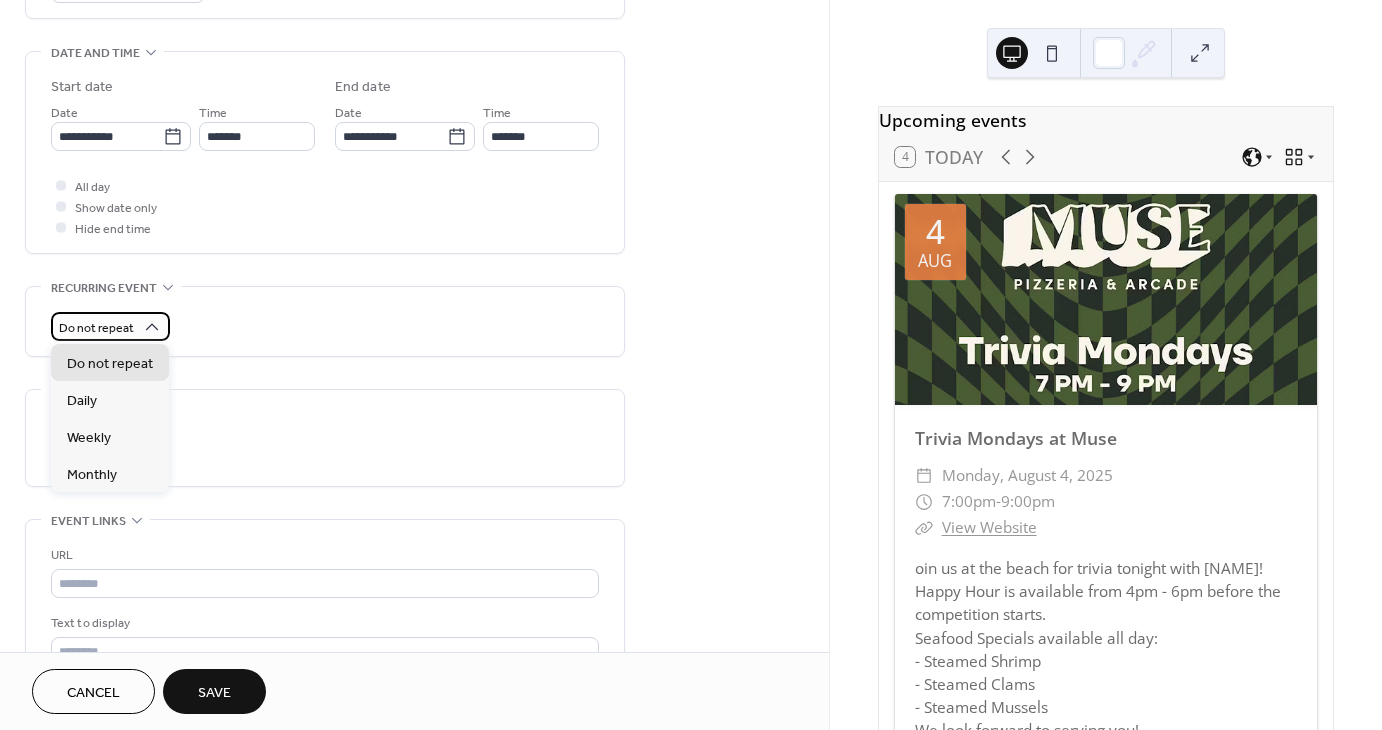 click on "Do not repeat" at bounding box center (110, 326) 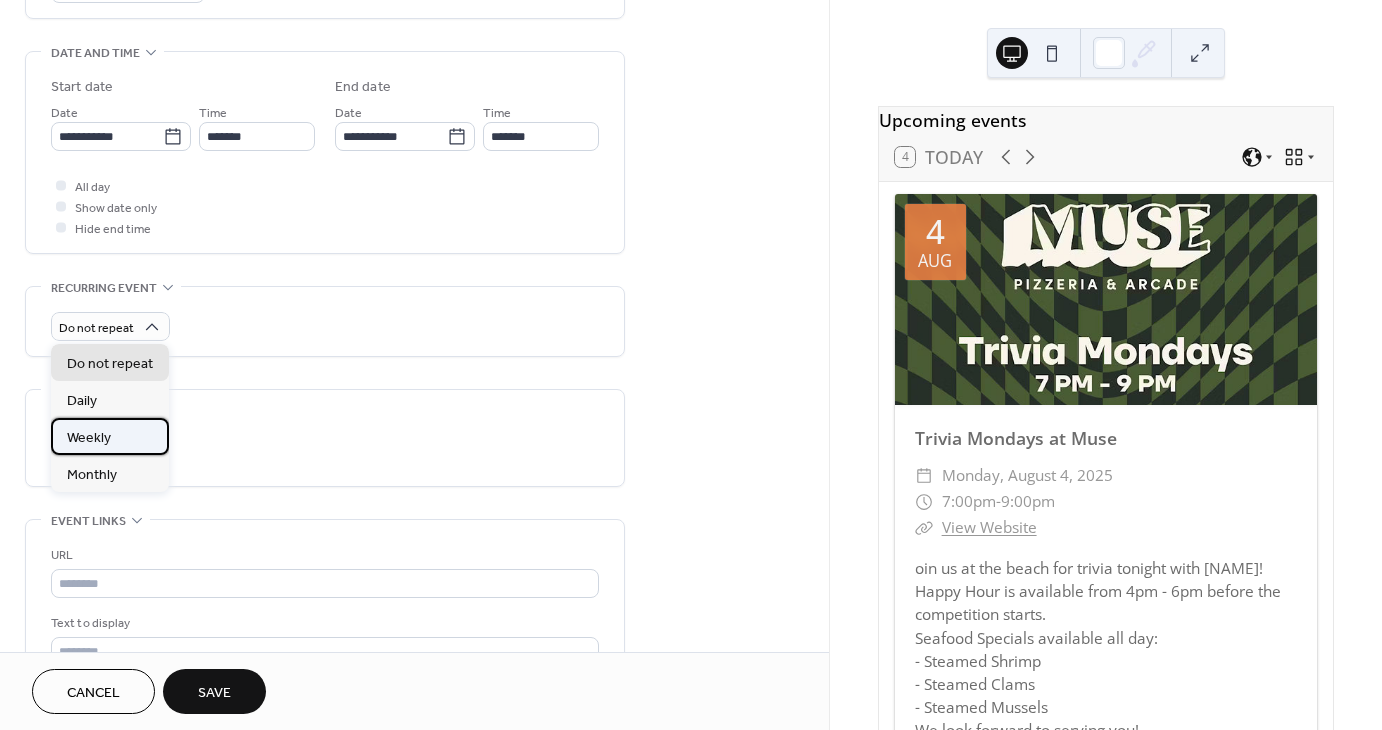 click on "Weekly" at bounding box center [89, 437] 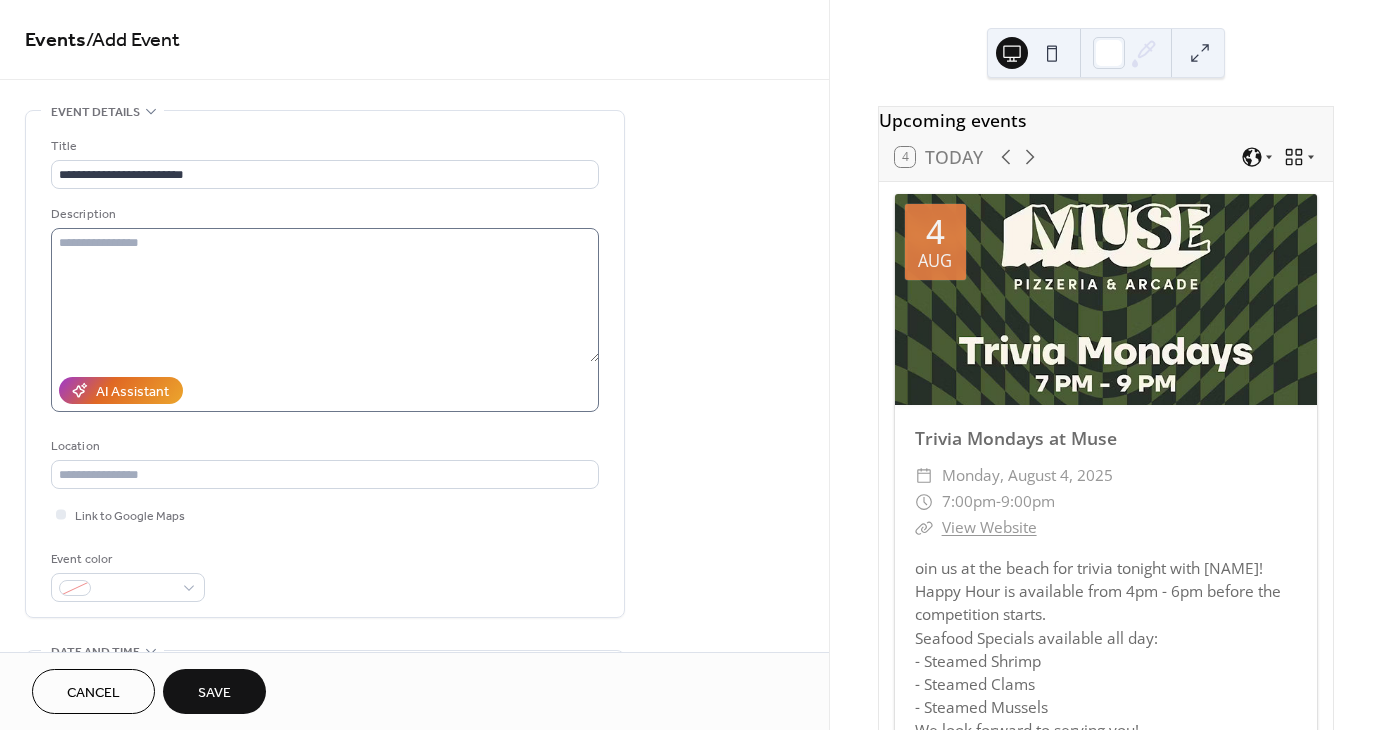 scroll, scrollTop: 0, scrollLeft: 0, axis: both 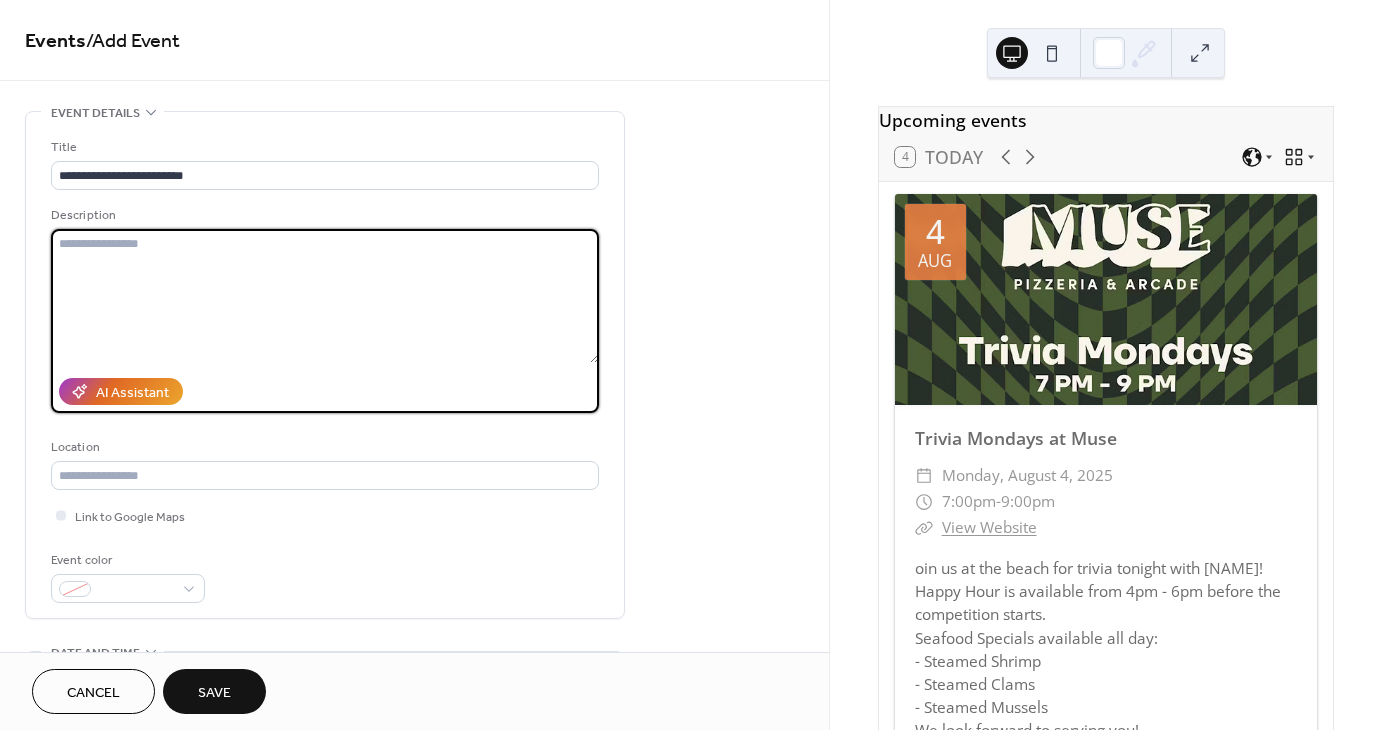 paste on "**********" 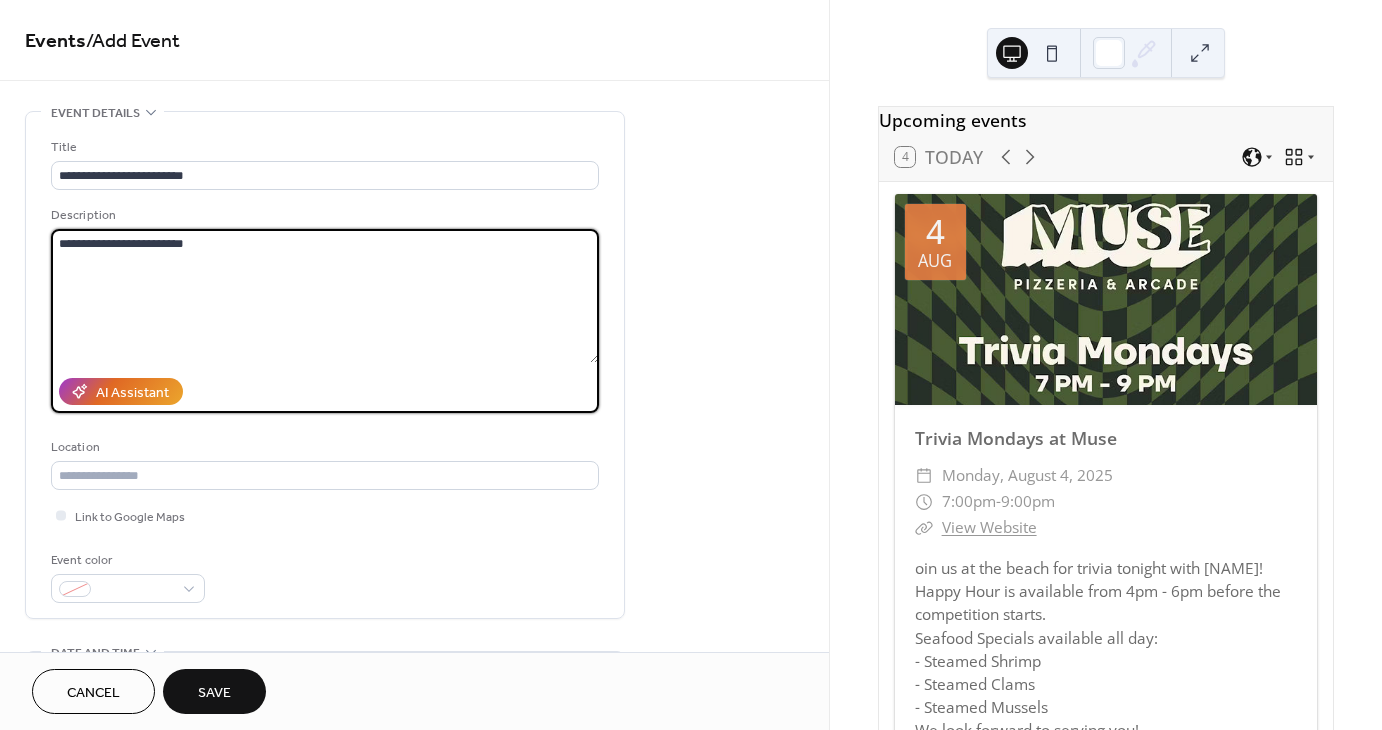 scroll, scrollTop: 100, scrollLeft: 0, axis: vertical 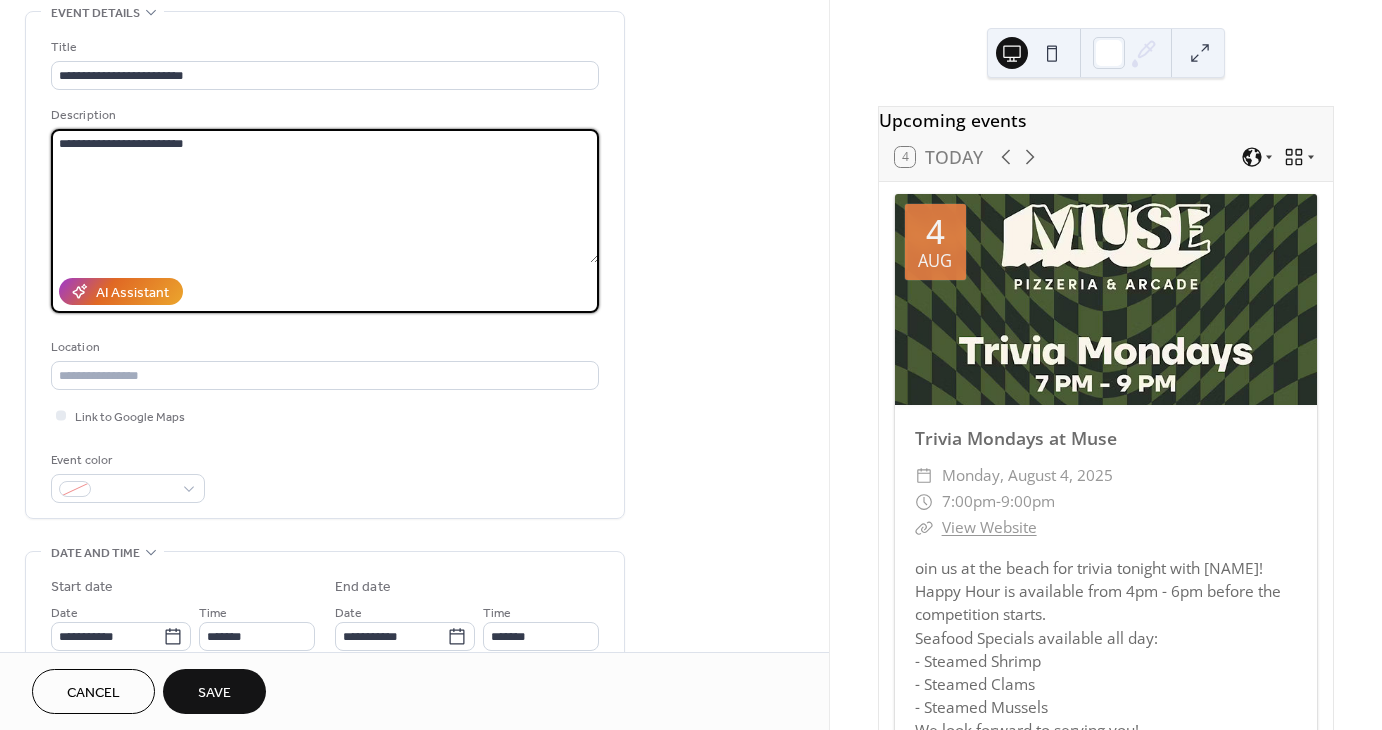 type on "**********" 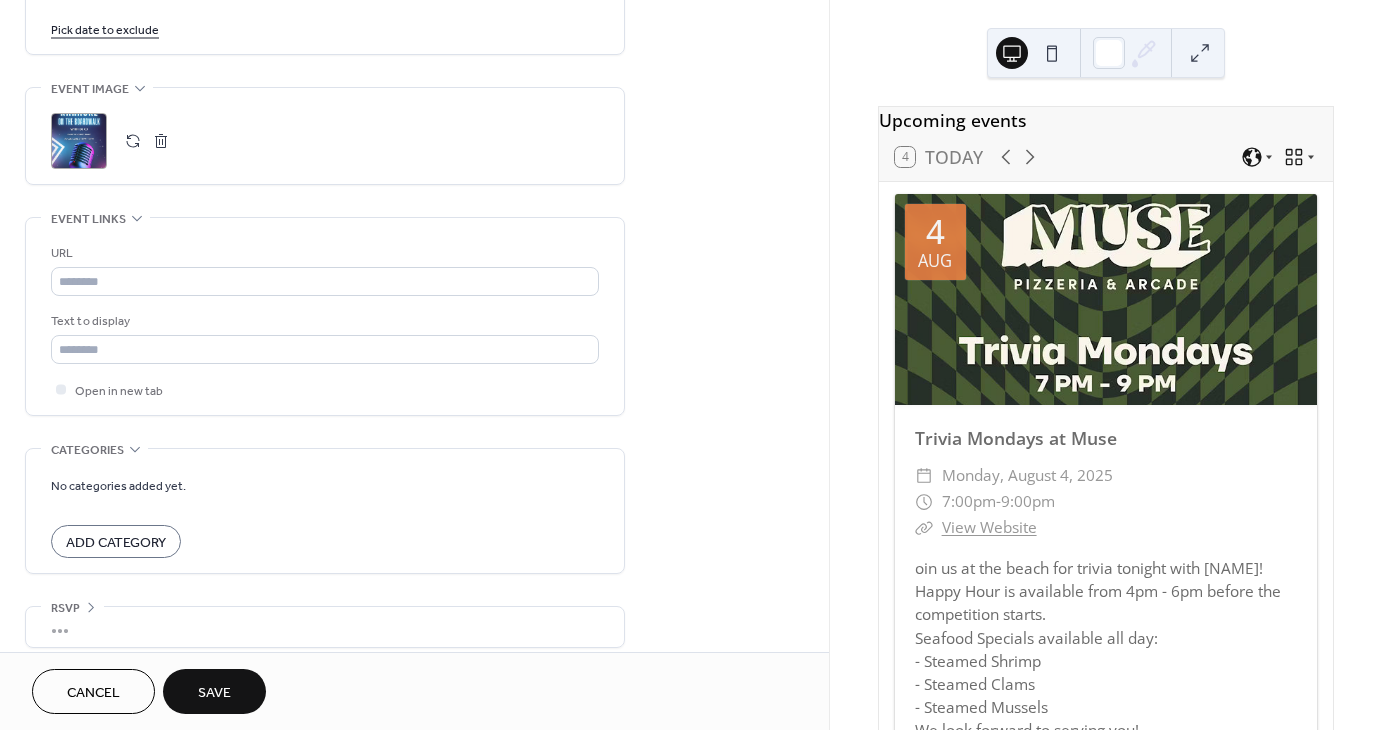 scroll, scrollTop: 1264, scrollLeft: 0, axis: vertical 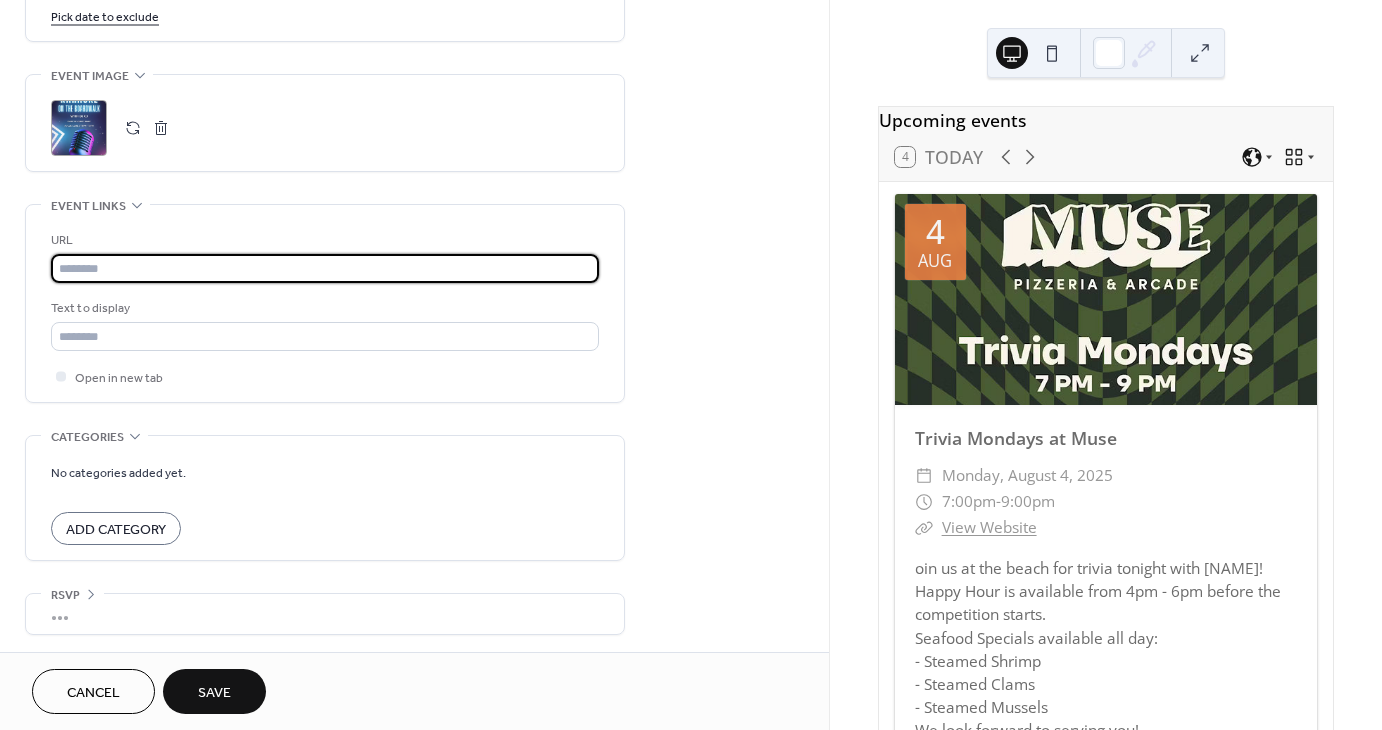 paste on "**********" 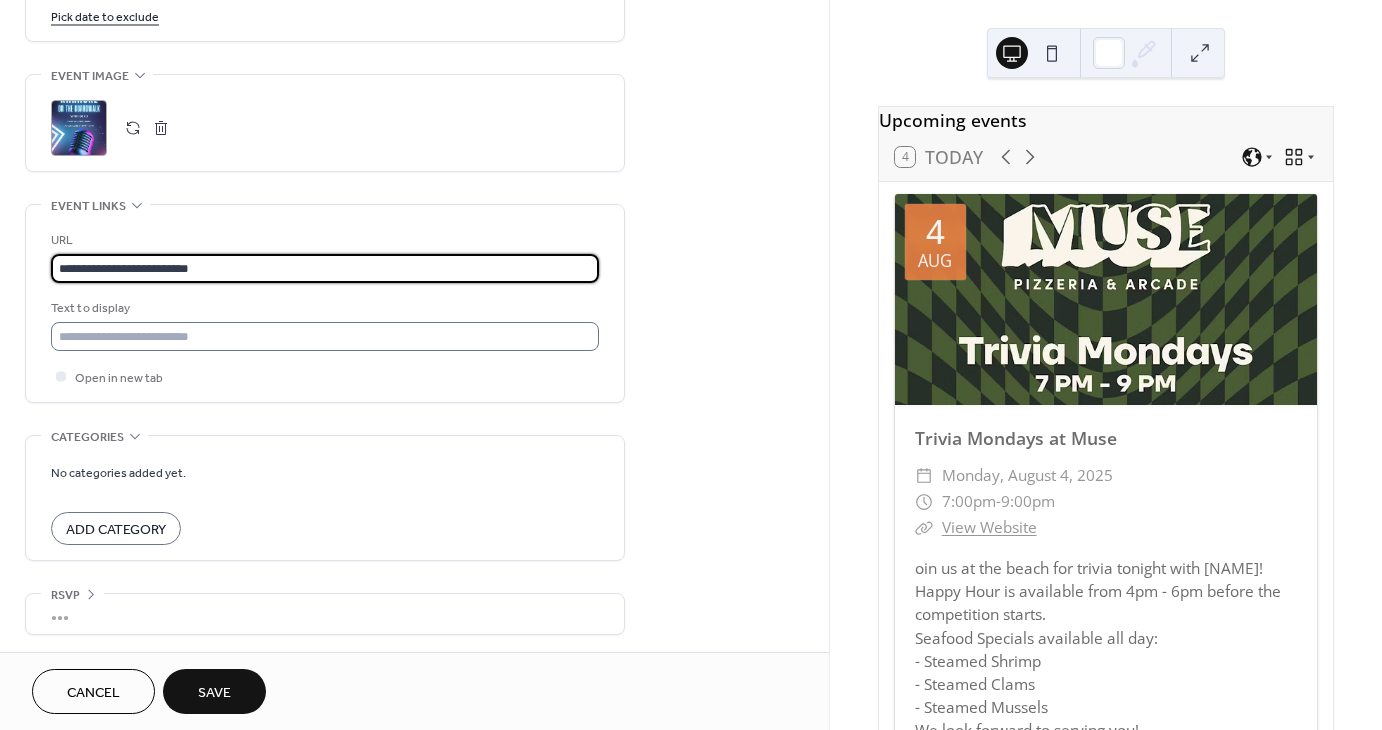 type on "**********" 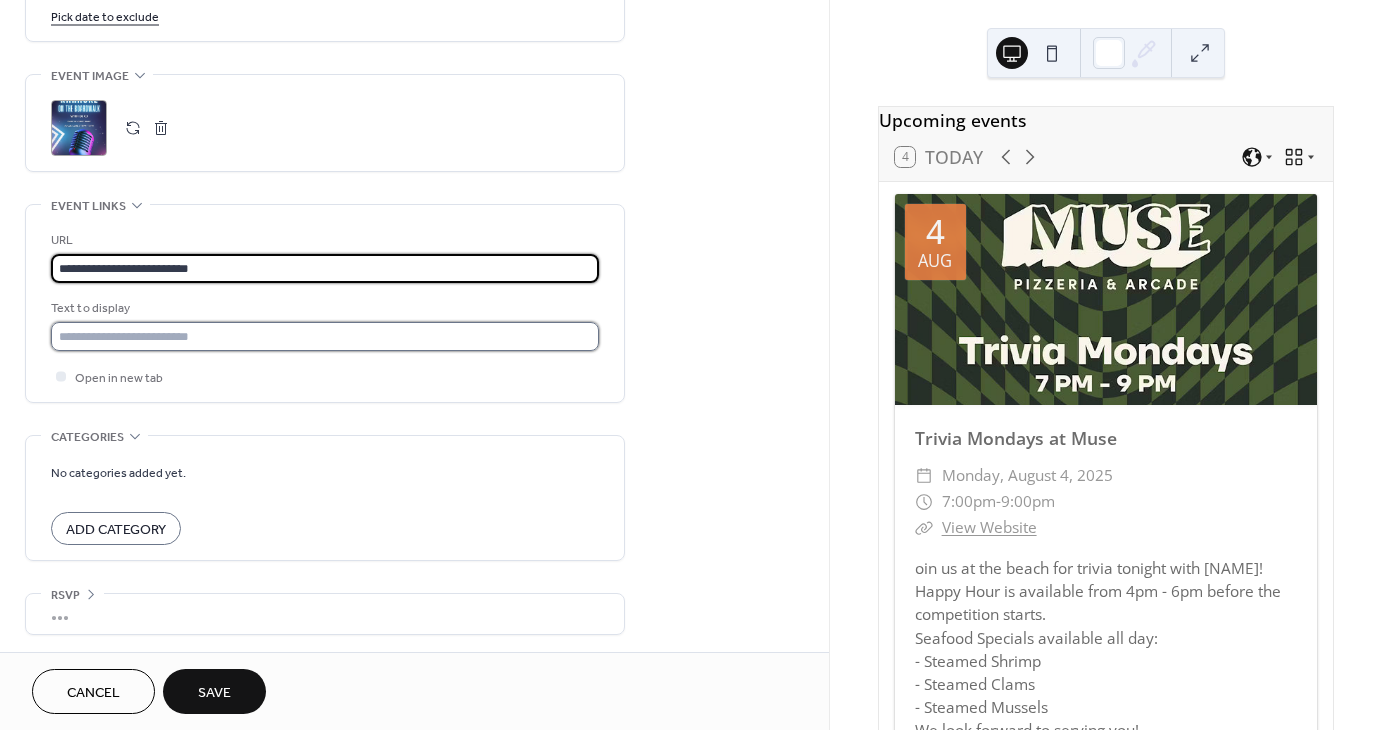 click at bounding box center [325, 336] 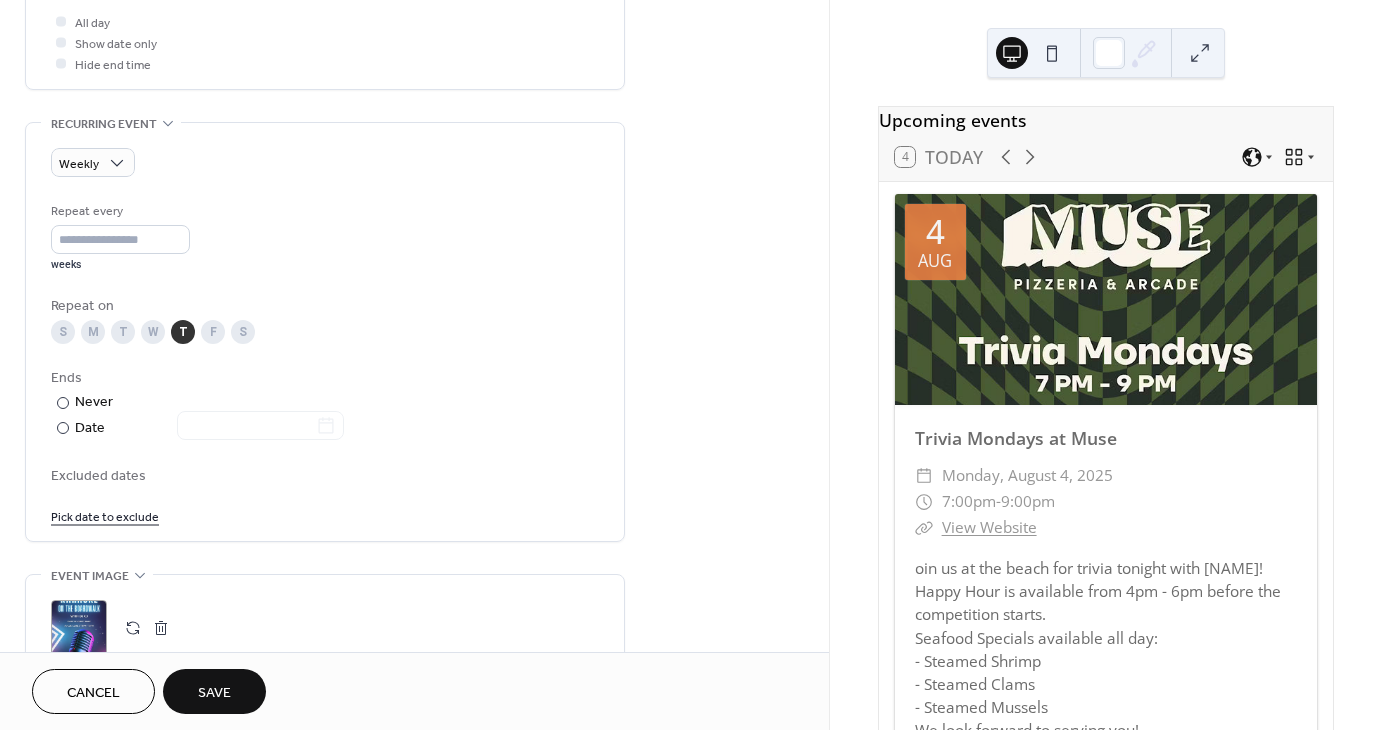 scroll, scrollTop: 364, scrollLeft: 0, axis: vertical 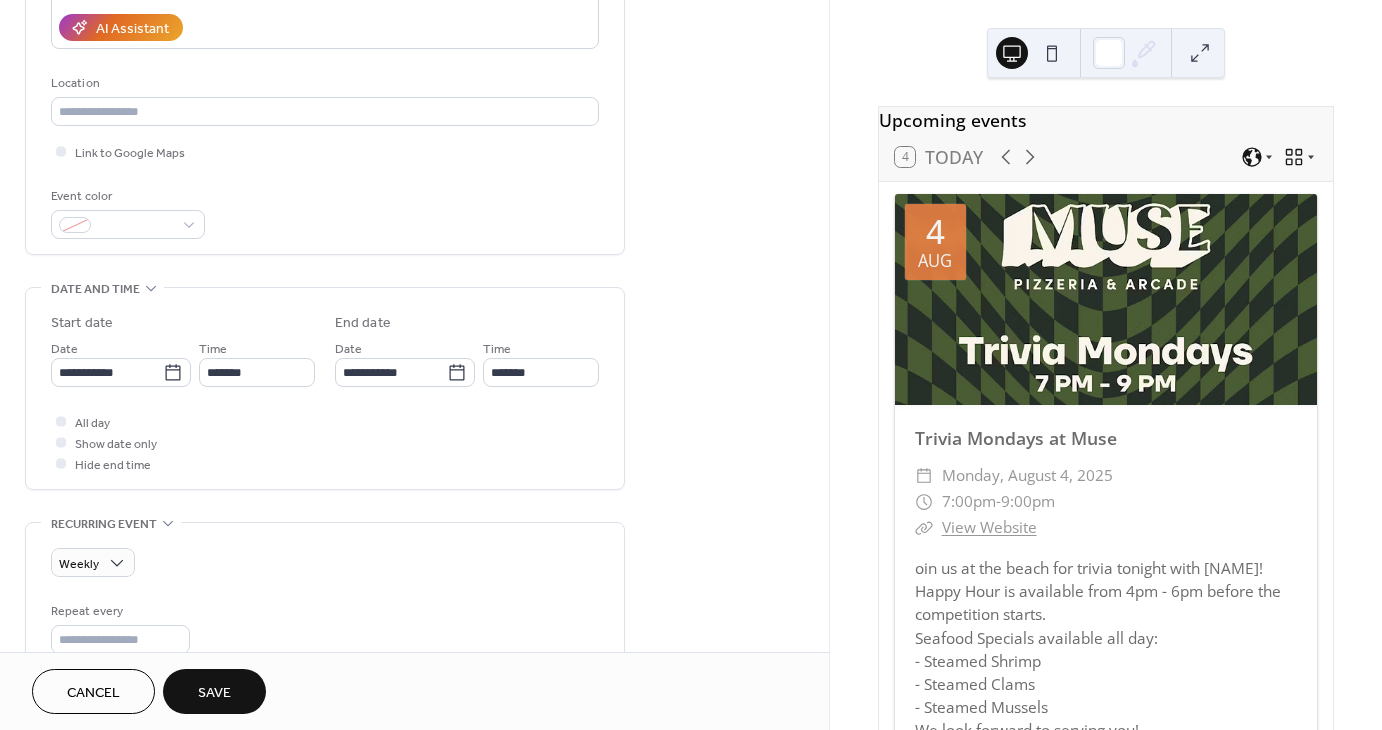 type on "*******" 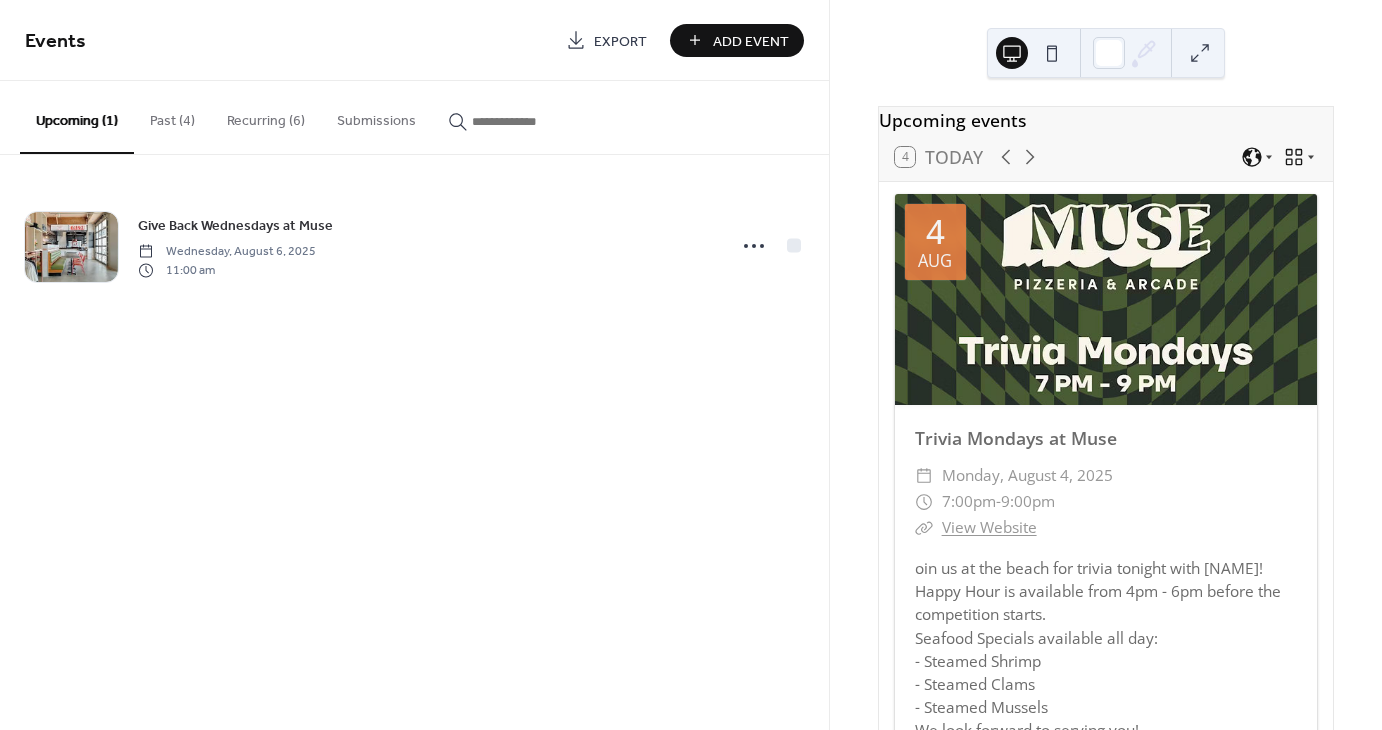 click on "Add Event" at bounding box center [751, 41] 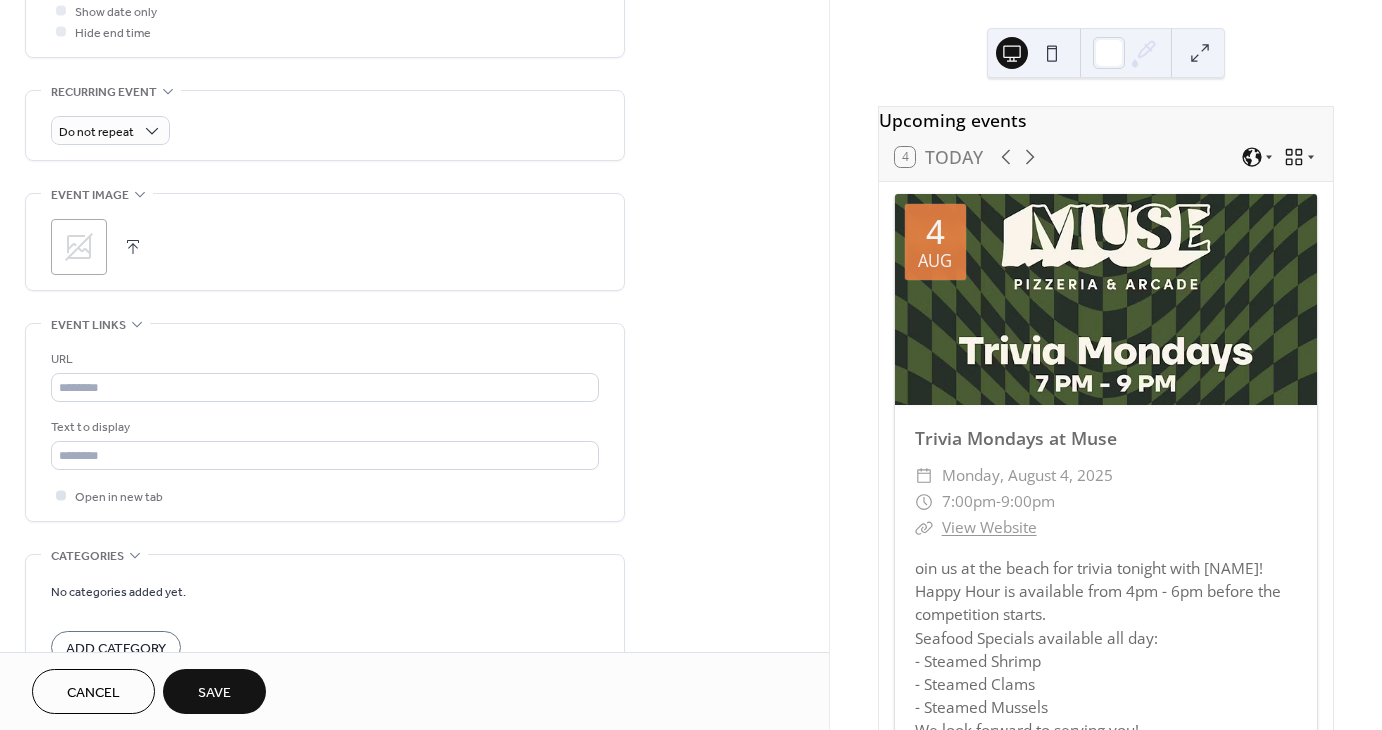 scroll, scrollTop: 800, scrollLeft: 0, axis: vertical 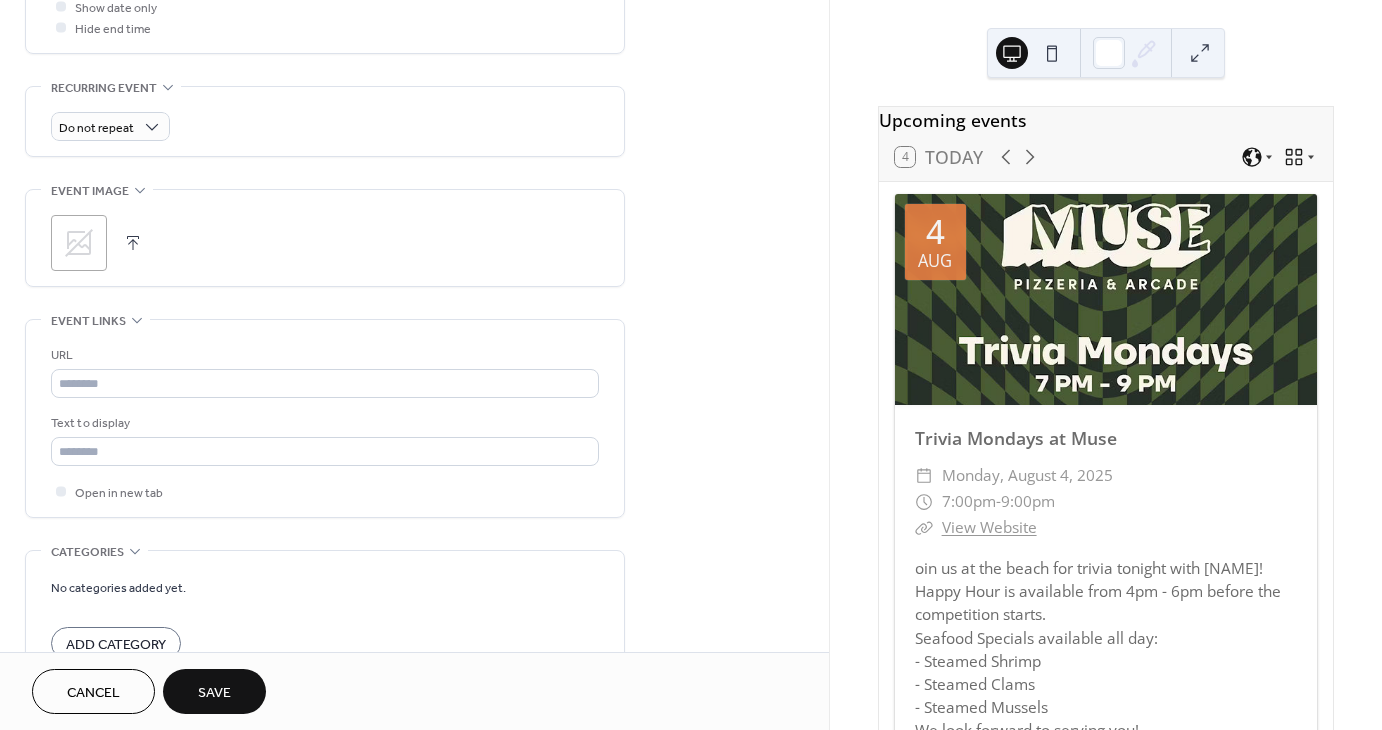 type on "**********" 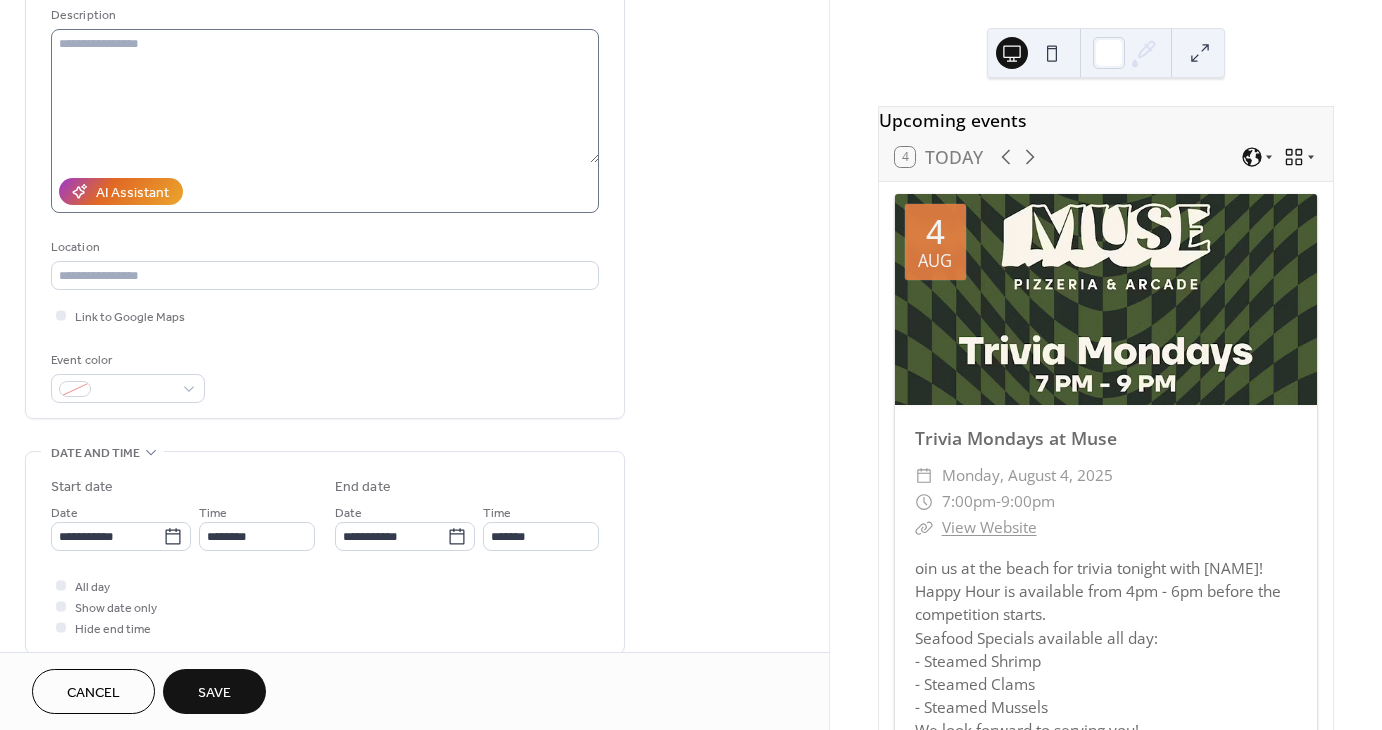 scroll, scrollTop: 0, scrollLeft: 0, axis: both 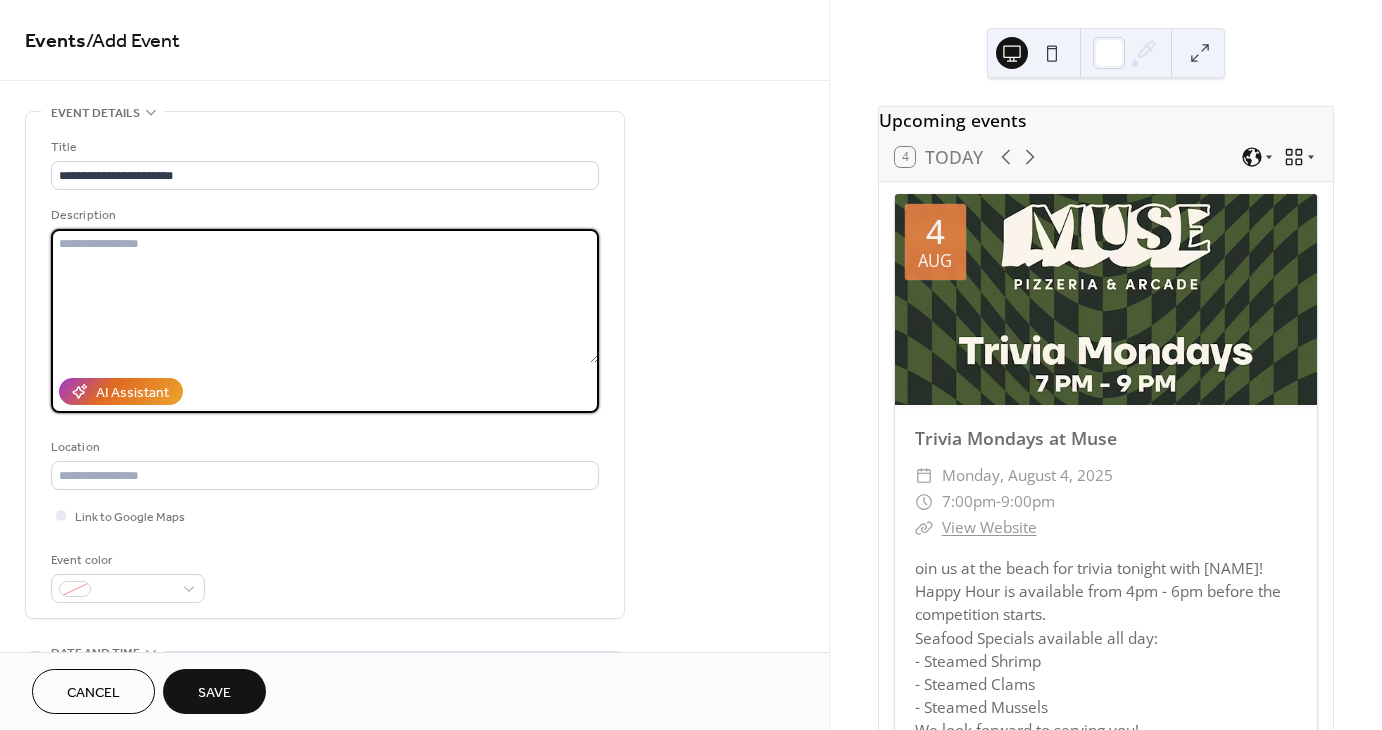 paste on "**********" 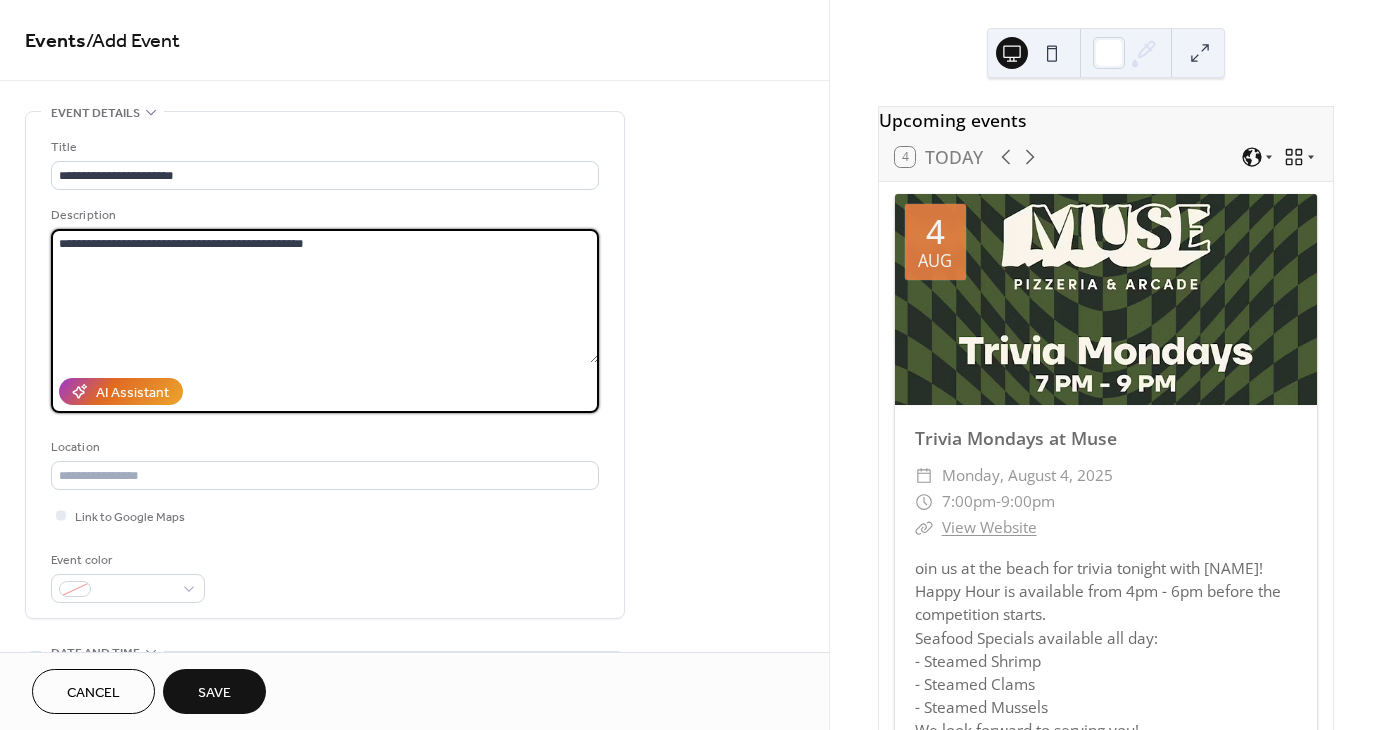 scroll, scrollTop: 100, scrollLeft: 0, axis: vertical 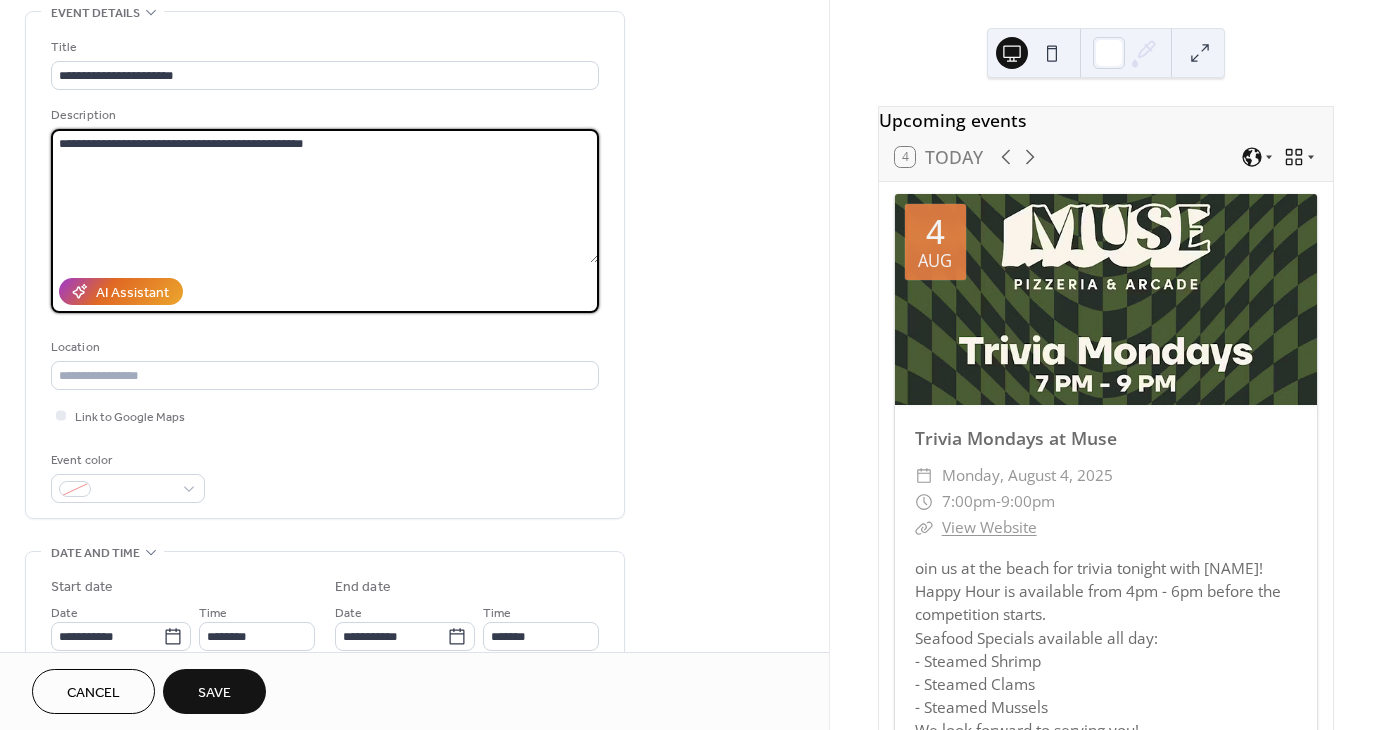 type on "**********" 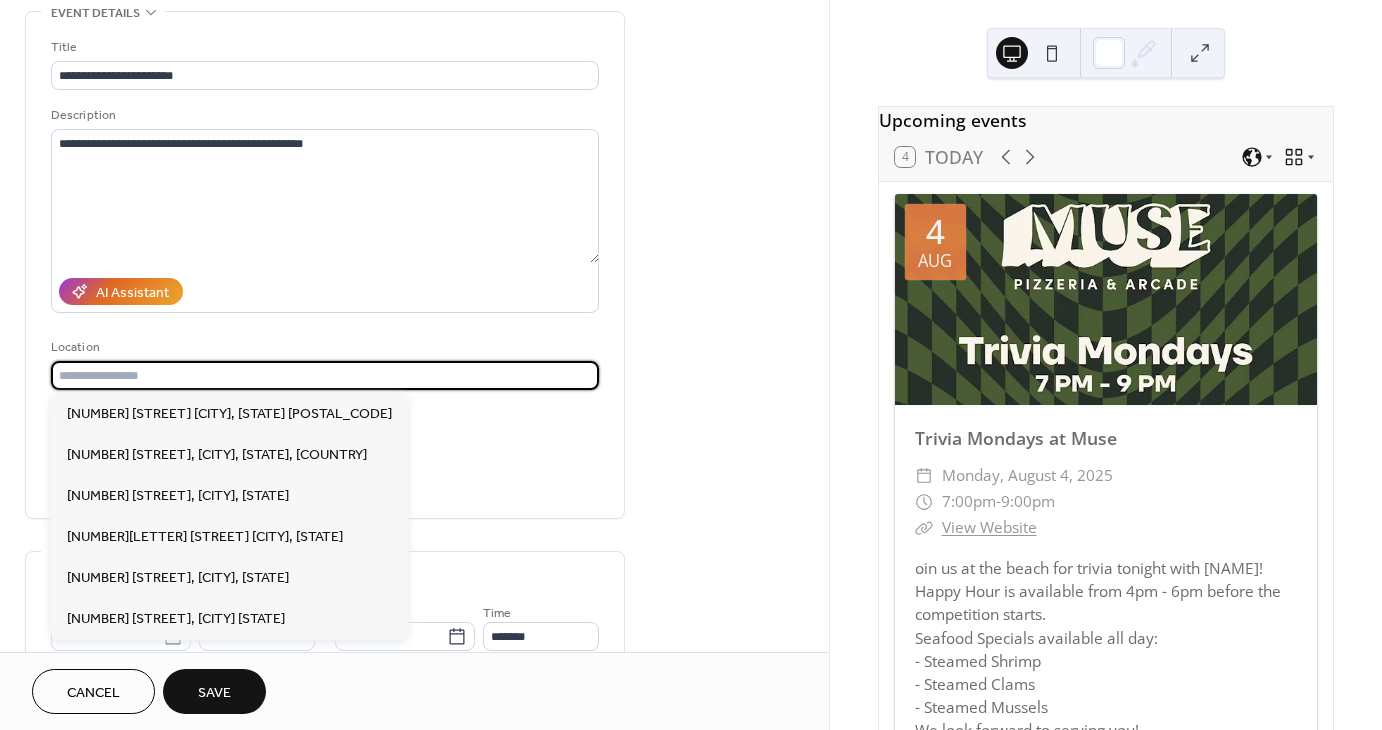 paste on "**********" 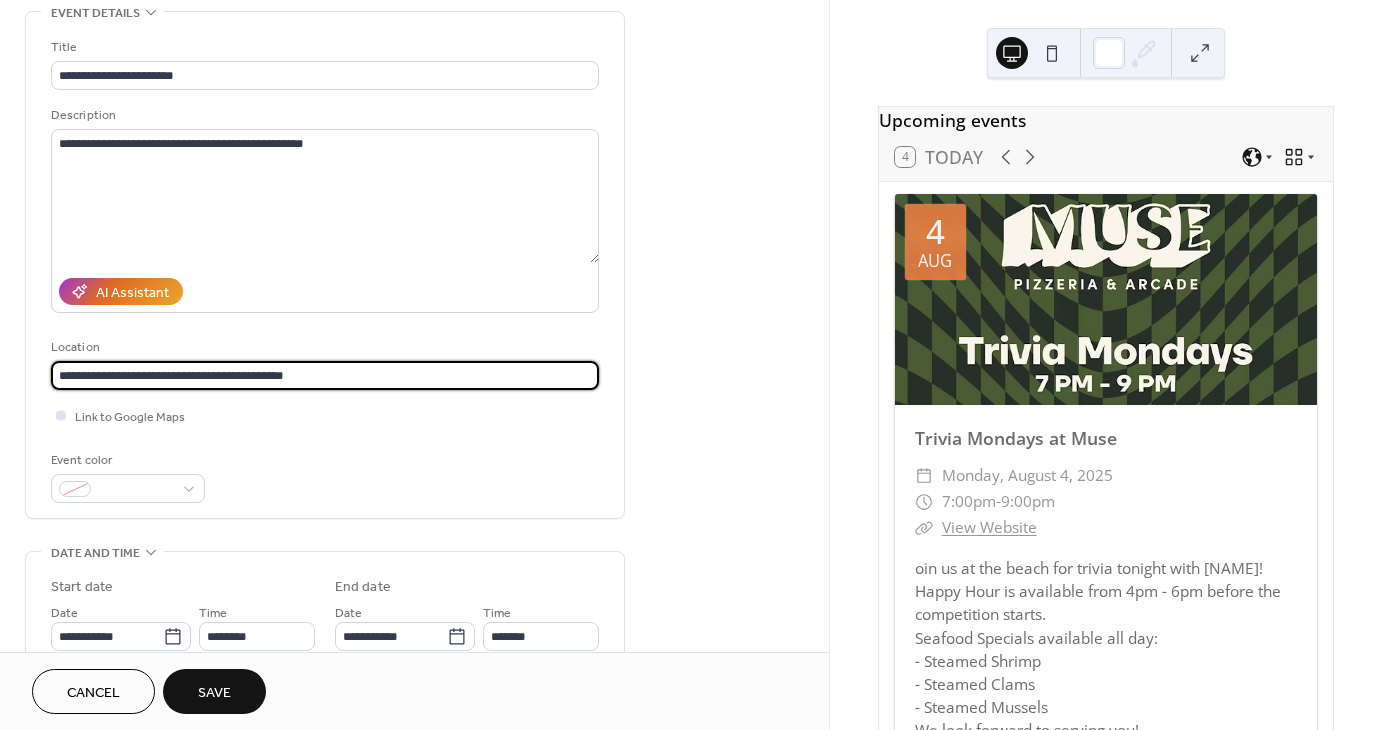 type on "**********" 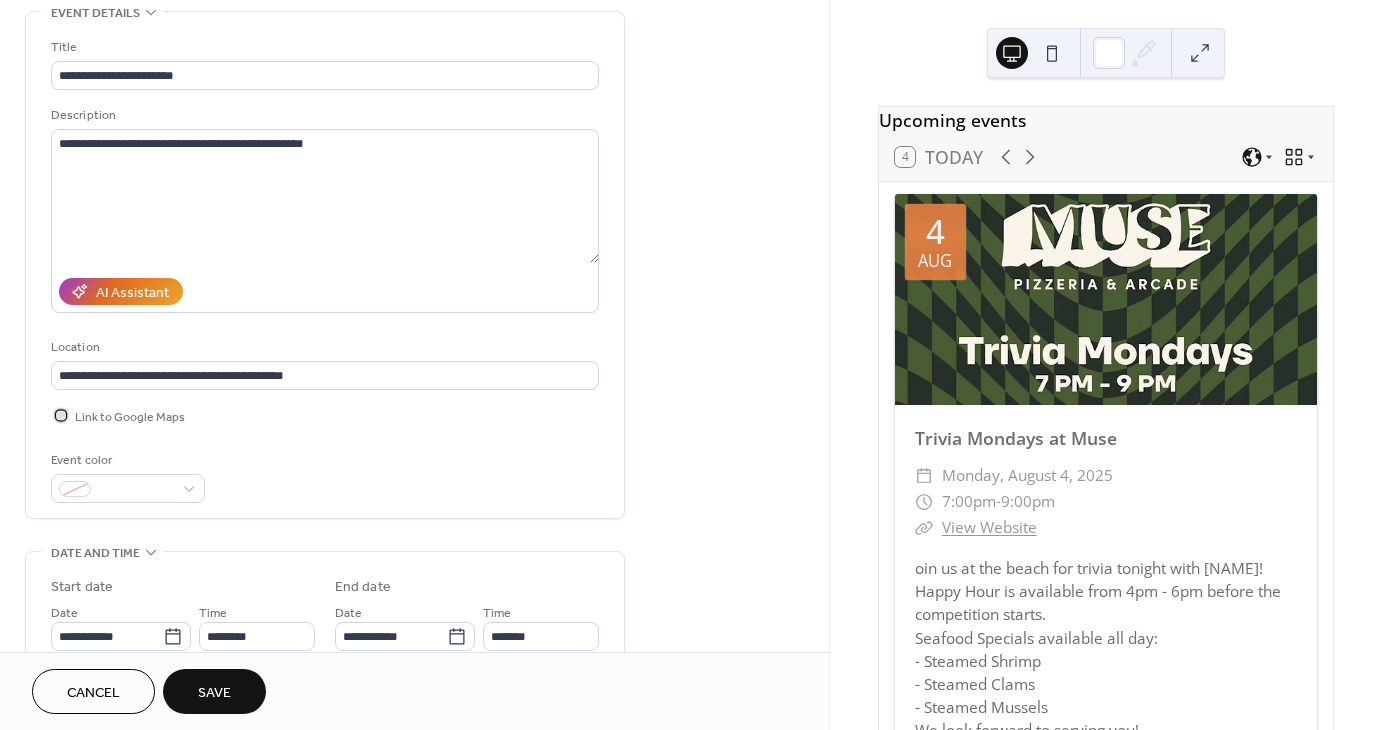 click on "Link to Google Maps" at bounding box center [130, 417] 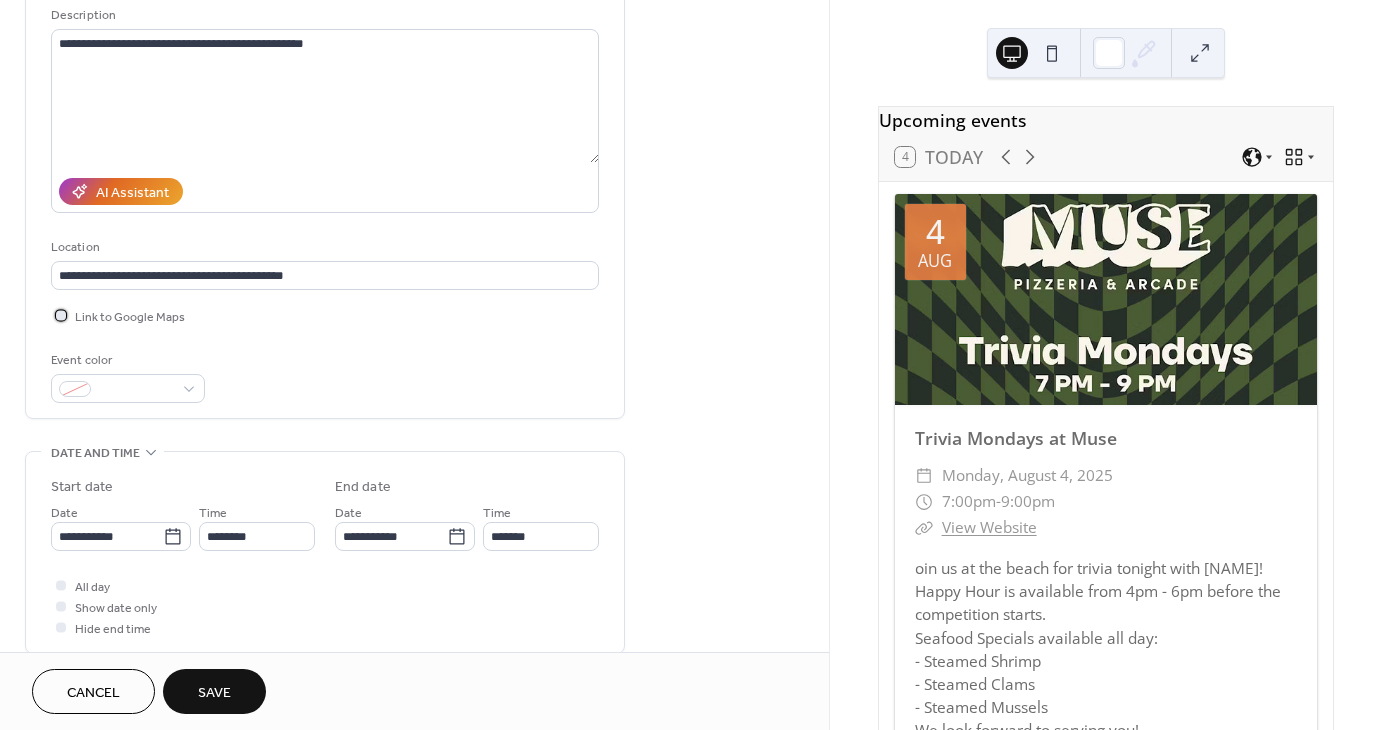scroll, scrollTop: 300, scrollLeft: 0, axis: vertical 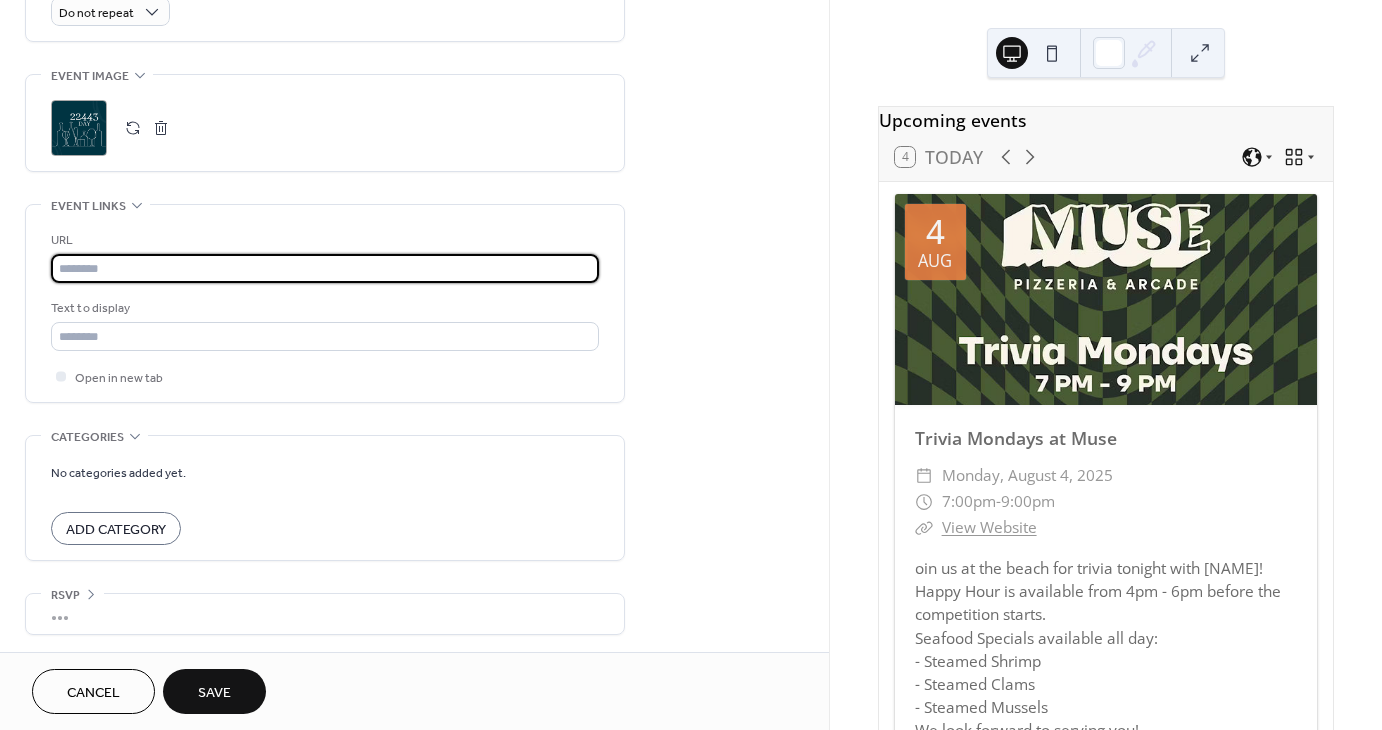paste on "**********" 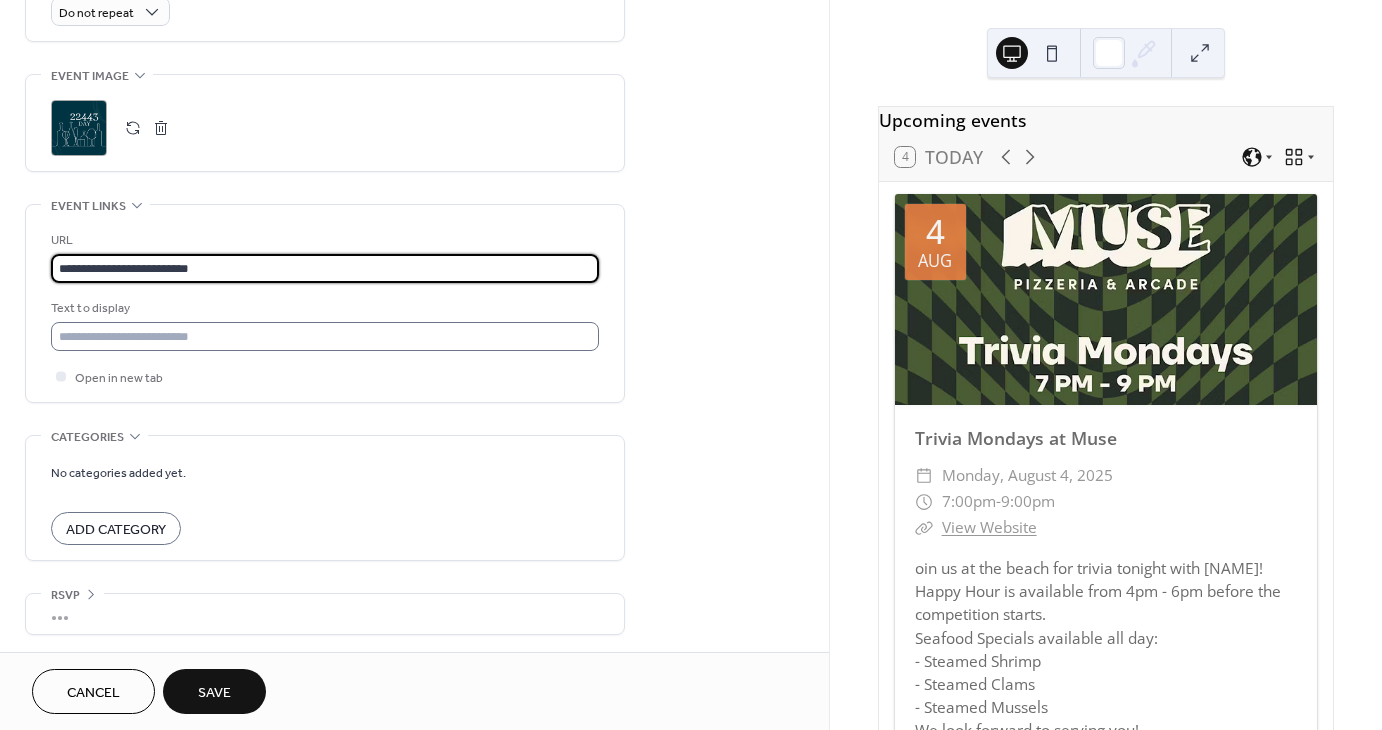 type on "**********" 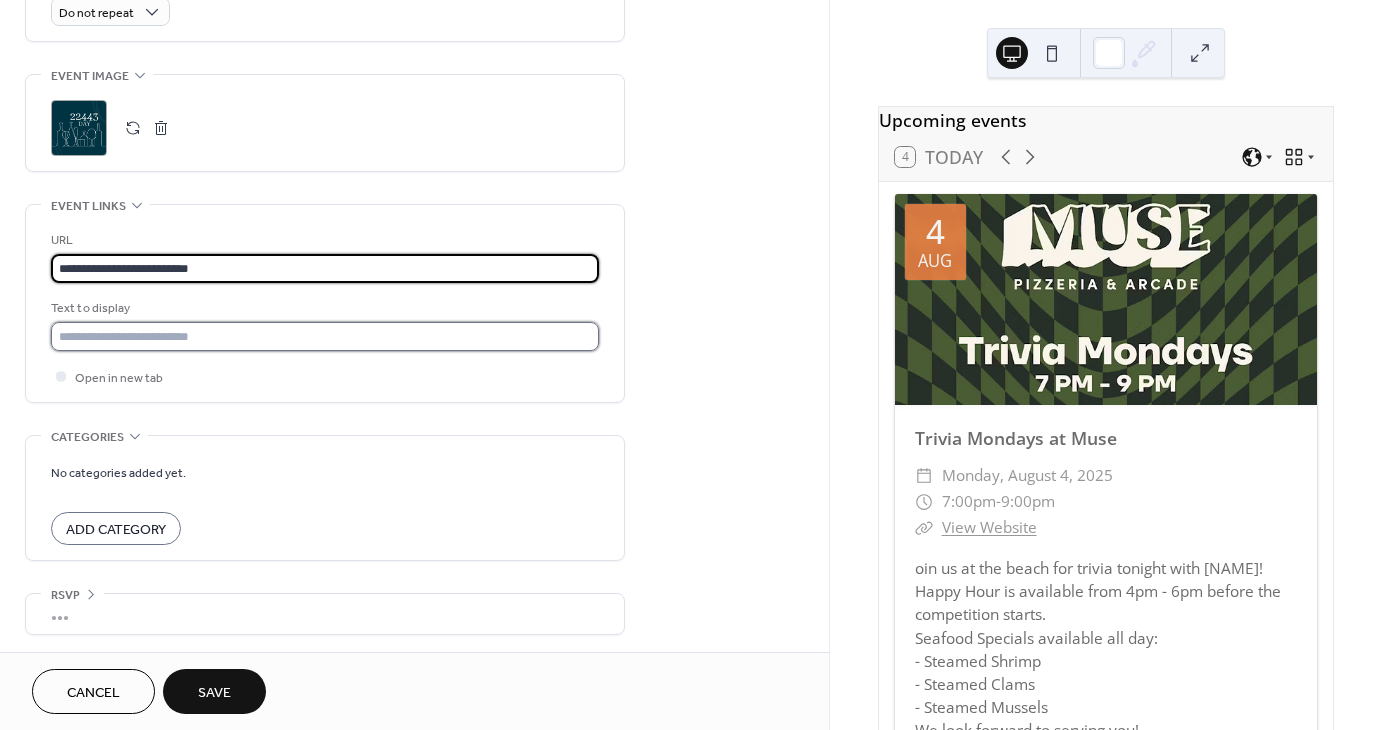 click at bounding box center [325, 336] 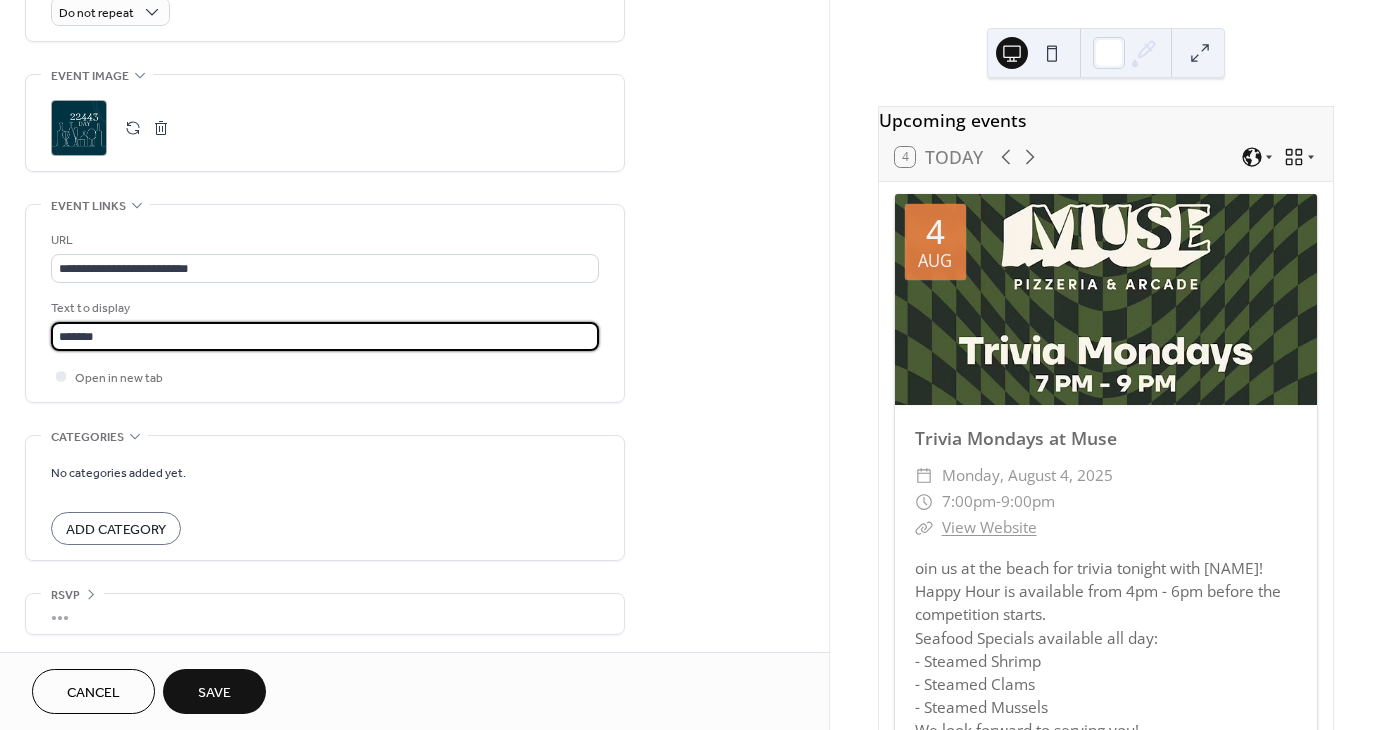 type on "*******" 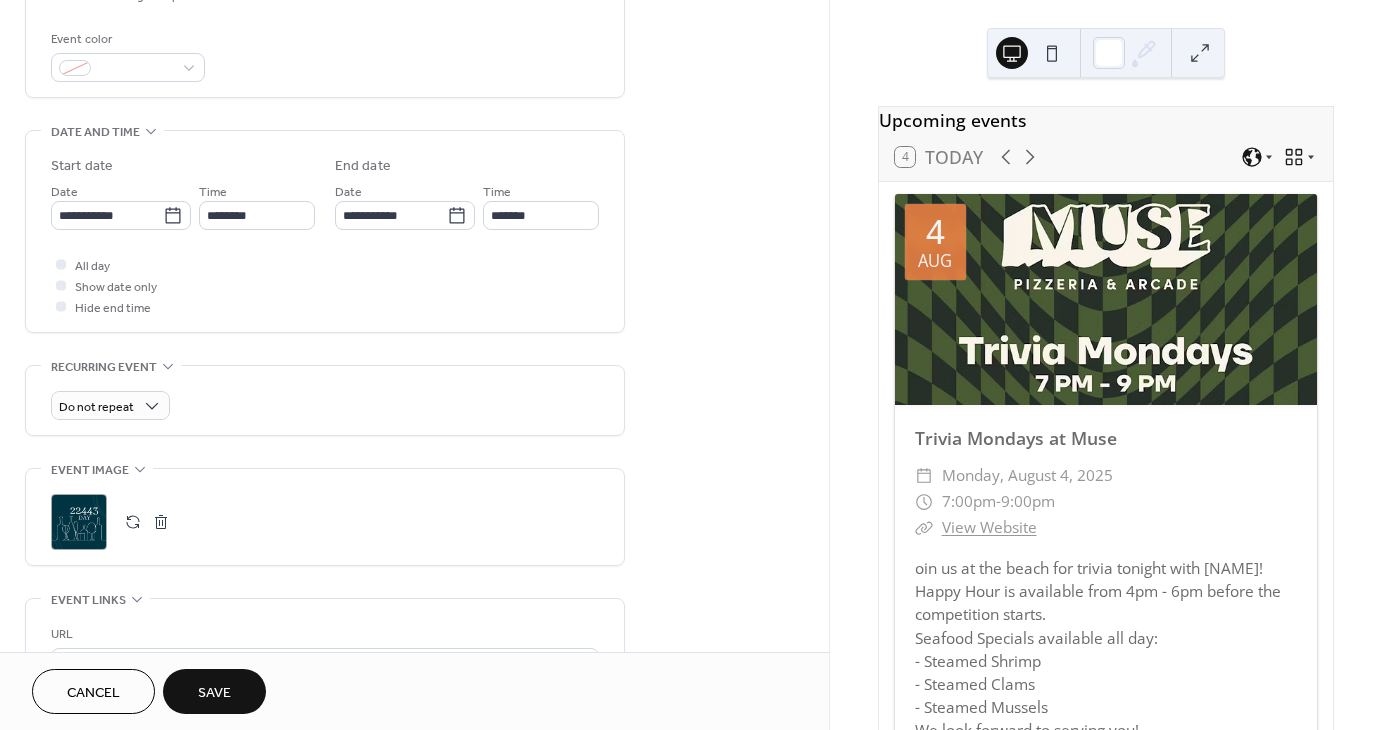 scroll, scrollTop: 515, scrollLeft: 0, axis: vertical 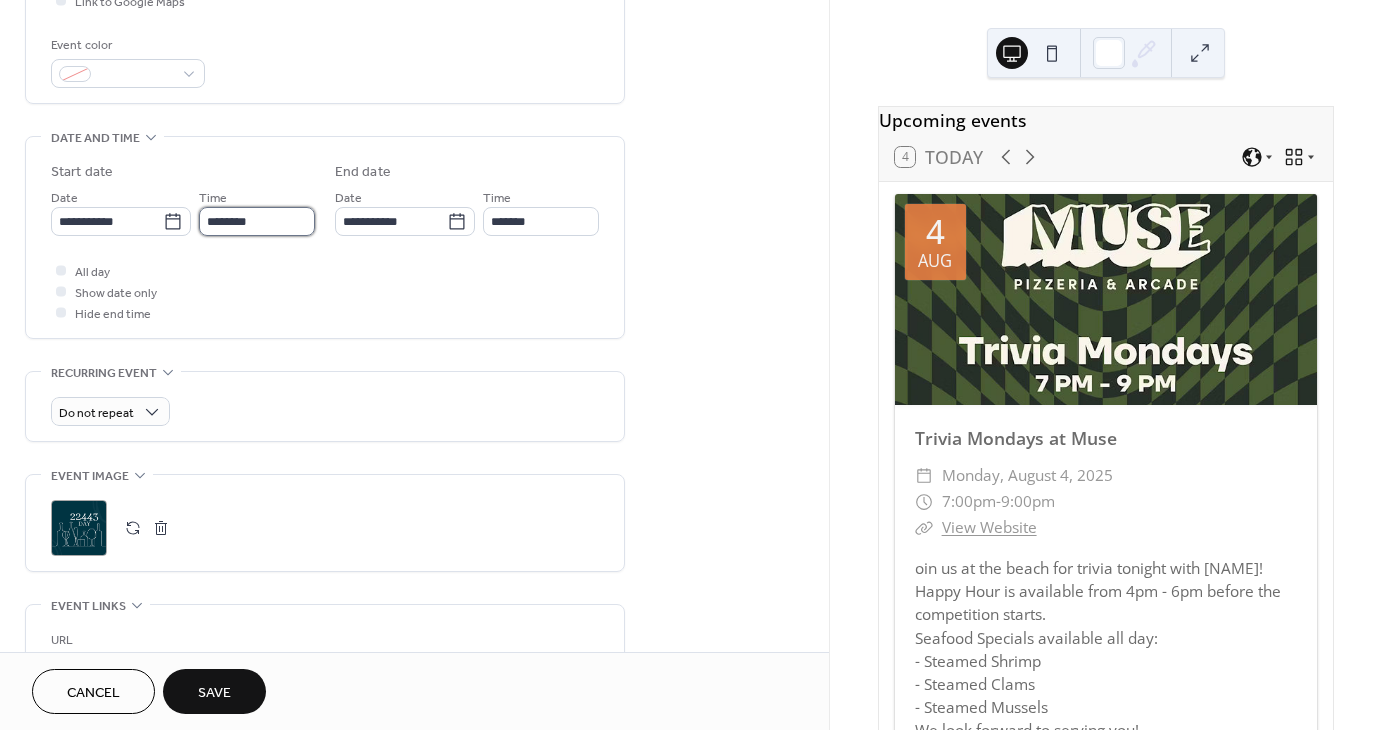 click on "********" at bounding box center (257, 221) 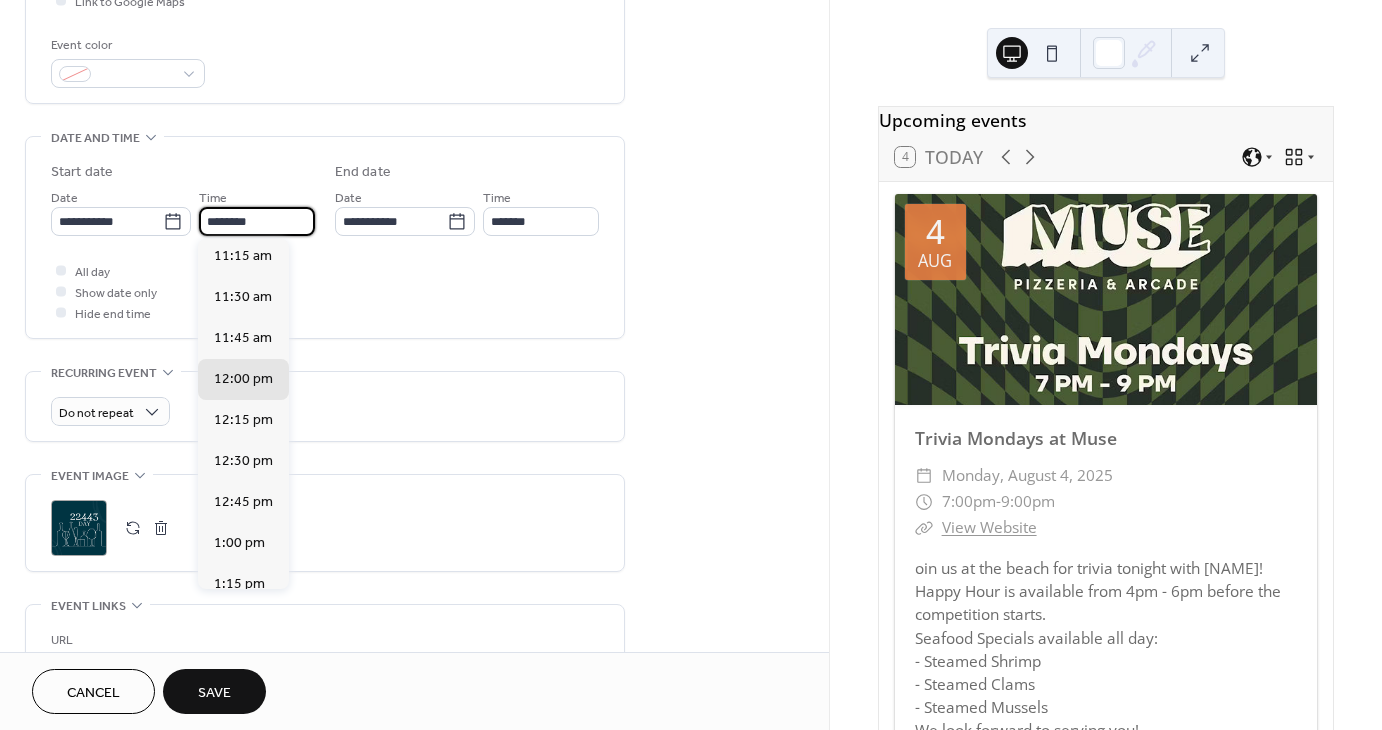 scroll, scrollTop: 1748, scrollLeft: 0, axis: vertical 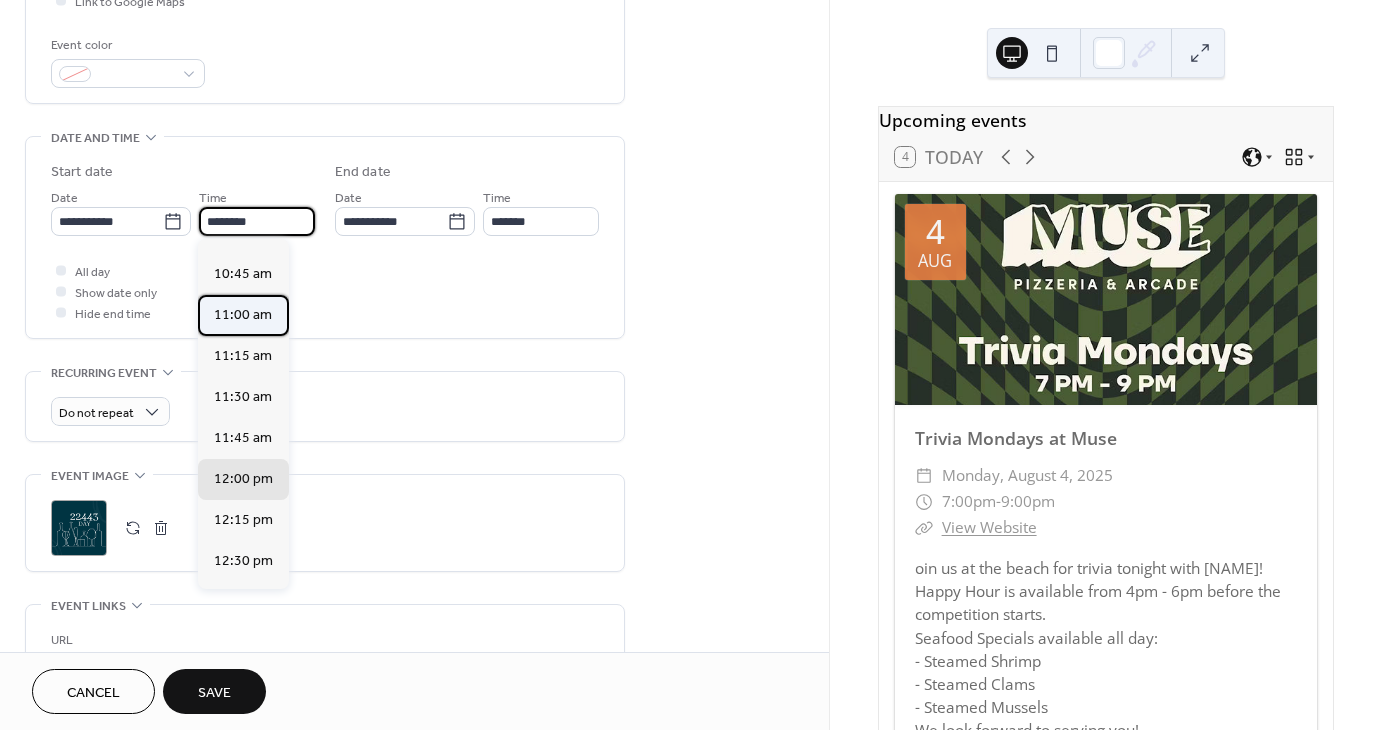 click on "11:00 am" at bounding box center [243, 314] 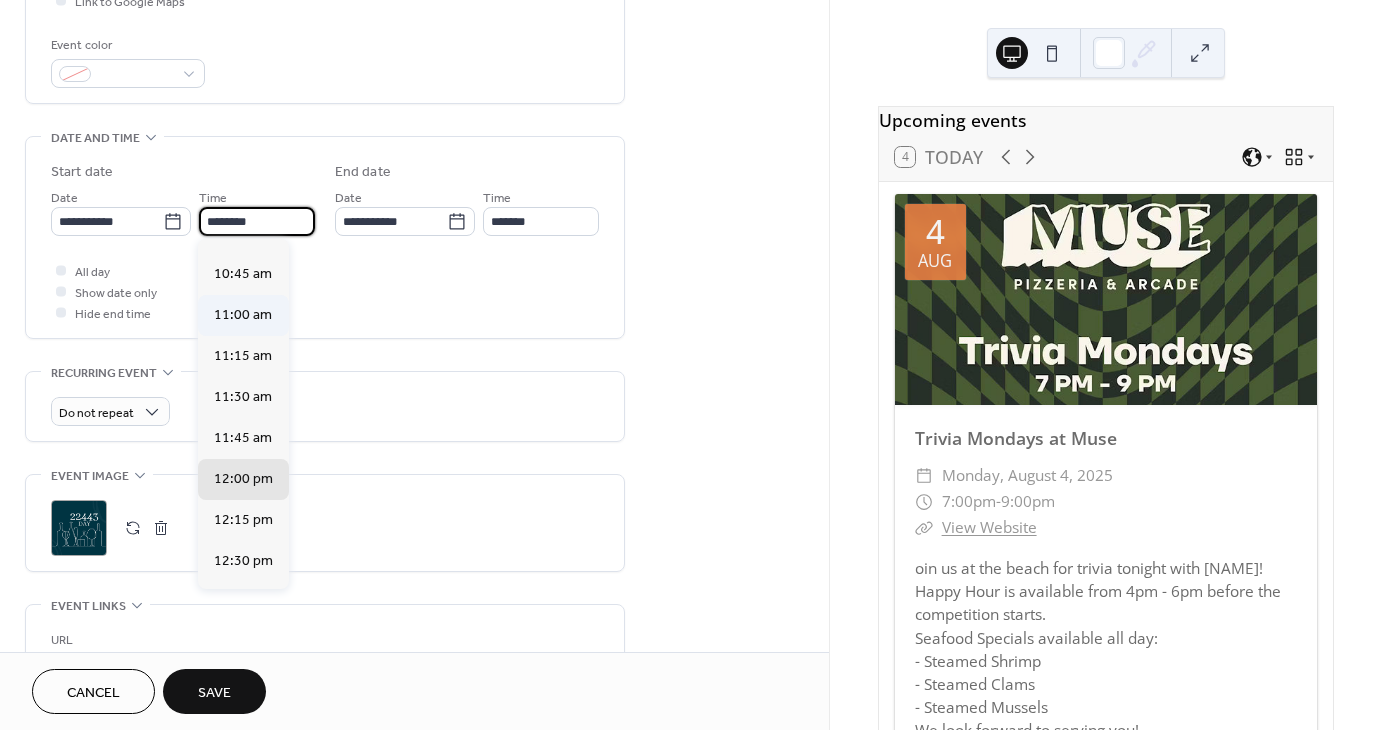 type on "********" 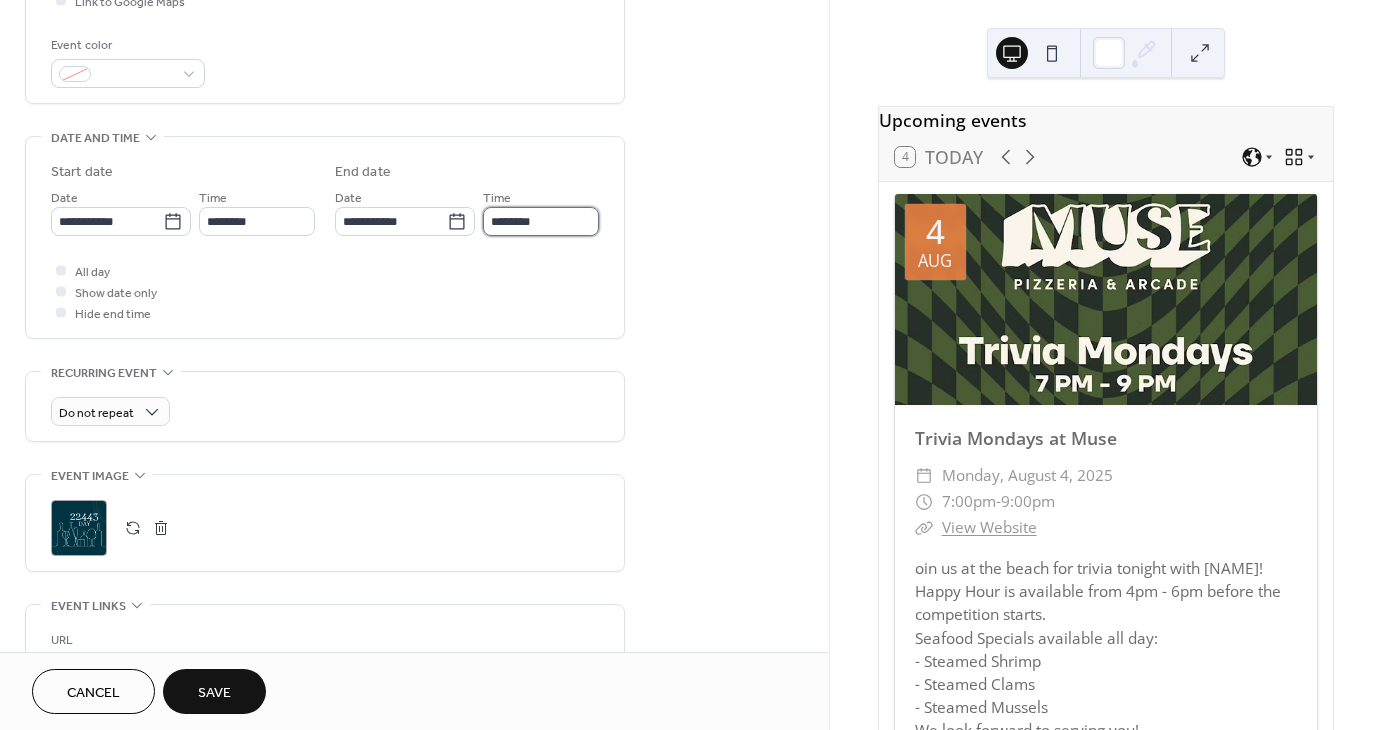 click on "********" at bounding box center [541, 221] 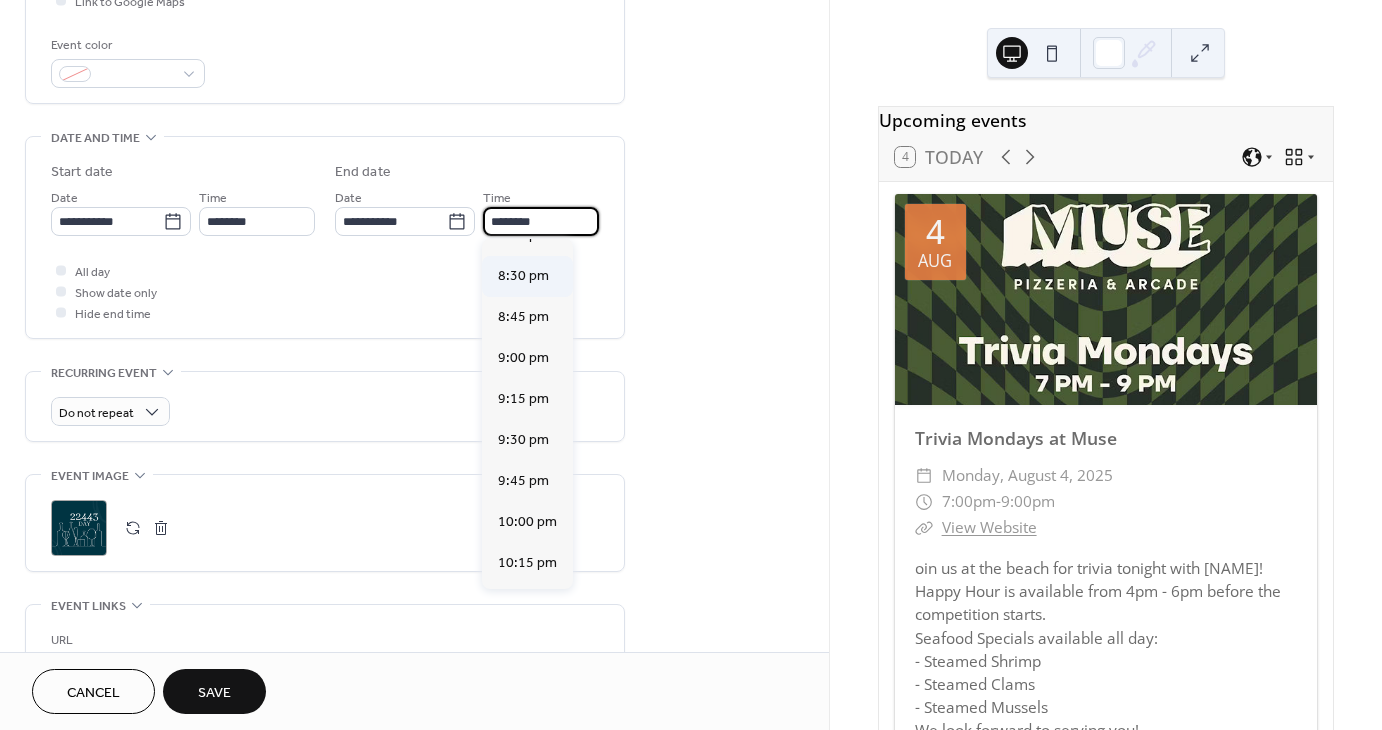 scroll, scrollTop: 1400, scrollLeft: 0, axis: vertical 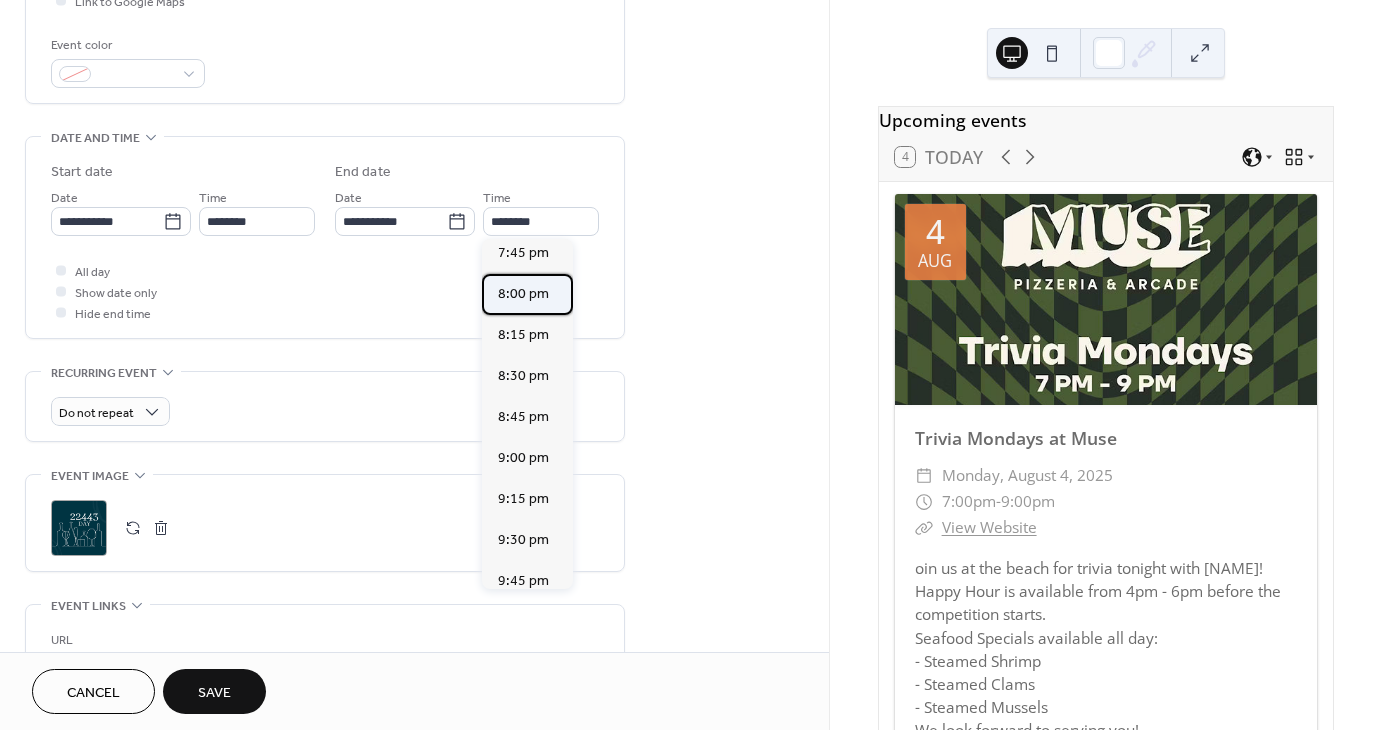 click on "8:00 pm" at bounding box center [523, 293] 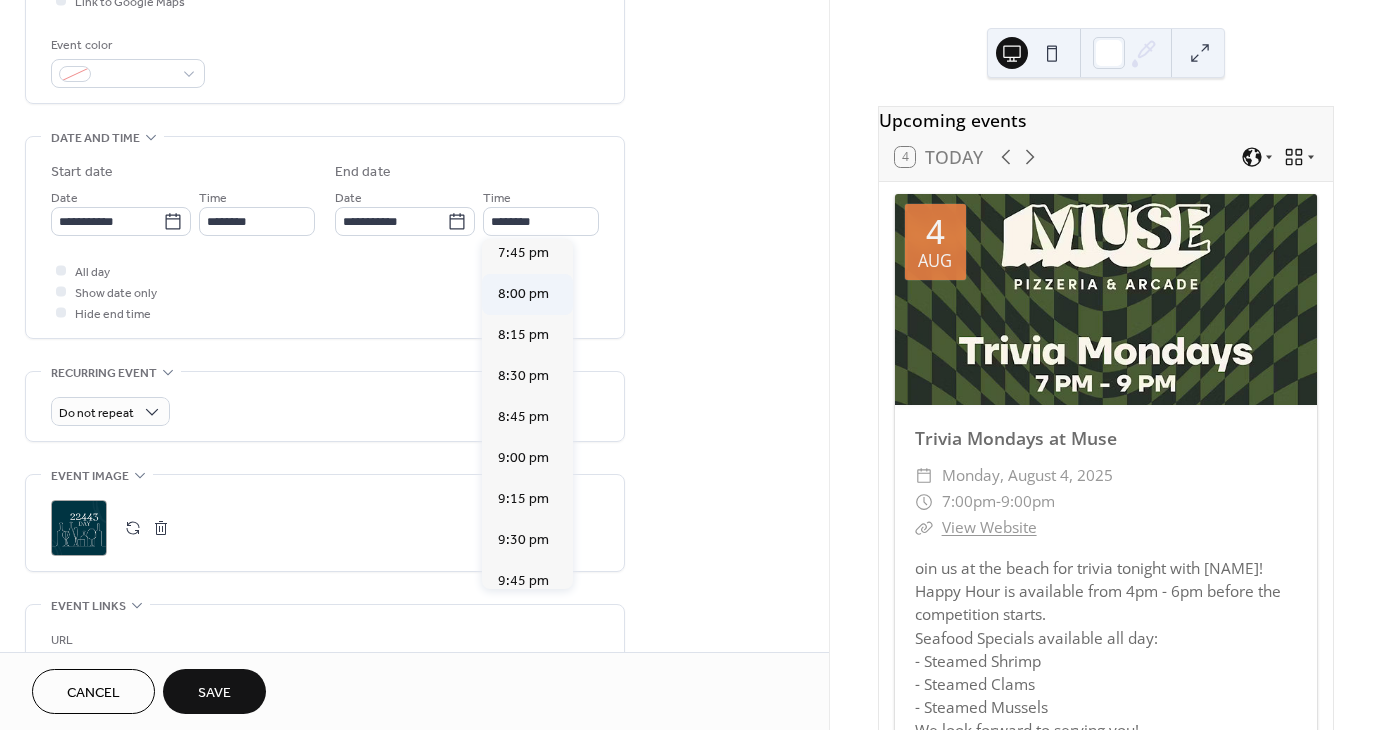 type on "*******" 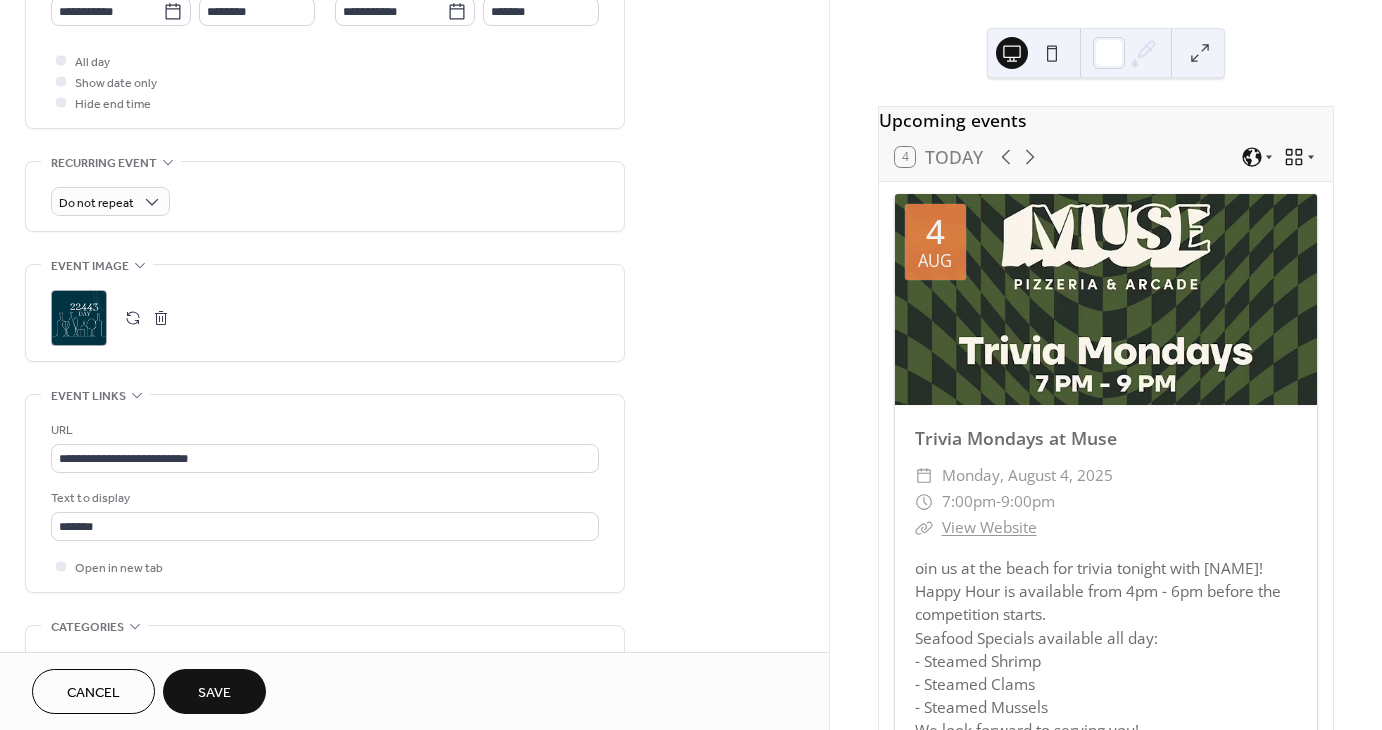 scroll, scrollTop: 915, scrollLeft: 0, axis: vertical 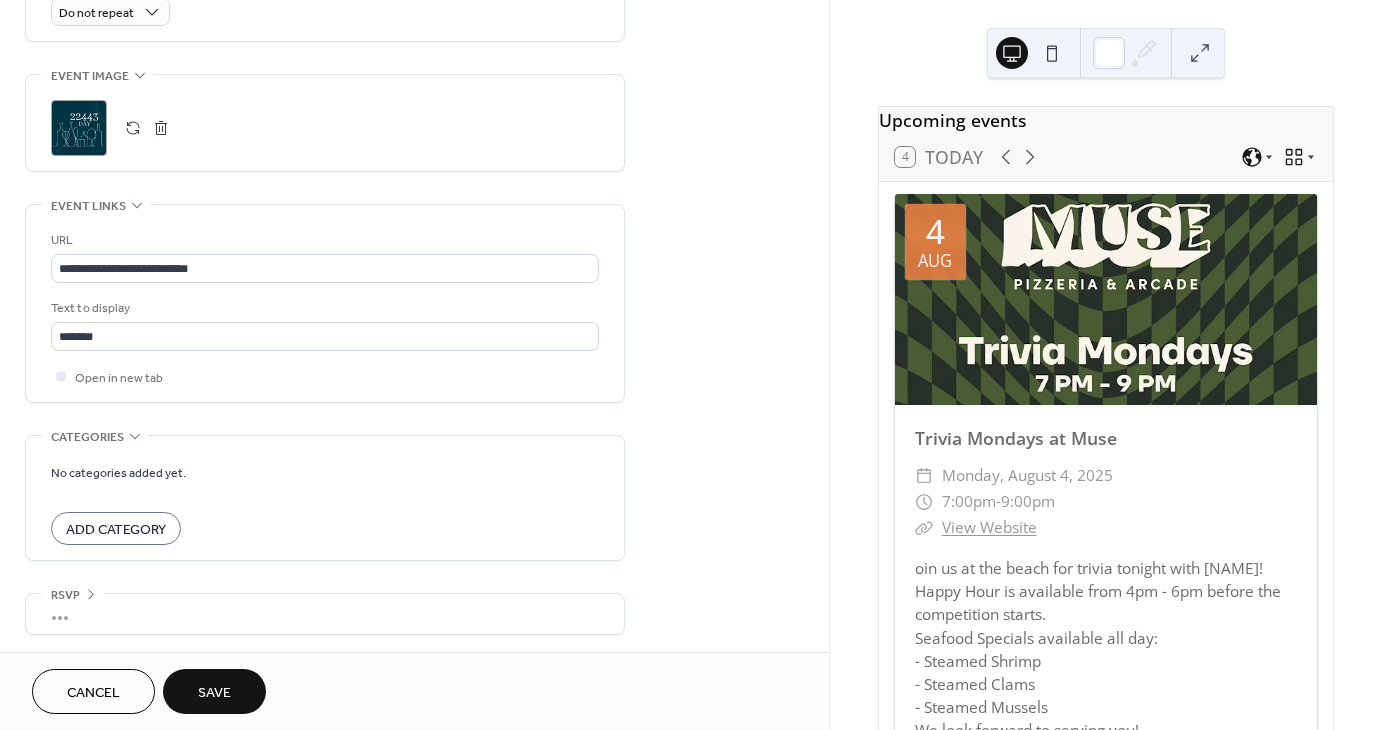 click on "Save" at bounding box center (214, 693) 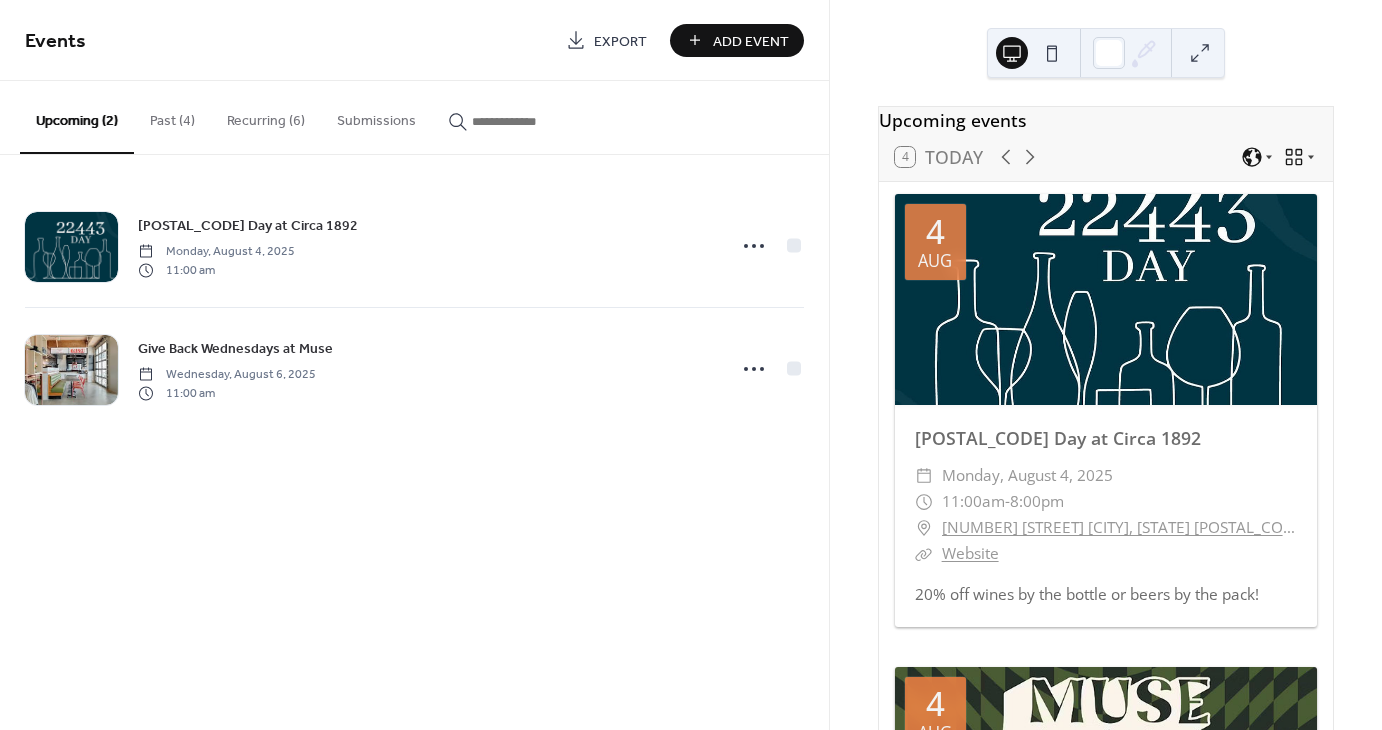 click on "Add Event" at bounding box center [751, 41] 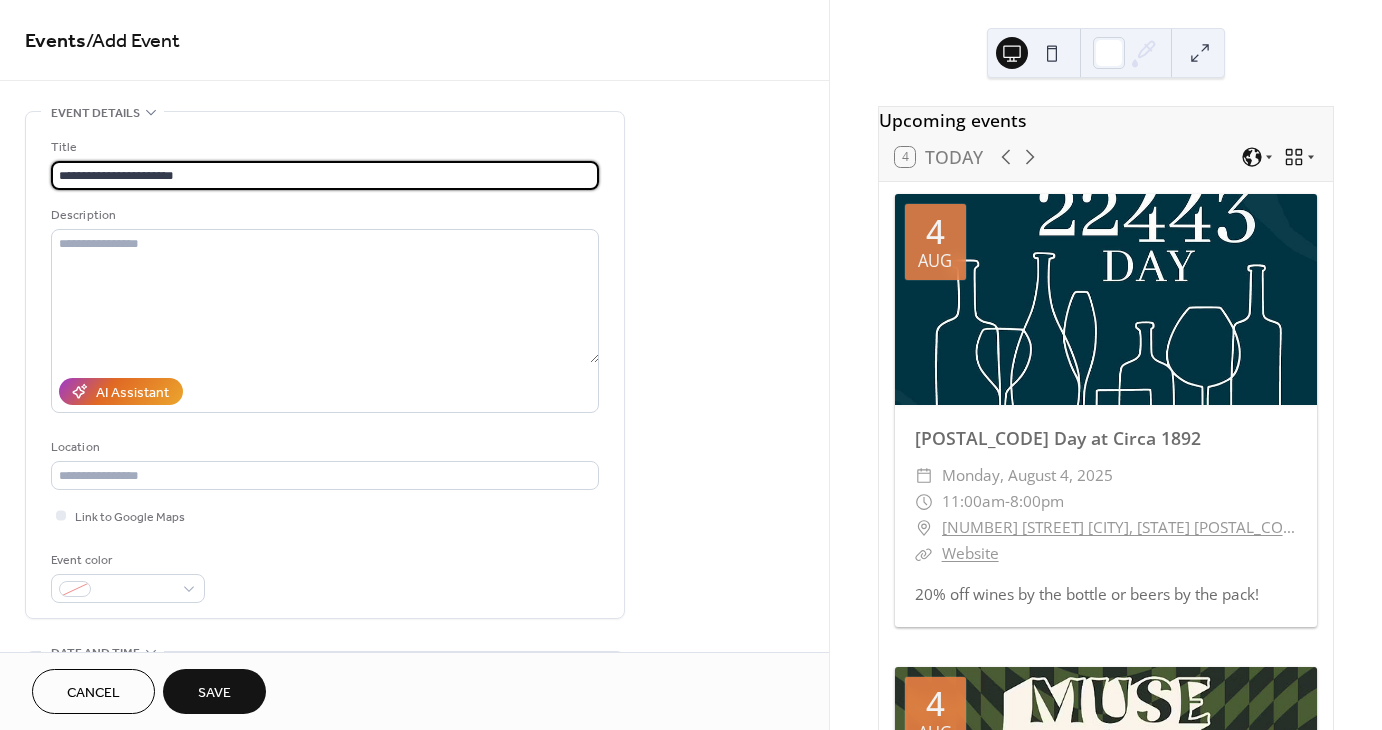 type on "**********" 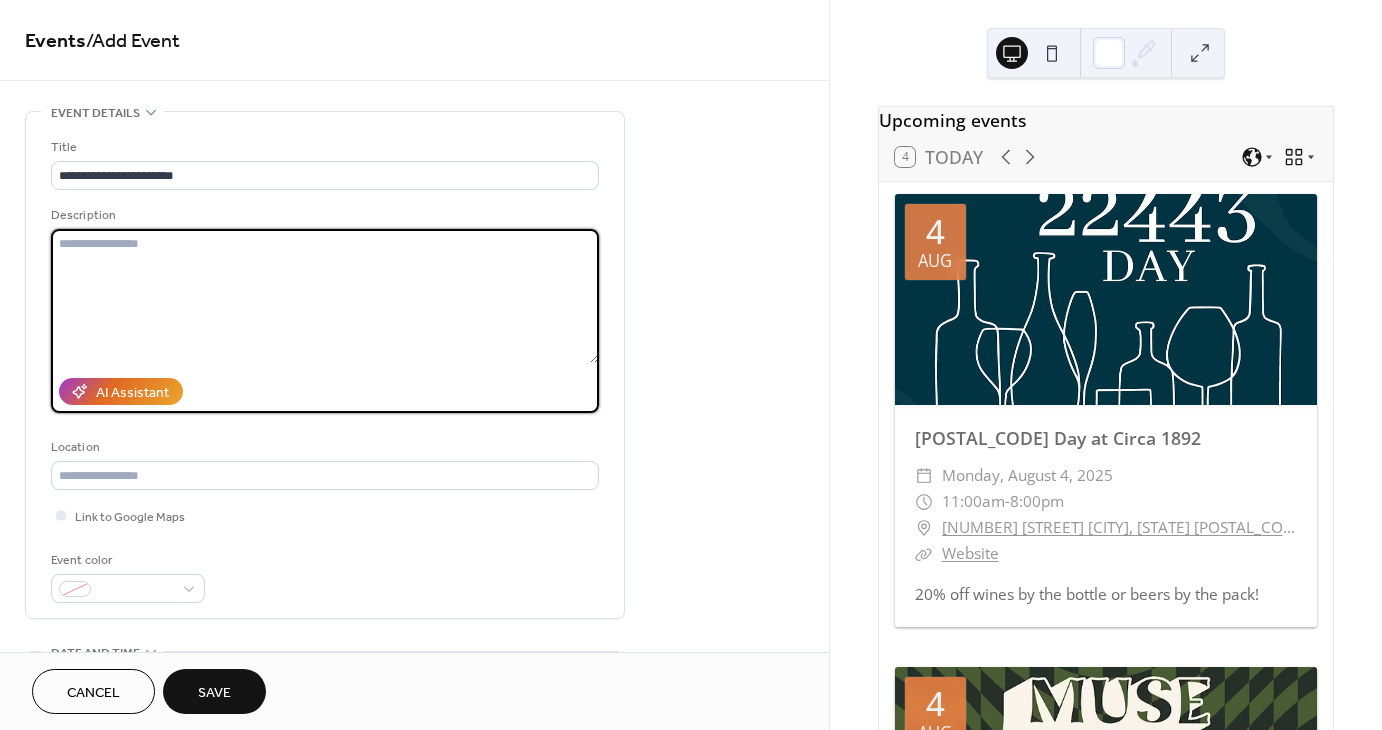 paste on "**********" 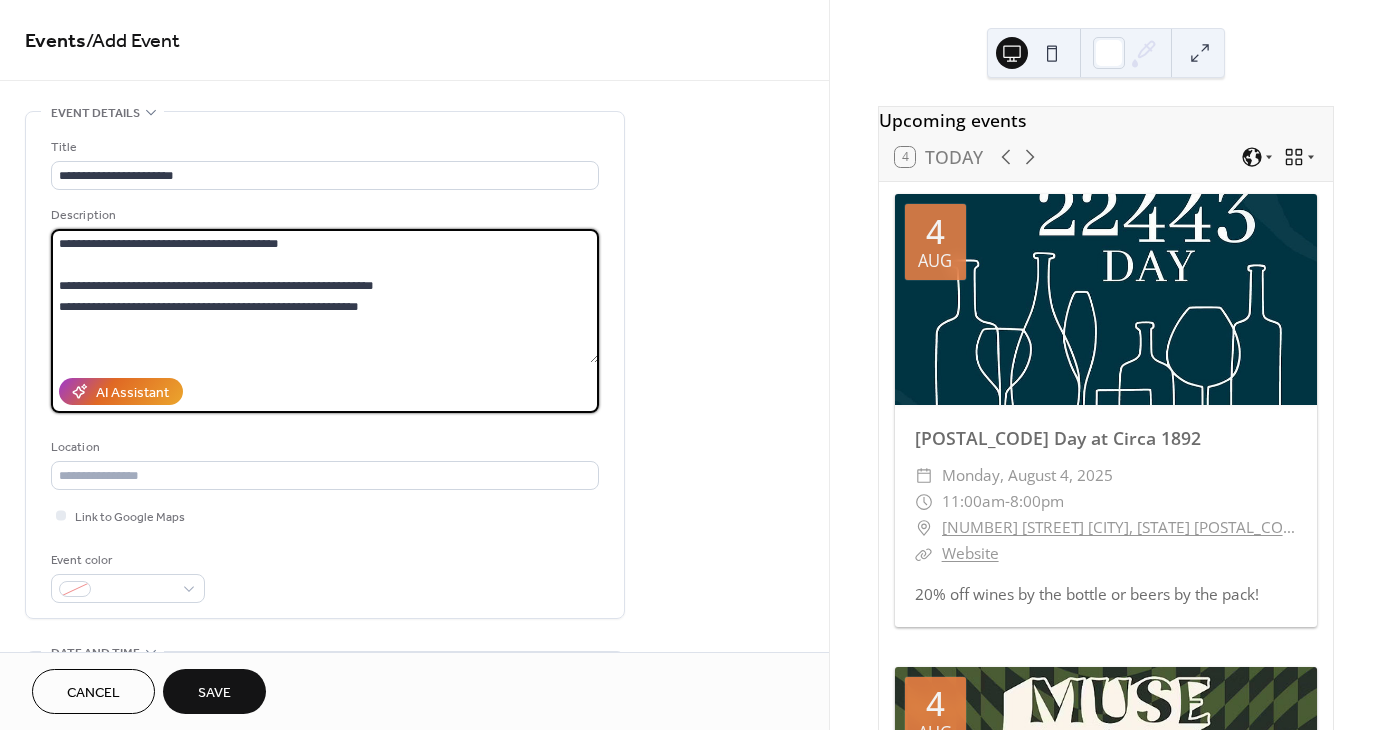 click on "**********" at bounding box center (325, 296) 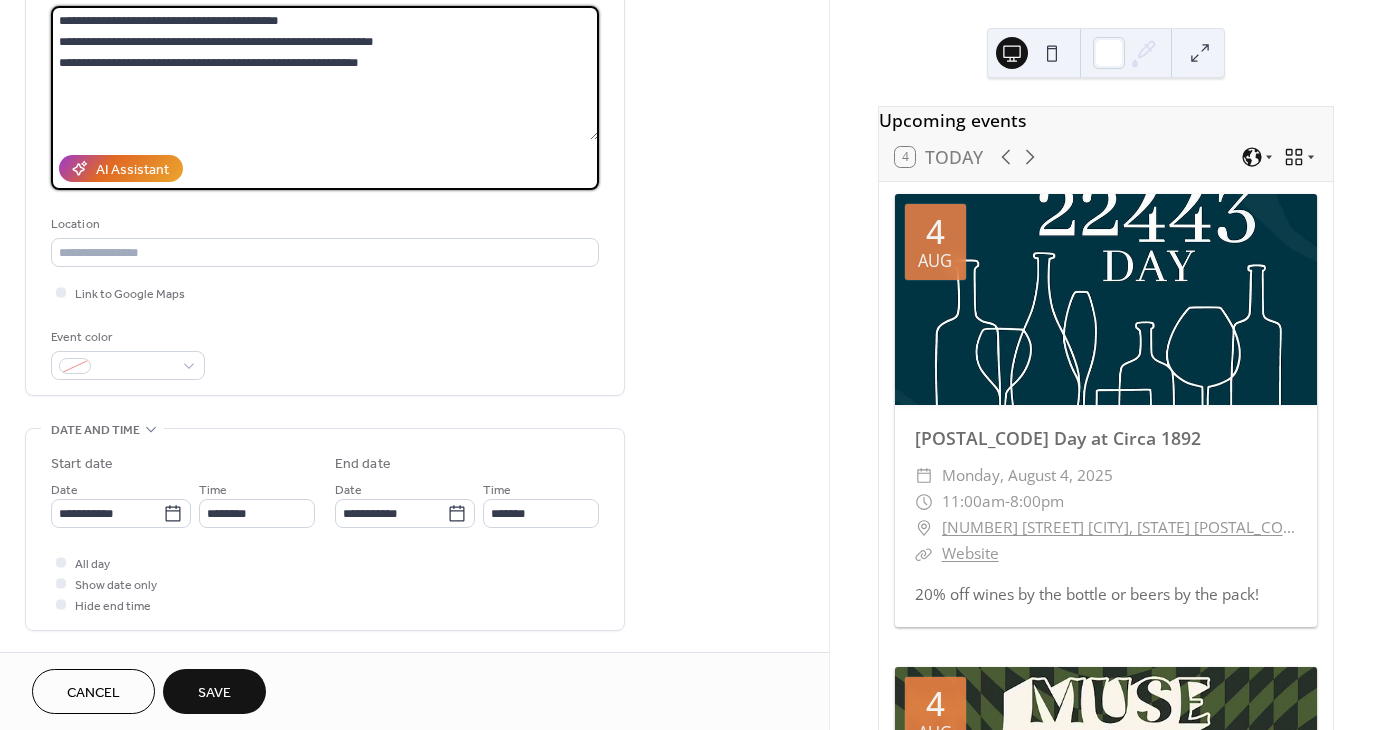 scroll, scrollTop: 400, scrollLeft: 0, axis: vertical 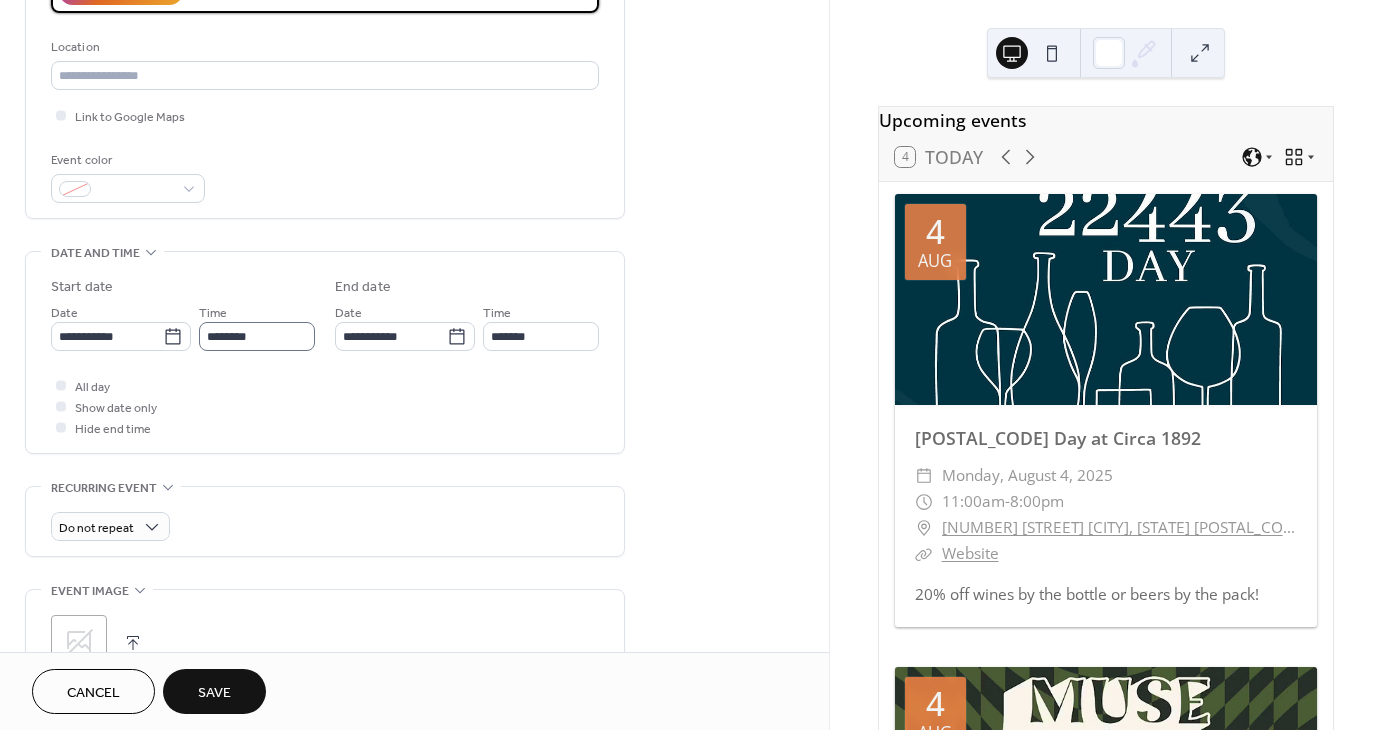 type on "**********" 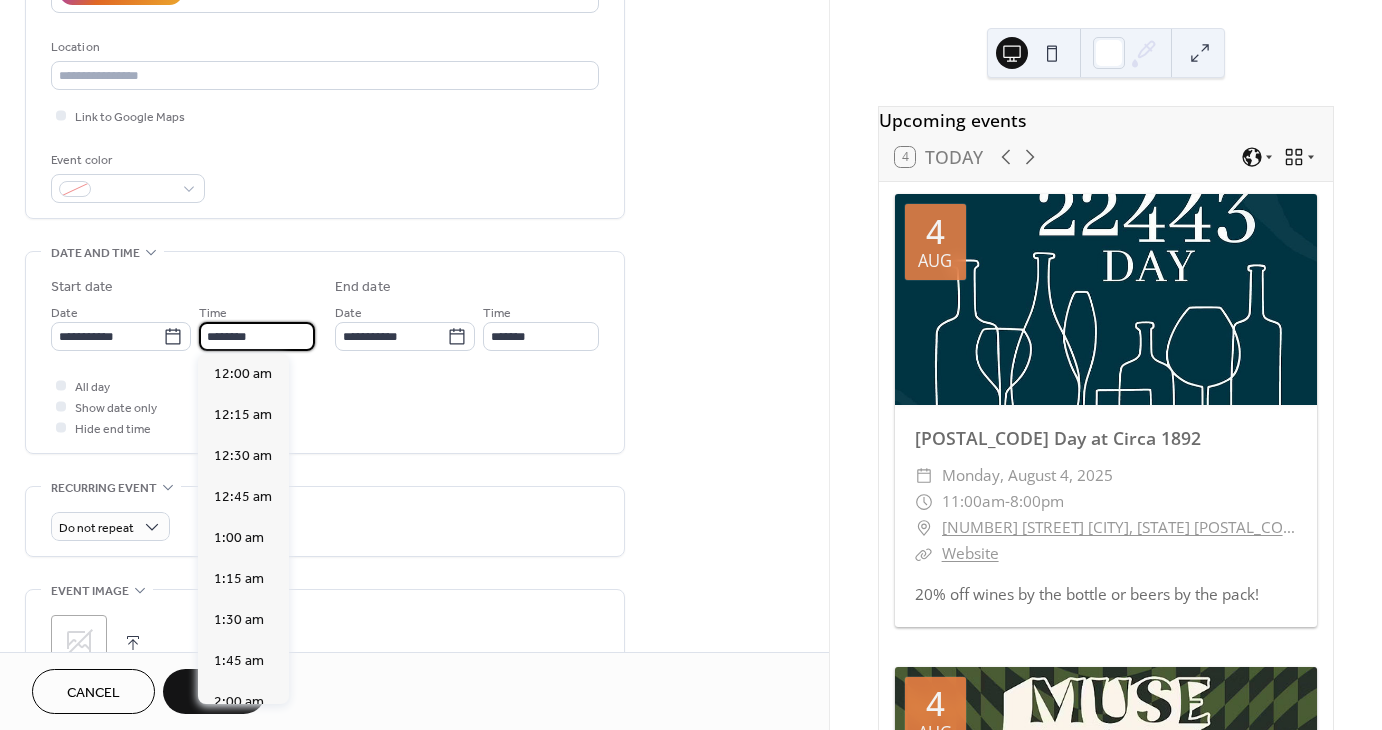 click on "********" at bounding box center [257, 336] 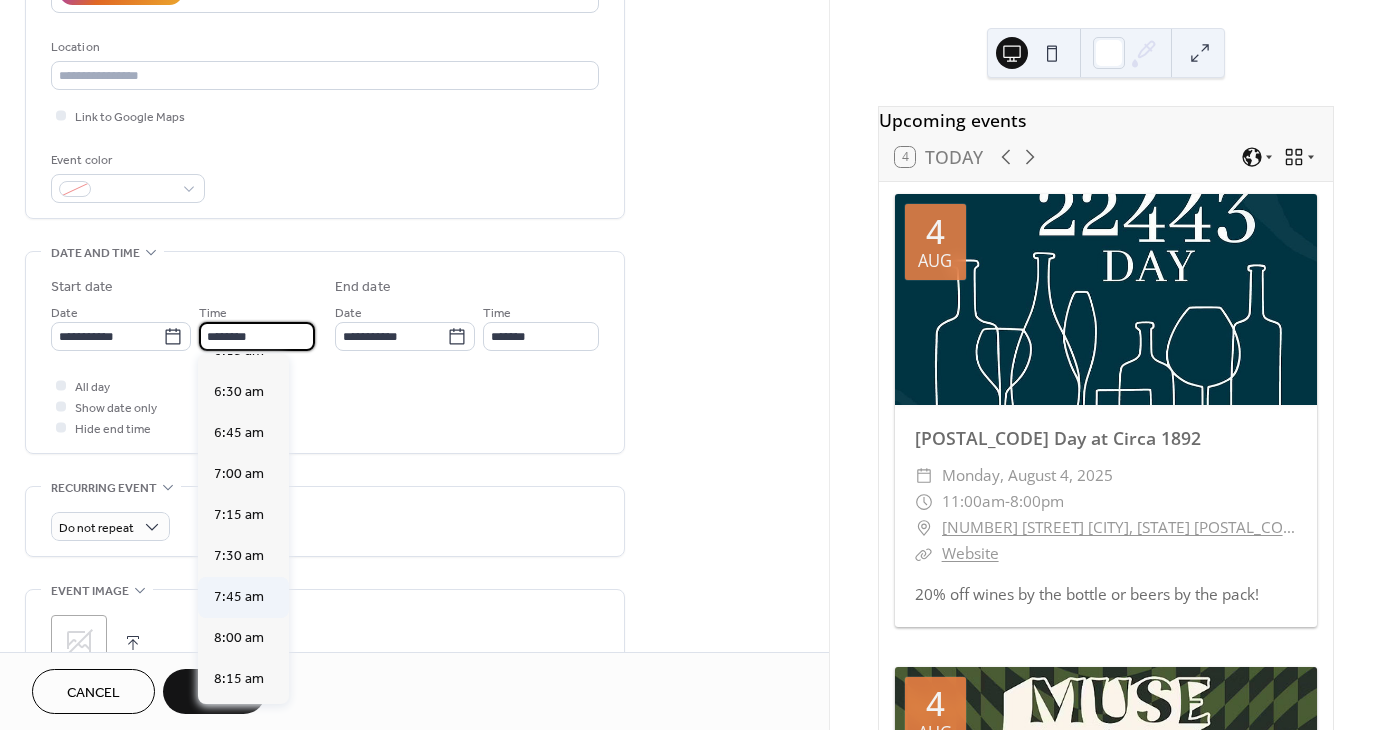 scroll, scrollTop: 1148, scrollLeft: 0, axis: vertical 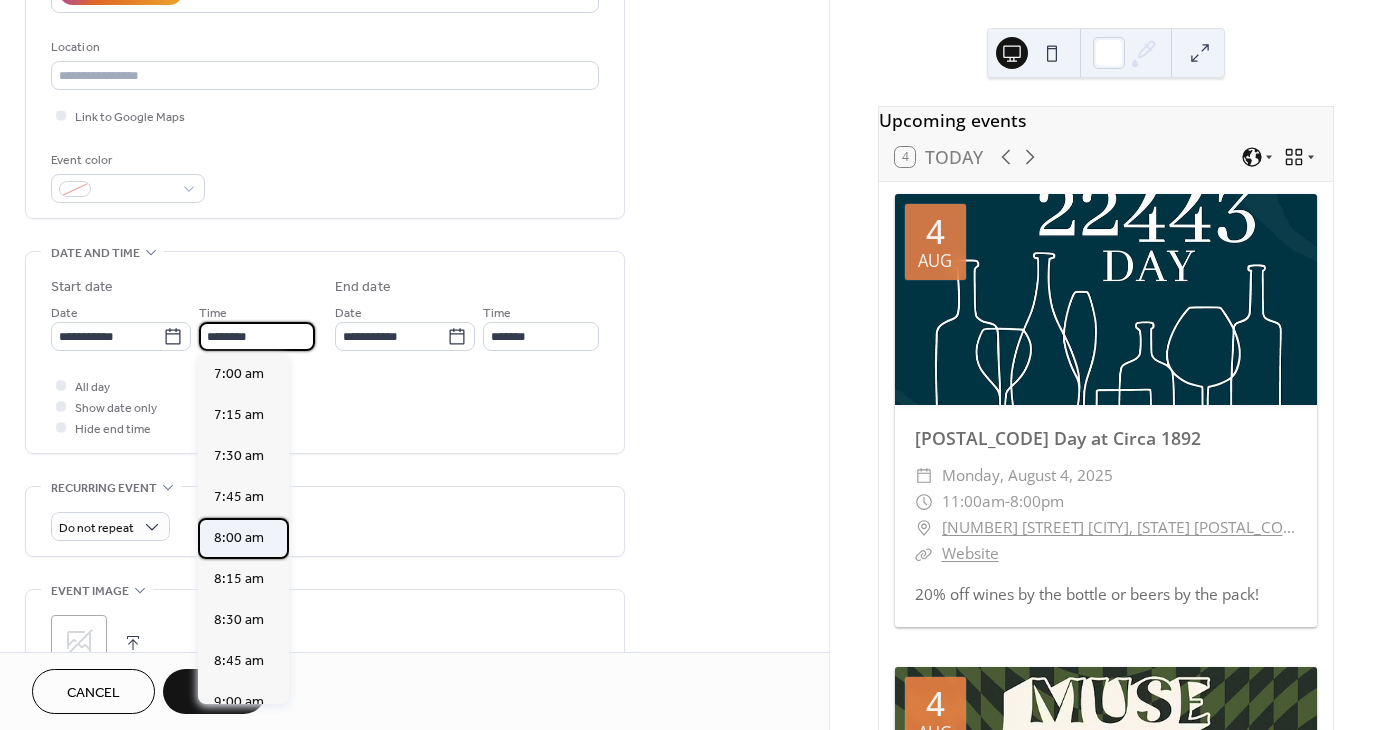 click on "8:00 am" at bounding box center (239, 538) 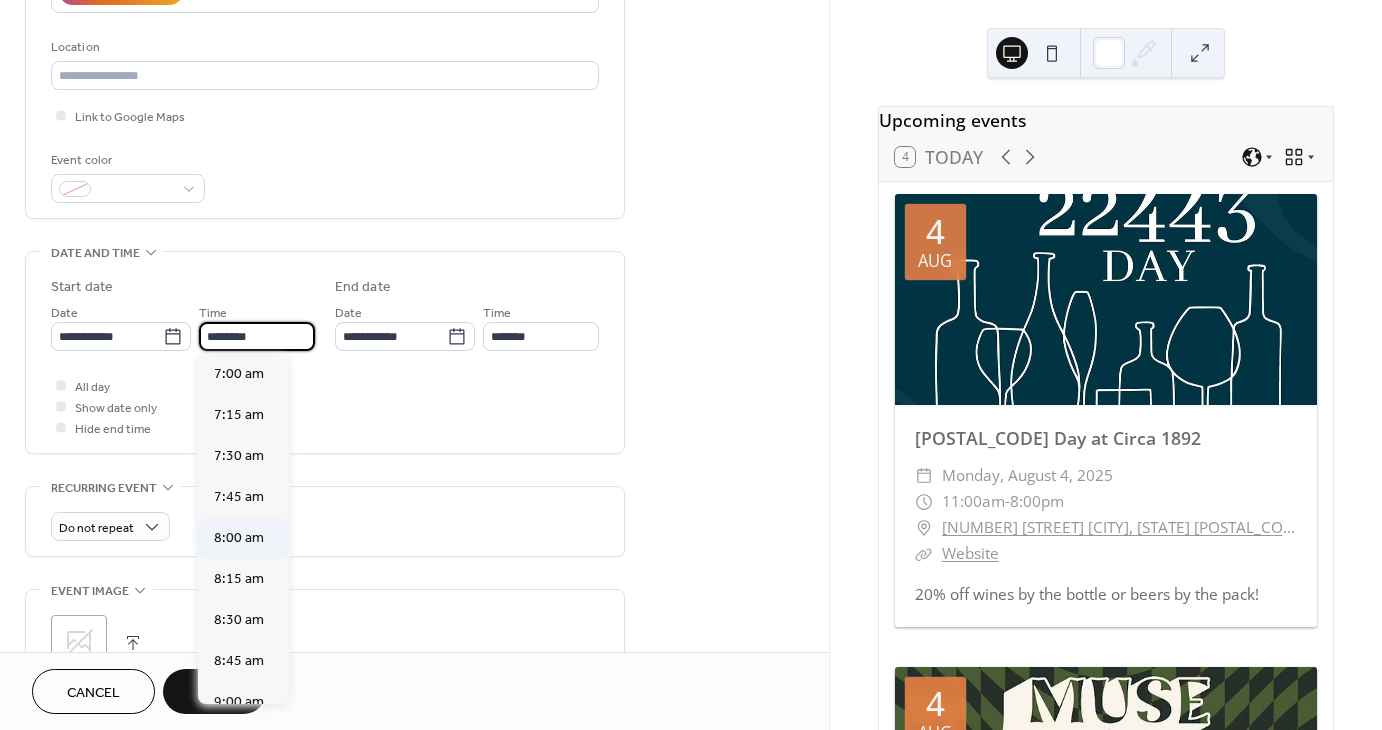 type on "*******" 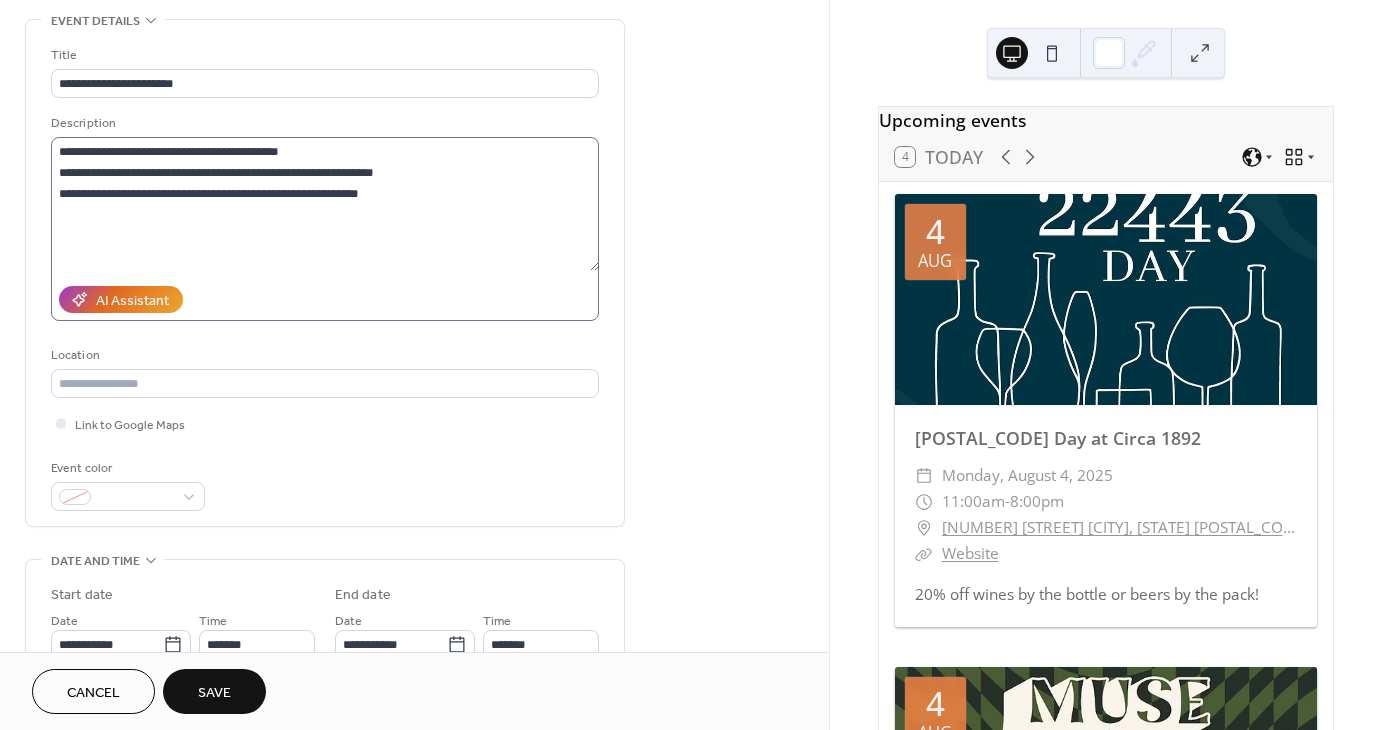 scroll, scrollTop: 200, scrollLeft: 0, axis: vertical 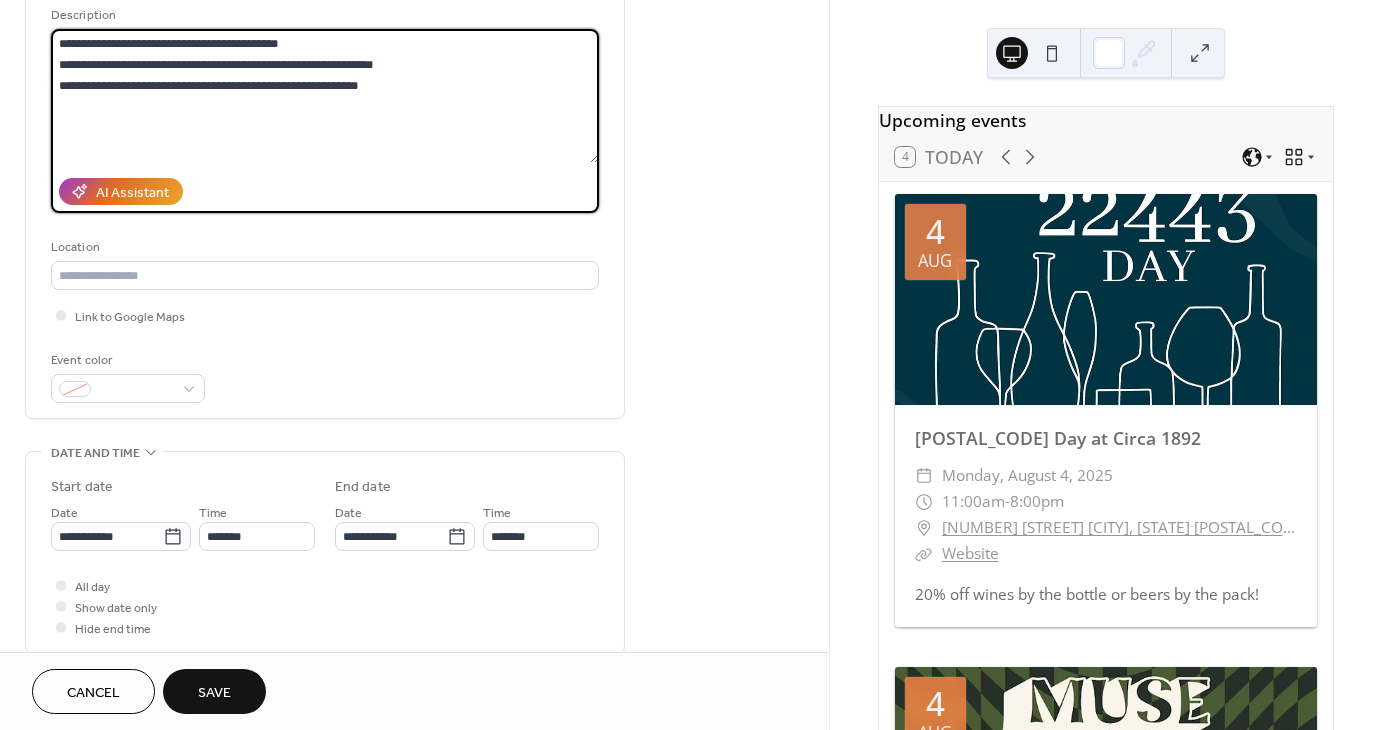 drag, startPoint x: 414, startPoint y: 62, endPoint x: 189, endPoint y: 60, distance: 225.0089 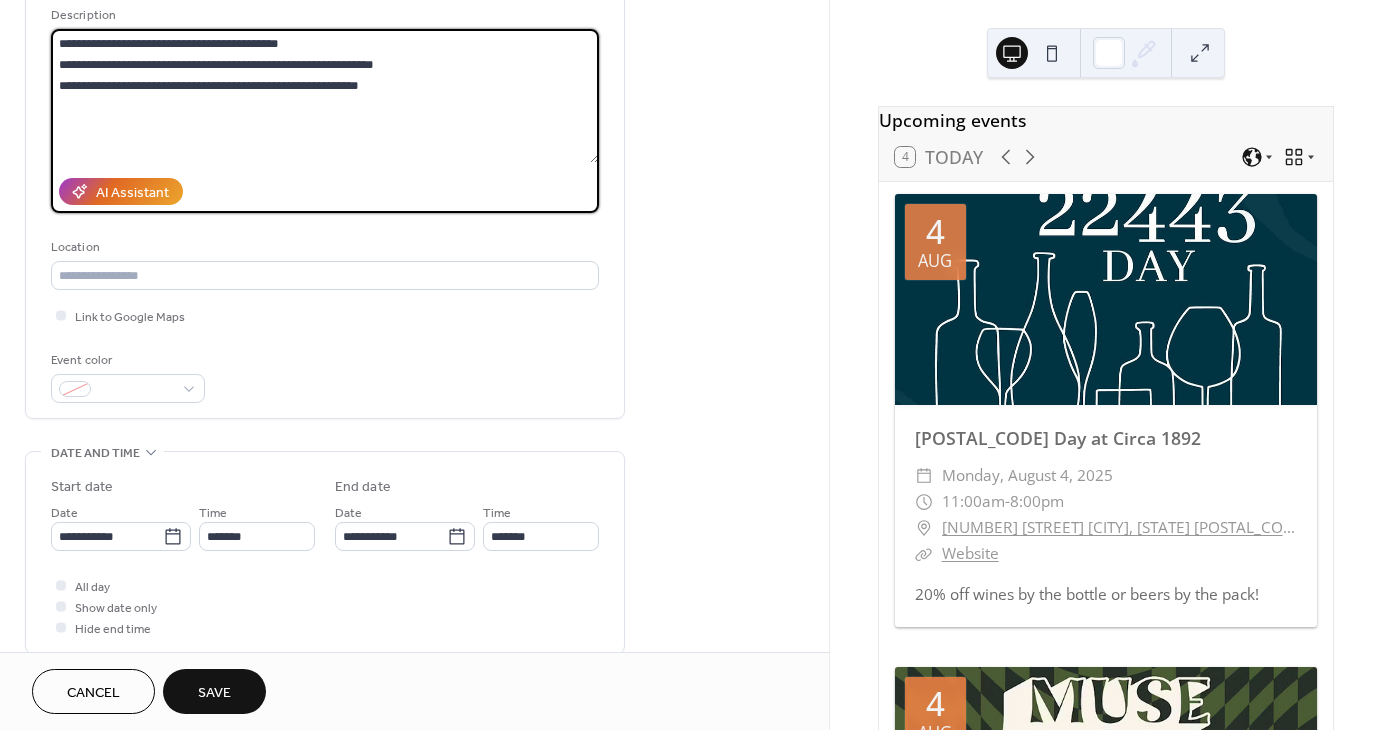 click on "**********" at bounding box center [325, 96] 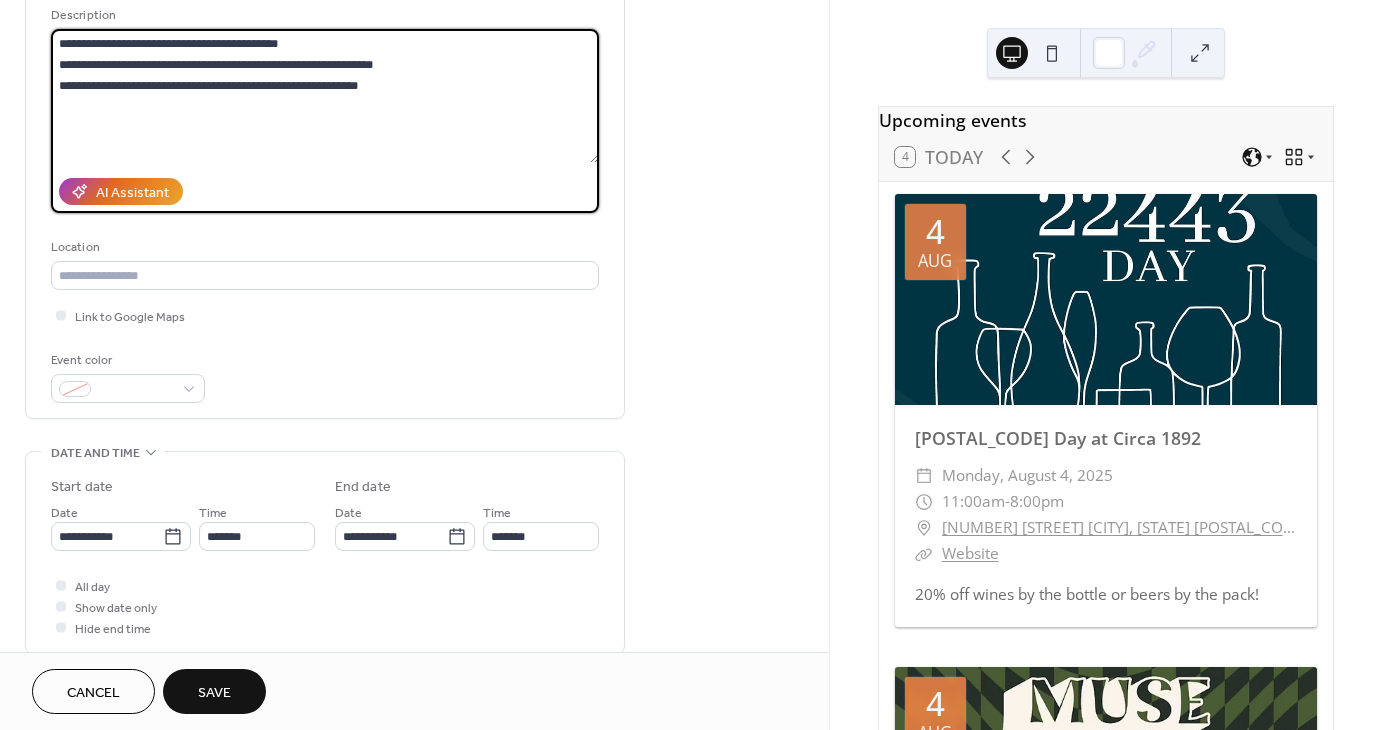 drag, startPoint x: 420, startPoint y: 63, endPoint x: 195, endPoint y: 58, distance: 225.05554 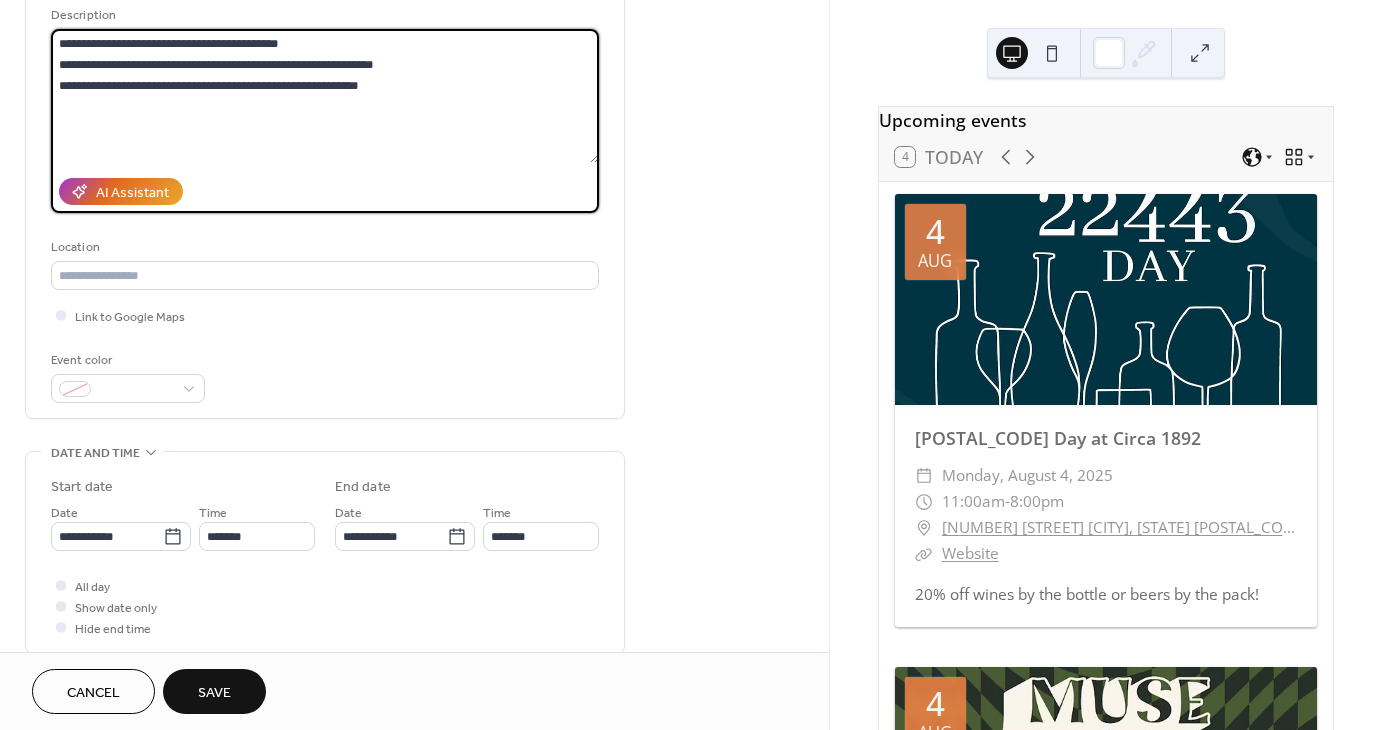 click on "**********" at bounding box center [325, 96] 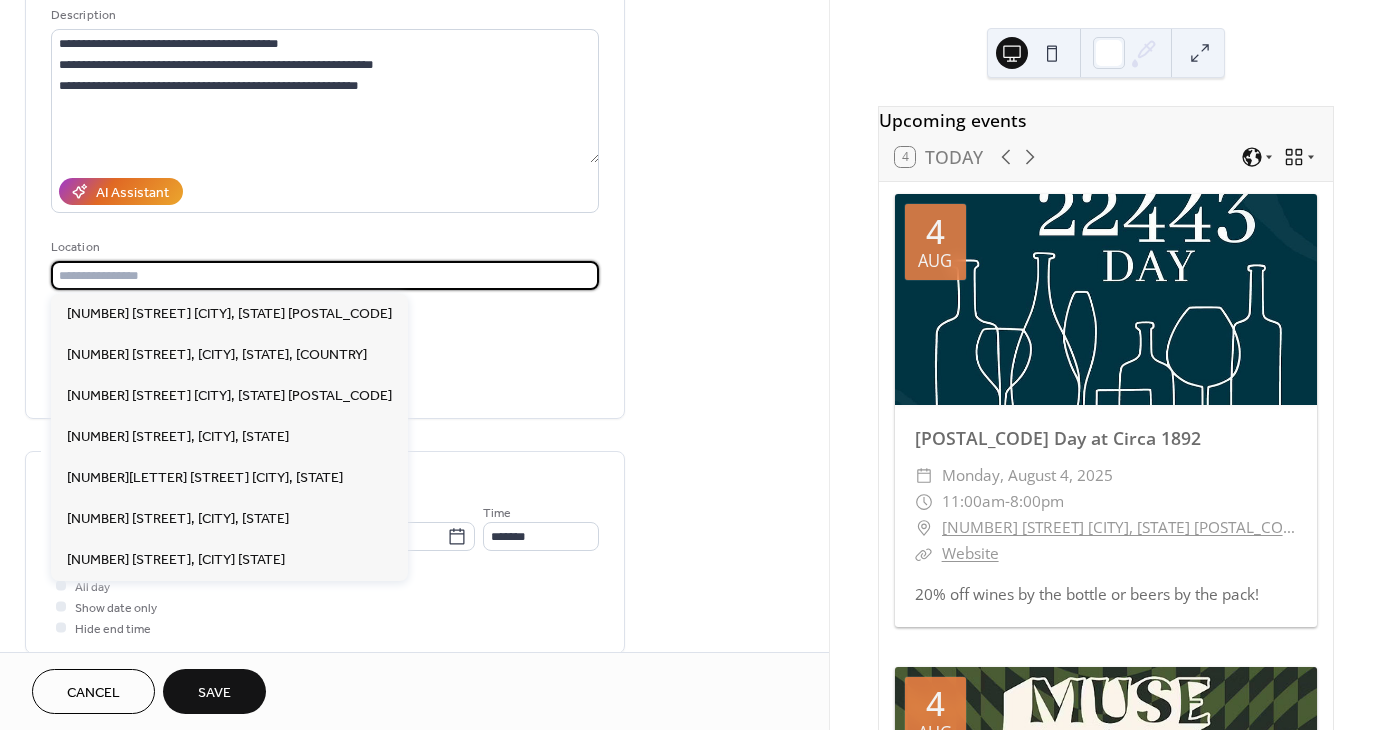 paste on "**********" 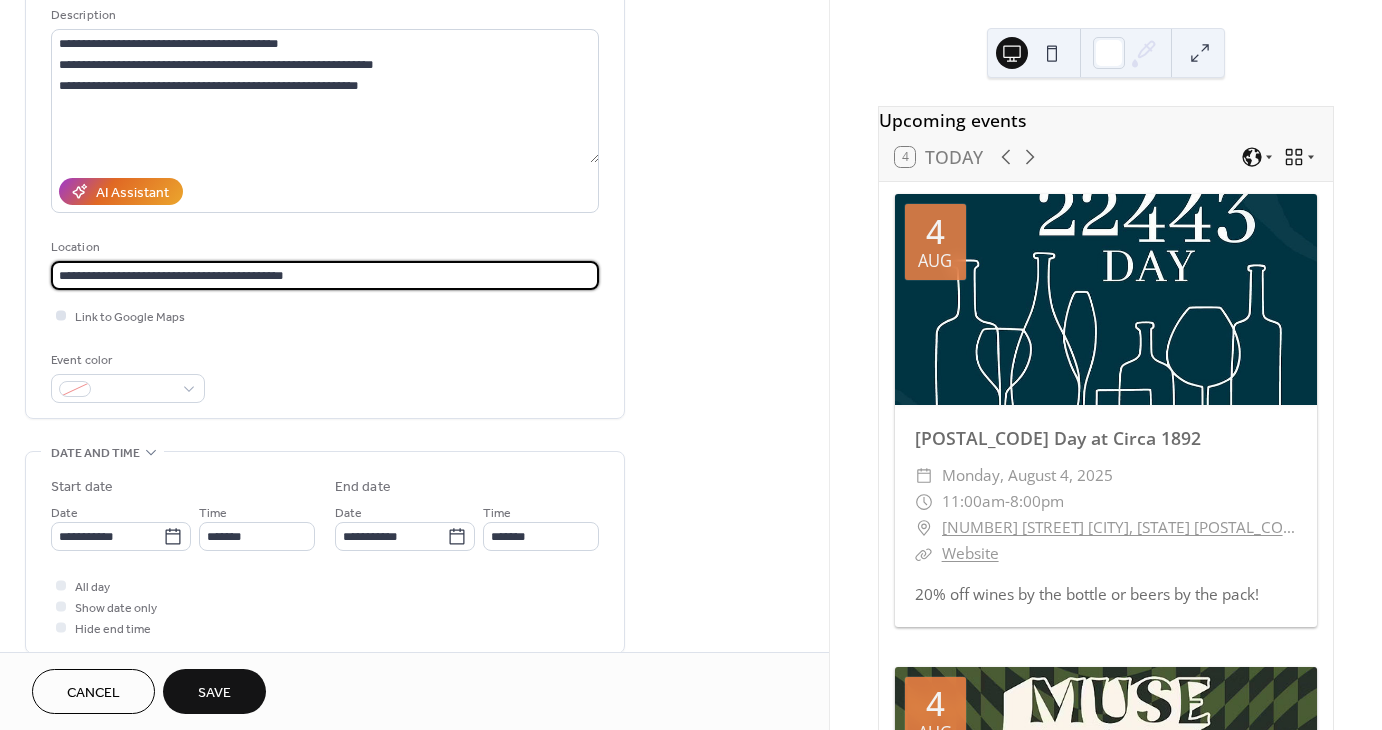 type on "**********" 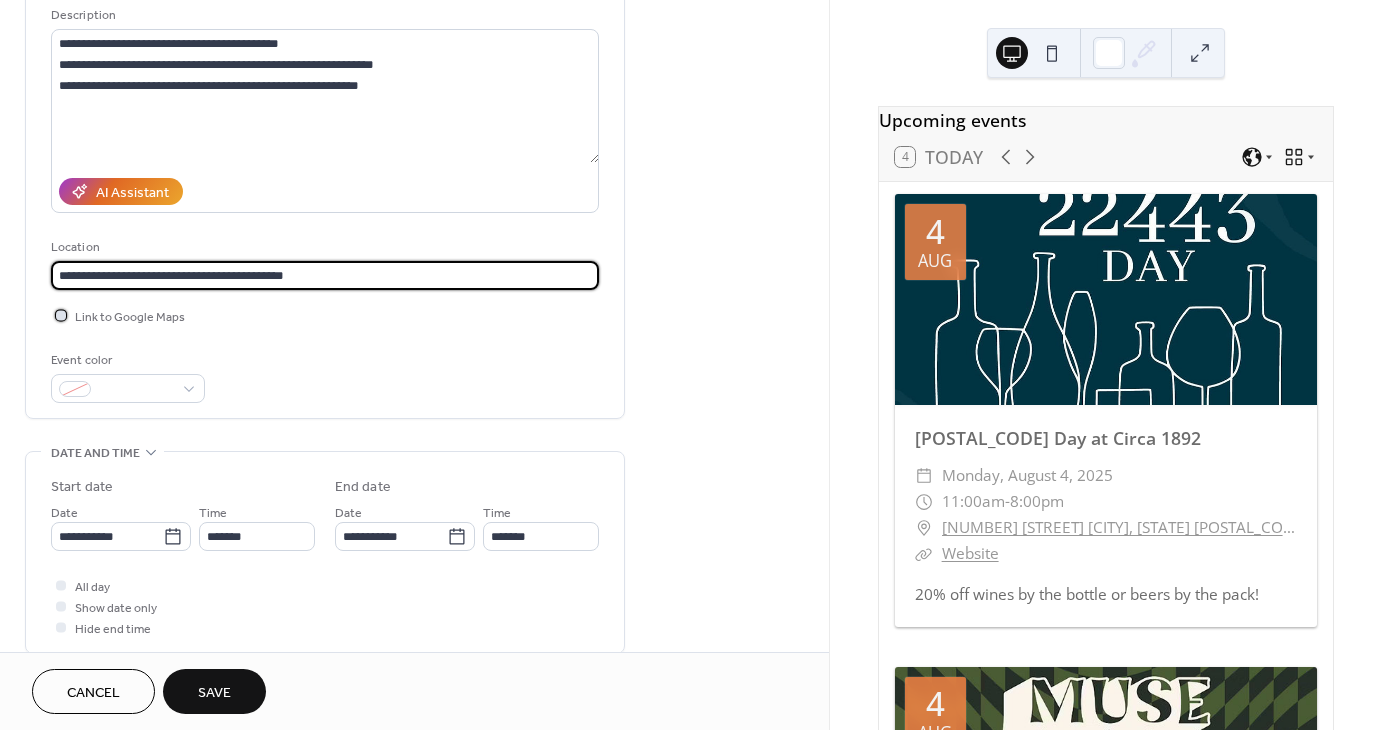 click on "Link to Google Maps" at bounding box center [130, 317] 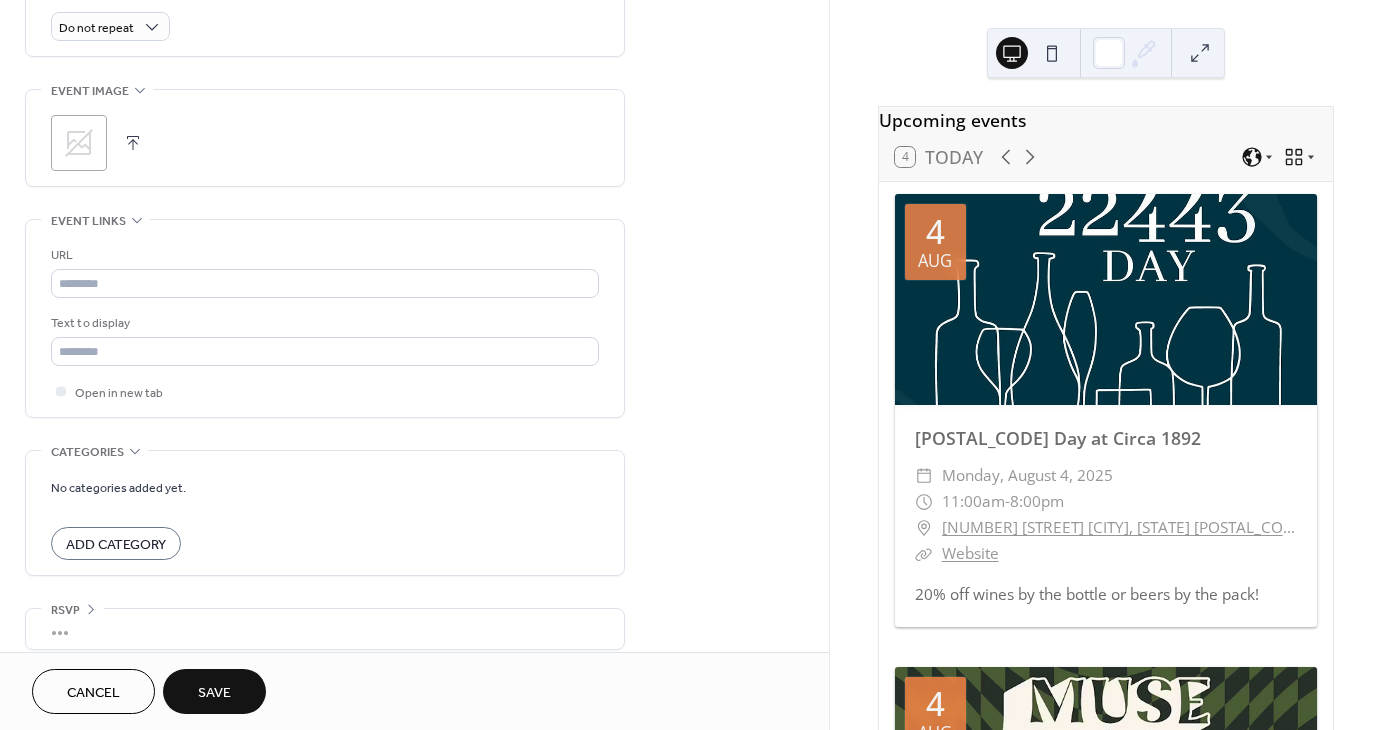 scroll, scrollTop: 915, scrollLeft: 0, axis: vertical 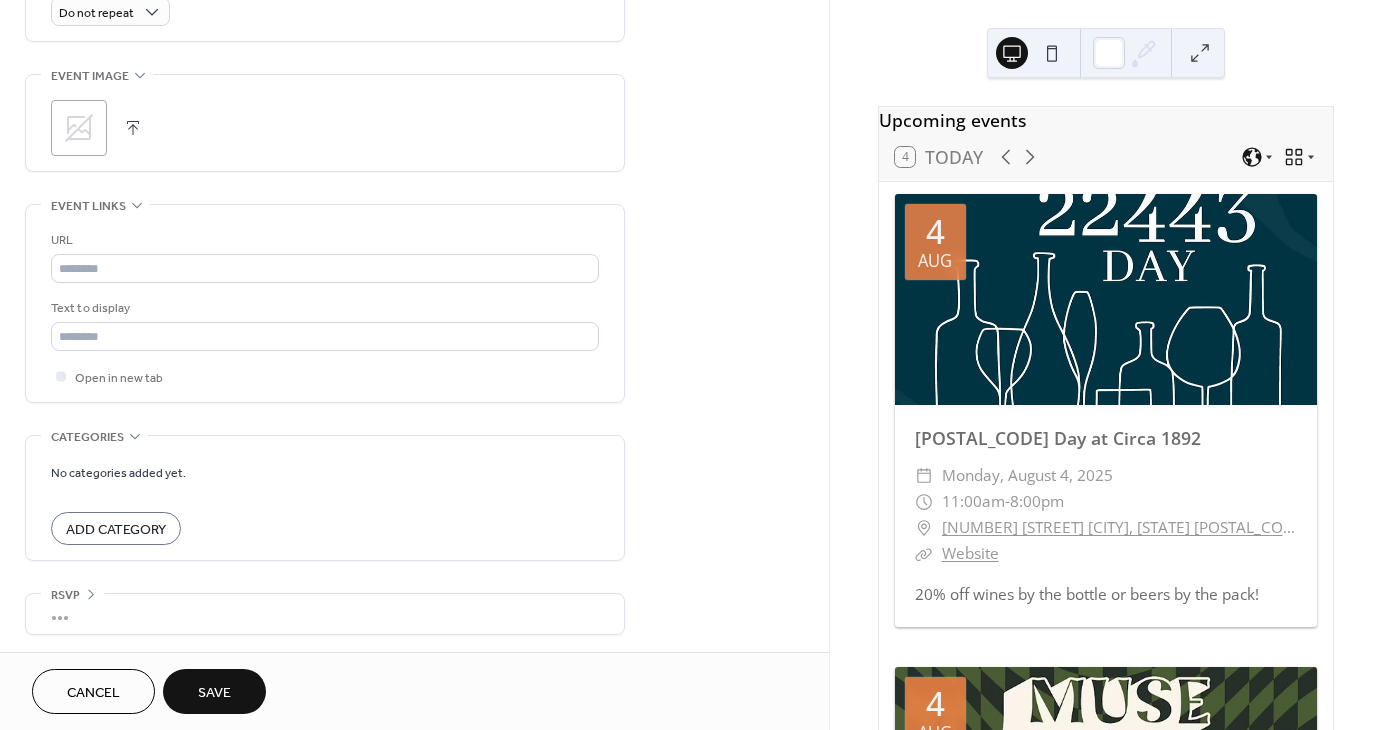 click on "Add Category" at bounding box center [116, 530] 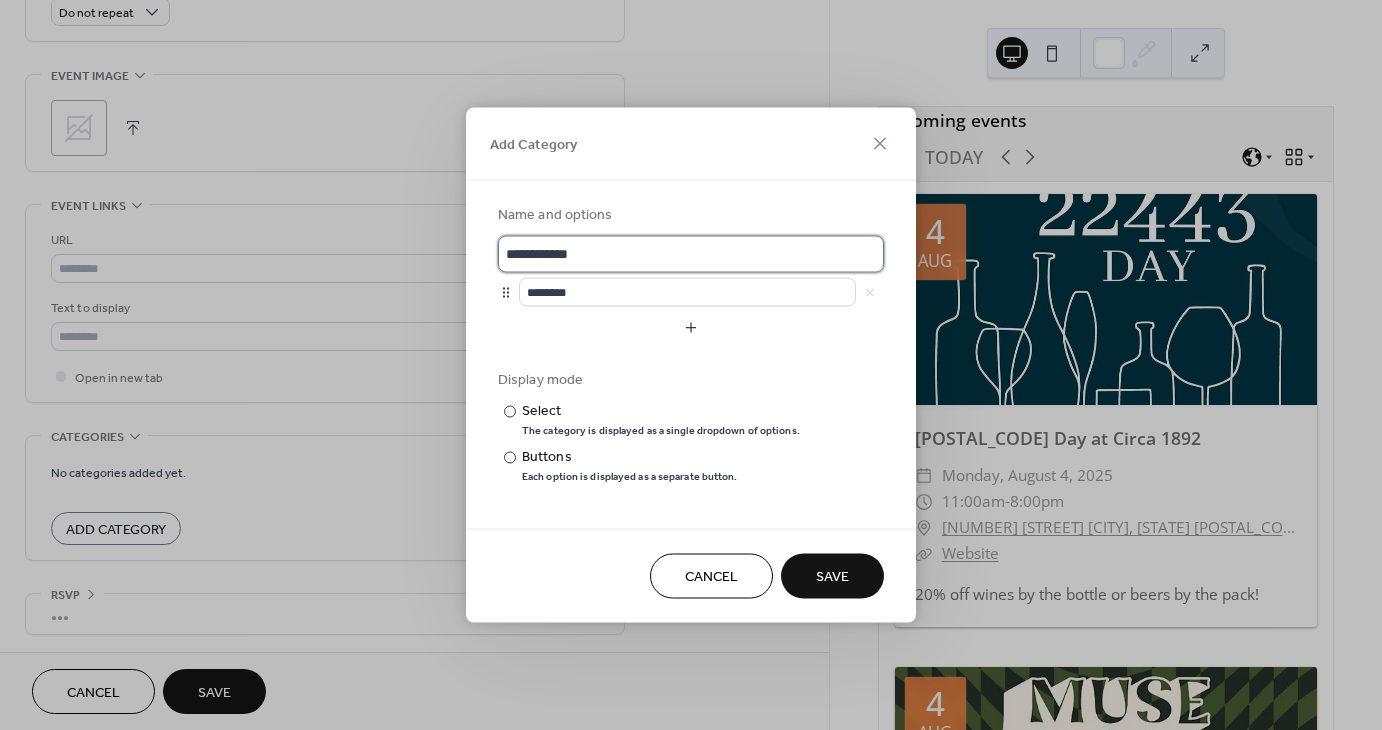 click on "**********" at bounding box center [691, 254] 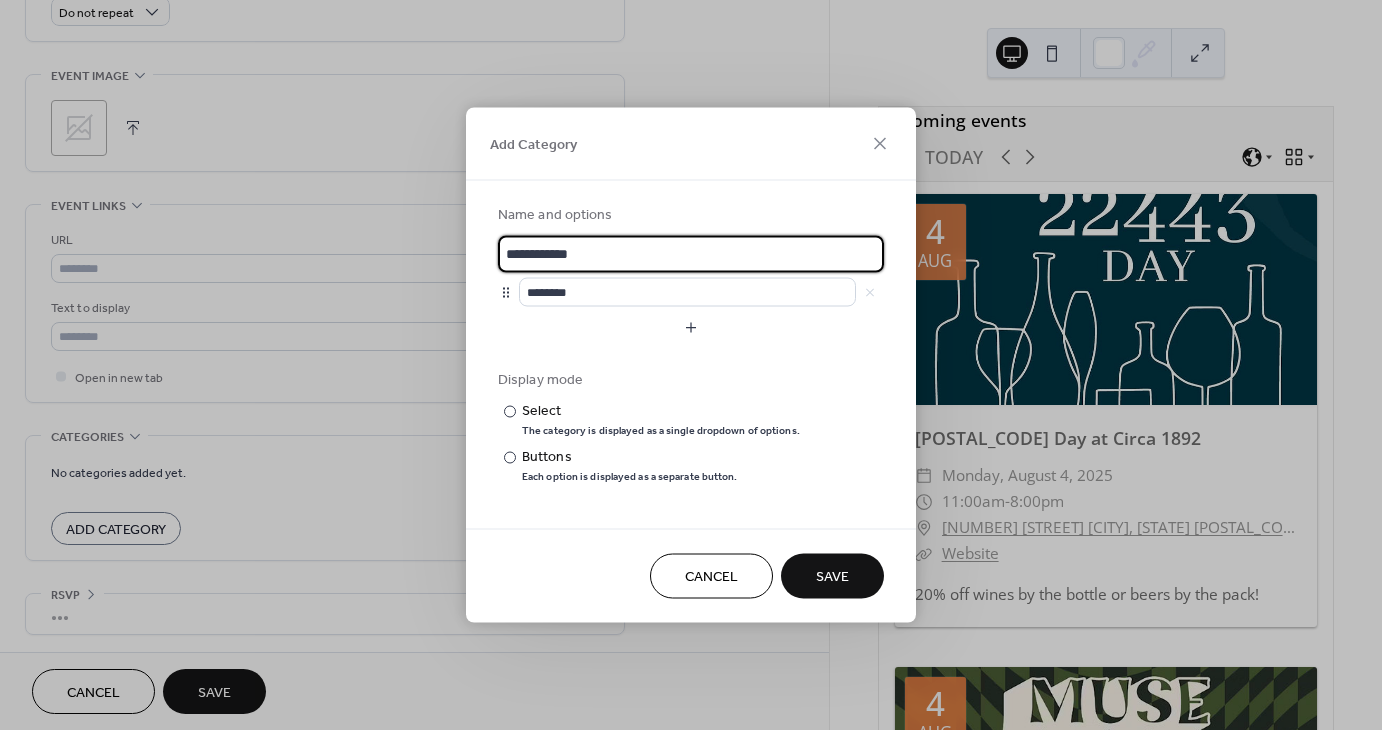 drag, startPoint x: 653, startPoint y: 251, endPoint x: 472, endPoint y: 262, distance: 181.33394 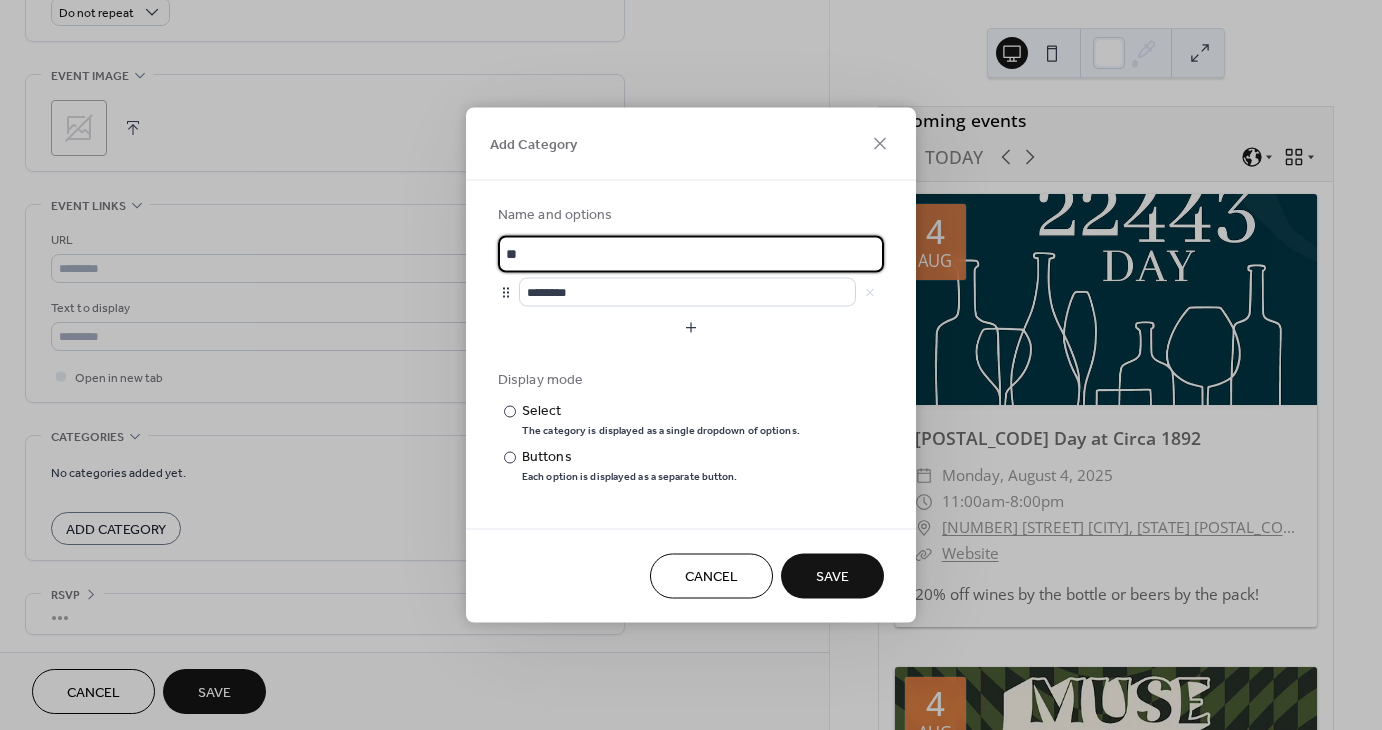 type on "*" 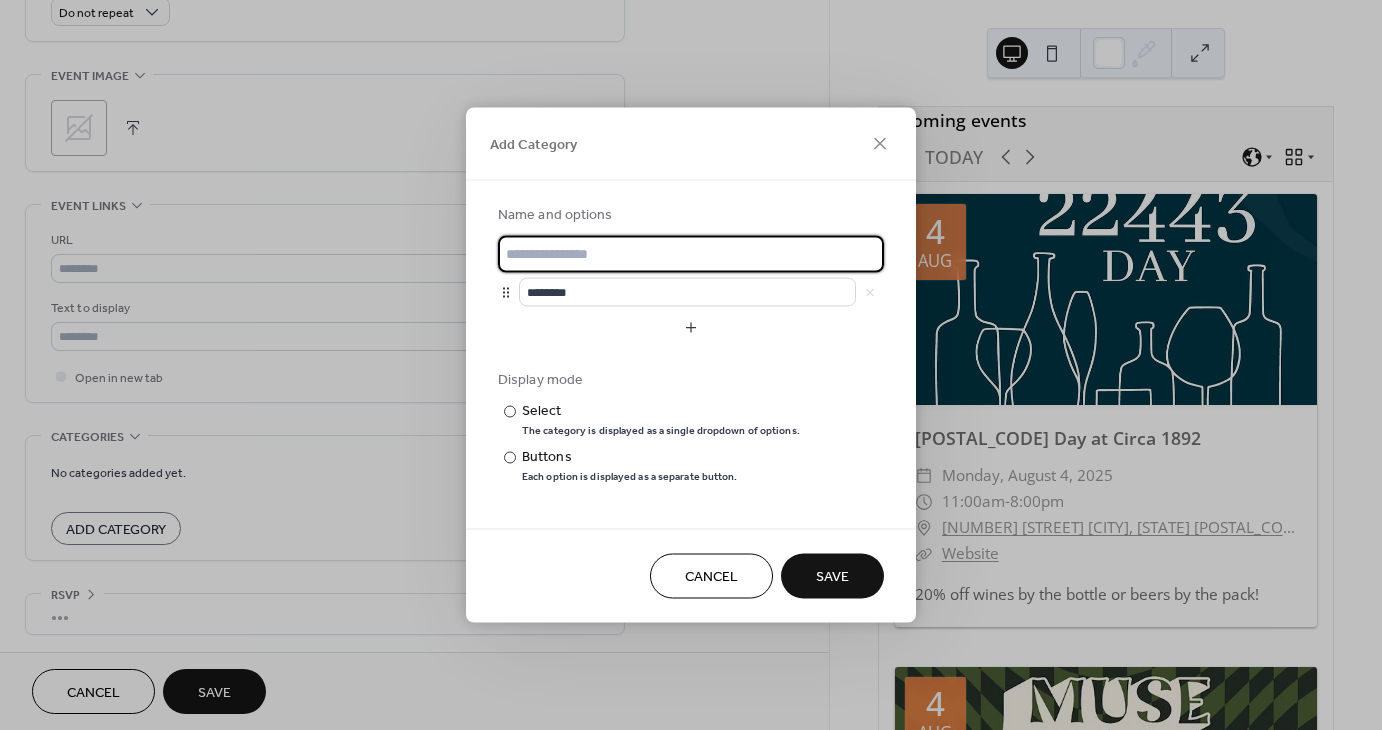scroll, scrollTop: 0, scrollLeft: 0, axis: both 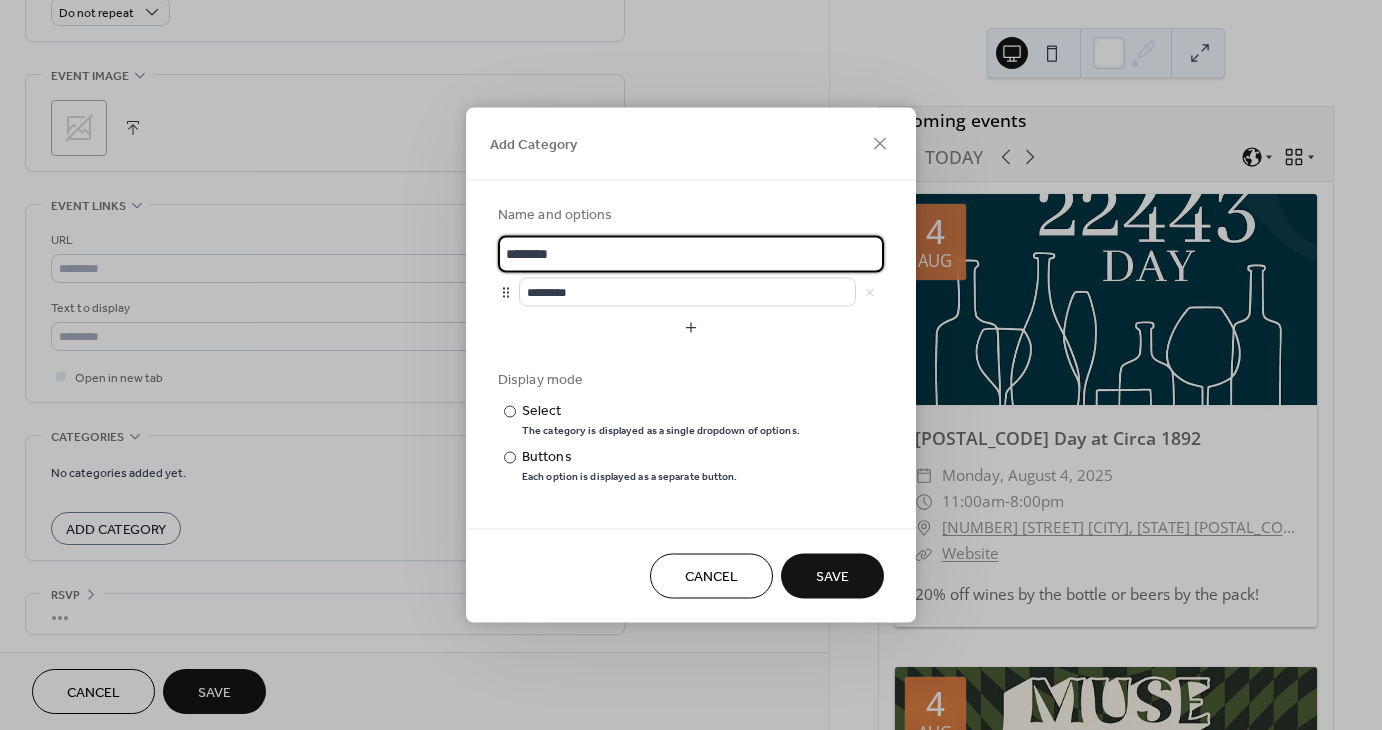 click on "********" at bounding box center [691, 254] 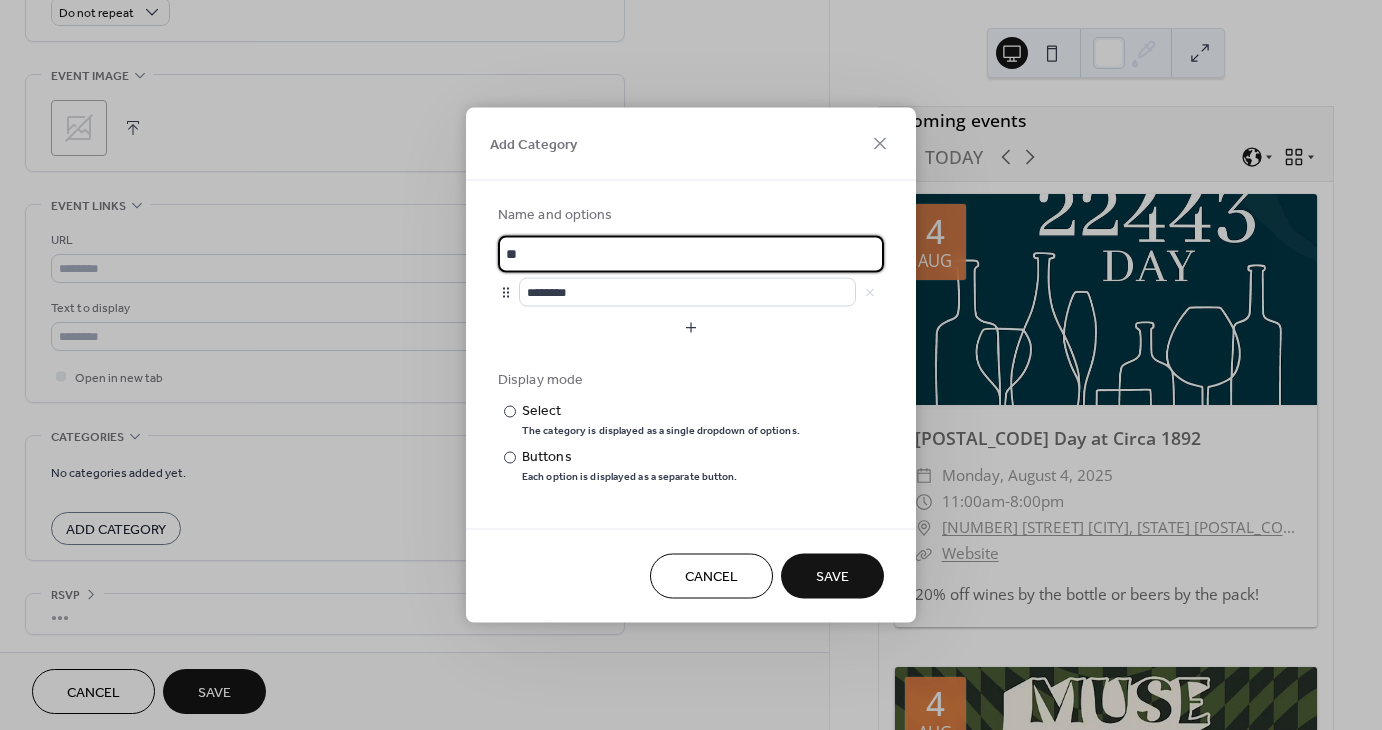 type on "*" 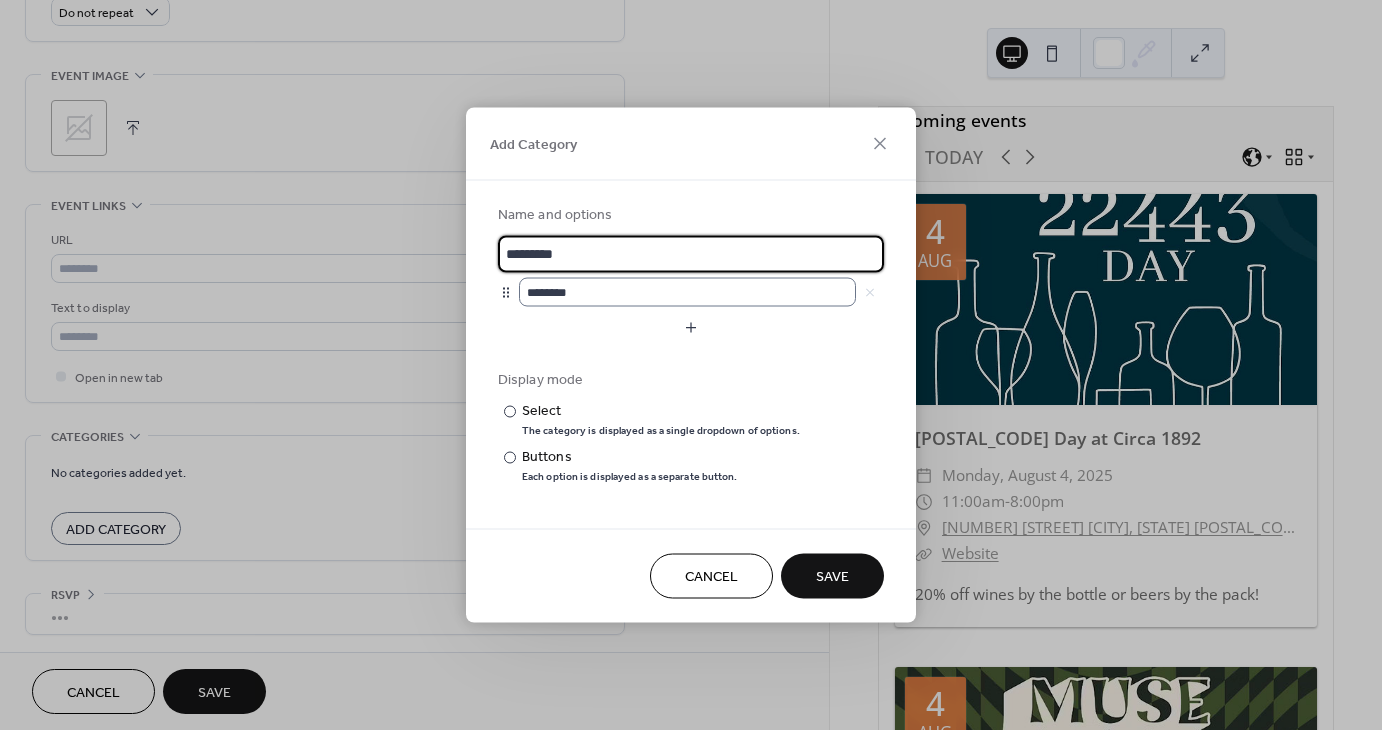 type on "*********" 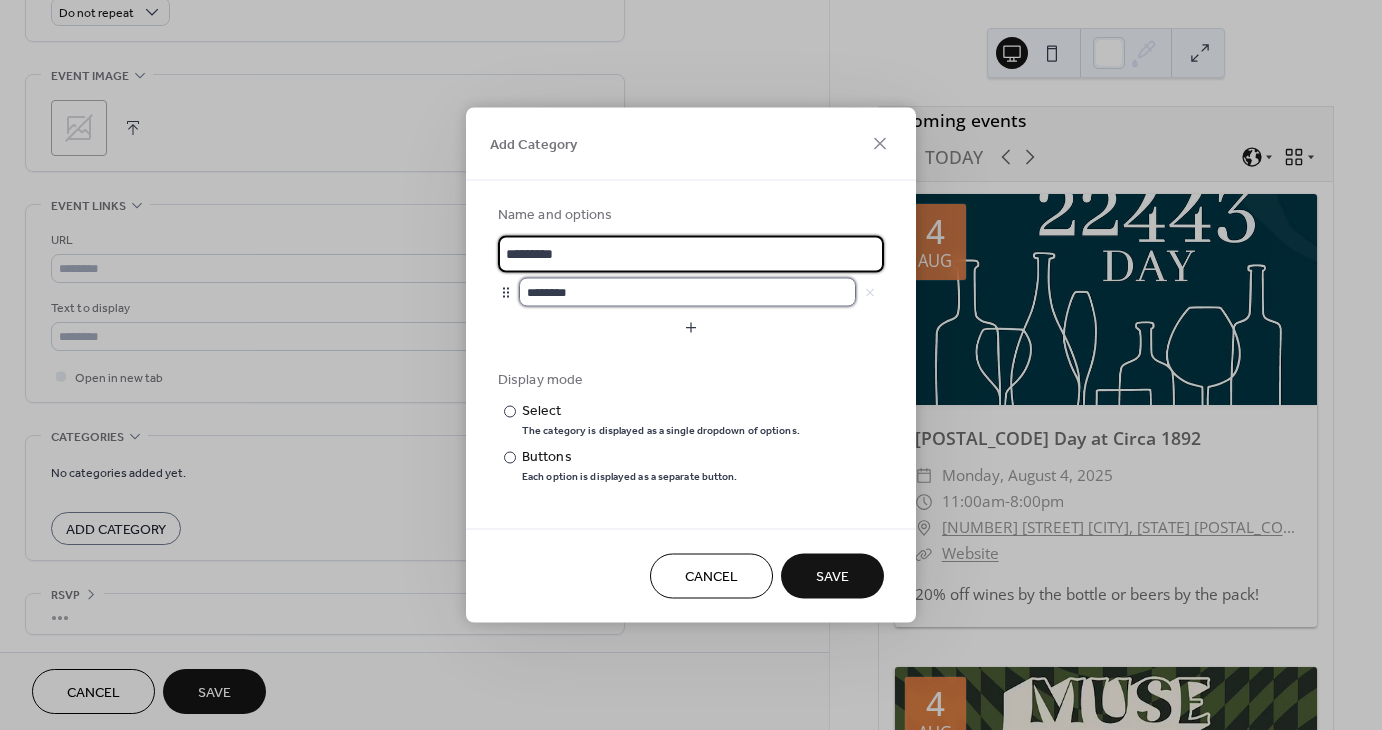 click on "********" at bounding box center (687, 292) 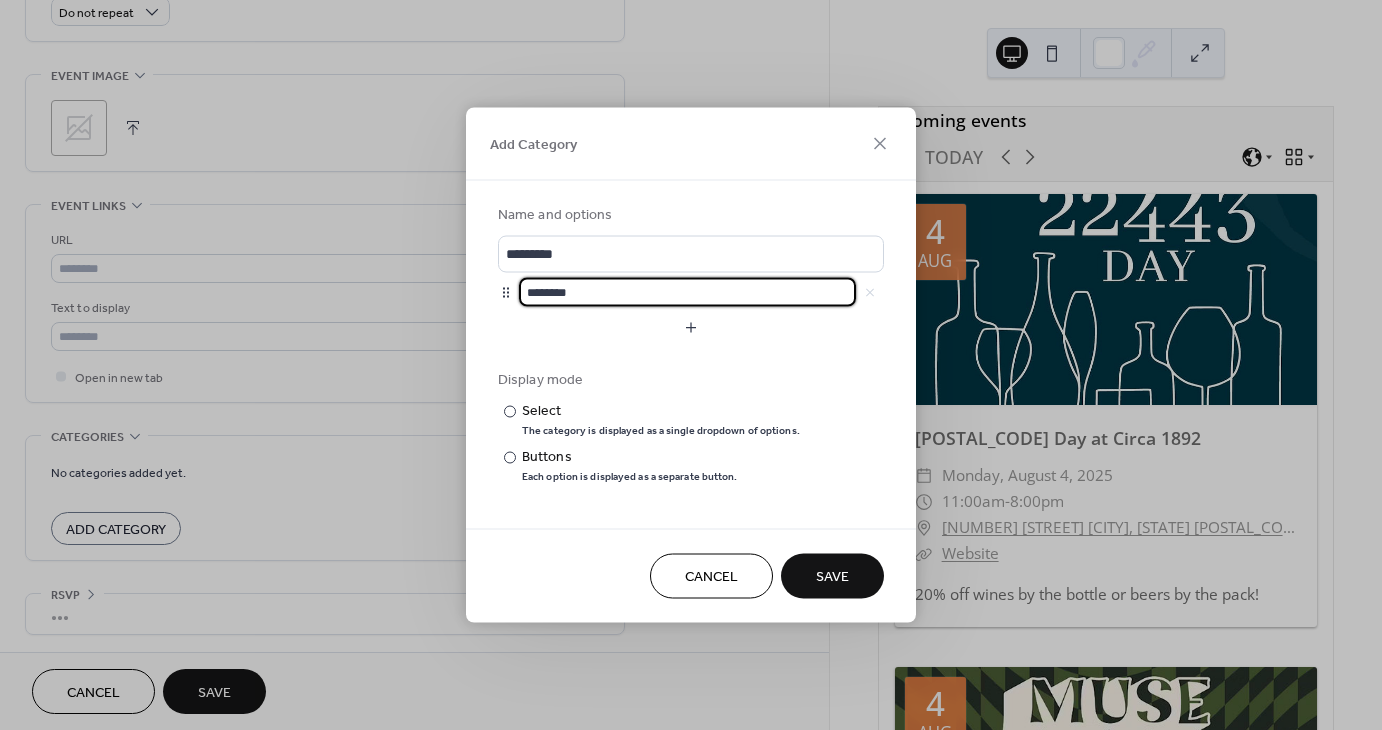 click on "Add Category" at bounding box center (691, 144) 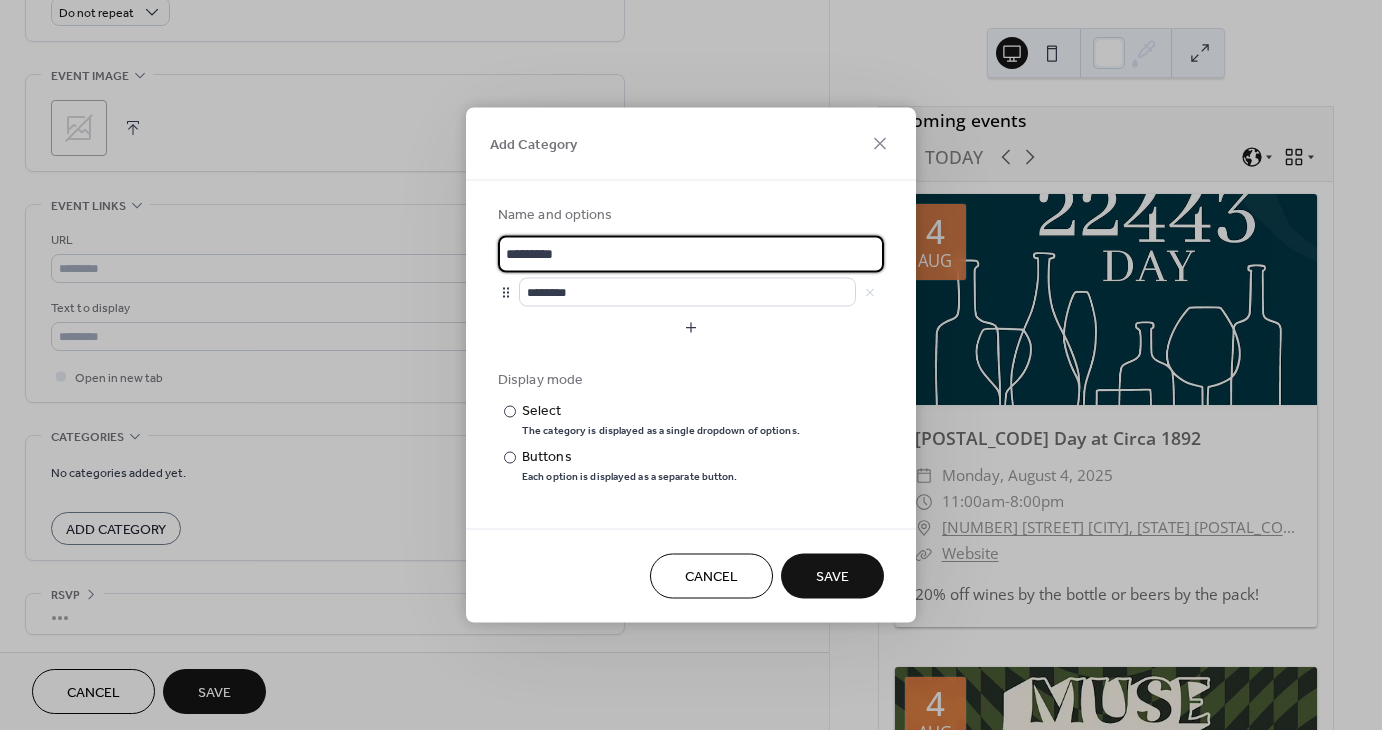 click on "*********" at bounding box center [691, 254] 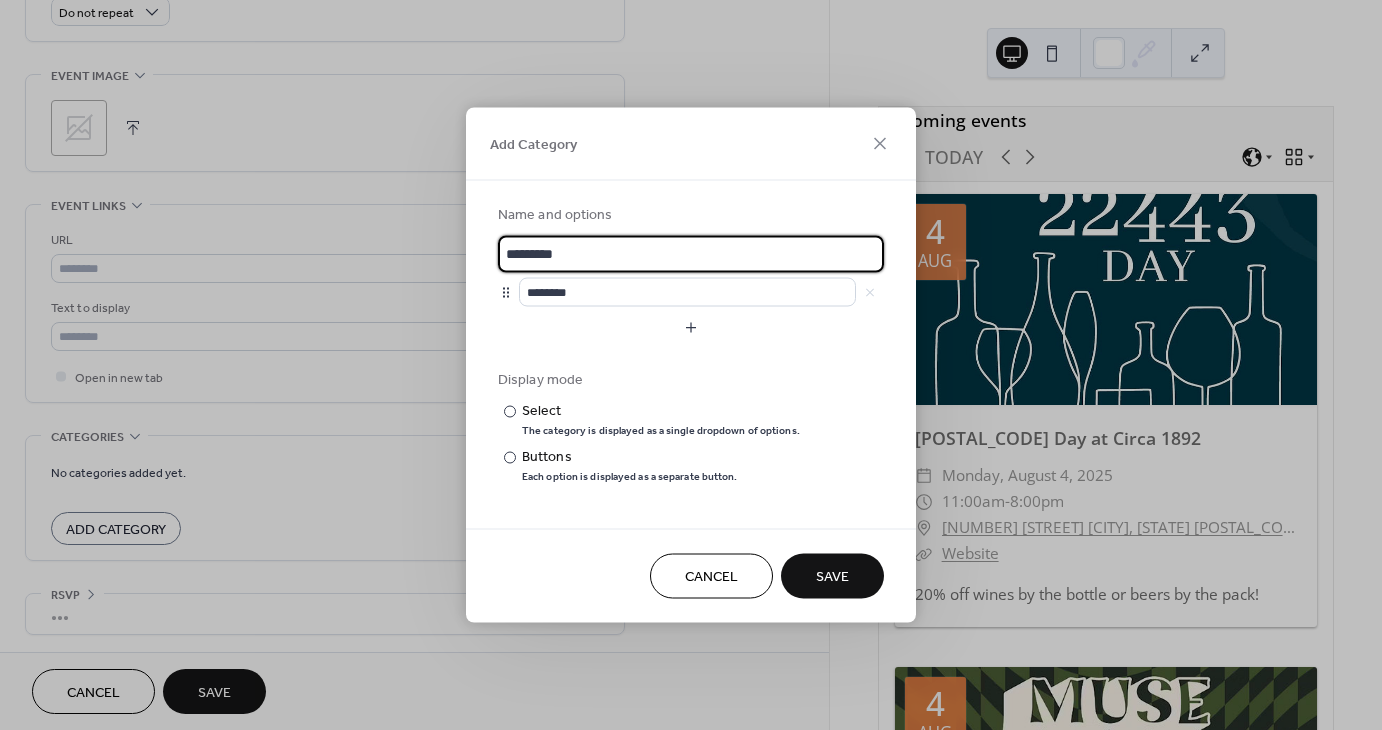 click on "Save" at bounding box center (832, 577) 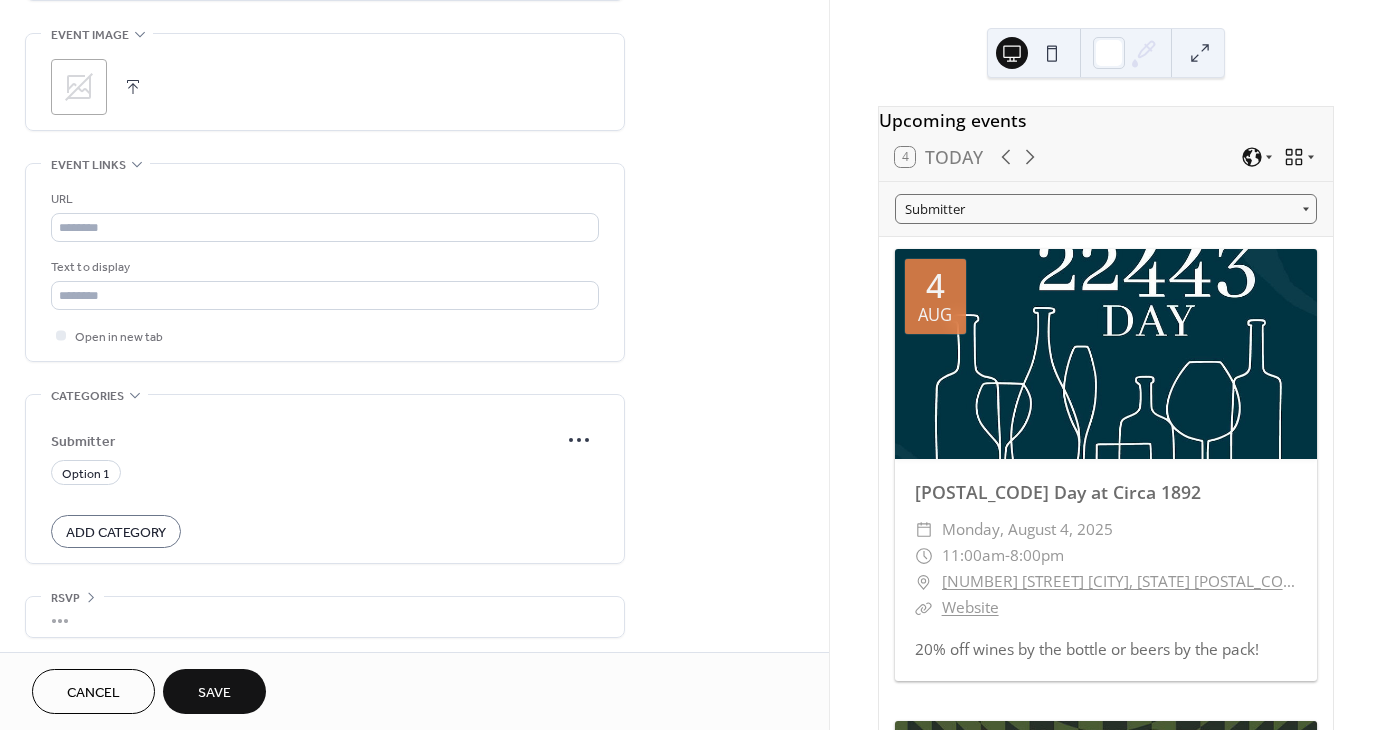 scroll, scrollTop: 959, scrollLeft: 0, axis: vertical 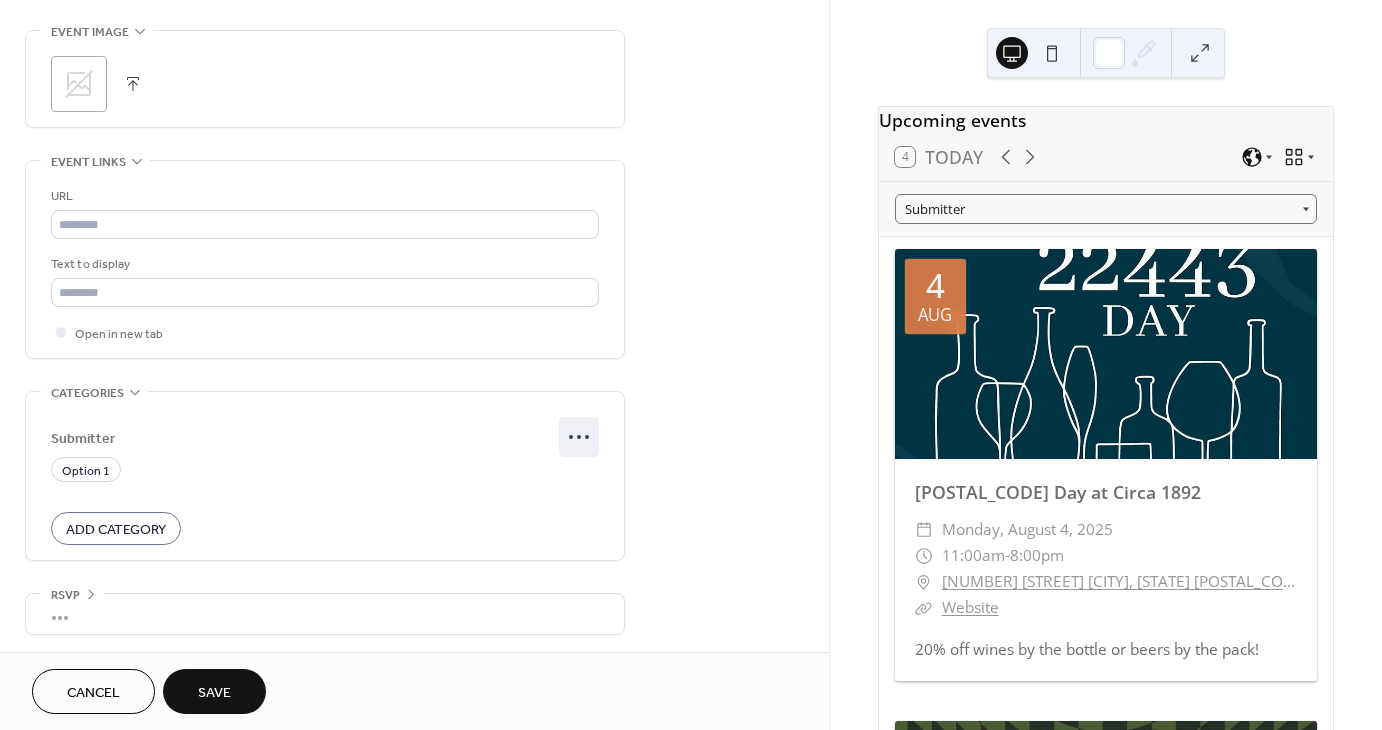click 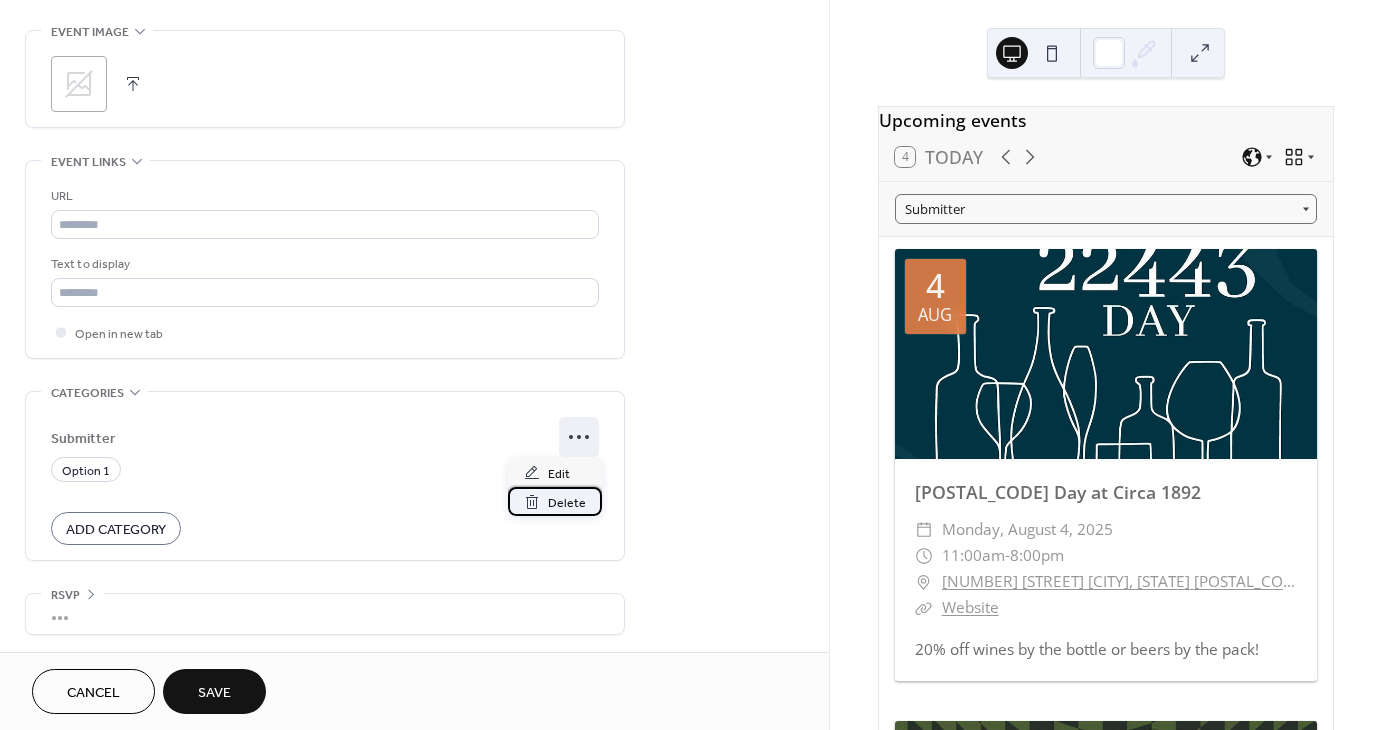 click on "Delete" at bounding box center [567, 503] 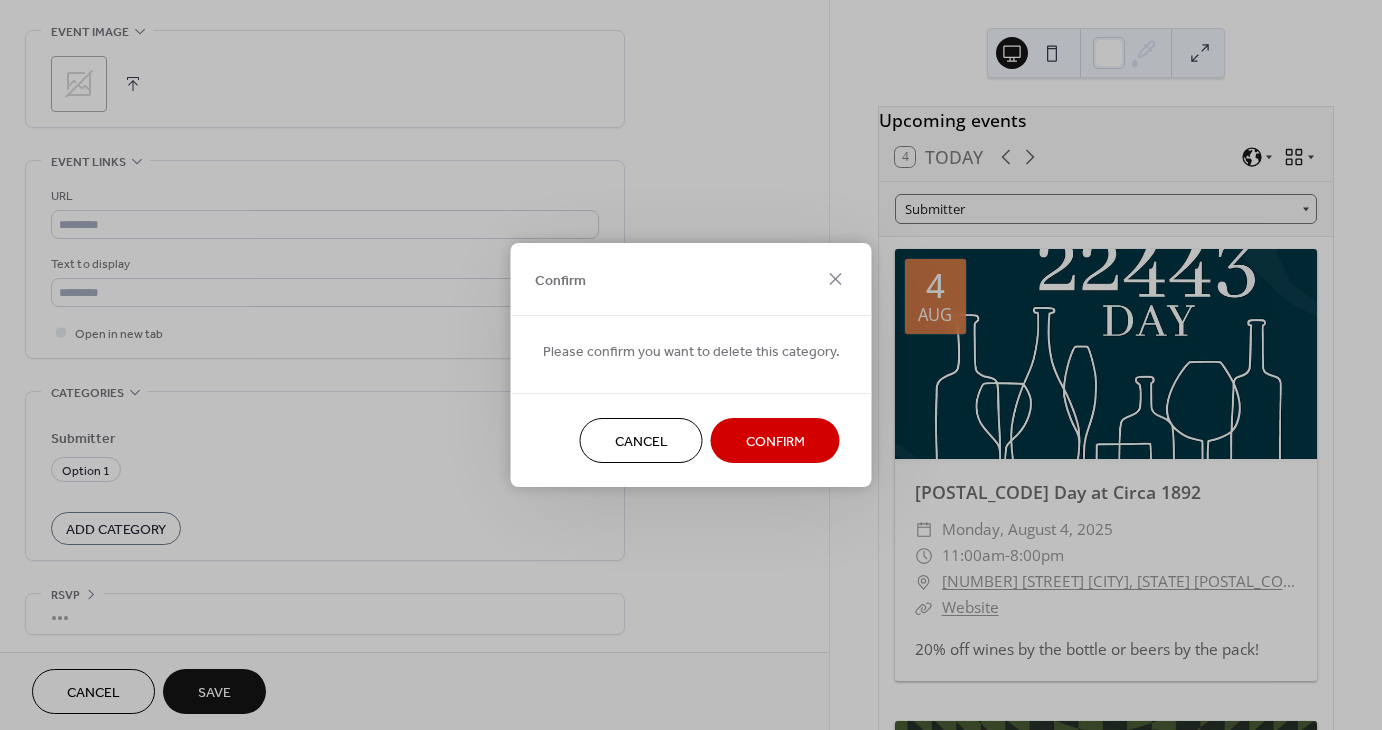 click on "Confirm" at bounding box center (775, 442) 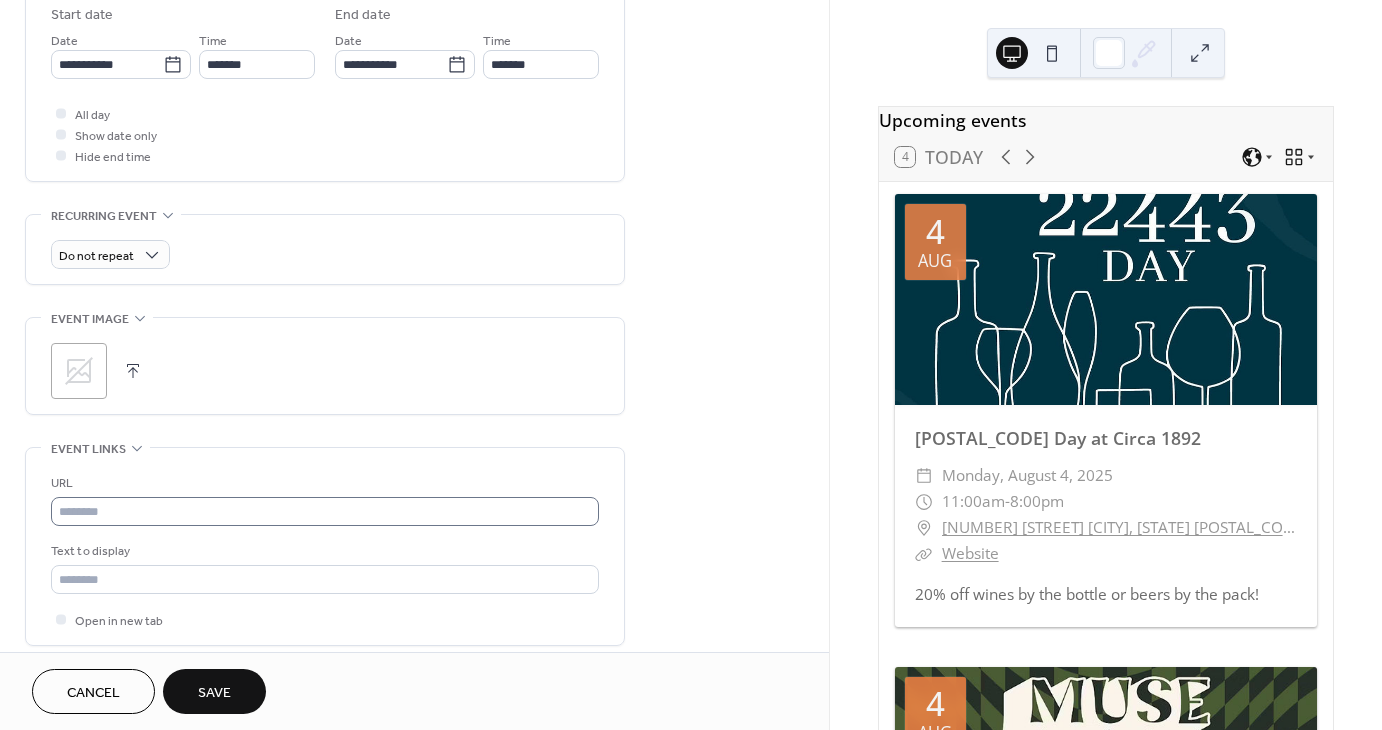 scroll, scrollTop: 615, scrollLeft: 0, axis: vertical 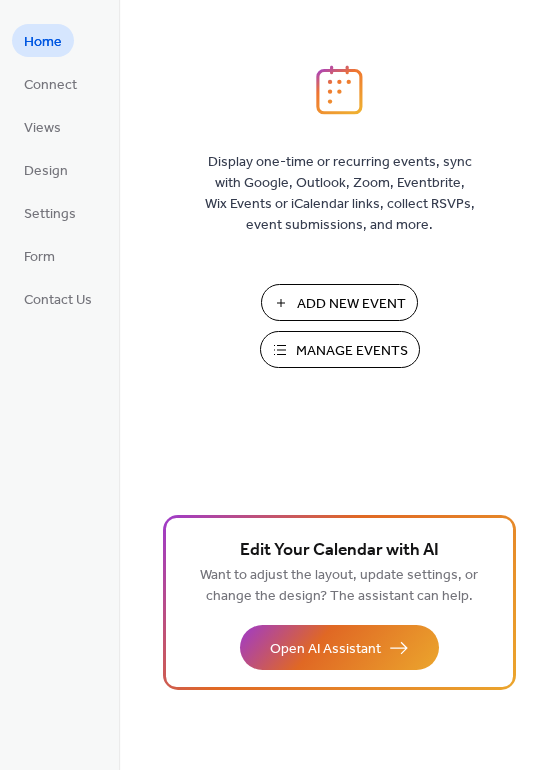 click on "Manage Events" at bounding box center [352, 351] 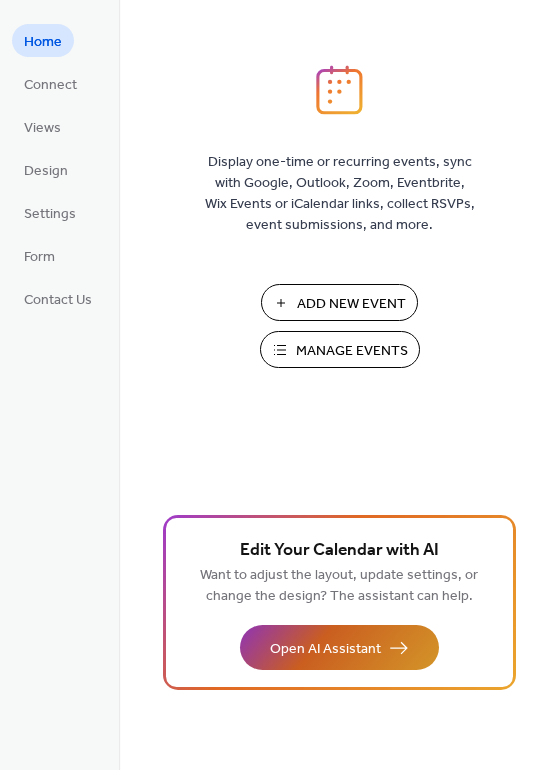 click on "Open AI Assistant" at bounding box center (325, 649) 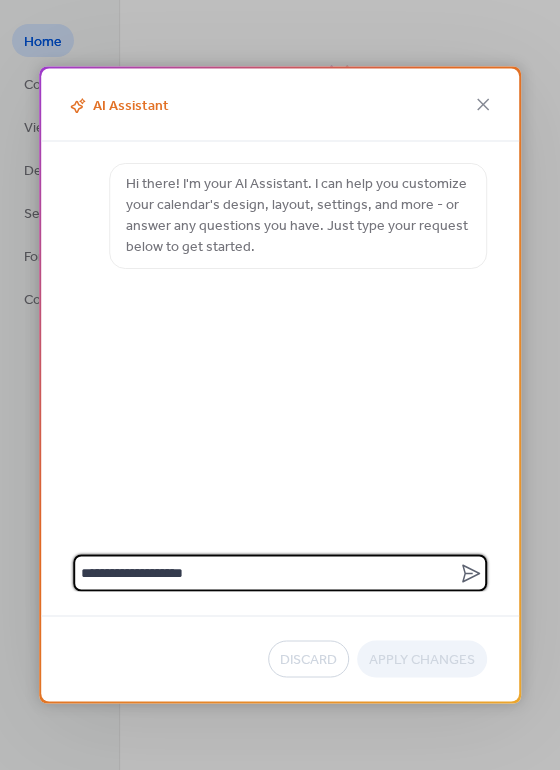 type on "**********" 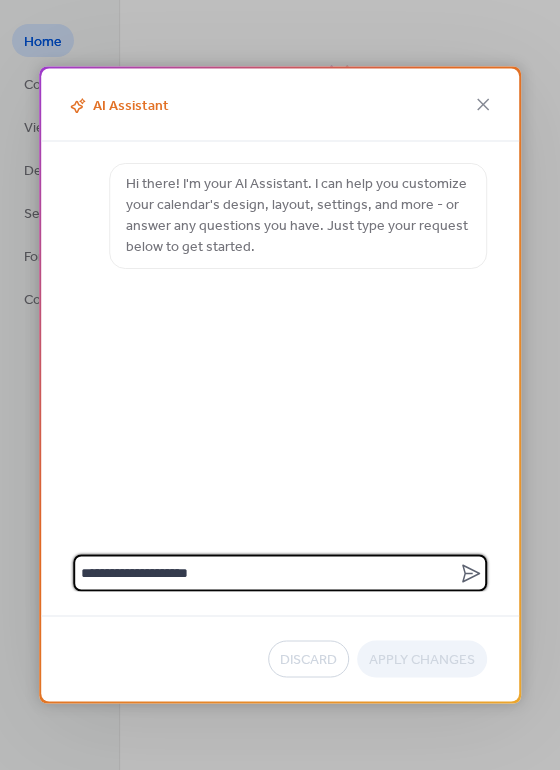 type 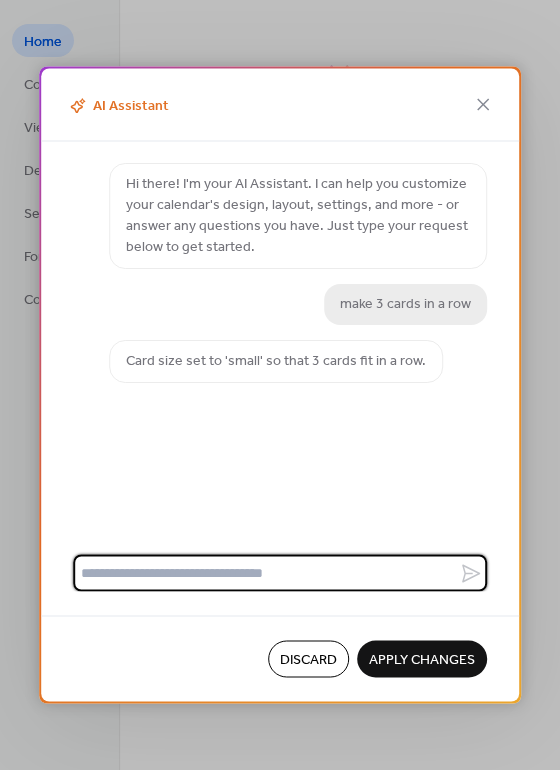 click on "Apply Changes" at bounding box center (422, 660) 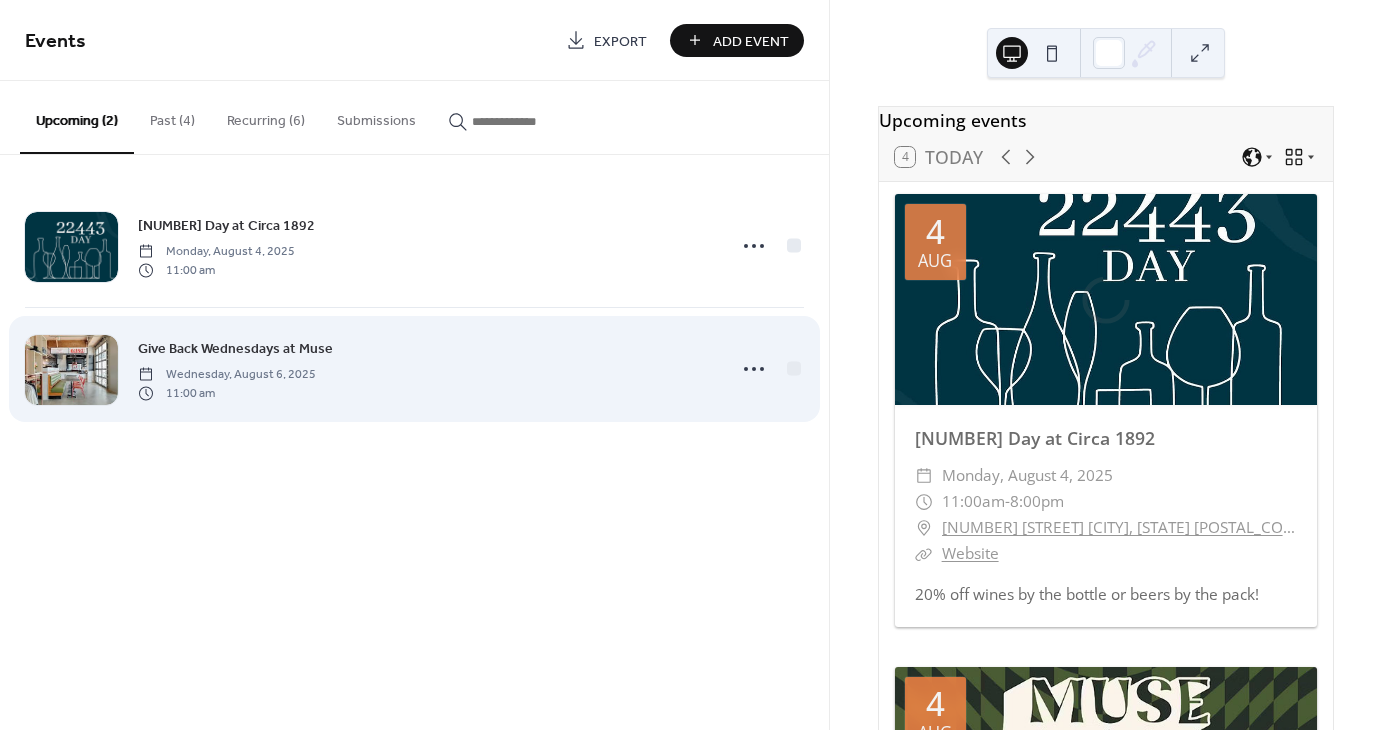 scroll, scrollTop: 0, scrollLeft: 0, axis: both 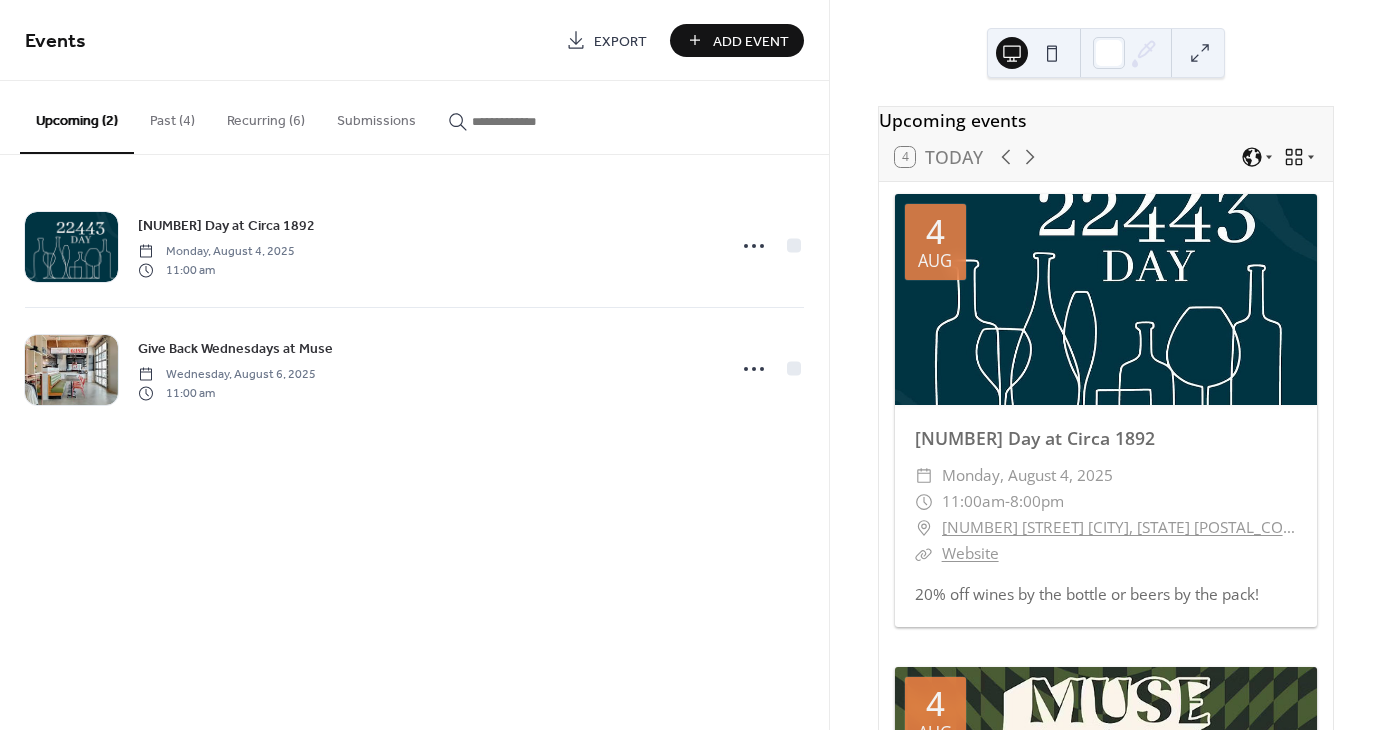 click on "Recurring (6)" at bounding box center (266, 116) 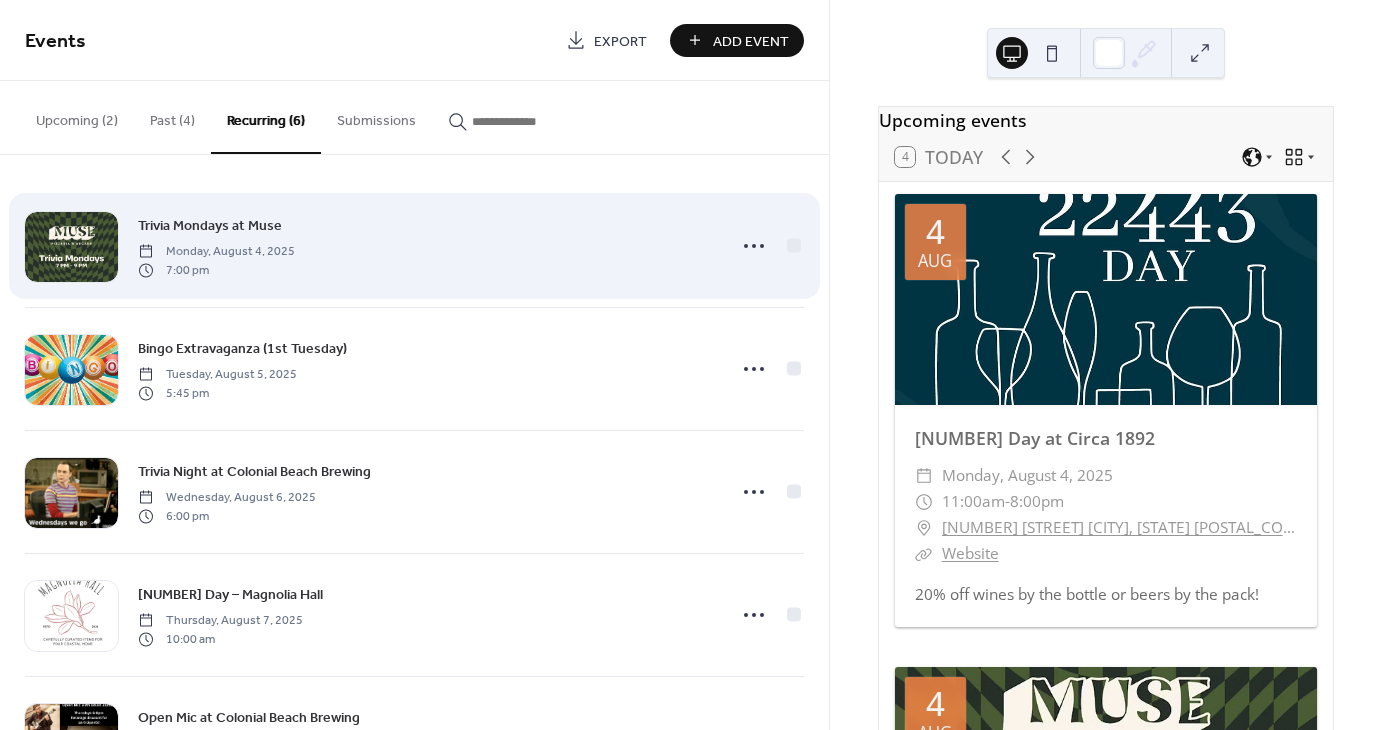 click on "Trivia Mondays at Muse" at bounding box center [210, 226] 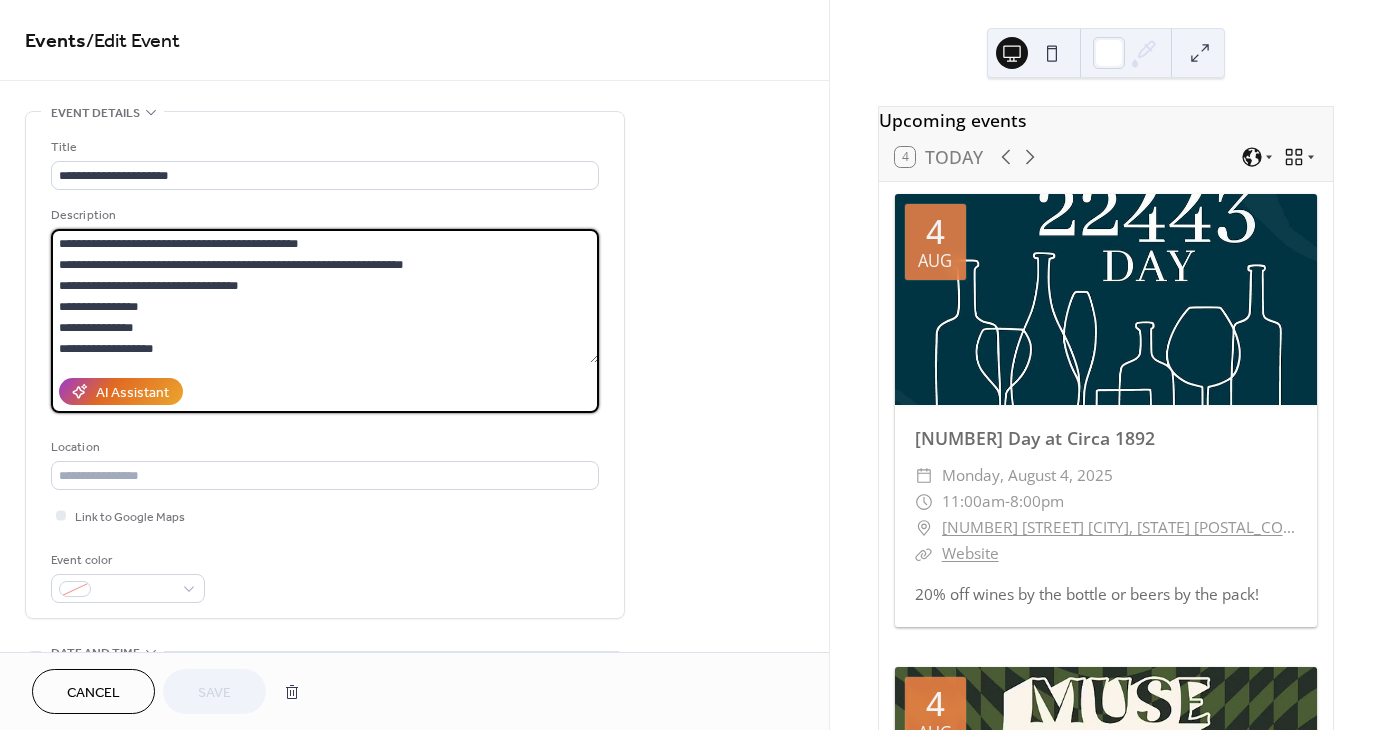 click on "**********" at bounding box center (325, 296) 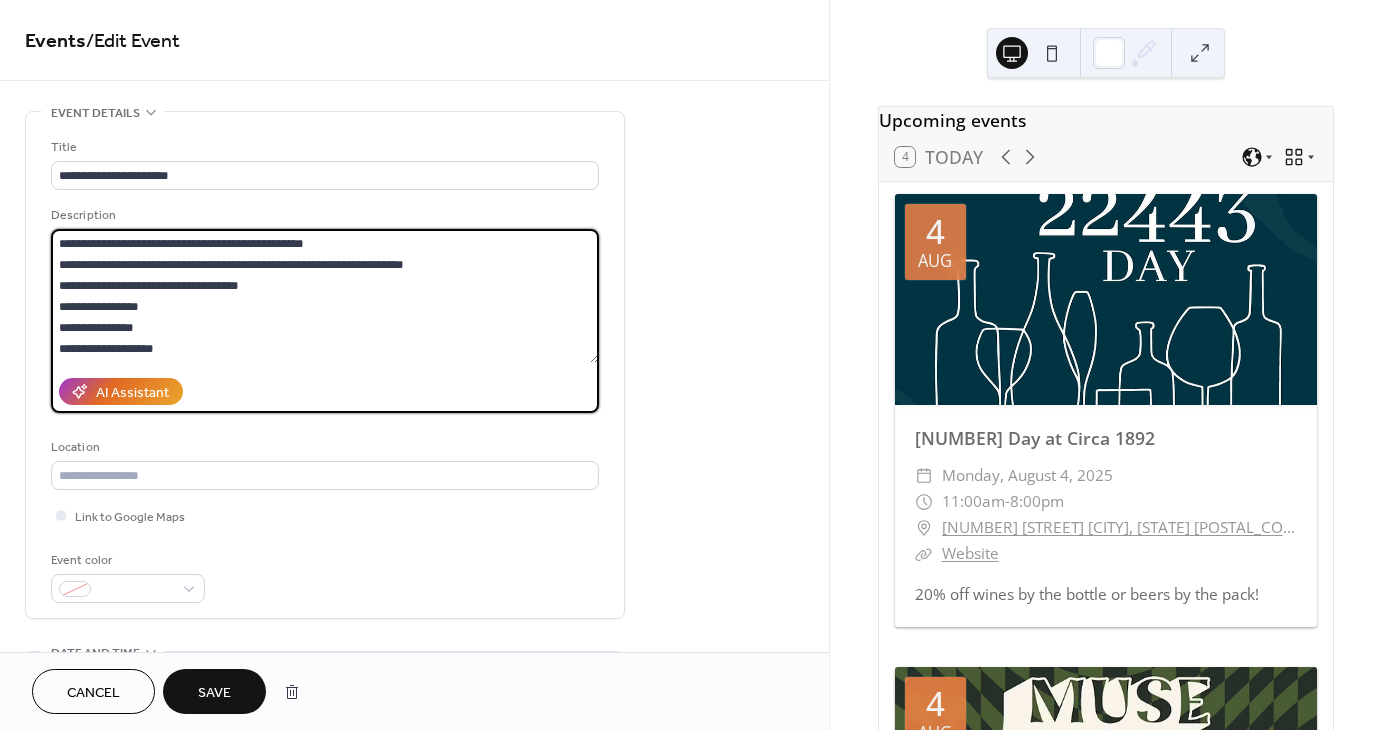 type on "**********" 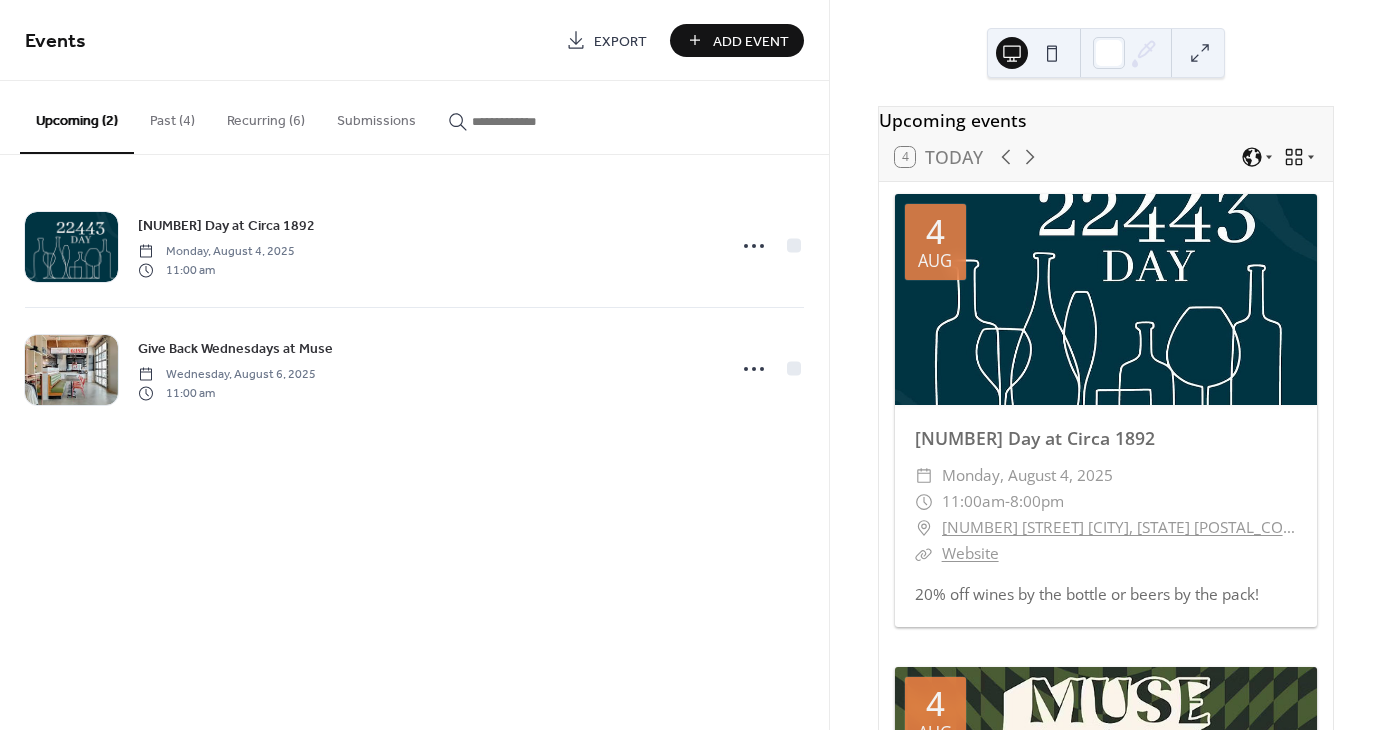 click on "Add Event" at bounding box center [751, 41] 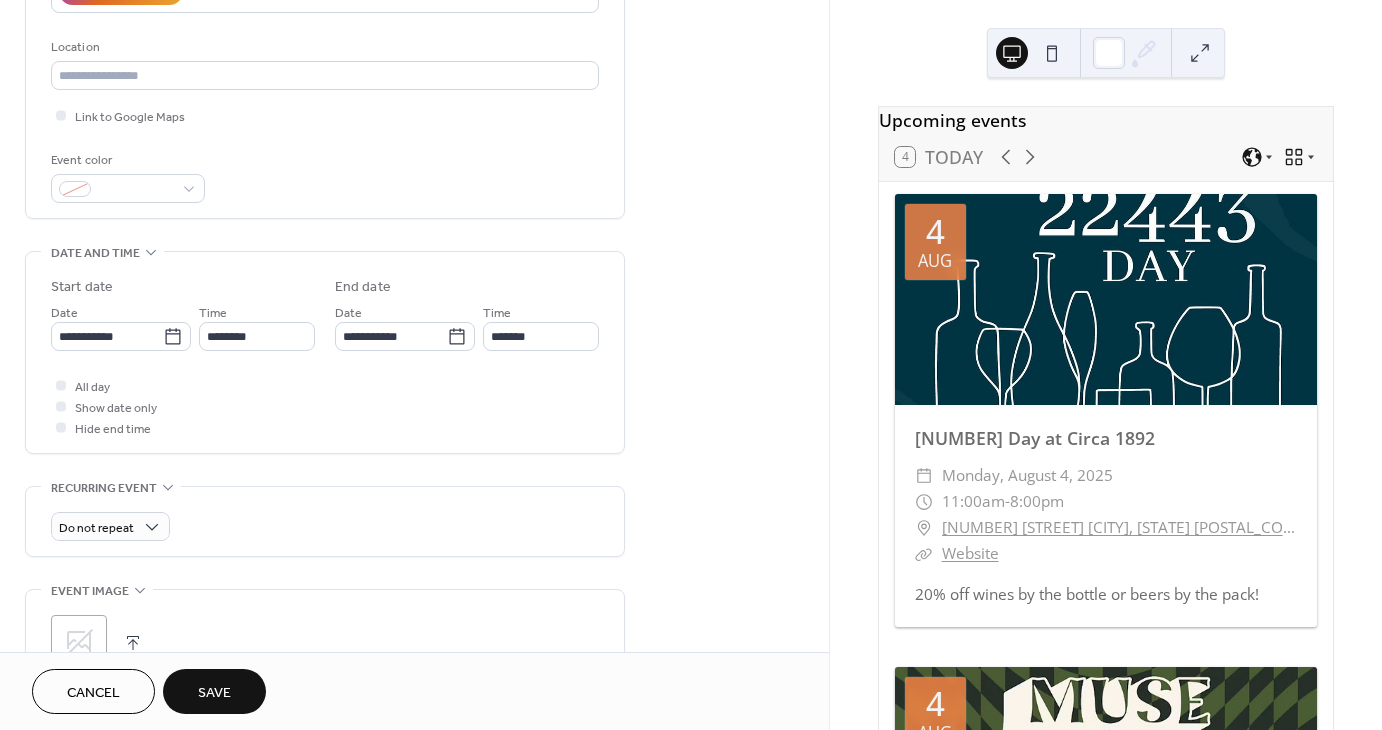 scroll, scrollTop: 700, scrollLeft: 0, axis: vertical 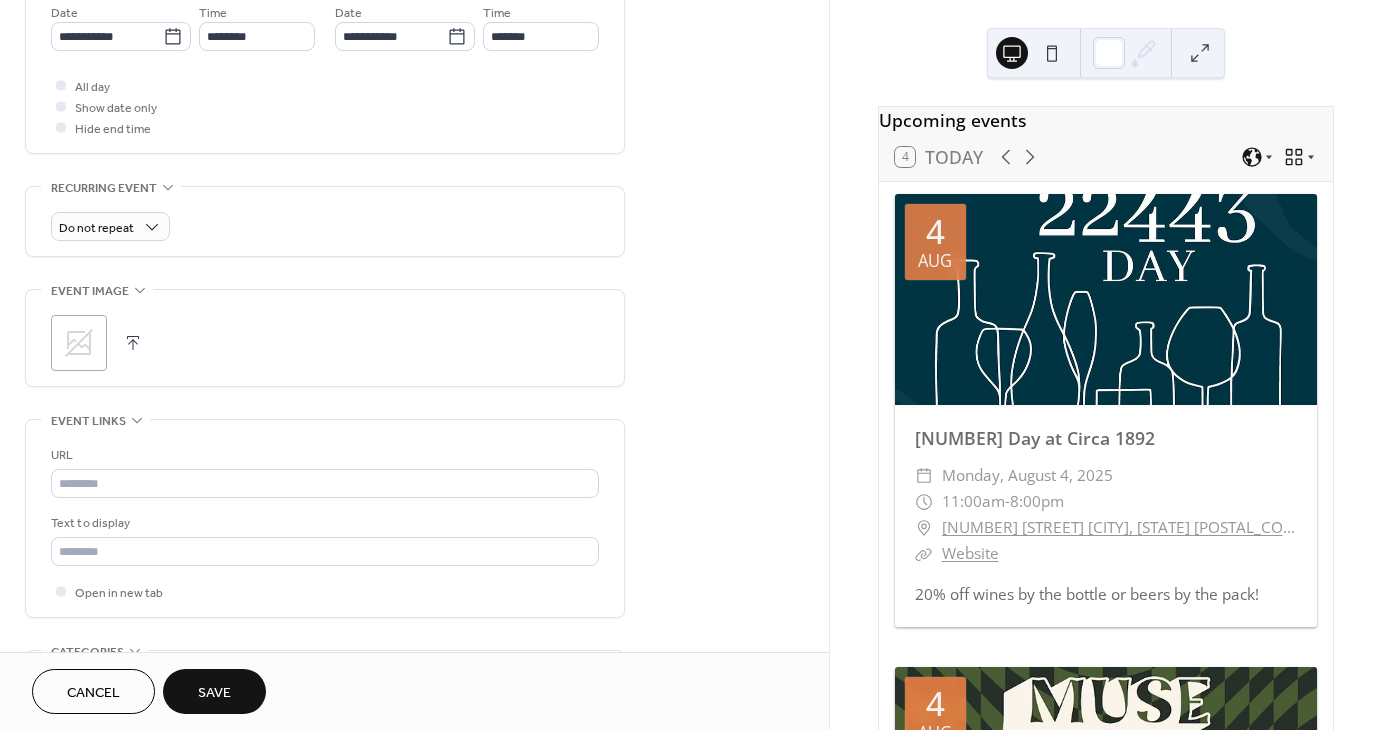 type on "**********" 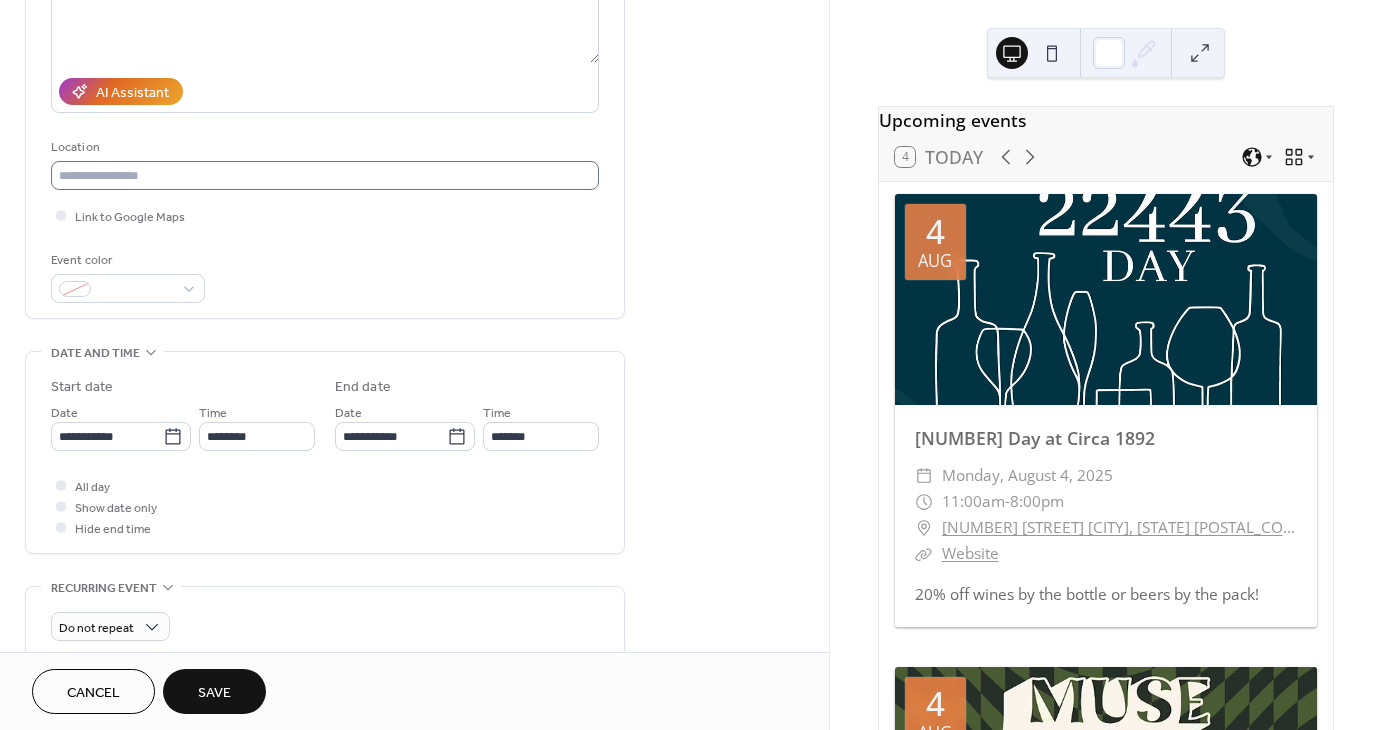 scroll, scrollTop: 0, scrollLeft: 0, axis: both 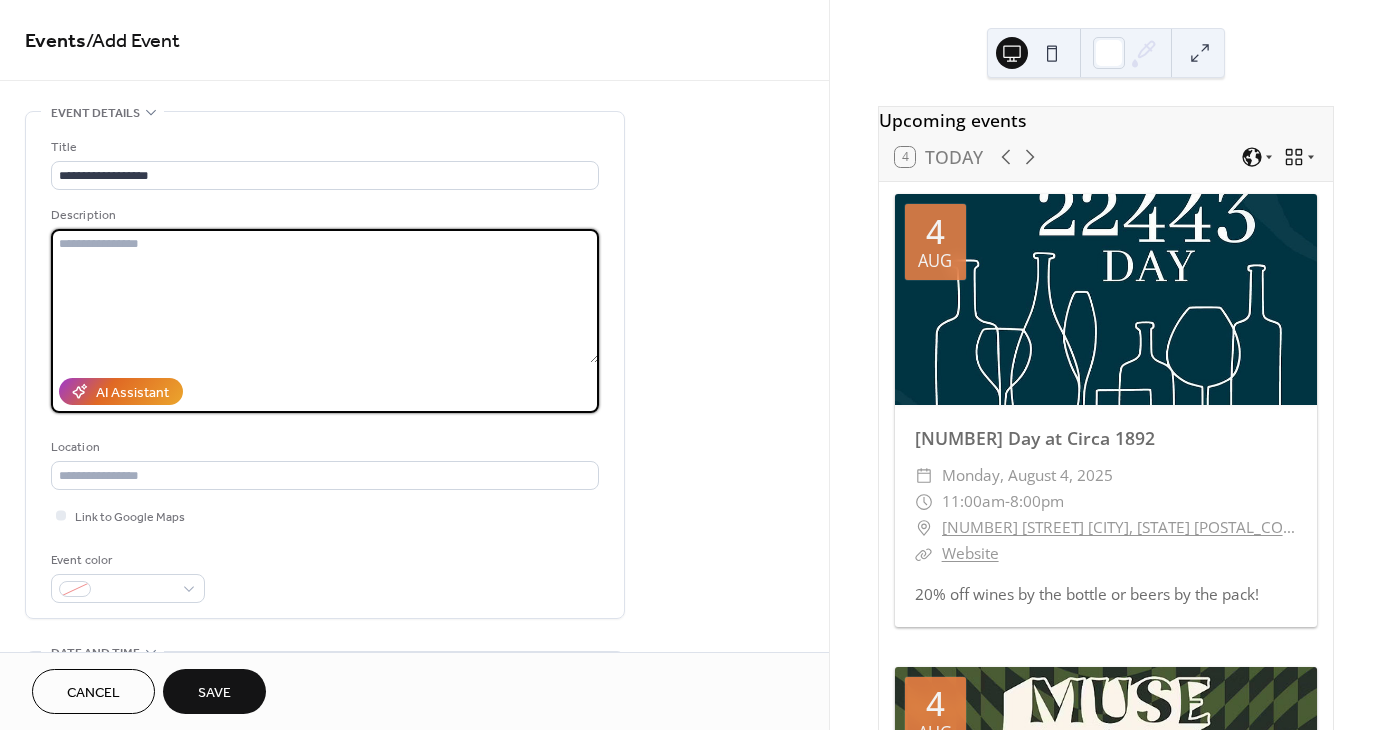 paste on "**********" 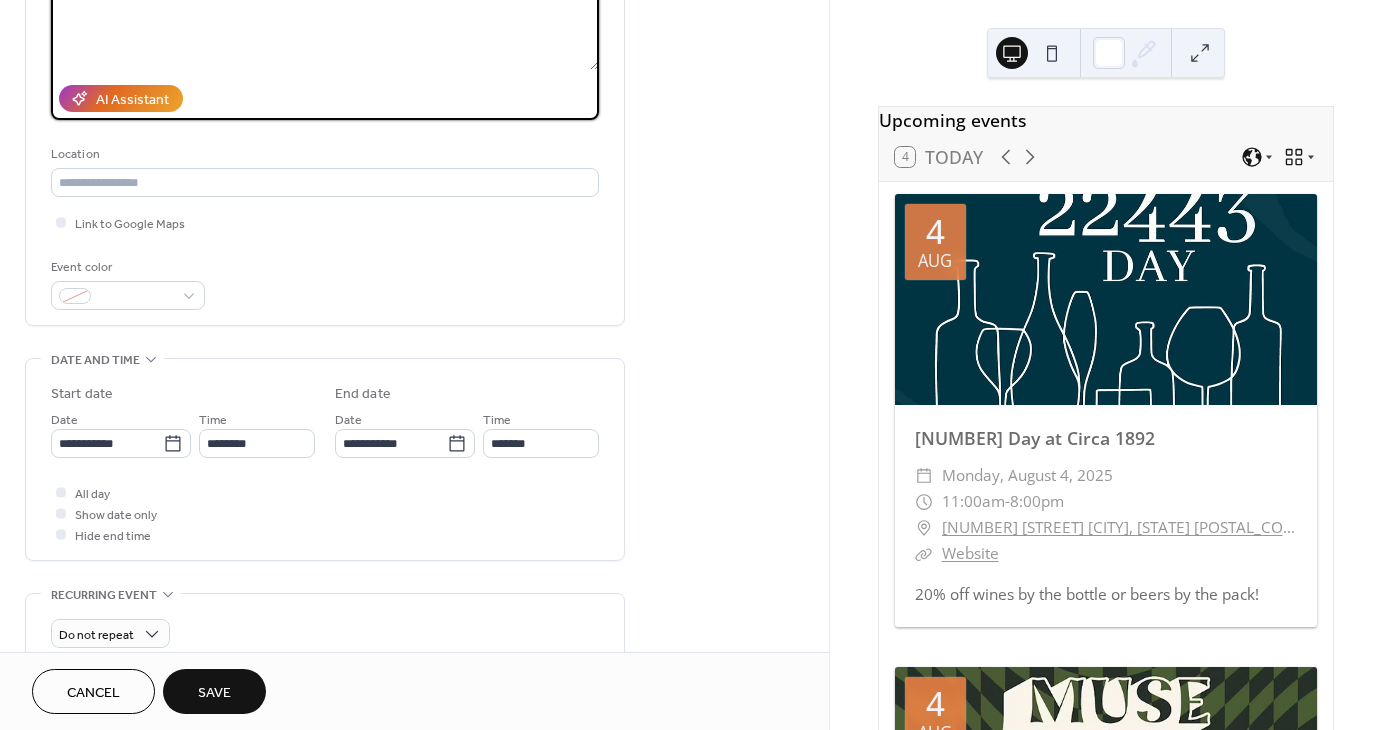 scroll, scrollTop: 300, scrollLeft: 0, axis: vertical 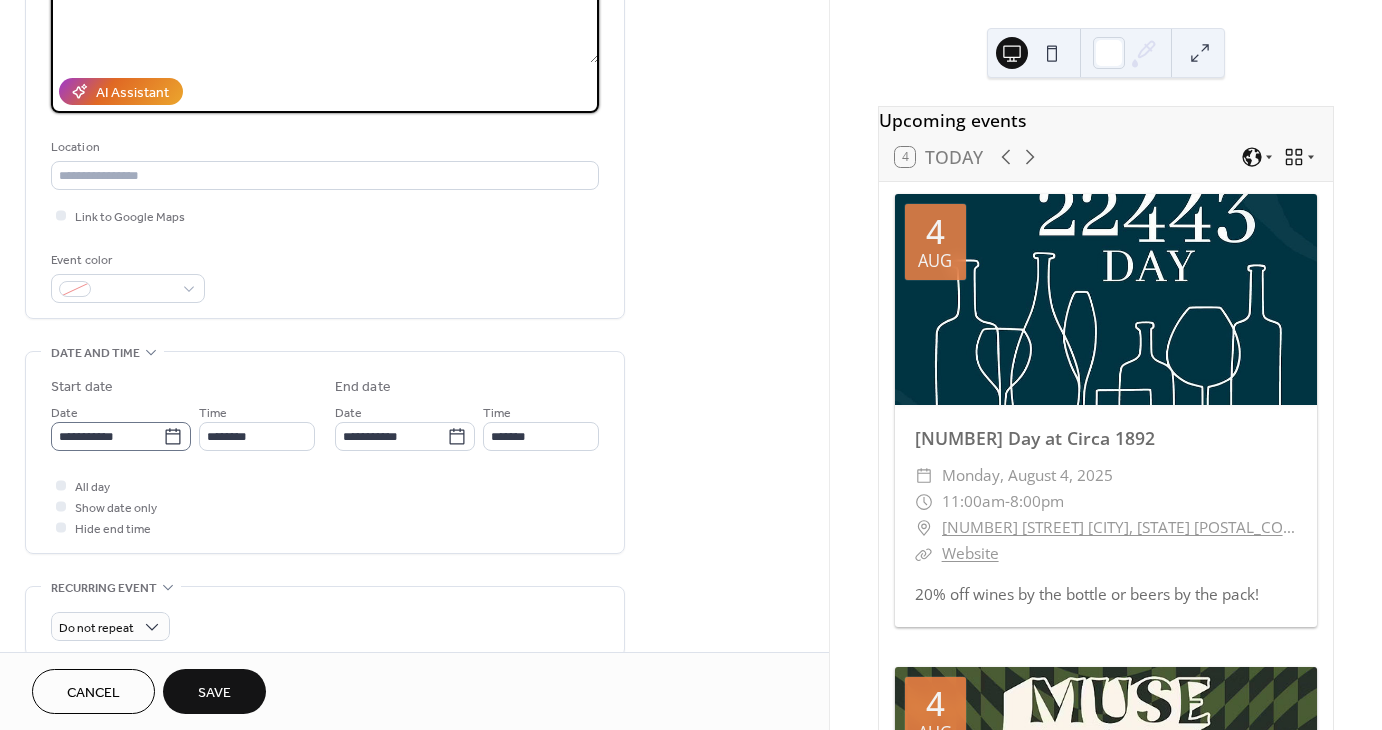 type on "**********" 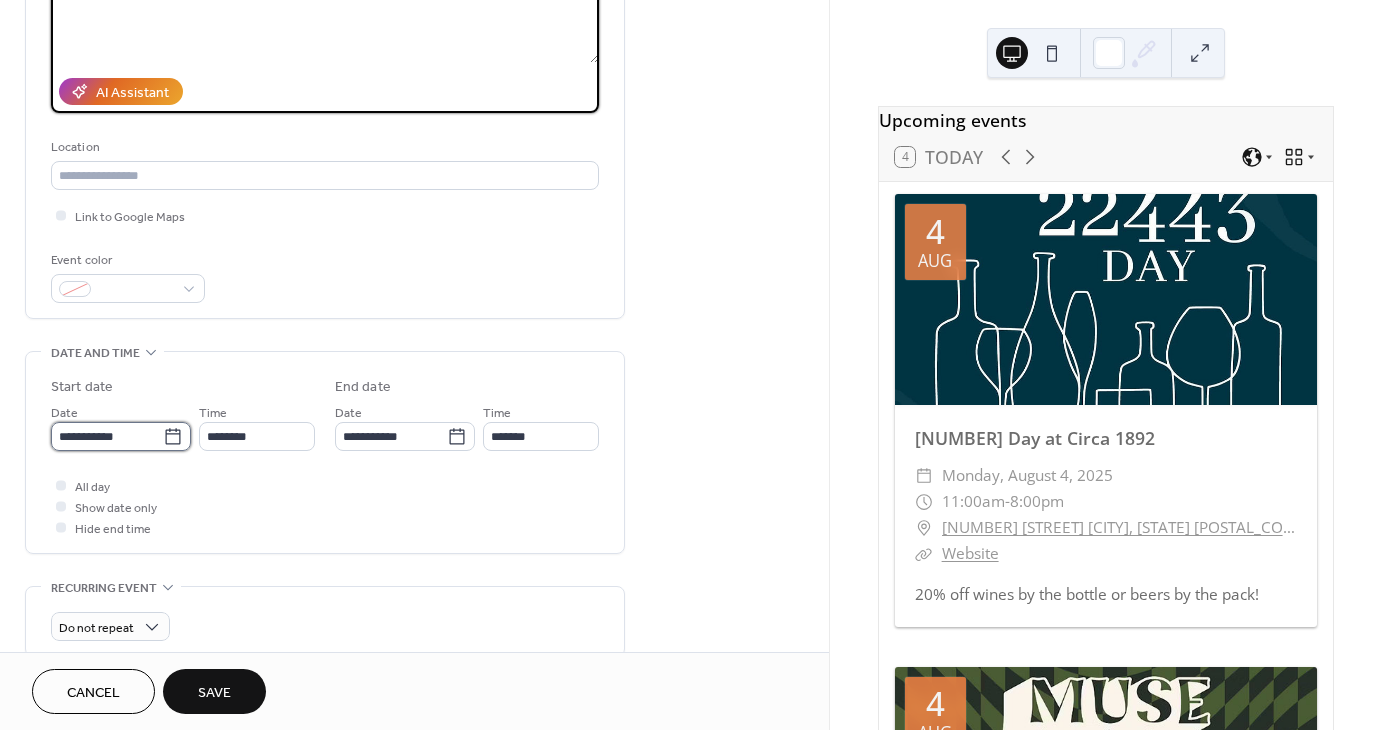 click on "**********" at bounding box center [107, 436] 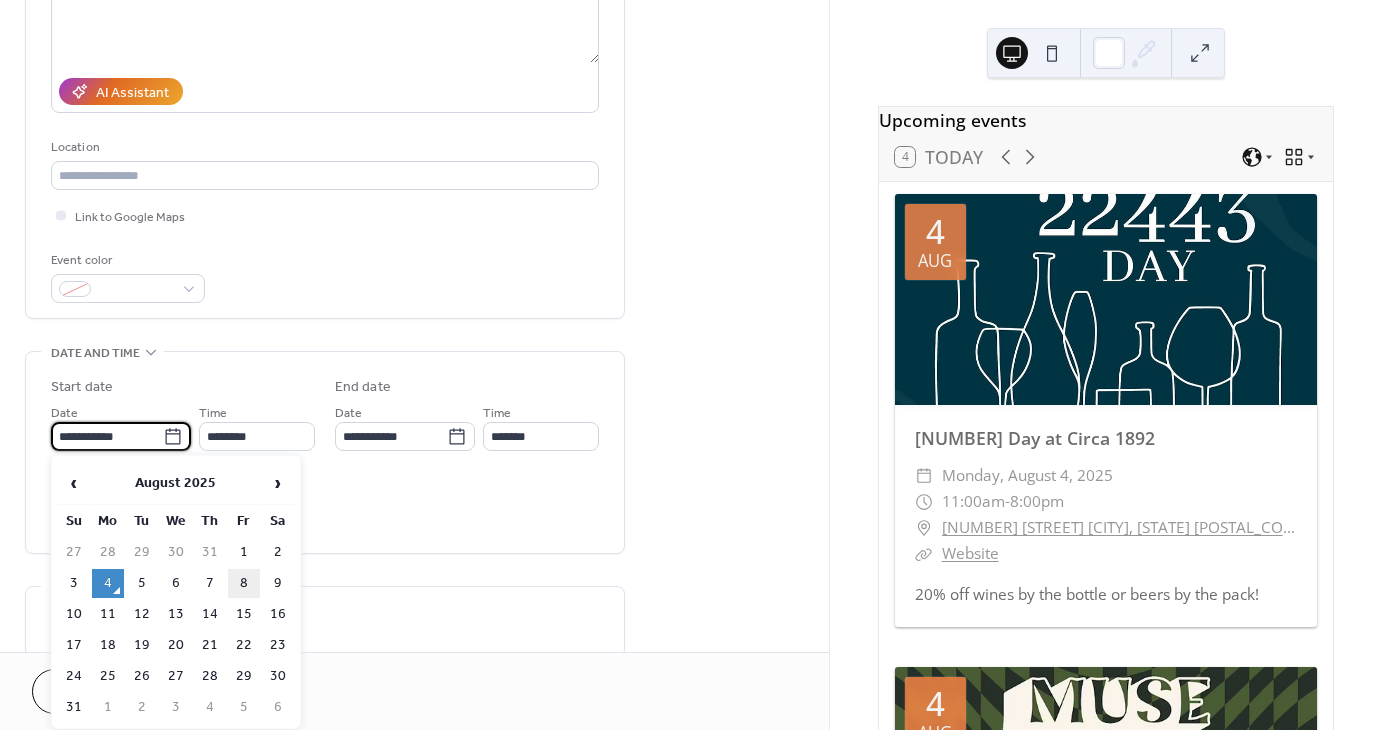 click on "8" at bounding box center (244, 583) 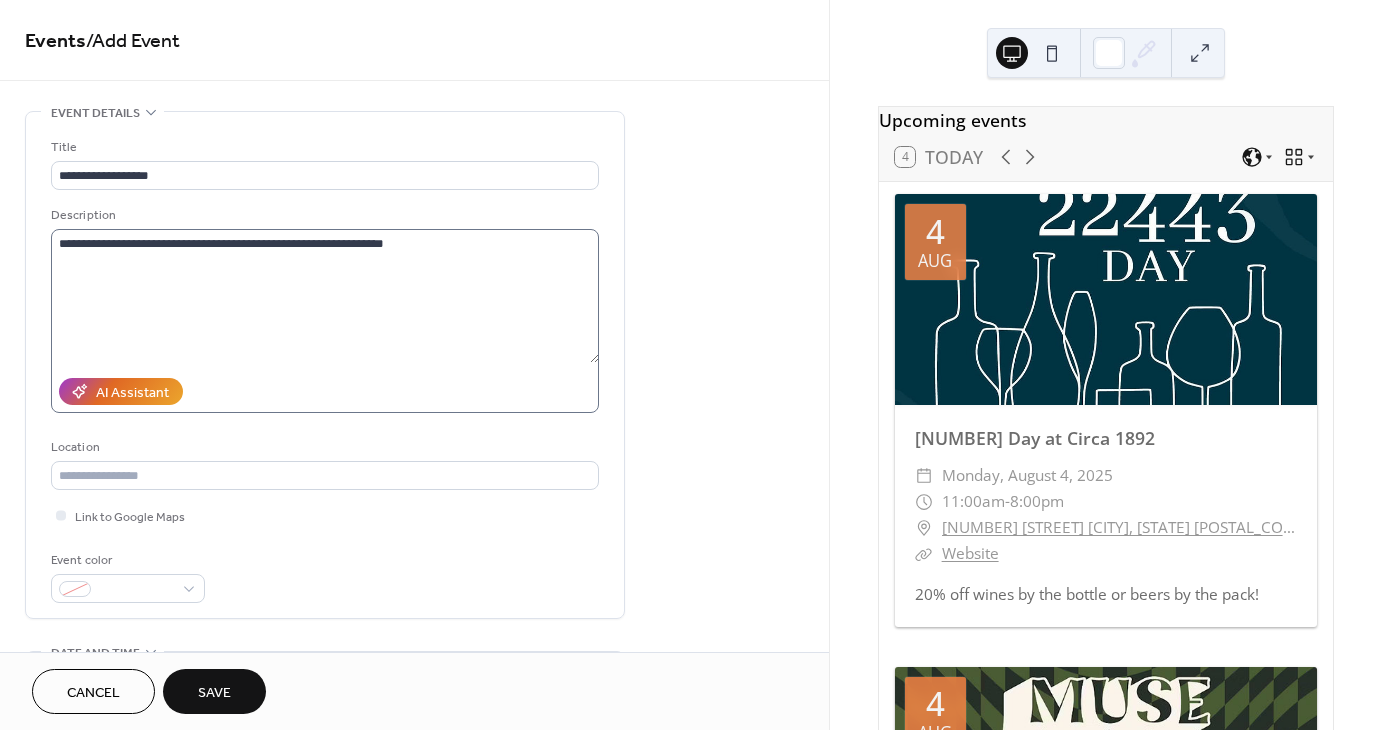 scroll, scrollTop: 400, scrollLeft: 0, axis: vertical 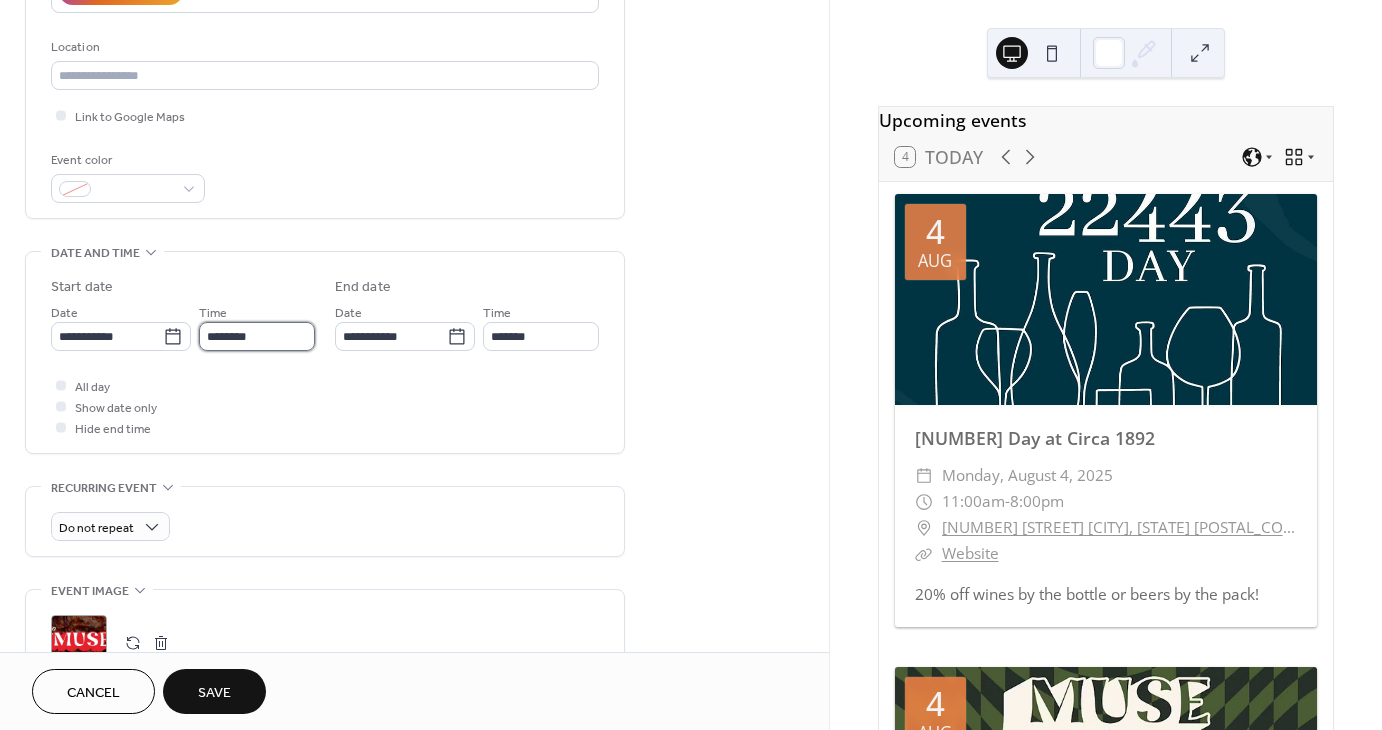 click on "********" at bounding box center (257, 336) 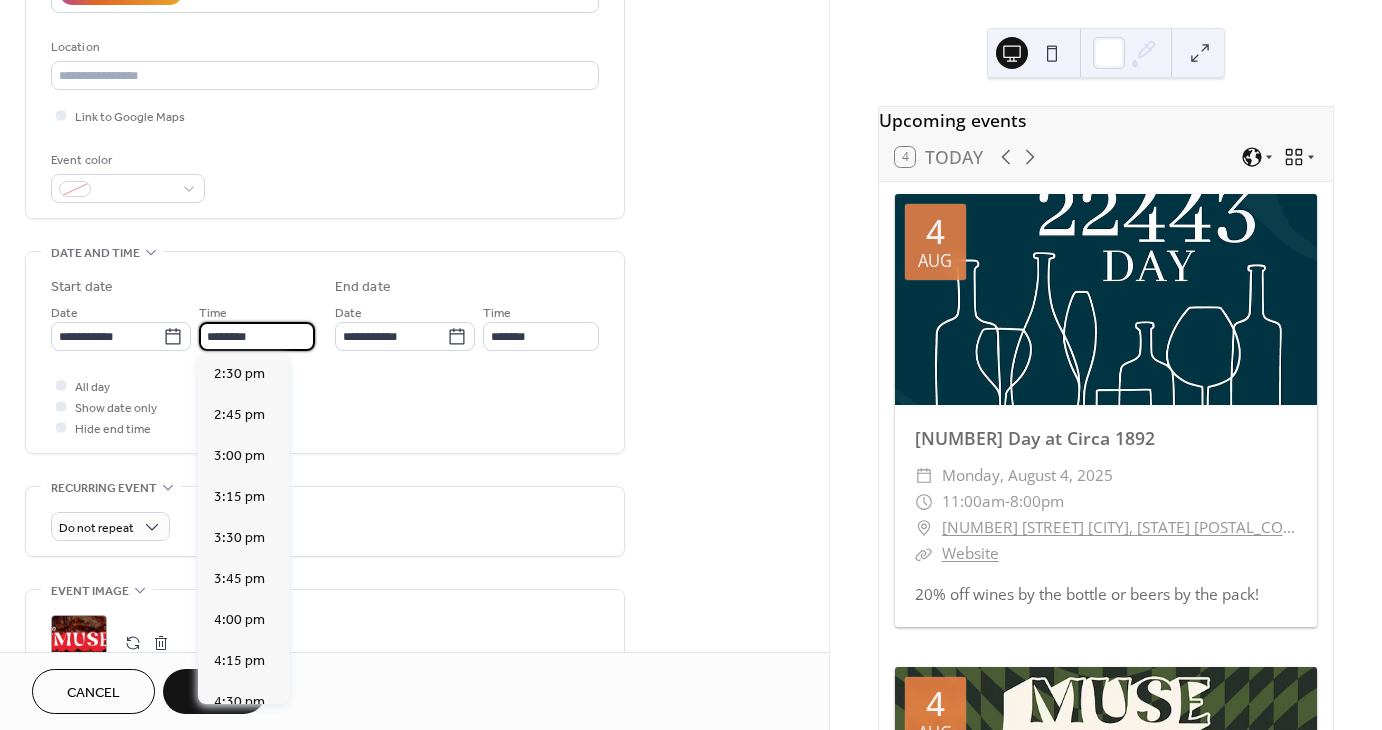 scroll, scrollTop: 2548, scrollLeft: 0, axis: vertical 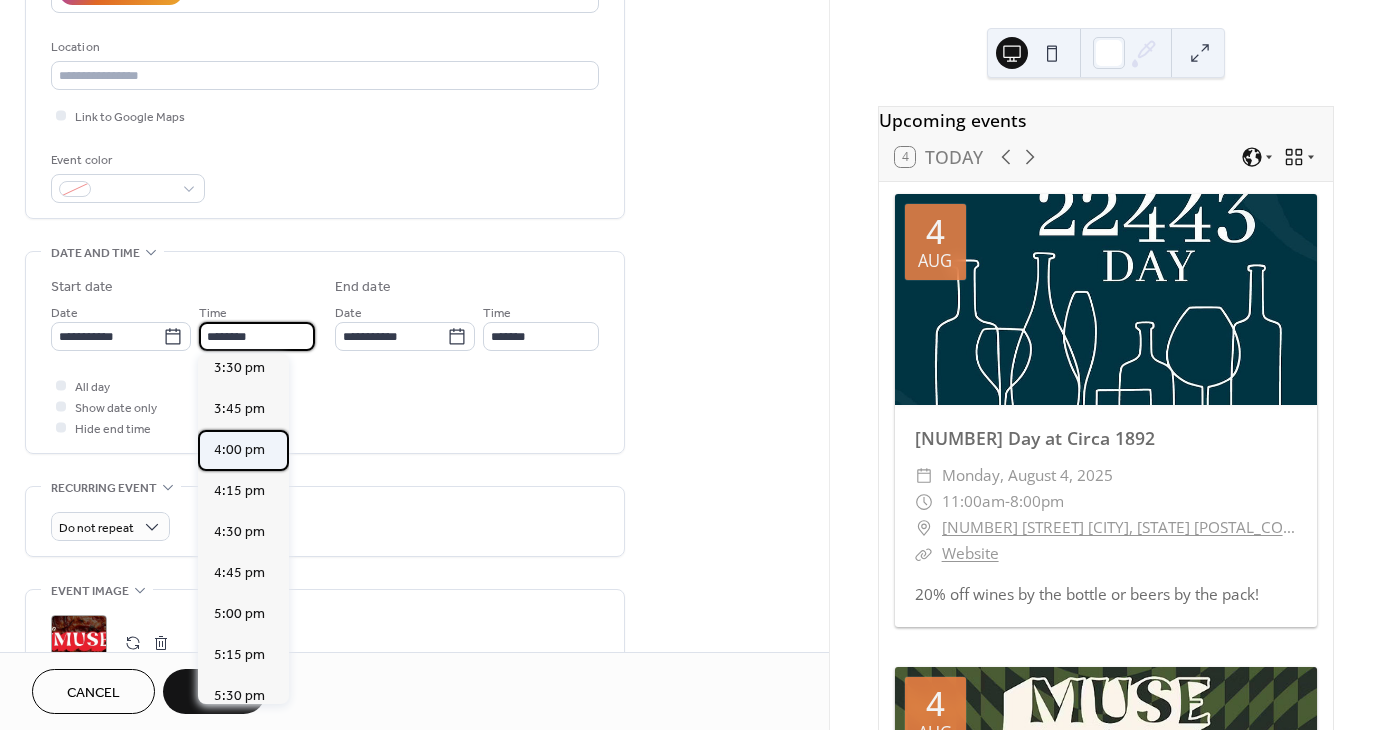 click on "4:00 pm" at bounding box center (239, 450) 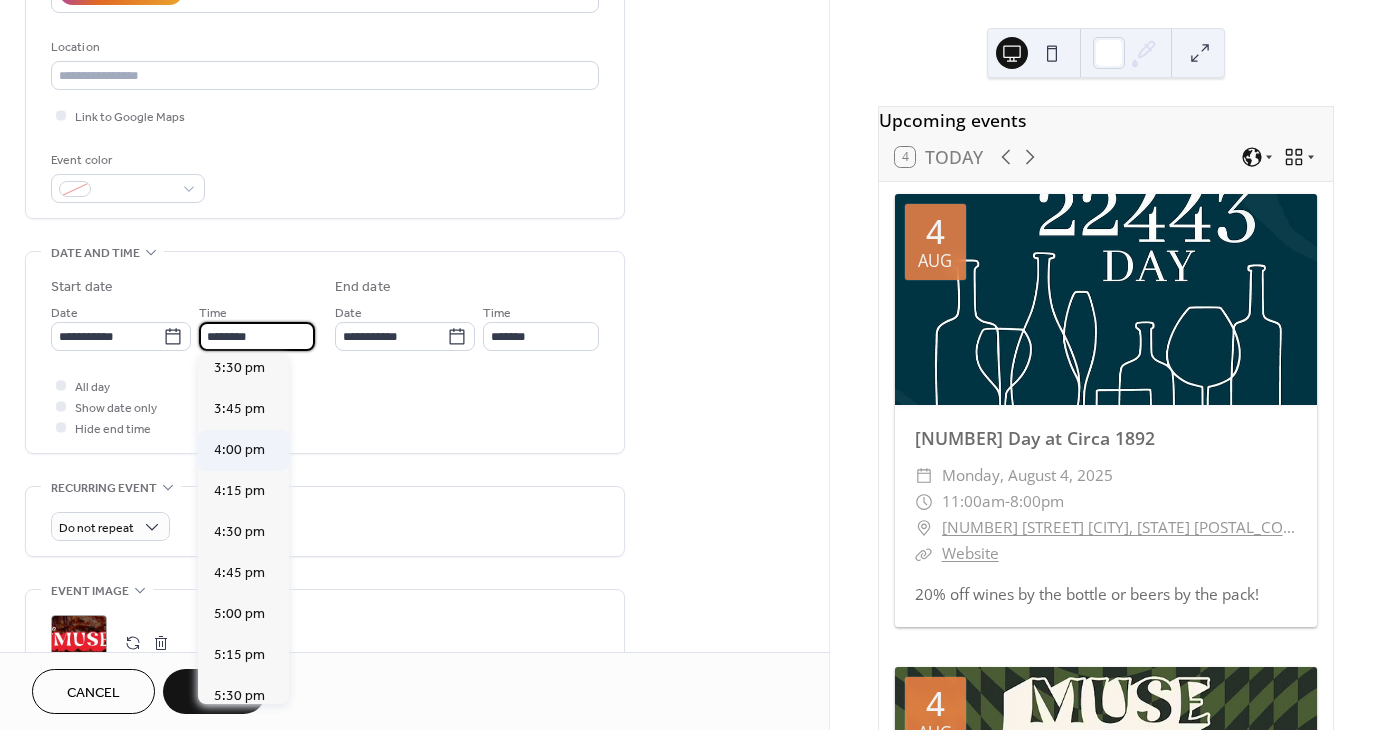 type on "*******" 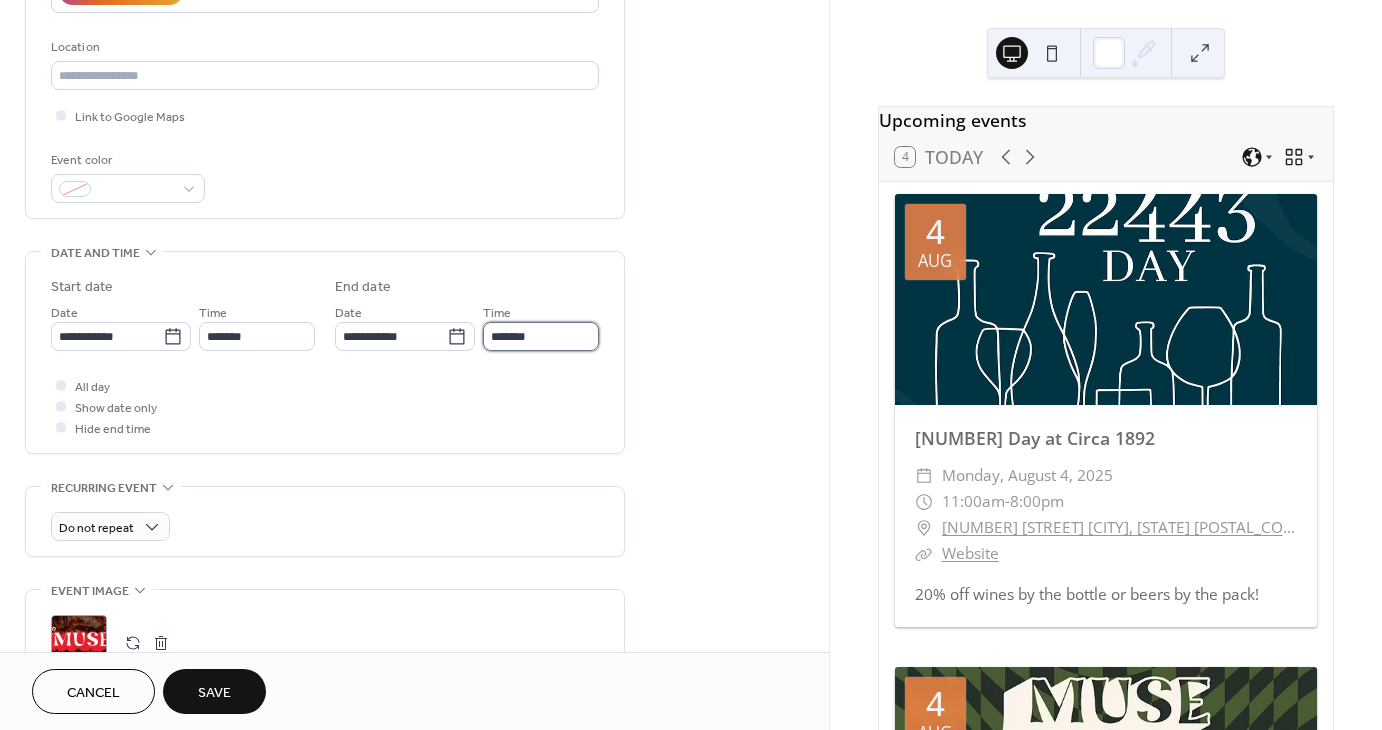 click on "*******" at bounding box center [541, 336] 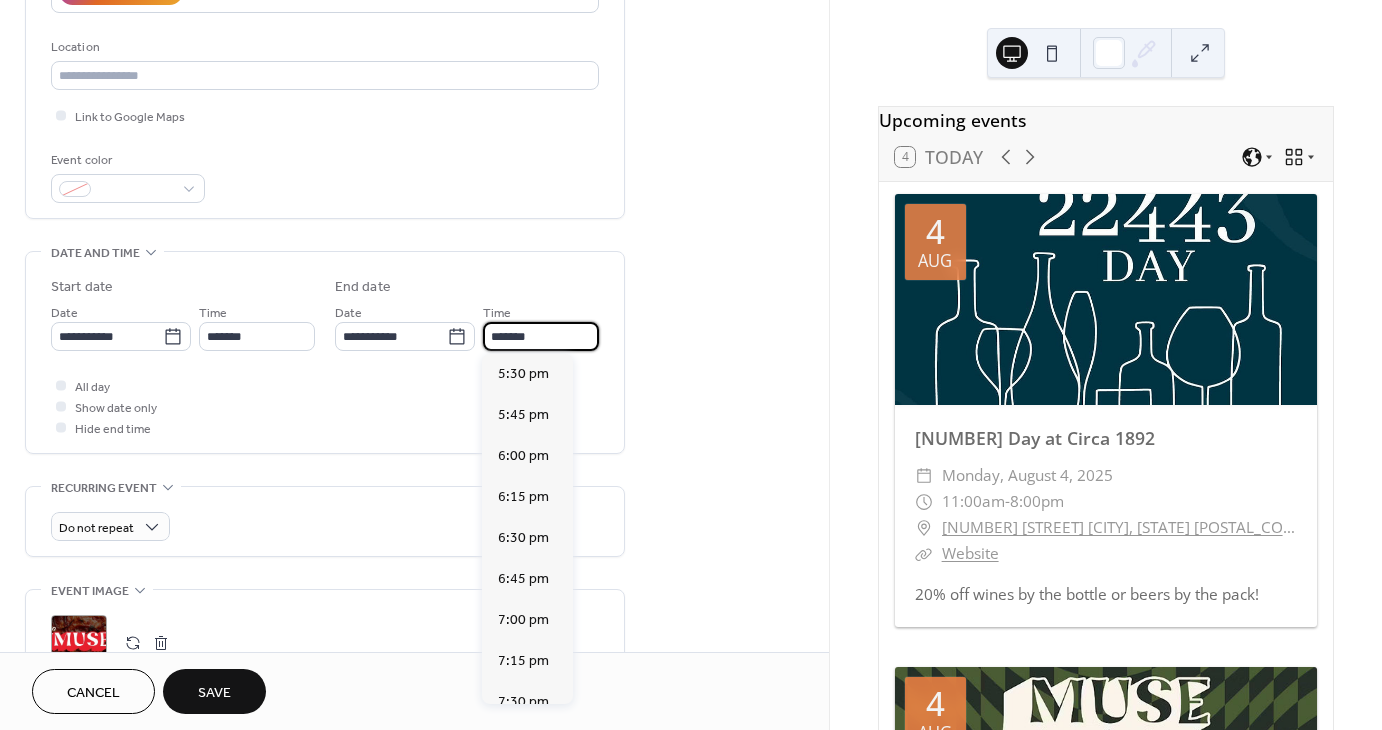 scroll, scrollTop: 300, scrollLeft: 0, axis: vertical 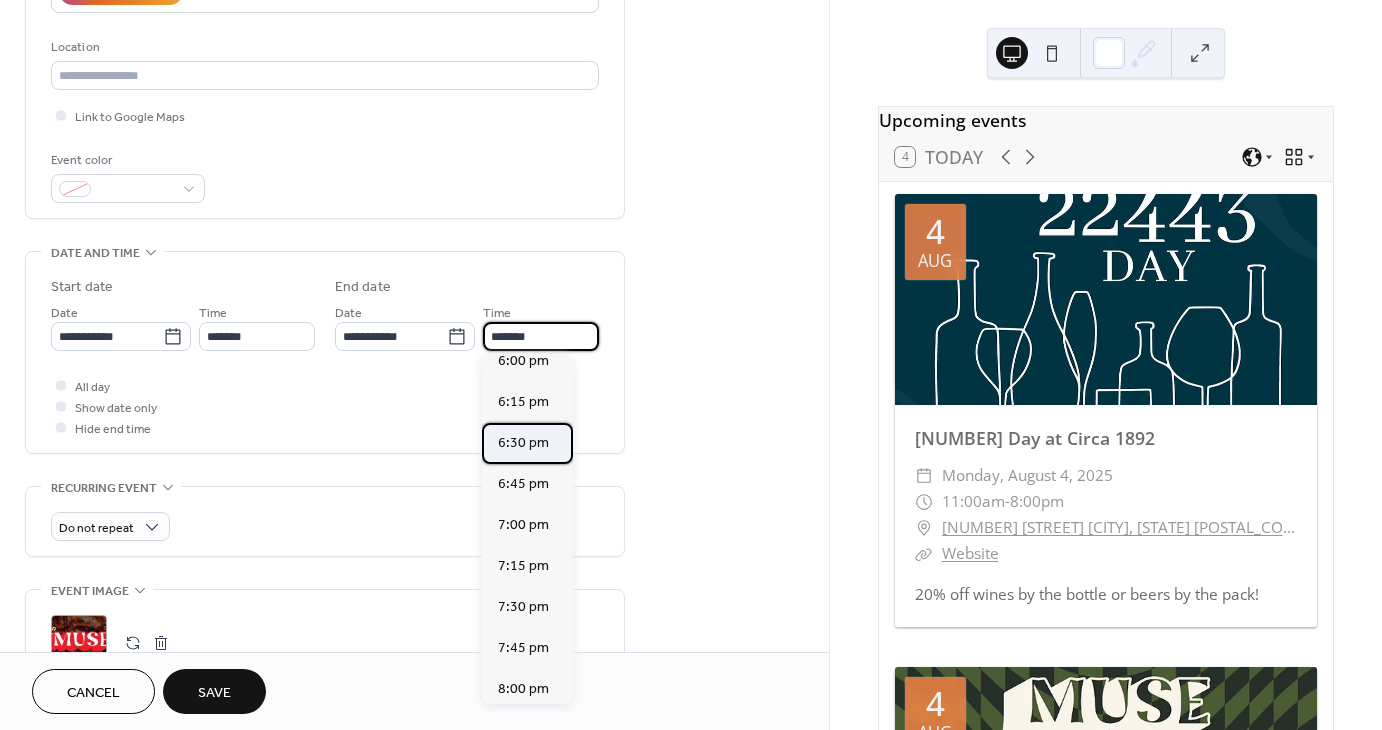 click on "6:30 pm" at bounding box center (523, 443) 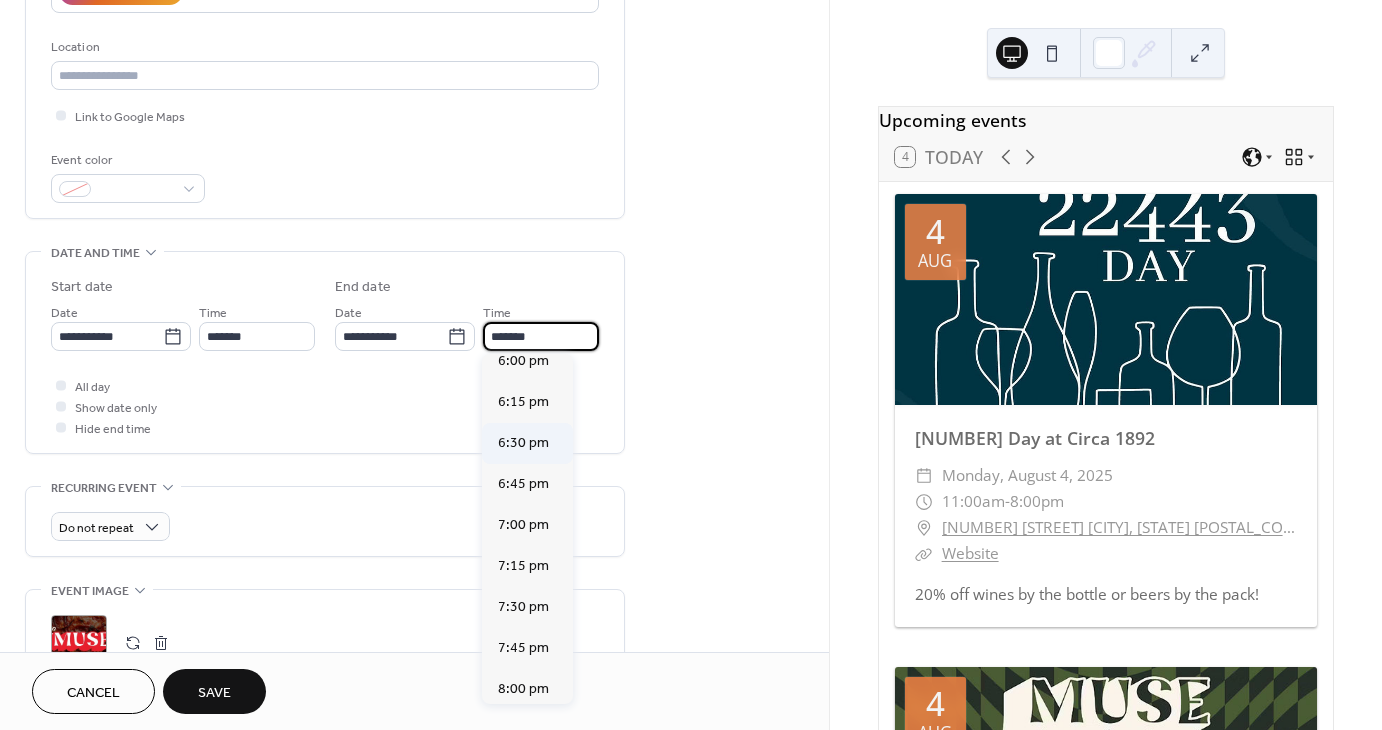 type on "*******" 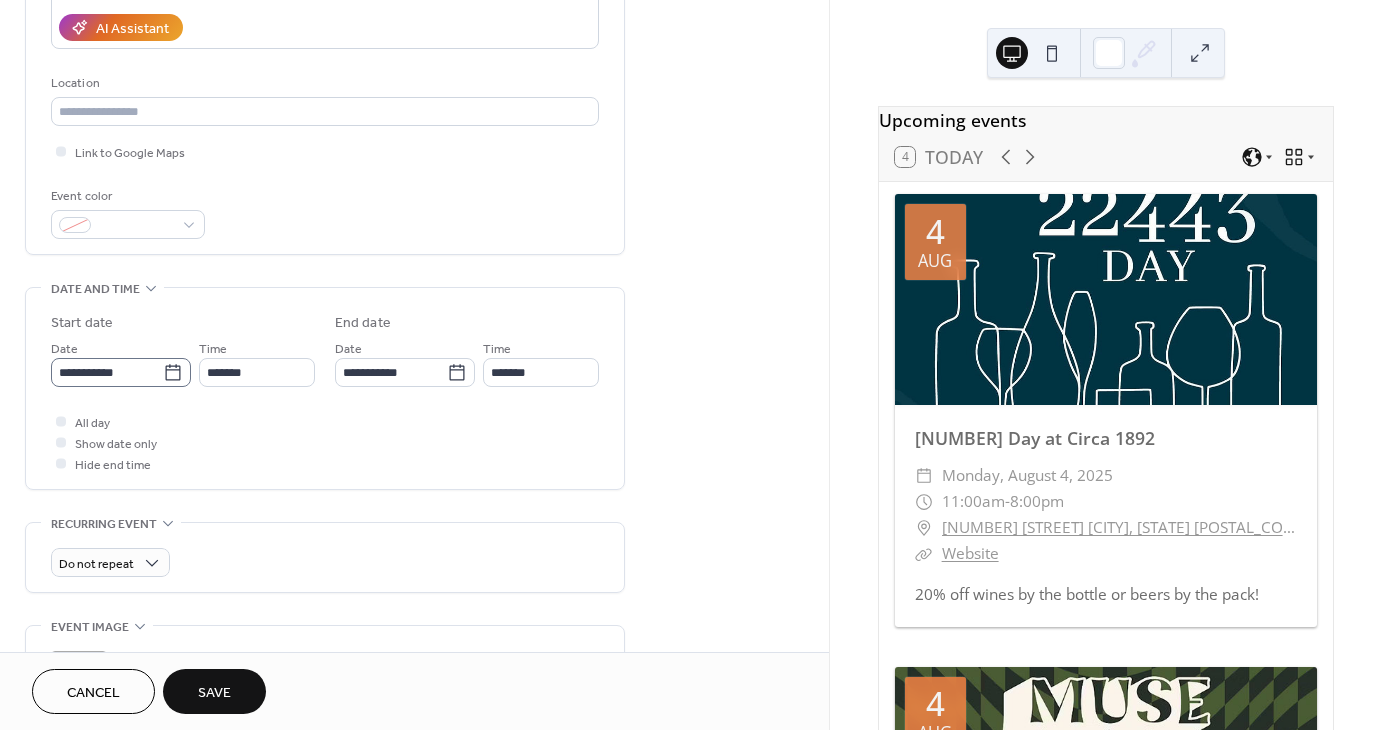 scroll, scrollTop: 300, scrollLeft: 0, axis: vertical 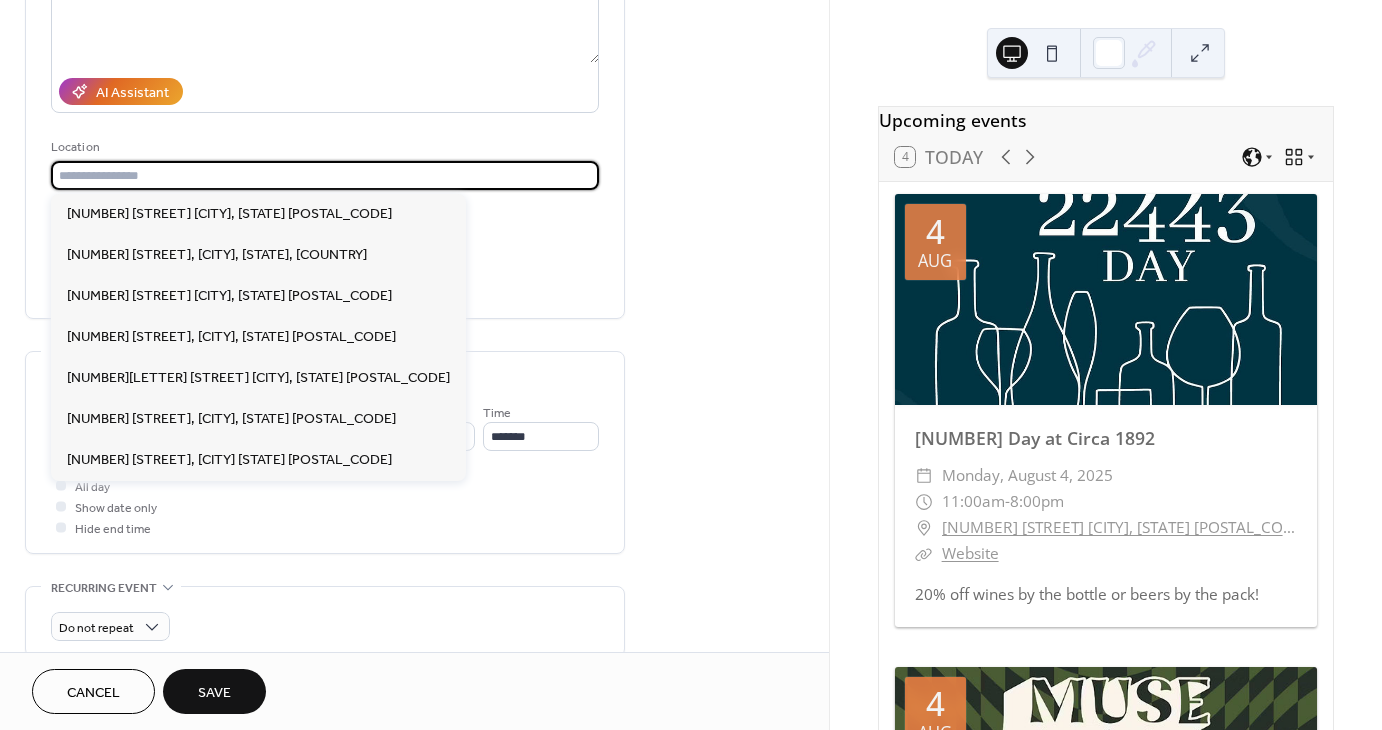 paste on "**********" 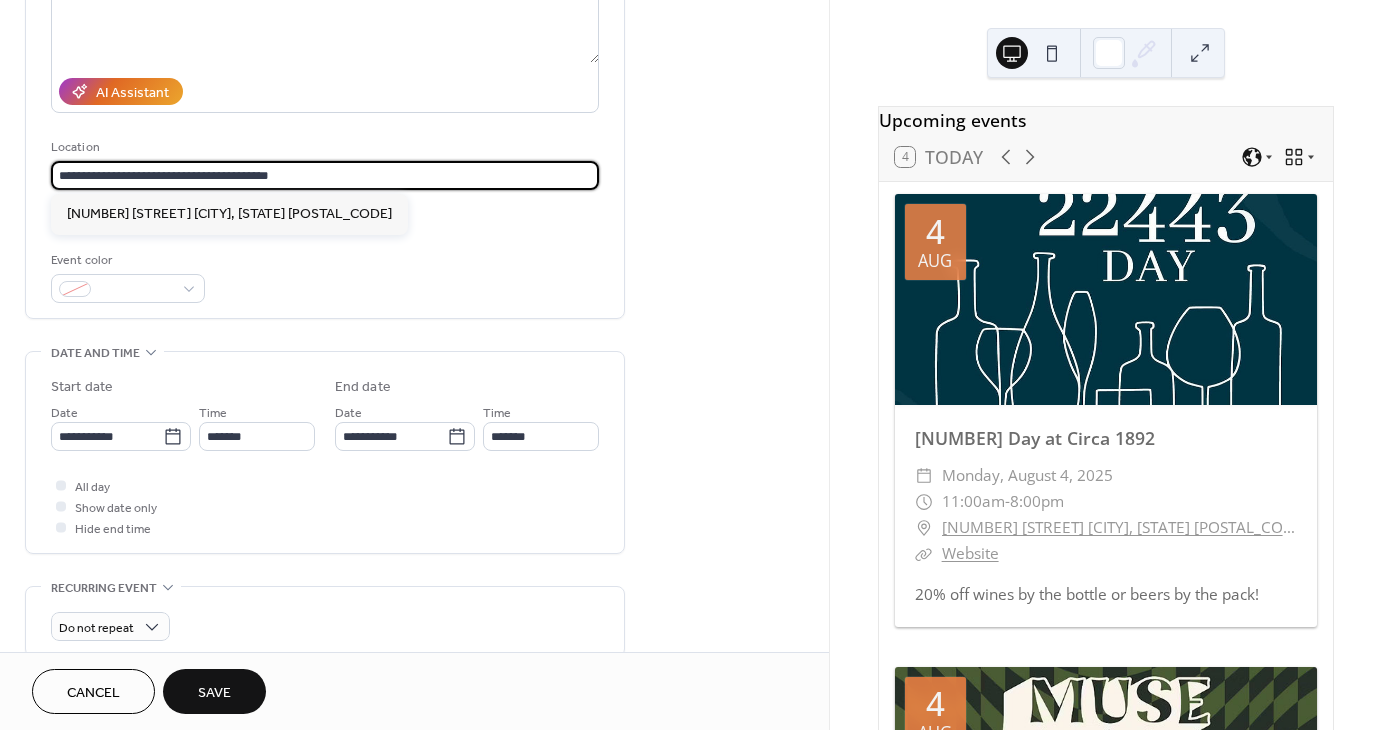 type on "**********" 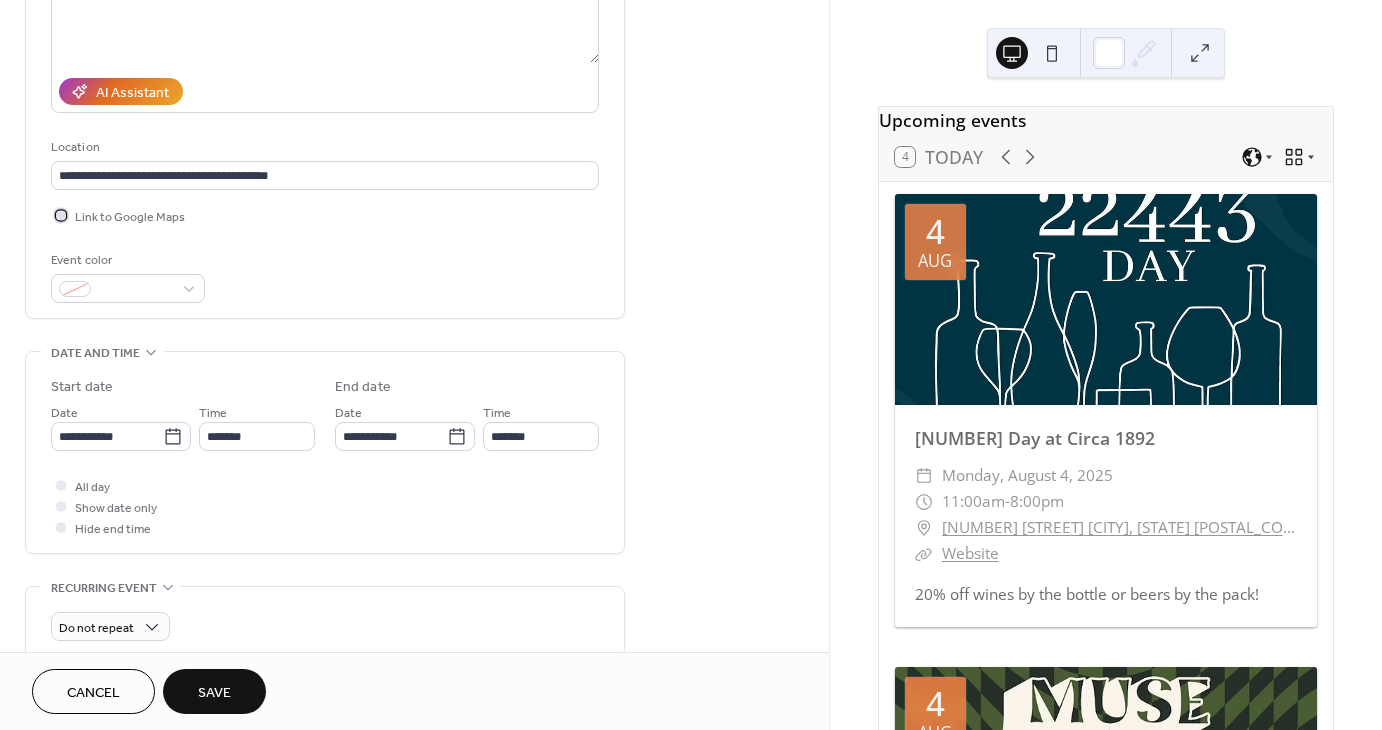 click on "Link to Google Maps" at bounding box center (130, 217) 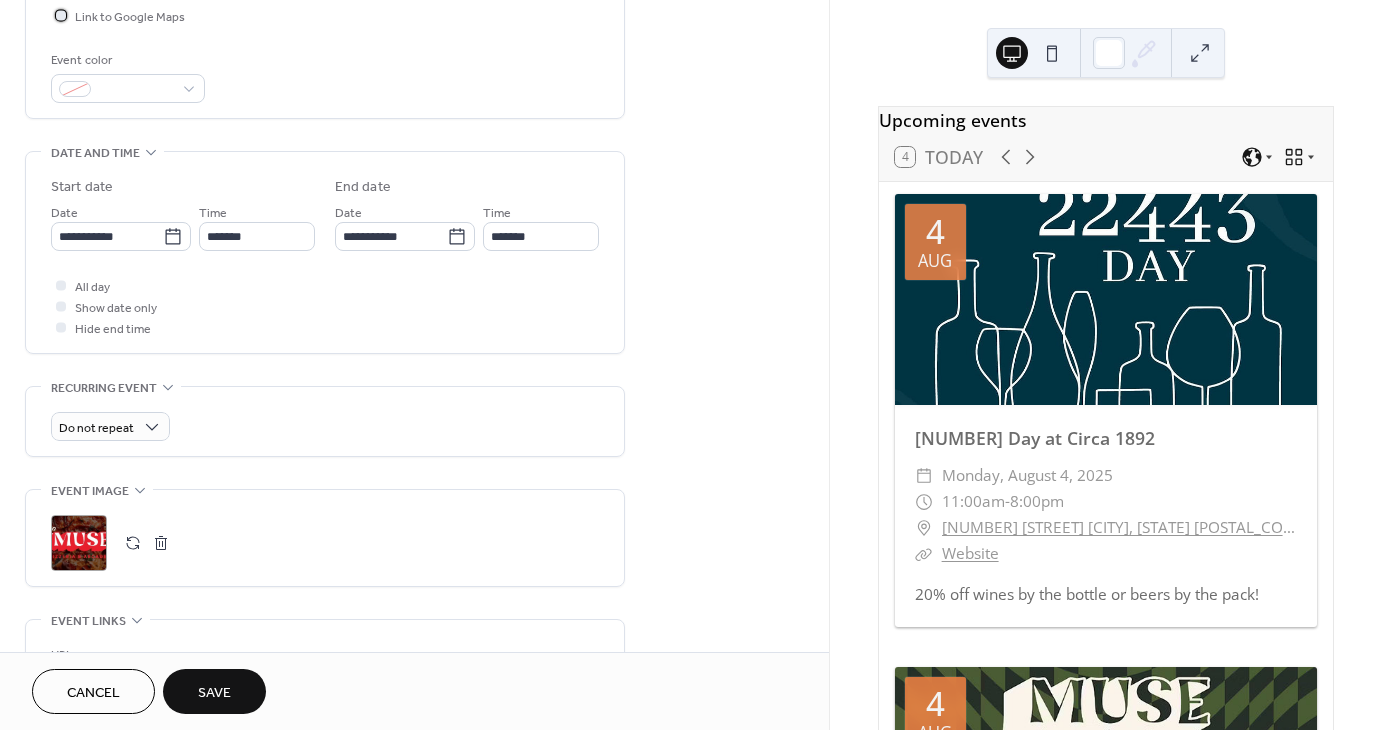 scroll, scrollTop: 700, scrollLeft: 0, axis: vertical 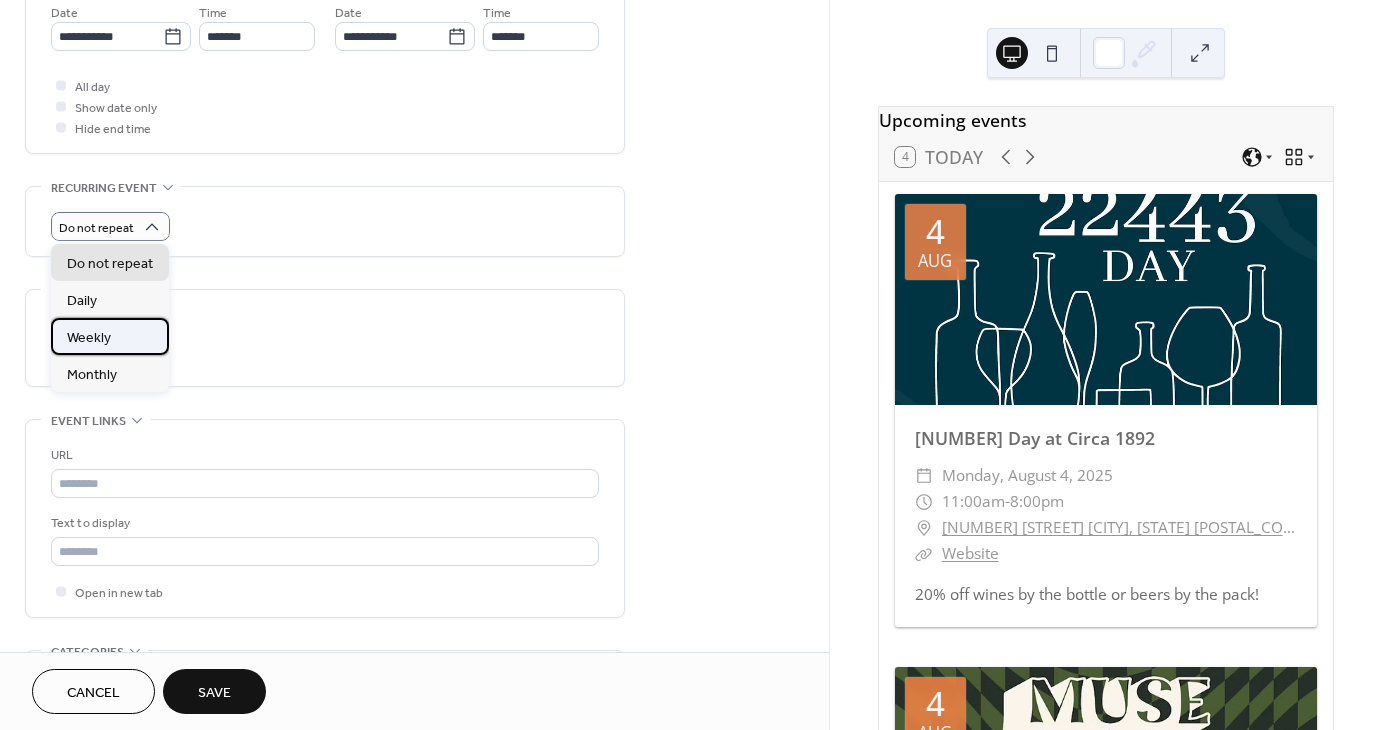 click on "Weekly" at bounding box center [89, 337] 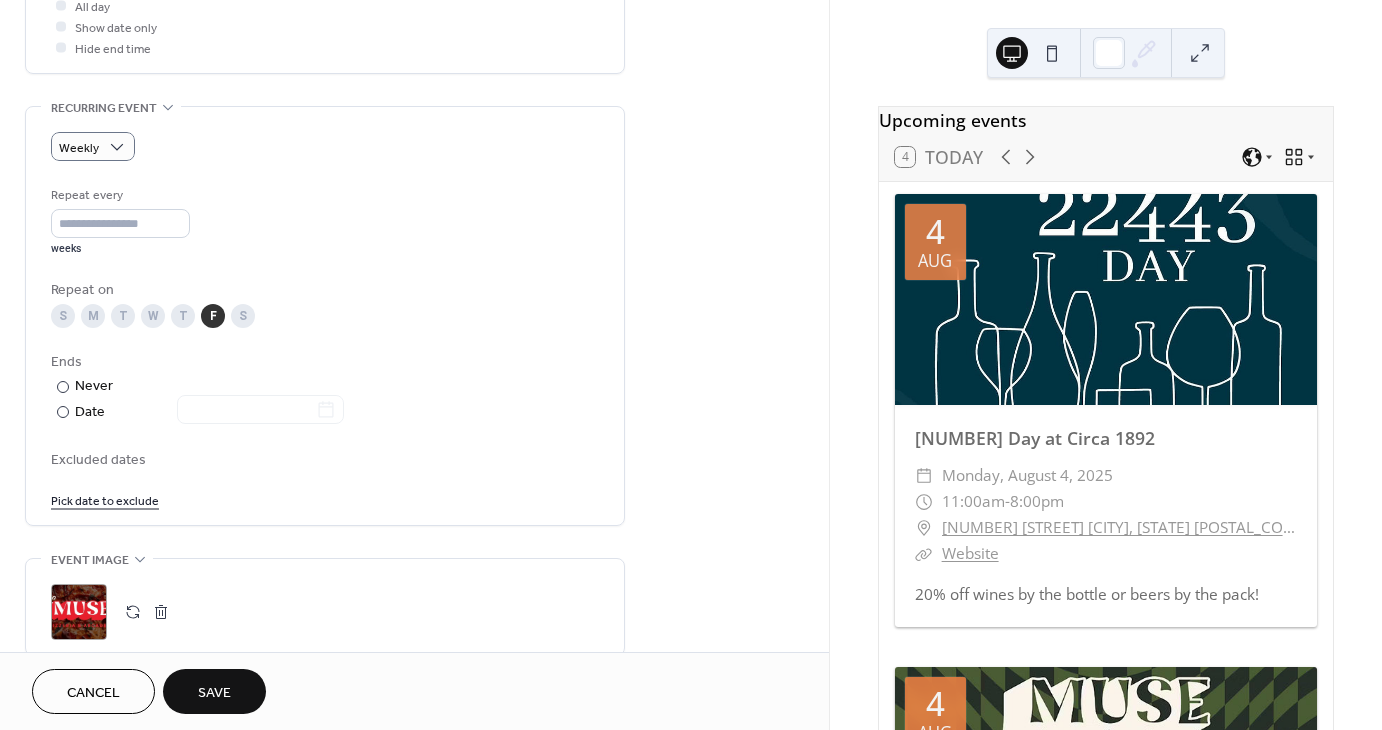 scroll, scrollTop: 1000, scrollLeft: 0, axis: vertical 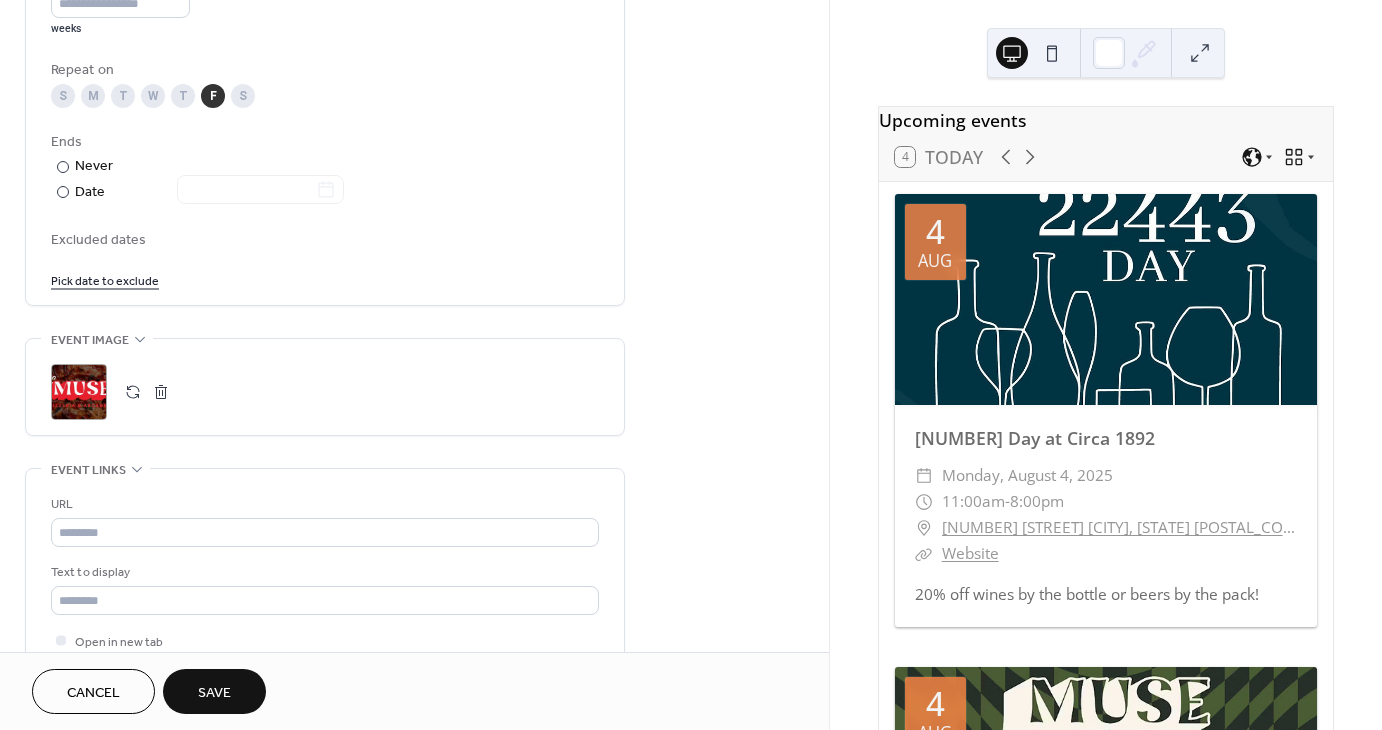 drag, startPoint x: 234, startPoint y: 686, endPoint x: 236, endPoint y: 671, distance: 15.132746 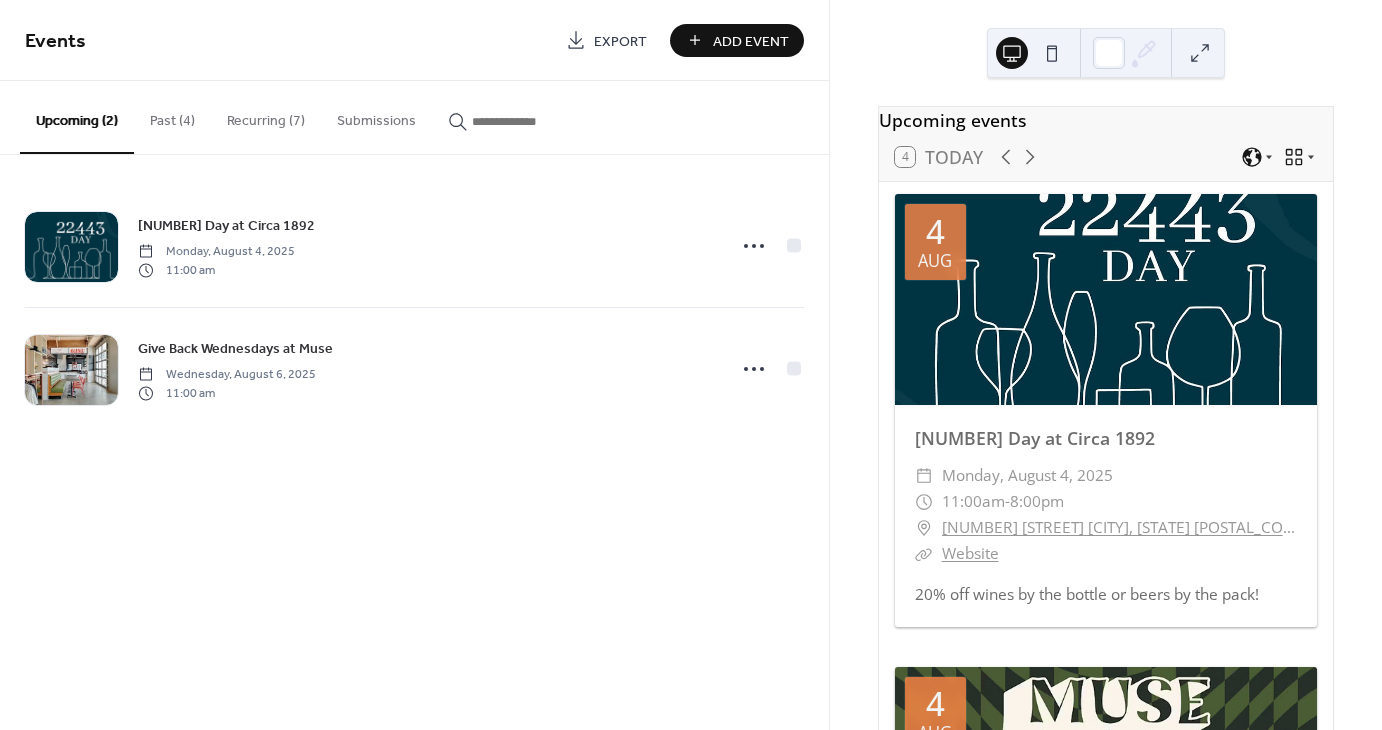 click on "Recurring (7)" at bounding box center [266, 116] 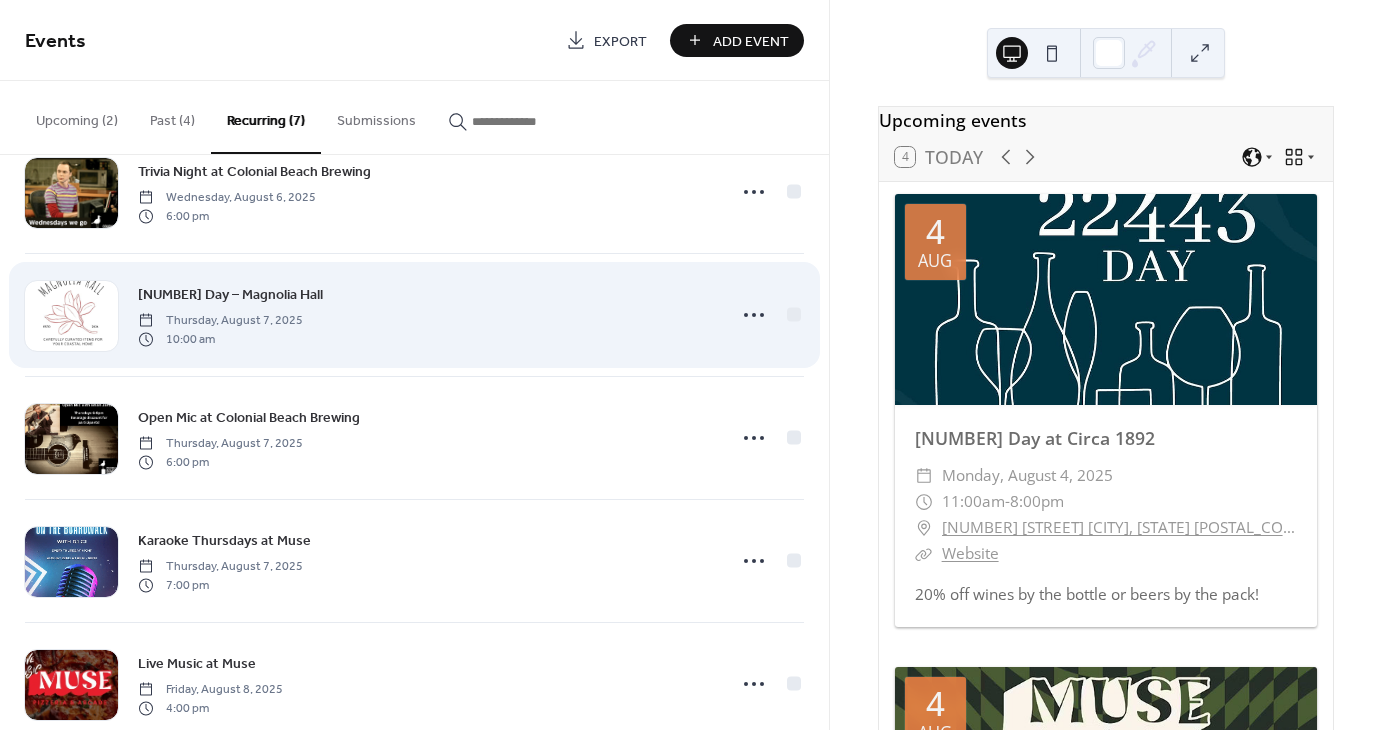 scroll, scrollTop: 343, scrollLeft: 0, axis: vertical 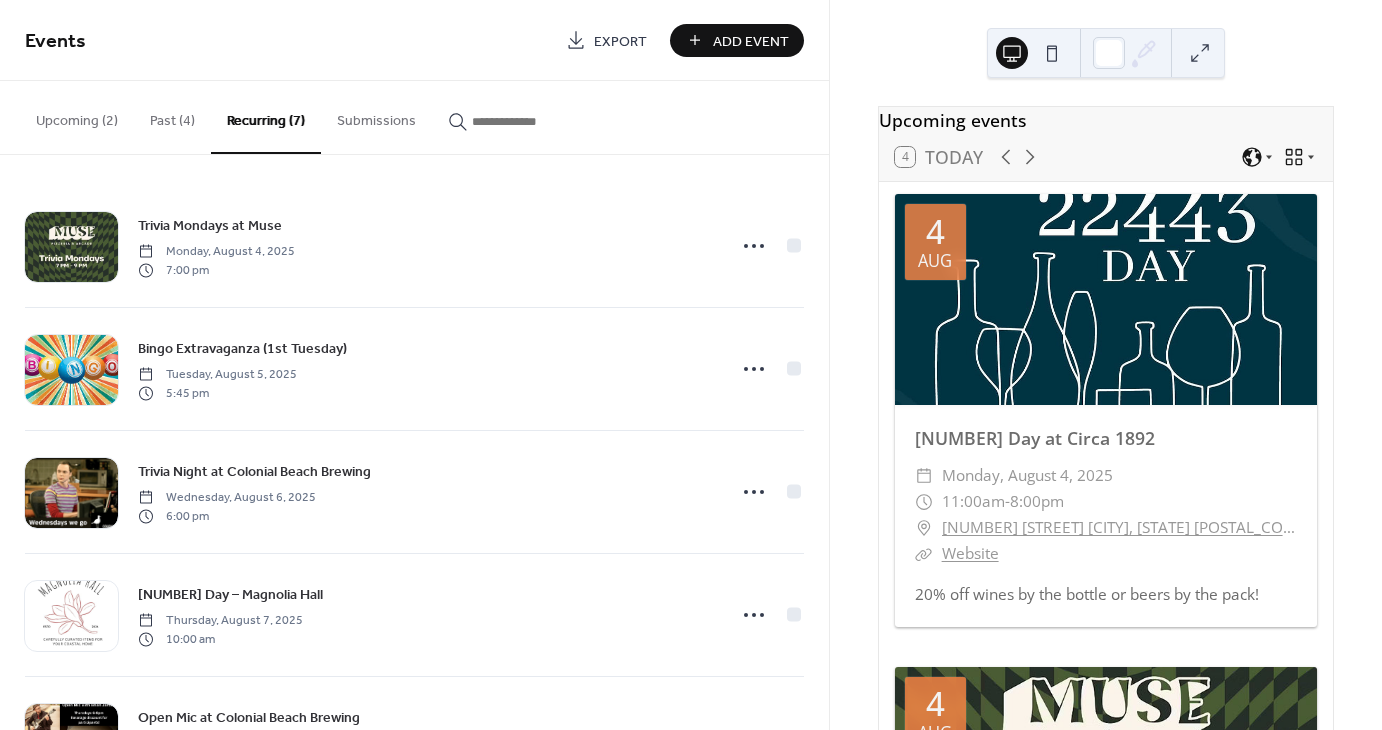 click on "Upcoming (2)" at bounding box center (77, 116) 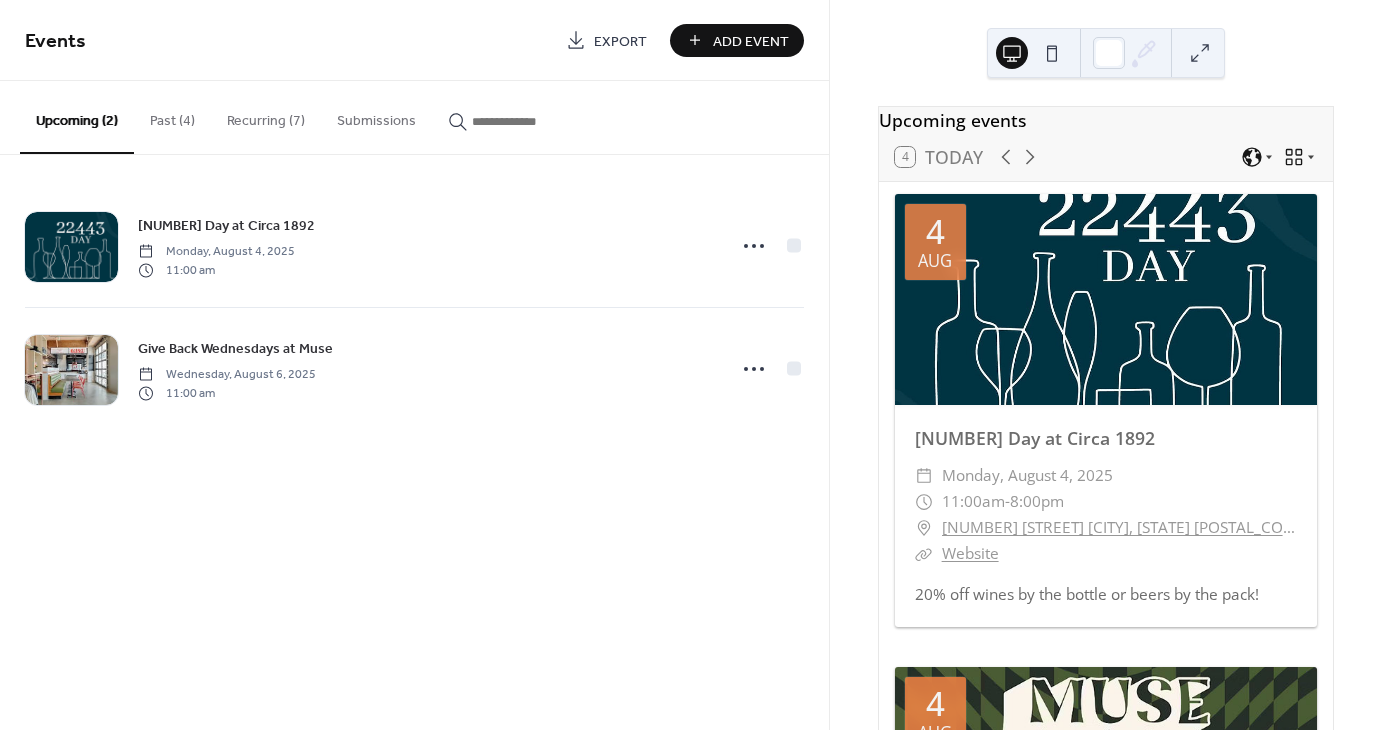 click on "Recurring (7)" at bounding box center (266, 116) 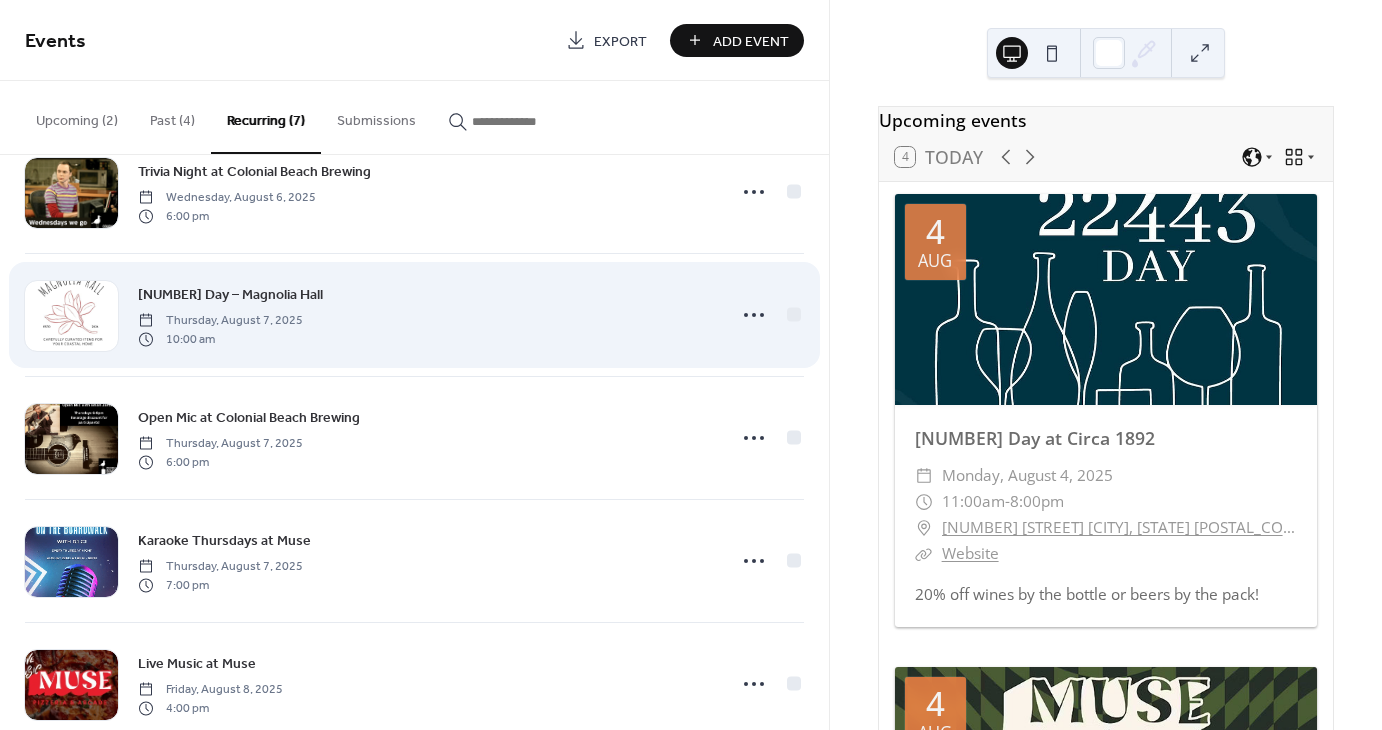scroll, scrollTop: 343, scrollLeft: 0, axis: vertical 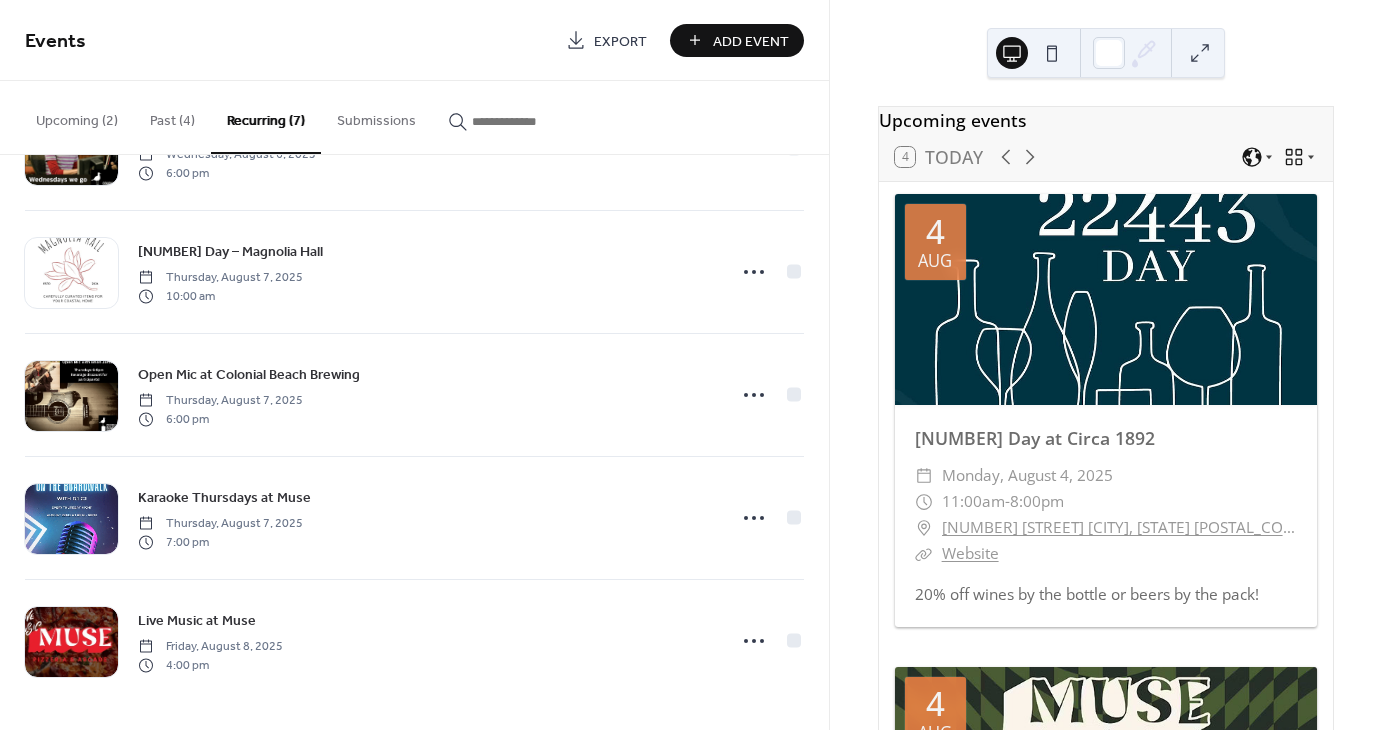 click on "Add Event" at bounding box center (751, 41) 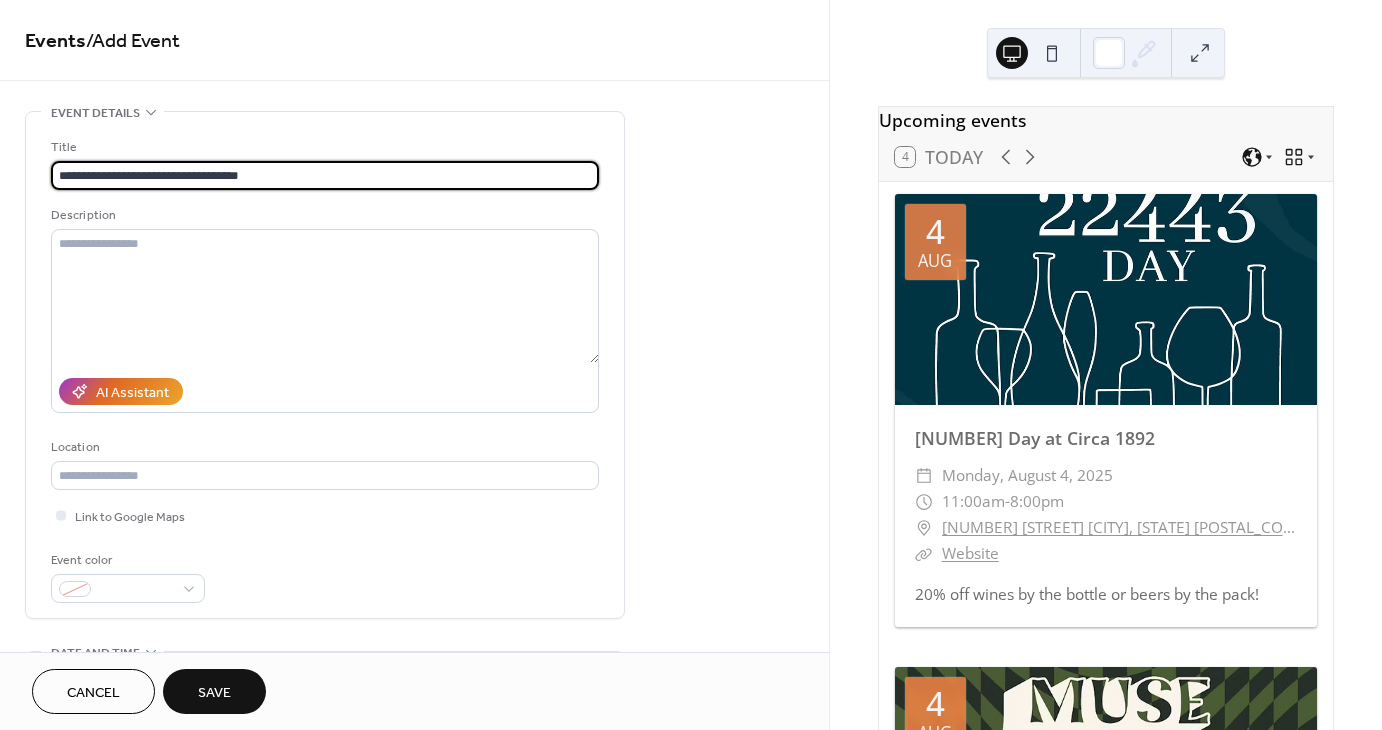 type on "**********" 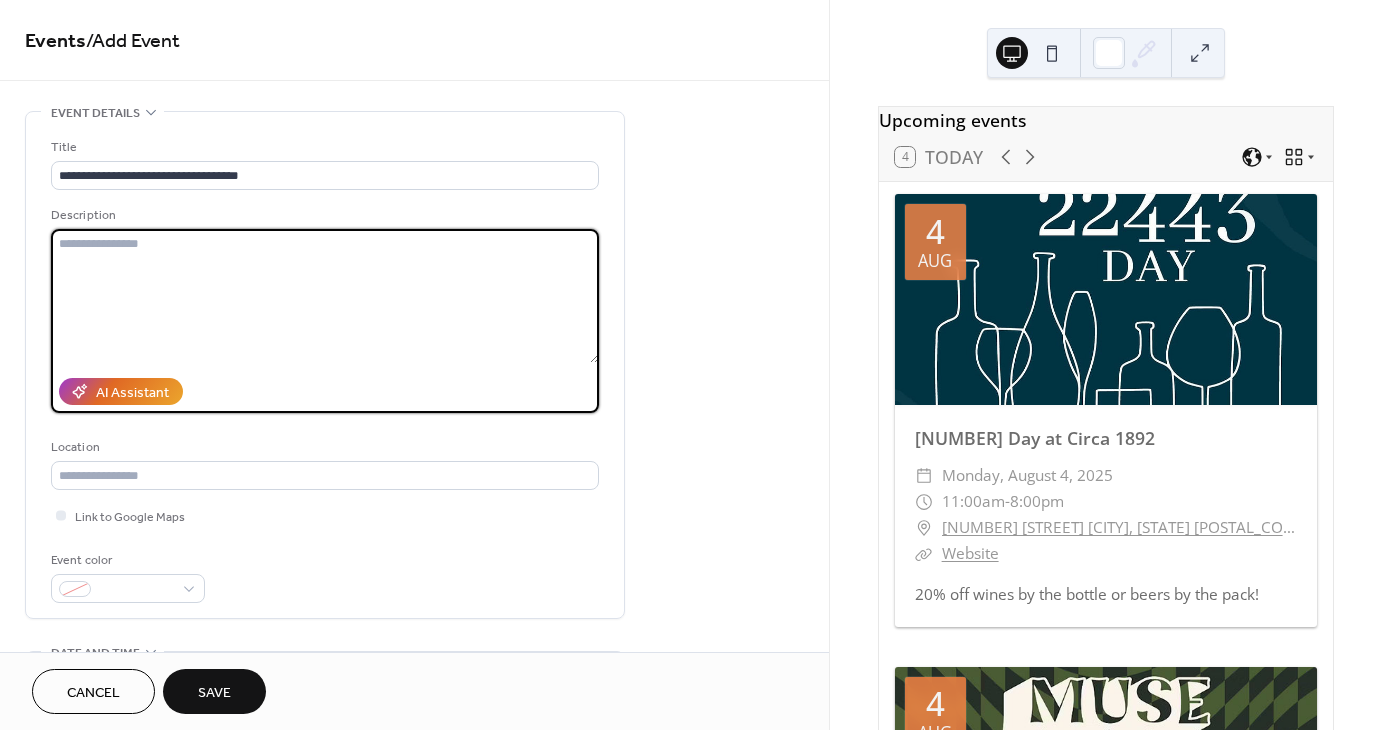 paste on "**********" 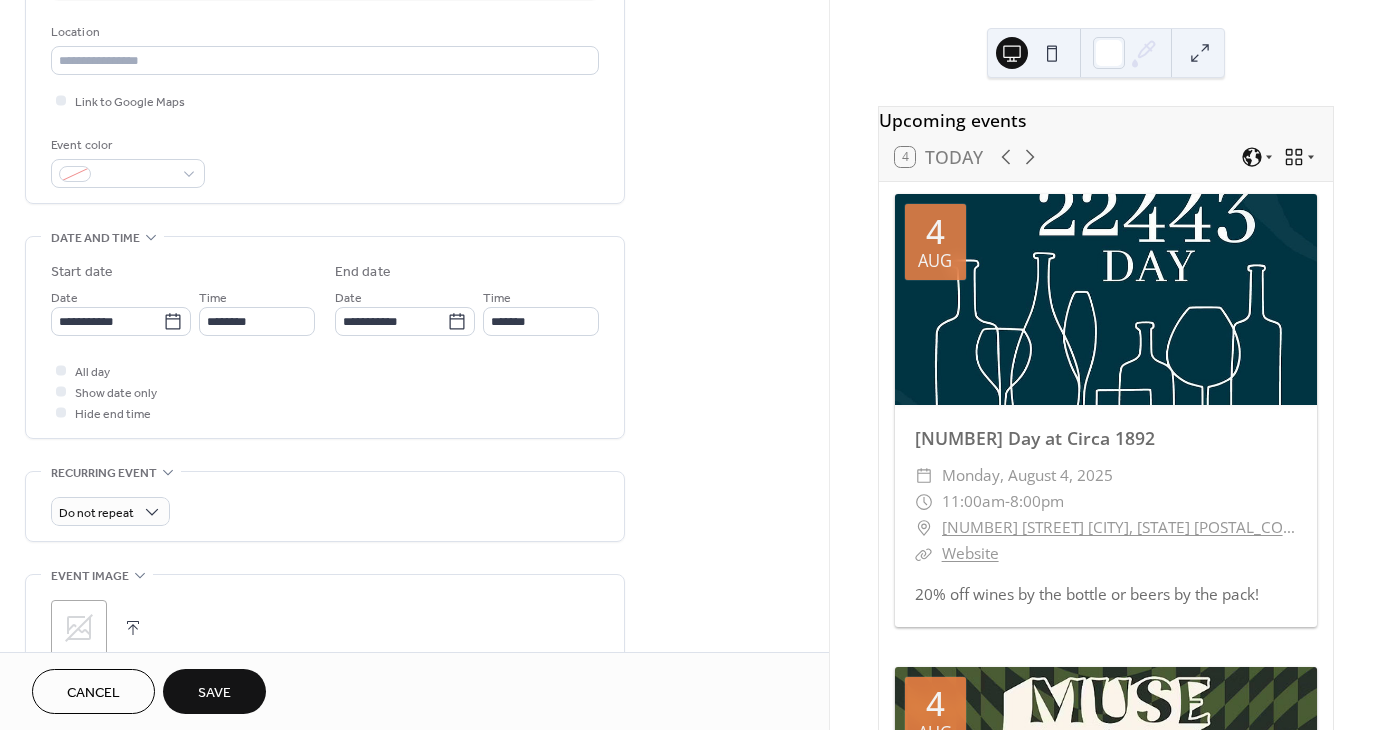 scroll, scrollTop: 500, scrollLeft: 0, axis: vertical 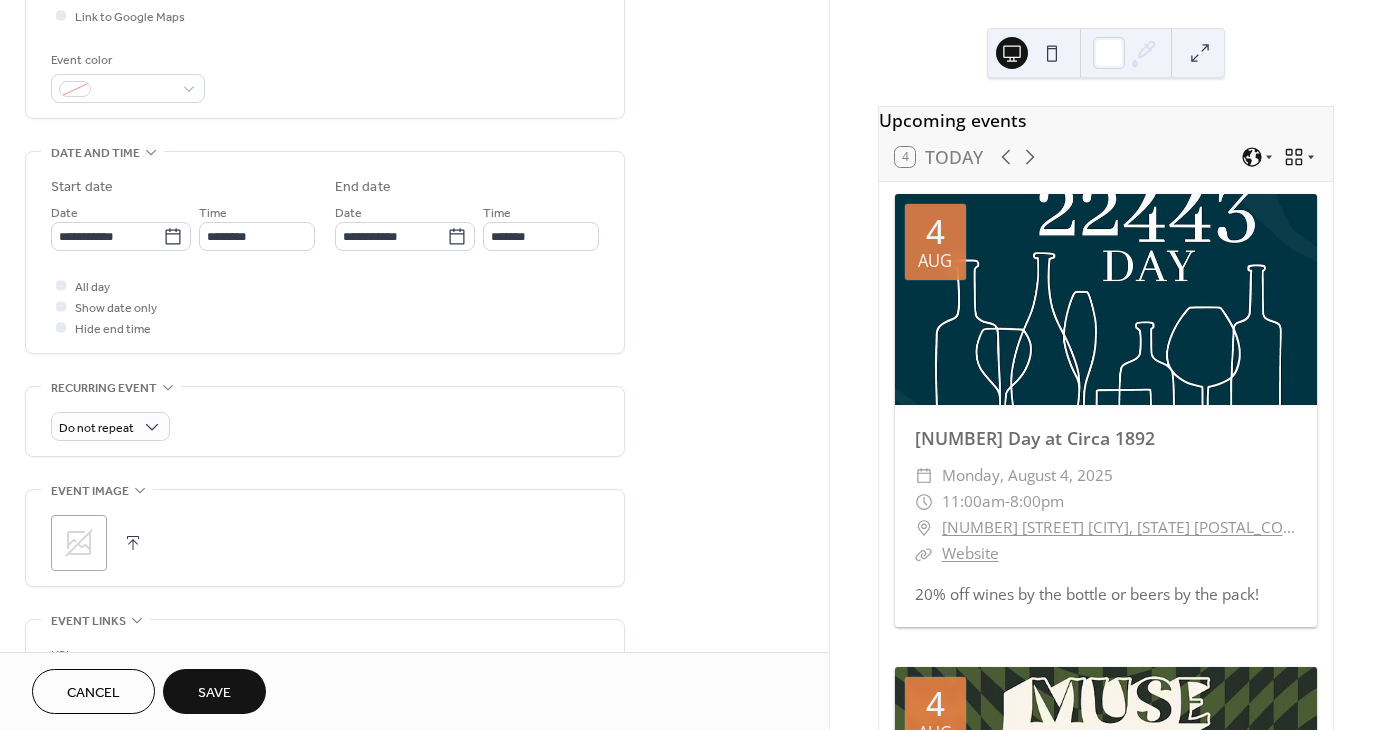 type on "**********" 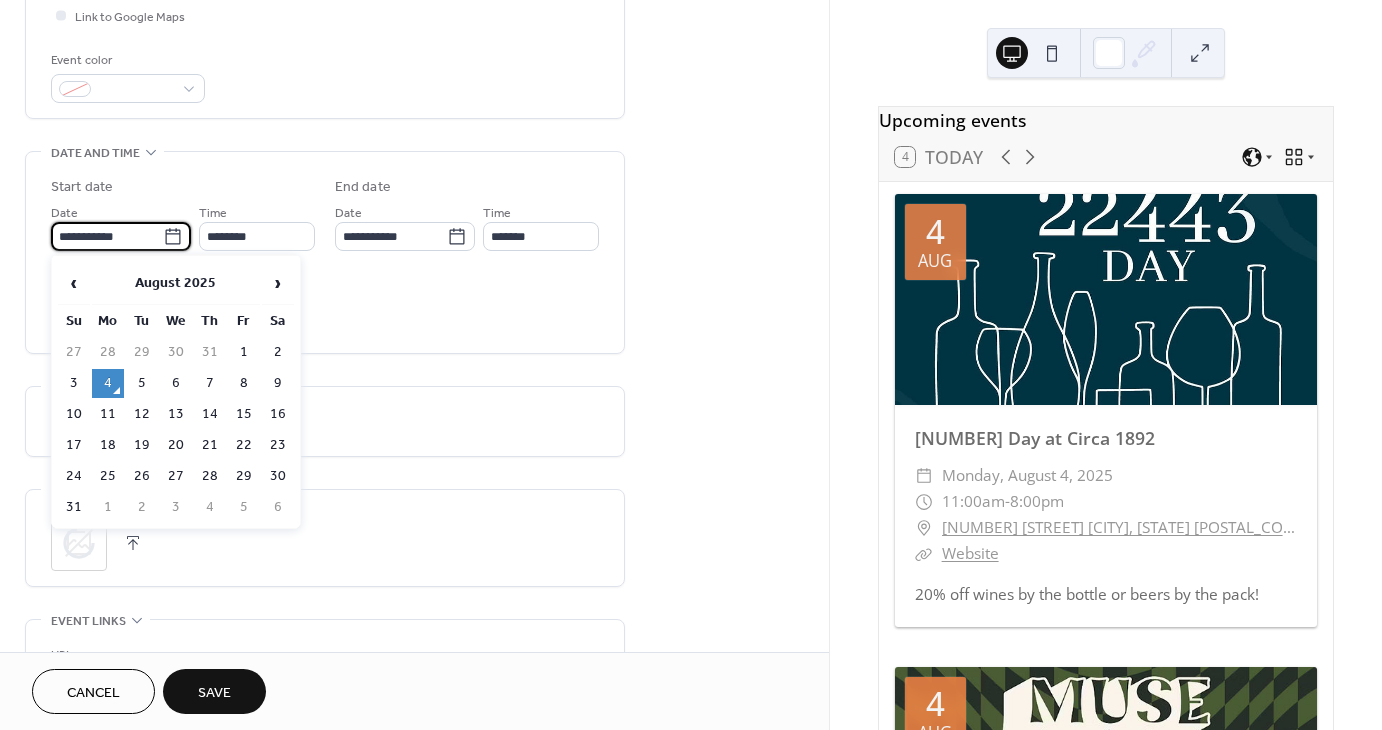 click on "**********" at bounding box center [107, 236] 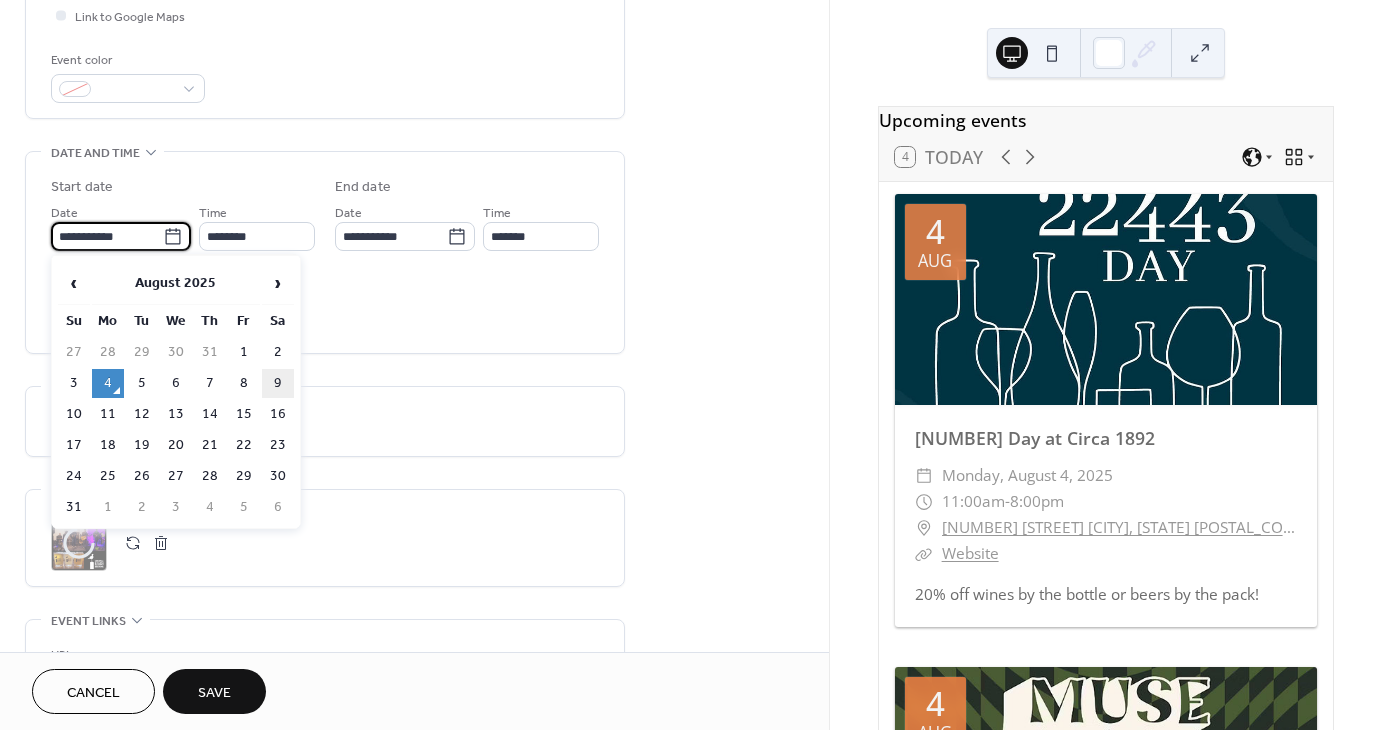 click on "9" at bounding box center (278, 383) 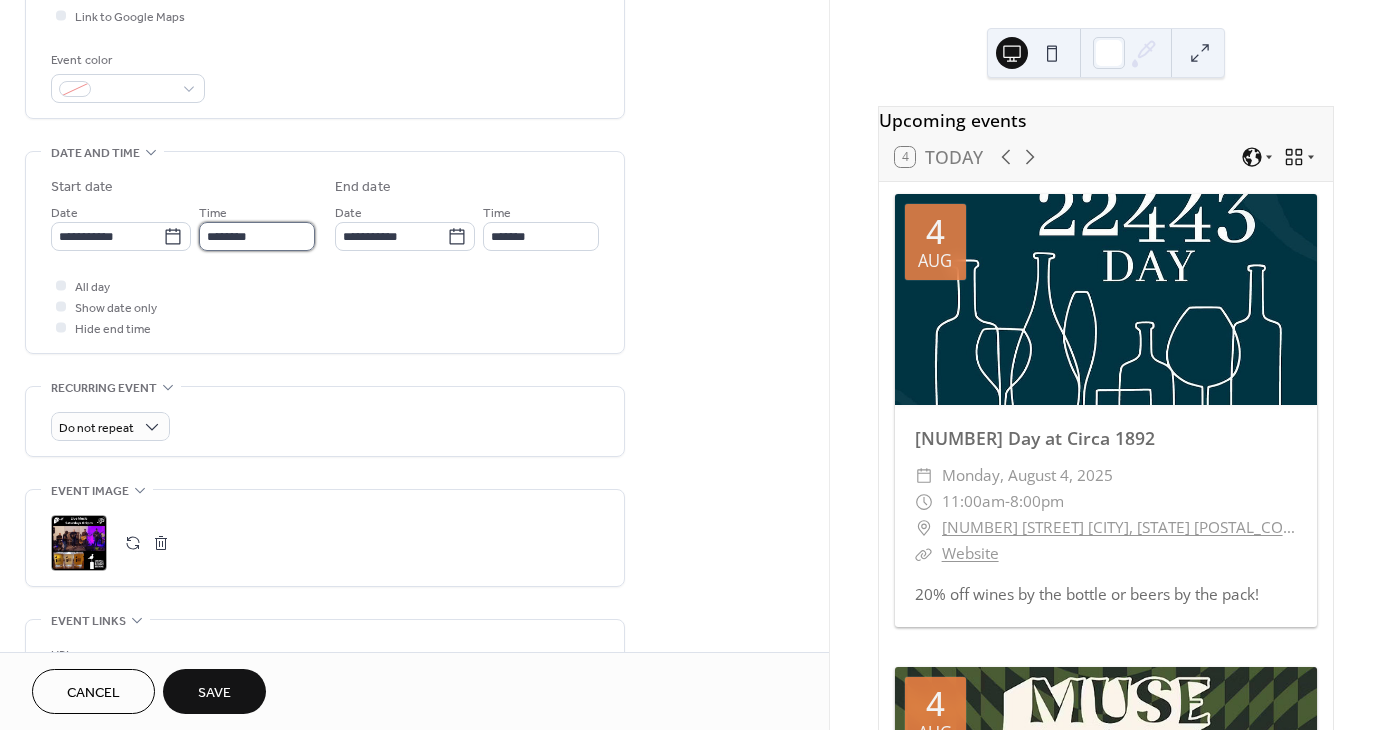 click on "********" at bounding box center [257, 236] 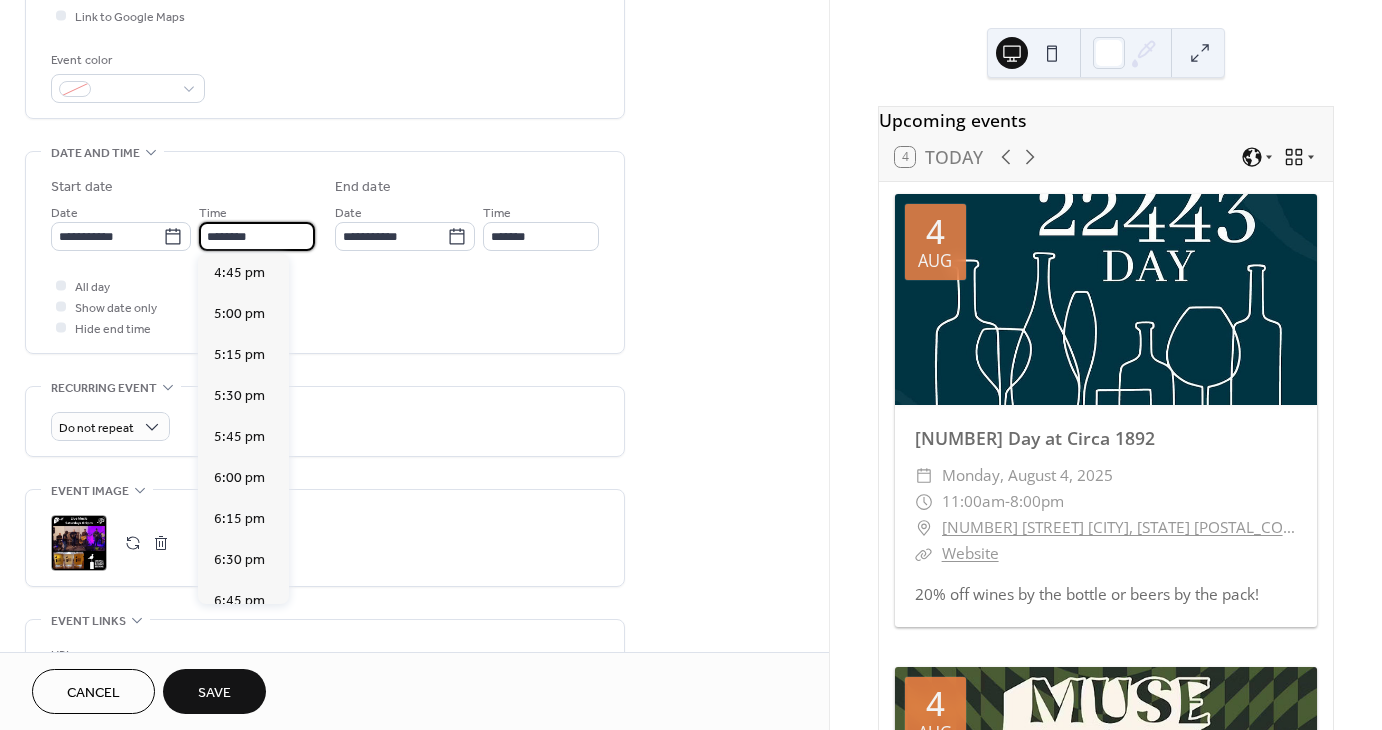 scroll, scrollTop: 2748, scrollLeft: 0, axis: vertical 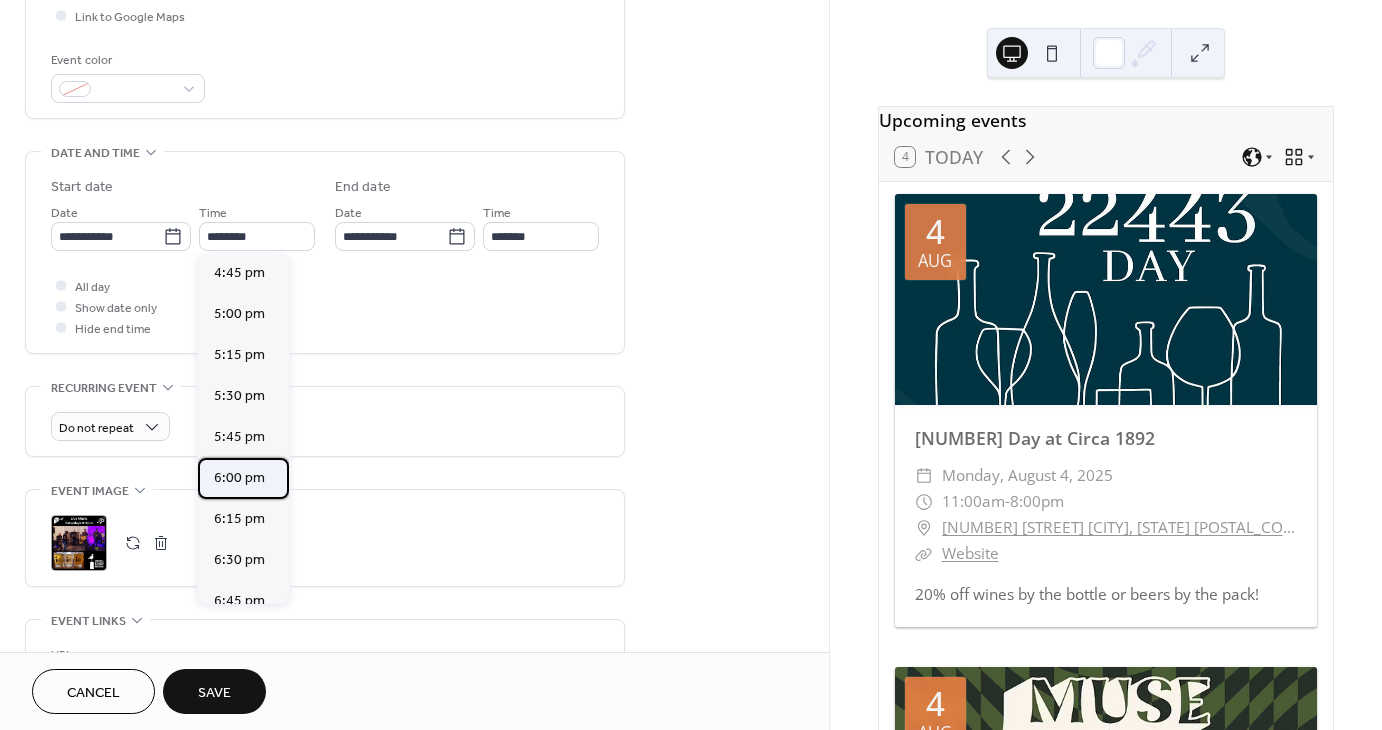 click on "6:00 pm" at bounding box center (239, 478) 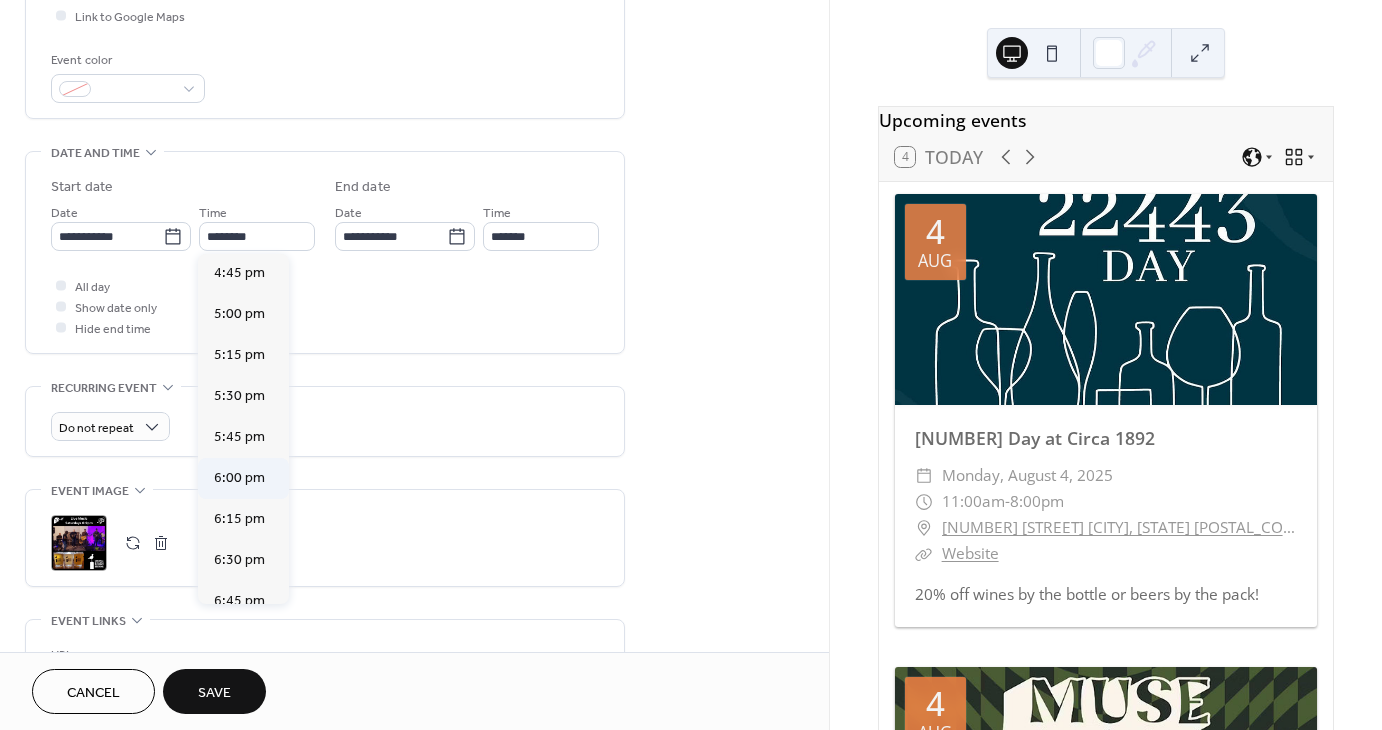type on "*******" 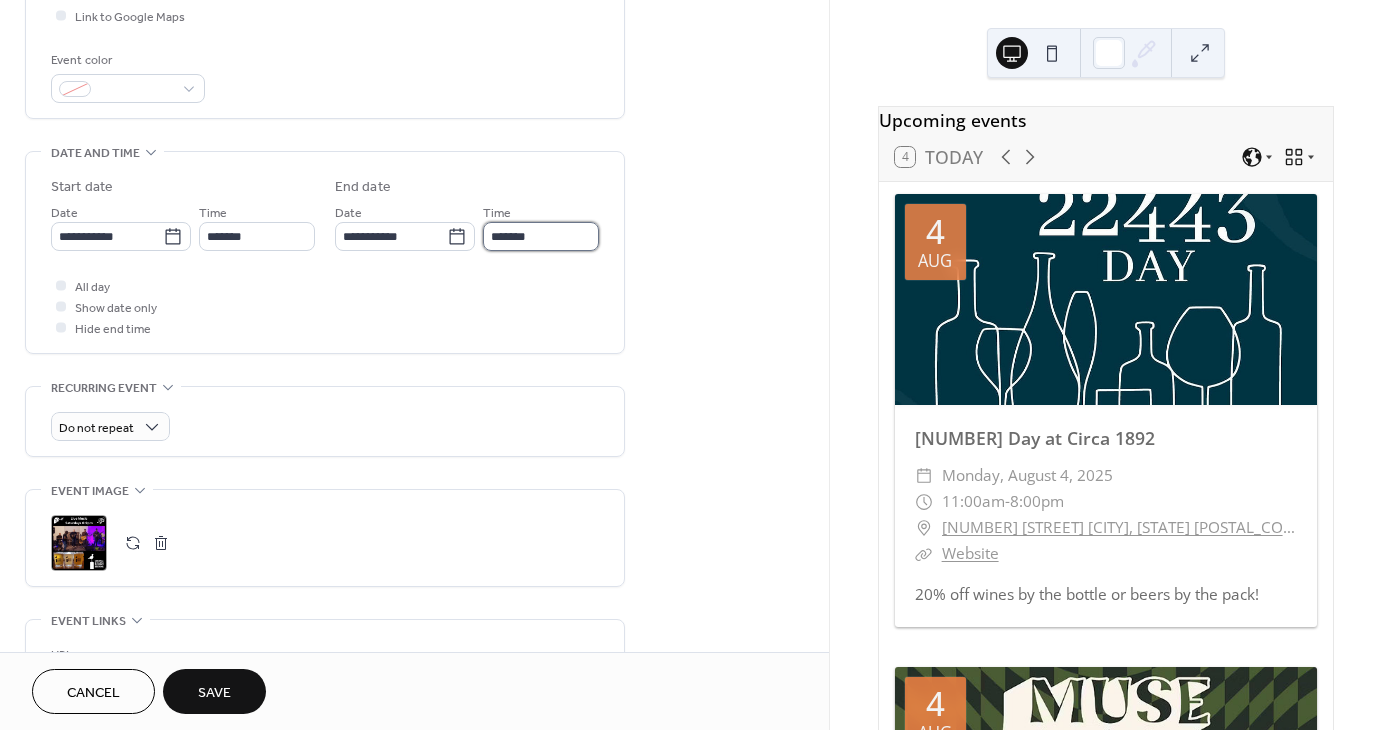 click on "*******" at bounding box center (541, 236) 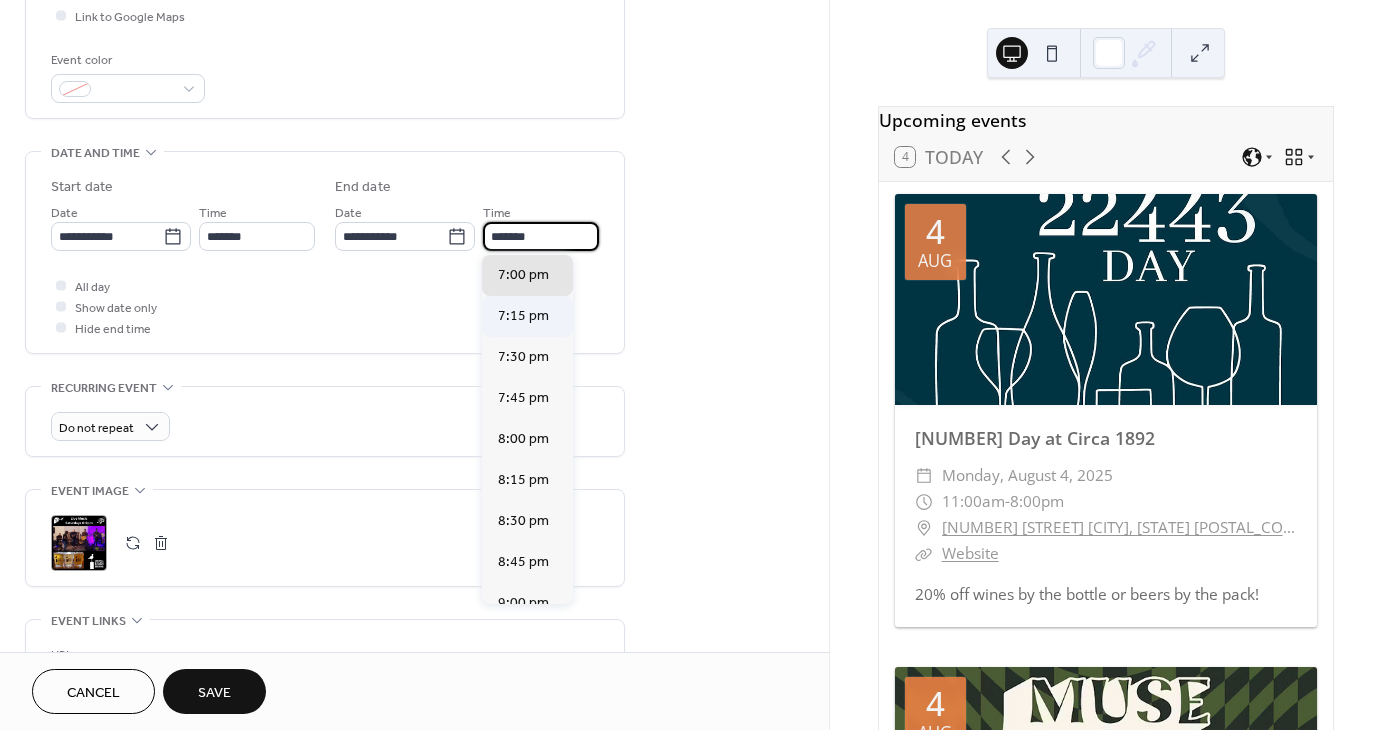 scroll, scrollTop: 200, scrollLeft: 0, axis: vertical 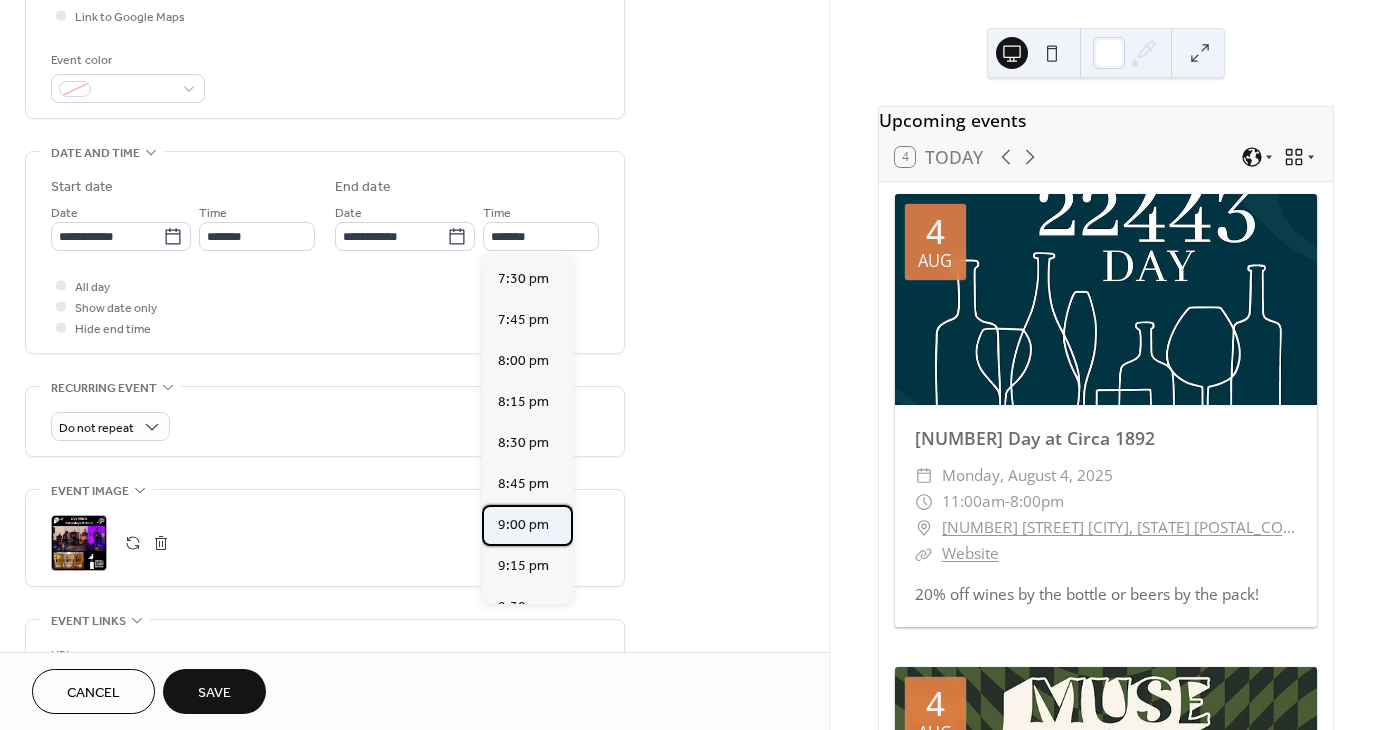 click on "9:00 pm" at bounding box center (523, 525) 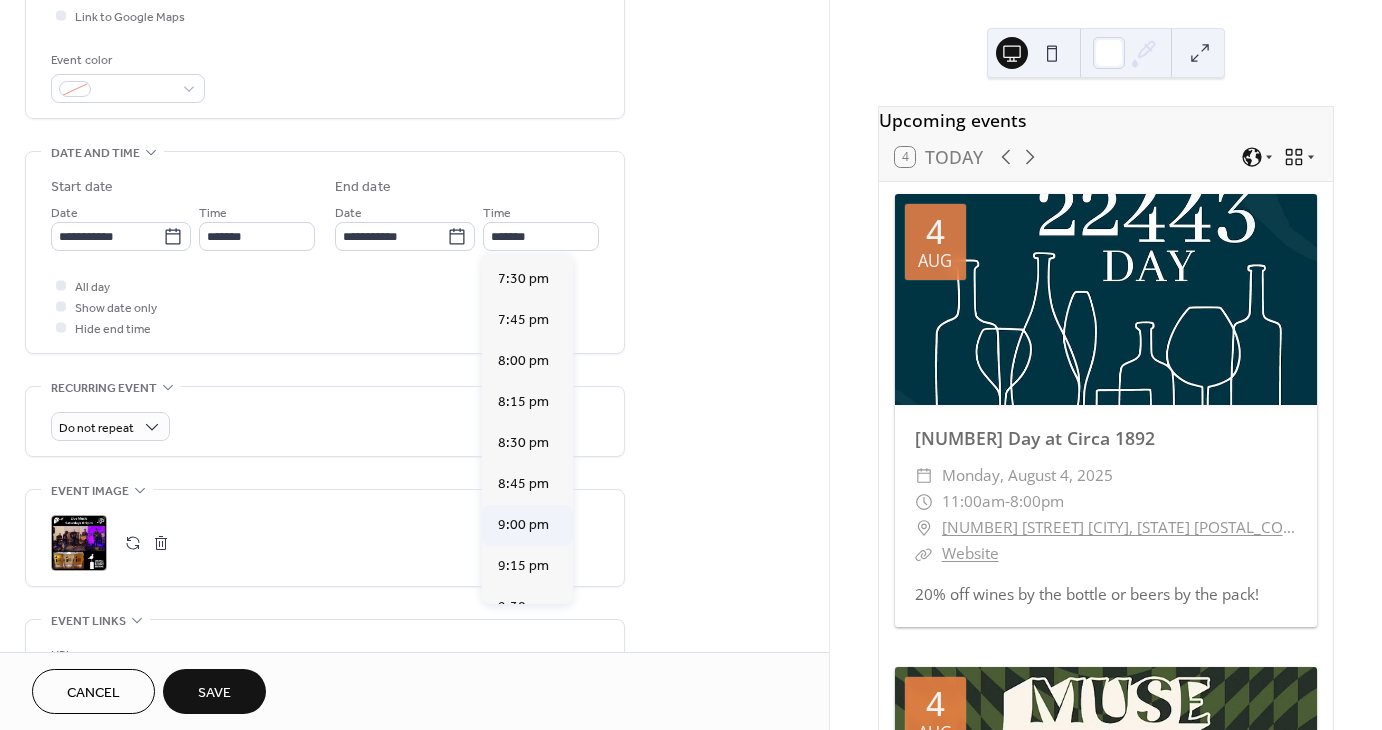 type on "*******" 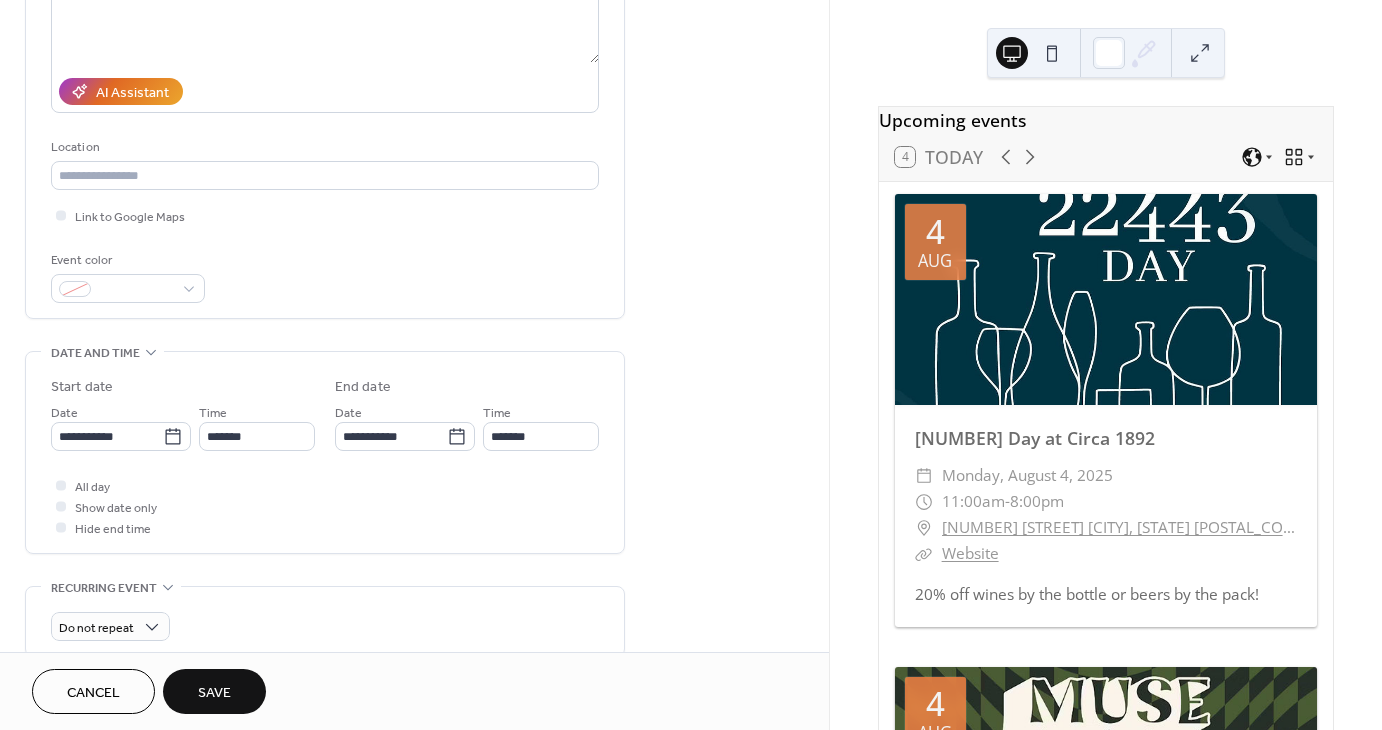 scroll, scrollTop: 200, scrollLeft: 0, axis: vertical 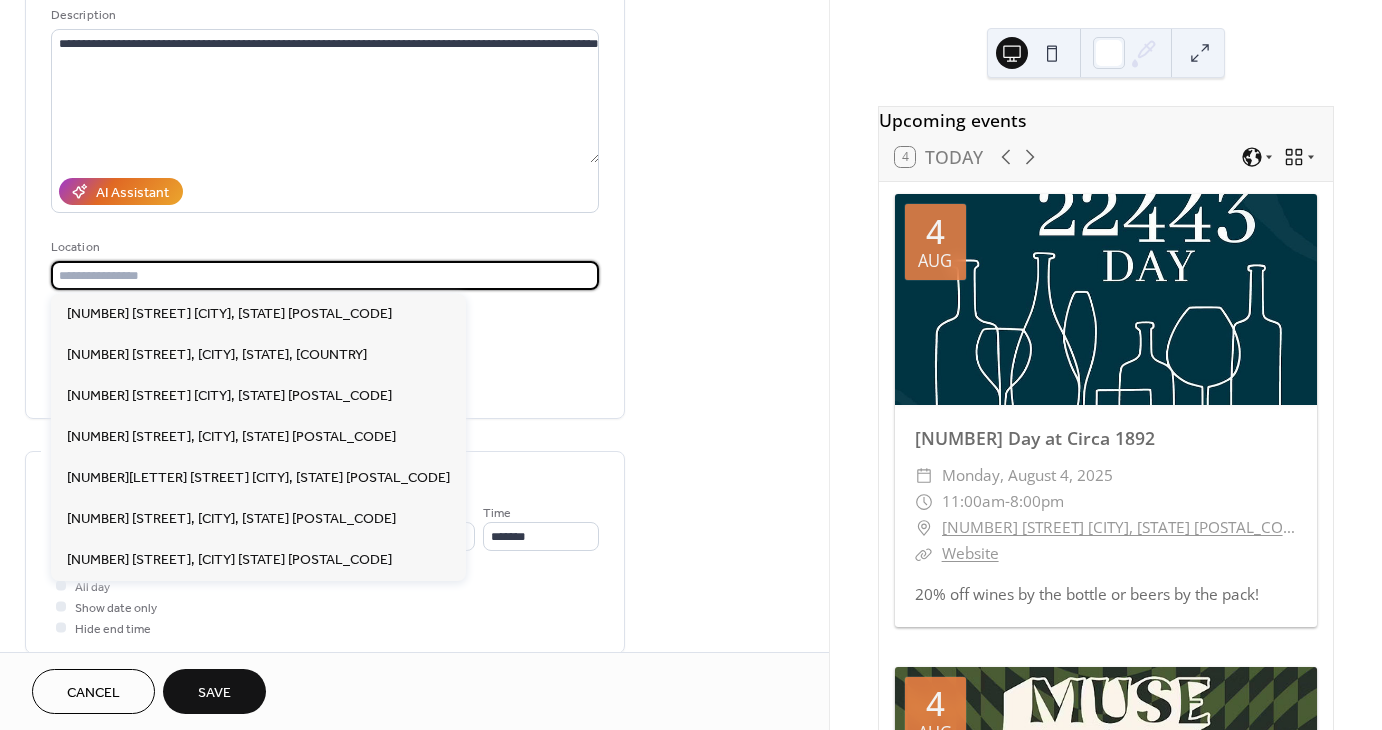paste on "**********" 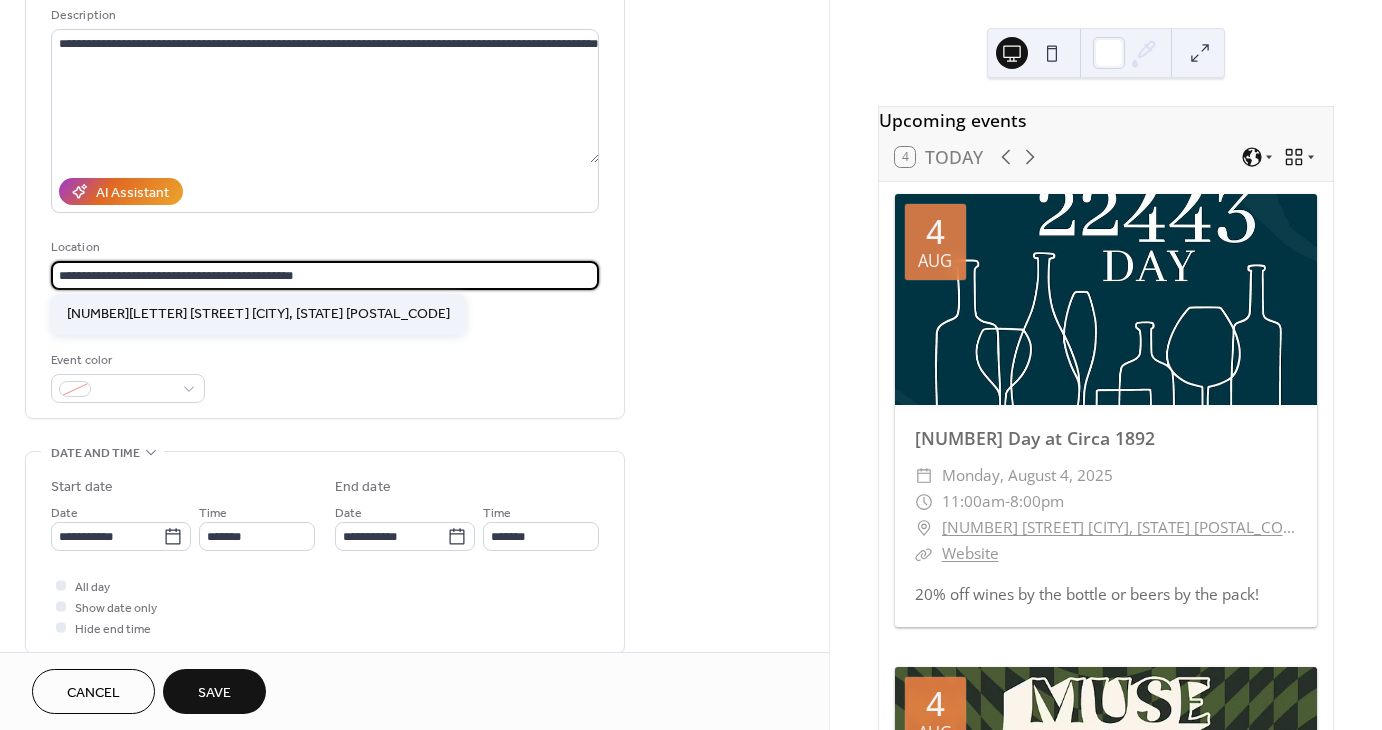 type on "**********" 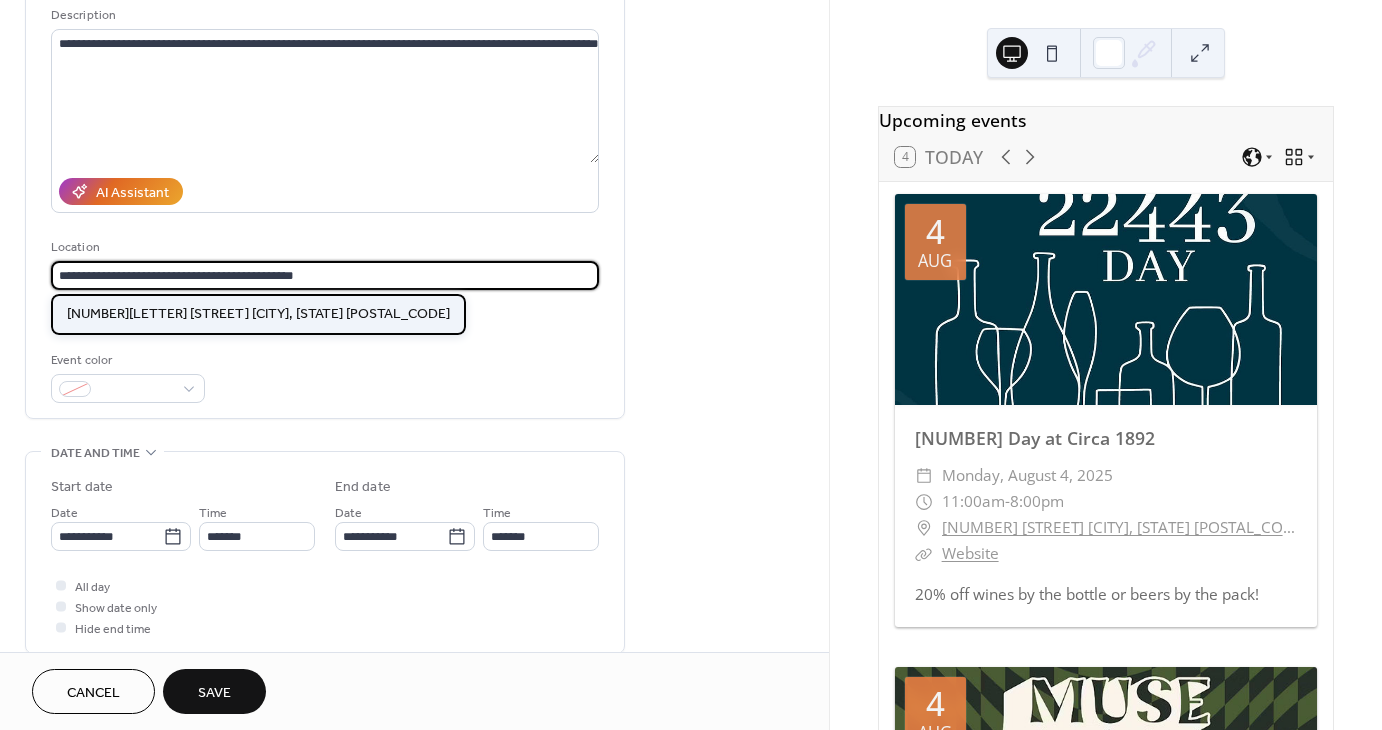 click on "[NUMBER][STREET] [CITY], [STATE] [POSTAL_CODE]" at bounding box center [258, 313] 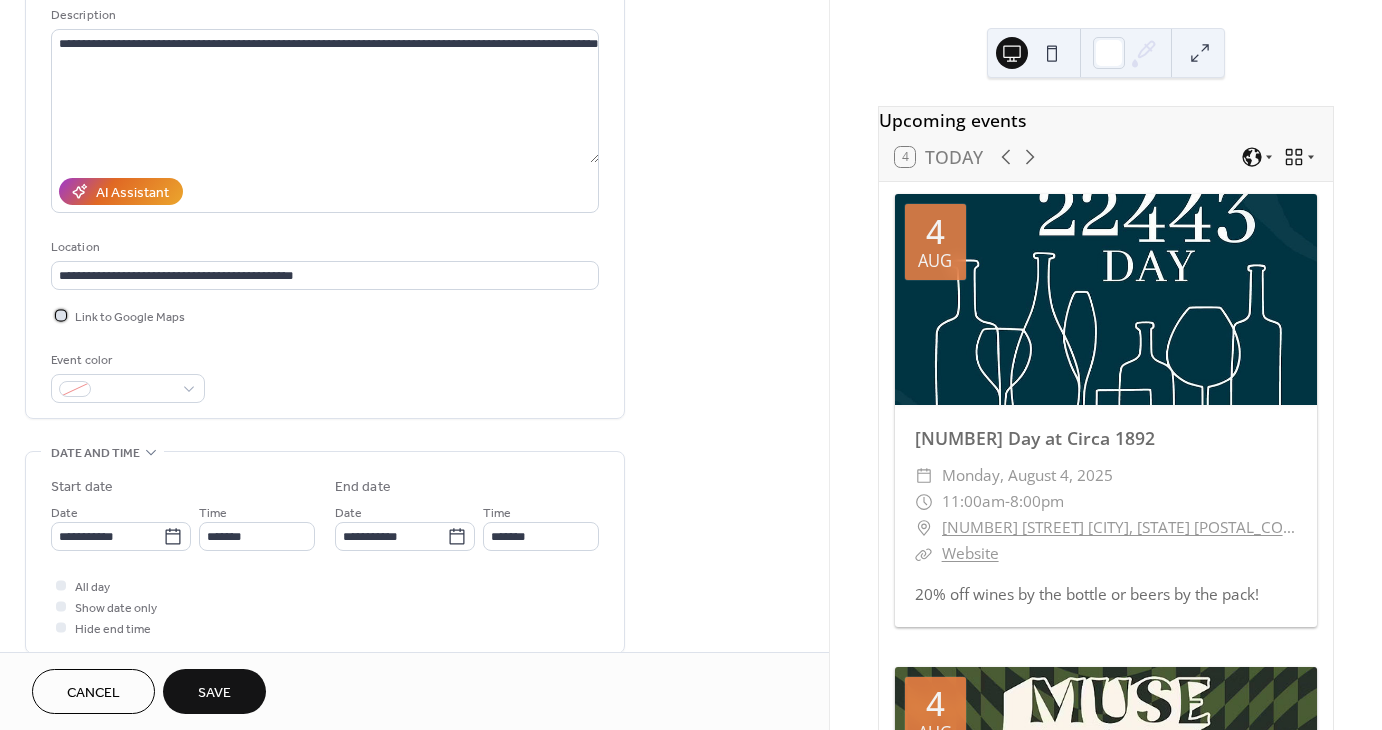 click on "Link to Google Maps" at bounding box center [130, 317] 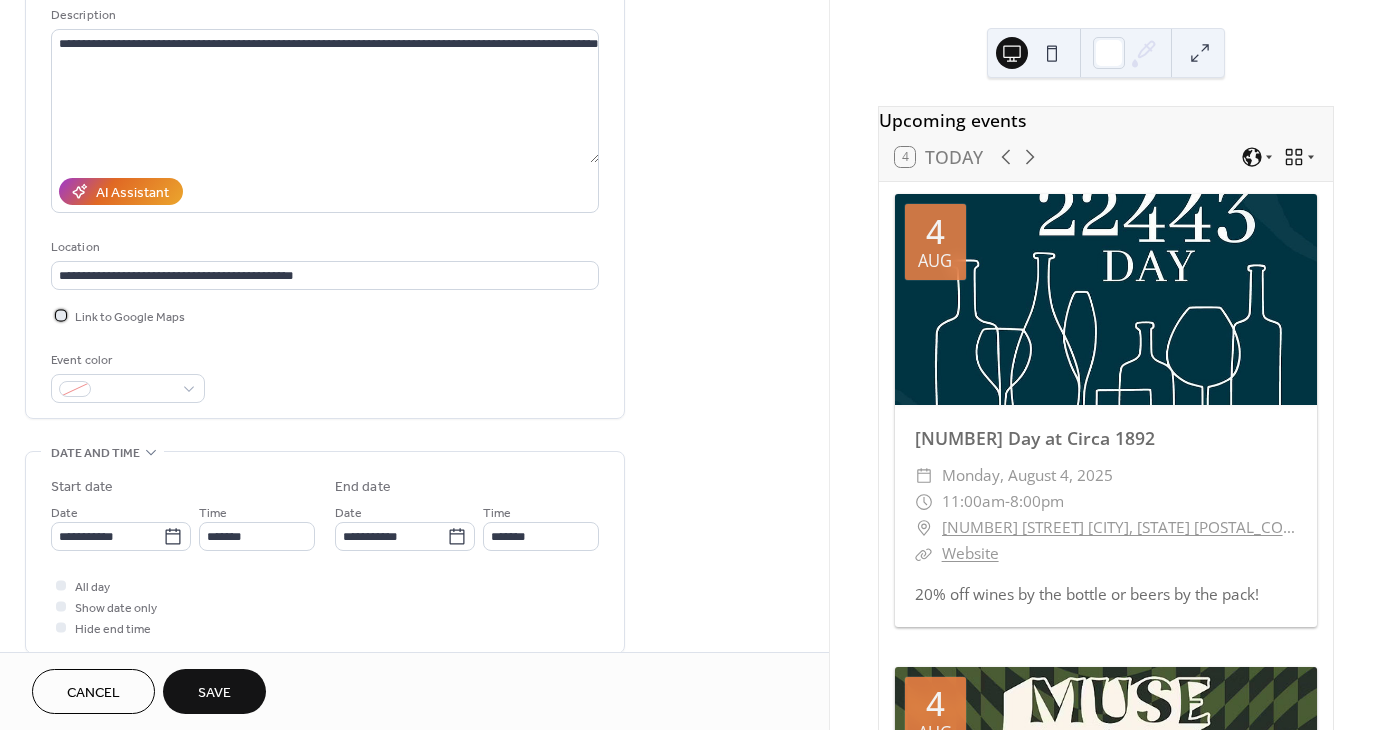 scroll, scrollTop: 500, scrollLeft: 0, axis: vertical 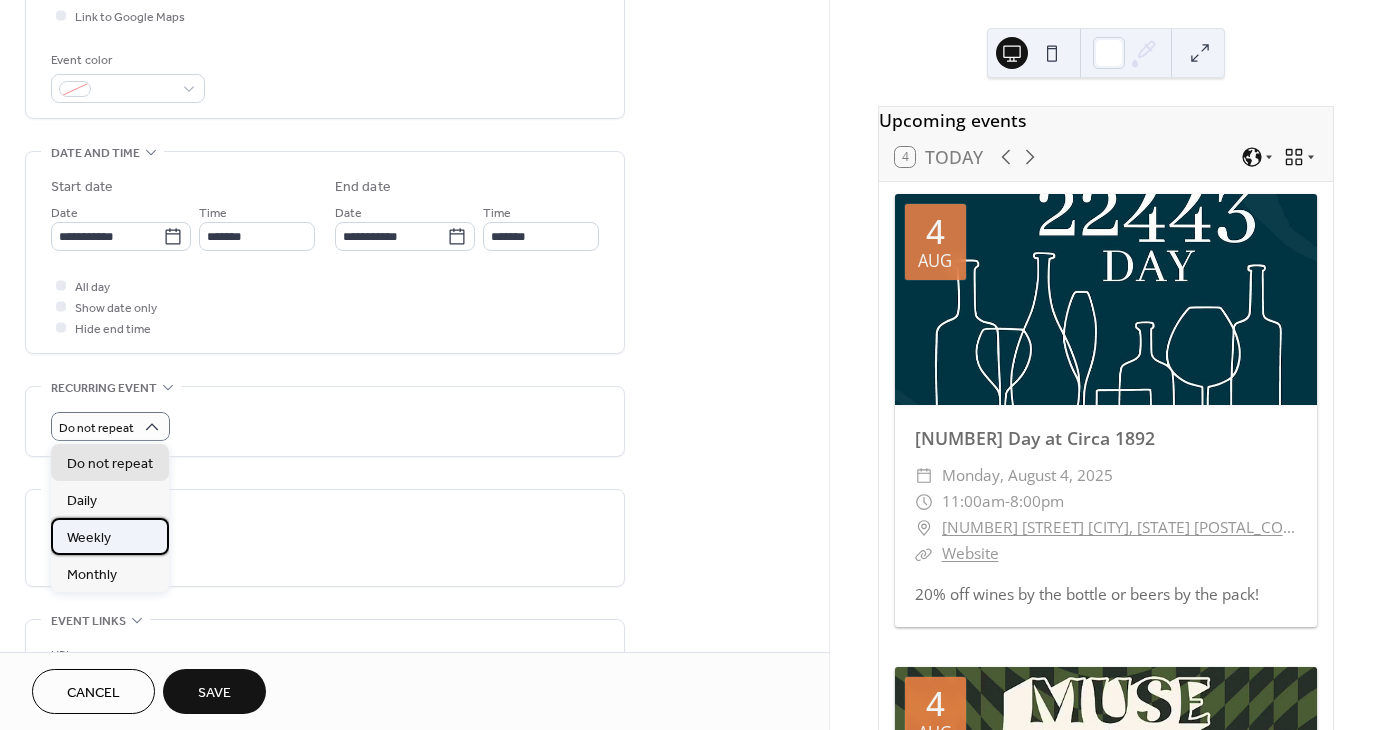 click on "Weekly" at bounding box center (89, 537) 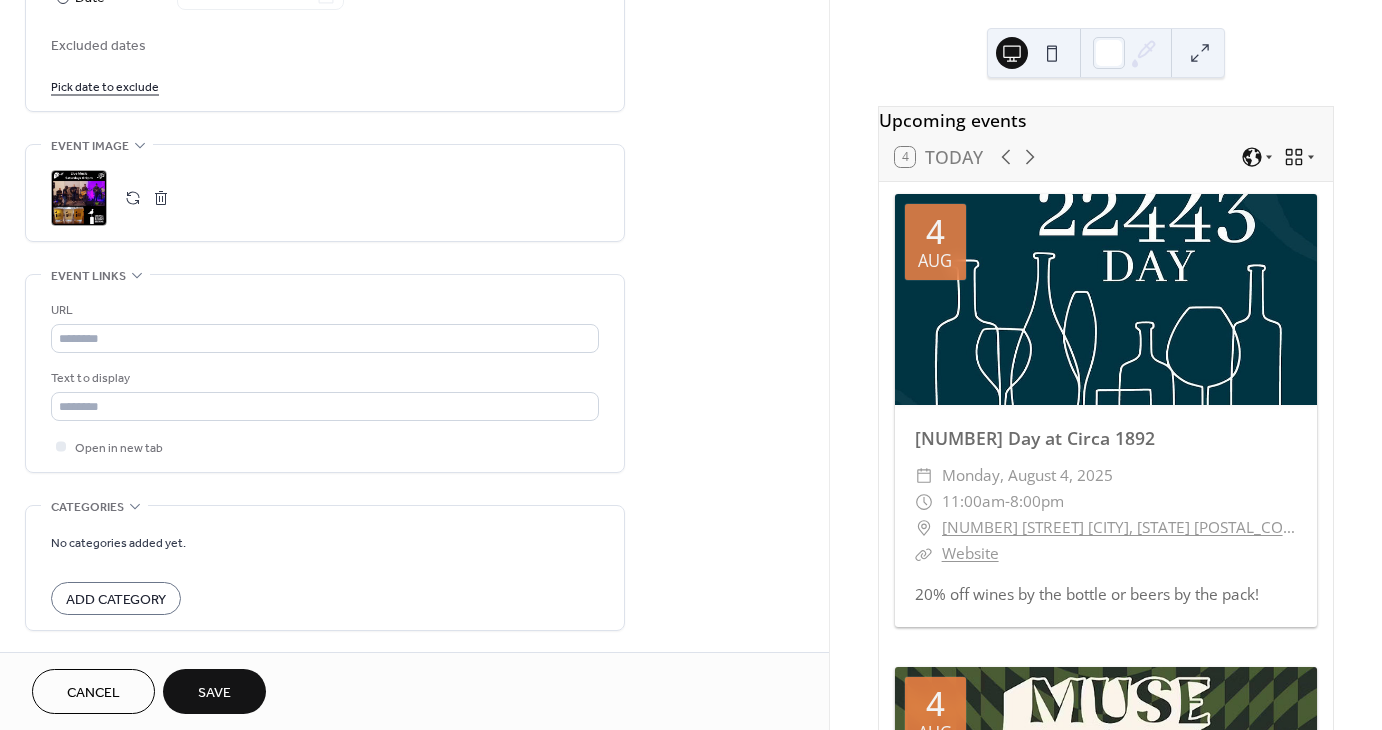 scroll, scrollTop: 1200, scrollLeft: 0, axis: vertical 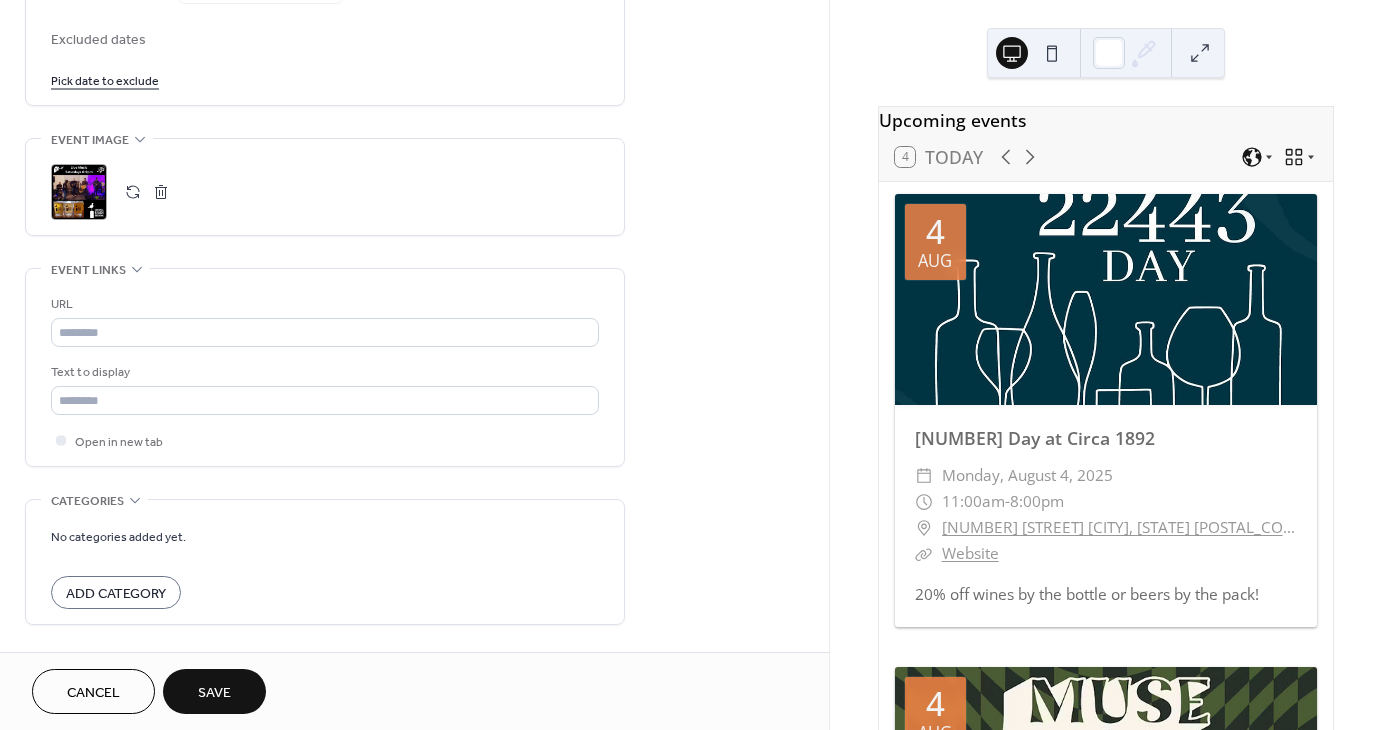 click on "Save" at bounding box center [214, 691] 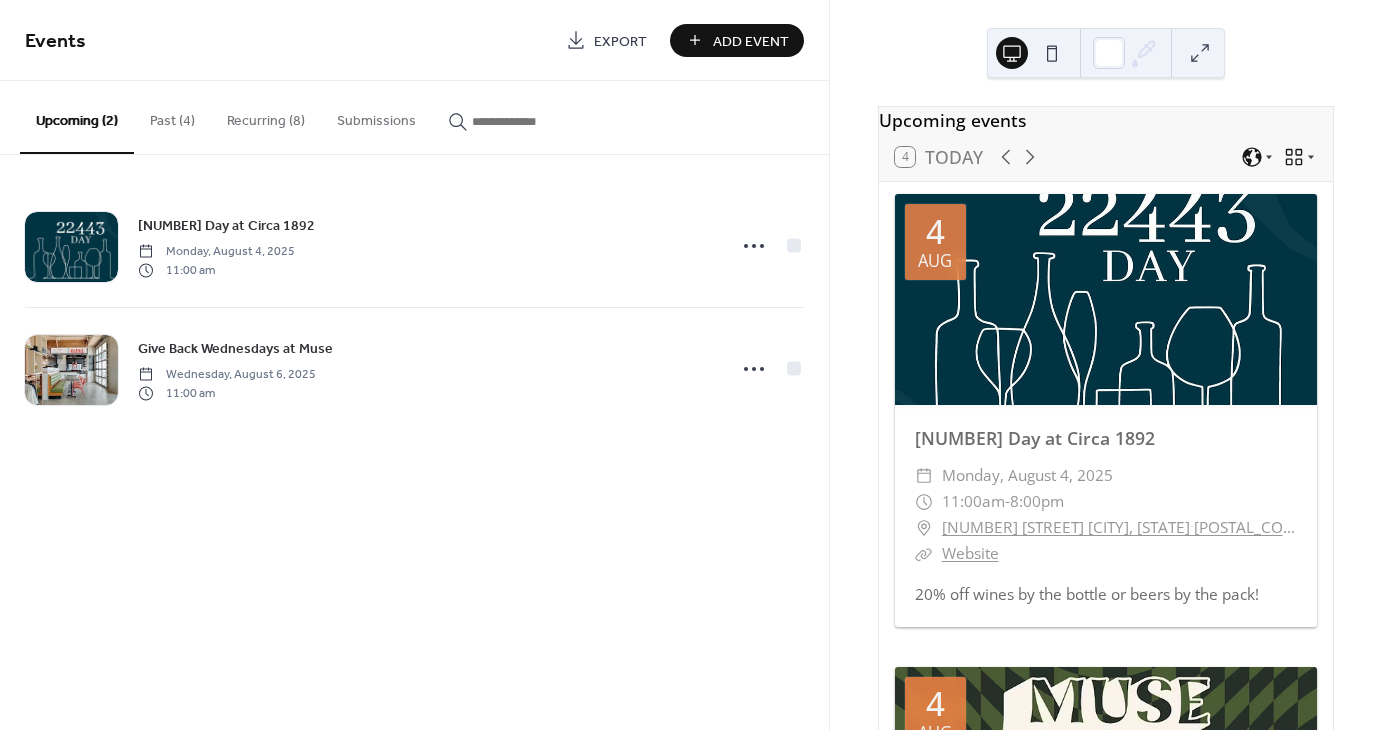click on "Events Export Add Event Upcoming (2) Past (4) Recurring (8) Submissions 22443 Day at Circa 1892 Monday, August 4, 2025 11:00 am Give Back Wednesdays at Muse Wednesday, August 6, 2025 11:00 am Cancel" at bounding box center [414, 365] 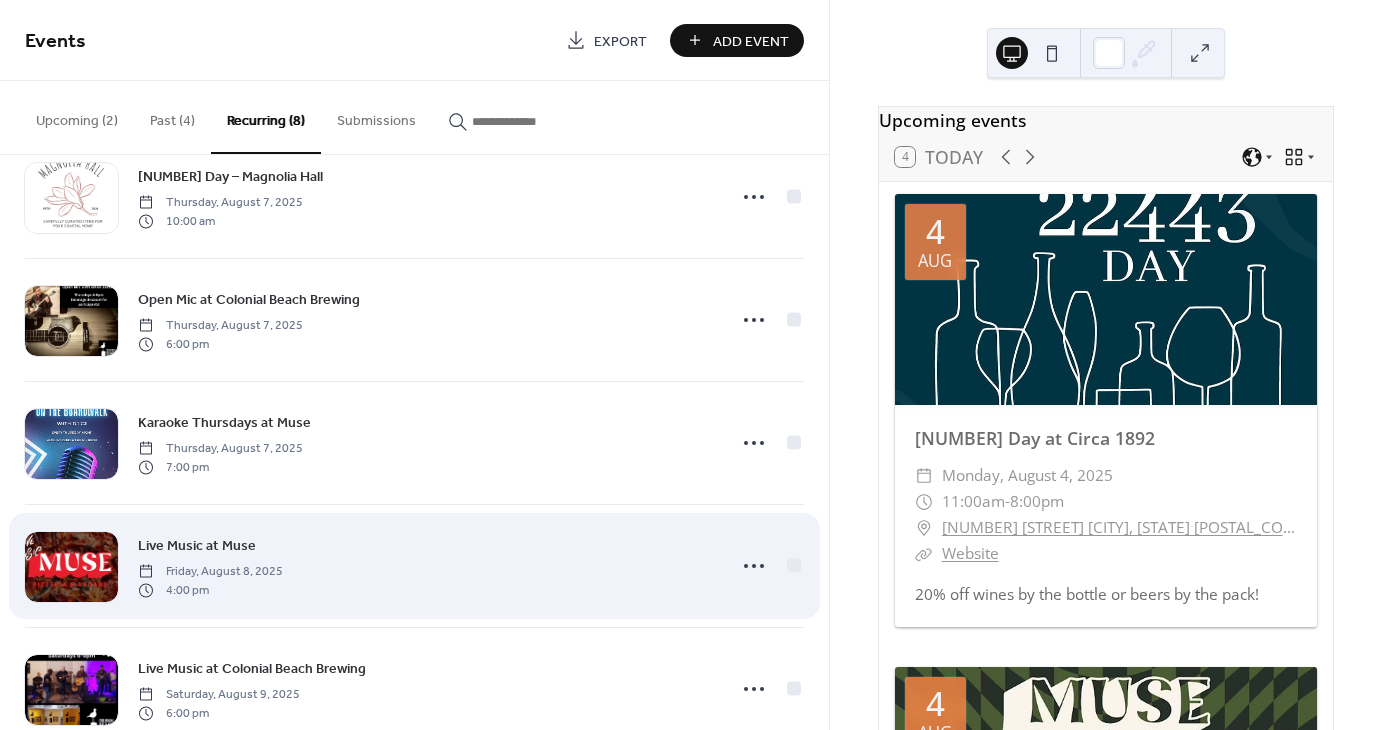 scroll, scrollTop: 466, scrollLeft: 0, axis: vertical 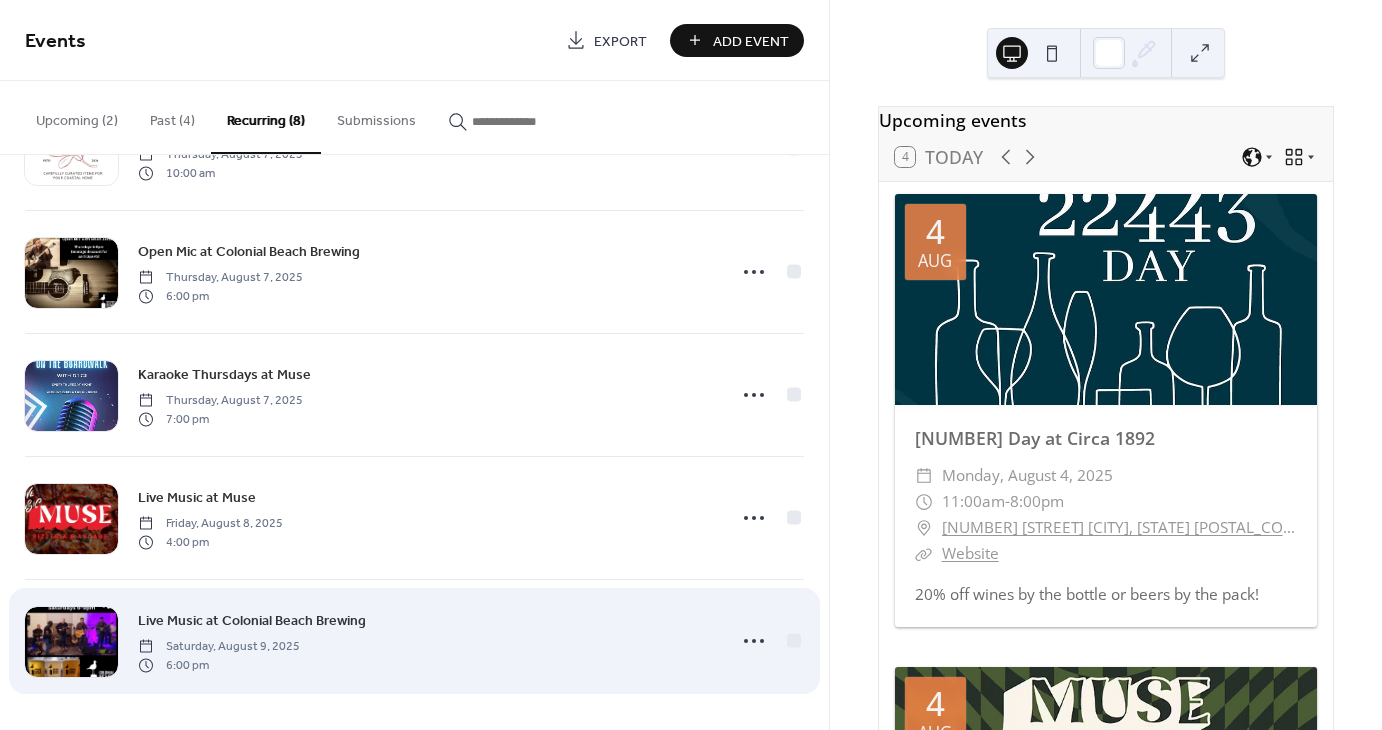 click on "Live Music at Colonial Beach Brewing" at bounding box center (252, 621) 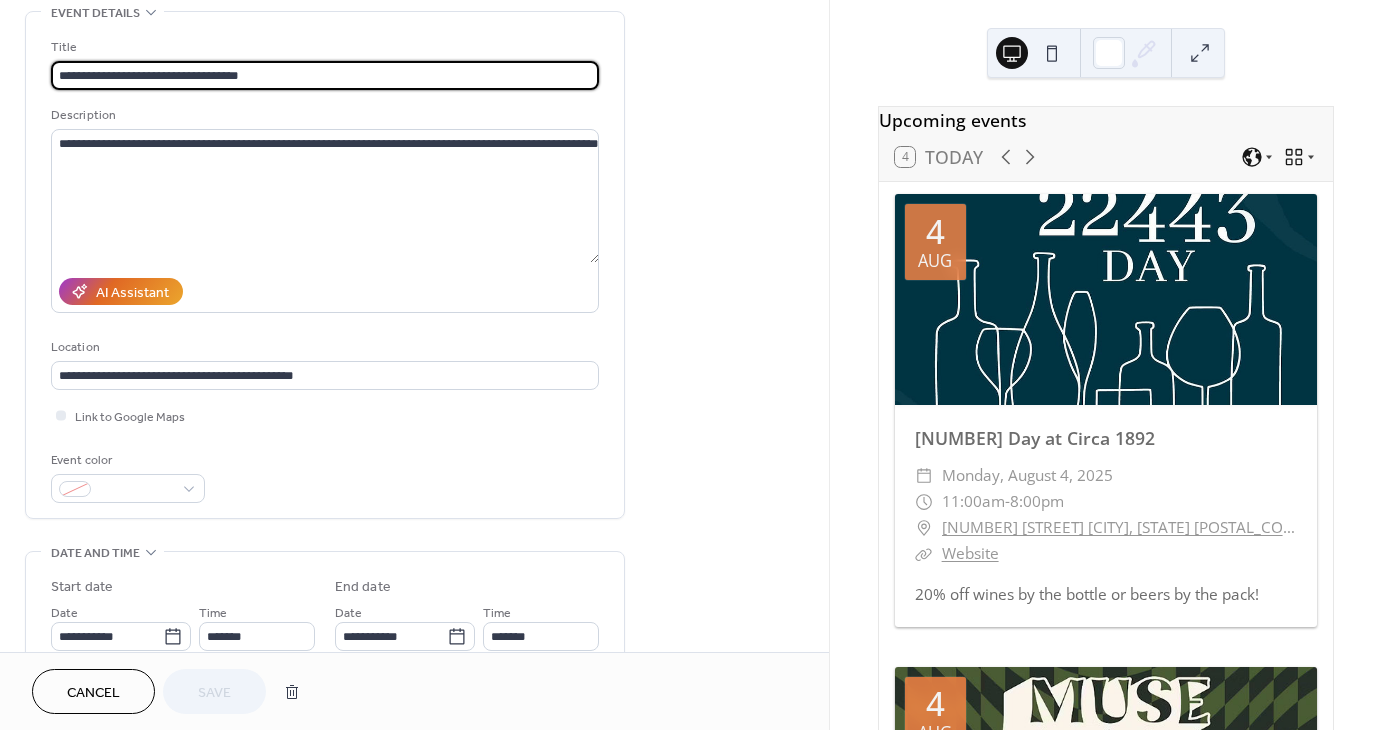 scroll, scrollTop: 0, scrollLeft: 0, axis: both 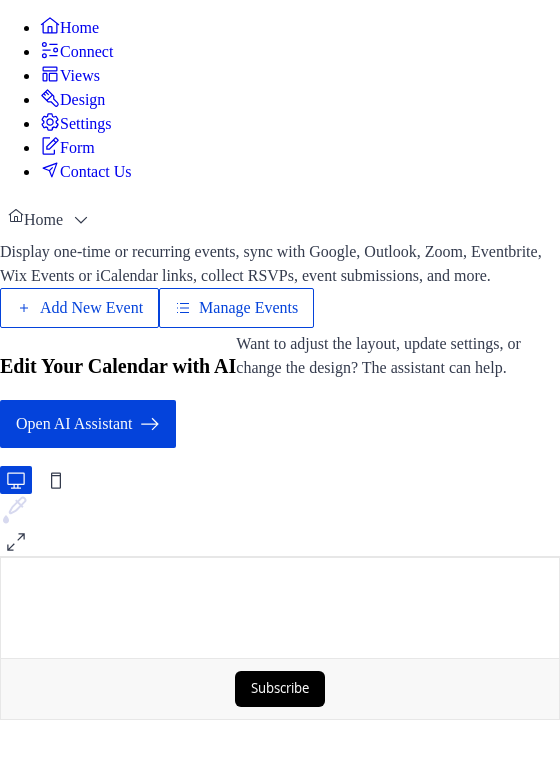 click on "Connect" at bounding box center (86, 52) 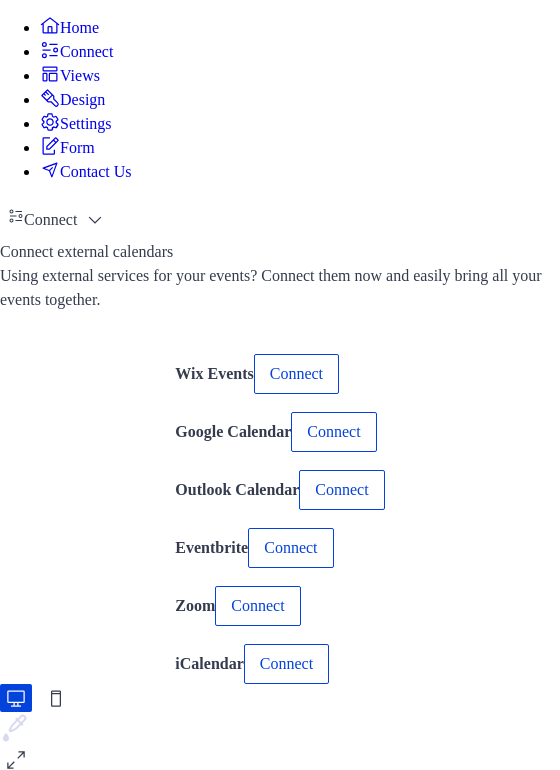 click on "Views" at bounding box center (80, 76) 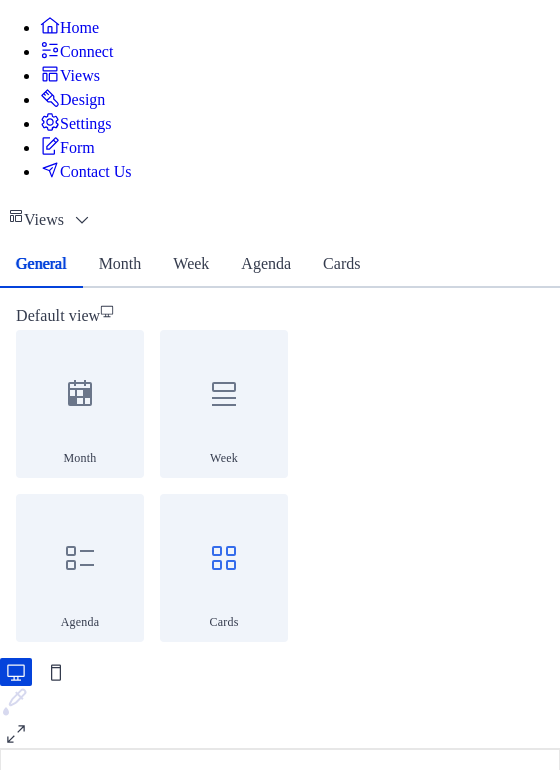click on "Design" at bounding box center [72, 99] 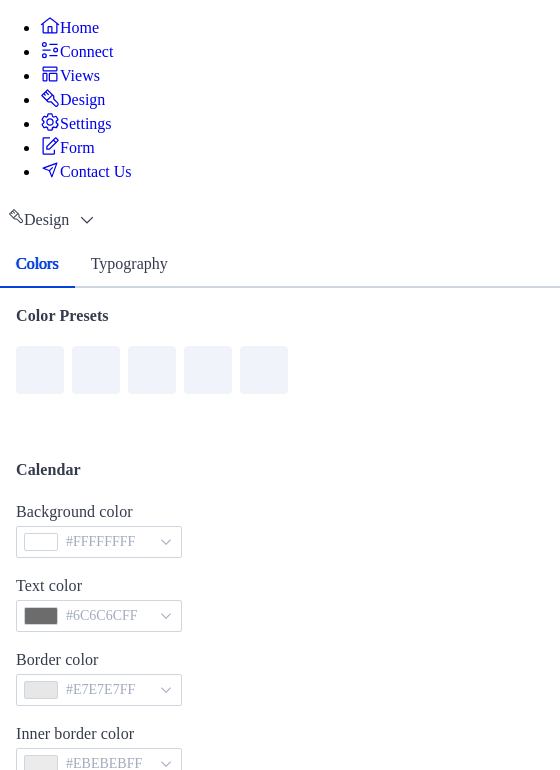 scroll, scrollTop: 400, scrollLeft: 0, axis: vertical 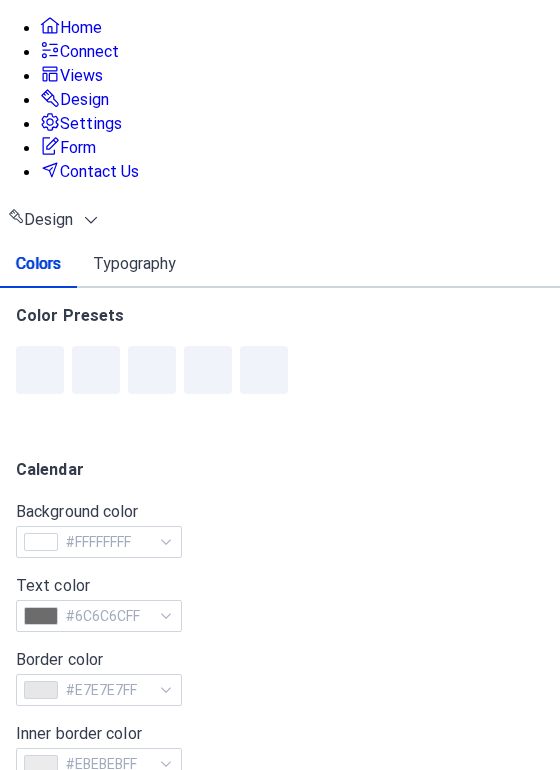 click at bounding box center [41, 912] 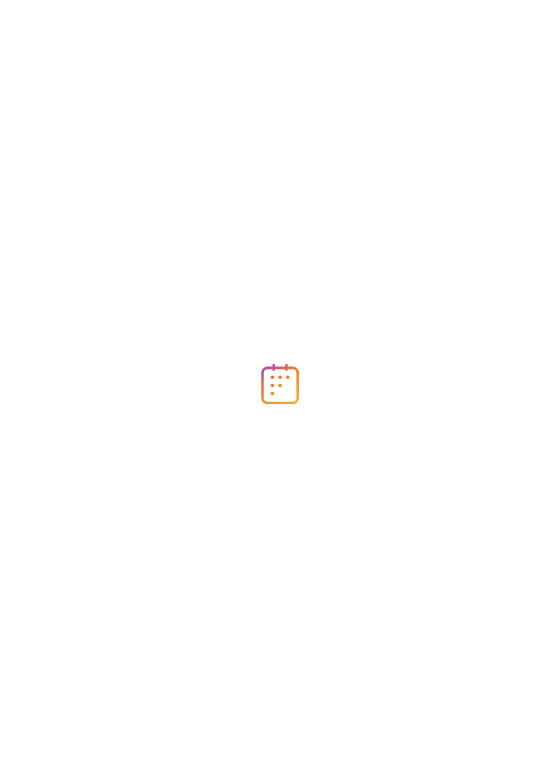 scroll, scrollTop: 0, scrollLeft: 0, axis: both 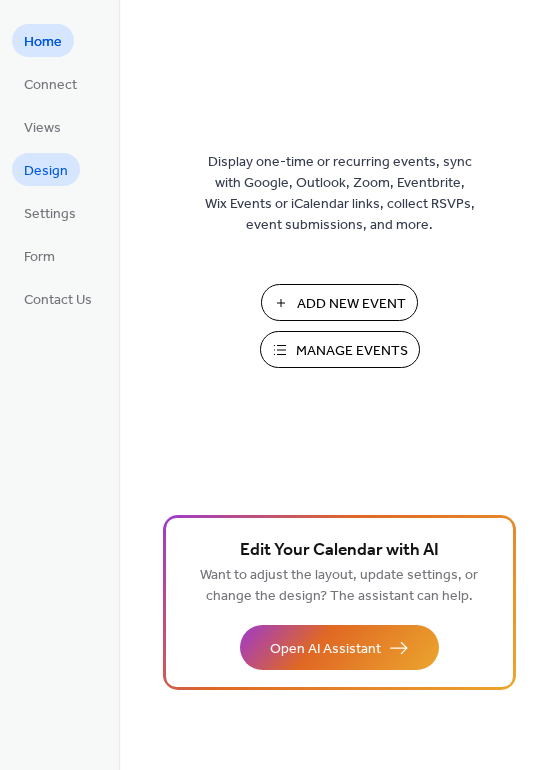 click on "Design" at bounding box center [46, 171] 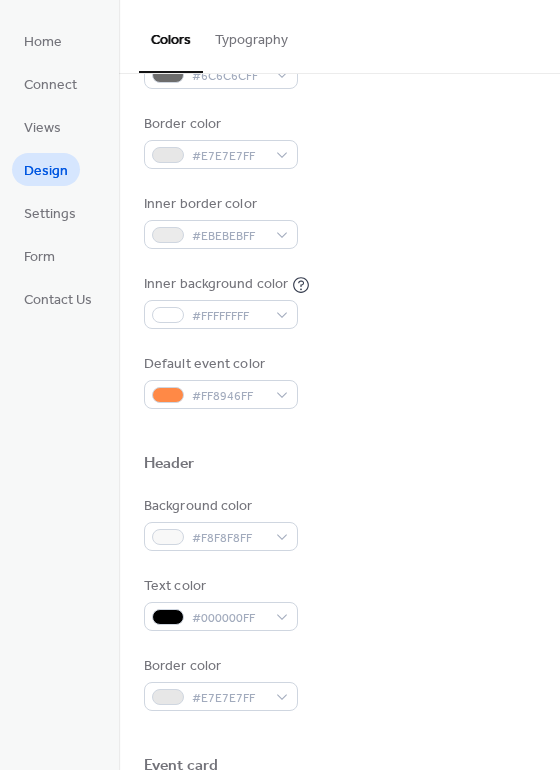 scroll, scrollTop: 400, scrollLeft: 0, axis: vertical 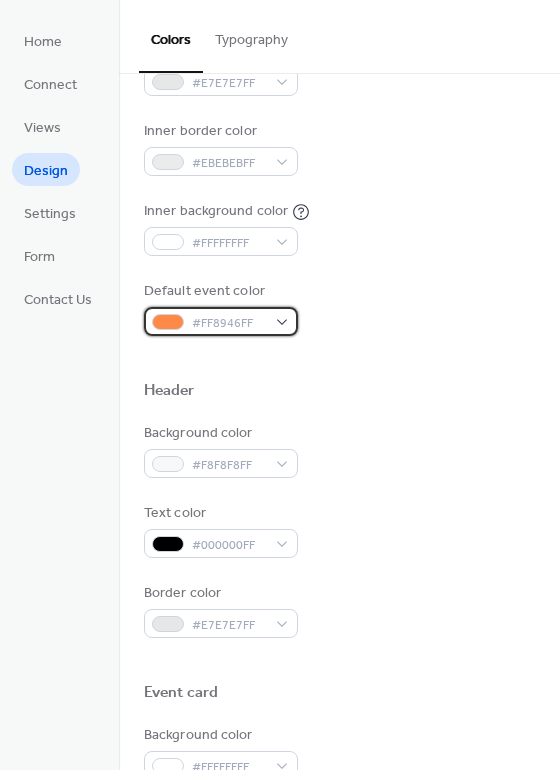click on "#FF8946FF" at bounding box center (229, 323) 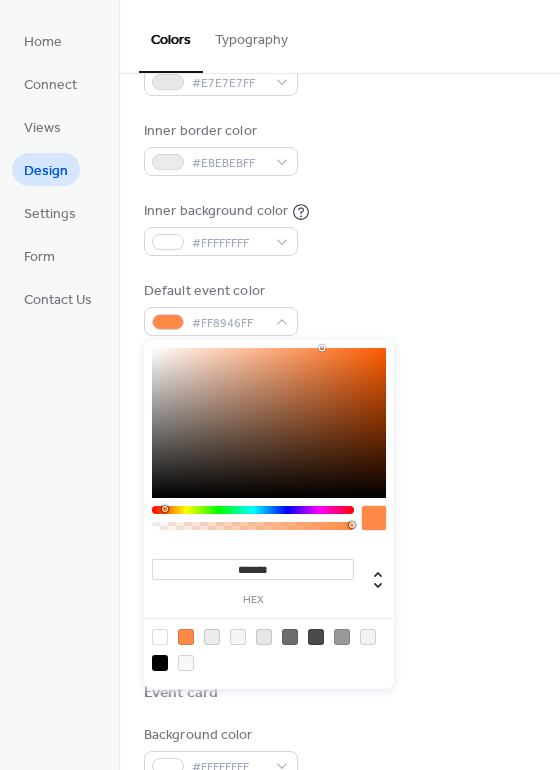 drag, startPoint x: 239, startPoint y: 569, endPoint x: 315, endPoint y: 575, distance: 76.23647 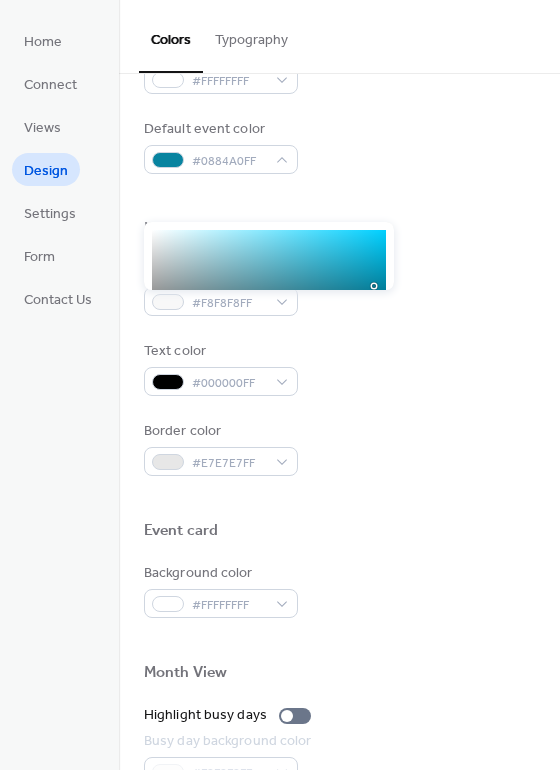 scroll, scrollTop: 455, scrollLeft: 0, axis: vertical 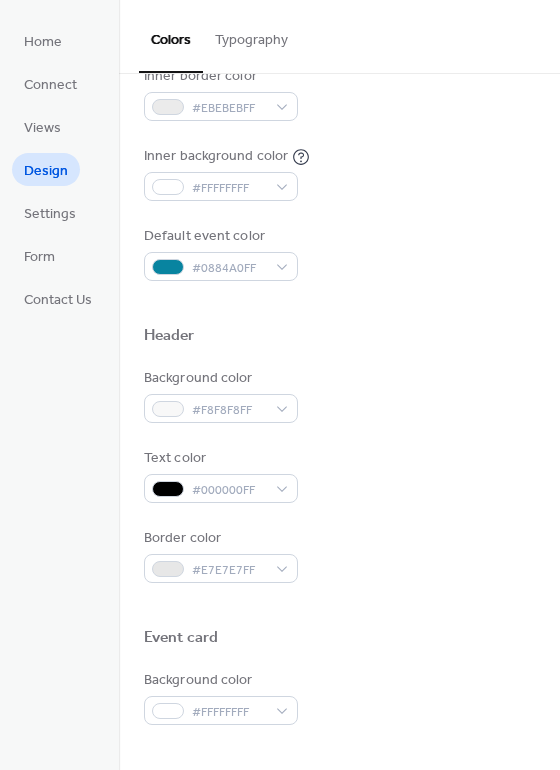 click on "Header" at bounding box center [339, 339] 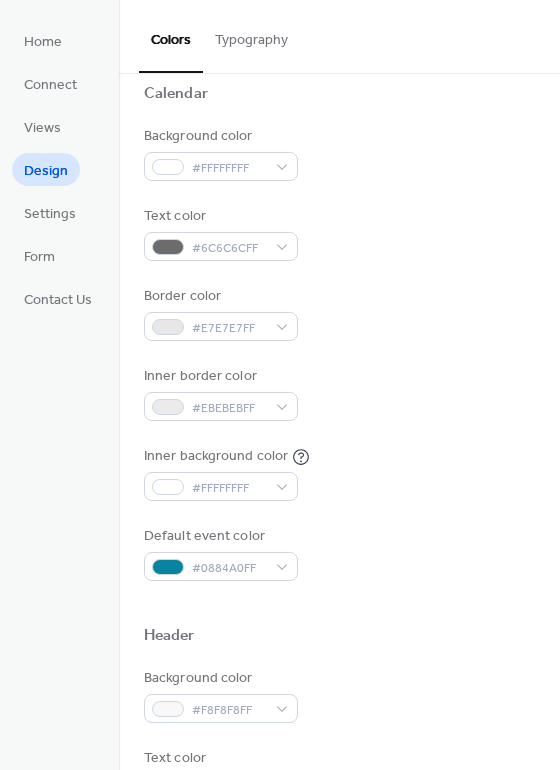 scroll, scrollTop: 55, scrollLeft: 0, axis: vertical 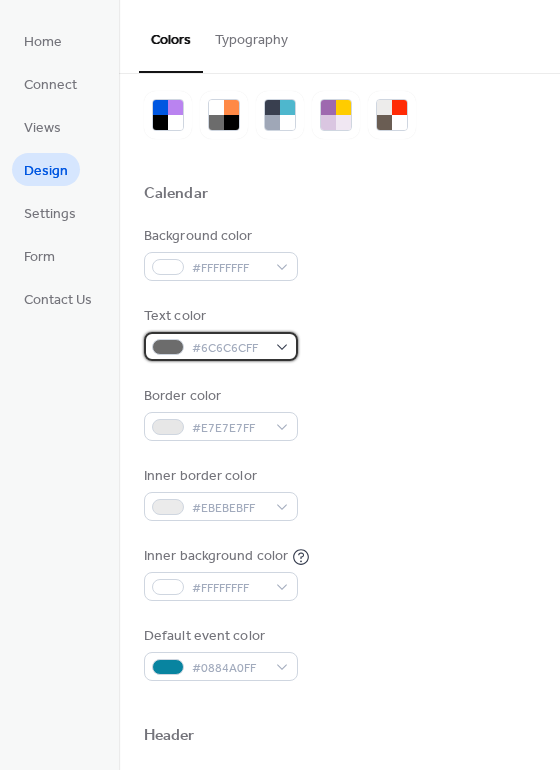 click at bounding box center [168, 347] 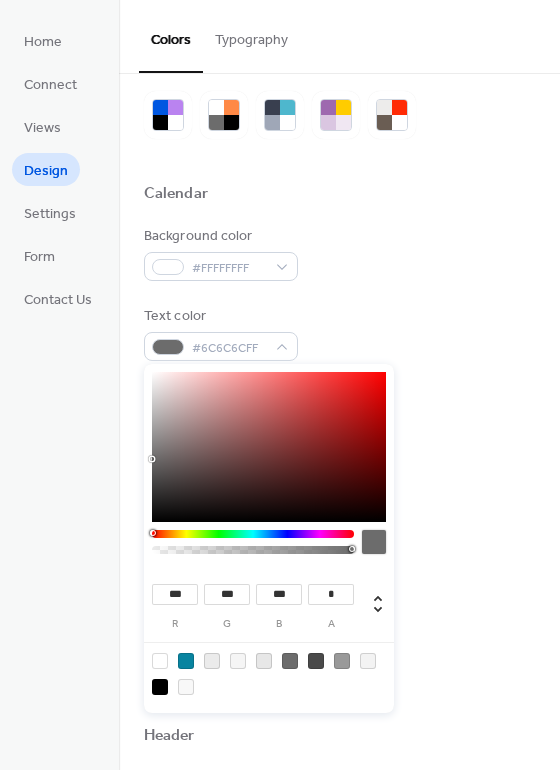 drag, startPoint x: 350, startPoint y: 550, endPoint x: 374, endPoint y: 554, distance: 24.33105 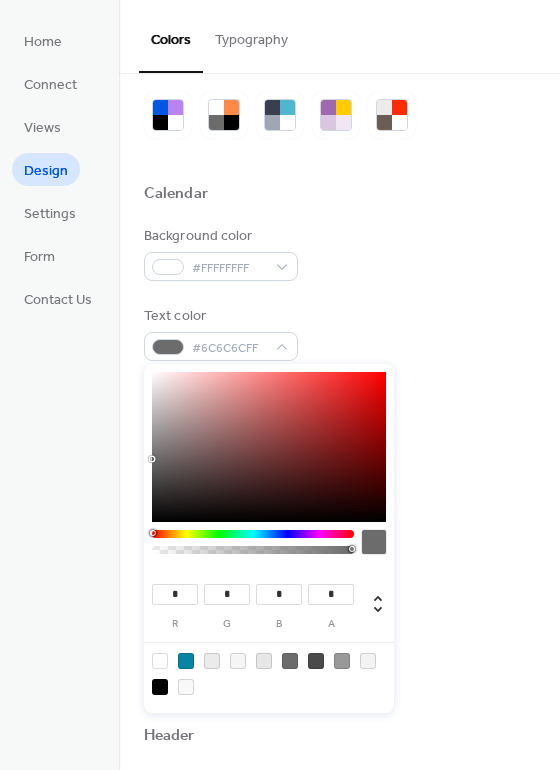 click at bounding box center [269, 447] 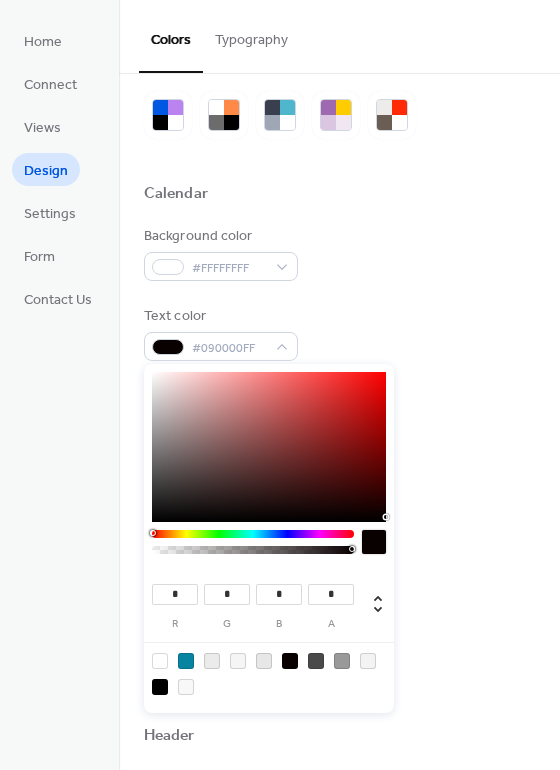 click on "Background color #FFFFFFFF Text color #090000FF Border color #E7E7E7FF Inner border color #EBEBEBFF Inner background color #FFFFFFFF Default event color #0884A0FF" at bounding box center [339, 453] 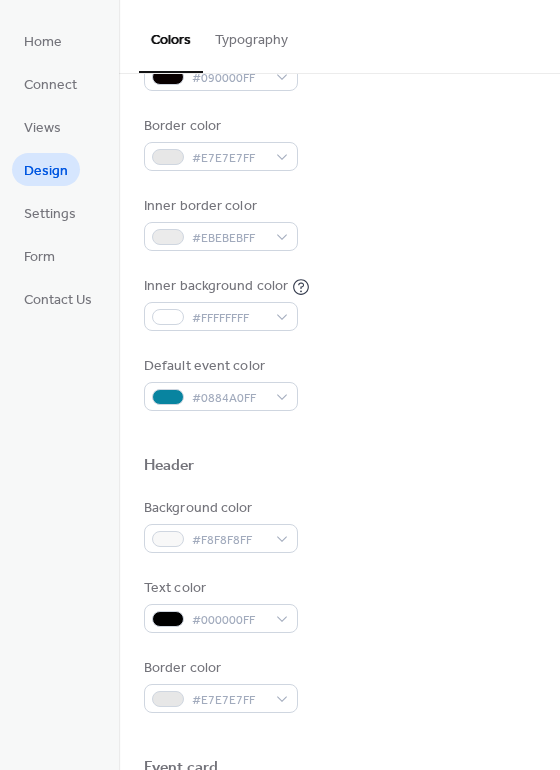 scroll, scrollTop: 355, scrollLeft: 0, axis: vertical 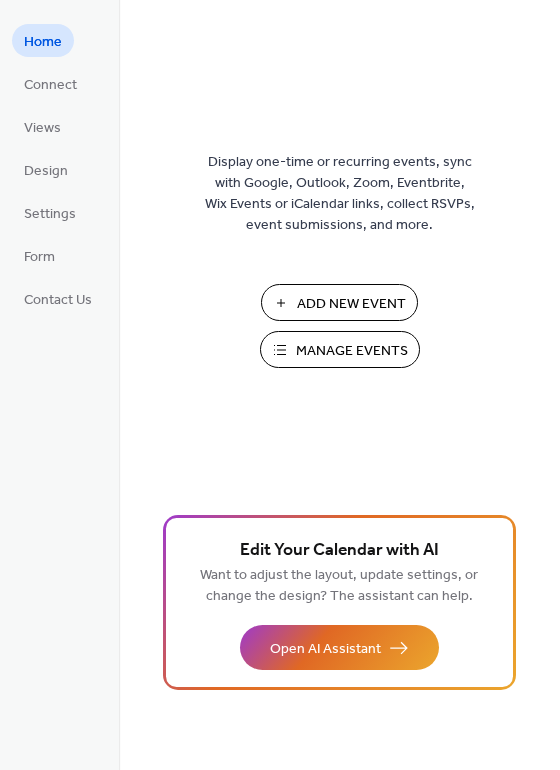 click on "Manage Events" at bounding box center [352, 351] 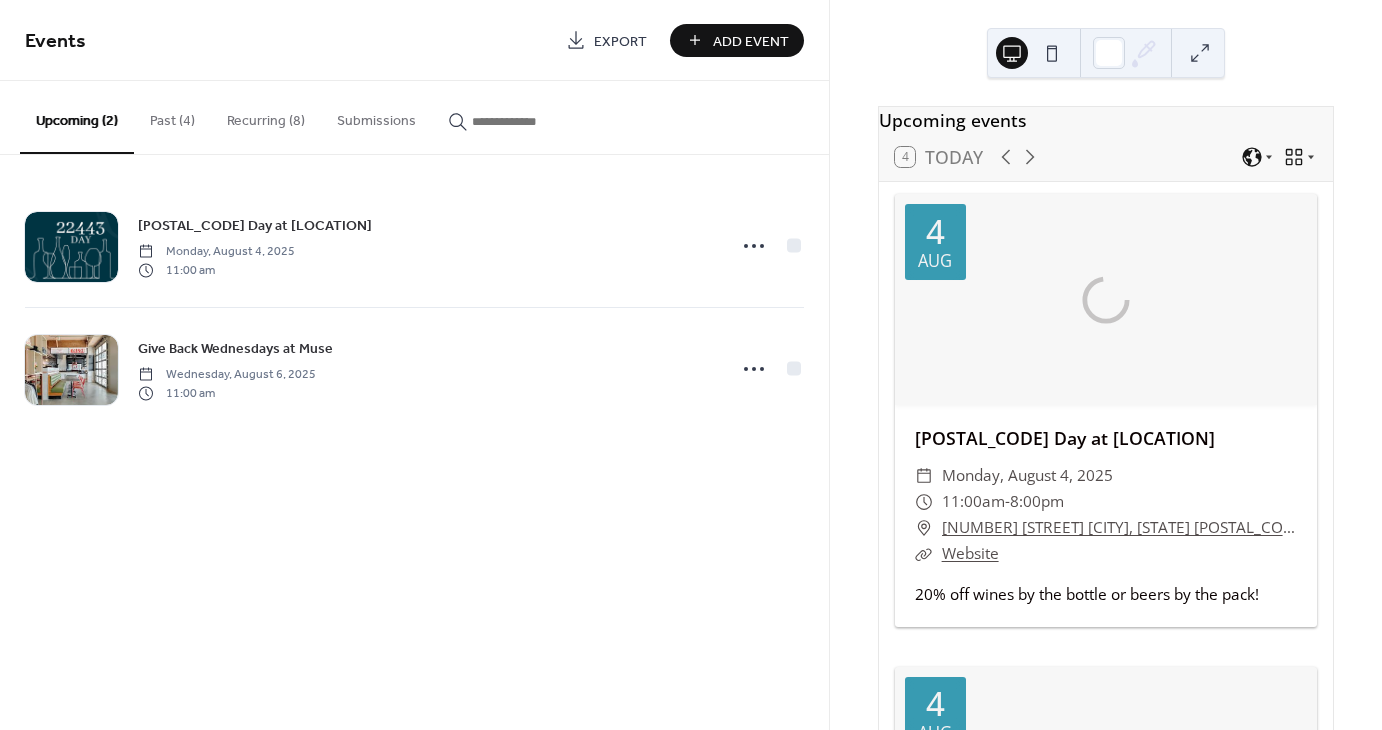 scroll, scrollTop: 0, scrollLeft: 0, axis: both 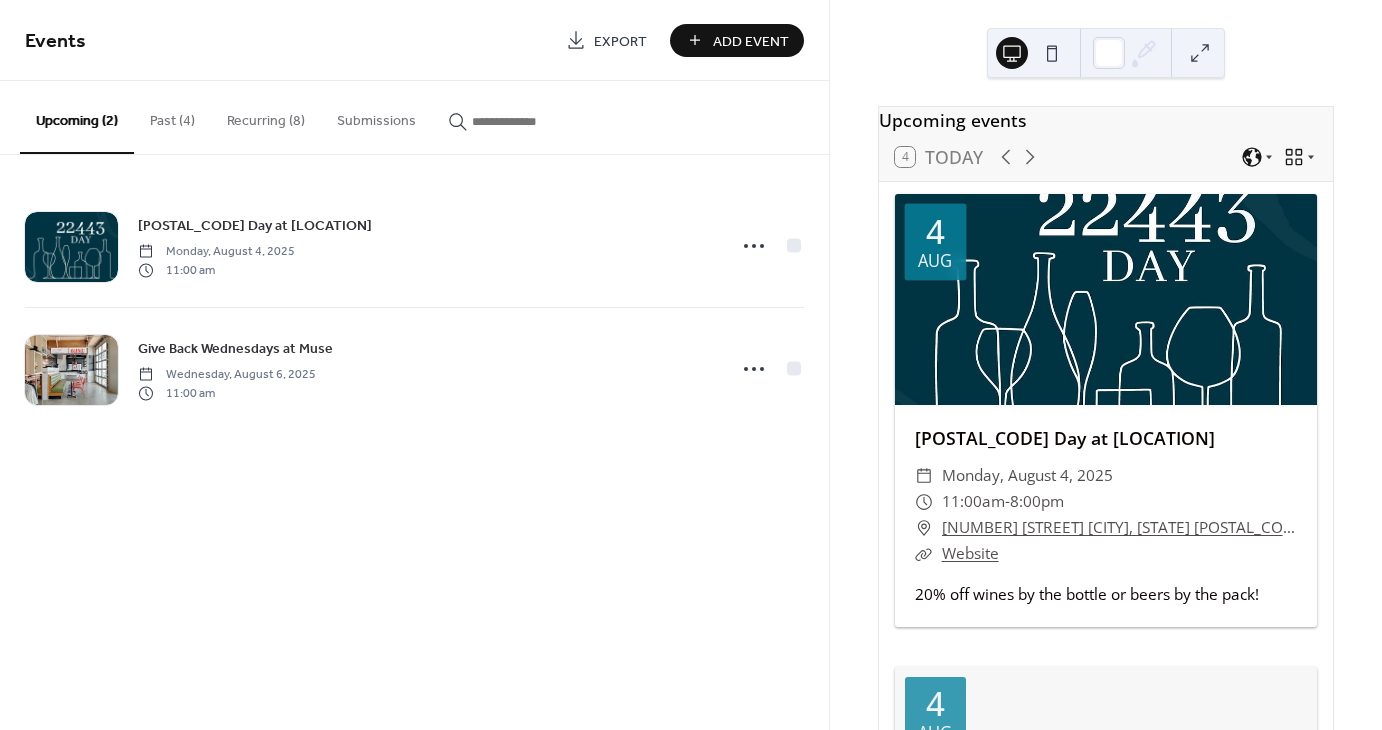 click on "Add Event" at bounding box center [751, 41] 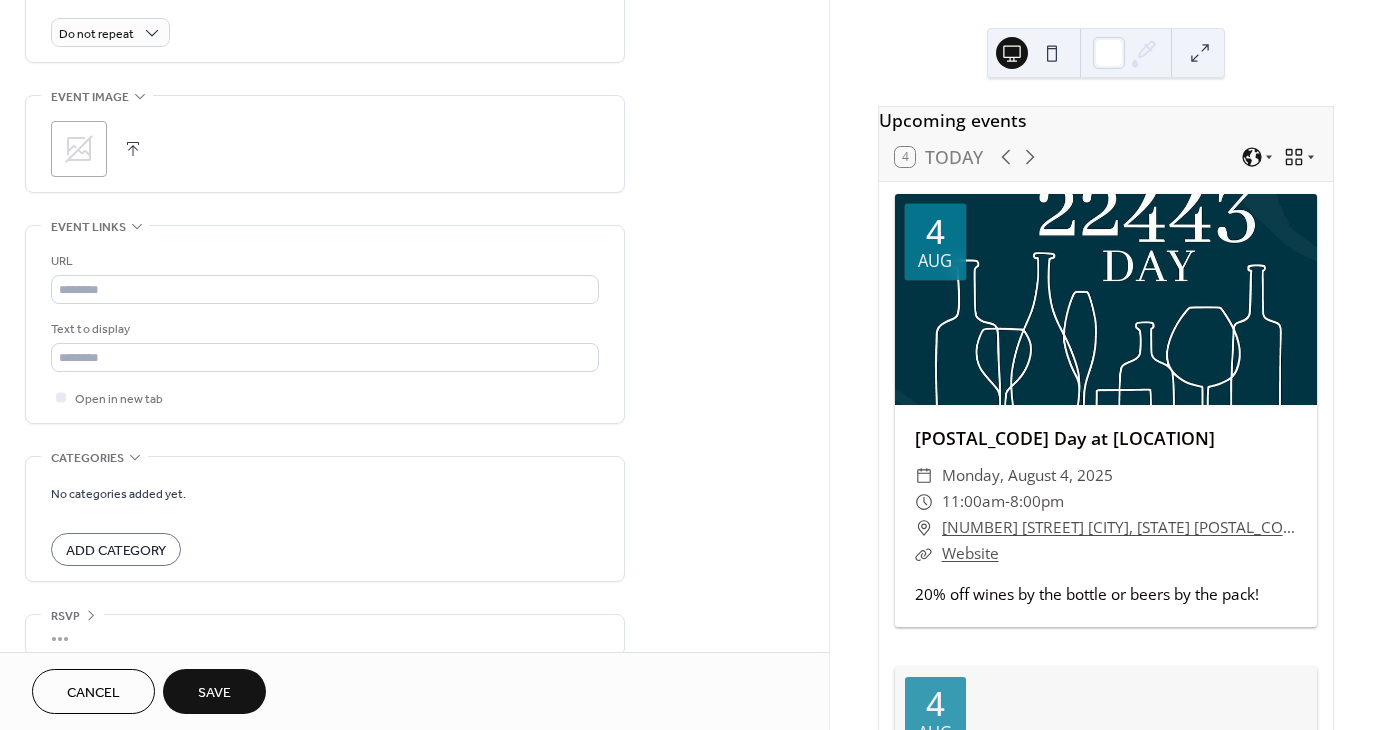scroll, scrollTop: 915, scrollLeft: 0, axis: vertical 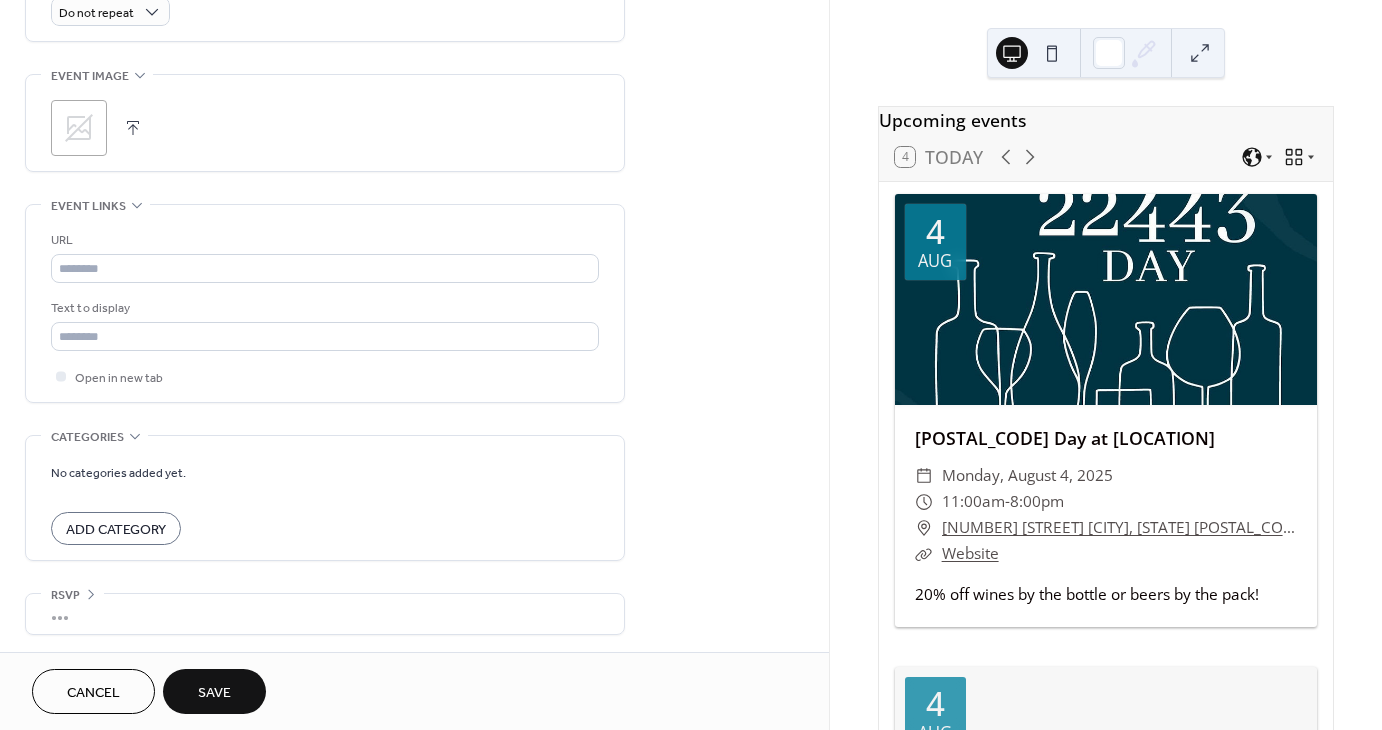 type on "**********" 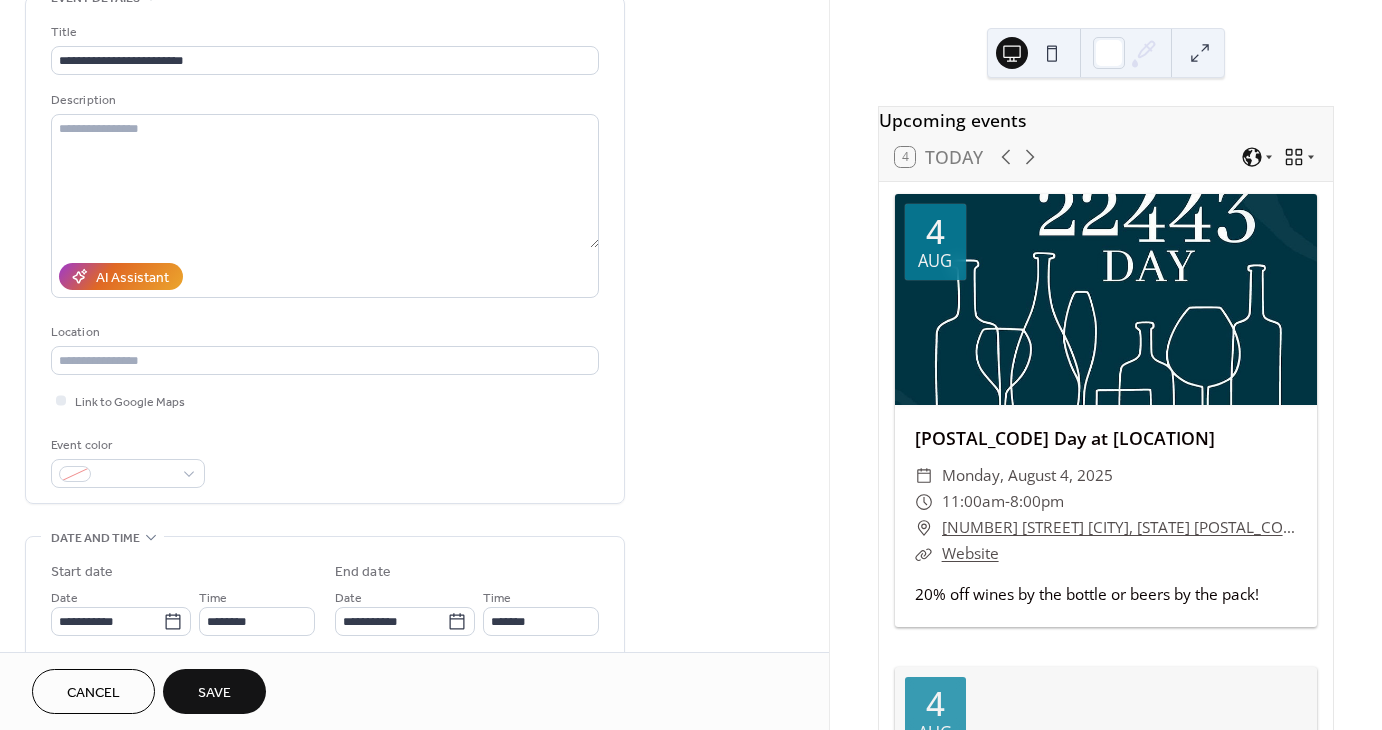 scroll, scrollTop: 0, scrollLeft: 0, axis: both 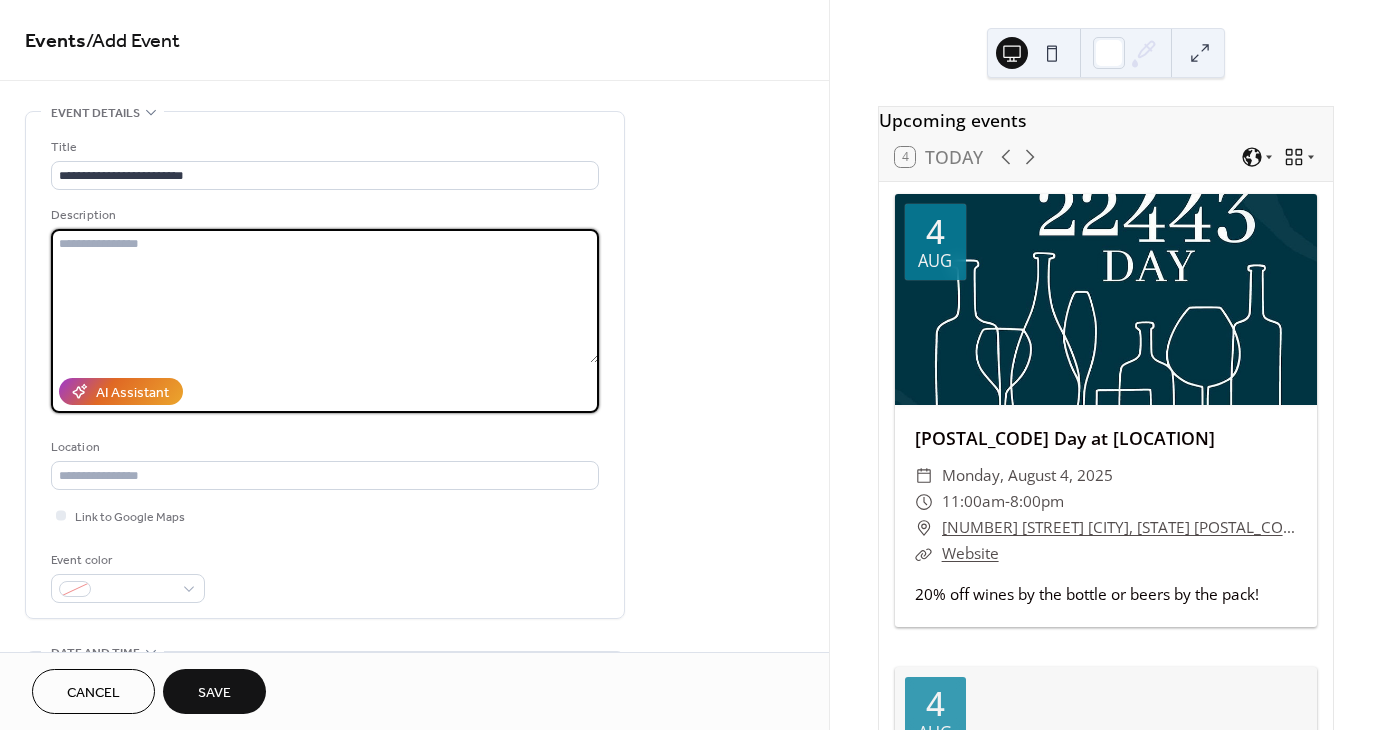 paste on "**********" 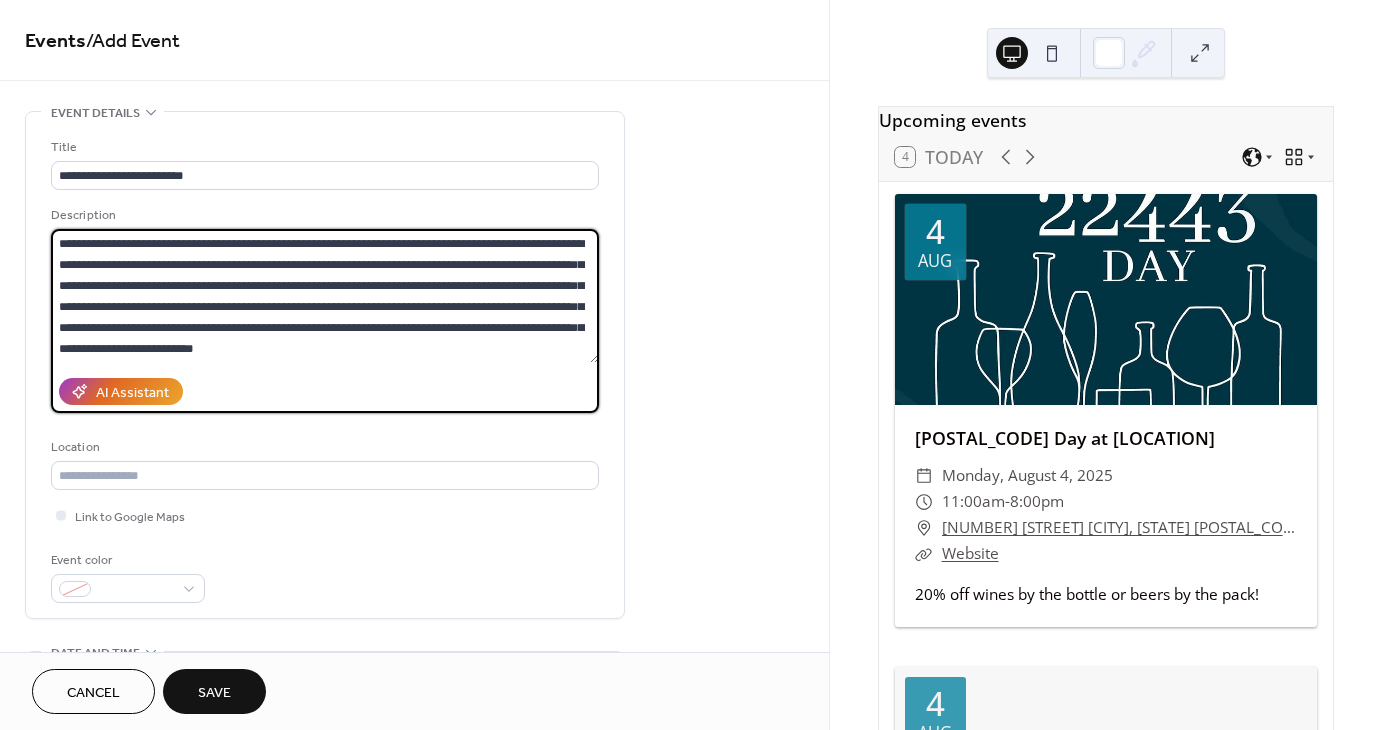 type on "**********" 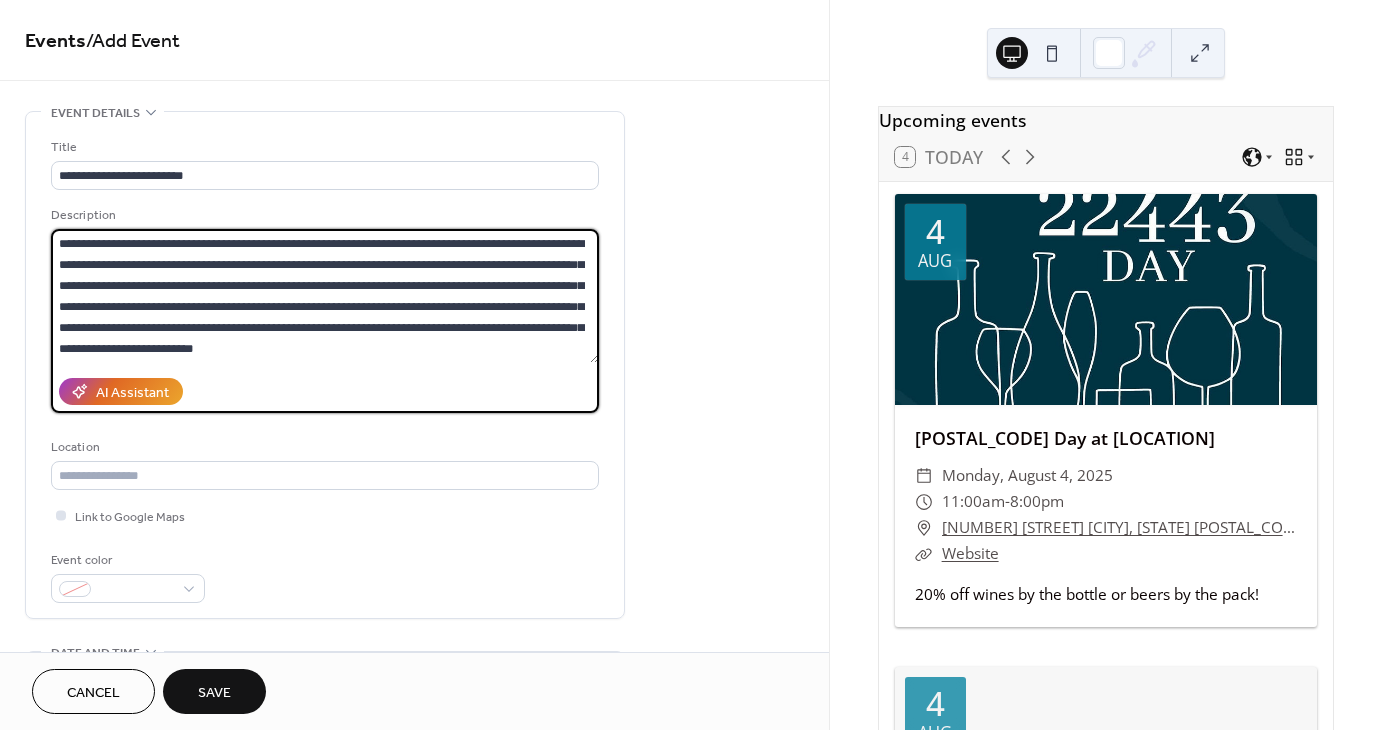 scroll, scrollTop: 300, scrollLeft: 0, axis: vertical 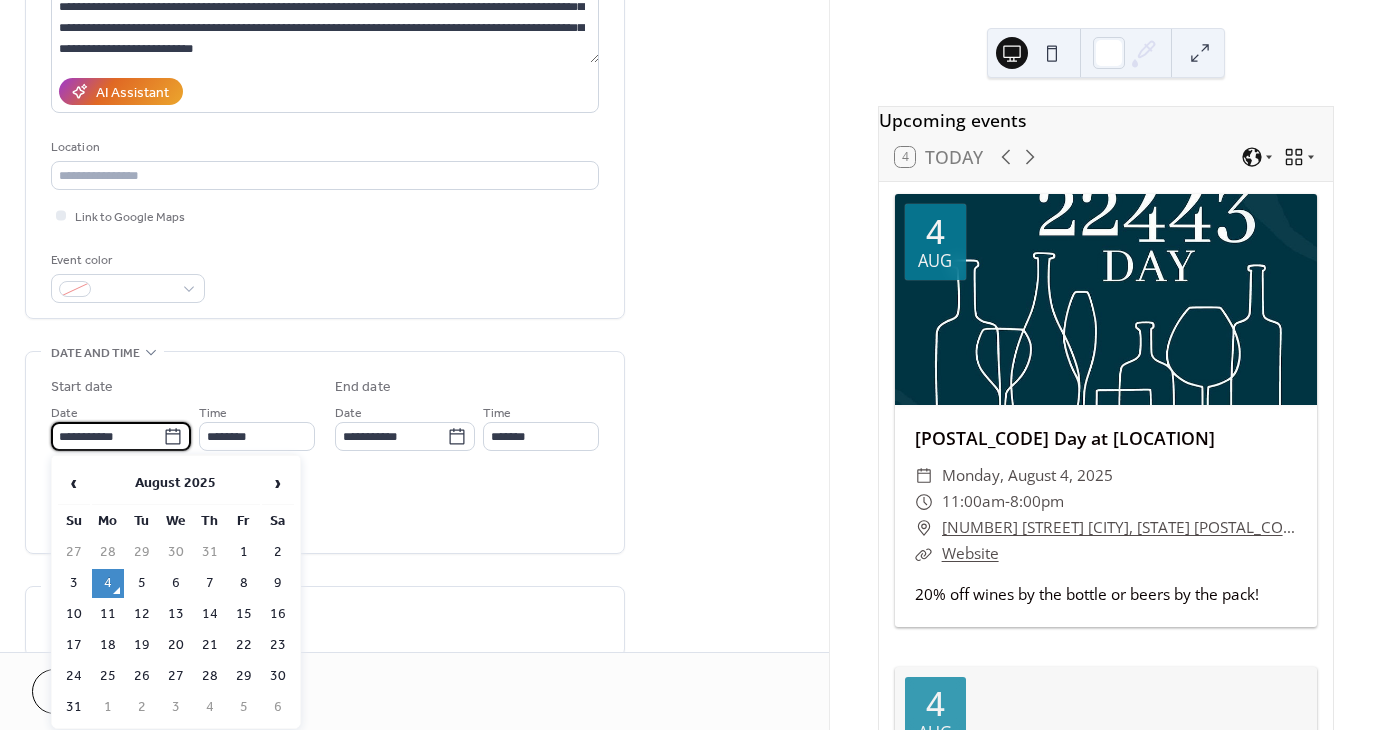 click on "**********" at bounding box center (107, 436) 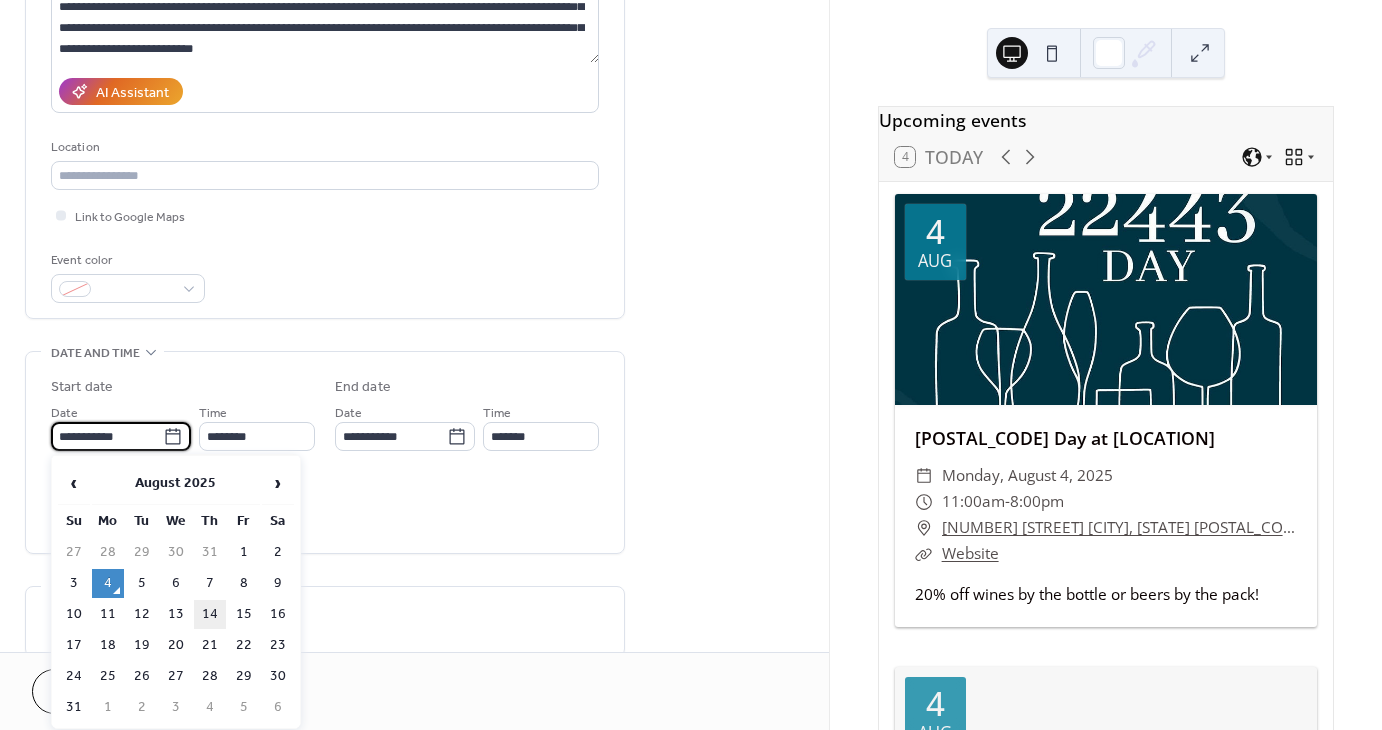 click on "14" at bounding box center [210, 614] 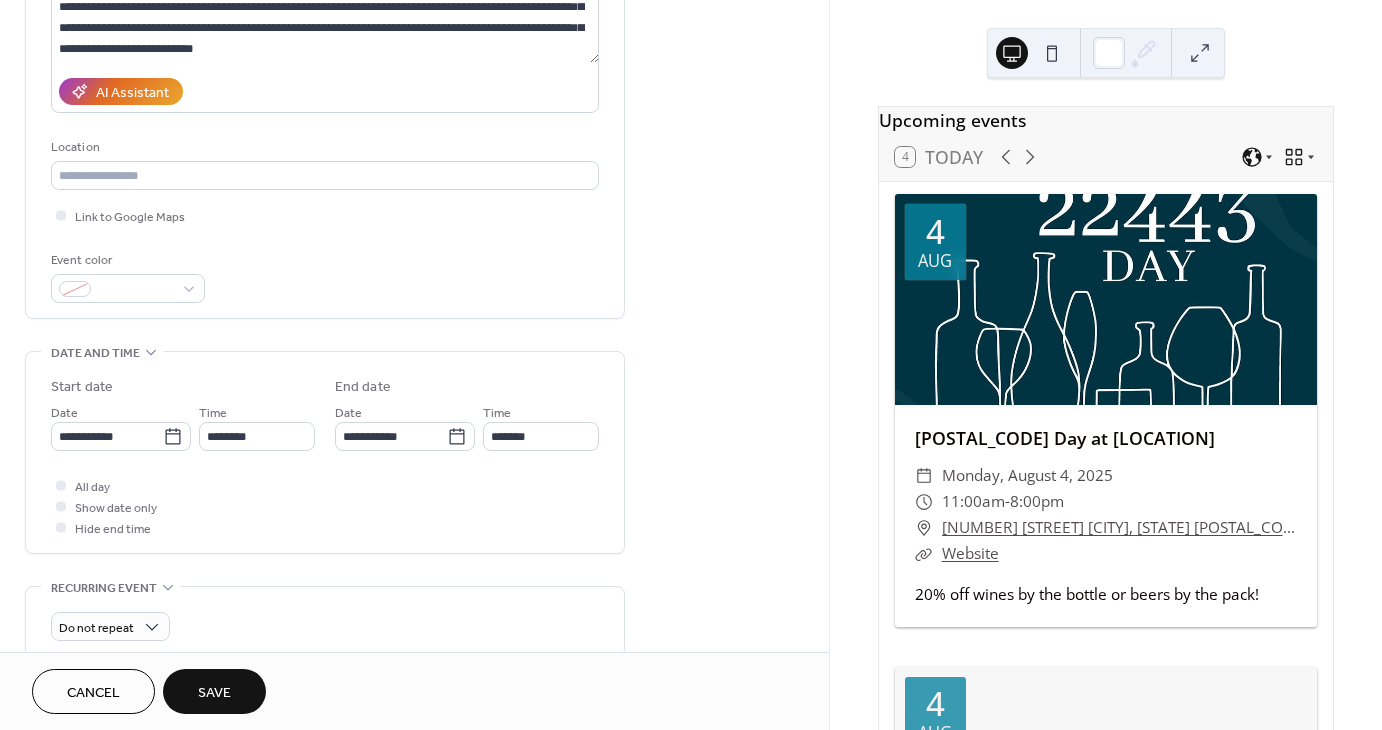 click on "**********" at bounding box center [325, 457] 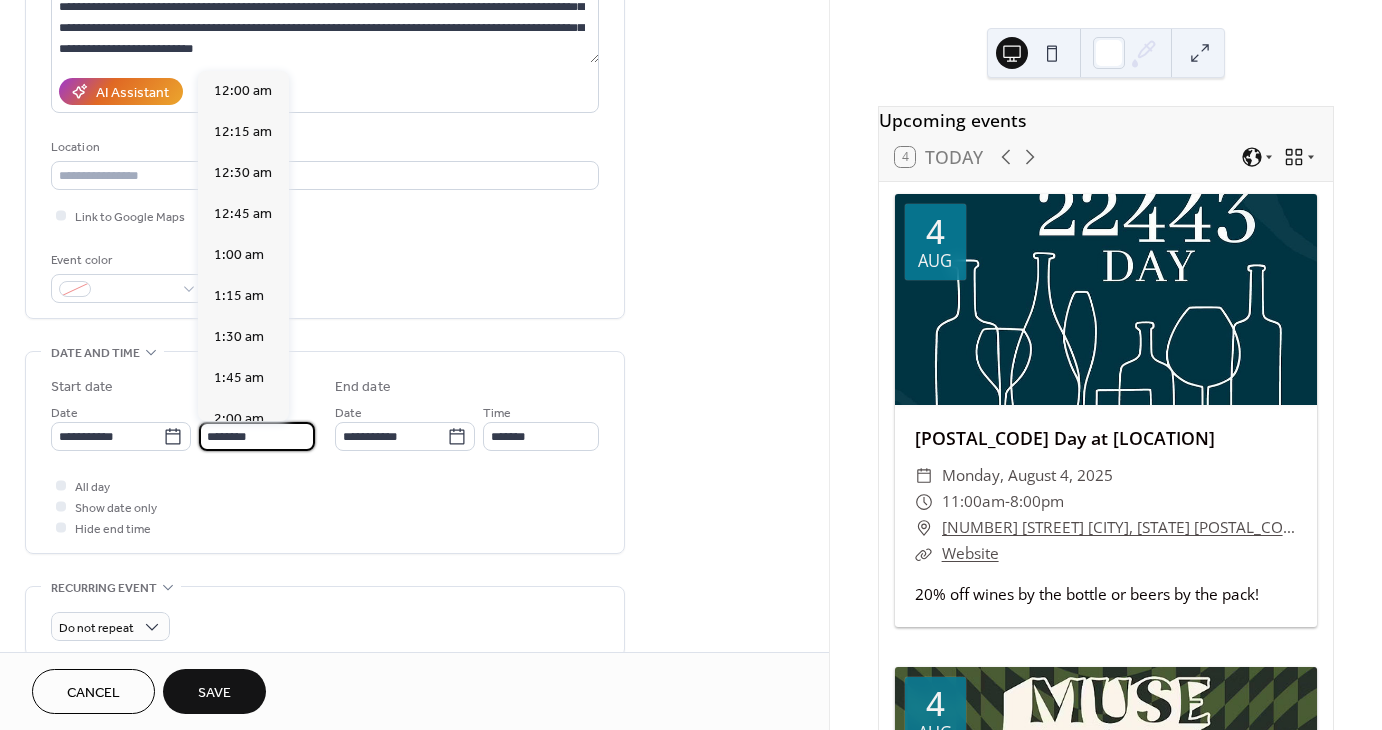 click on "********" at bounding box center [257, 436] 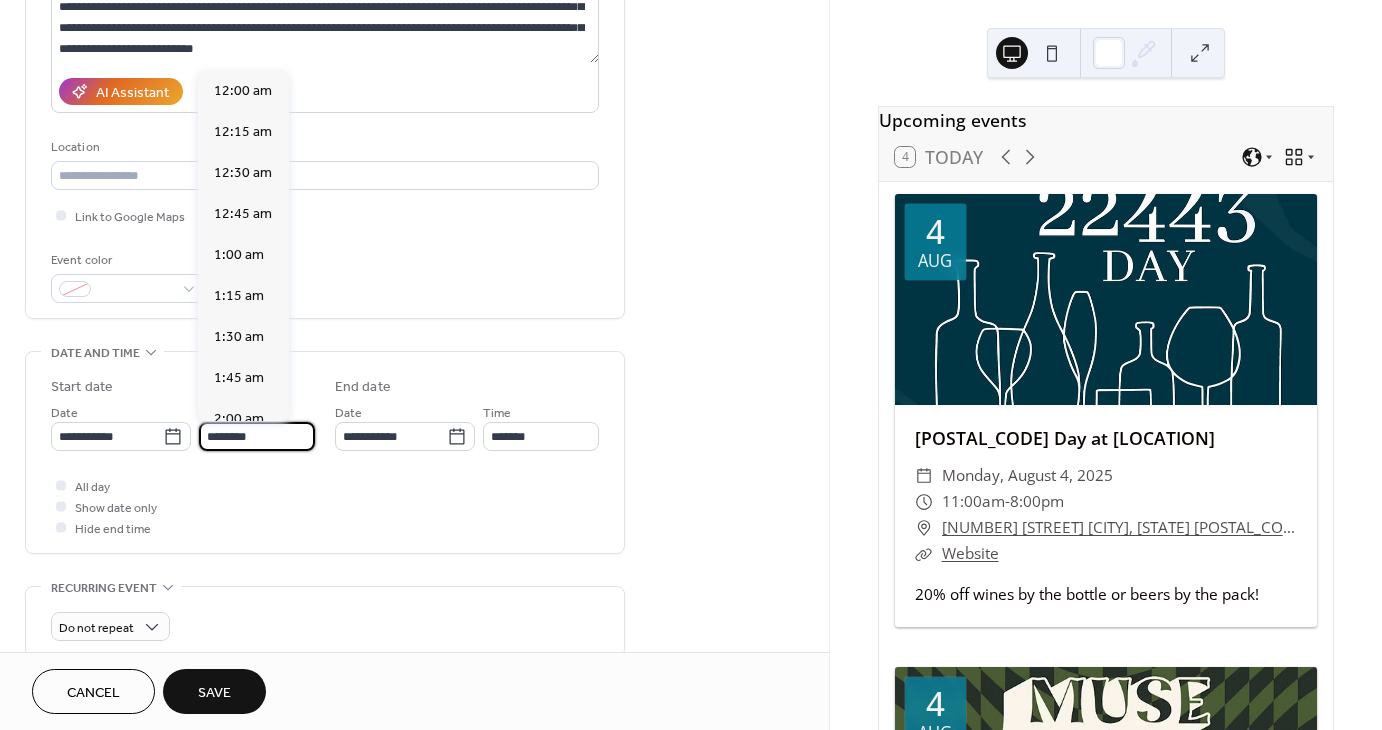 scroll, scrollTop: 1948, scrollLeft: 0, axis: vertical 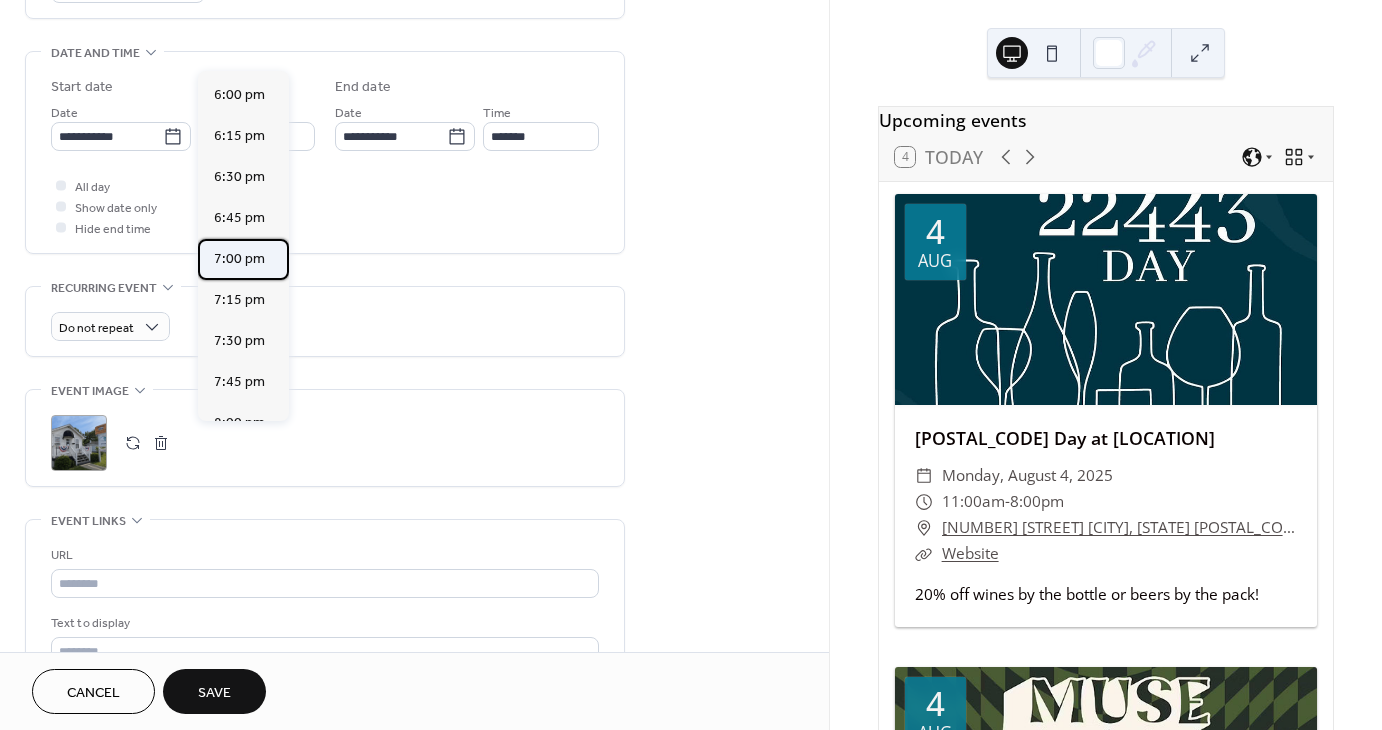 click on "7:00 pm" at bounding box center [239, 259] 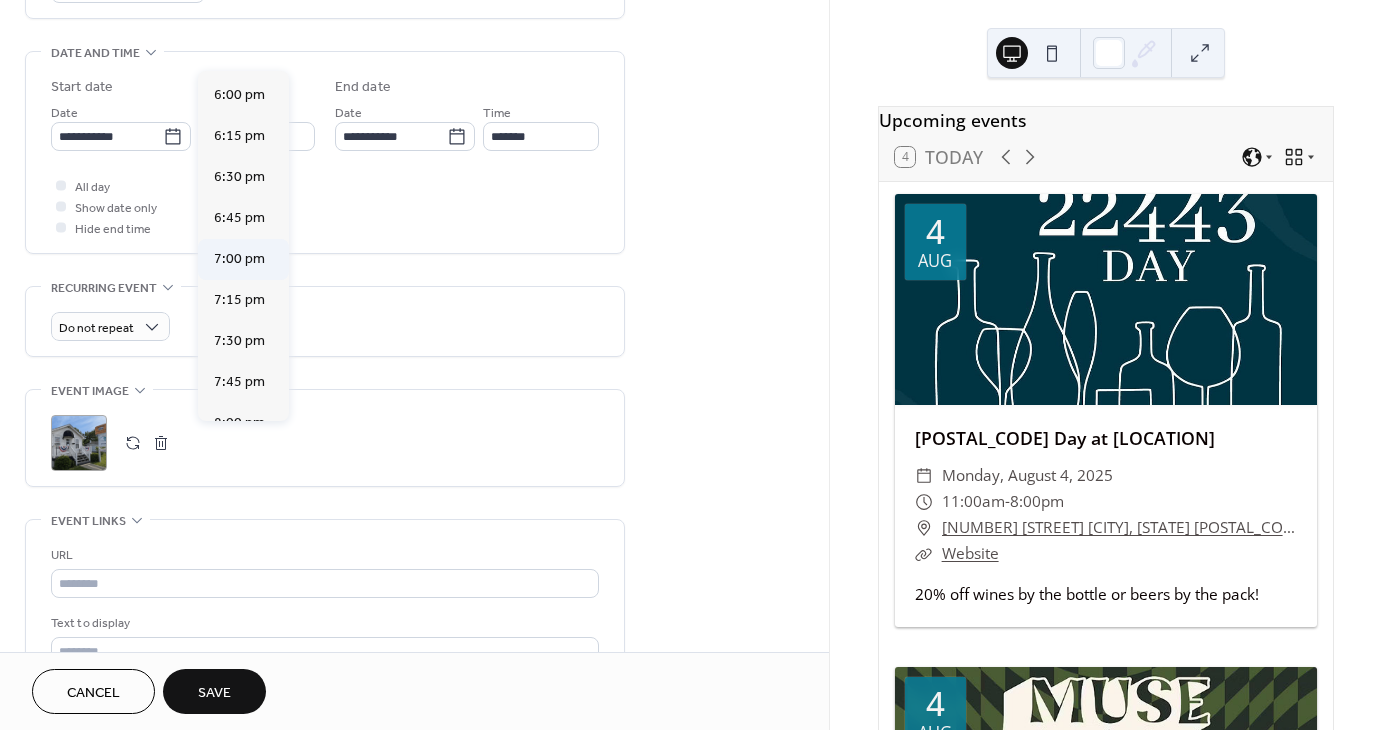type on "*******" 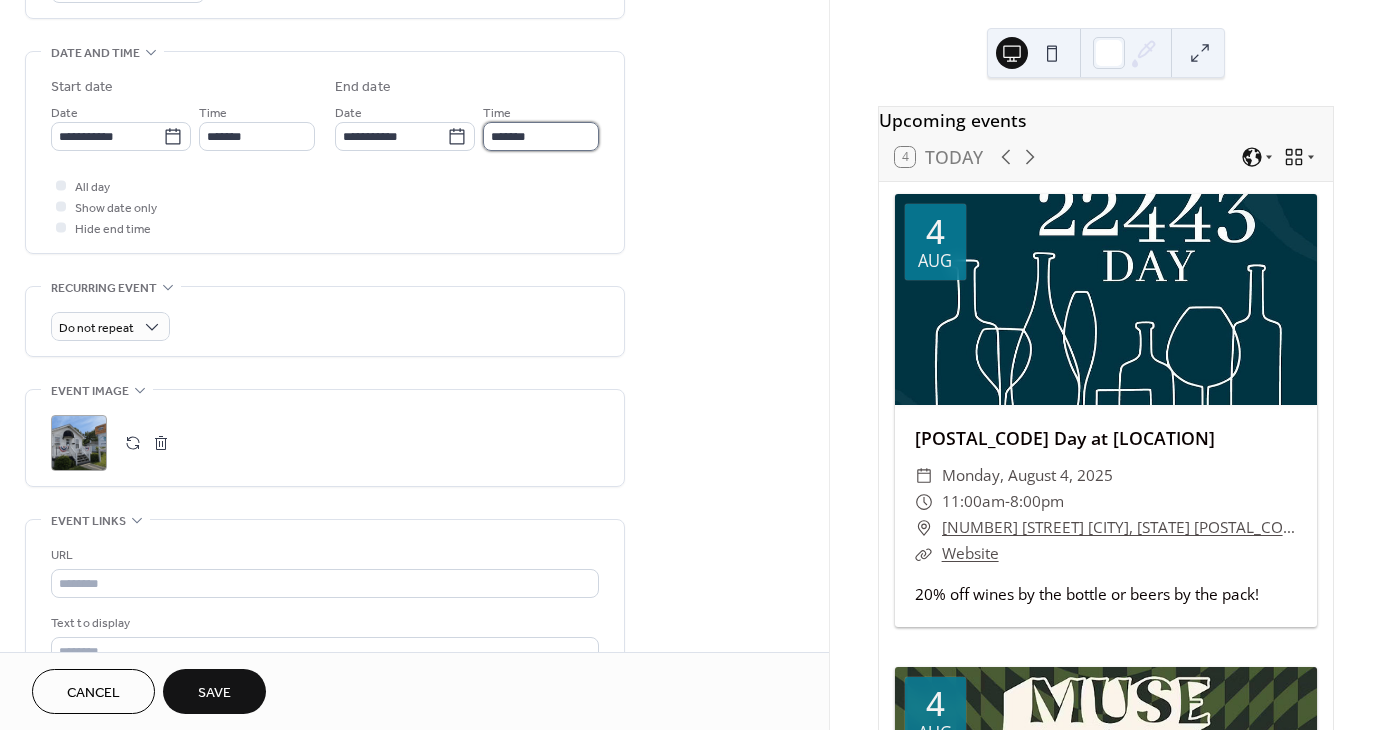 click on "*******" at bounding box center (541, 136) 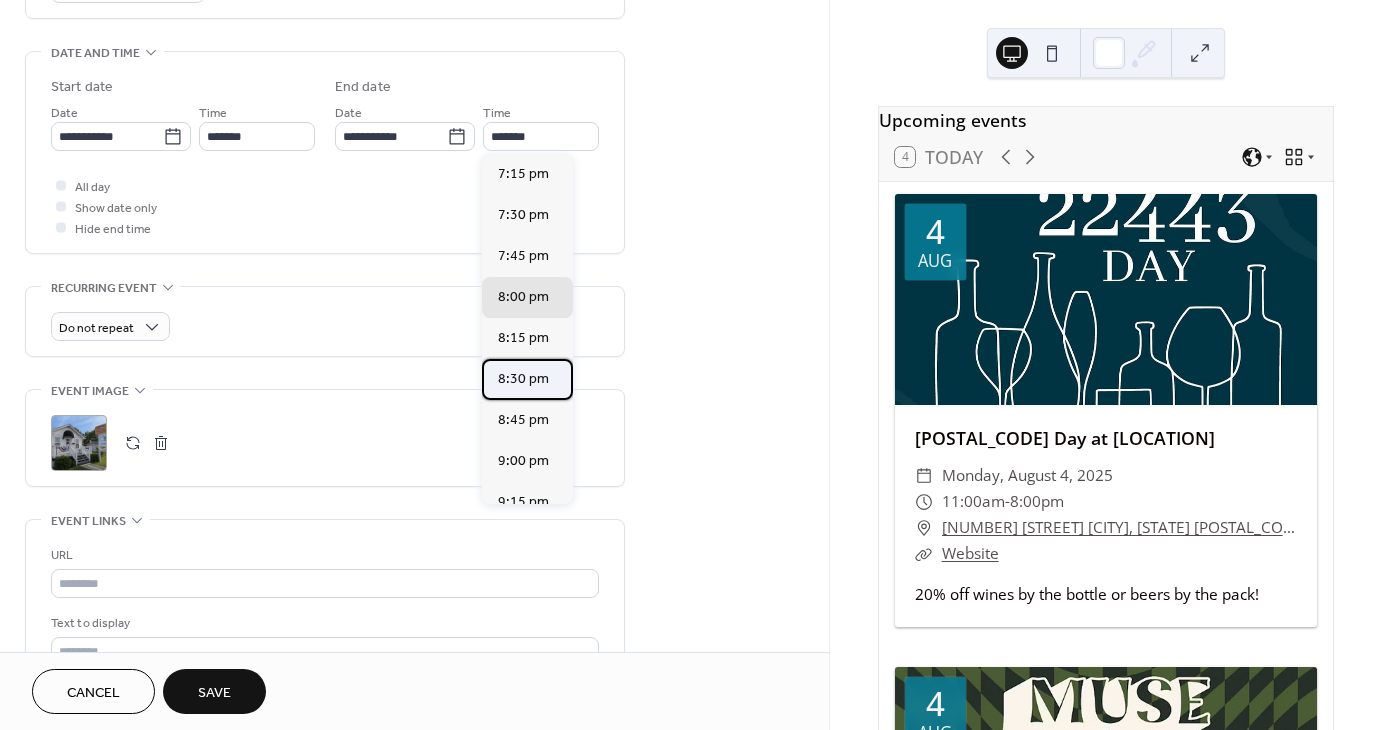 click on "8:30 pm" at bounding box center (523, 379) 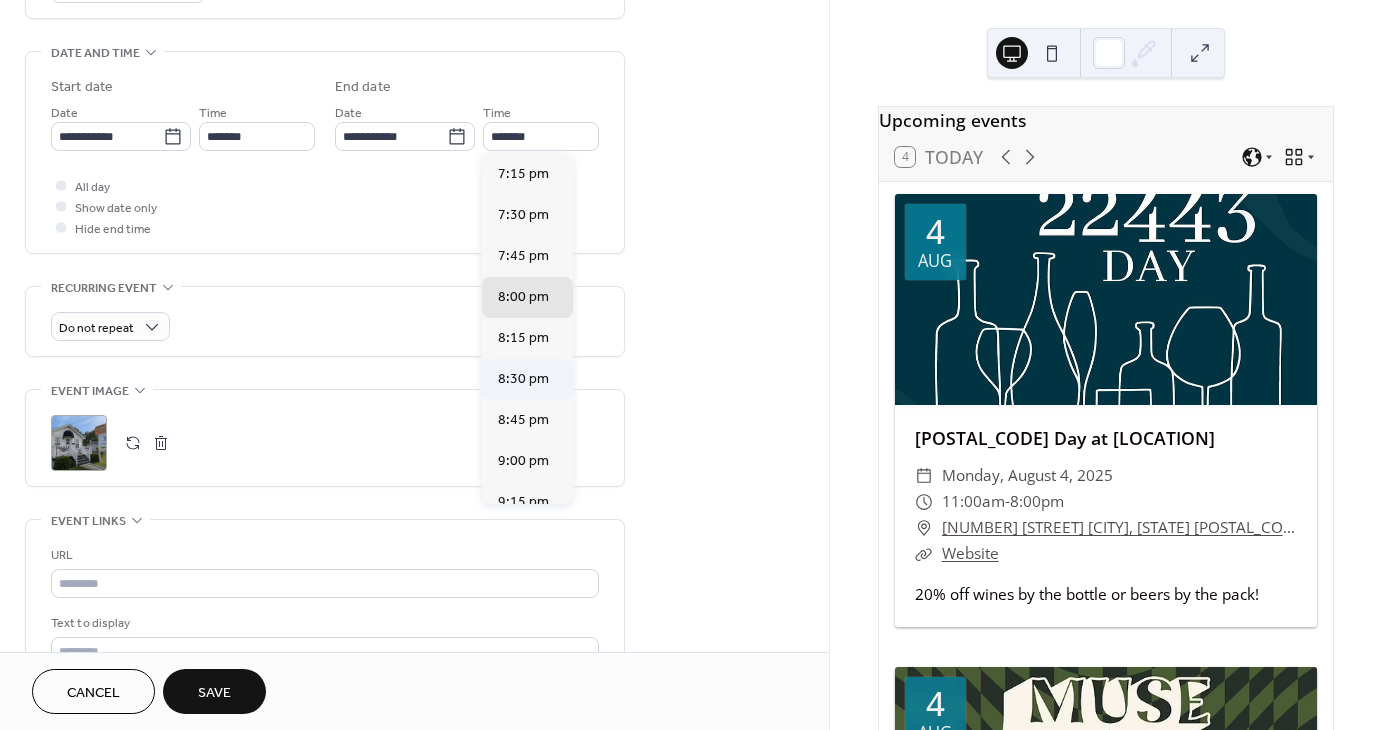 type on "*******" 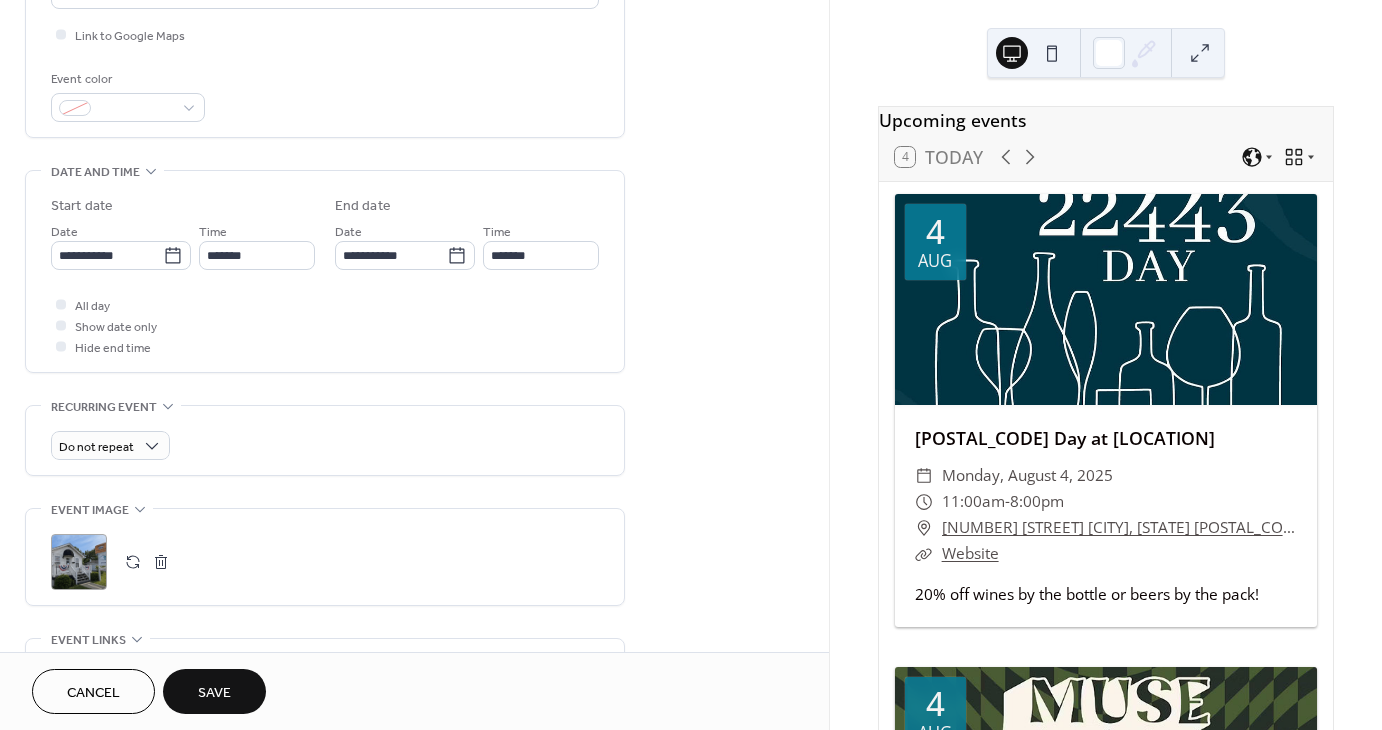 scroll, scrollTop: 300, scrollLeft: 0, axis: vertical 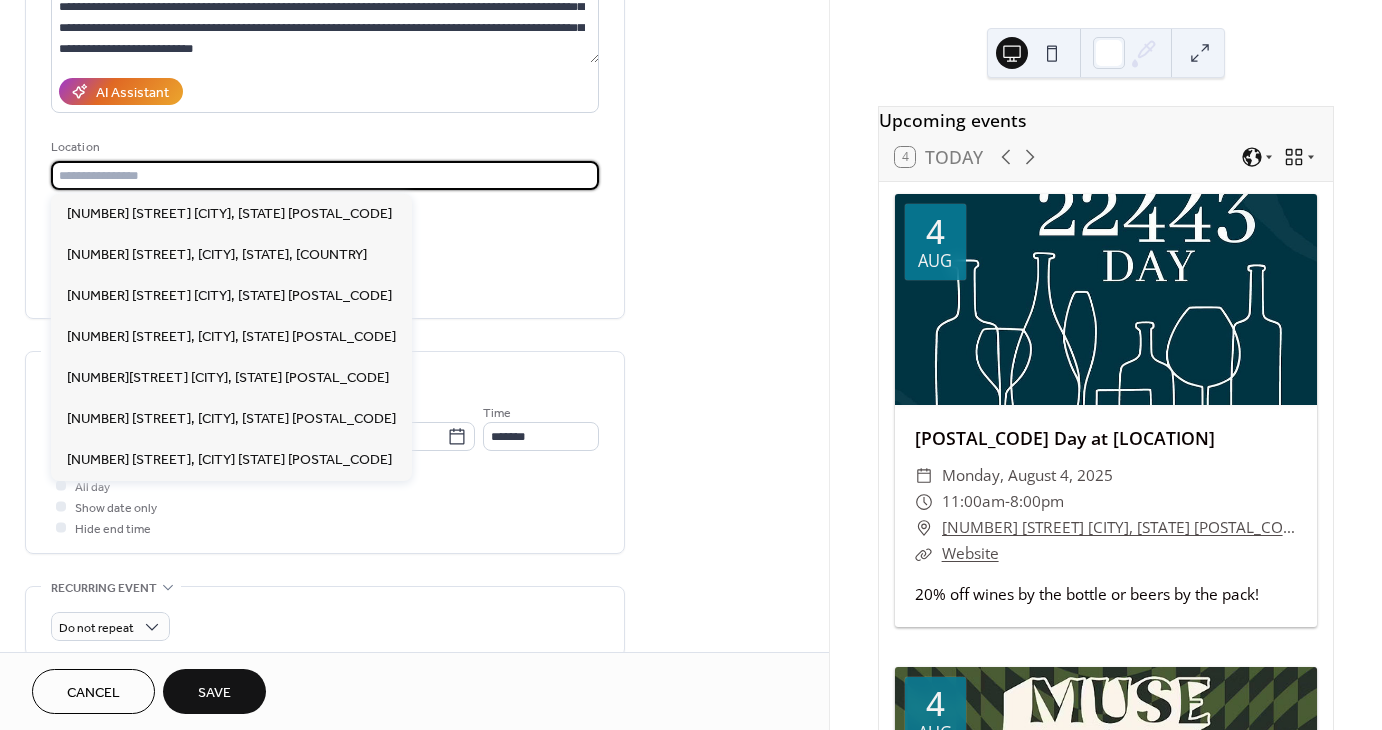 paste on "**********" 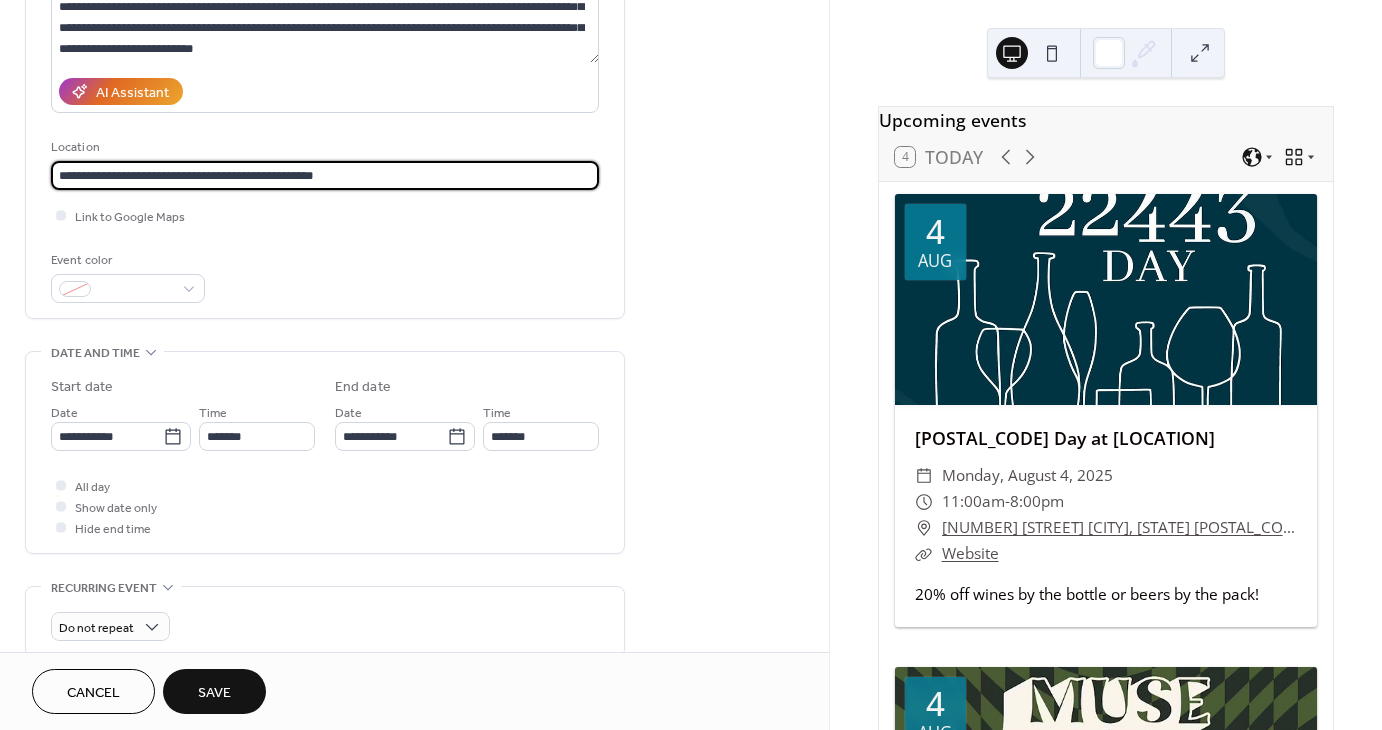 drag, startPoint x: 253, startPoint y: 174, endPoint x: 399, endPoint y: 167, distance: 146.16771 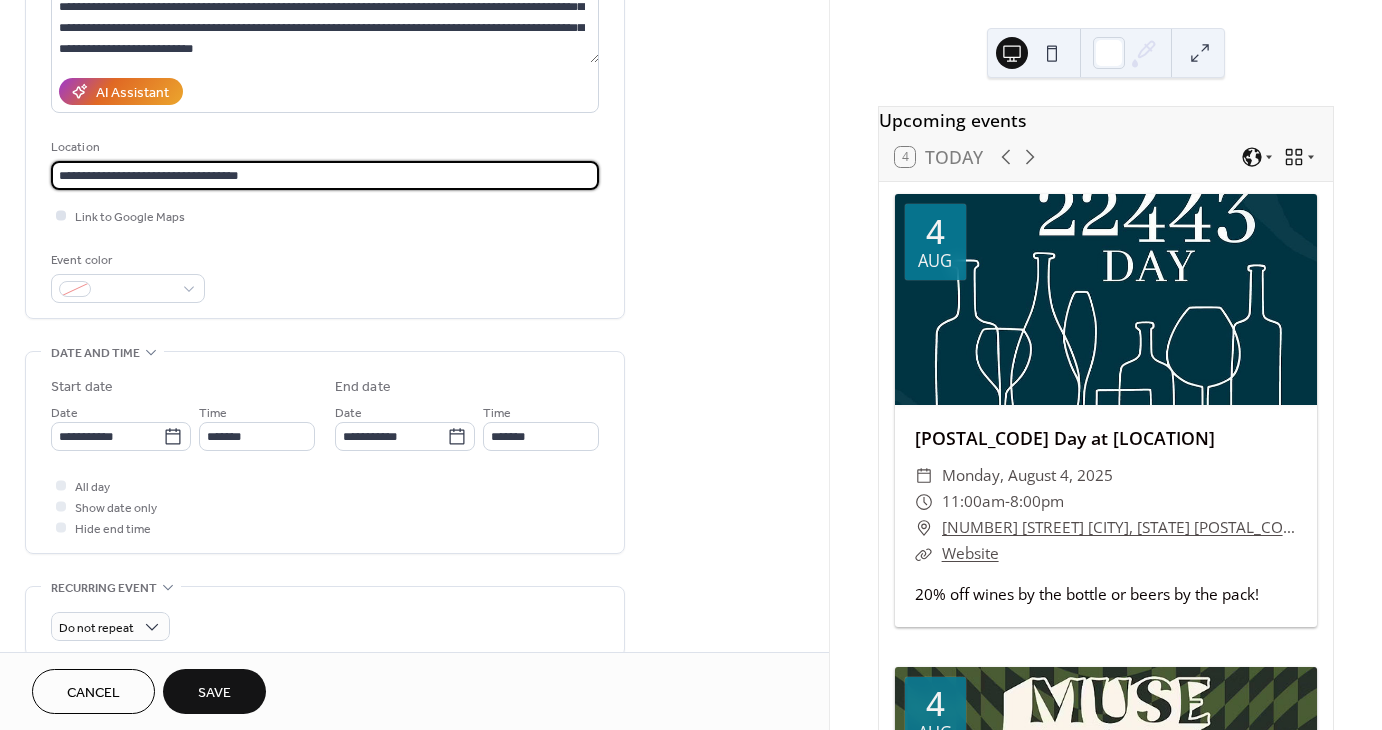 type on "**********" 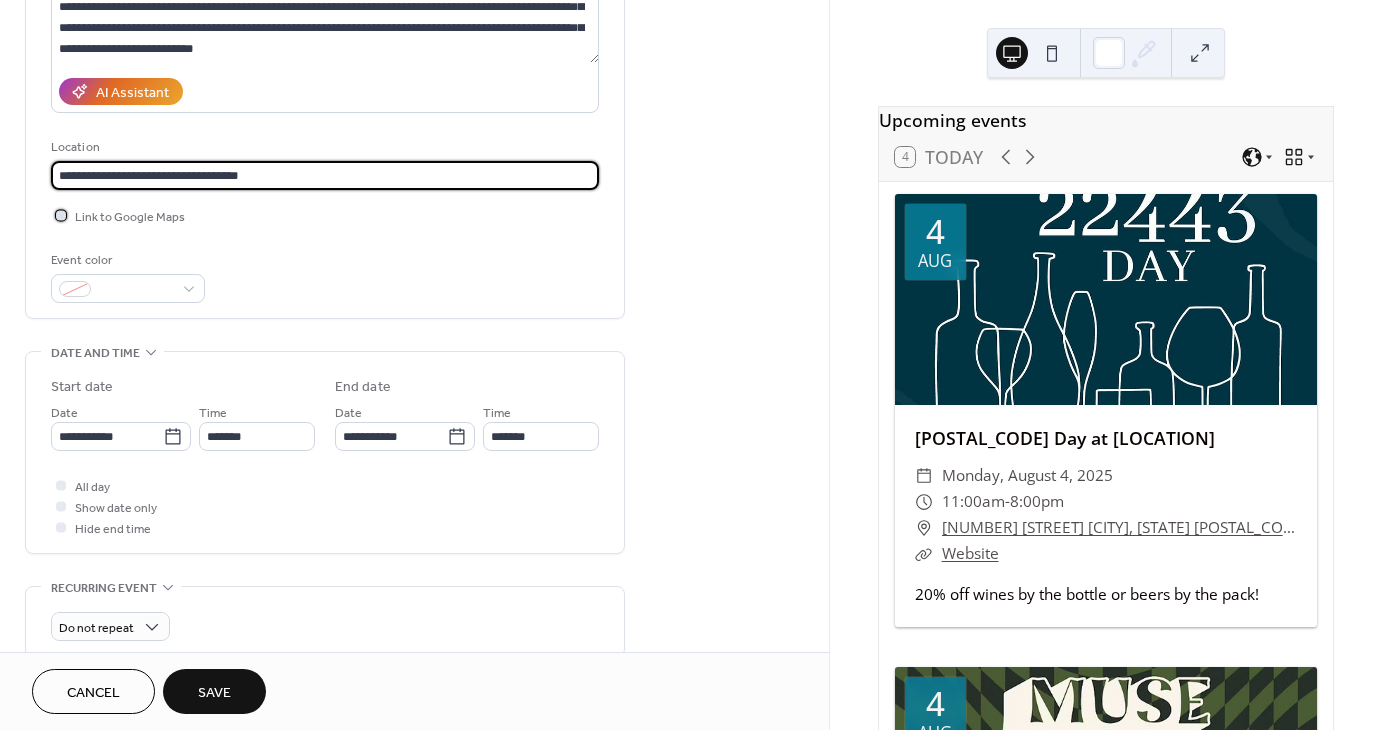 click on "Link to Google Maps" at bounding box center [130, 217] 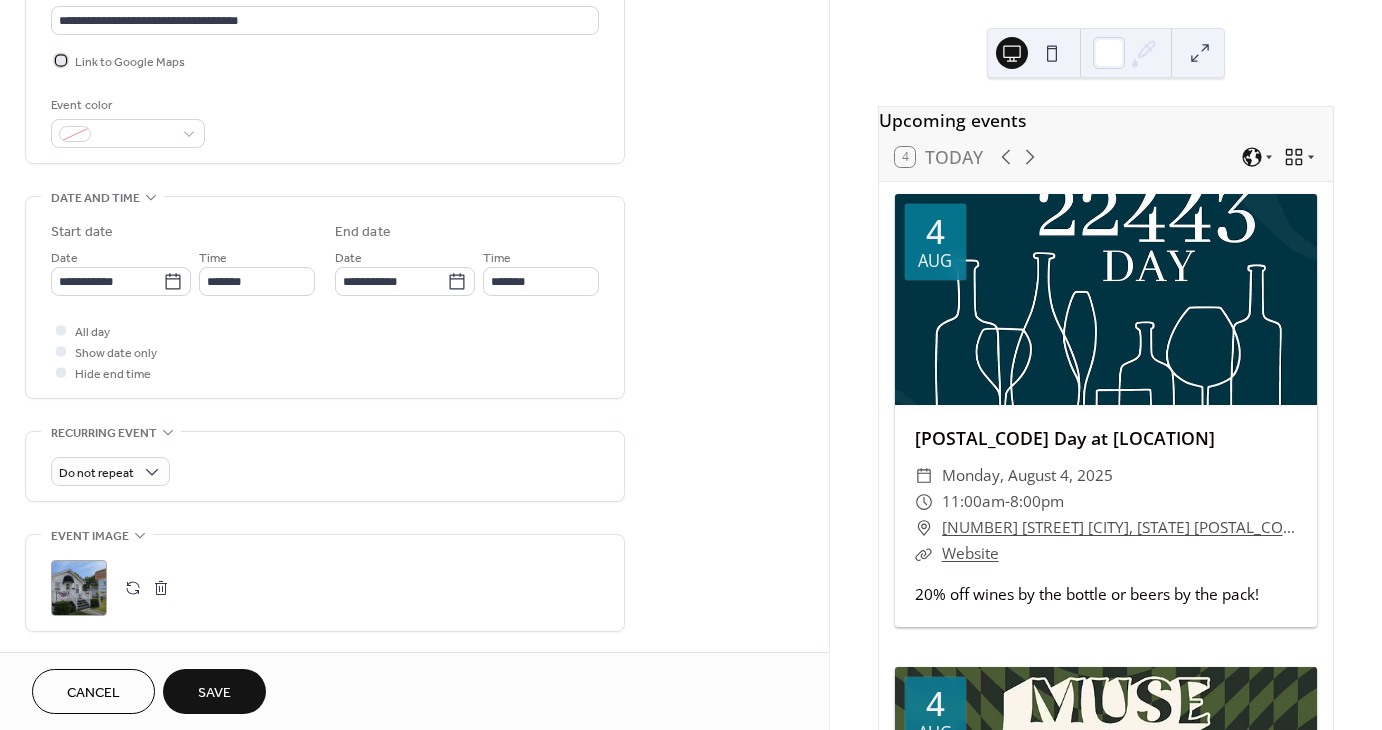scroll, scrollTop: 500, scrollLeft: 0, axis: vertical 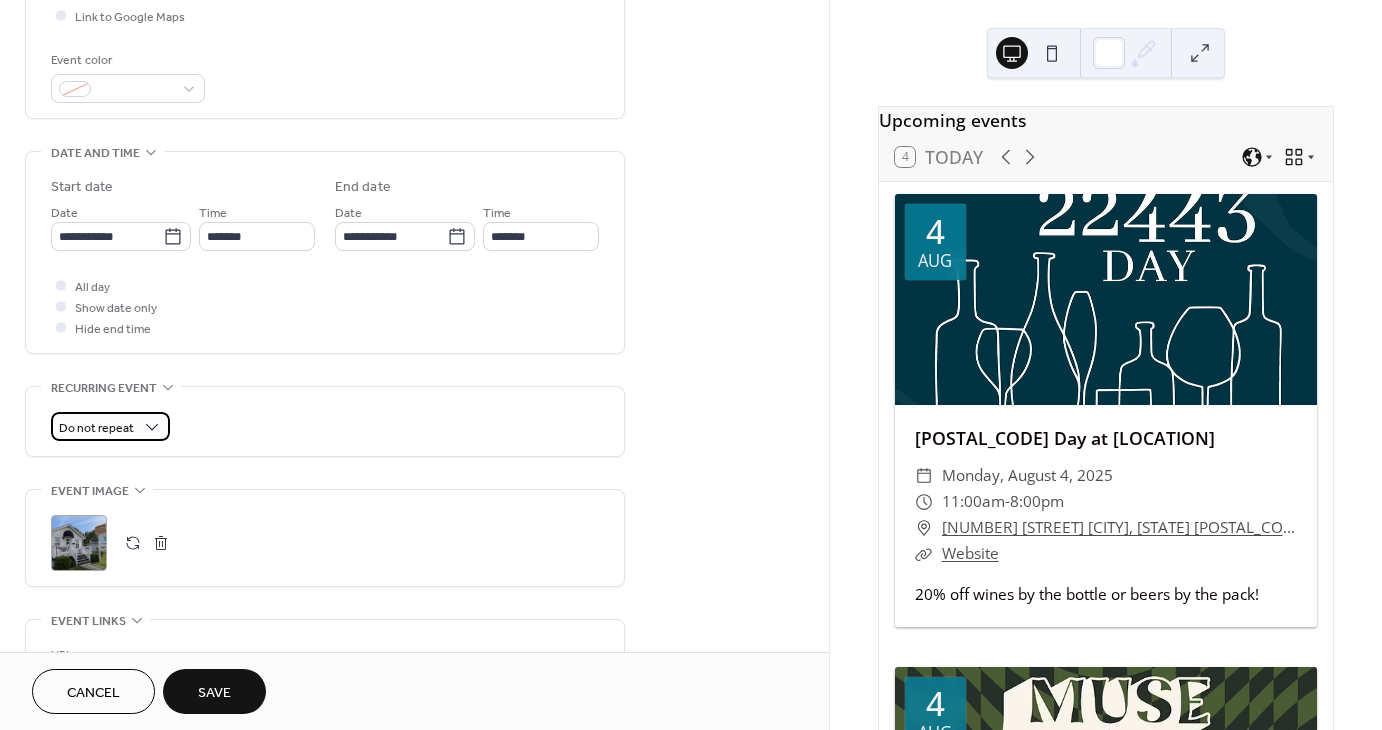 click on "Do not repeat" at bounding box center [96, 428] 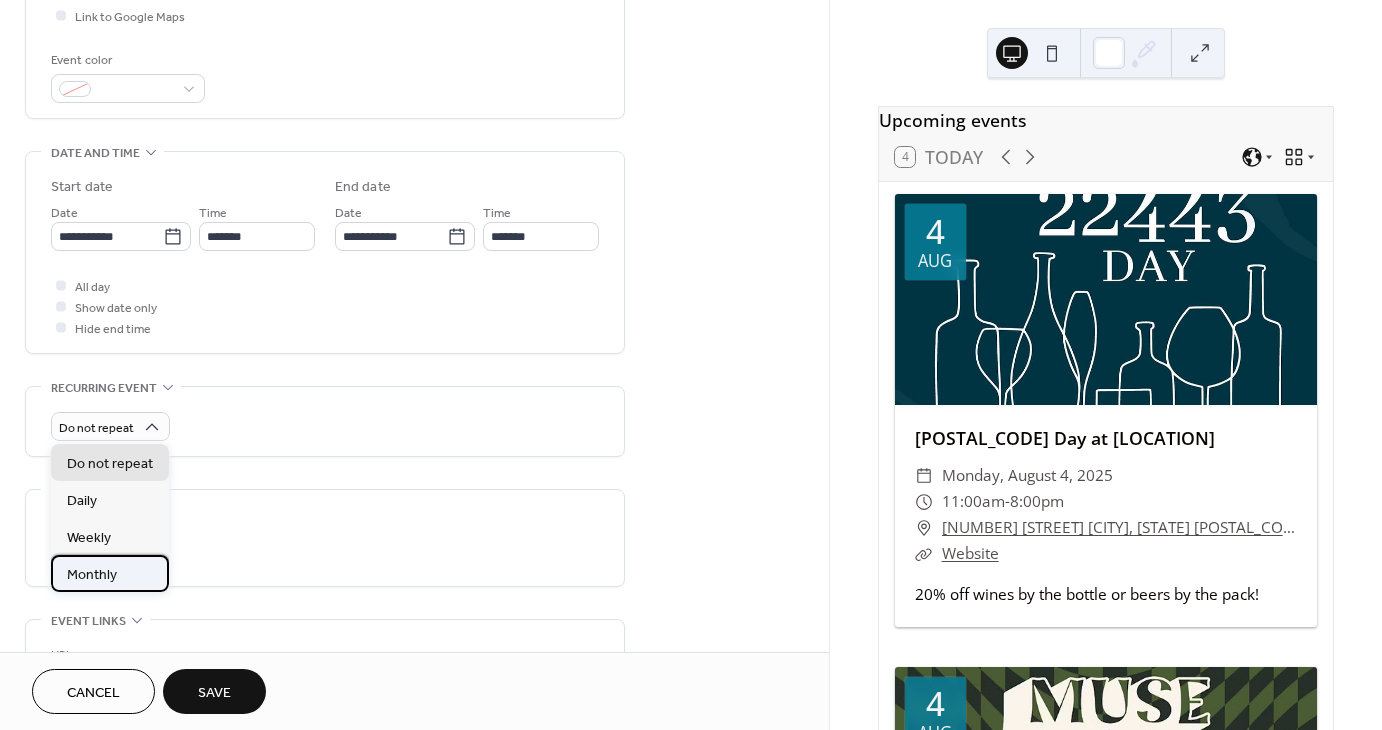 click on "Monthly" at bounding box center [92, 574] 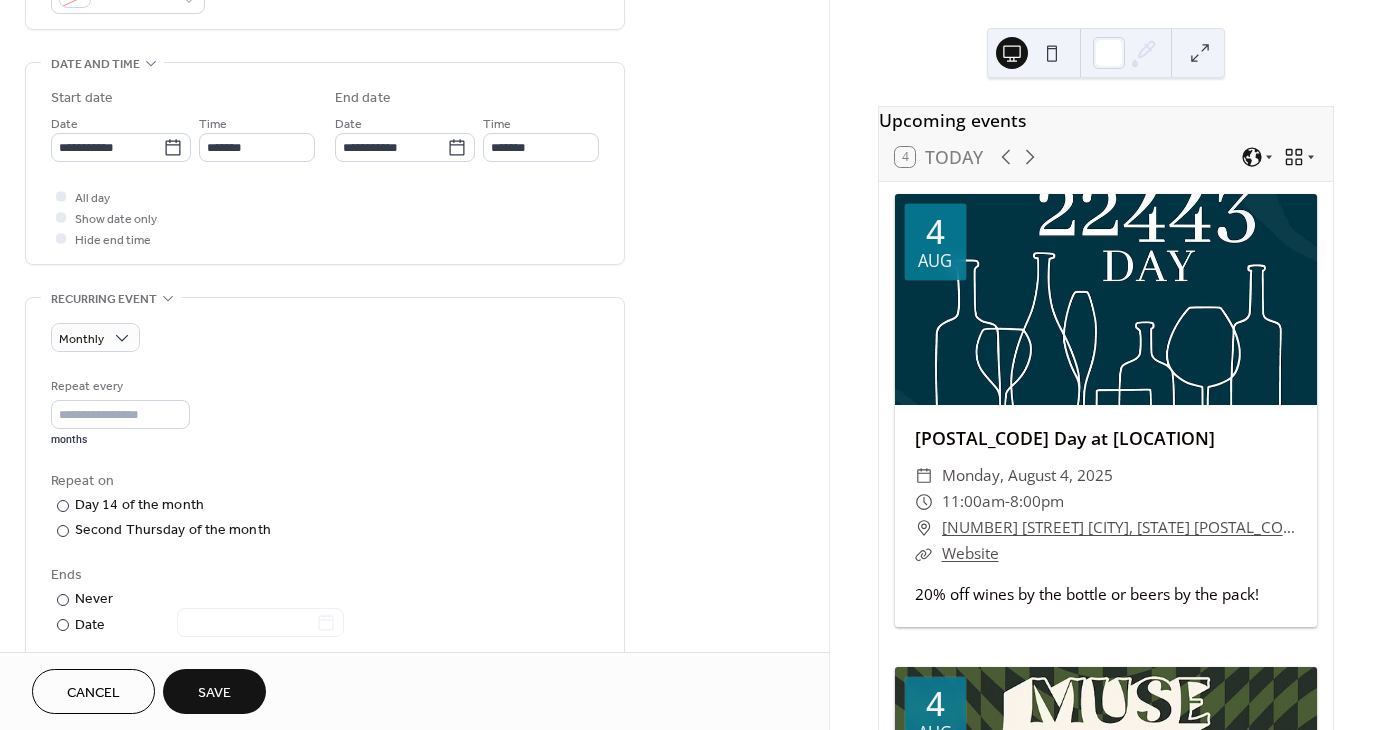 scroll, scrollTop: 700, scrollLeft: 0, axis: vertical 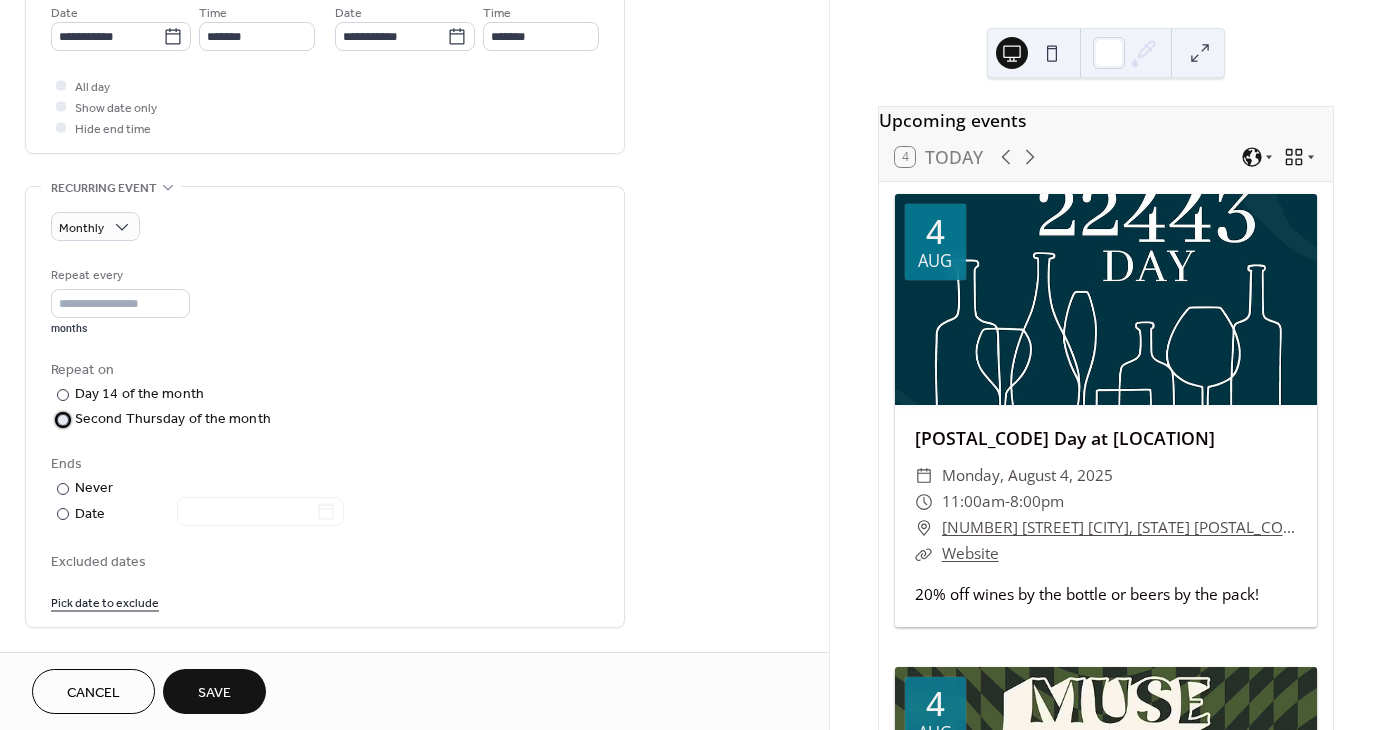 click on "Second Thursday of the month" at bounding box center (173, 419) 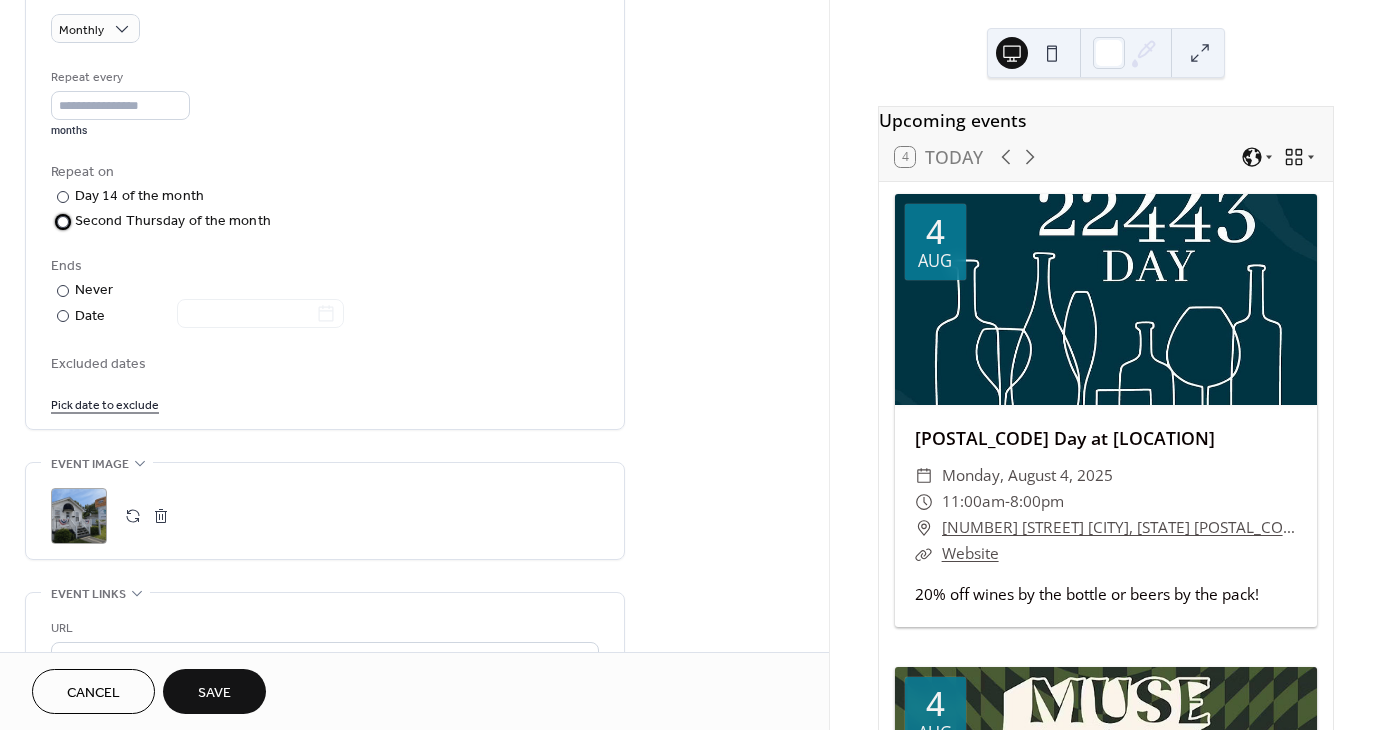 scroll, scrollTop: 900, scrollLeft: 0, axis: vertical 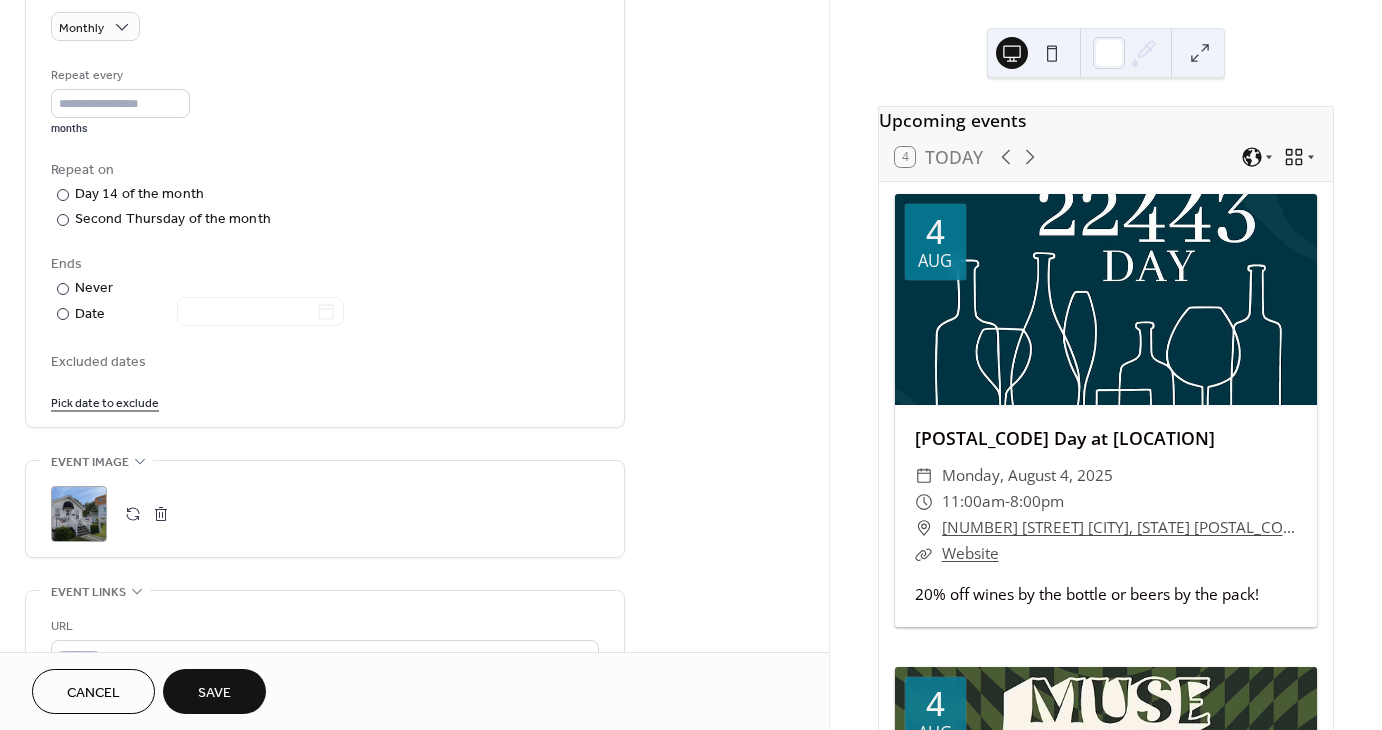 drag, startPoint x: 198, startPoint y: 688, endPoint x: 315, endPoint y: 625, distance: 132.8834 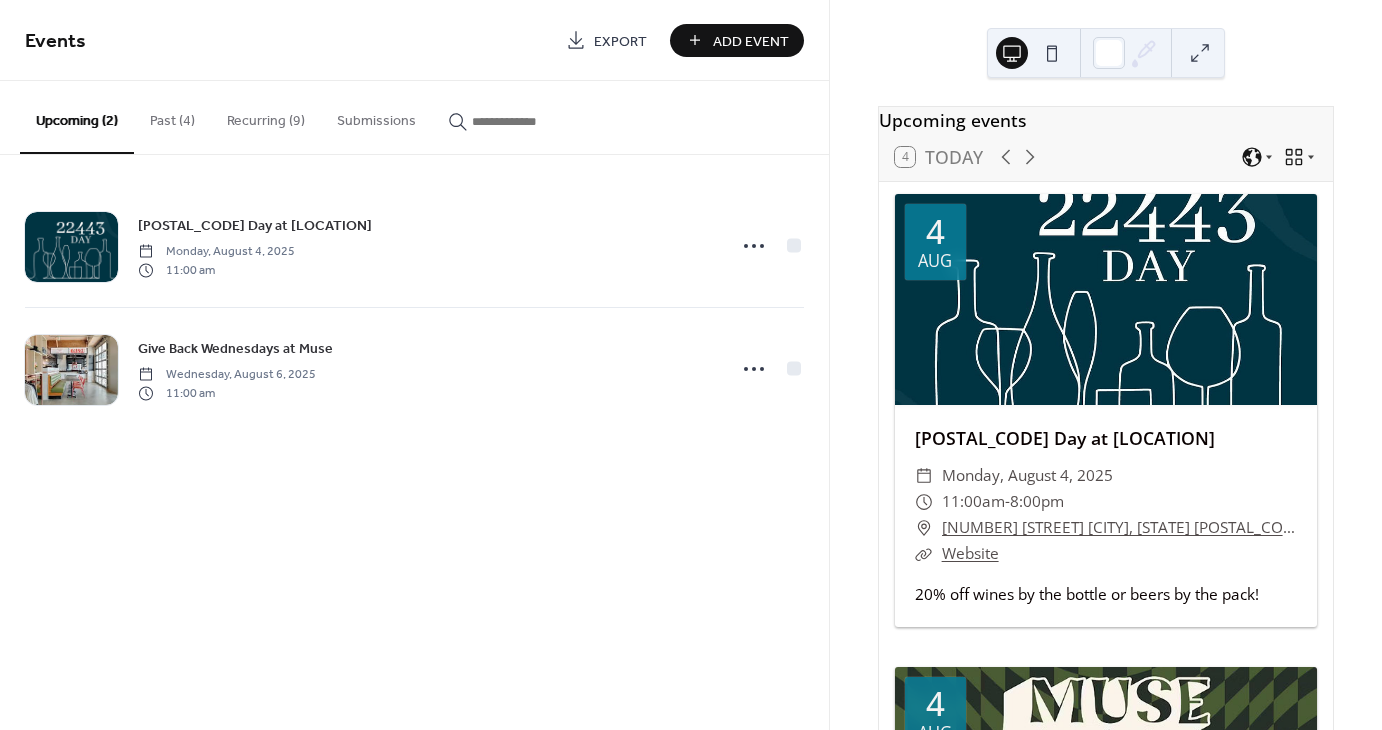 click on "Recurring (9)" at bounding box center [266, 116] 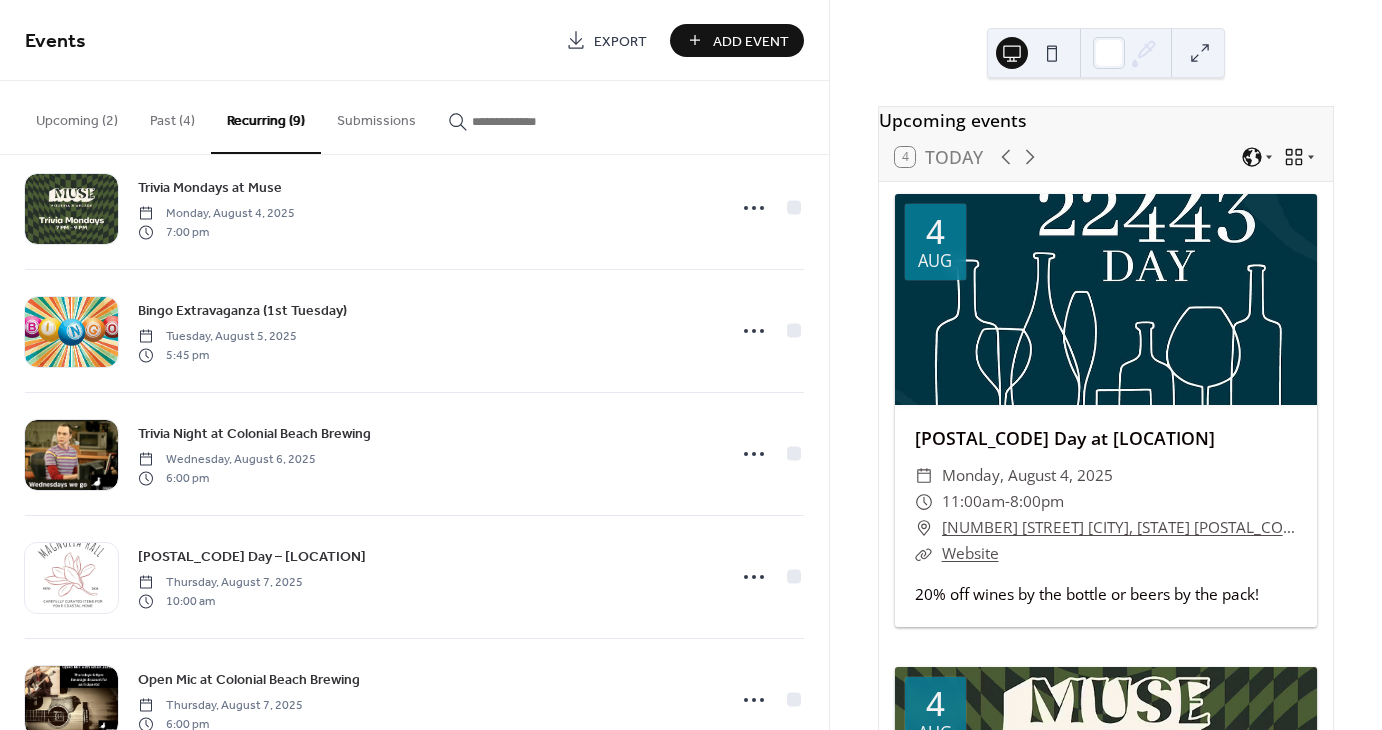 scroll, scrollTop: 0, scrollLeft: 0, axis: both 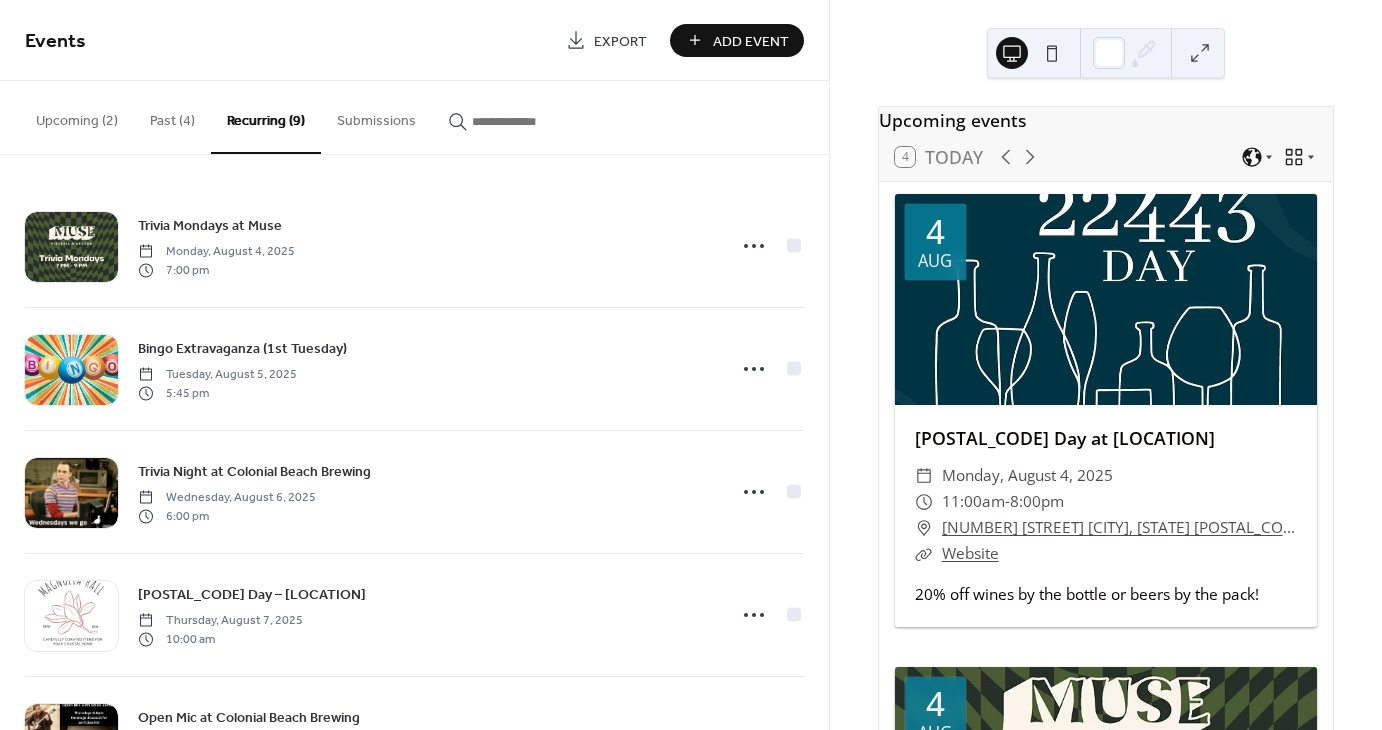 click on "Add Event" at bounding box center [751, 41] 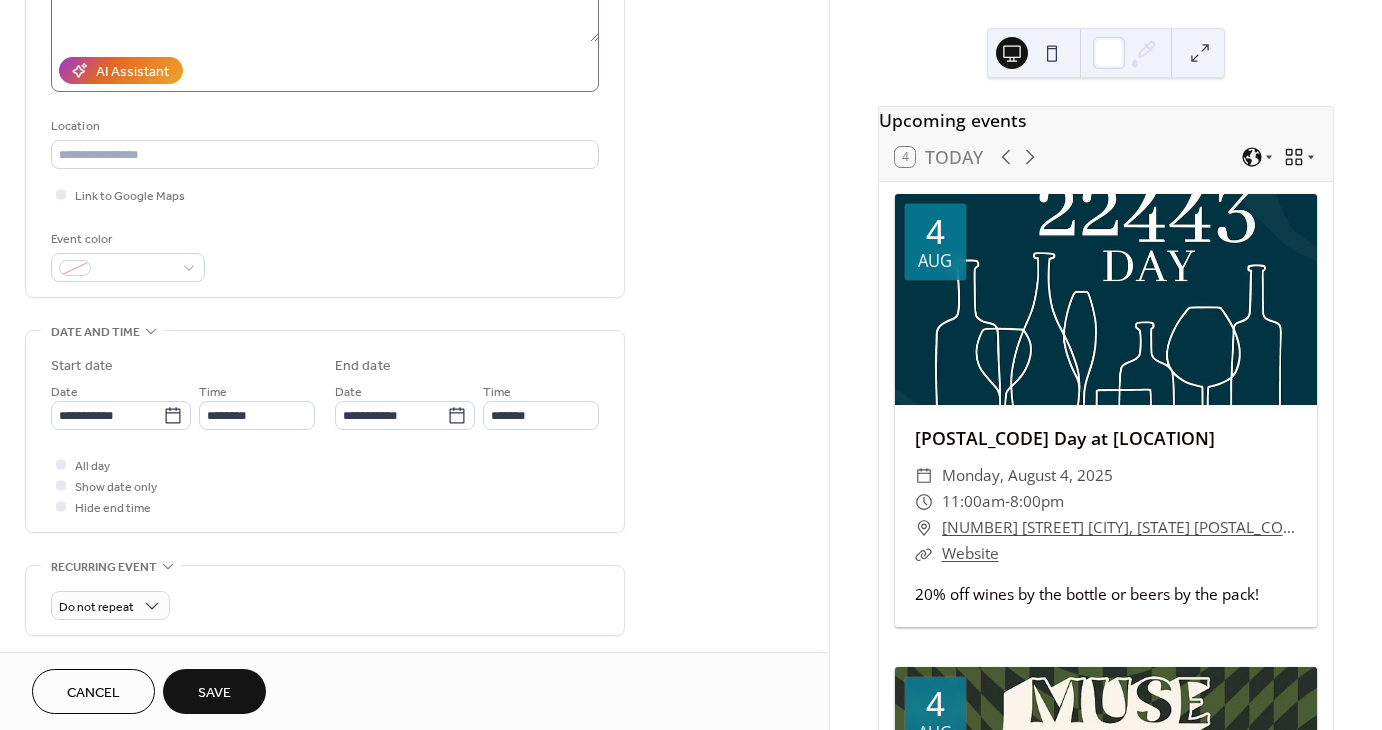 scroll, scrollTop: 400, scrollLeft: 0, axis: vertical 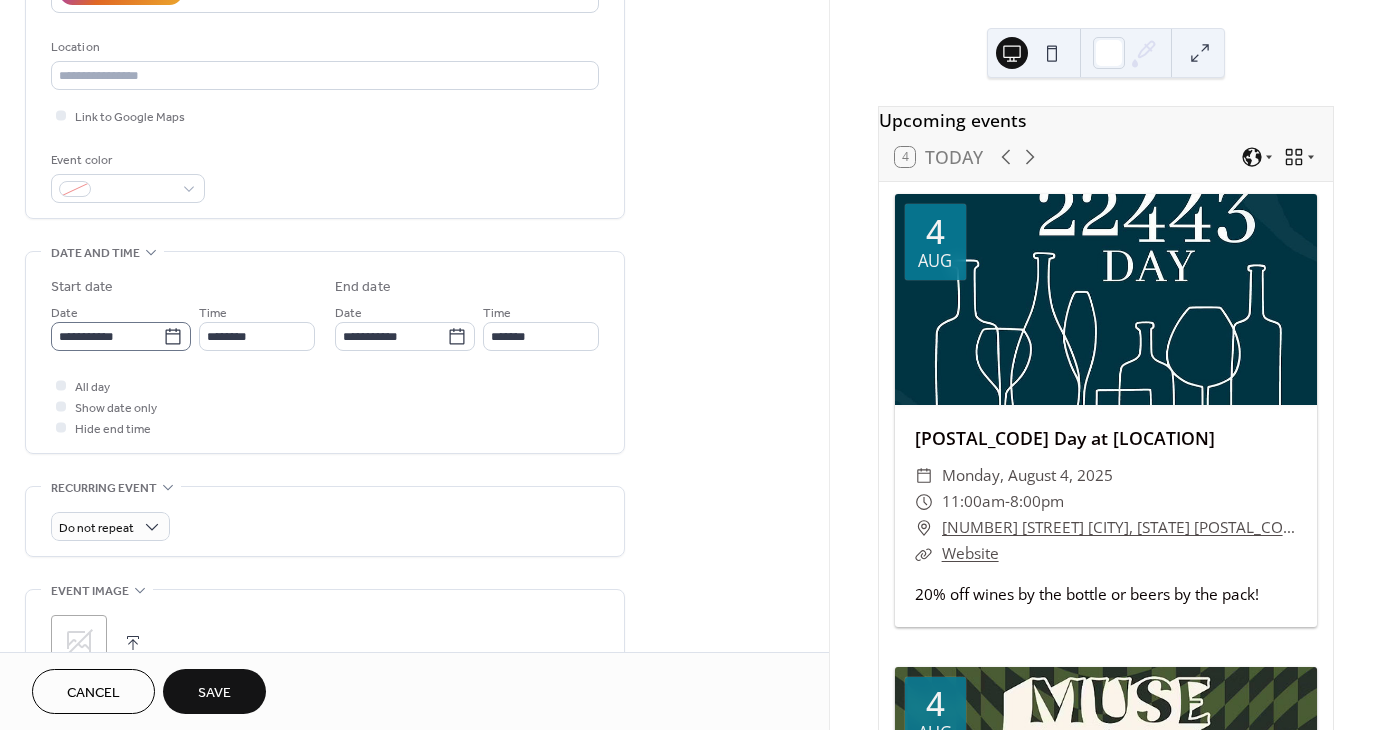 type on "**********" 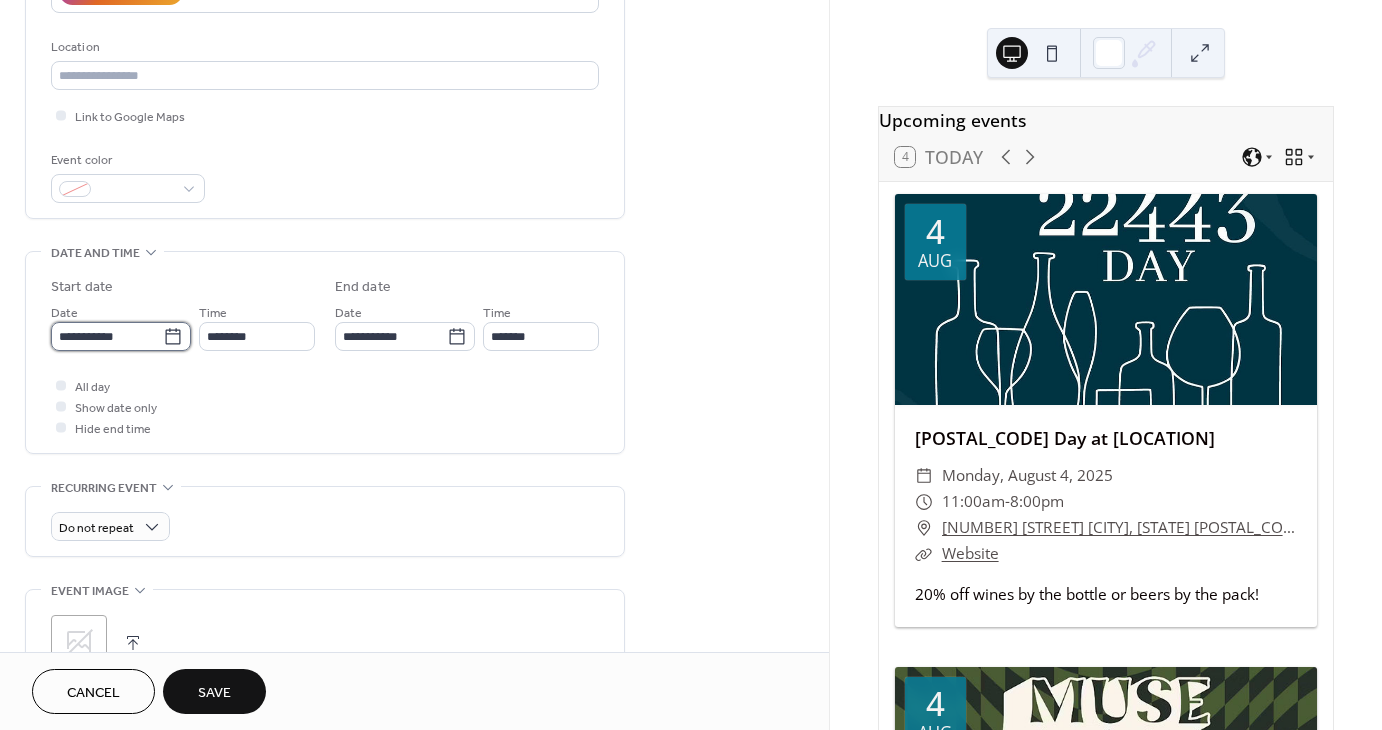 click on "**********" at bounding box center (107, 336) 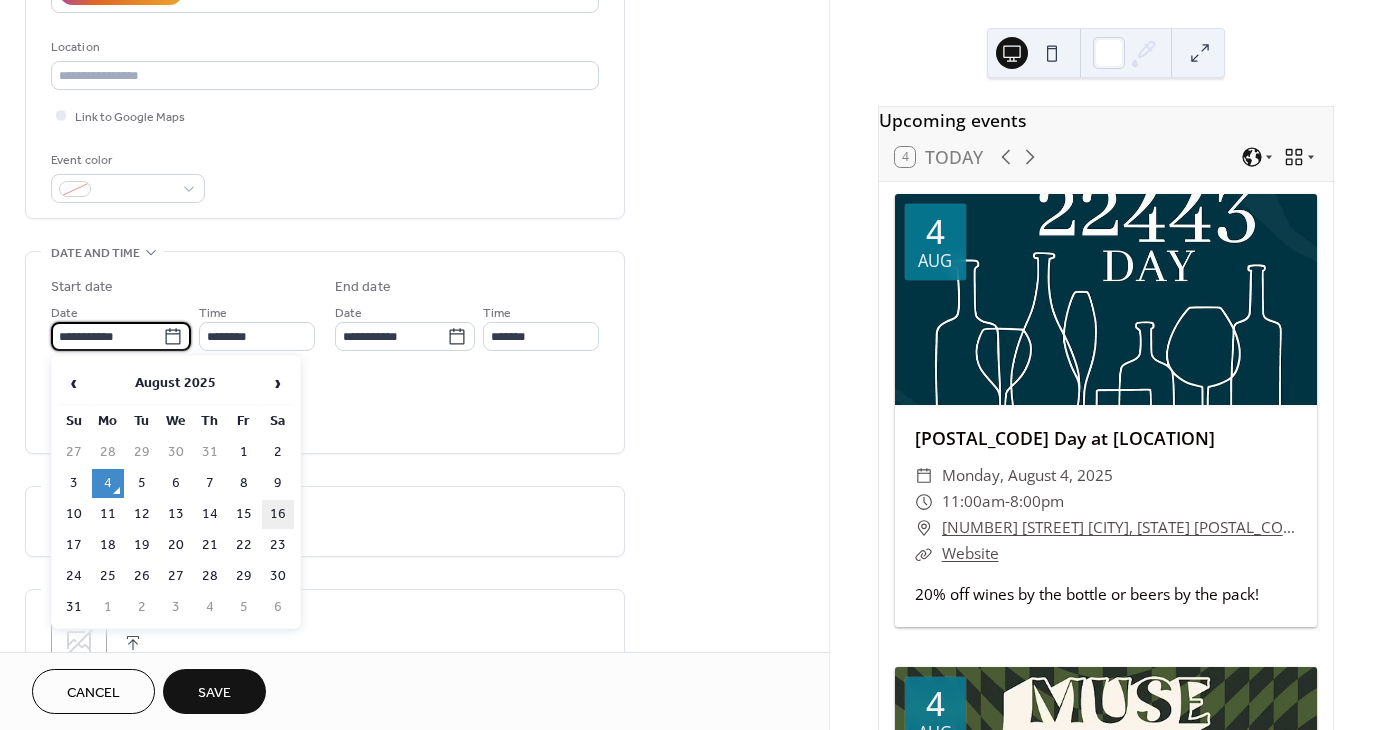 click on "16" at bounding box center [278, 514] 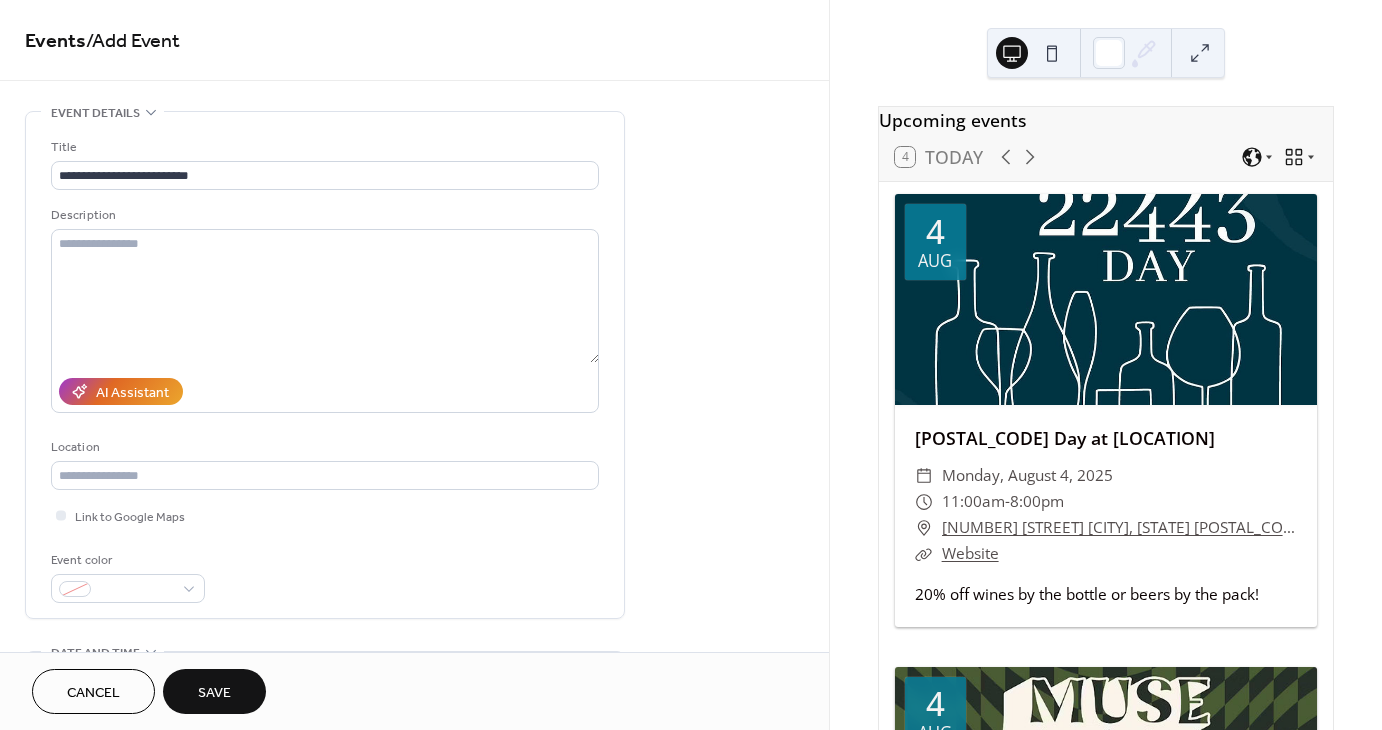 scroll, scrollTop: 400, scrollLeft: 0, axis: vertical 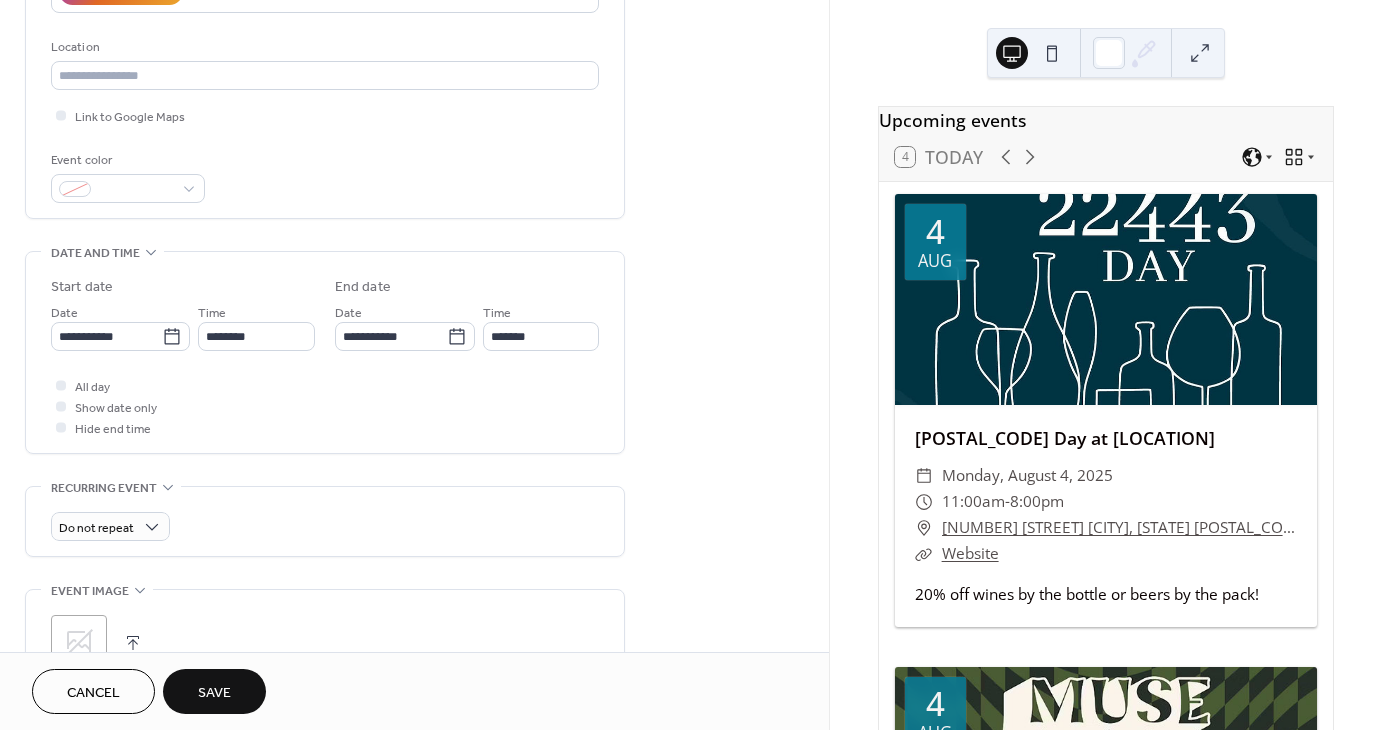 click 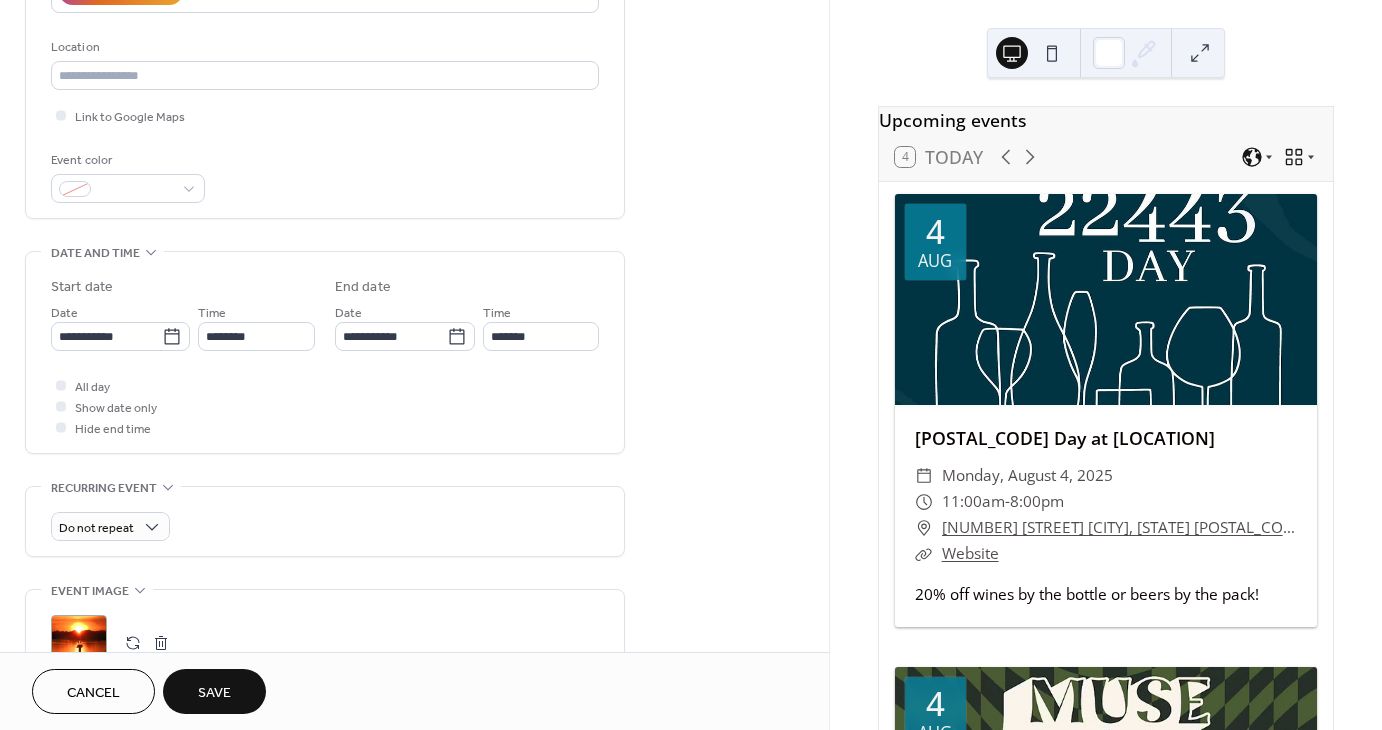 scroll, scrollTop: 0, scrollLeft: 0, axis: both 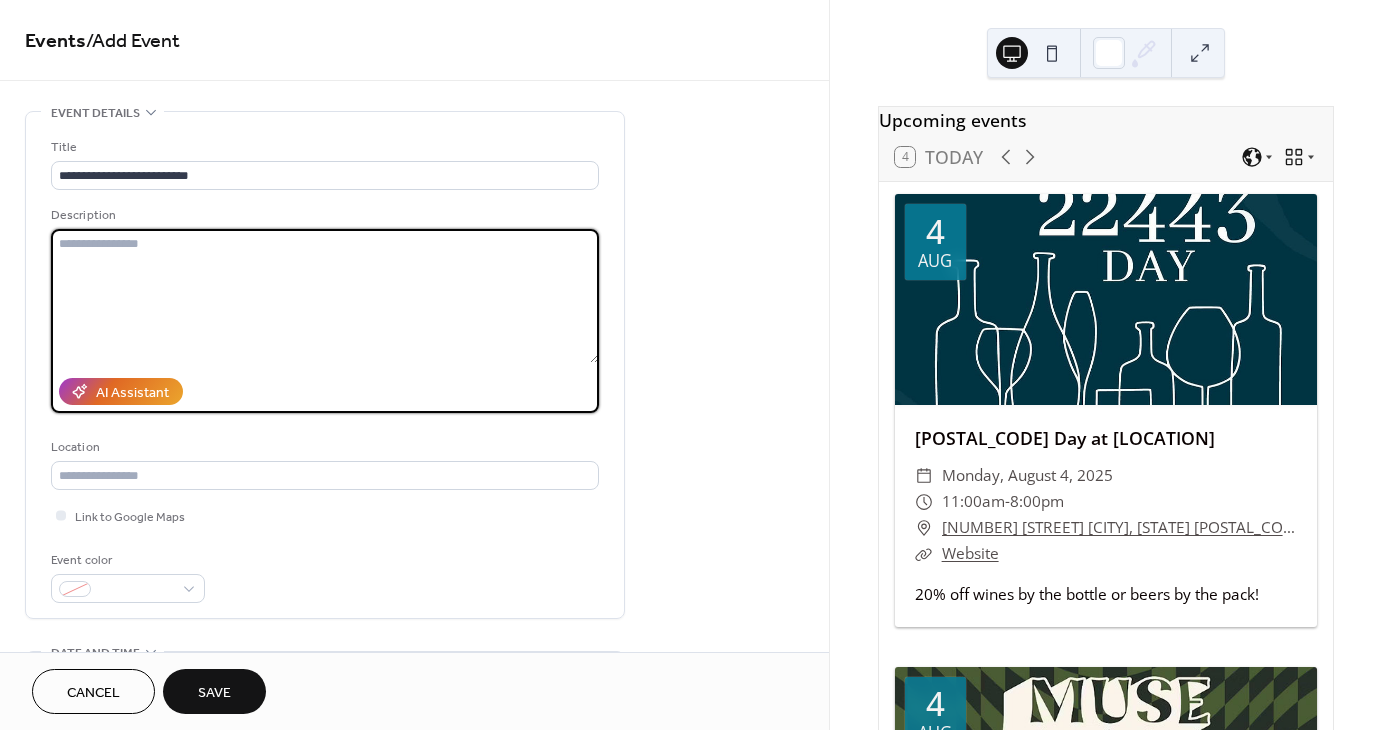 paste on "**********" 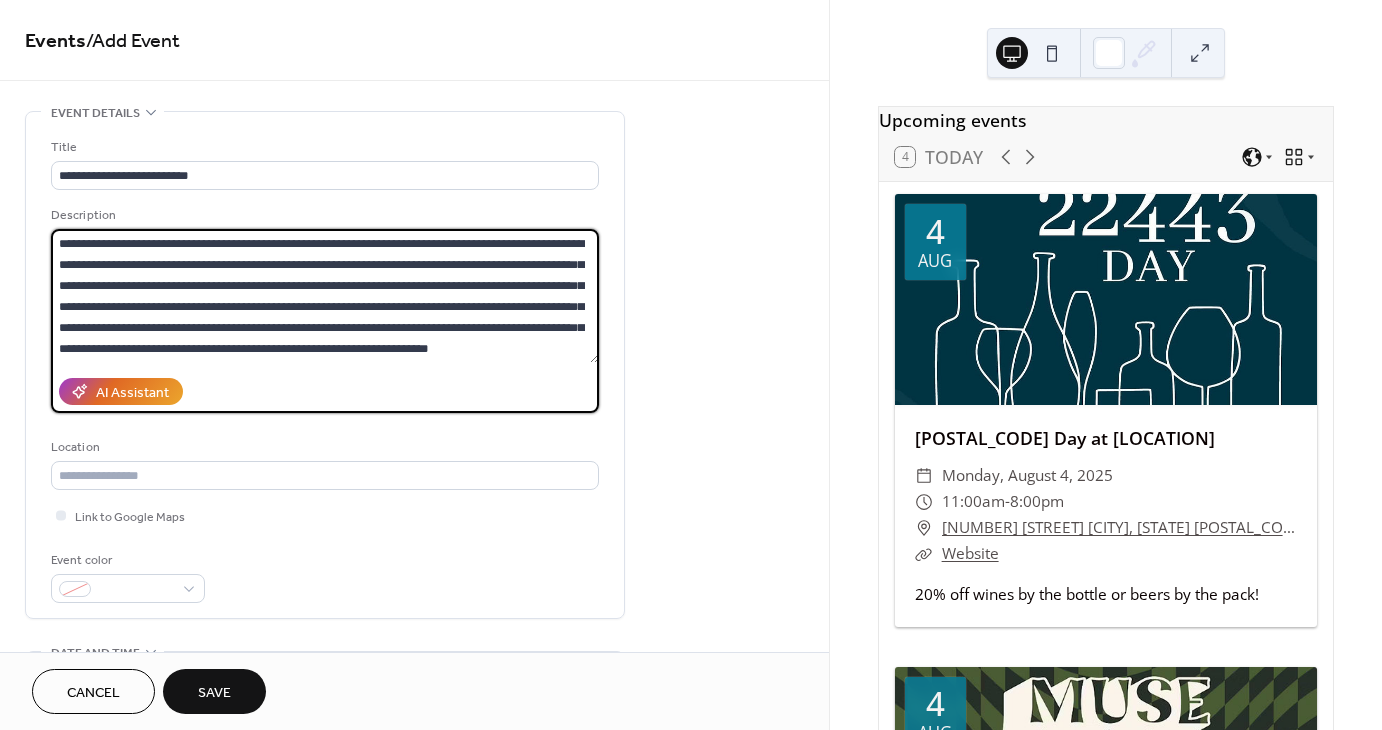 type on "**********" 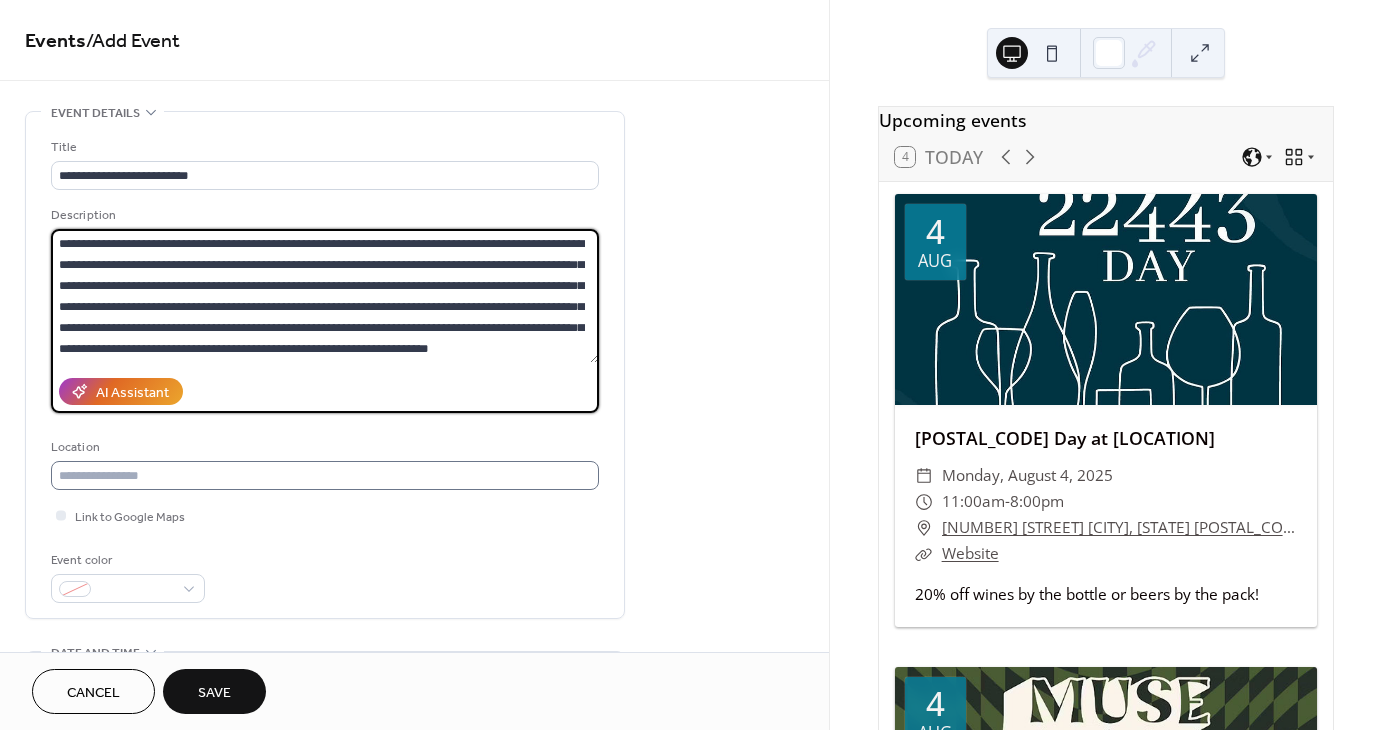 scroll, scrollTop: 300, scrollLeft: 0, axis: vertical 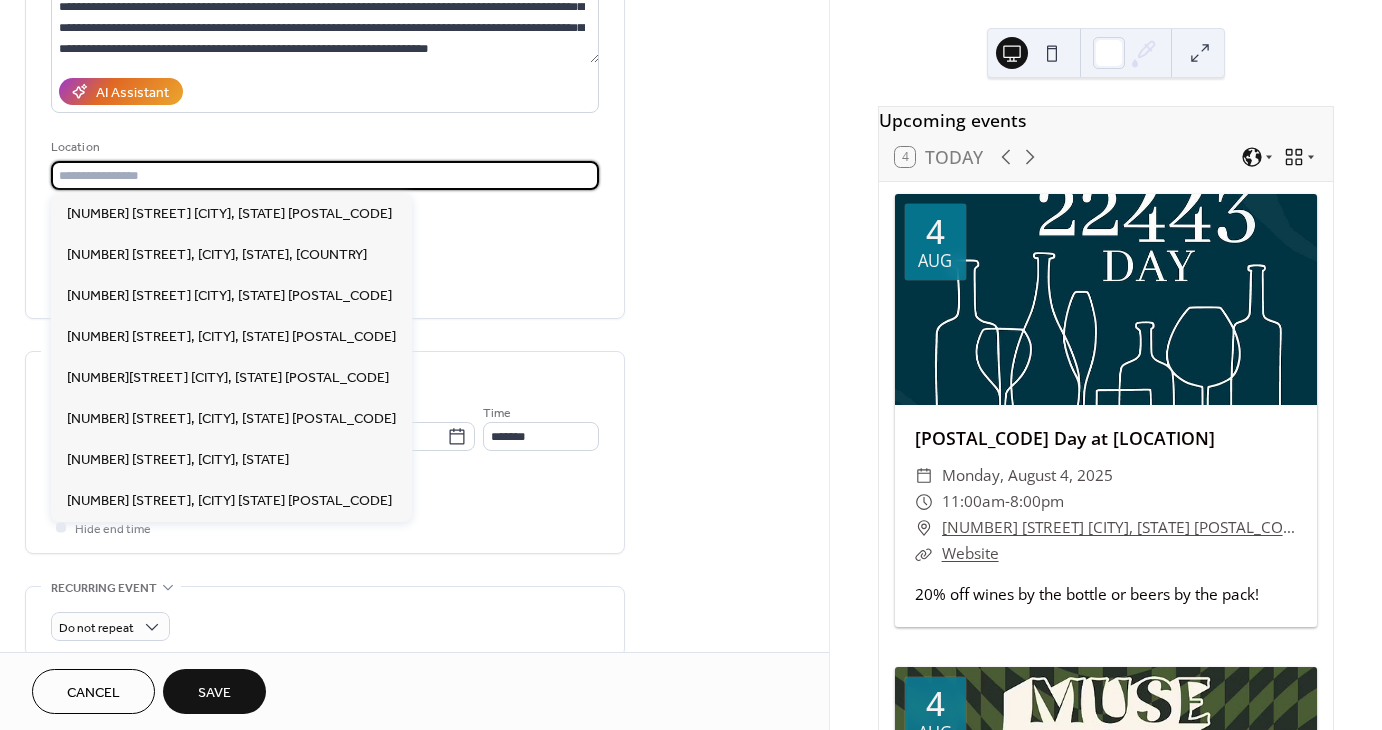 paste on "**********" 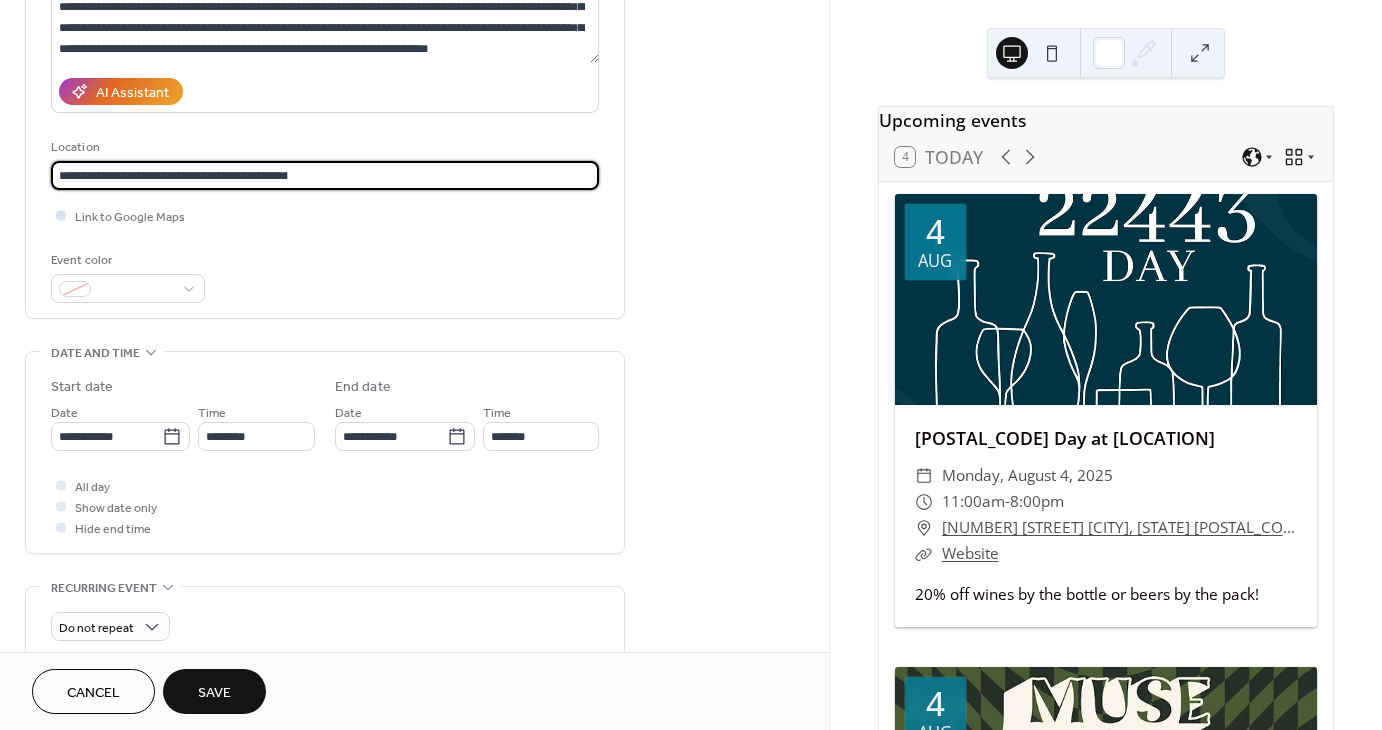 type on "**********" 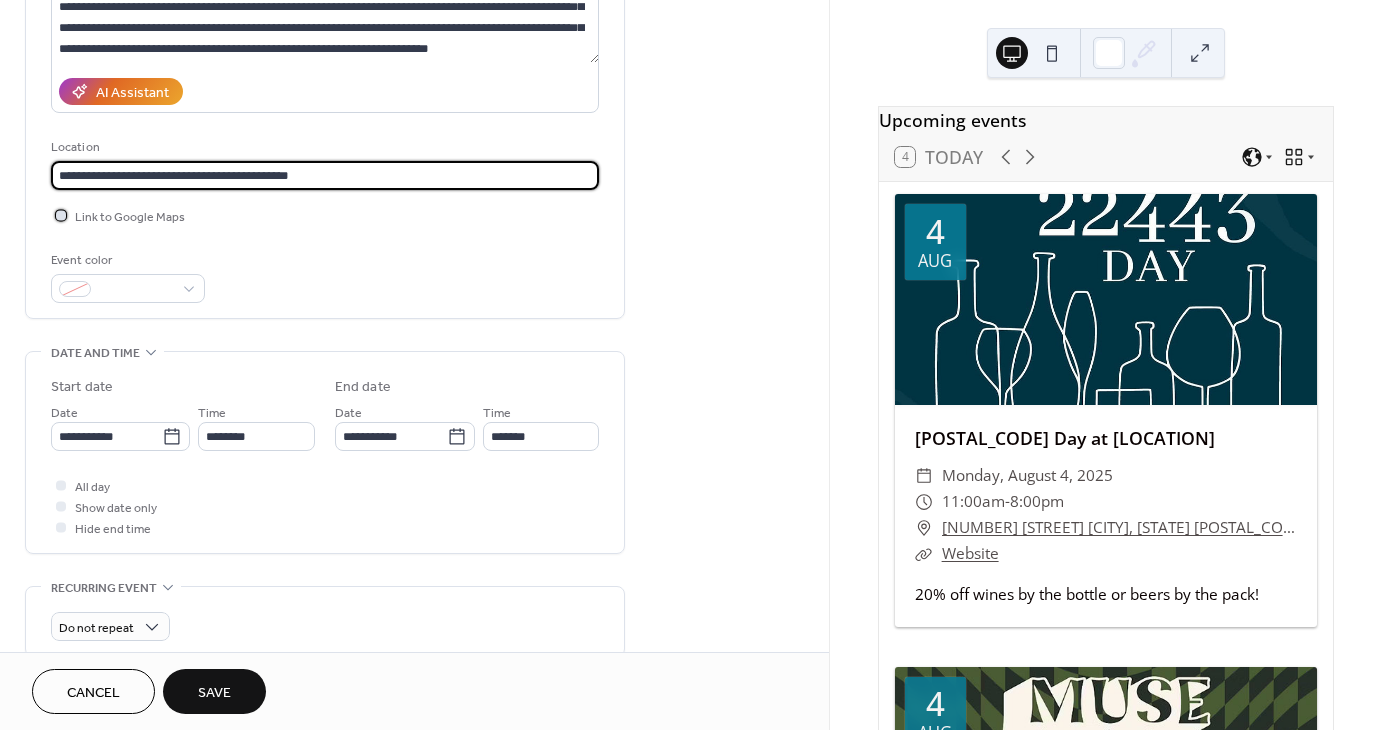 click on "Link to Google Maps" at bounding box center [118, 215] 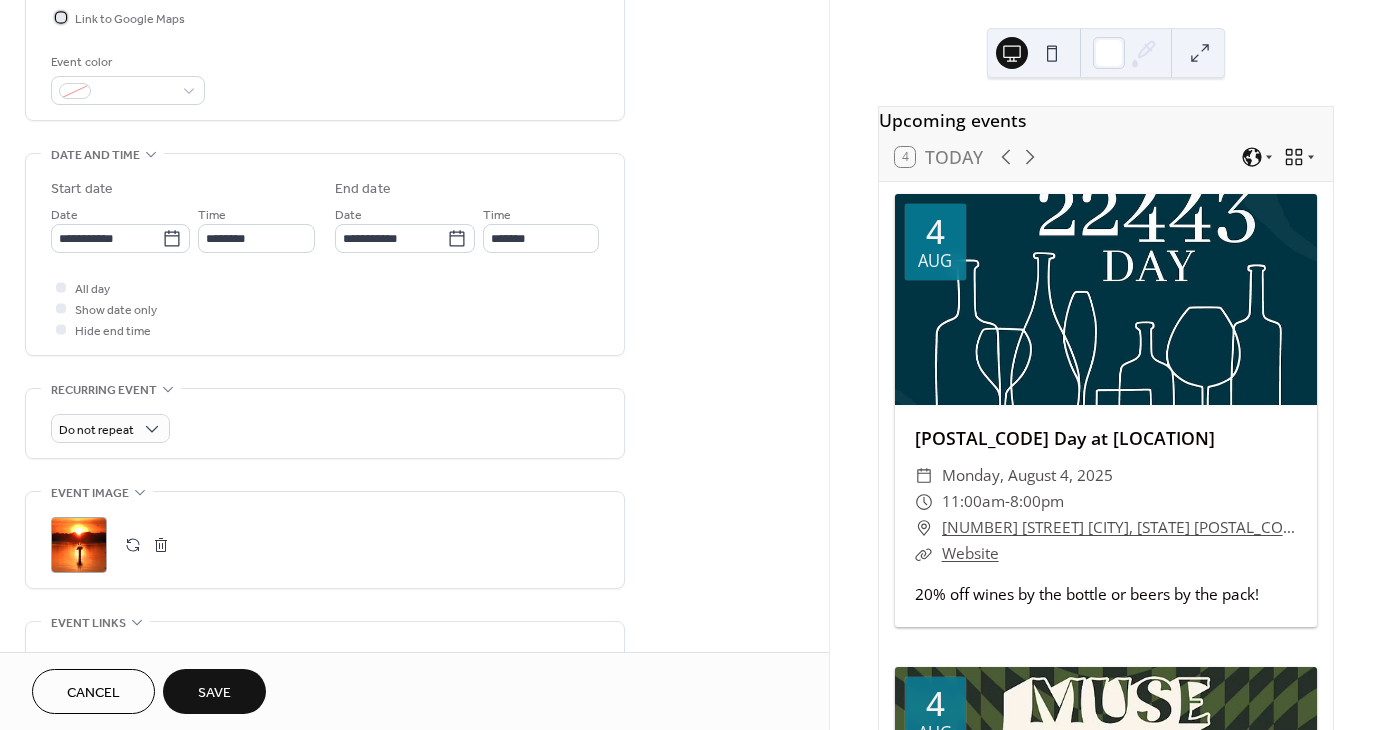 scroll, scrollTop: 500, scrollLeft: 0, axis: vertical 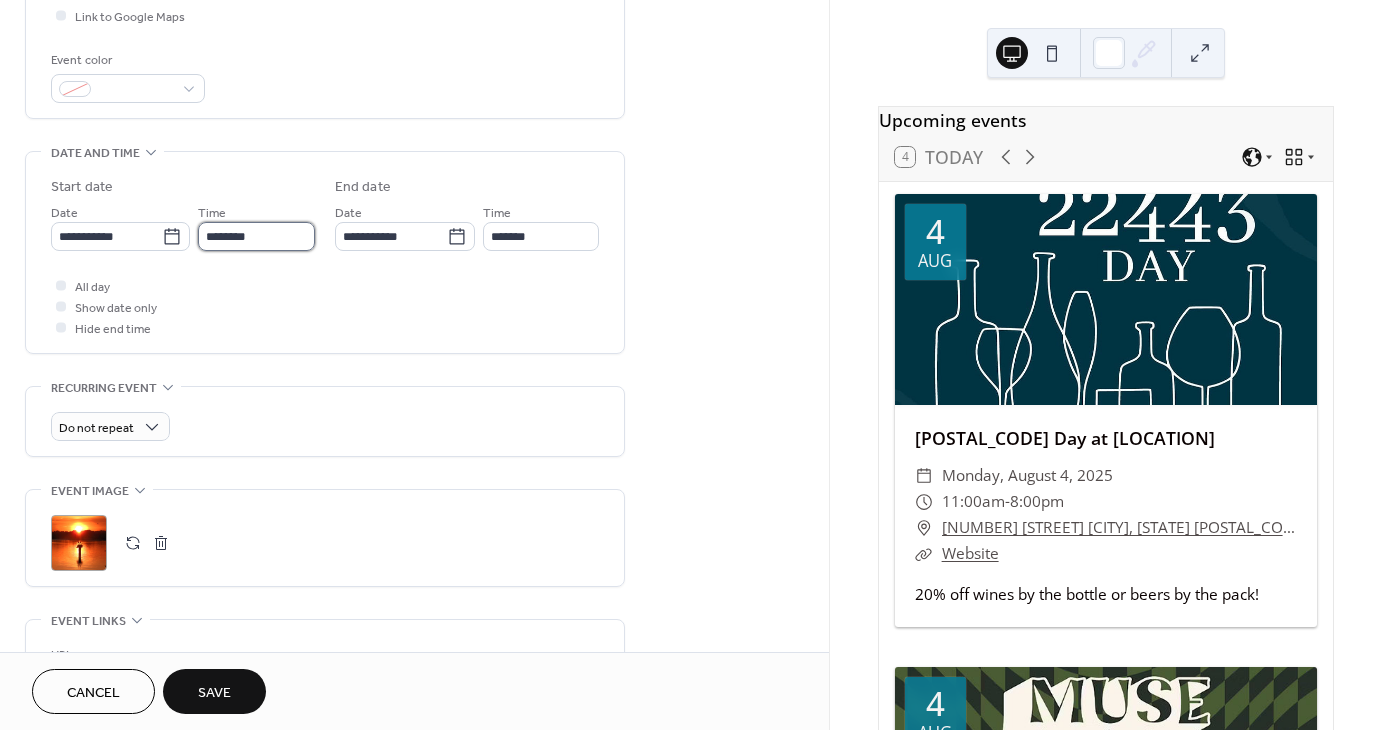 click on "********" at bounding box center [256, 236] 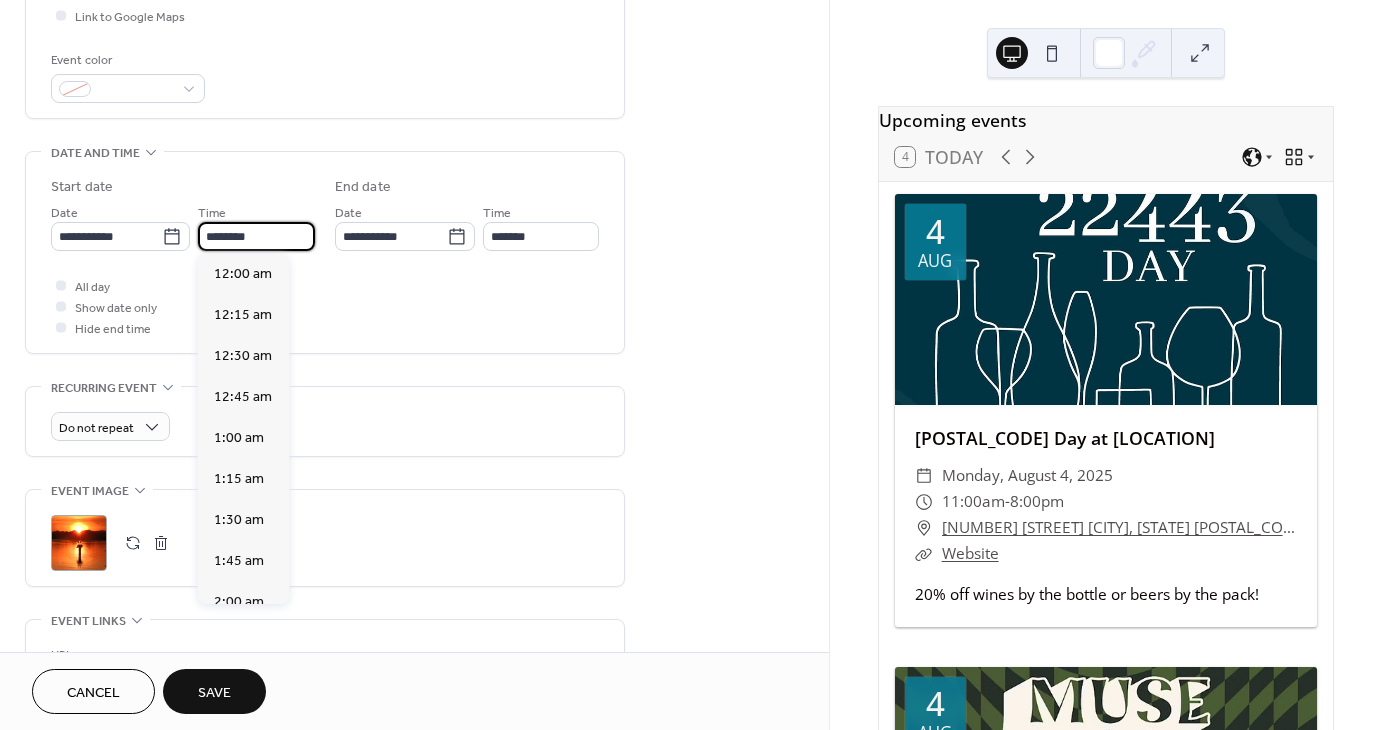 scroll, scrollTop: 1948, scrollLeft: 0, axis: vertical 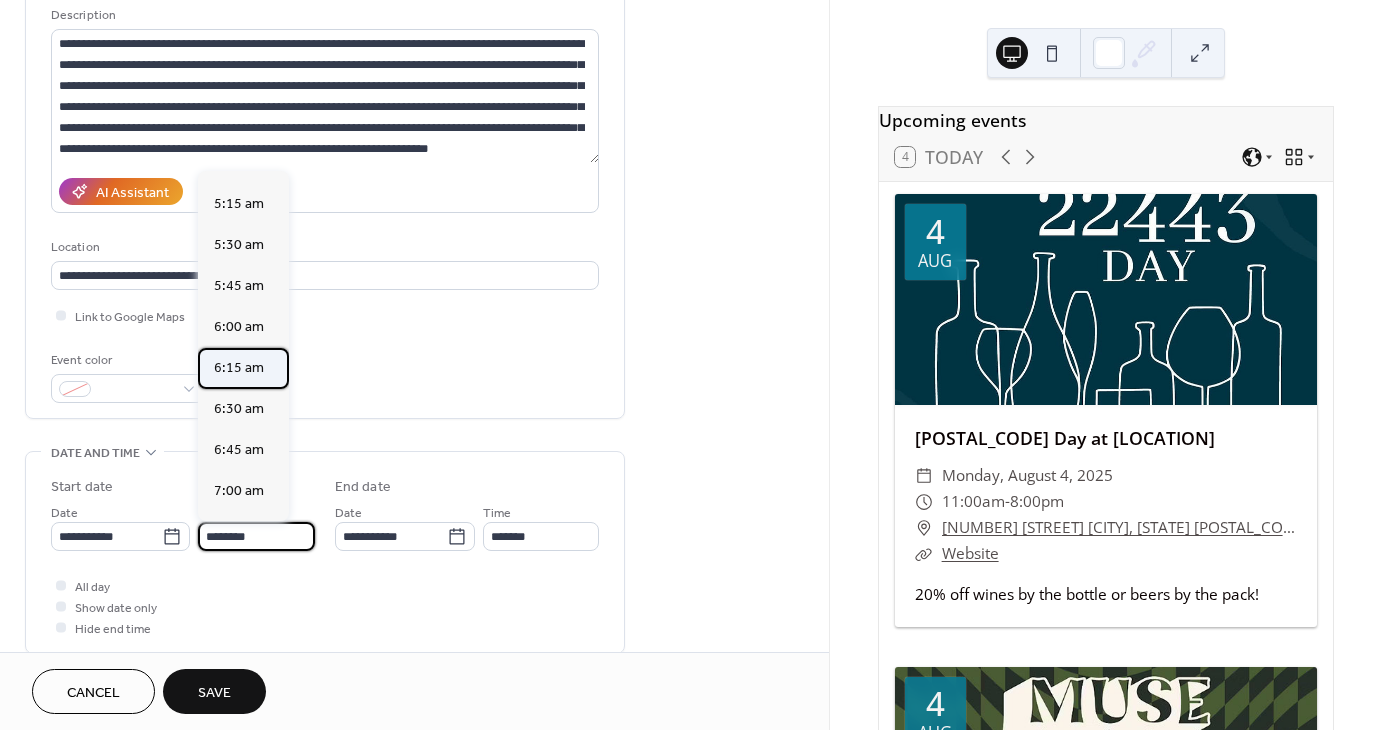 click on "6:15 am" at bounding box center [239, 368] 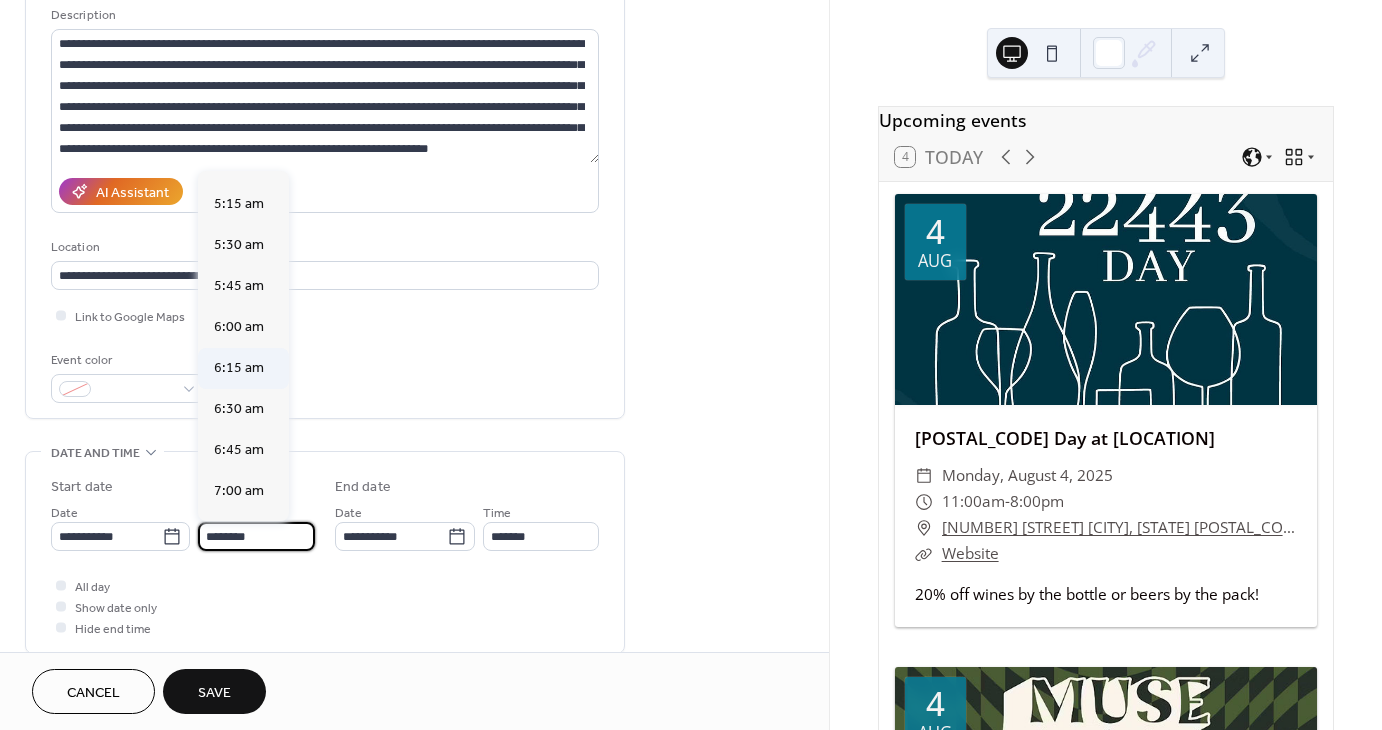 type on "*******" 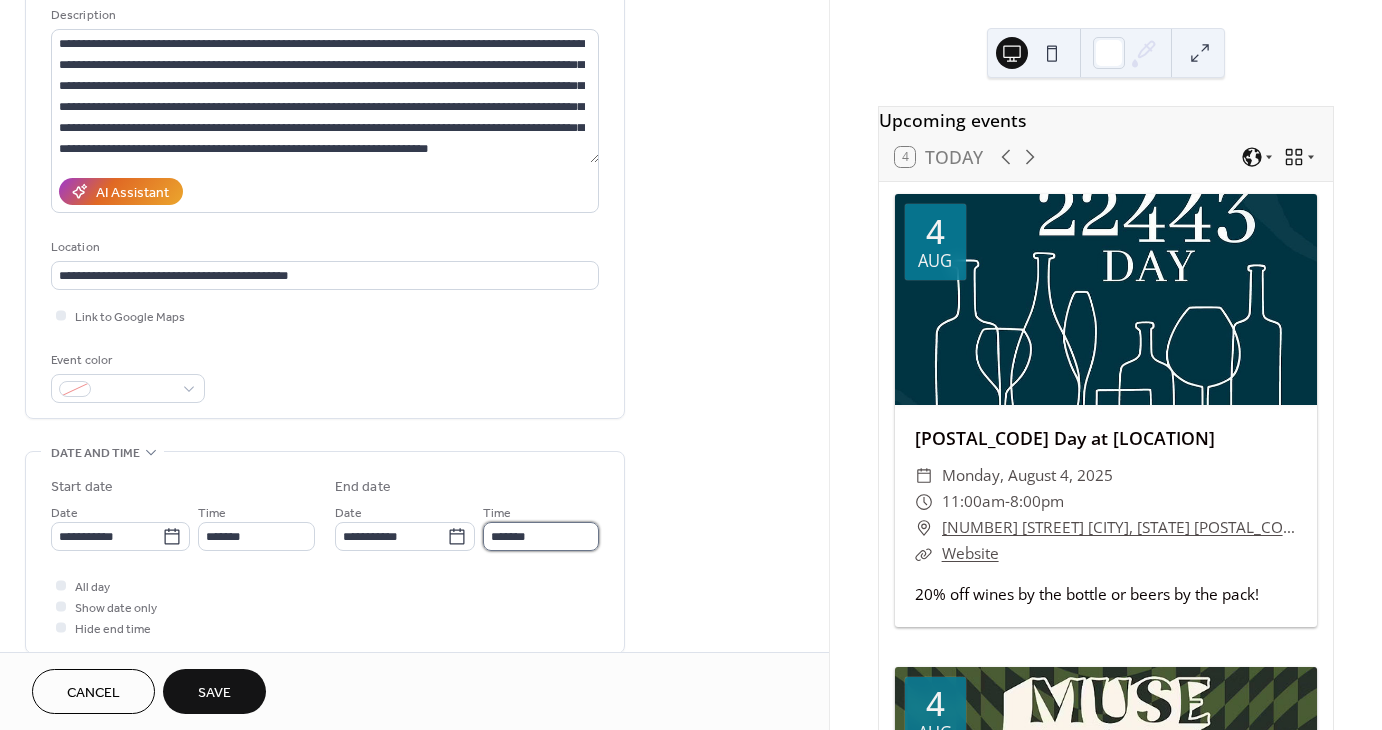 click on "*******" at bounding box center [541, 536] 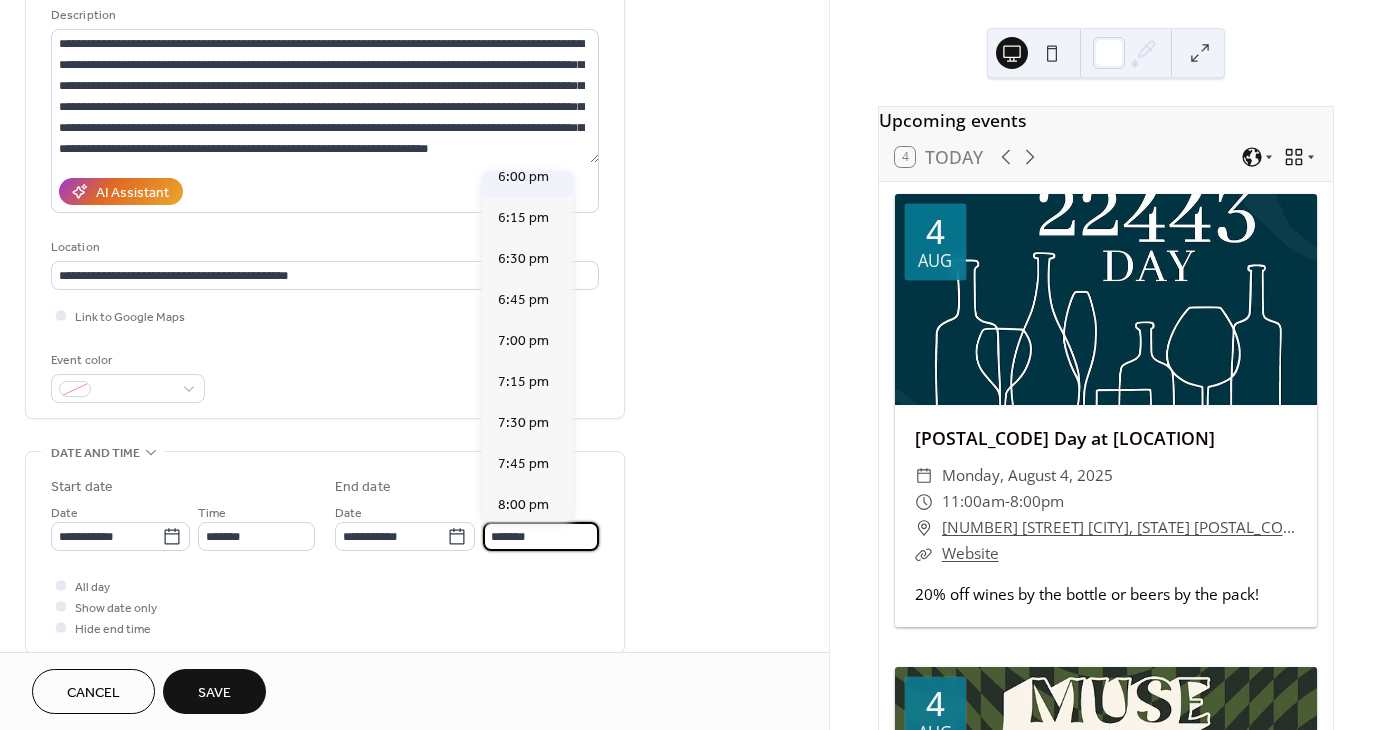 scroll, scrollTop: 2200, scrollLeft: 0, axis: vertical 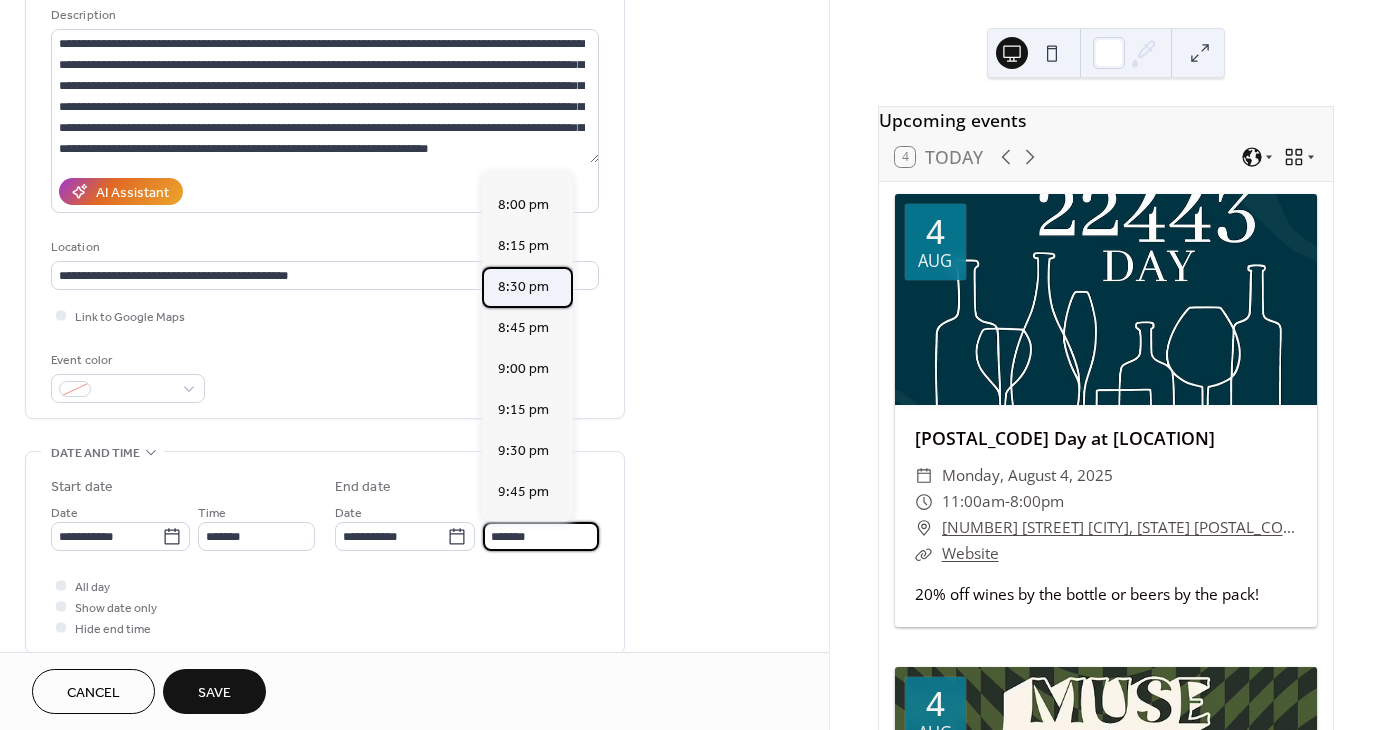 click on "8:30 pm" at bounding box center [523, 287] 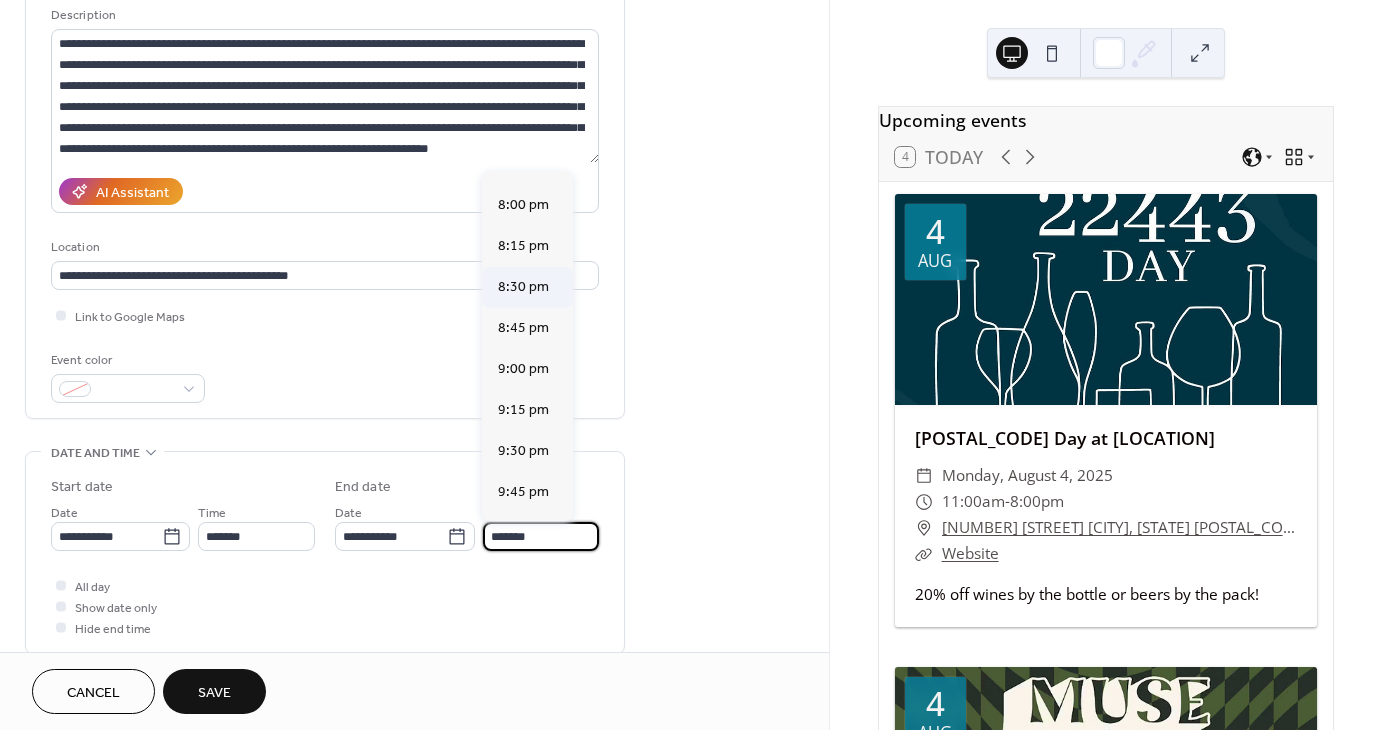 type on "*******" 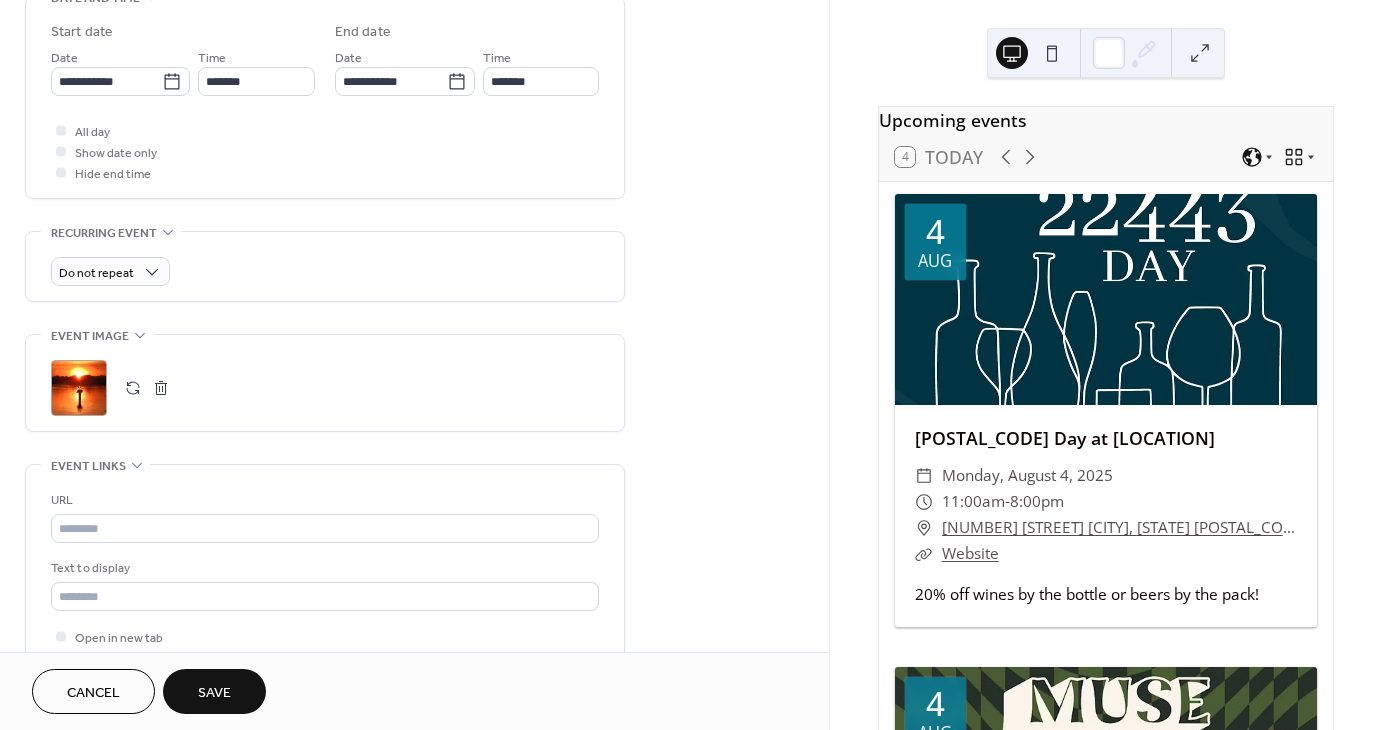 scroll, scrollTop: 700, scrollLeft: 0, axis: vertical 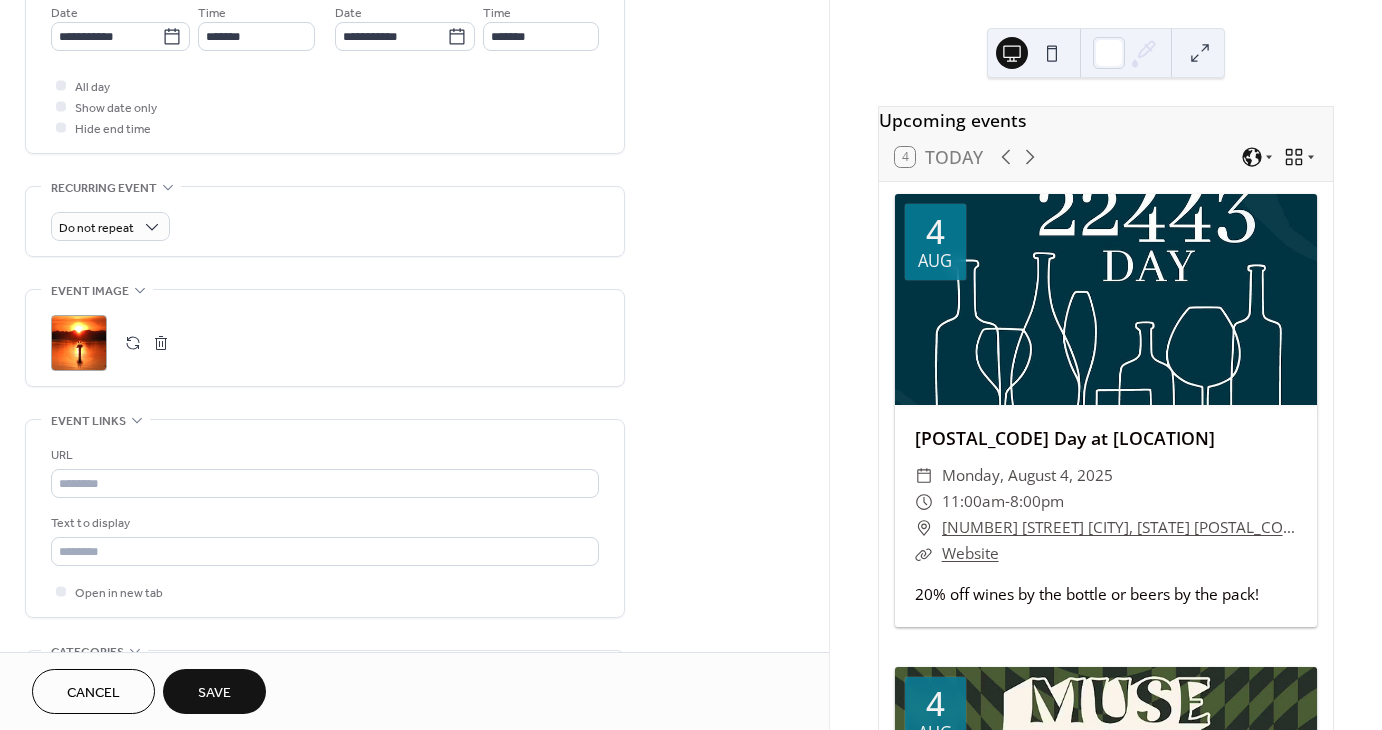click on "Save" at bounding box center [214, 691] 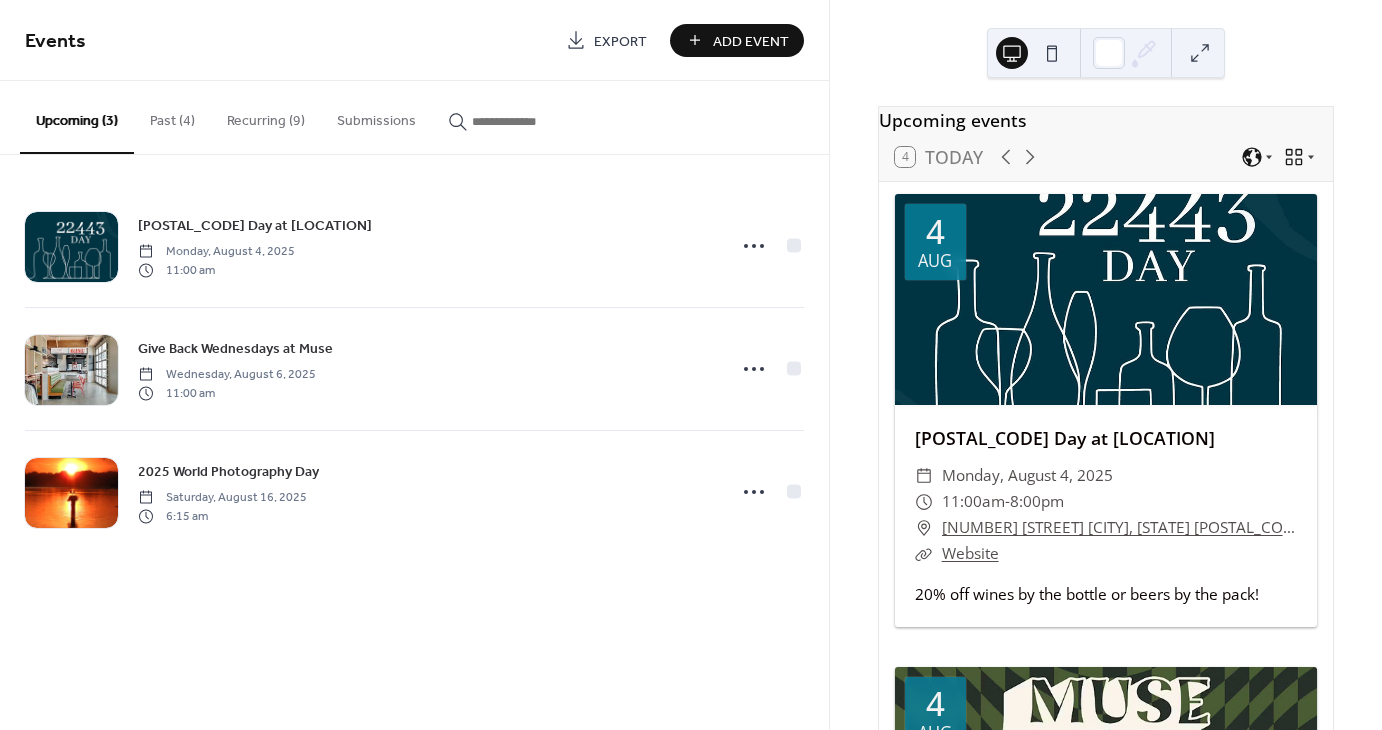 click on "Events Export Add Event" at bounding box center (414, 40) 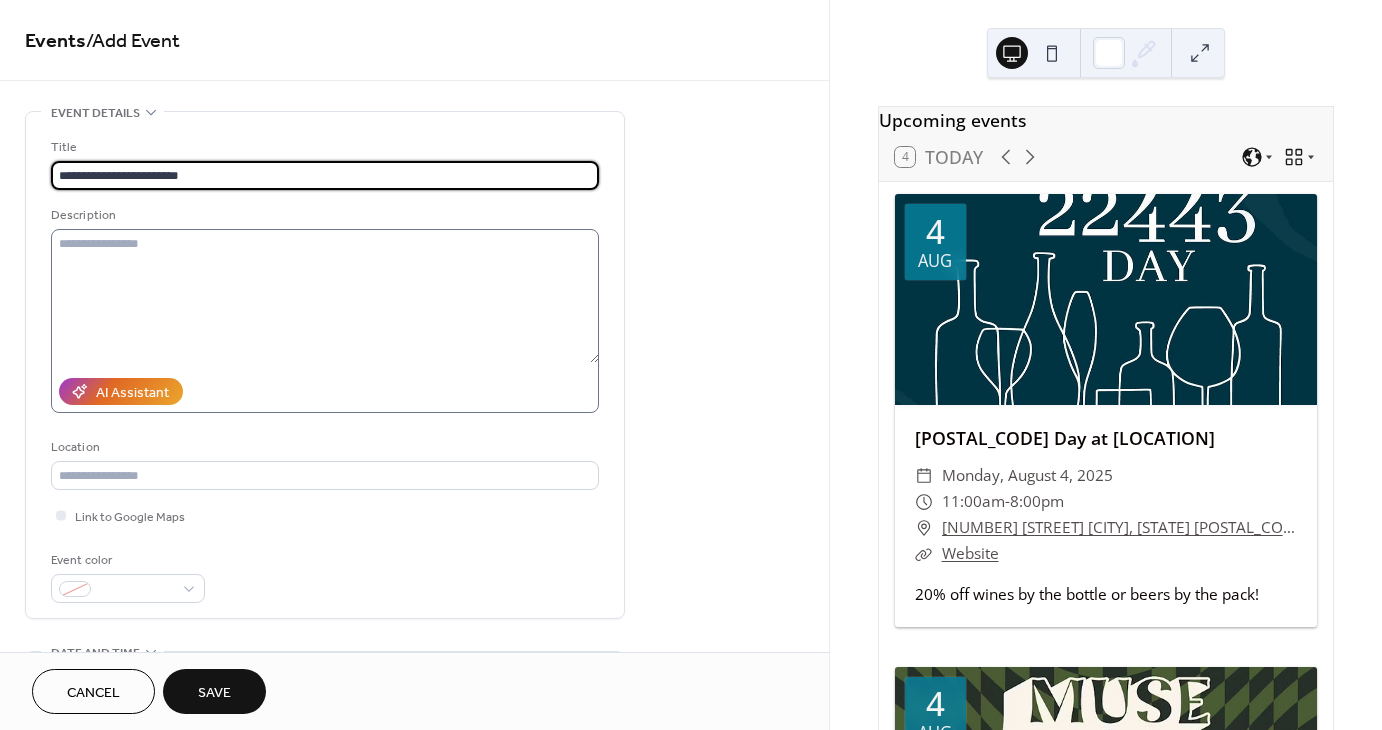 type on "**********" 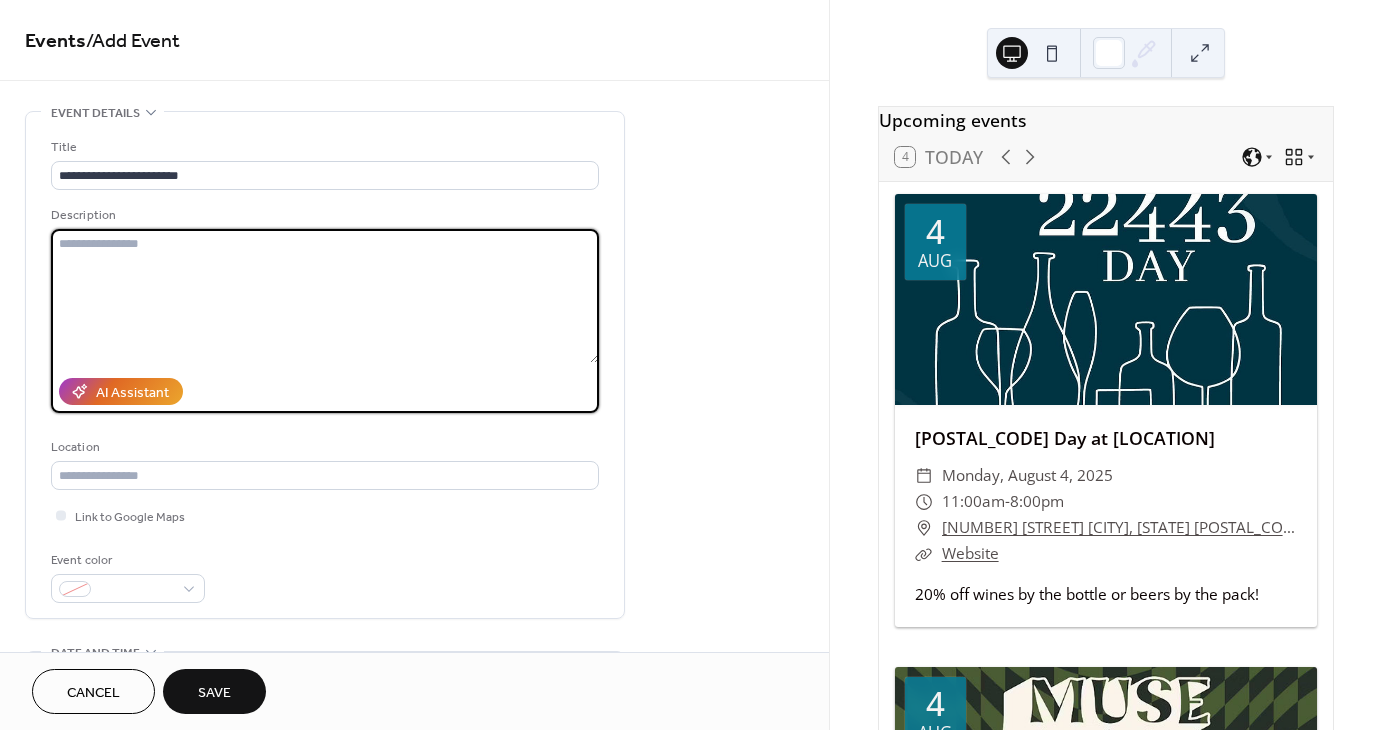 click at bounding box center [325, 296] 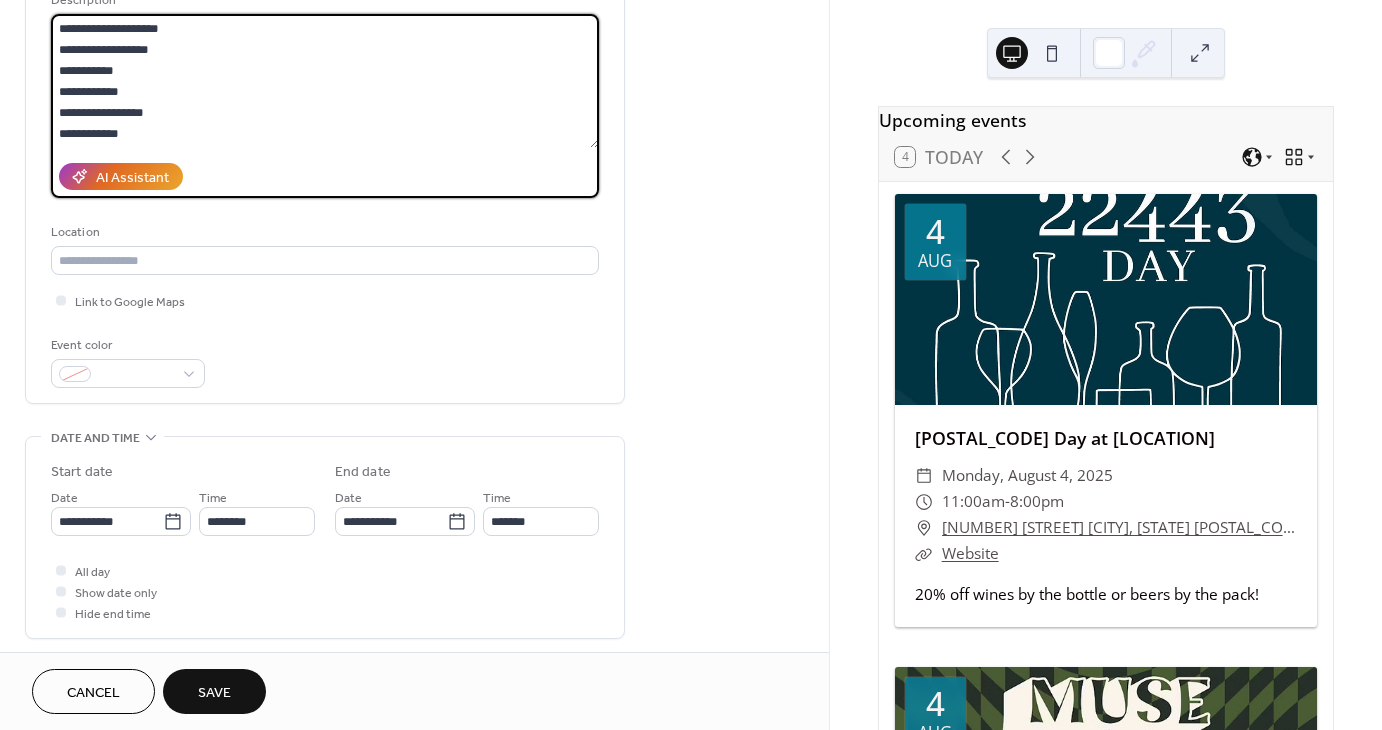 scroll, scrollTop: 300, scrollLeft: 0, axis: vertical 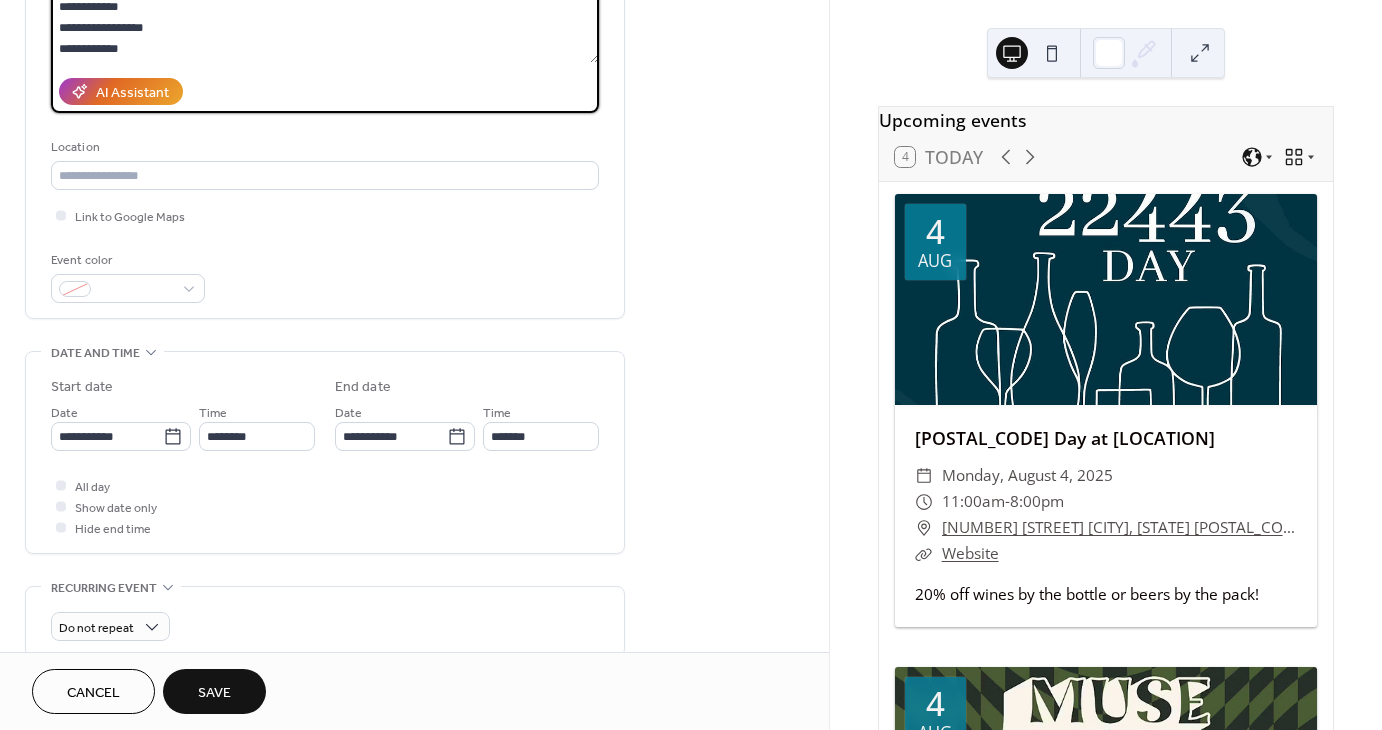 type on "**********" 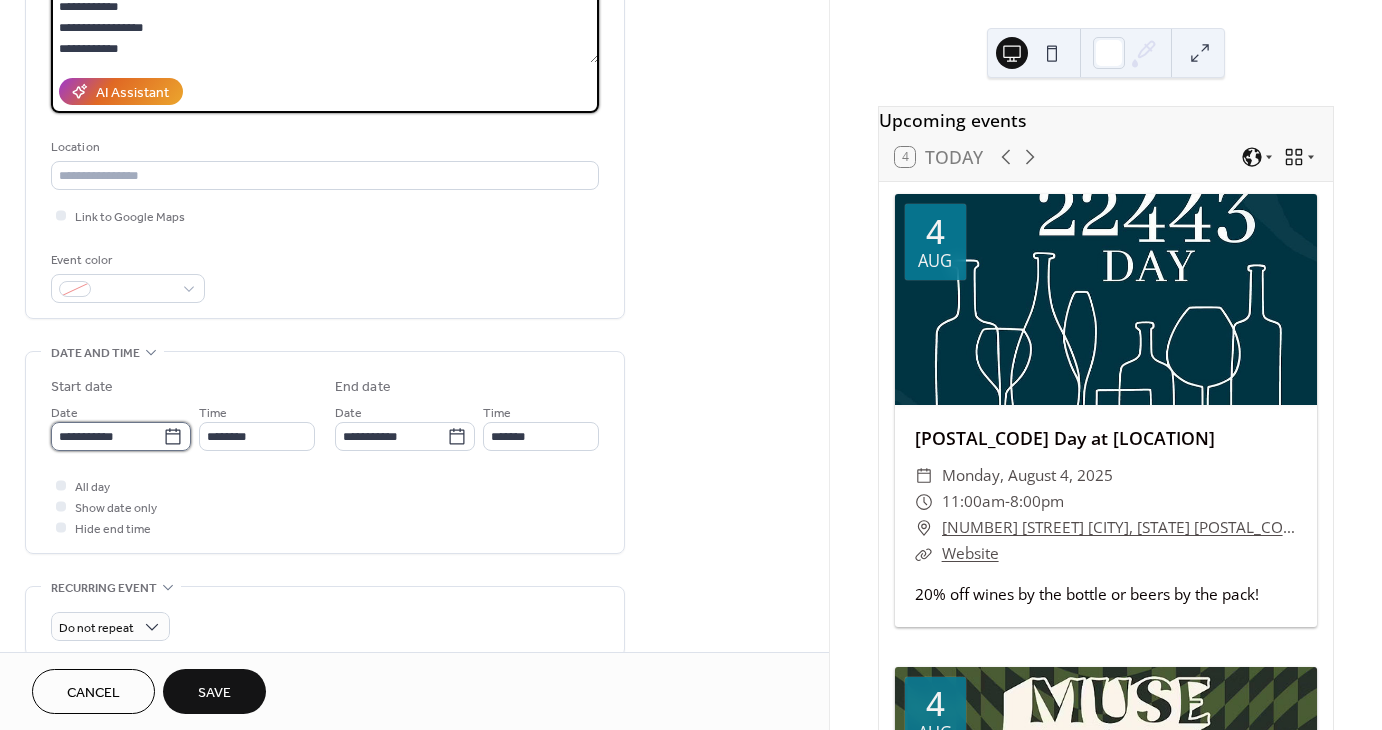 click on "**********" at bounding box center [107, 436] 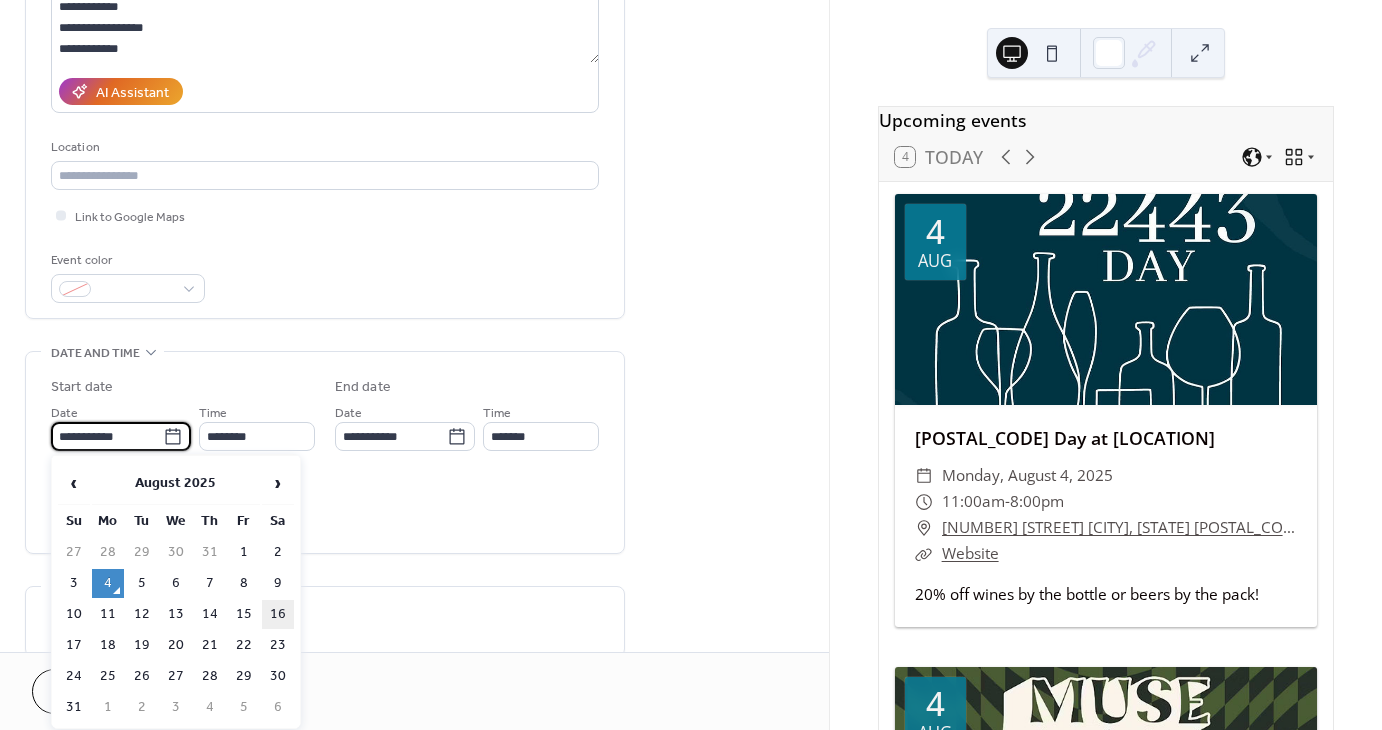 click on "16" at bounding box center (278, 614) 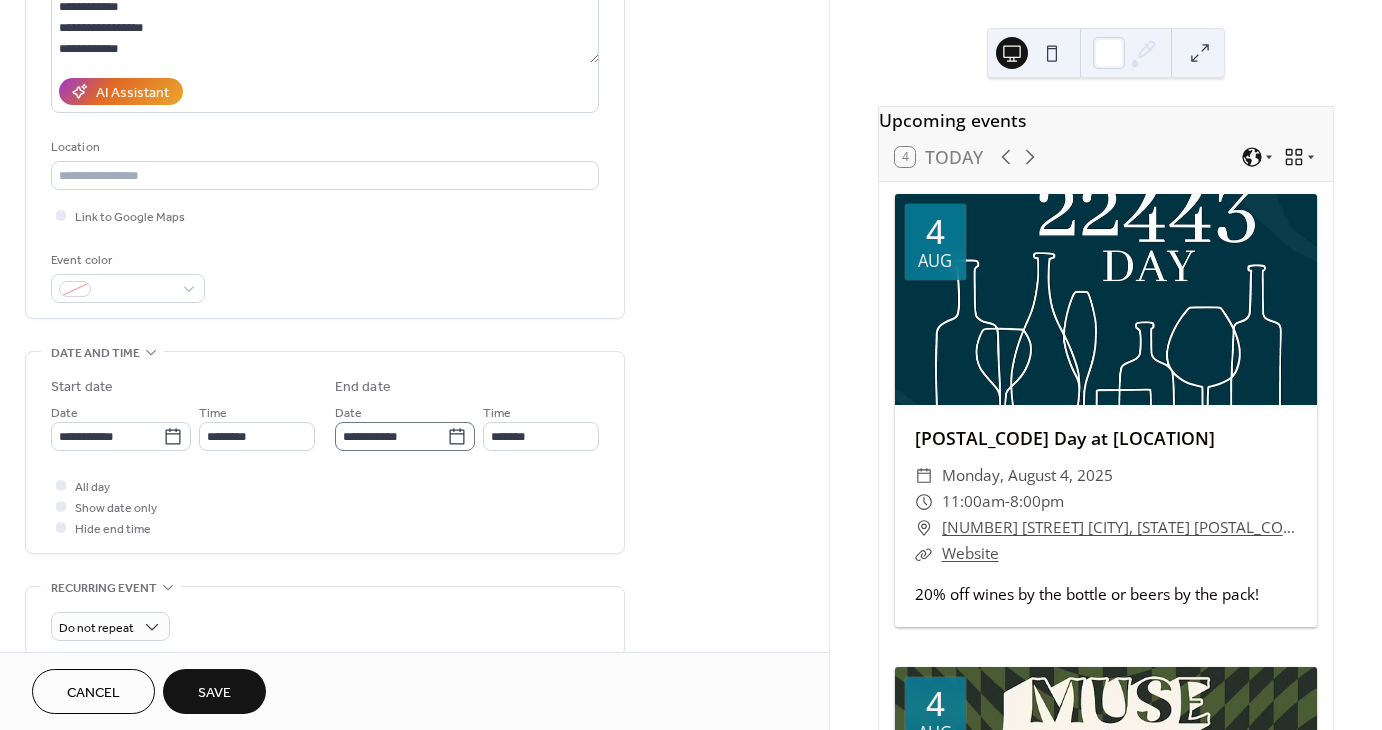 click 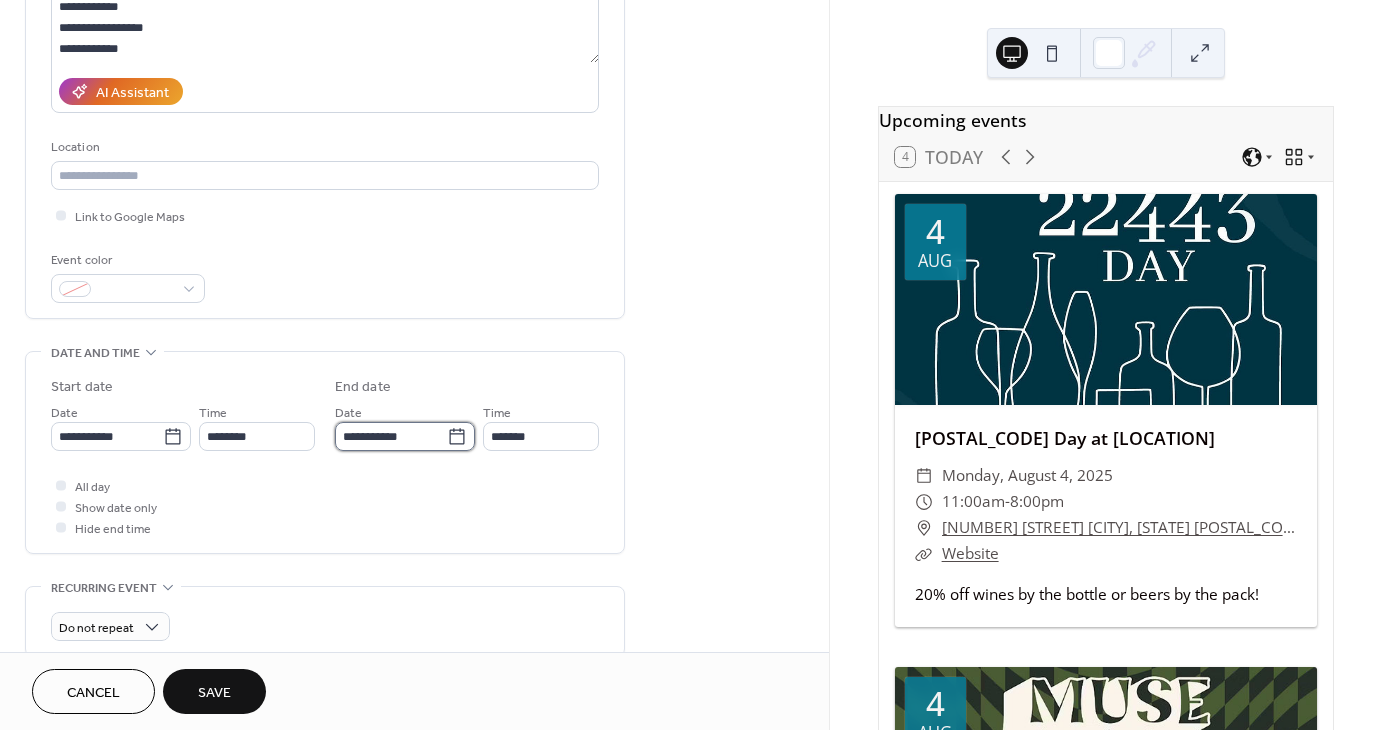 click on "**********" at bounding box center (391, 436) 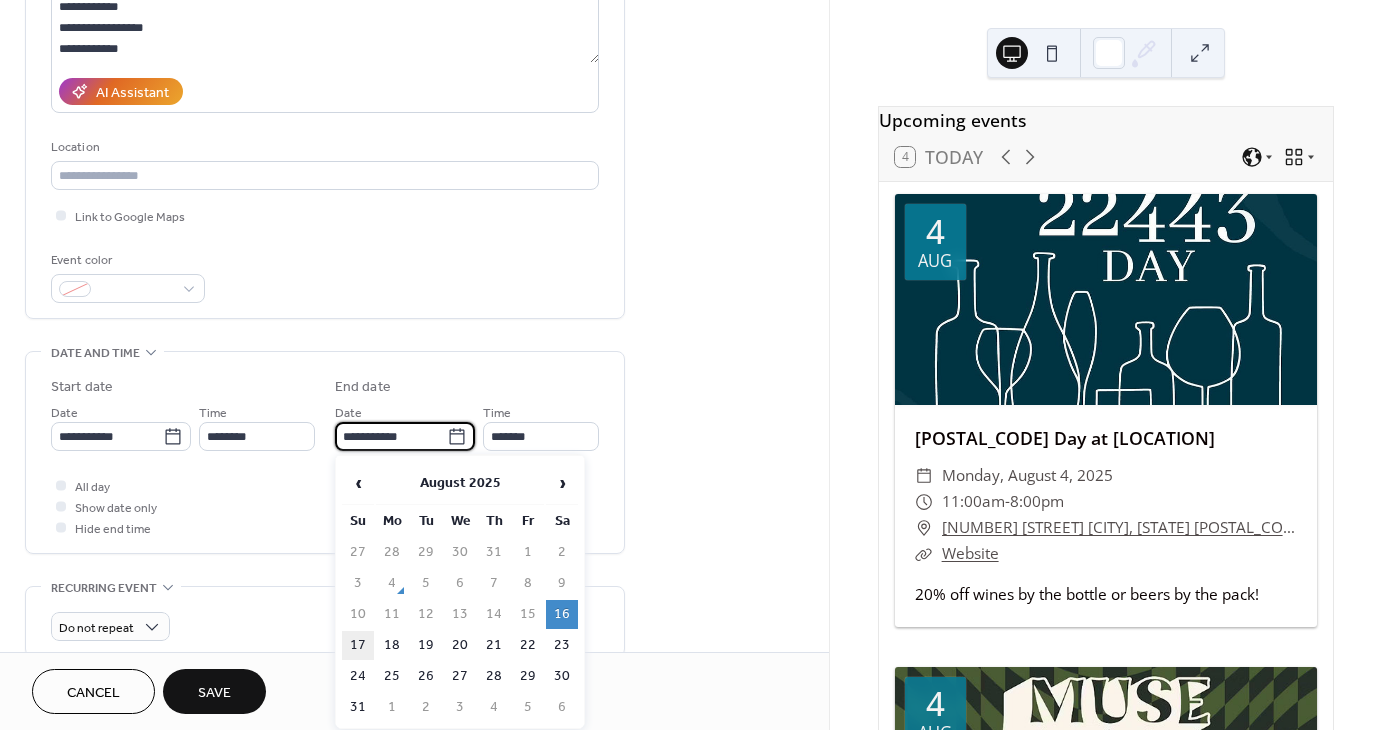 click on "17" at bounding box center (358, 645) 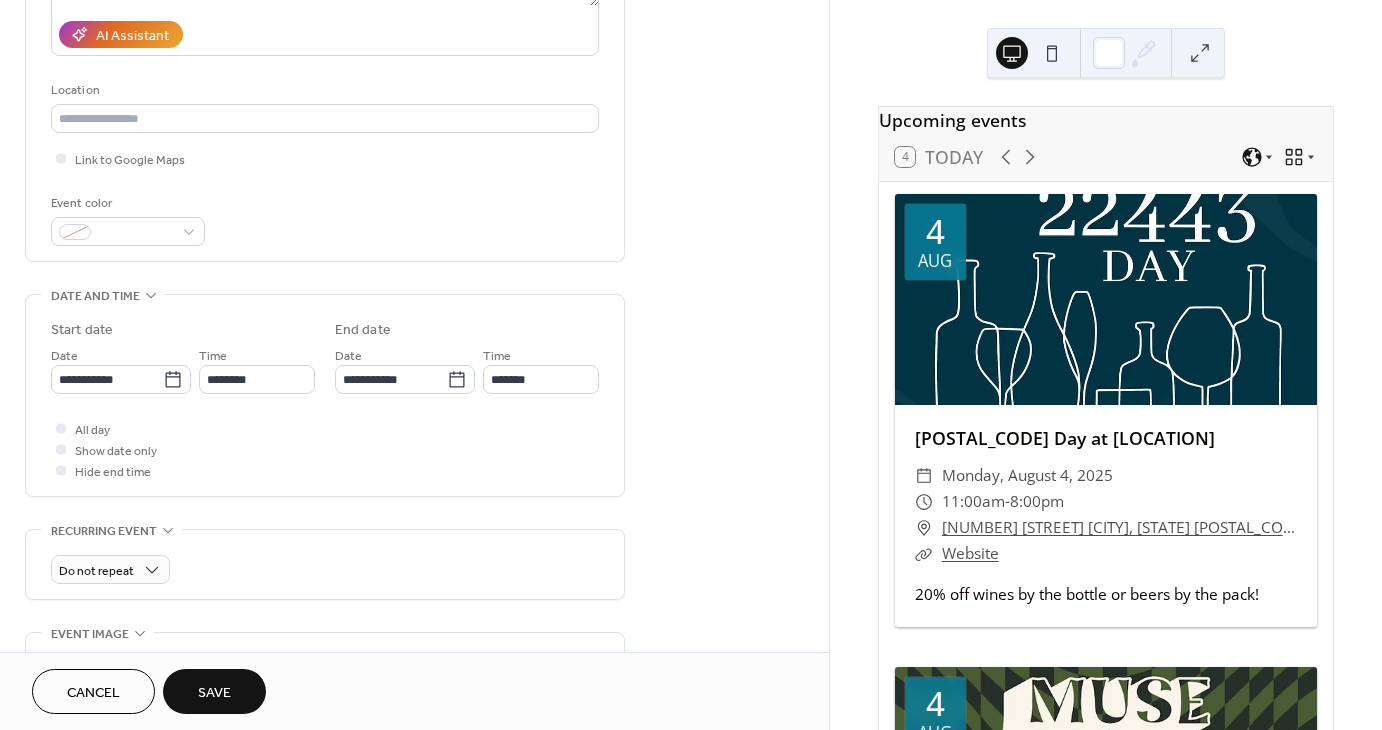 scroll, scrollTop: 400, scrollLeft: 0, axis: vertical 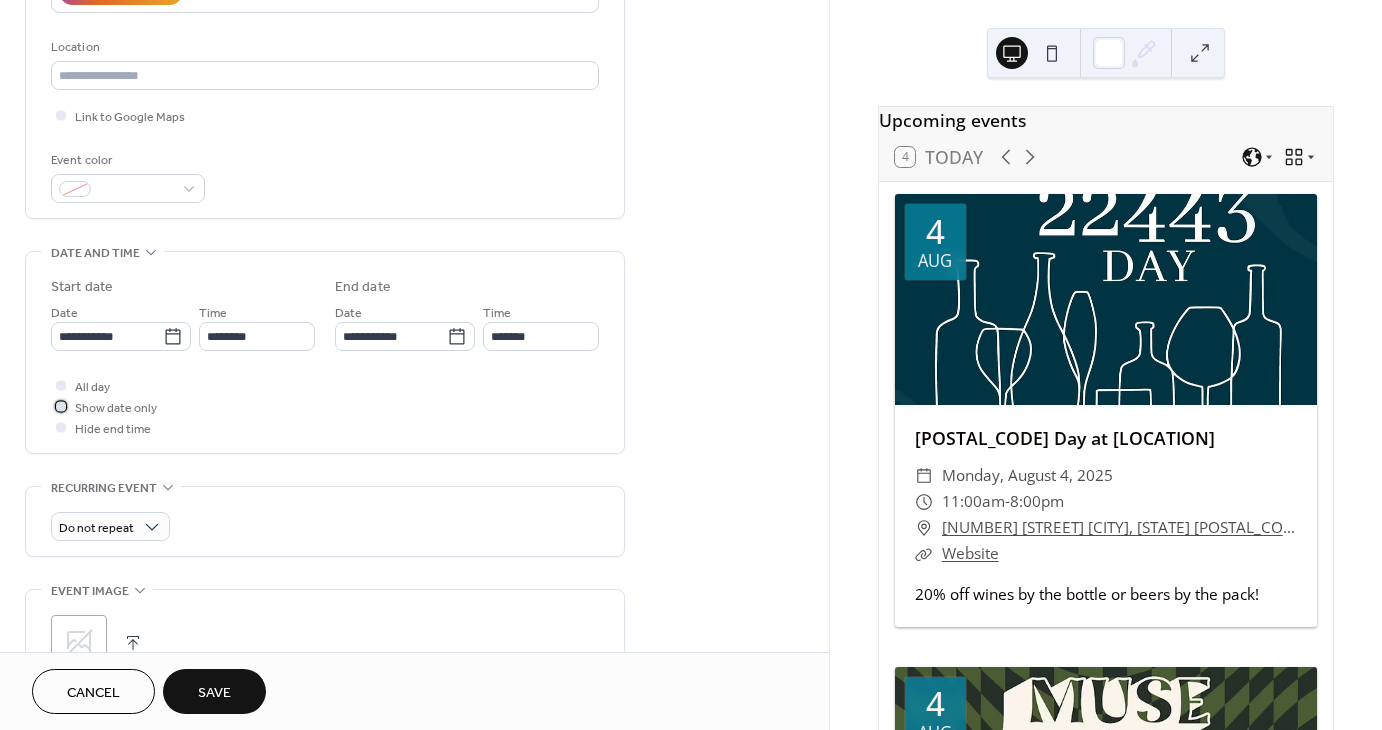 click on "Show date only" at bounding box center (116, 408) 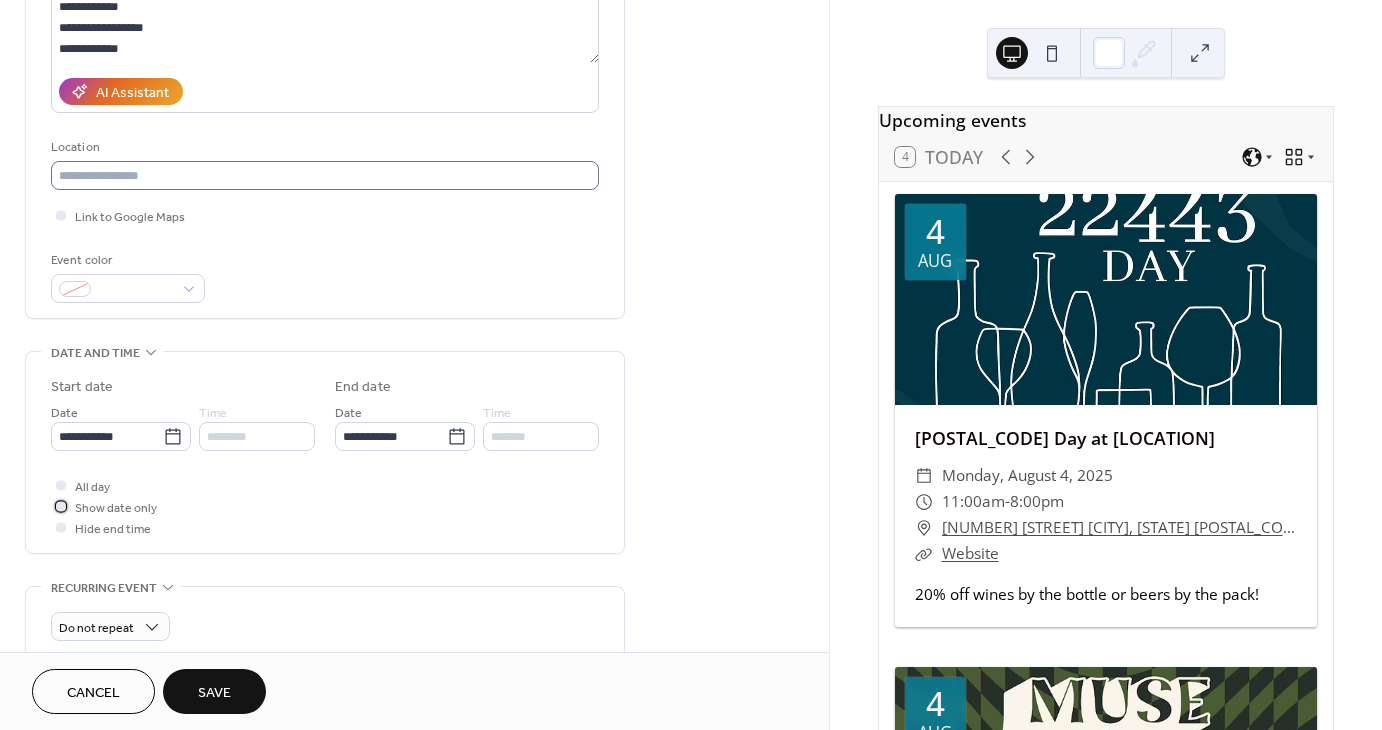 scroll, scrollTop: 600, scrollLeft: 0, axis: vertical 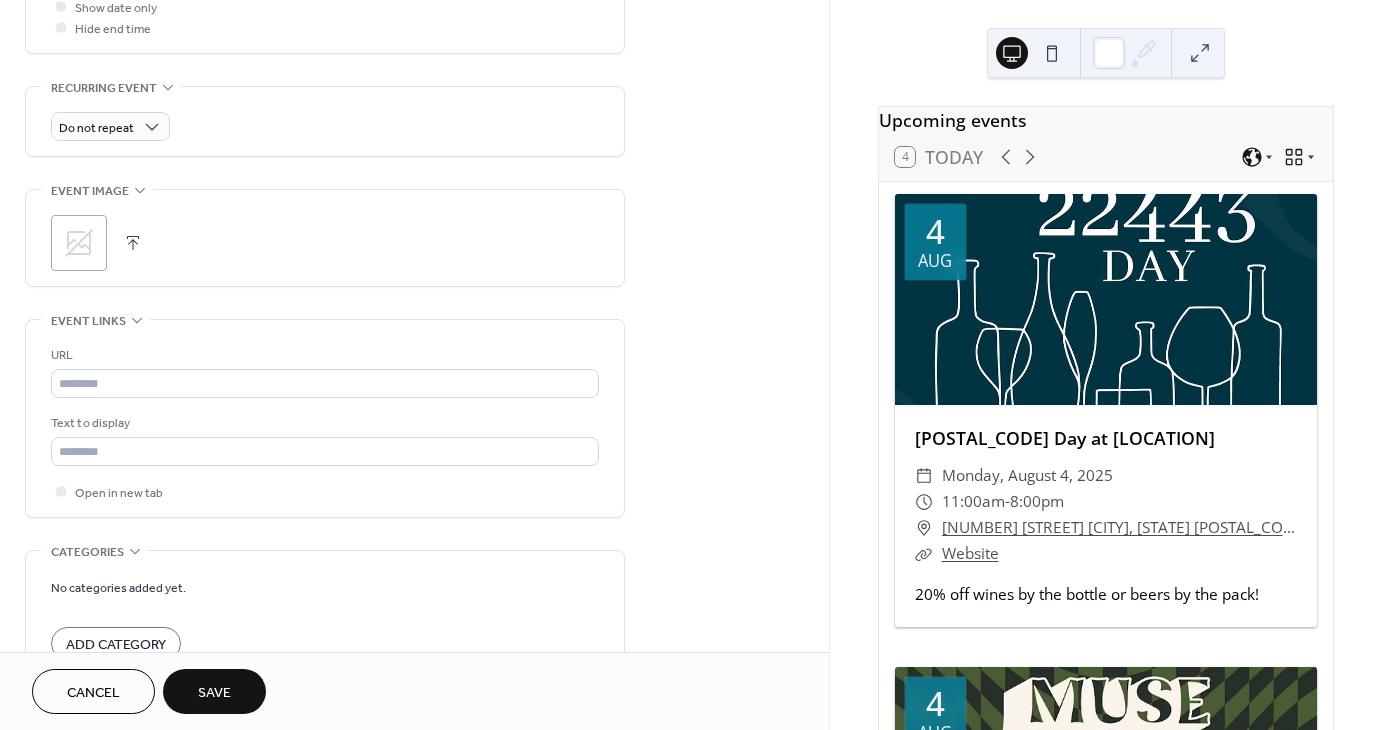click on ";" at bounding box center (79, 243) 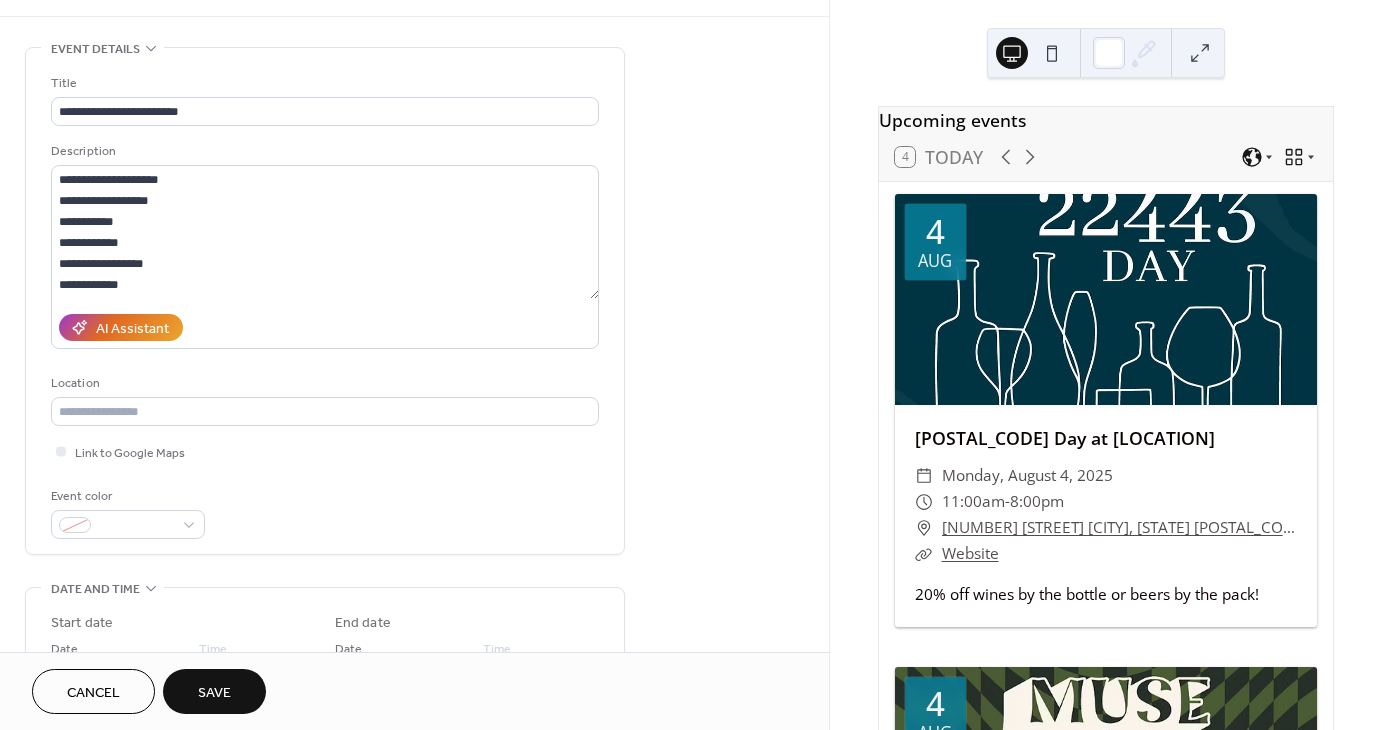 scroll, scrollTop: 0, scrollLeft: 0, axis: both 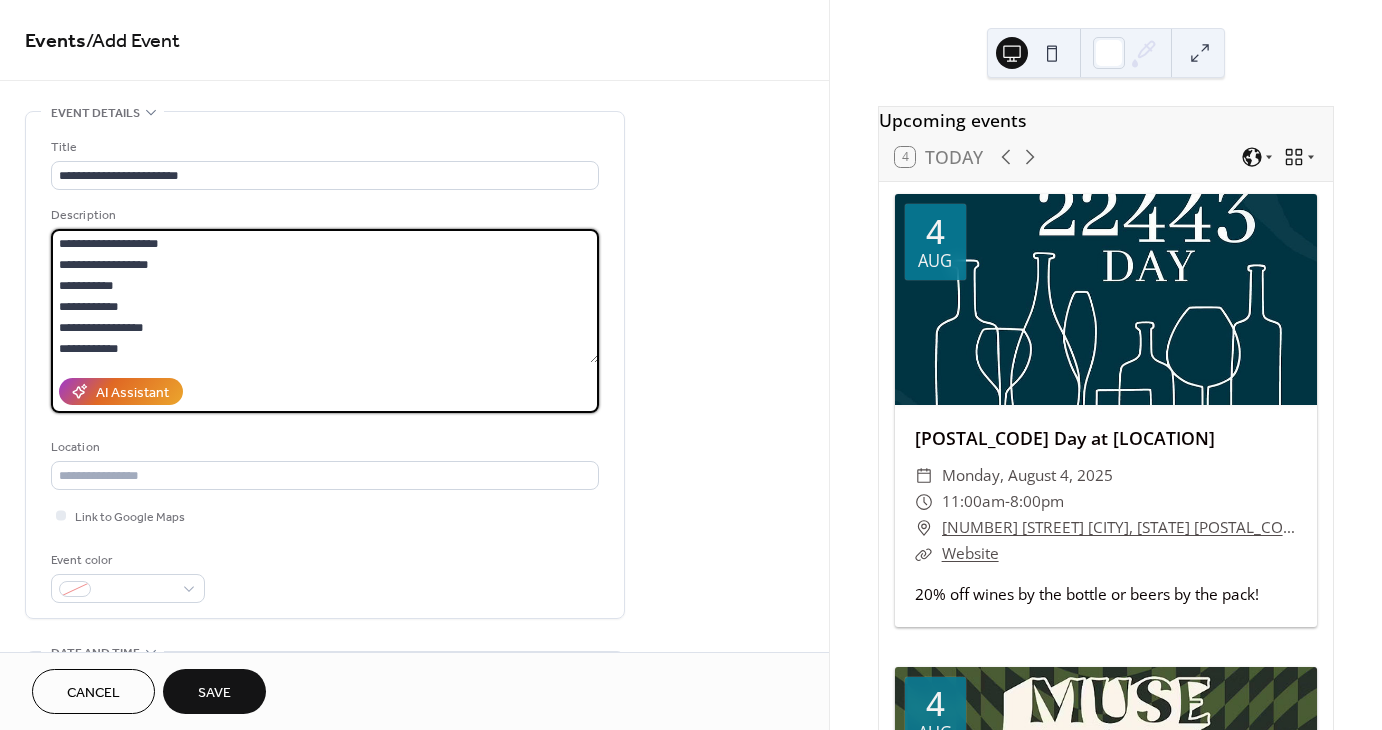 click on "**********" at bounding box center [325, 296] 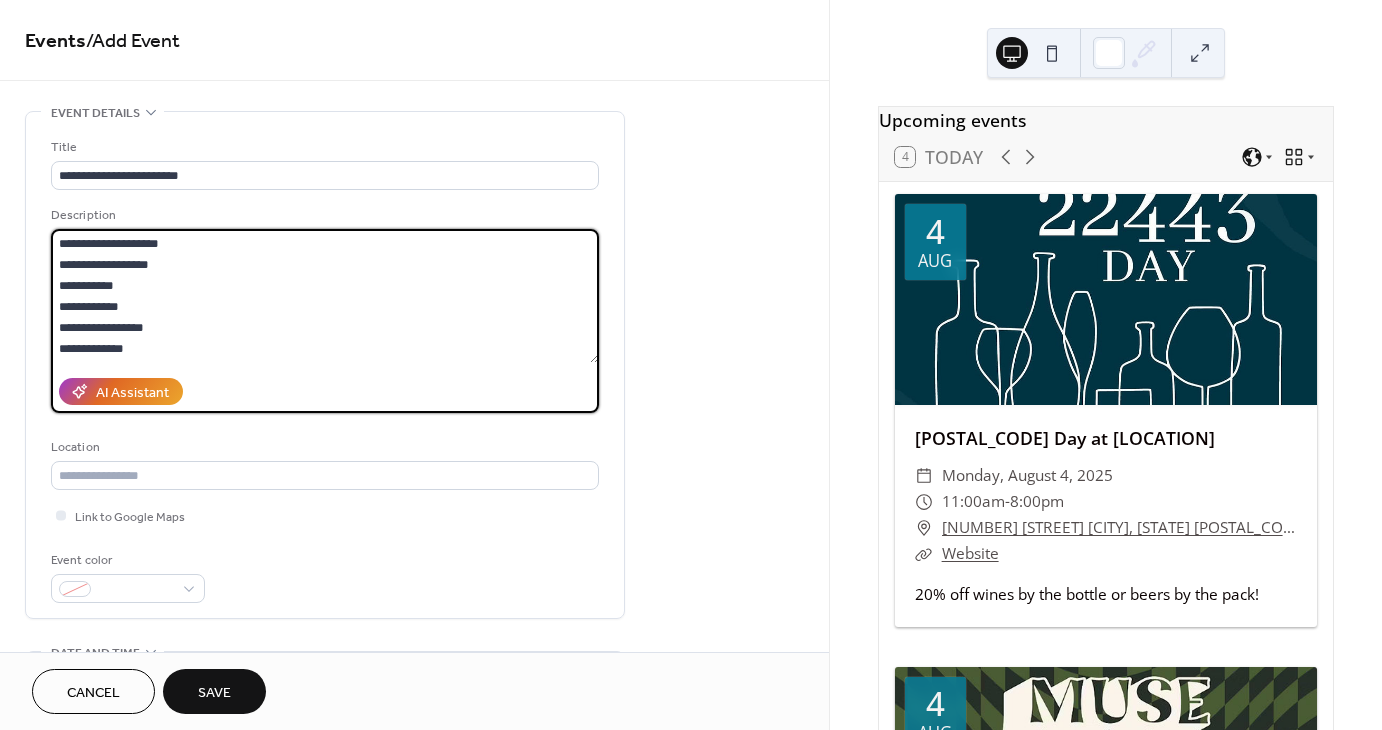 scroll, scrollTop: 18, scrollLeft: 0, axis: vertical 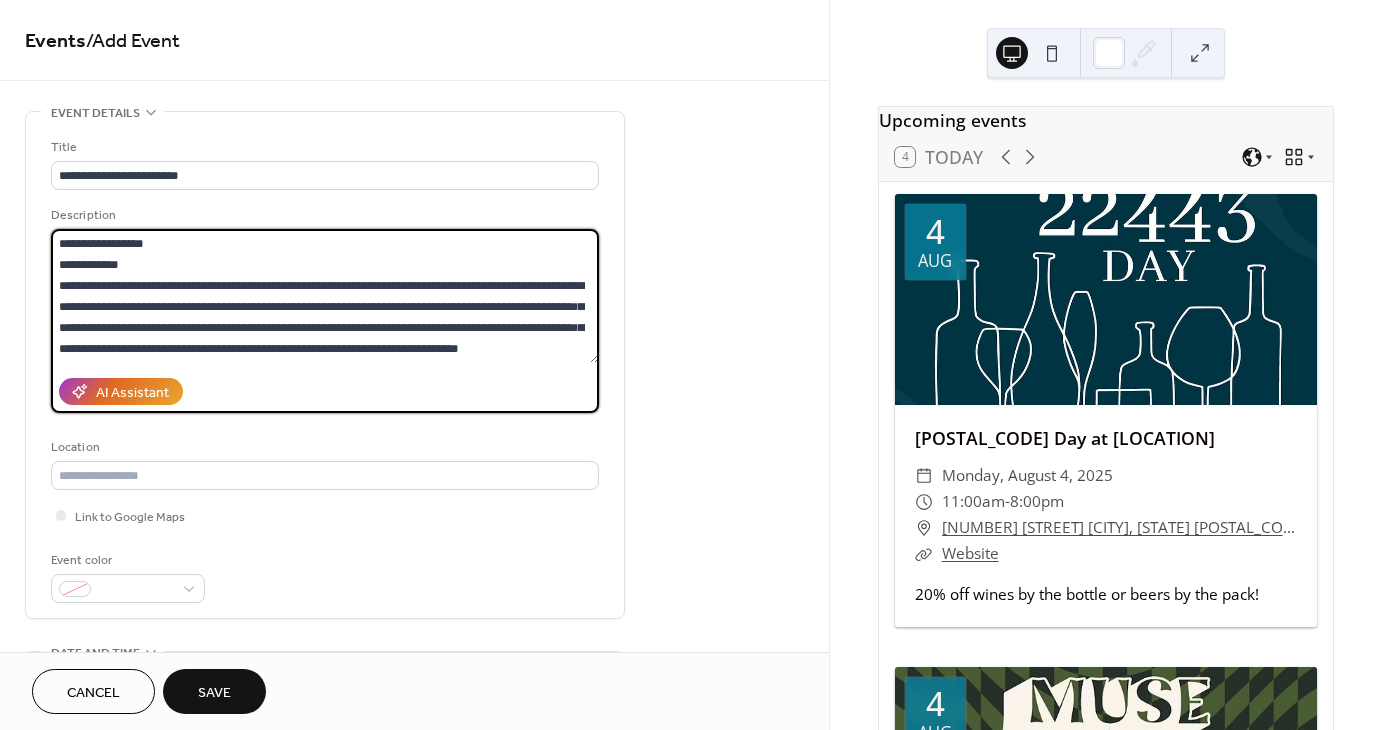 drag, startPoint x: 408, startPoint y: 324, endPoint x: 272, endPoint y: 330, distance: 136.1323 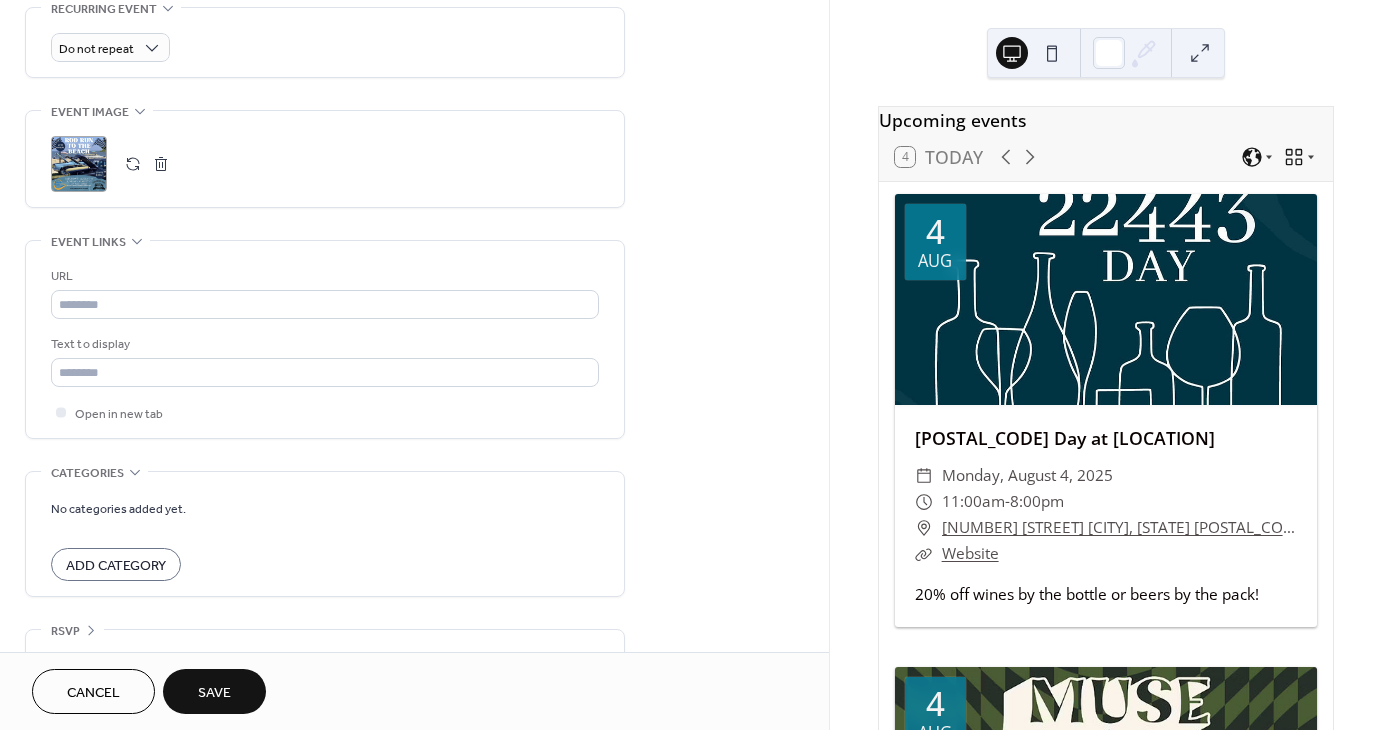 scroll, scrollTop: 900, scrollLeft: 0, axis: vertical 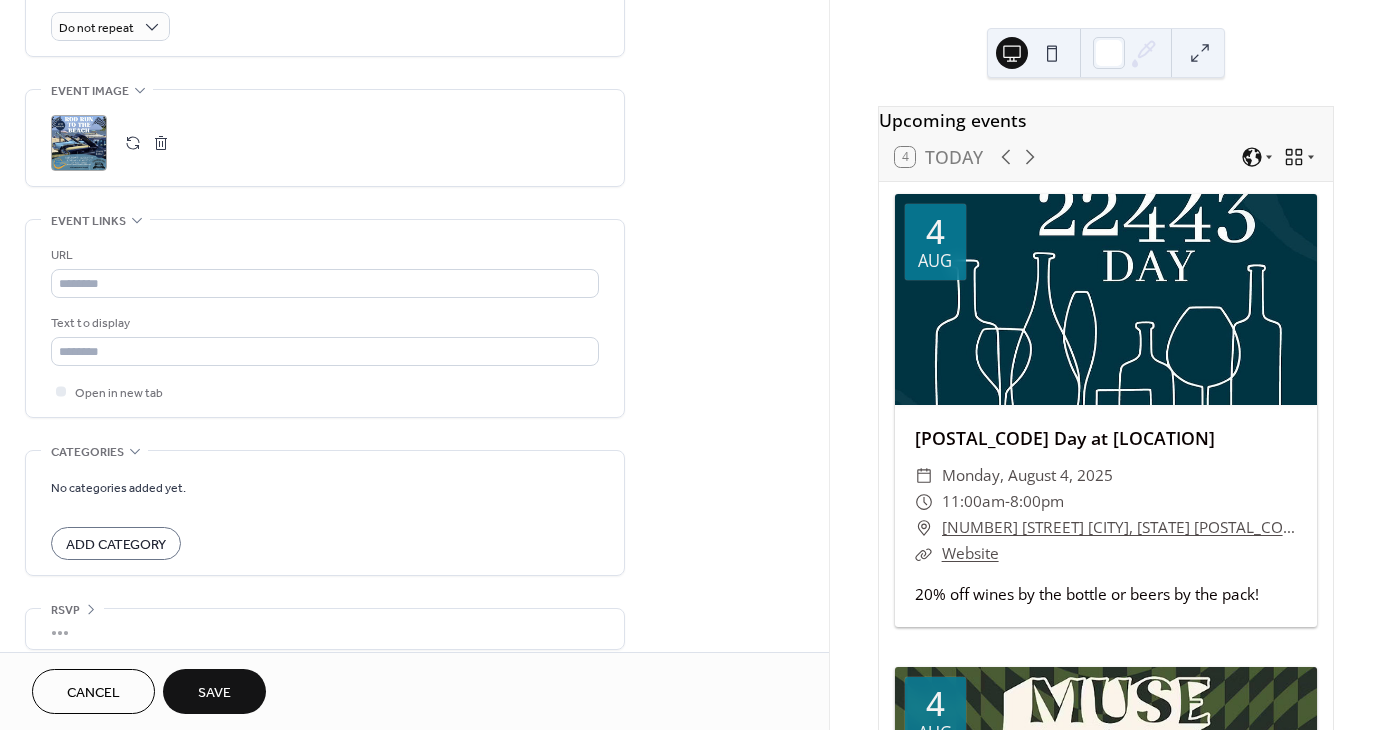 click on "Save" at bounding box center [214, 691] 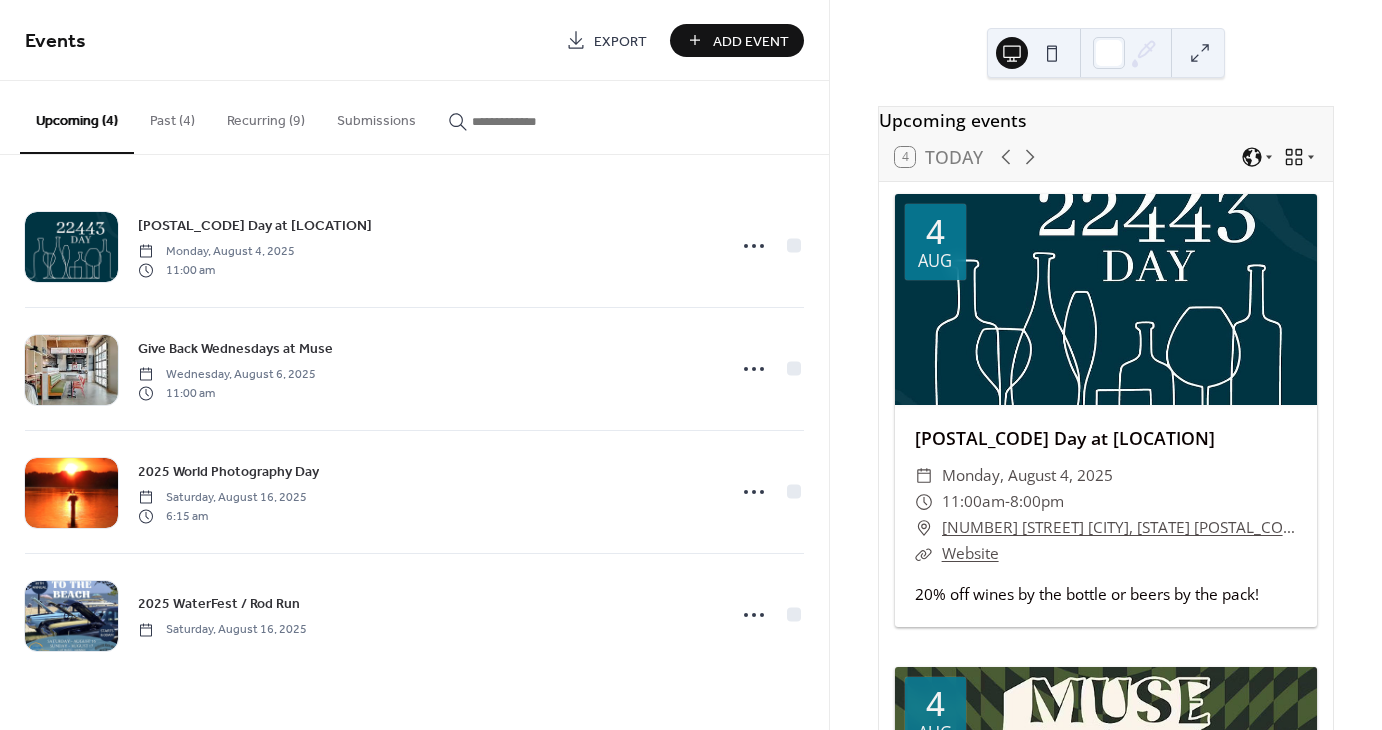 click on "Add Event" at bounding box center (751, 41) 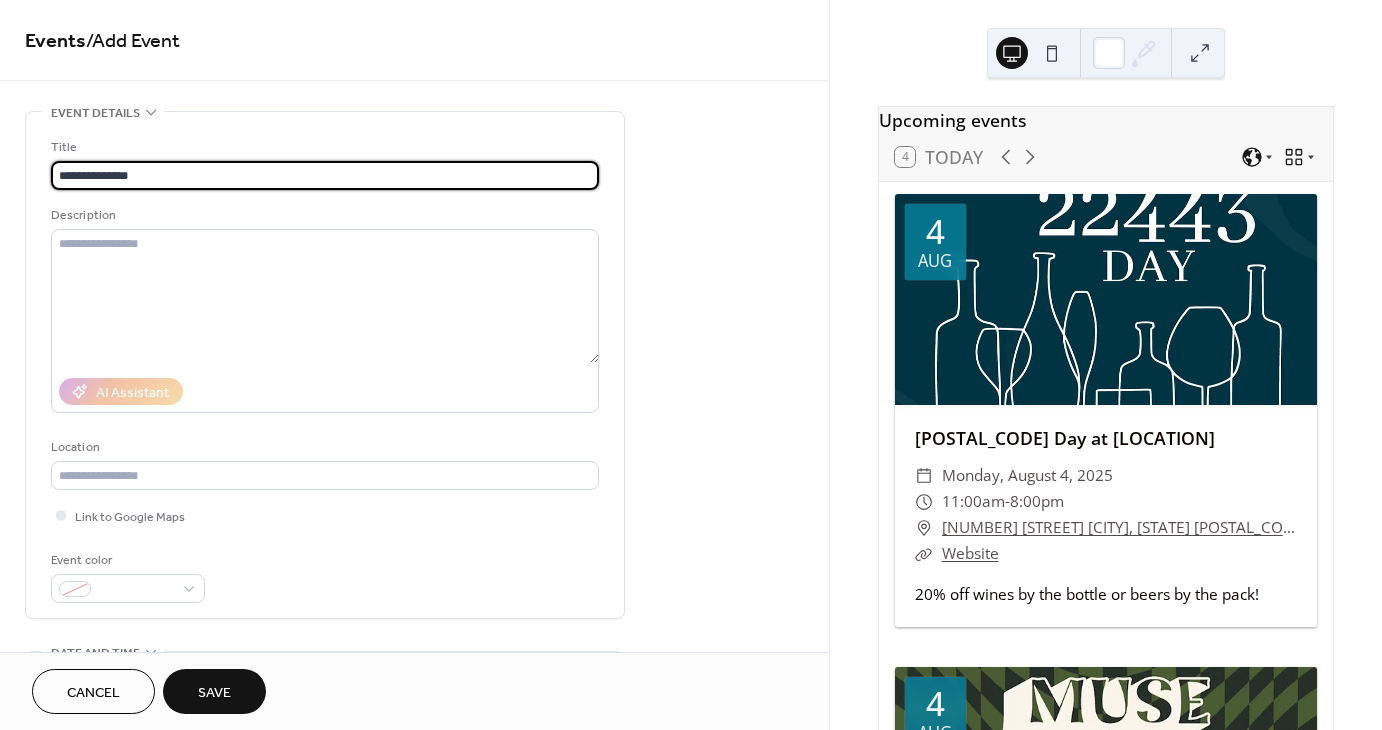 type on "**********" 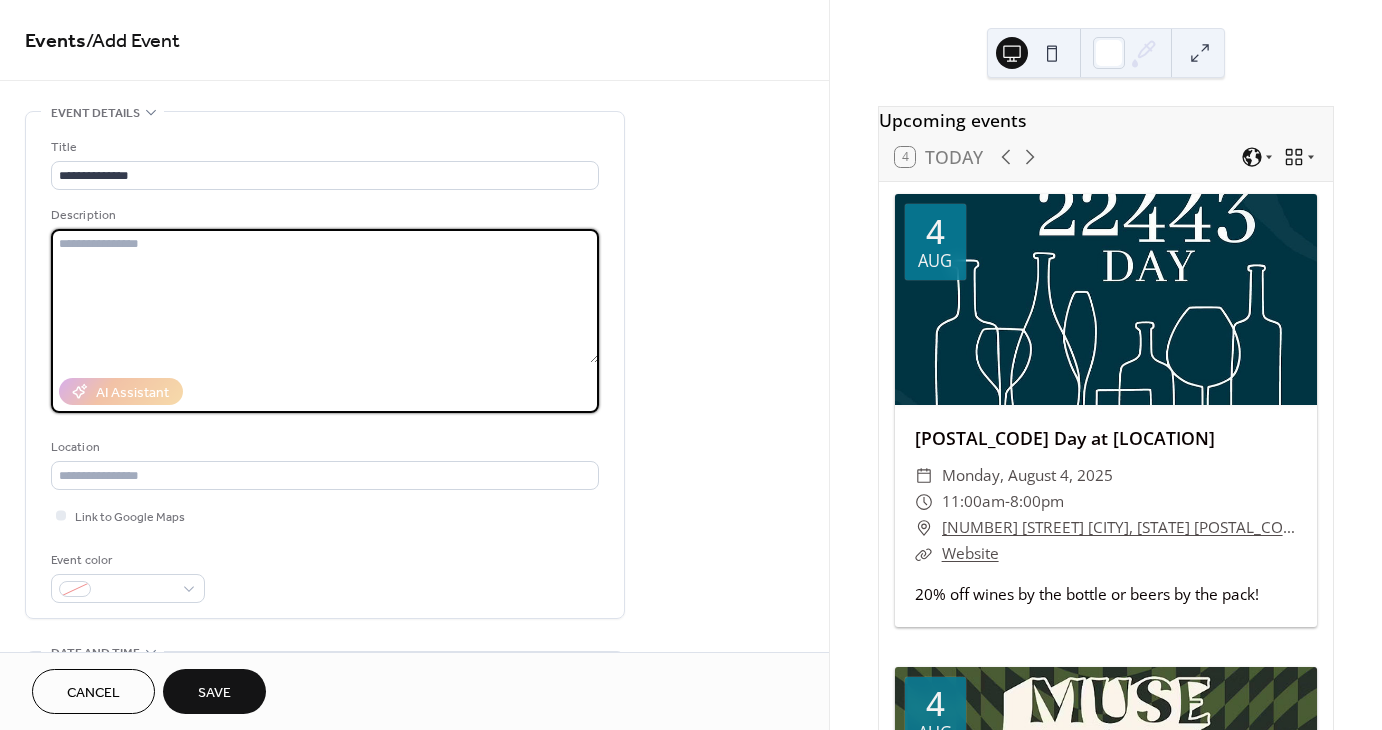 paste on "**********" 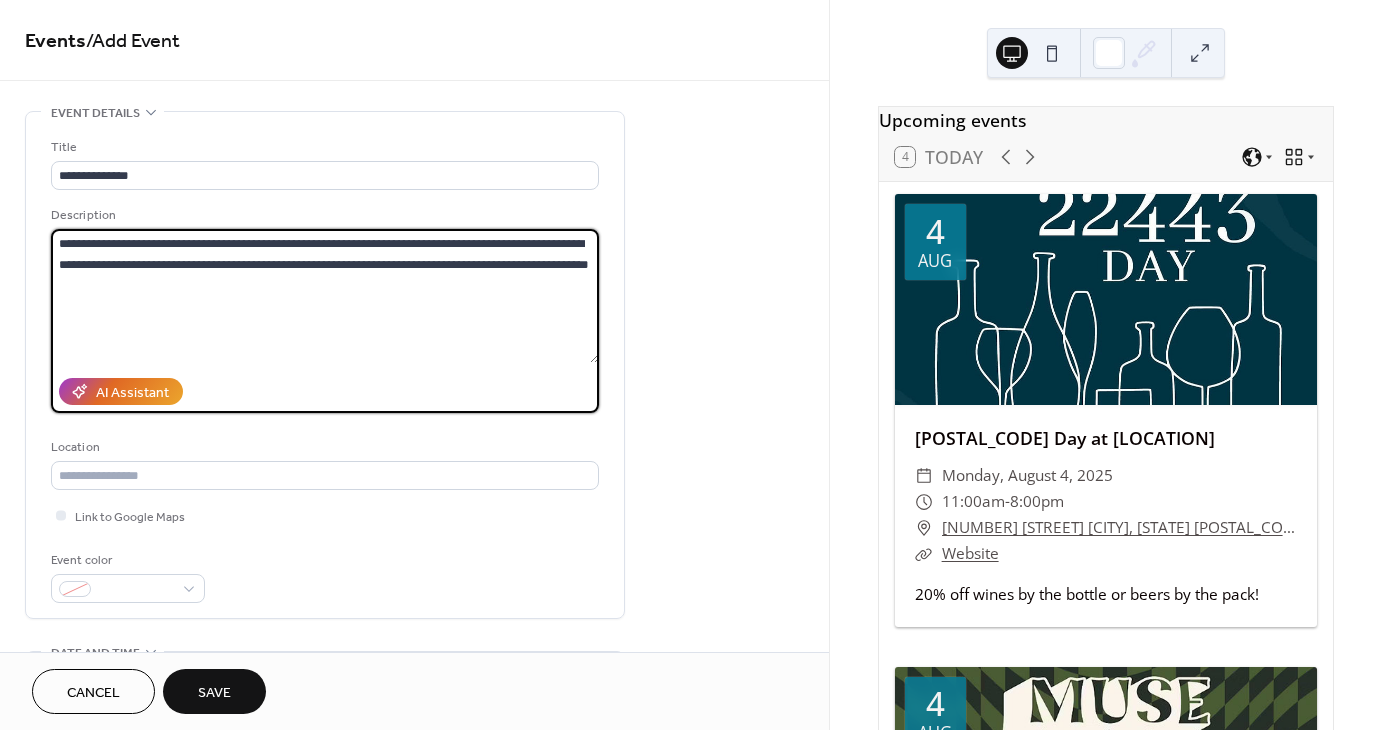 type on "**********" 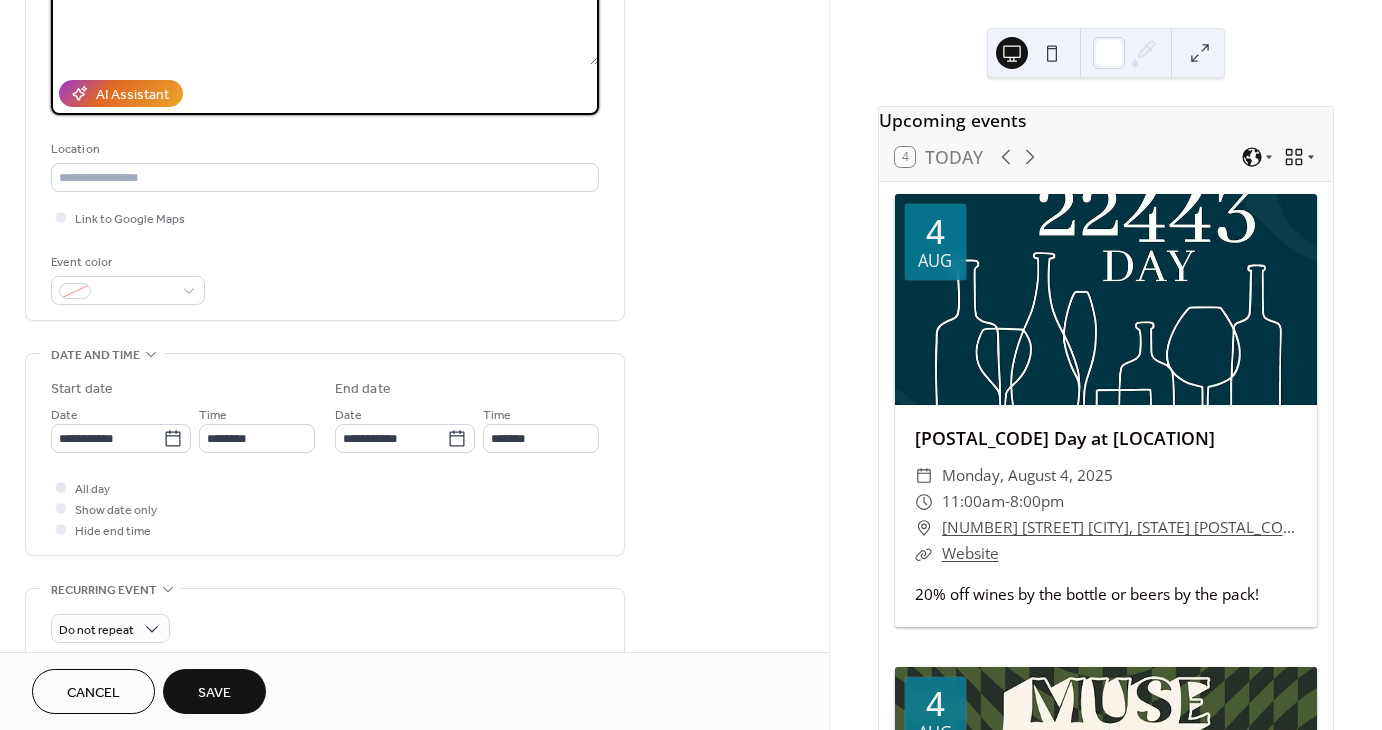 scroll, scrollTop: 300, scrollLeft: 0, axis: vertical 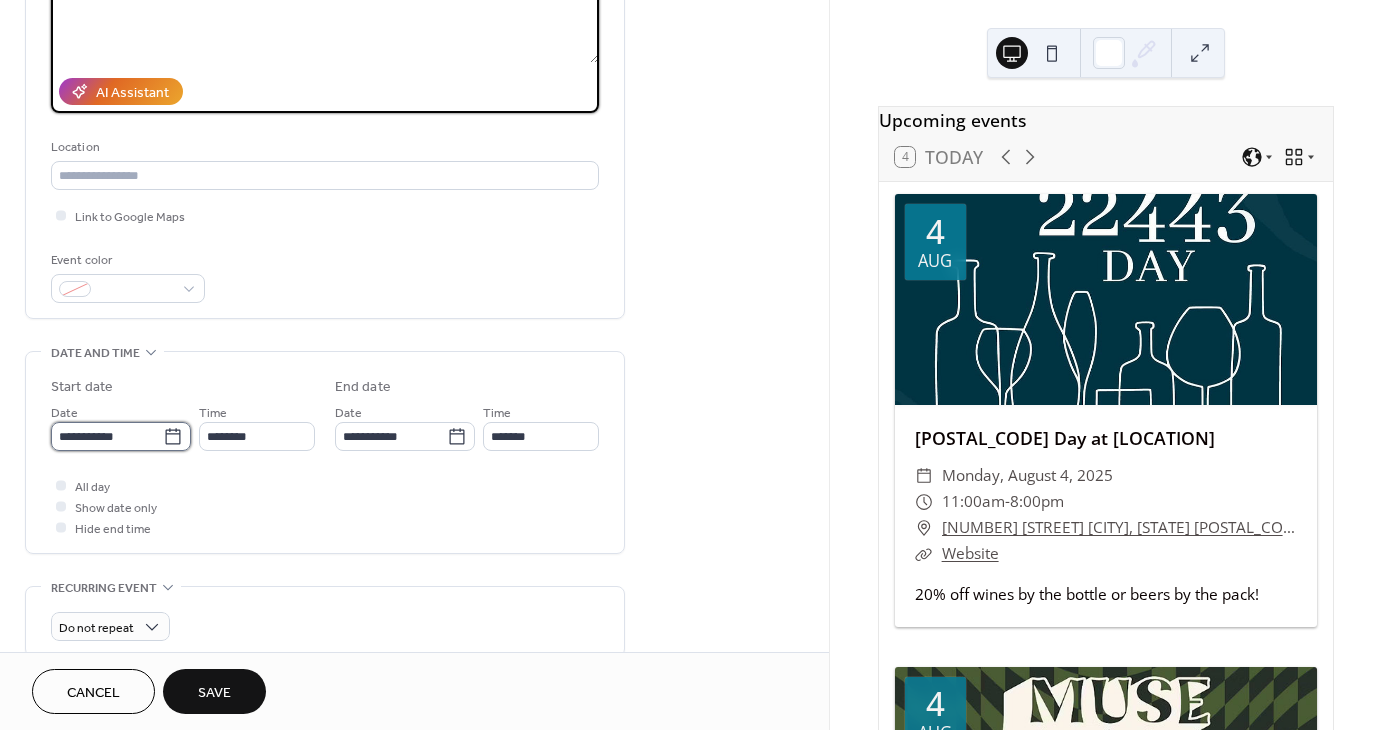 click on "**********" at bounding box center (107, 436) 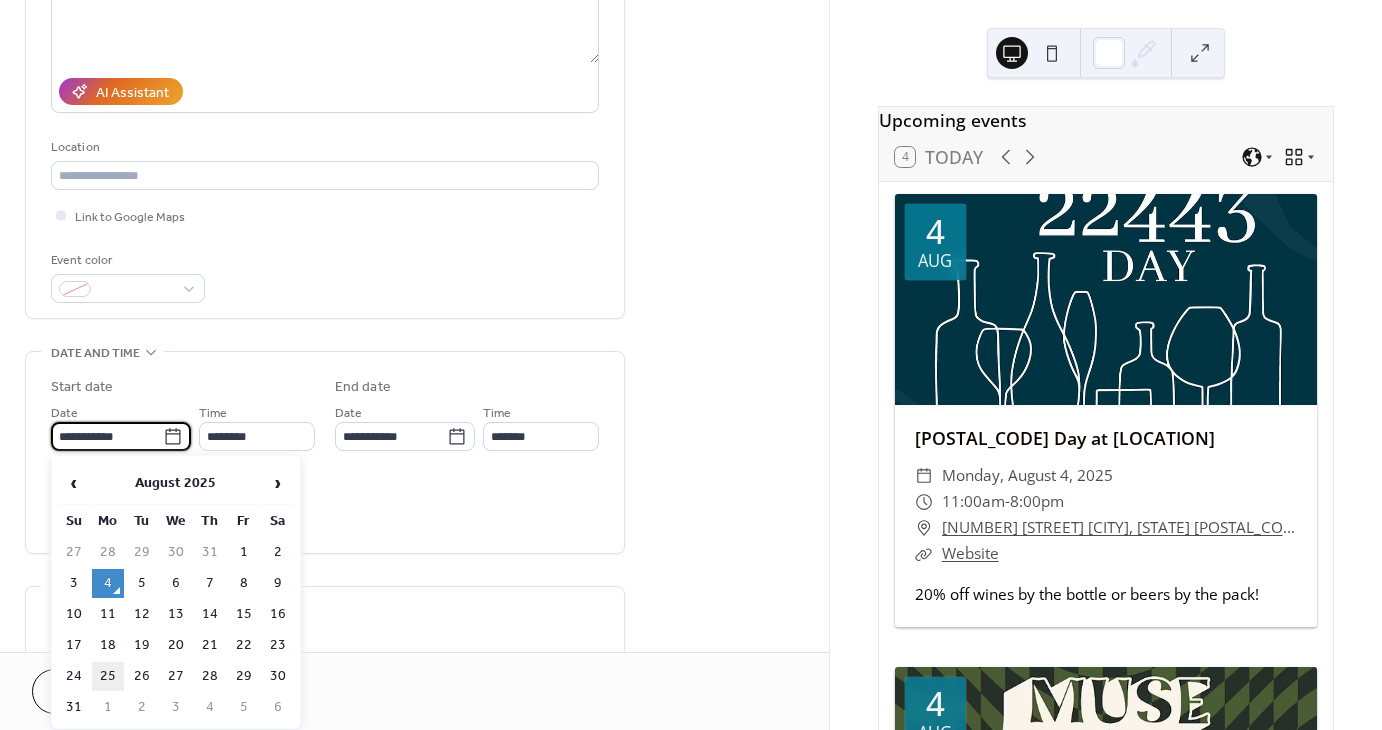 click on "25" at bounding box center (108, 676) 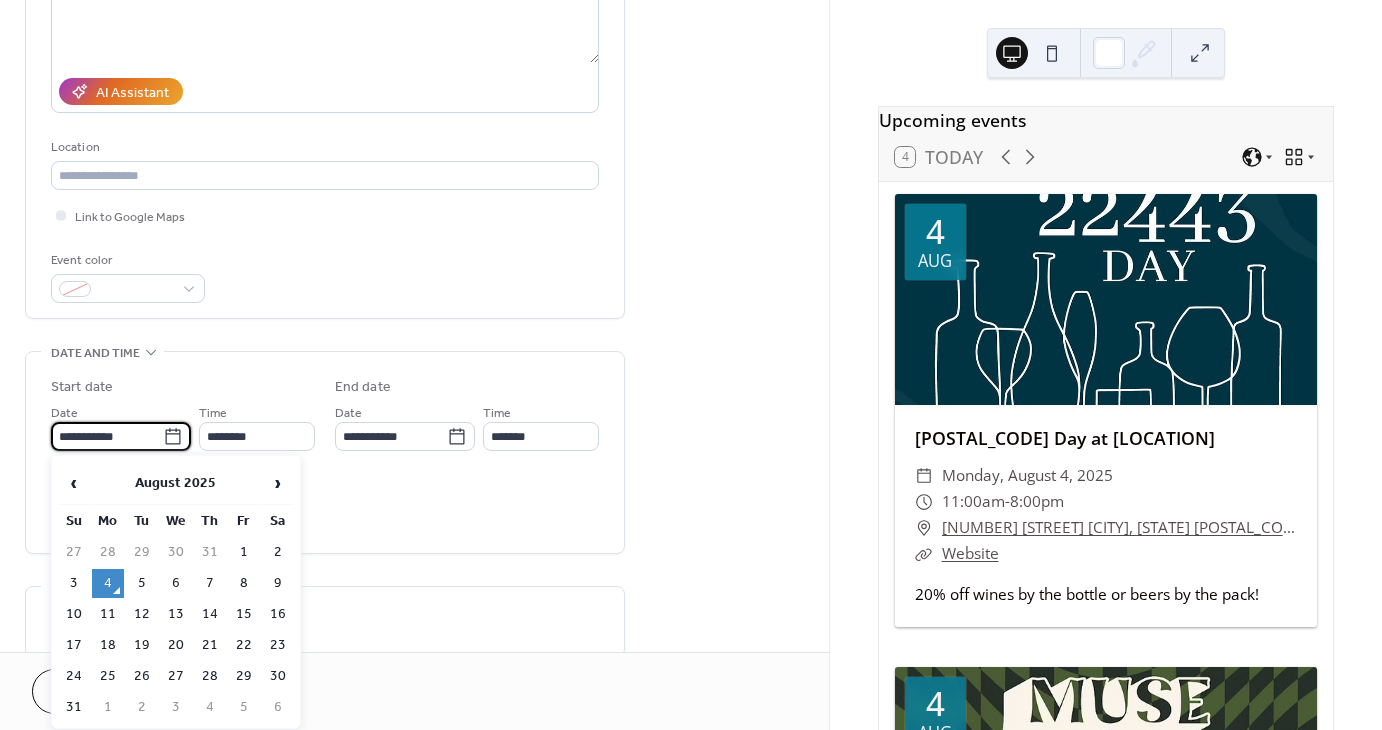 type on "**********" 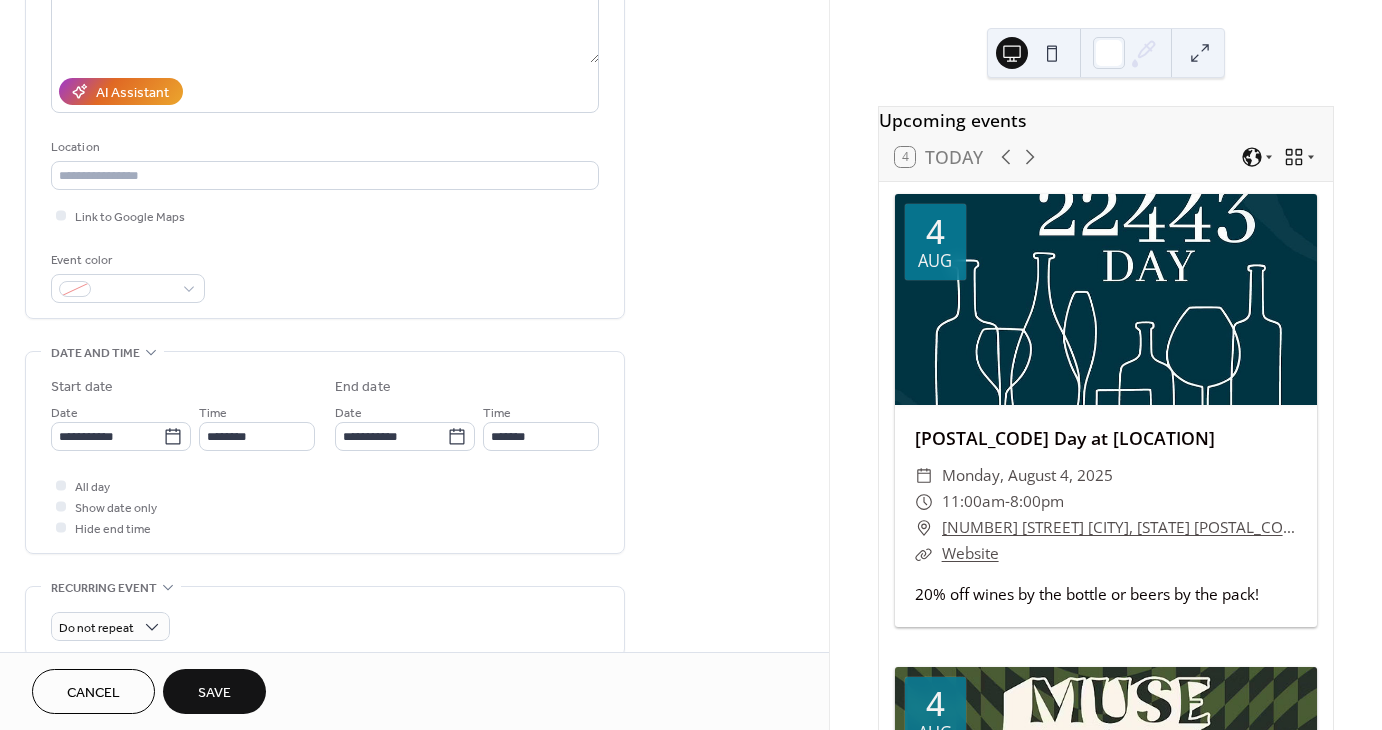 scroll, scrollTop: 500, scrollLeft: 0, axis: vertical 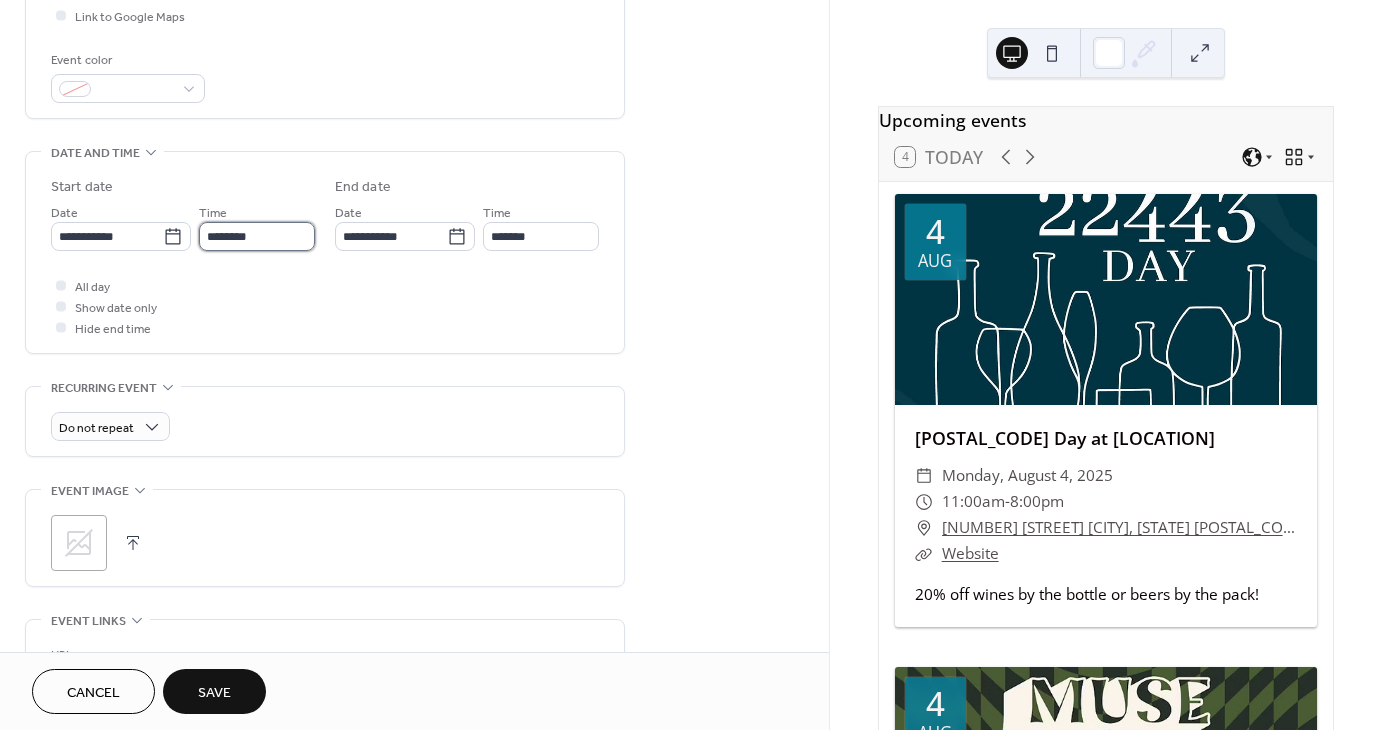 click on "********" at bounding box center [257, 236] 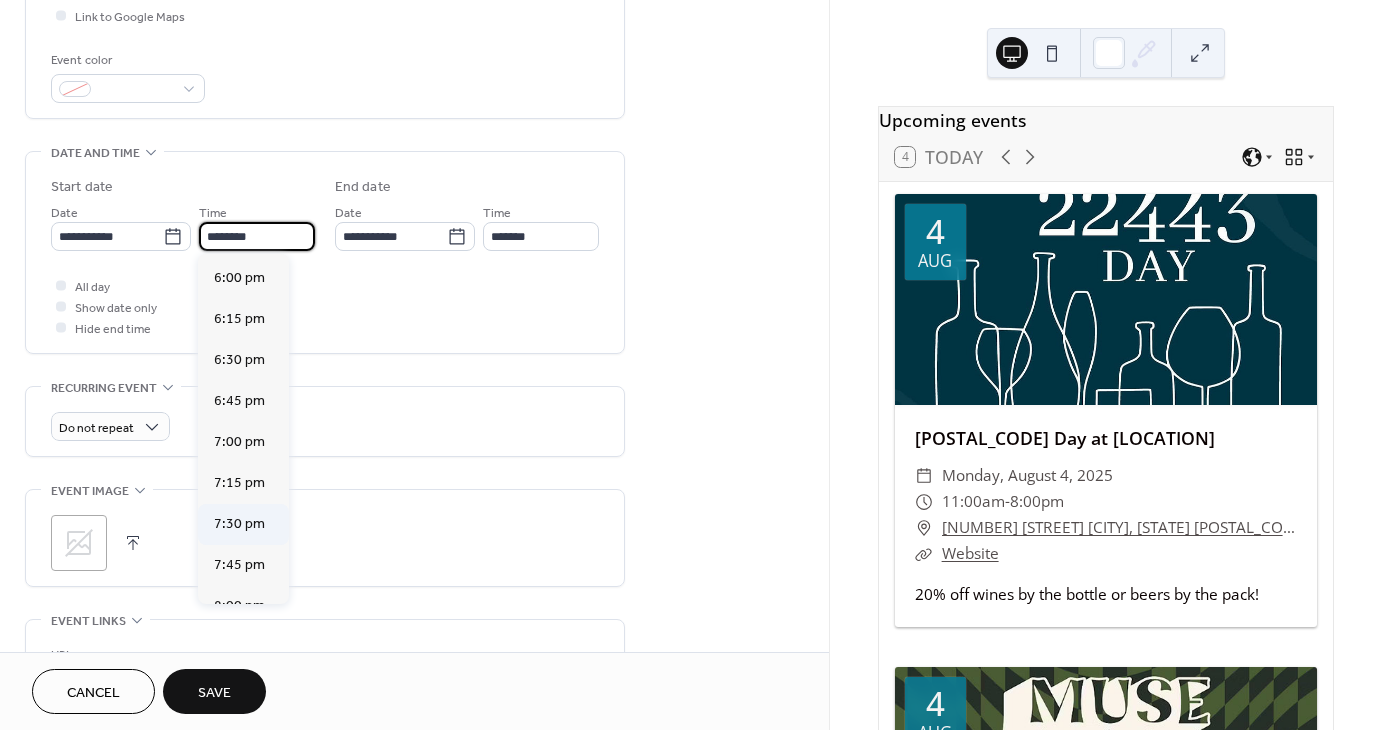 scroll, scrollTop: 3148, scrollLeft: 0, axis: vertical 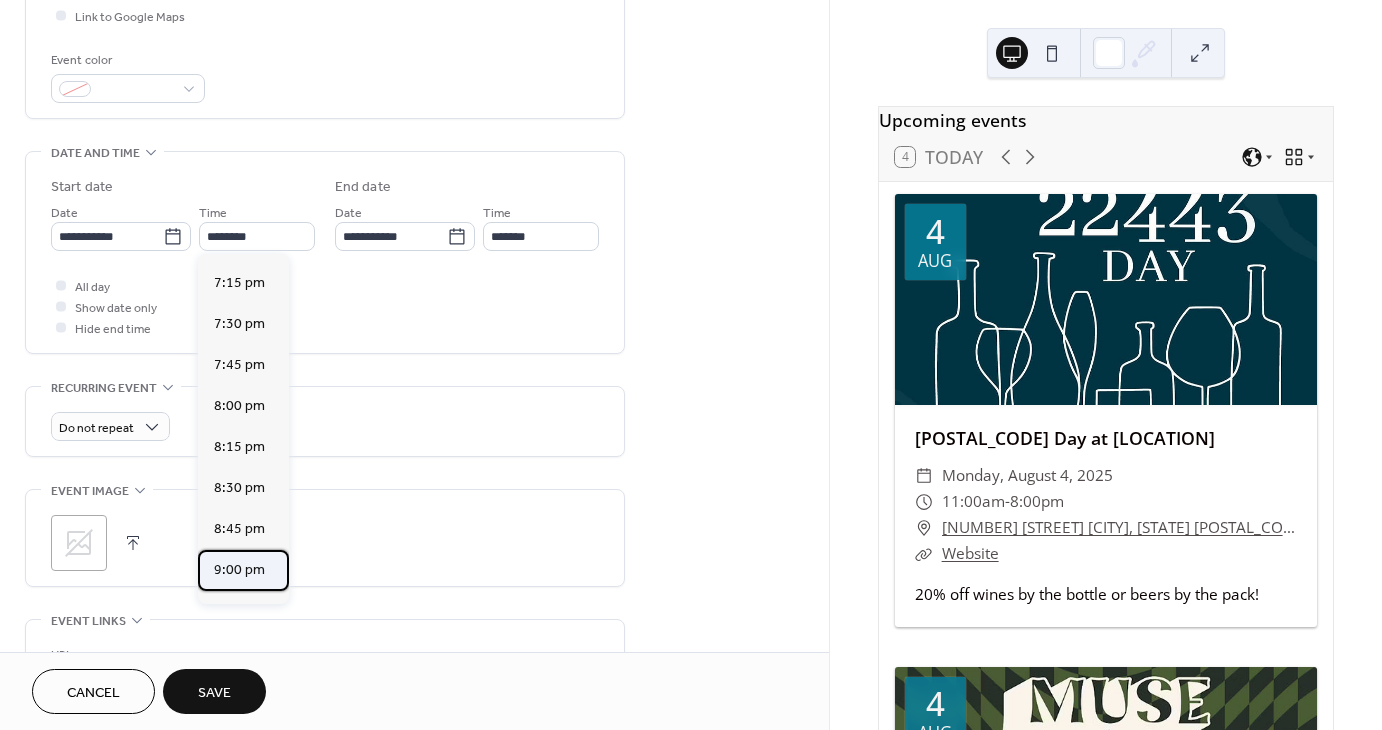 click on "9:00 pm" at bounding box center (239, 570) 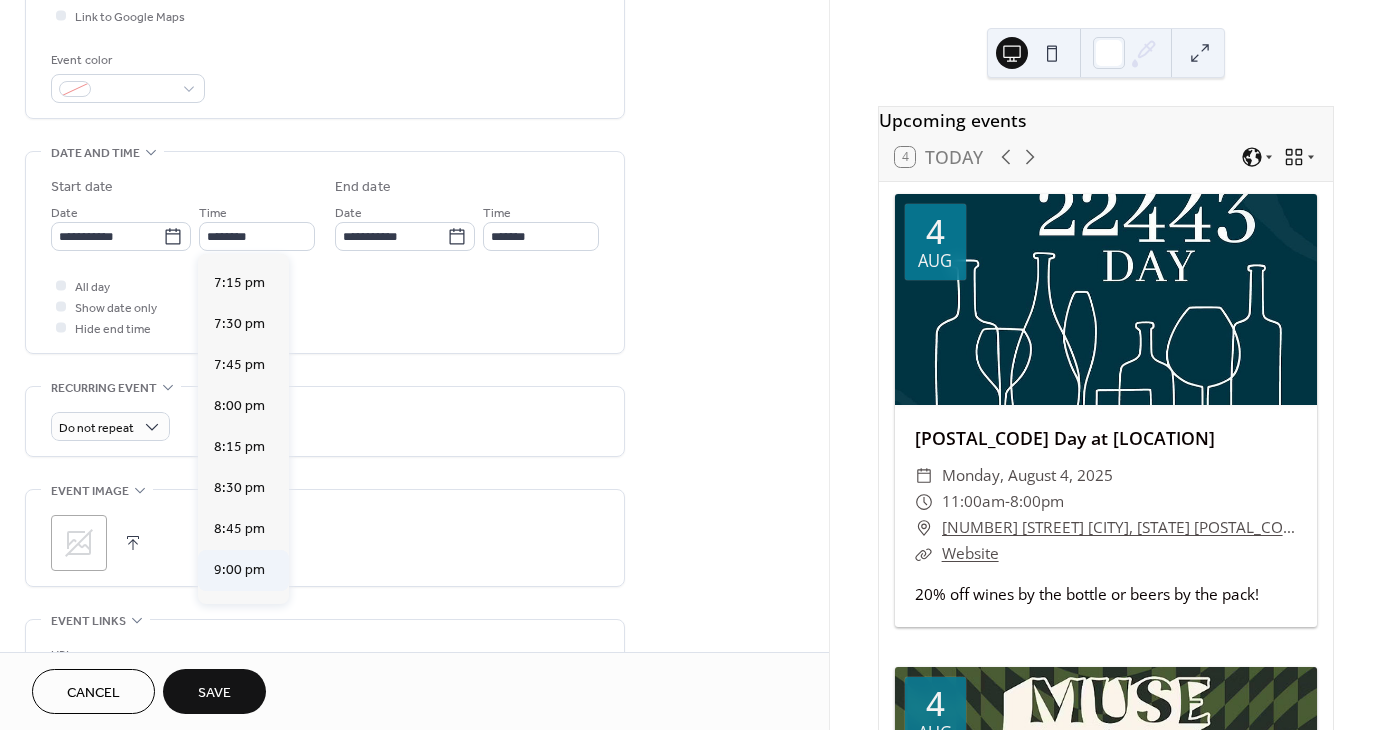 type on "*******" 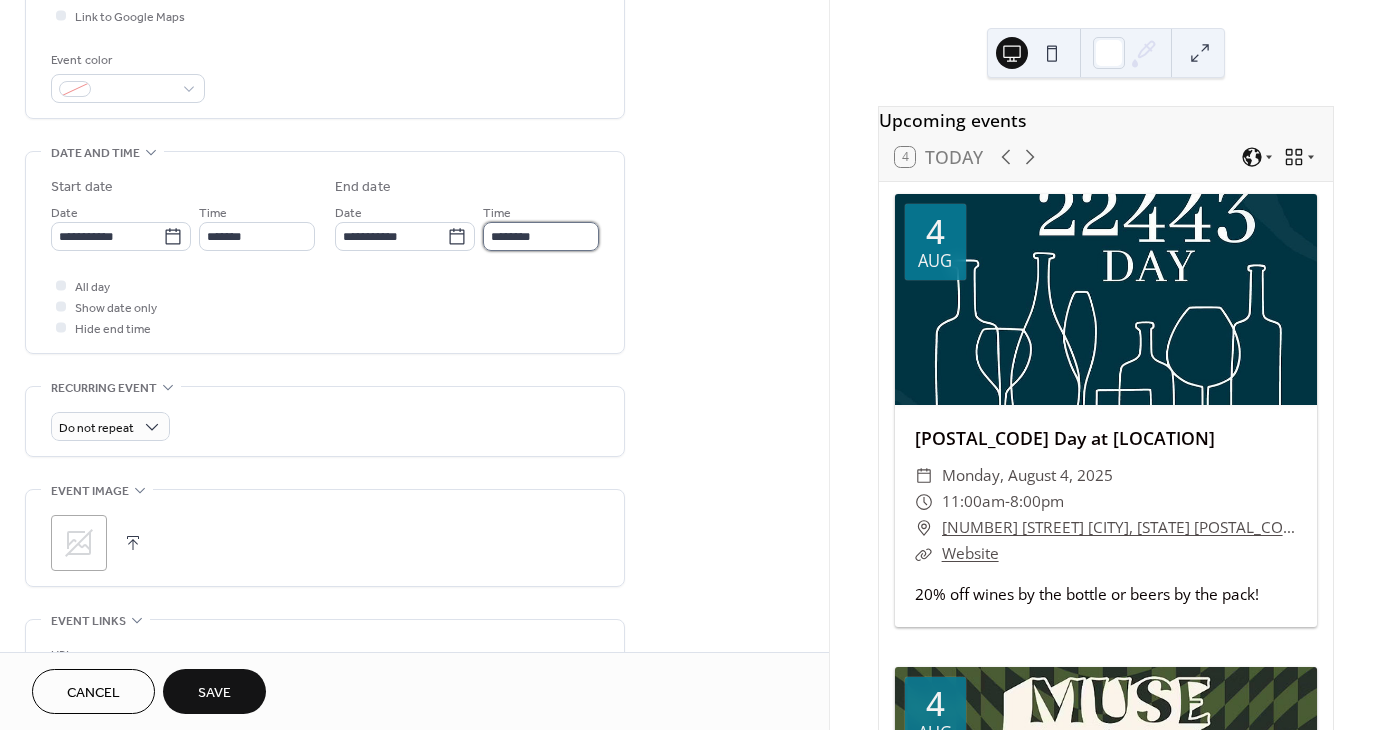 click on "********" at bounding box center [541, 236] 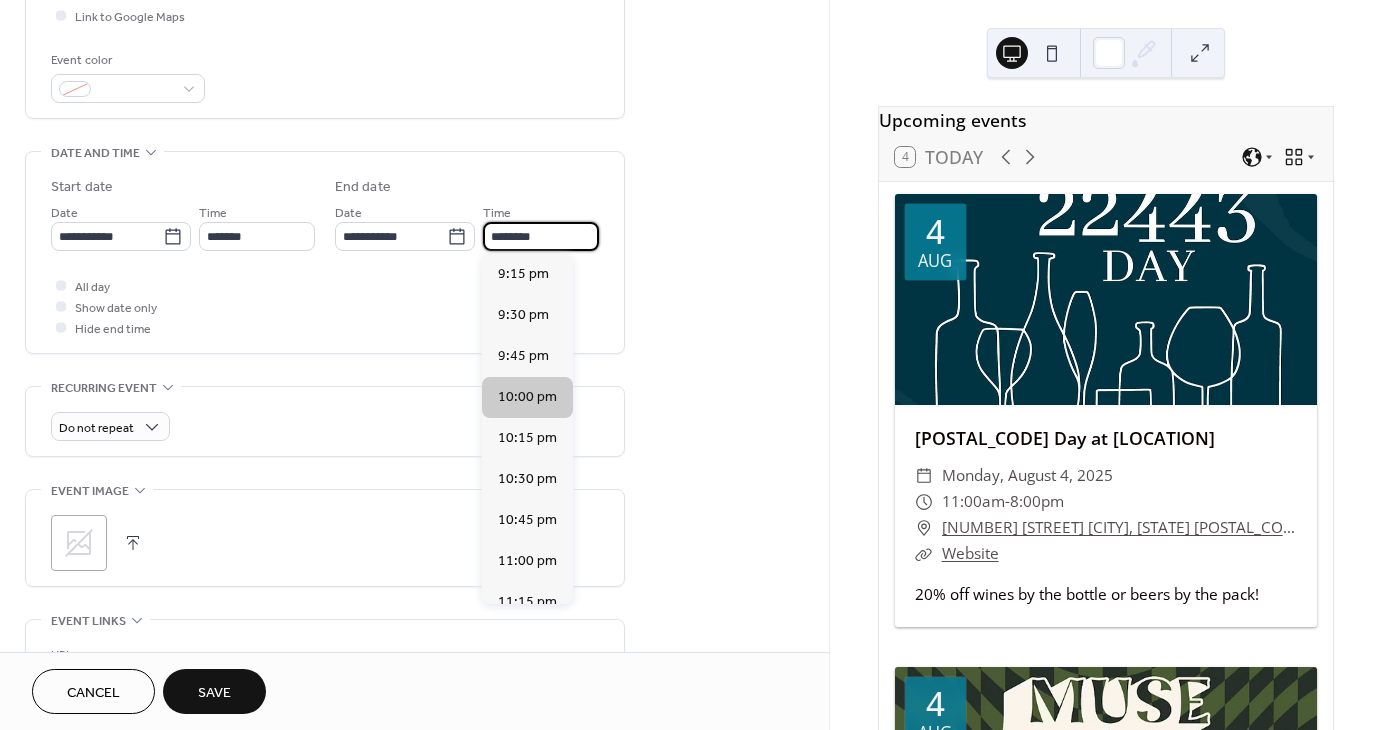 scroll, scrollTop: 96, scrollLeft: 0, axis: vertical 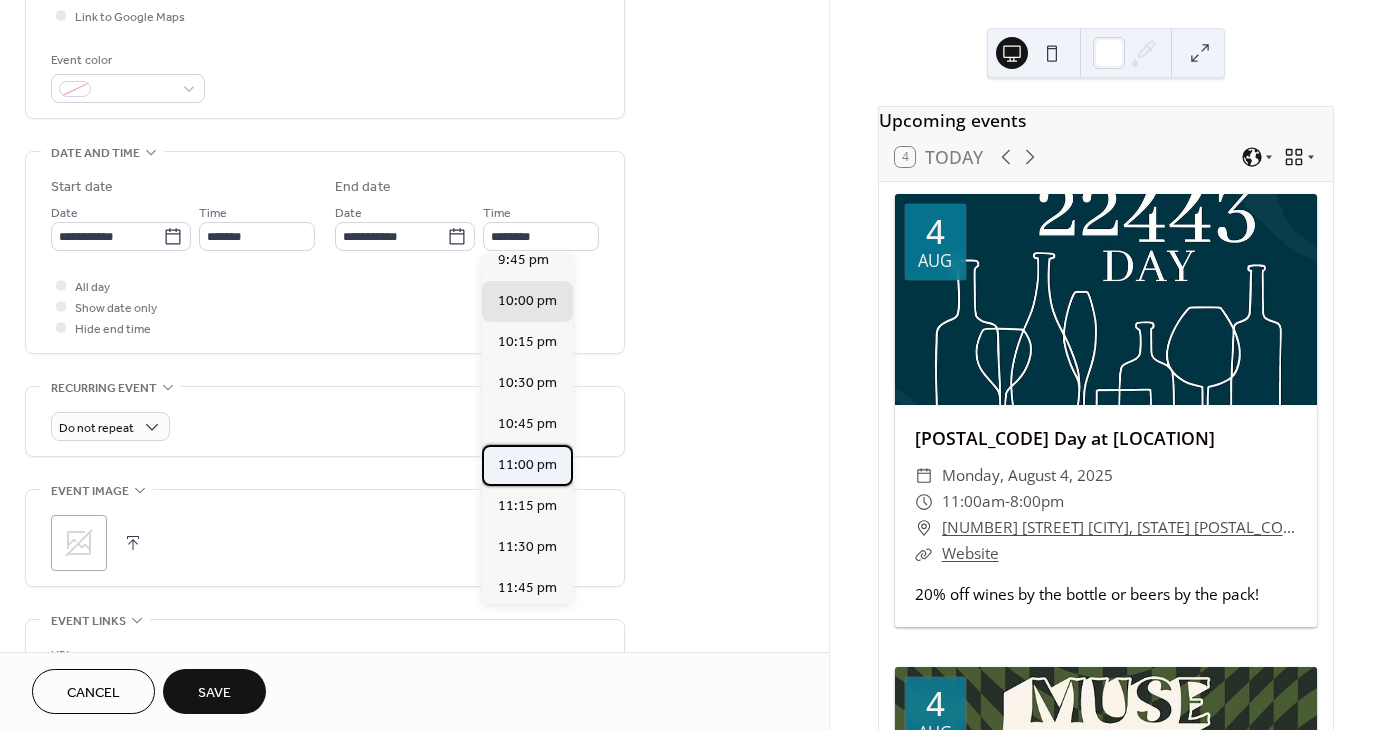 click on "11:00 pm" at bounding box center [527, 465] 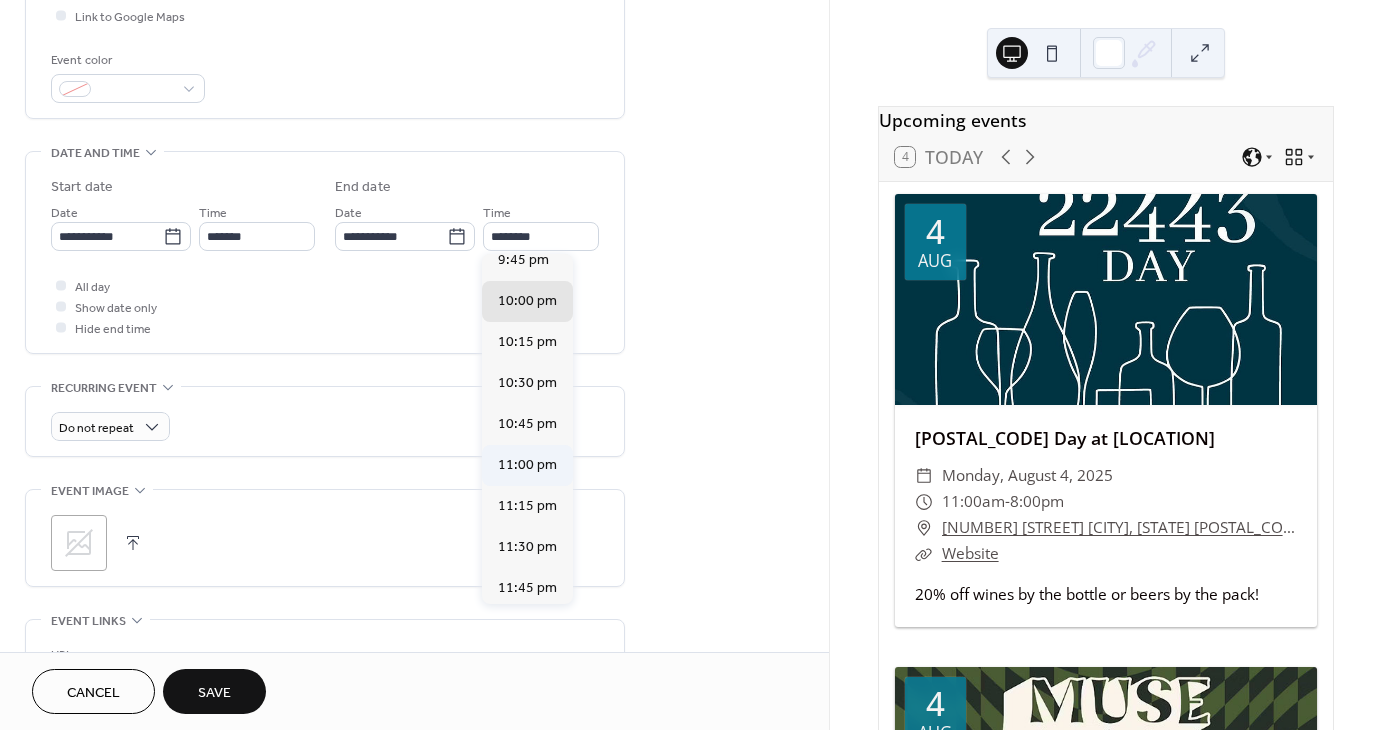 type on "********" 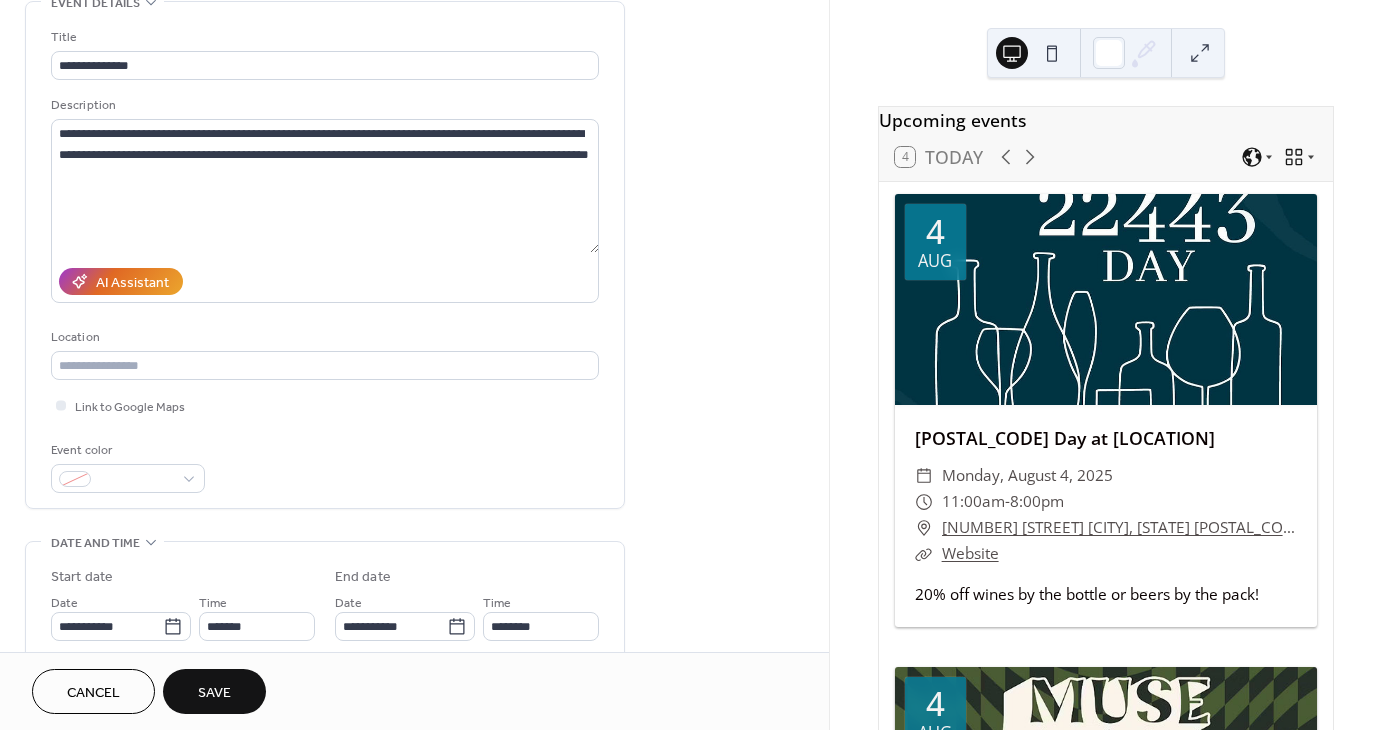 scroll, scrollTop: 100, scrollLeft: 0, axis: vertical 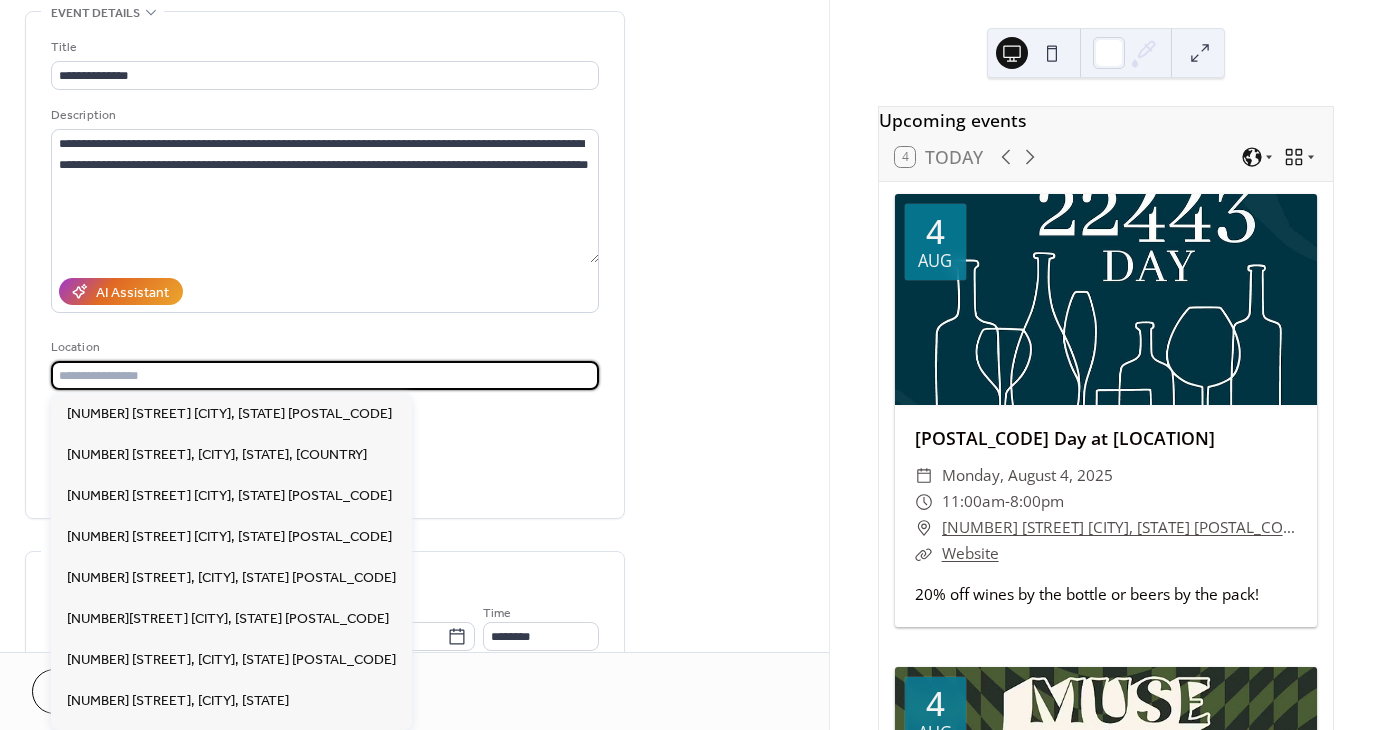 paste on "**********" 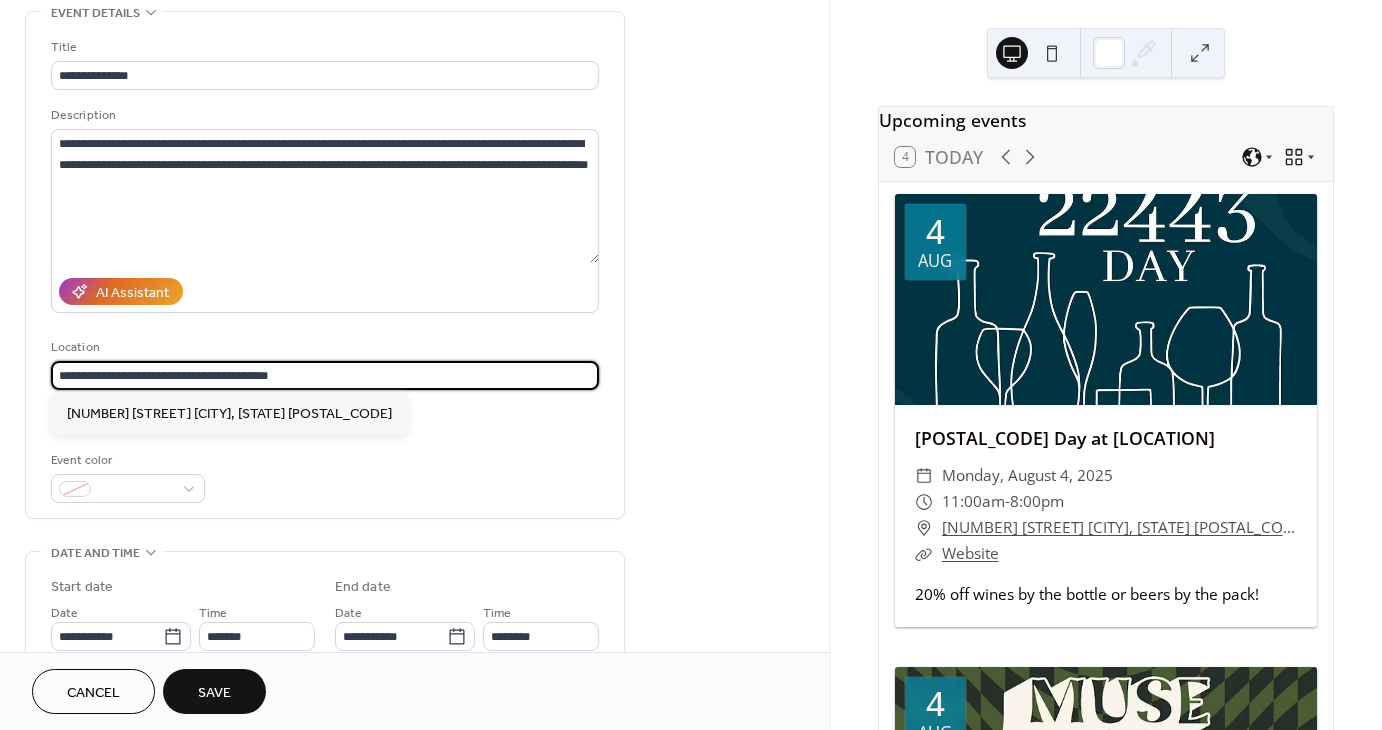type on "**********" 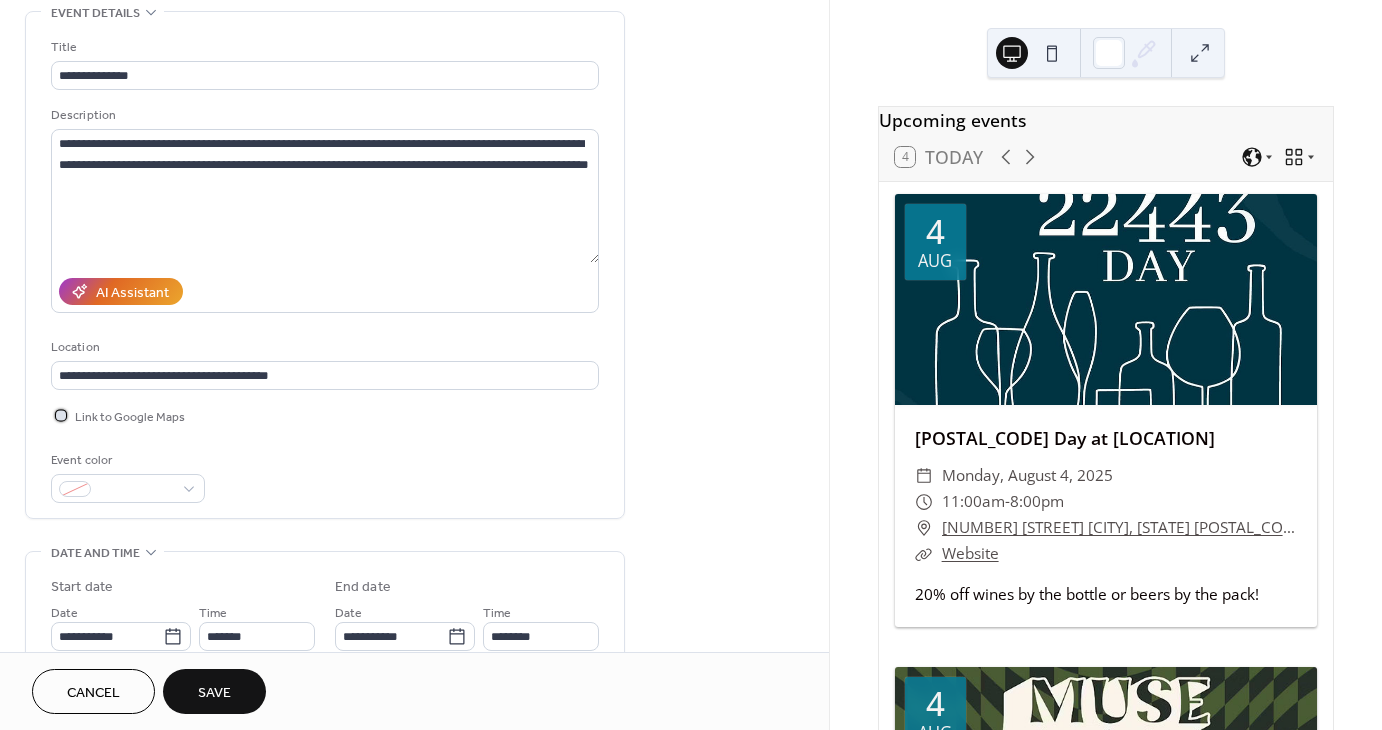 click on "Link to Google Maps" at bounding box center [130, 417] 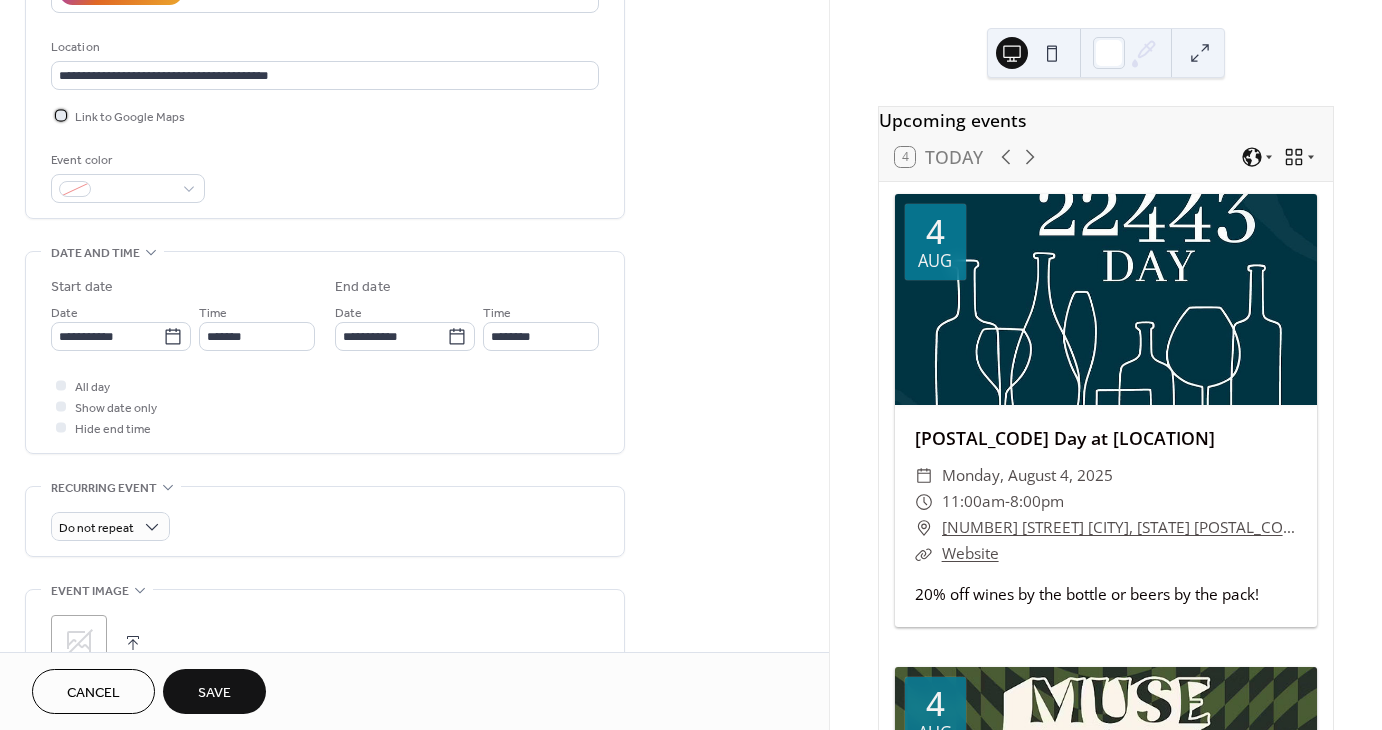 scroll, scrollTop: 800, scrollLeft: 0, axis: vertical 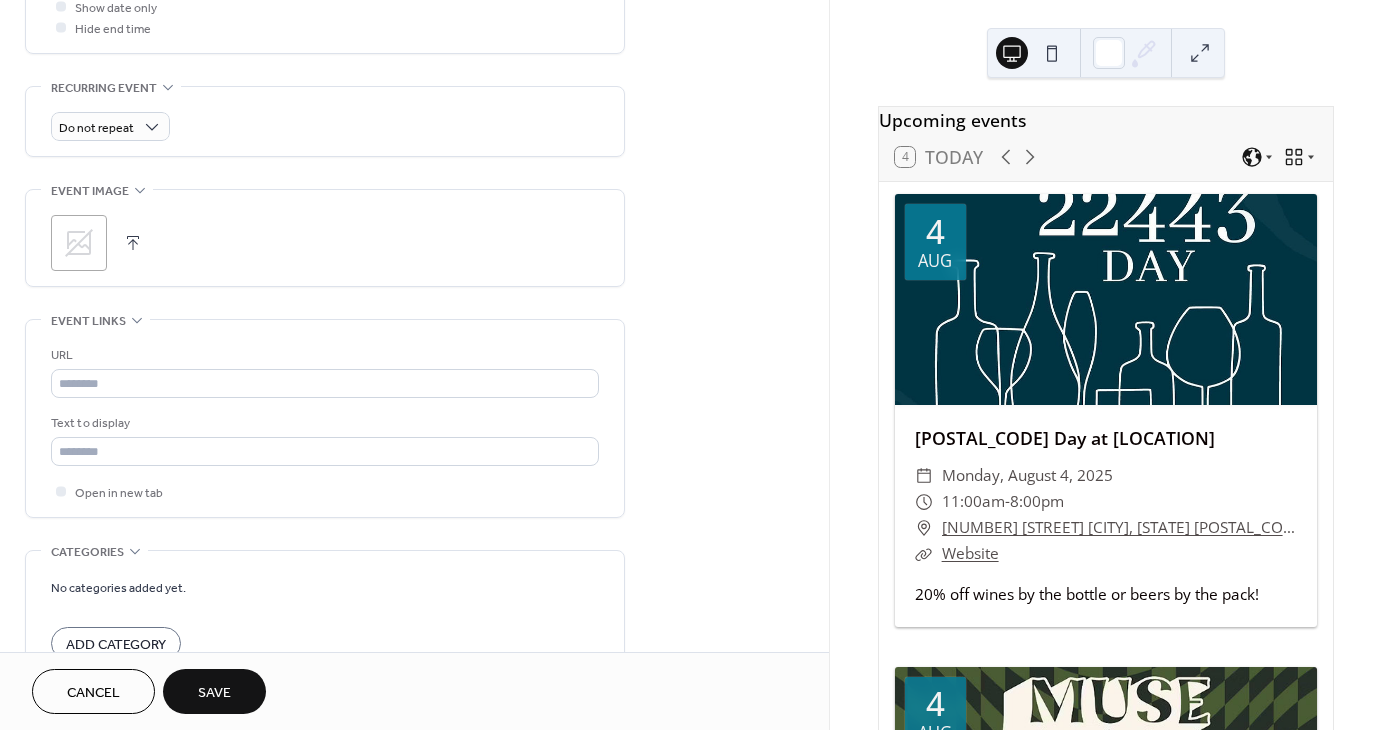 click 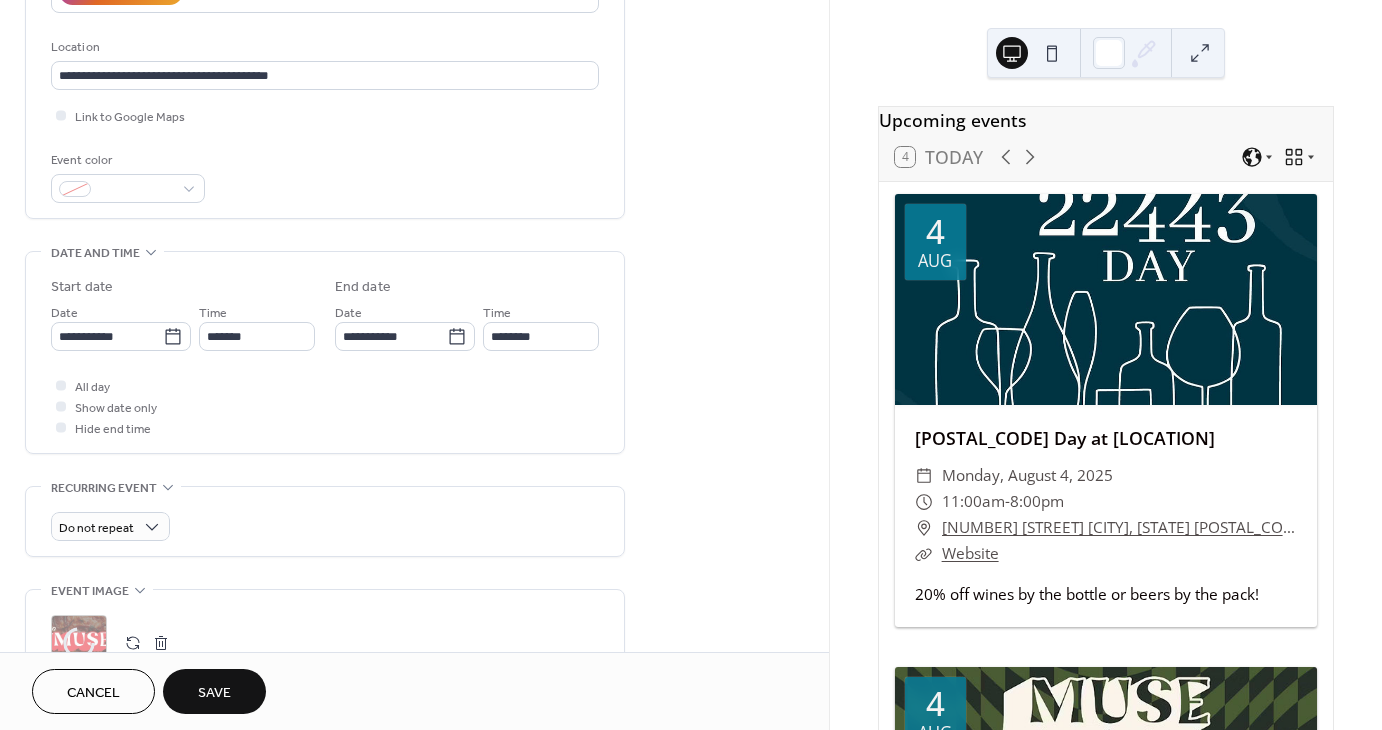 scroll, scrollTop: 0, scrollLeft: 0, axis: both 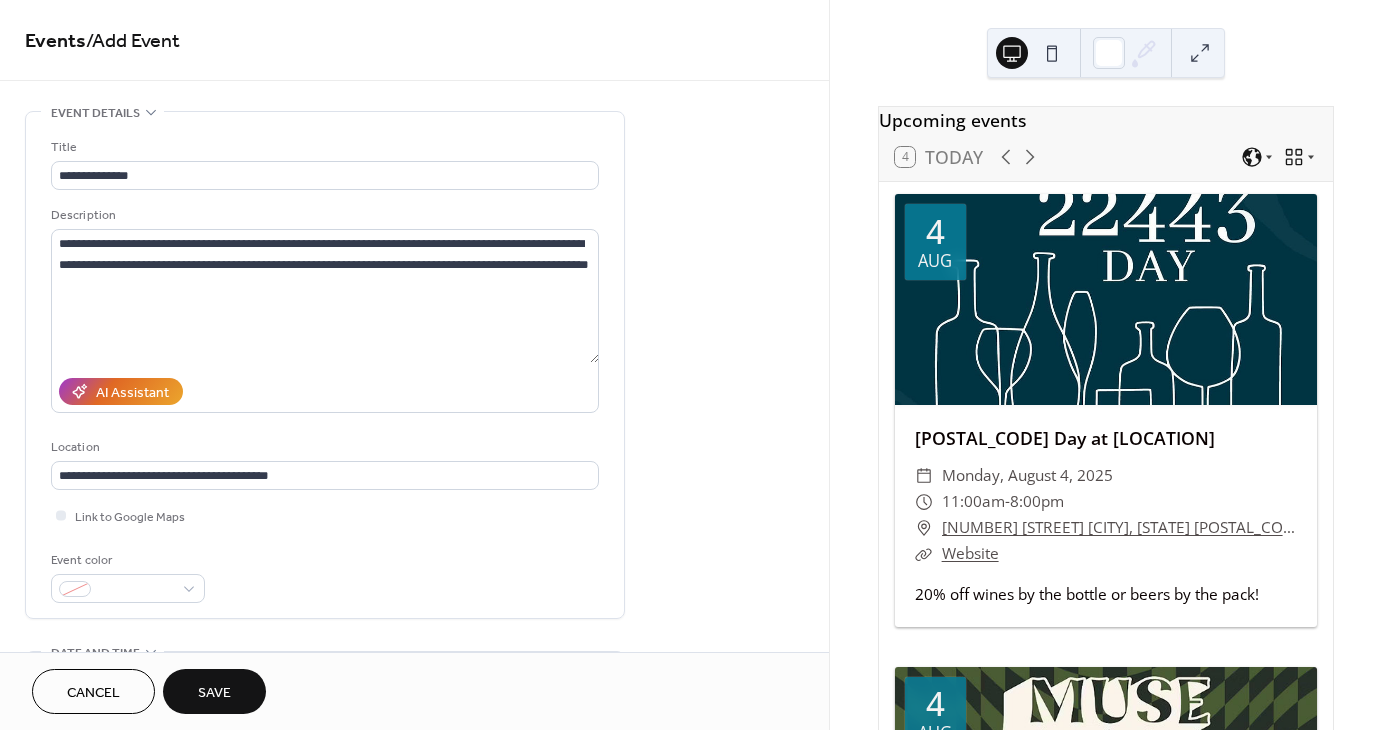 click on "Save" at bounding box center (214, 693) 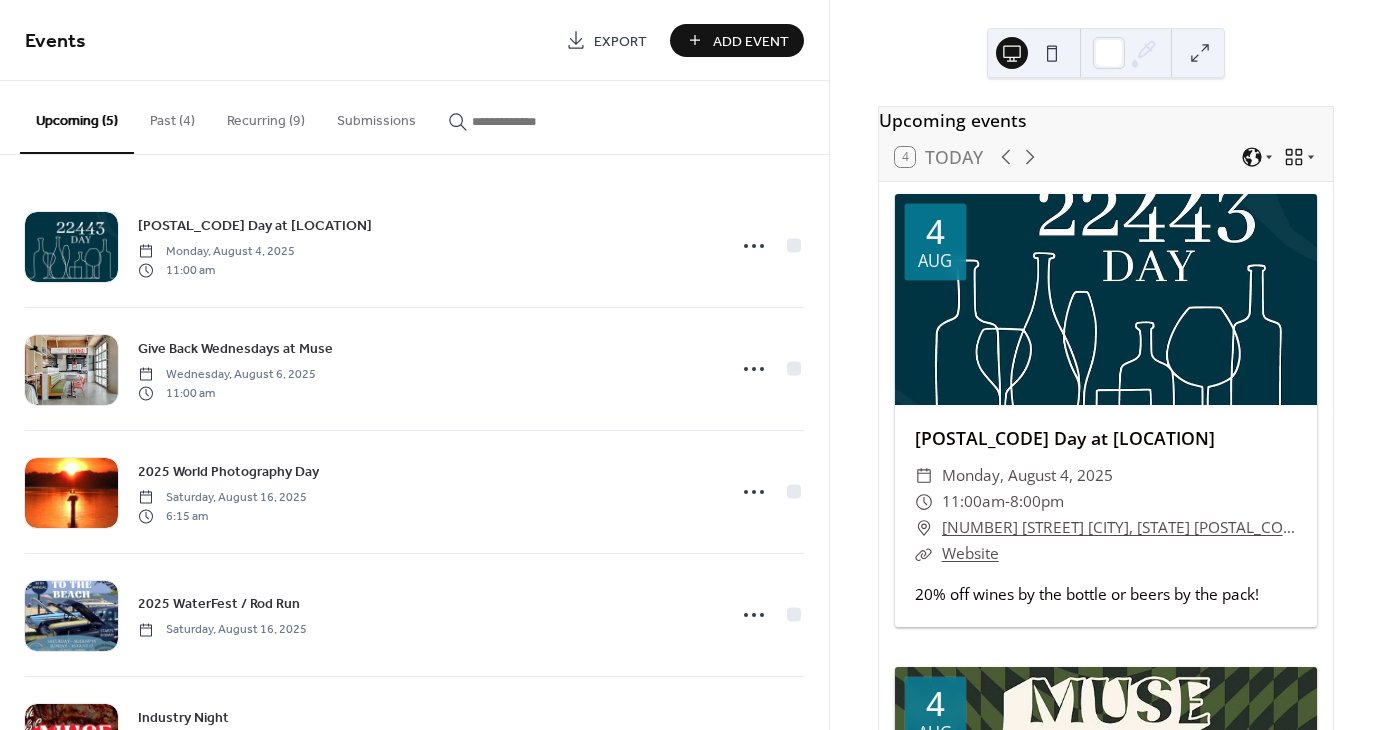 click on "Add Event" at bounding box center (751, 41) 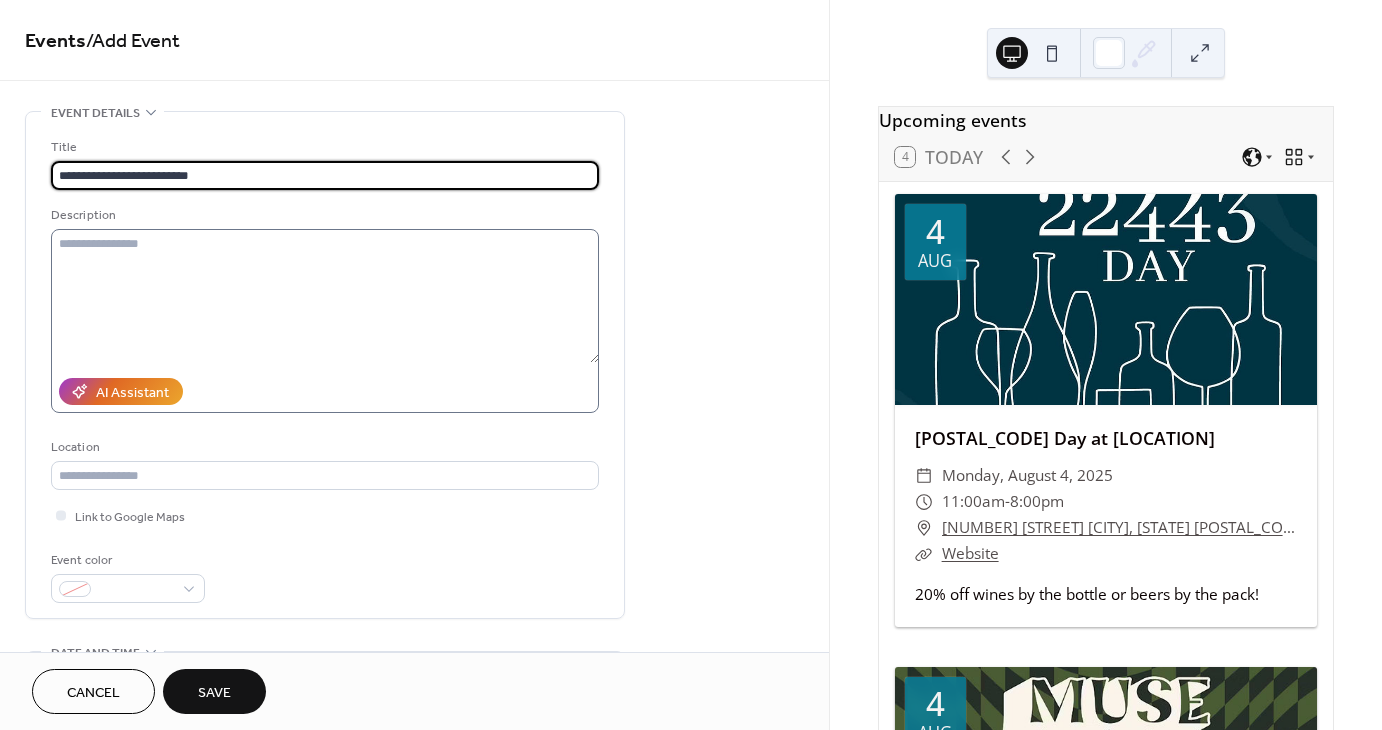 type on "**********" 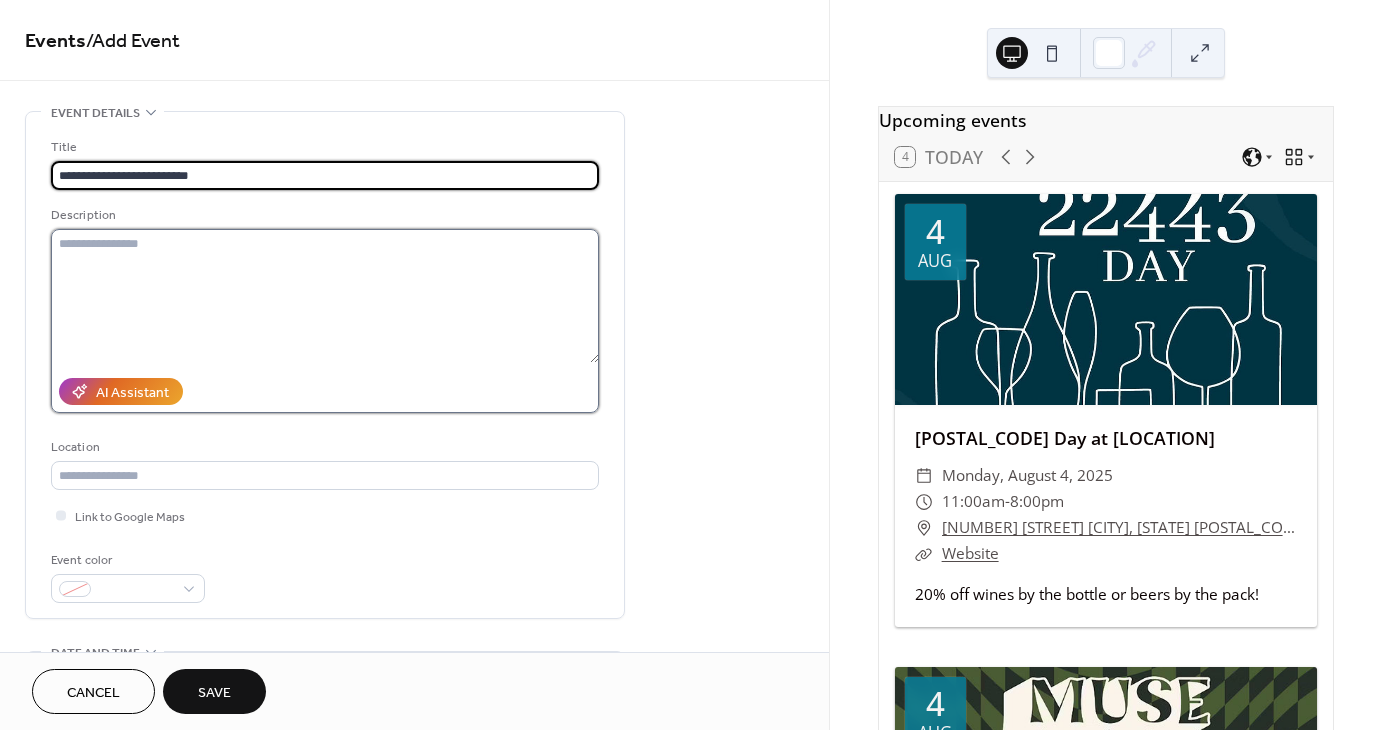 click at bounding box center [325, 296] 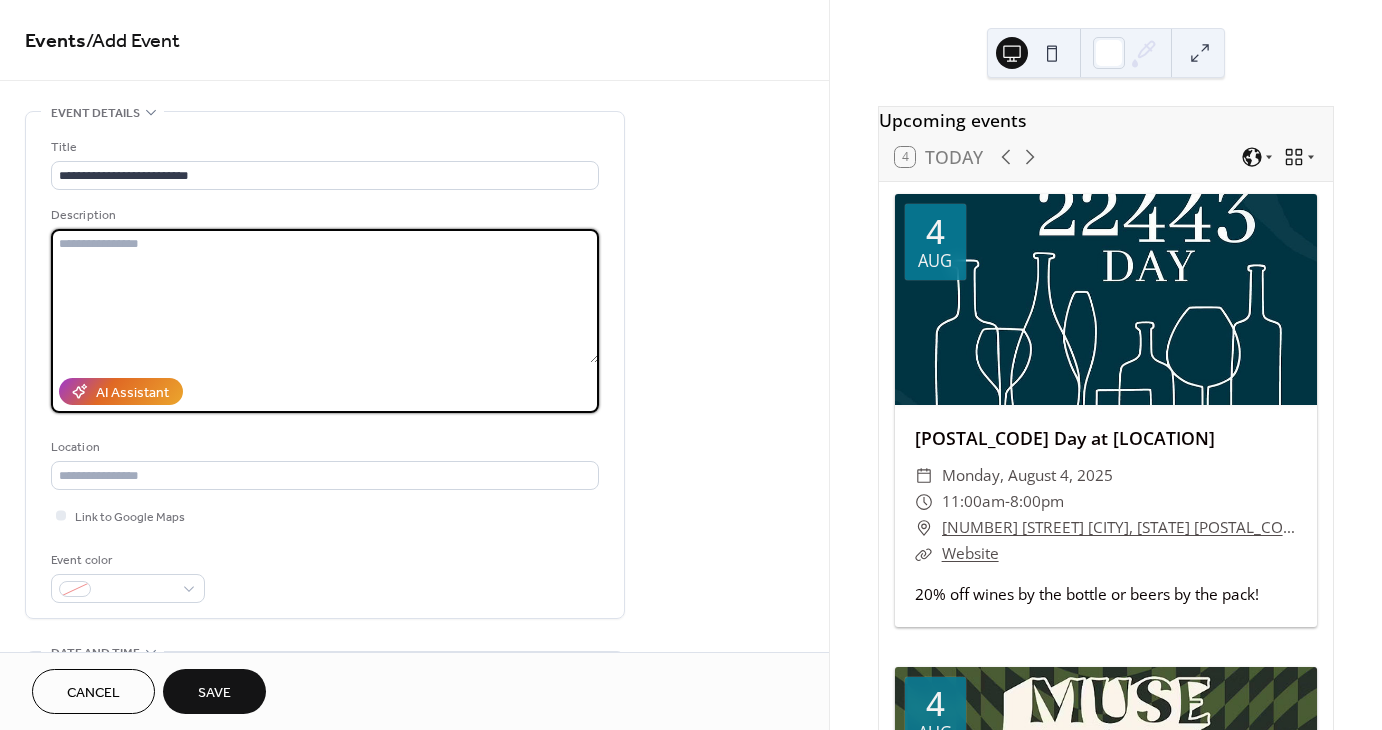 paste on "**********" 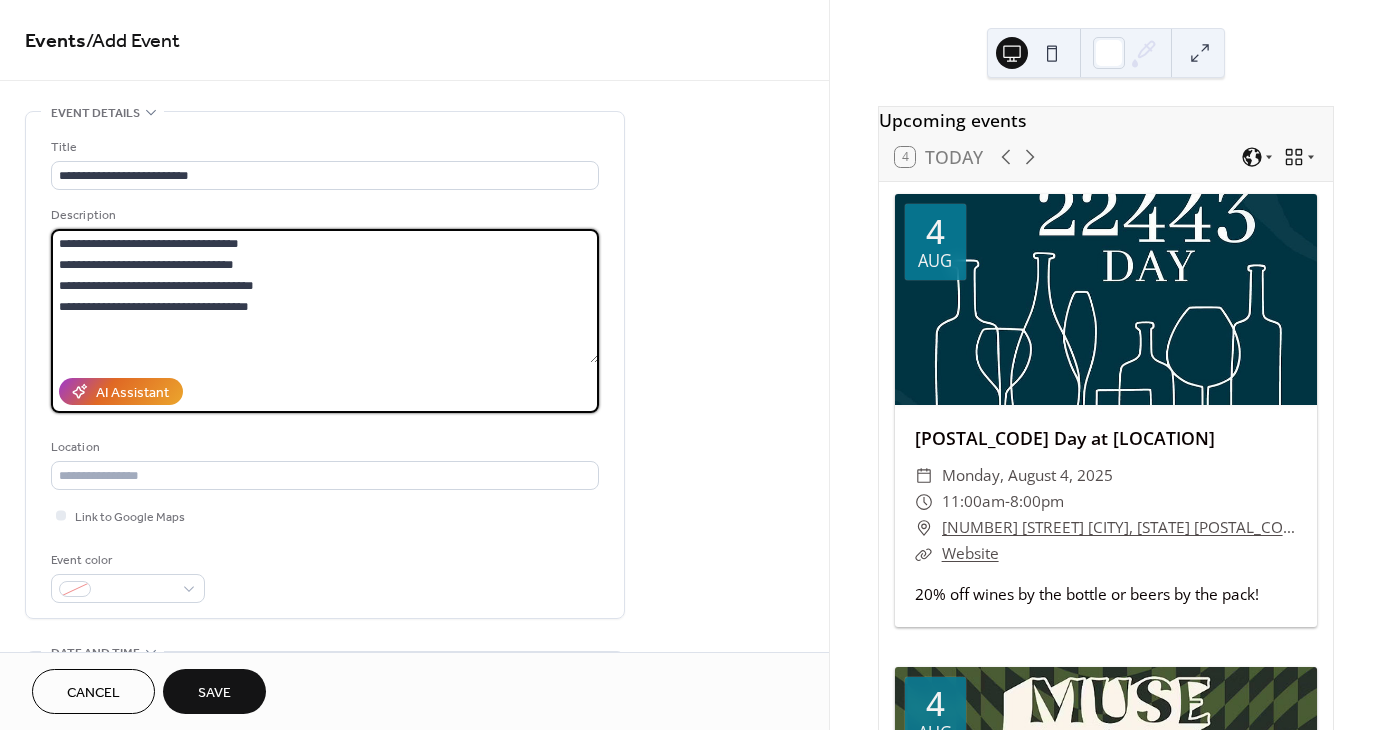 click on "**********" at bounding box center [325, 296] 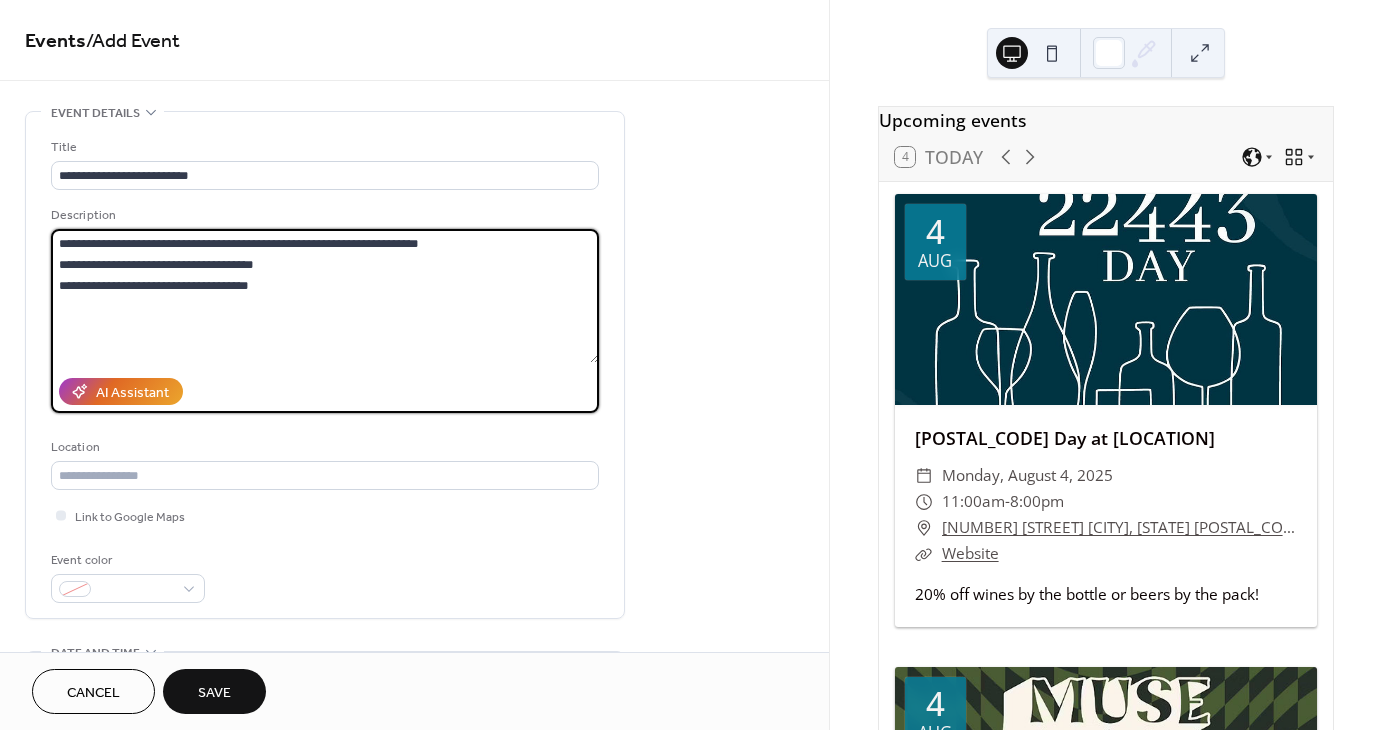 click on "**********" at bounding box center (325, 296) 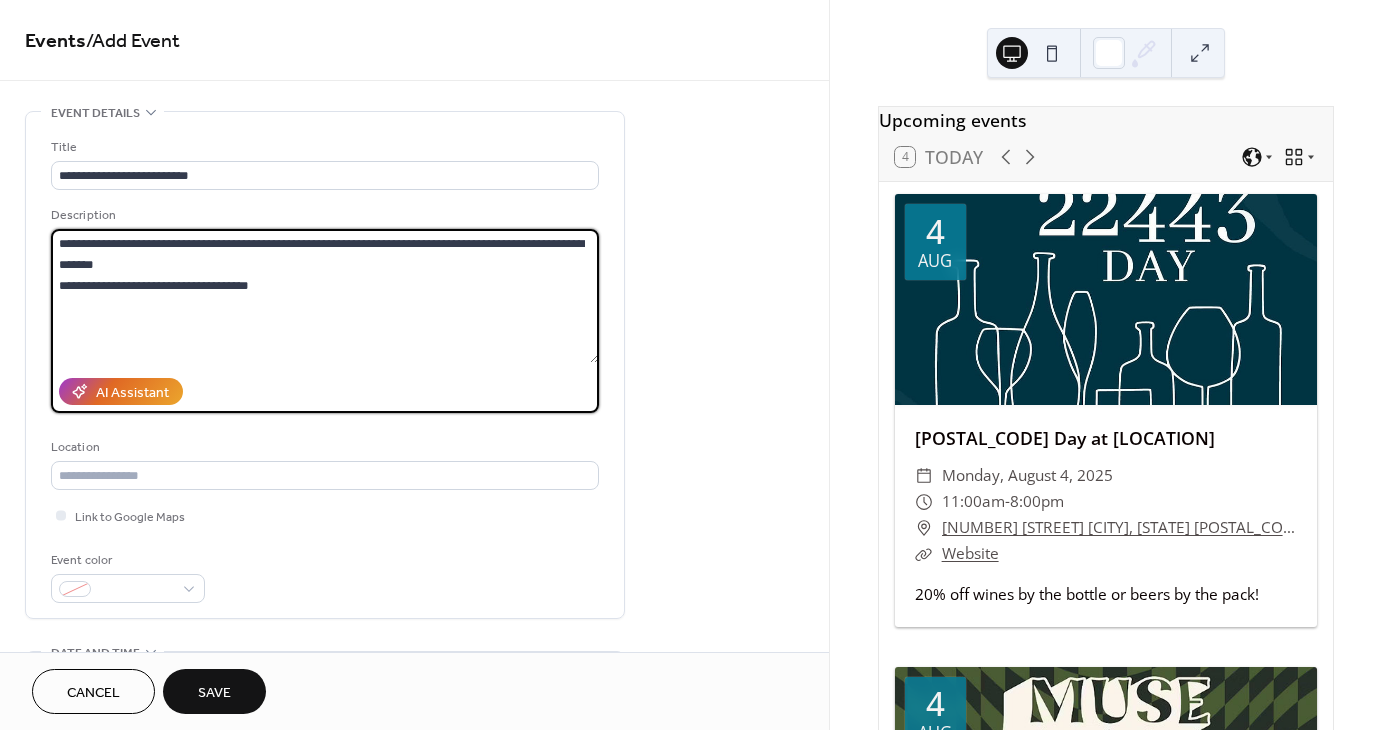 click on "**********" at bounding box center (325, 296) 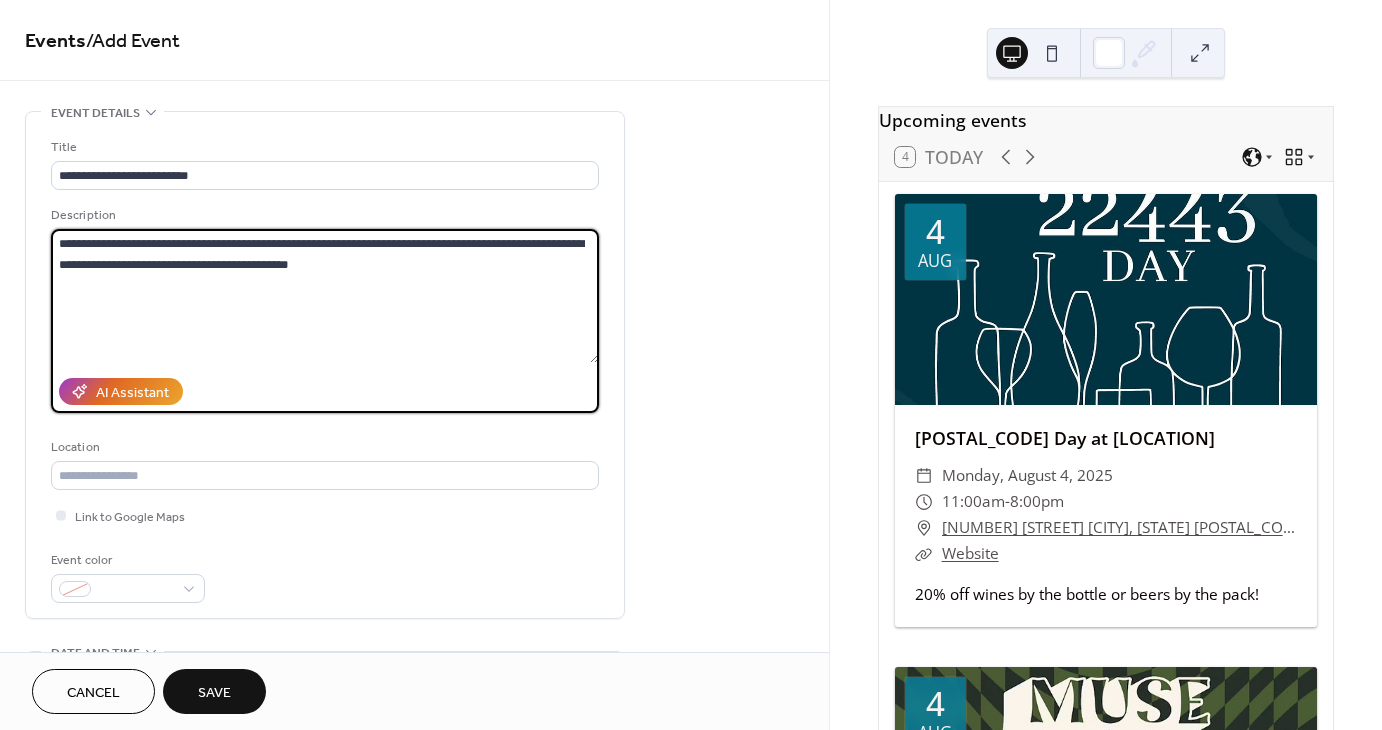 drag, startPoint x: 384, startPoint y: 263, endPoint x: 192, endPoint y: 266, distance: 192.02344 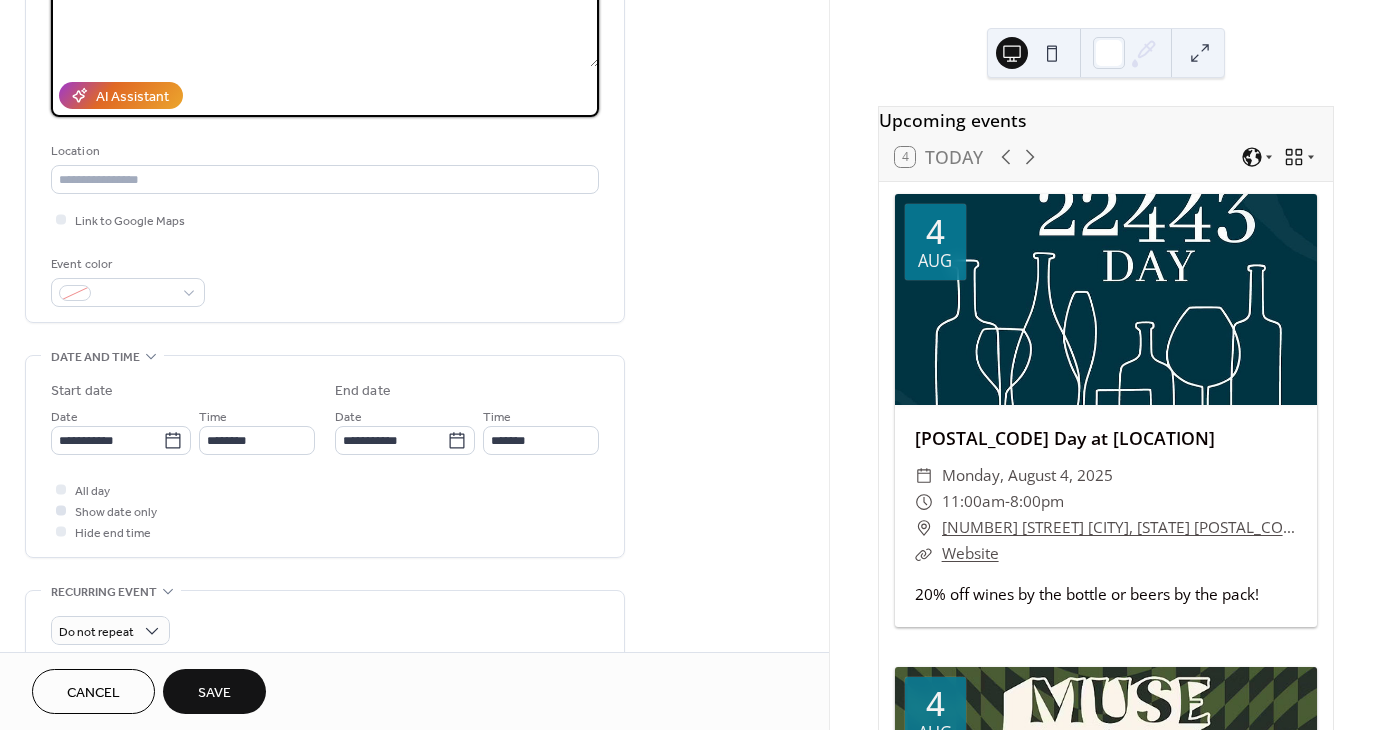 scroll, scrollTop: 300, scrollLeft: 0, axis: vertical 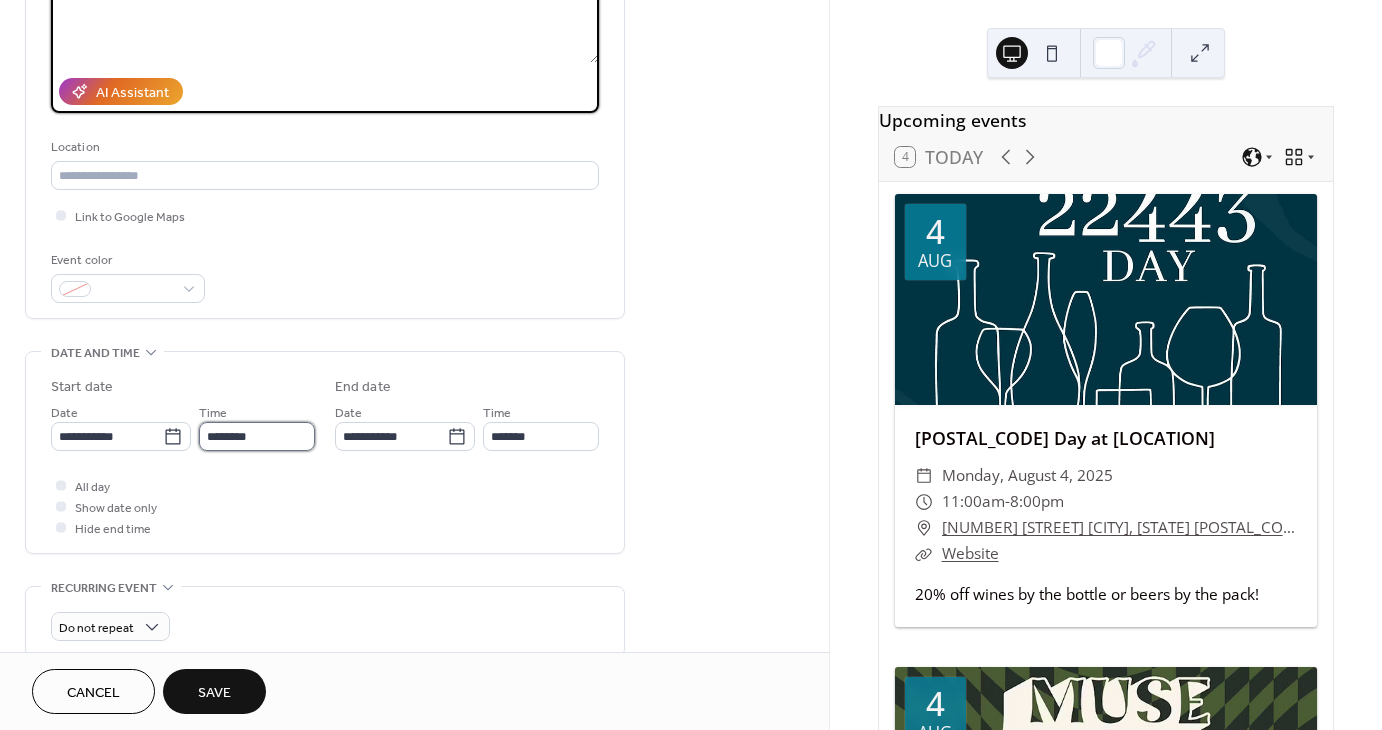 click on "********" at bounding box center [257, 436] 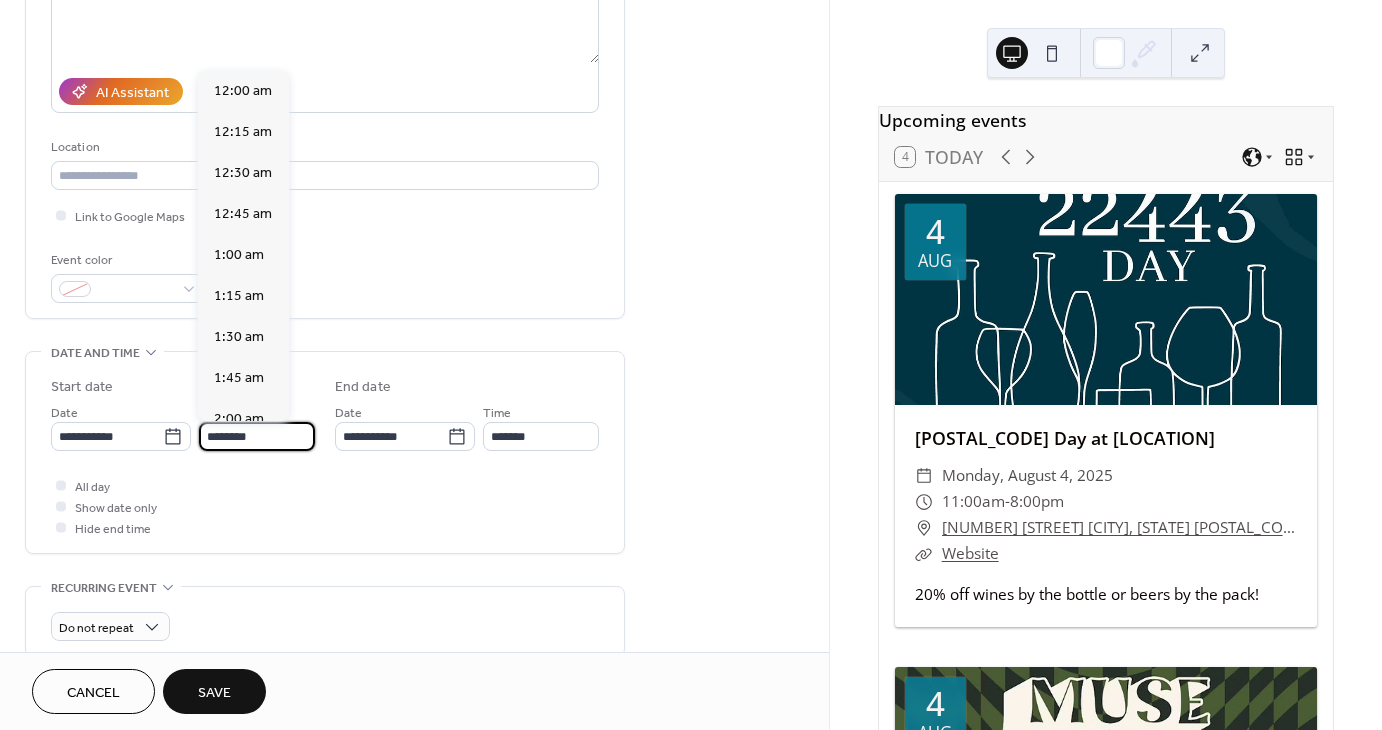 scroll, scrollTop: 1948, scrollLeft: 0, axis: vertical 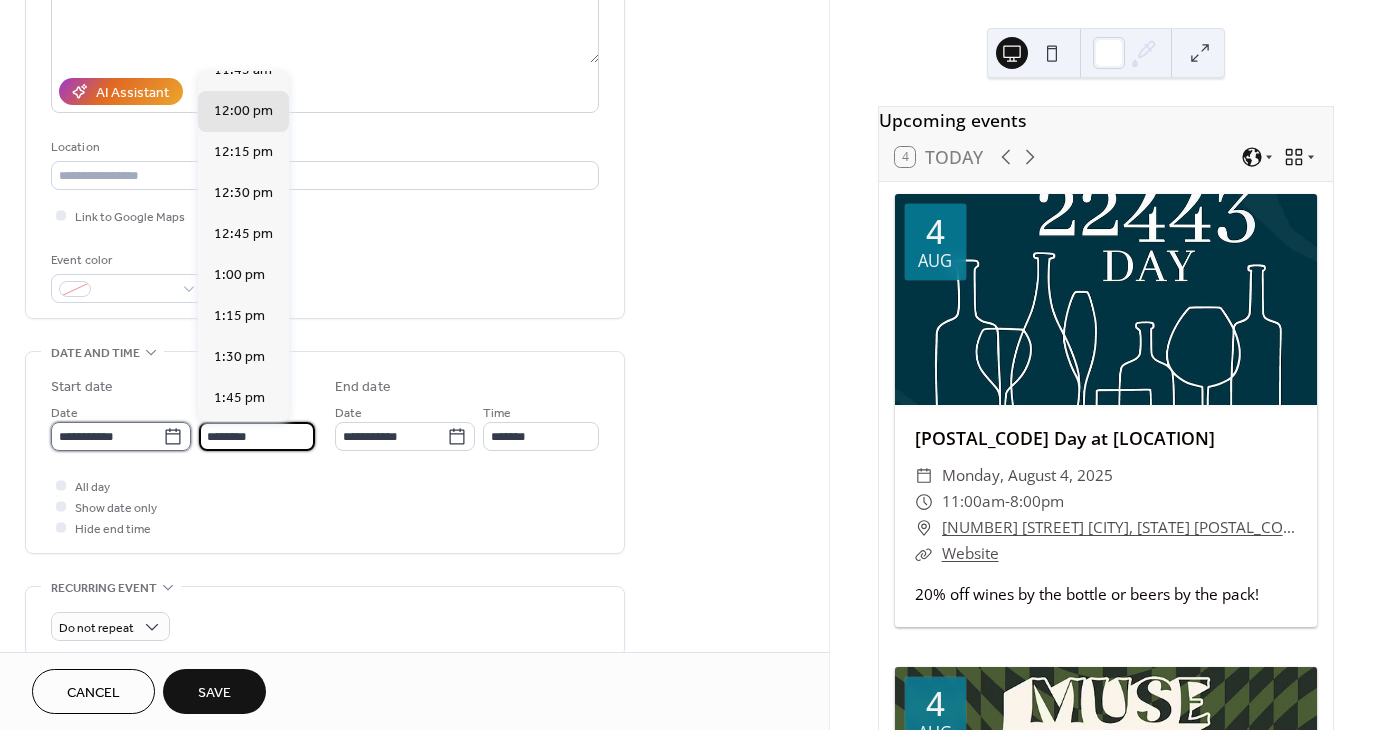 click on "**********" at bounding box center [107, 436] 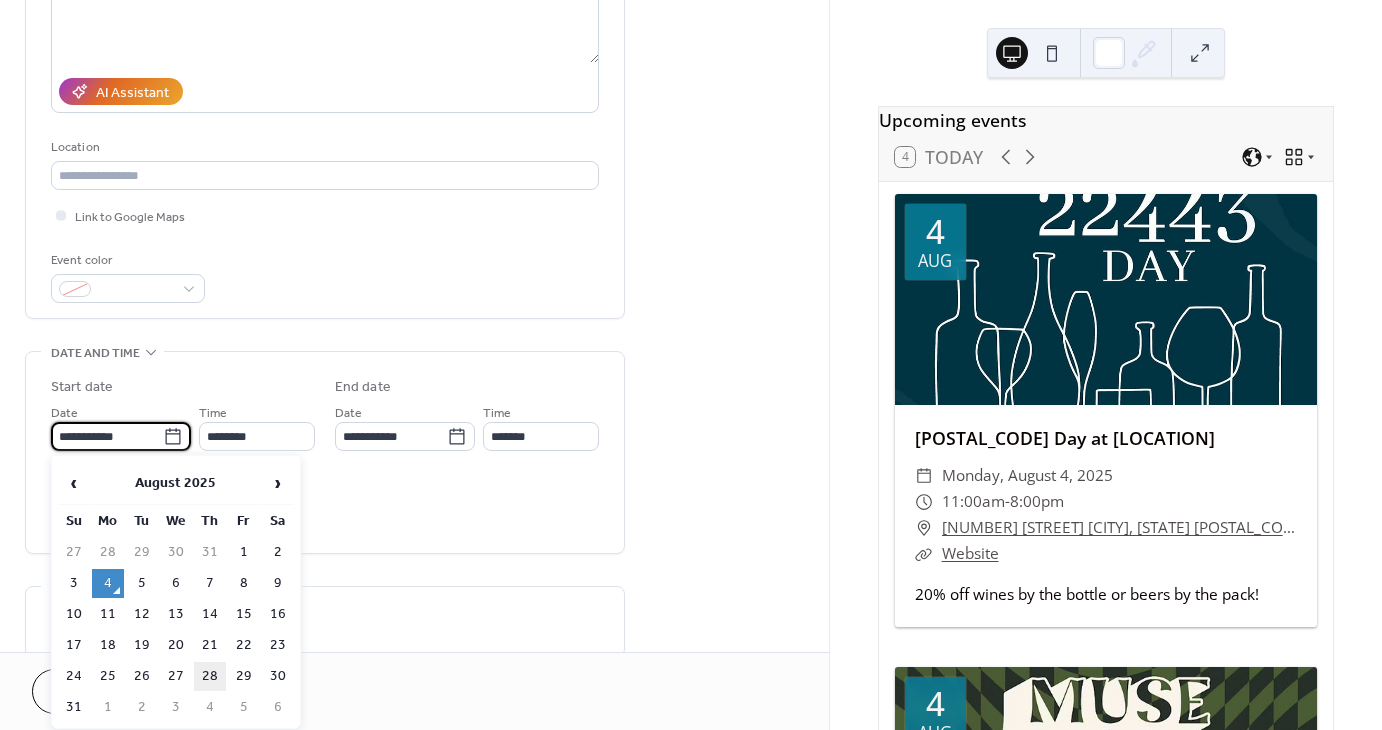 click on "28" at bounding box center (210, 676) 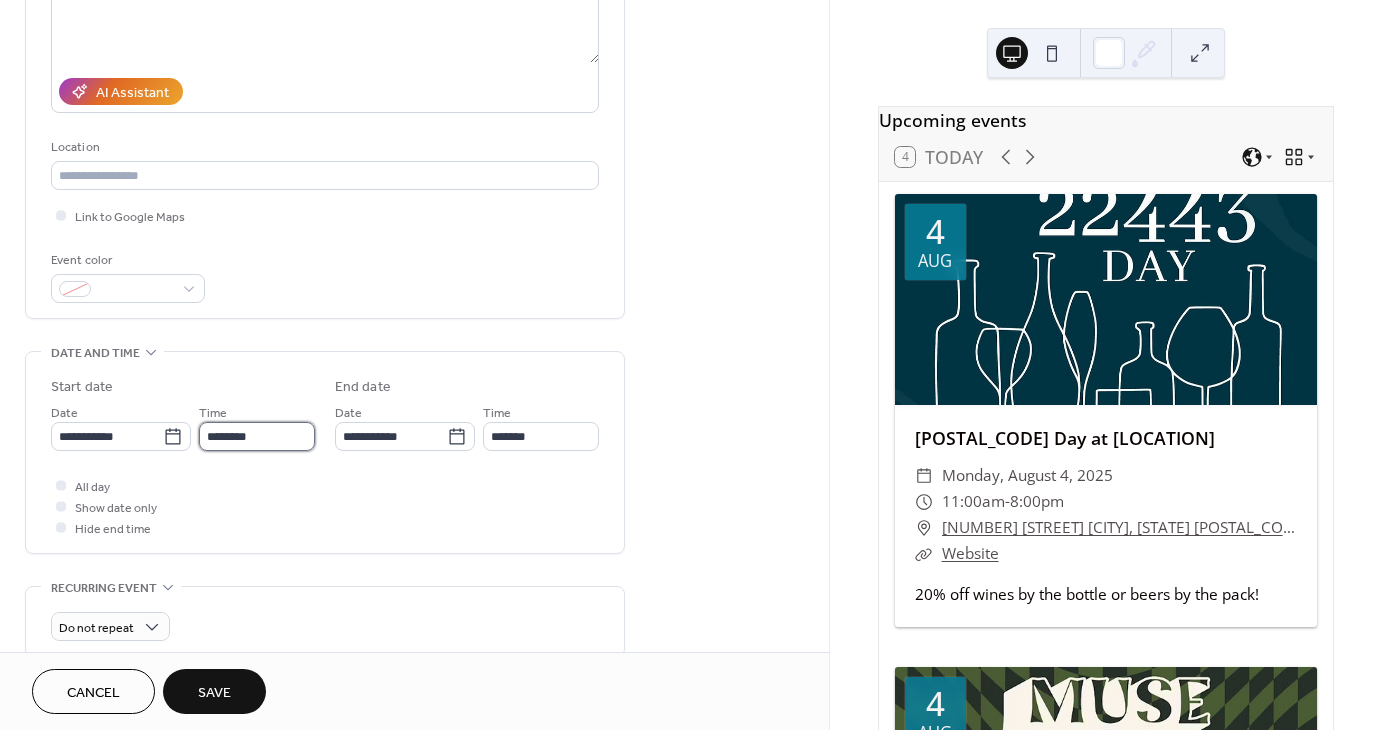 click on "********" at bounding box center [257, 436] 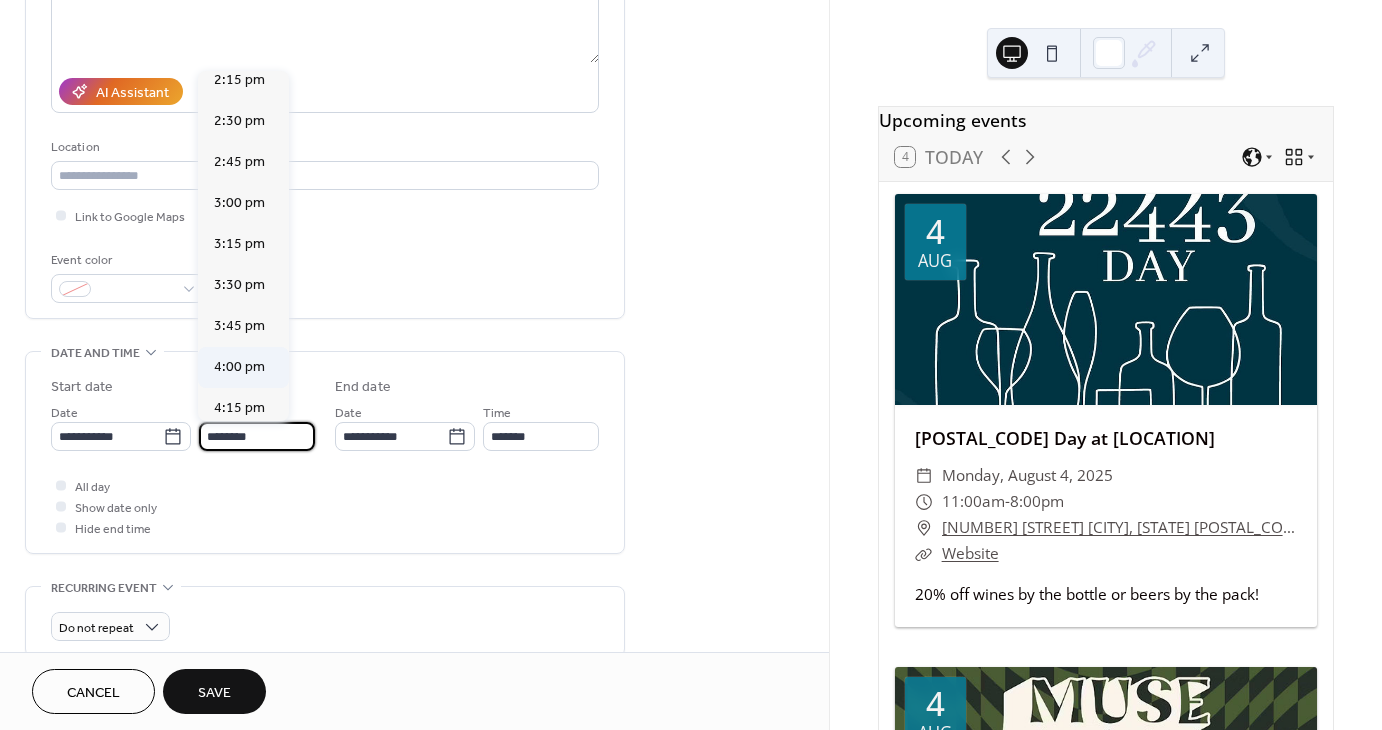 scroll, scrollTop: 2448, scrollLeft: 0, axis: vertical 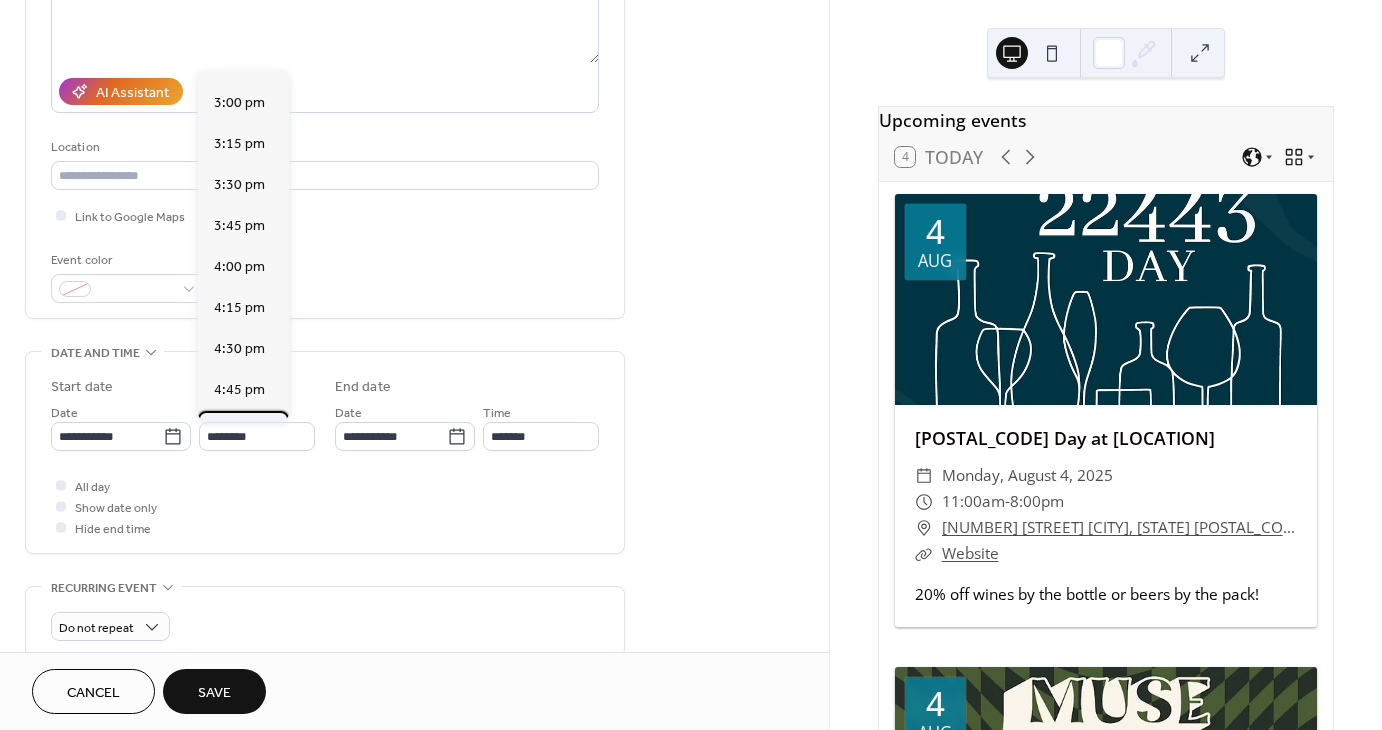 click on "5:00 pm" at bounding box center (239, 431) 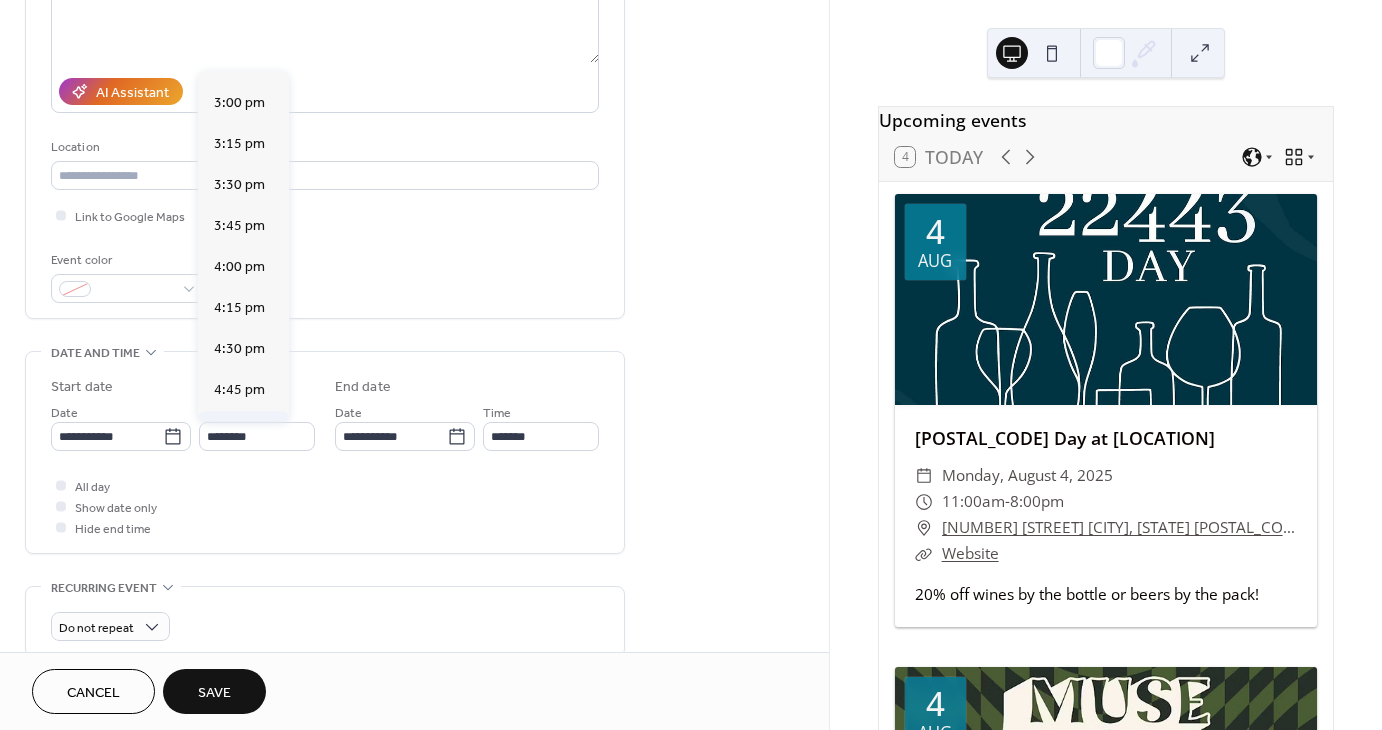type on "*******" 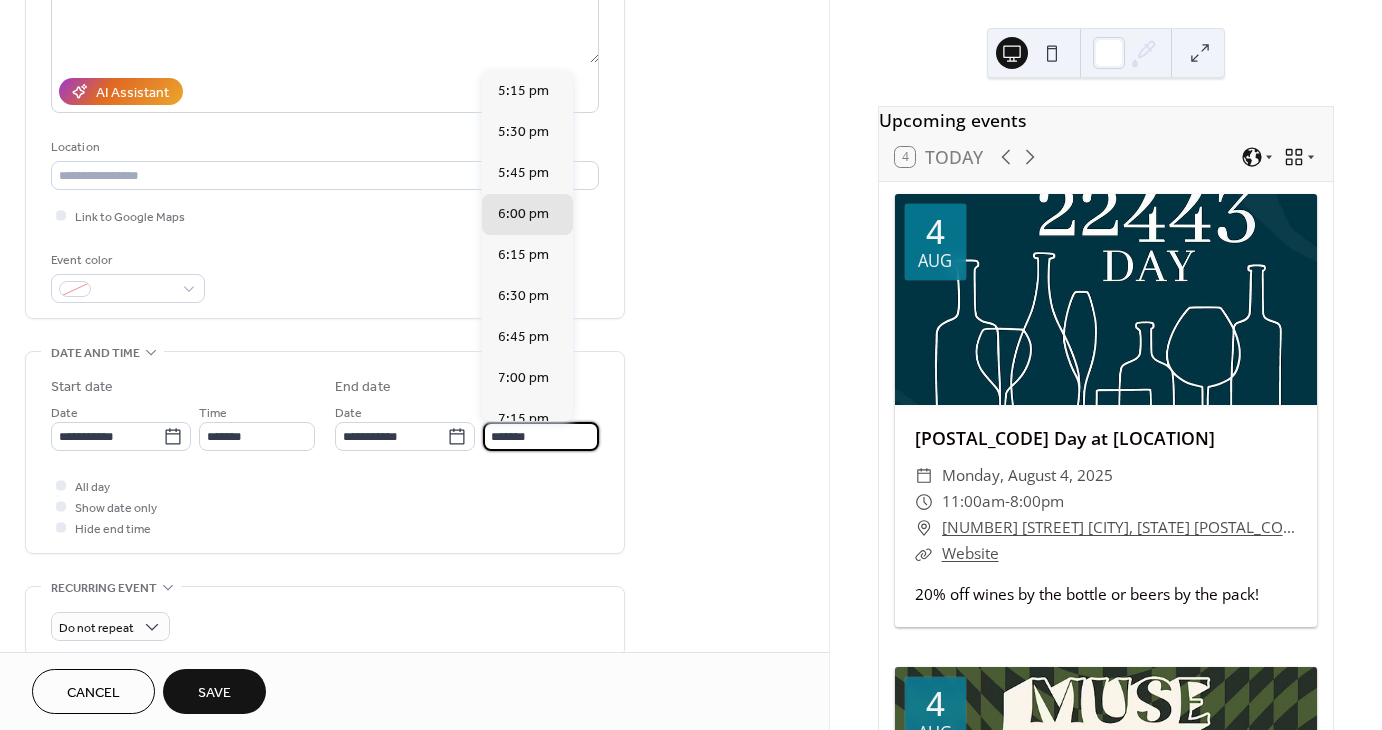 click on "*******" at bounding box center (541, 436) 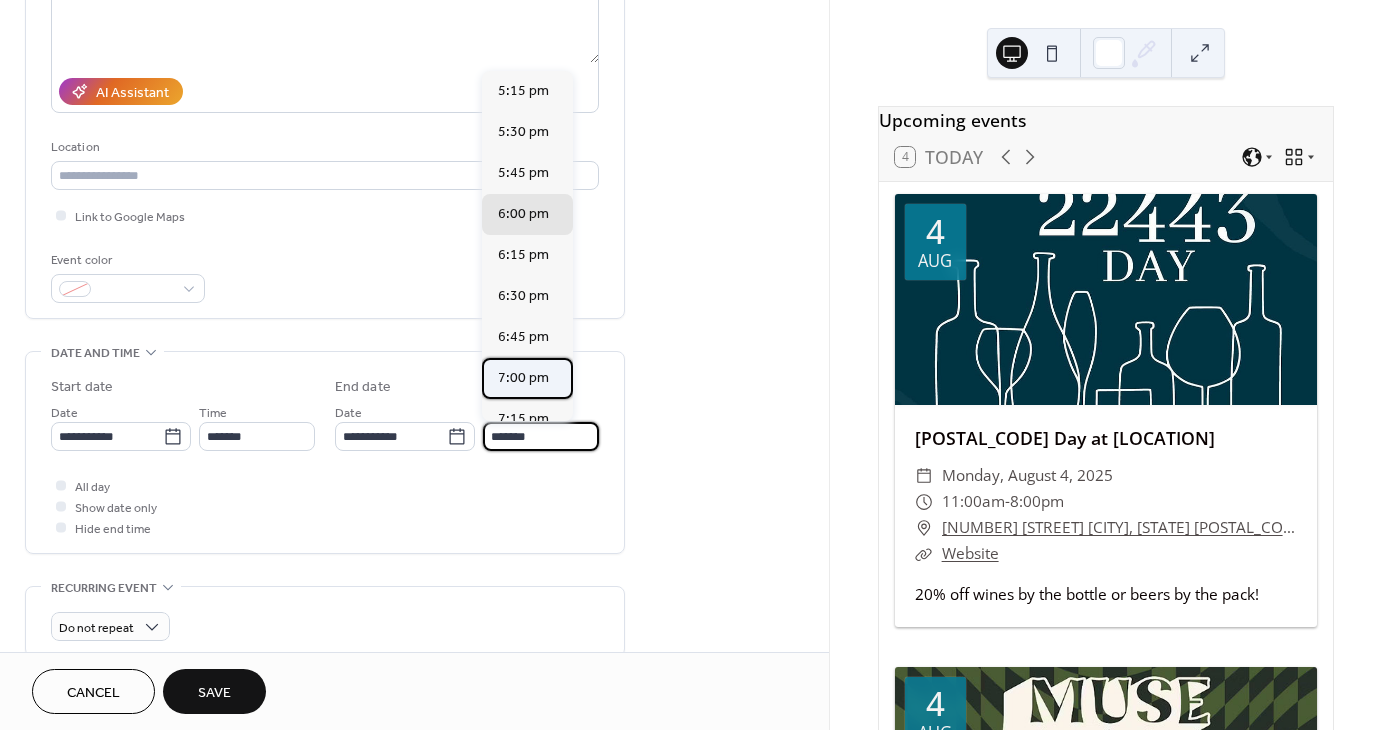 click on "7:00 pm" at bounding box center [527, 378] 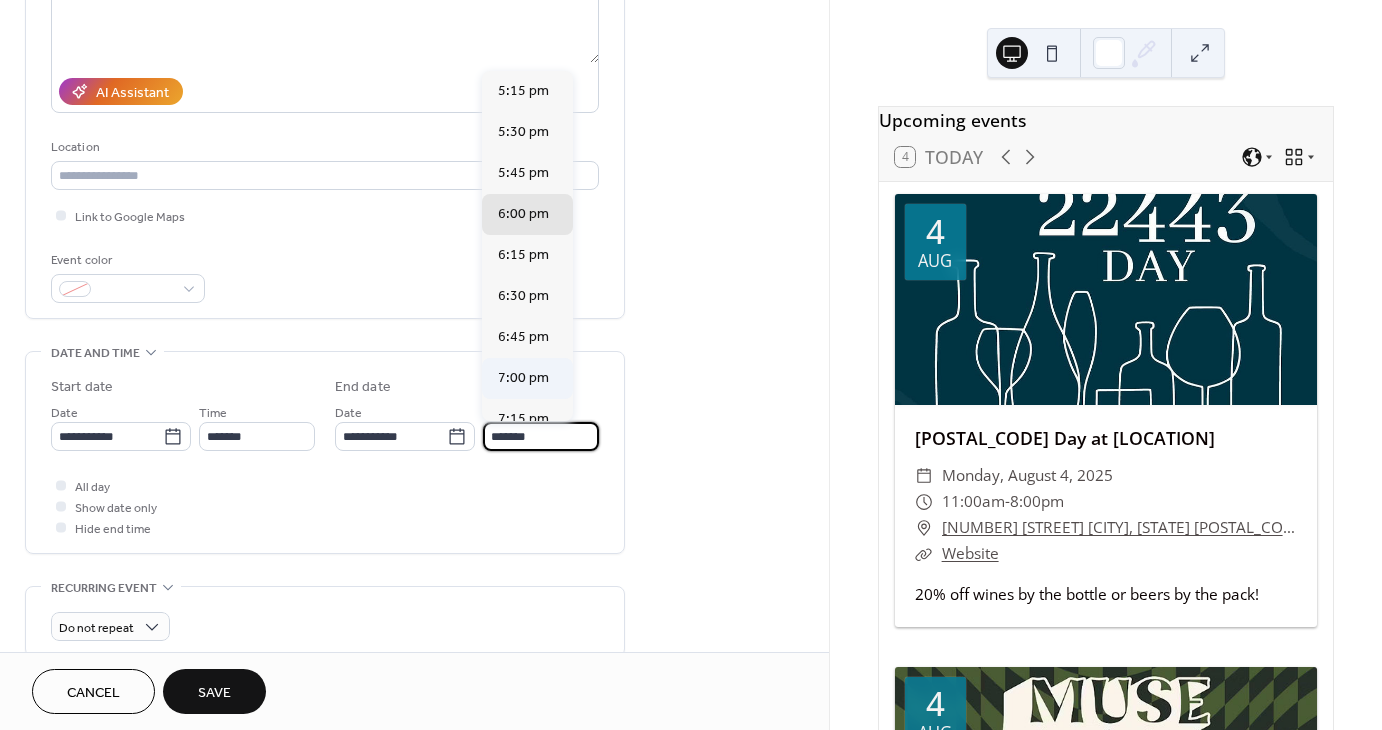 type on "*******" 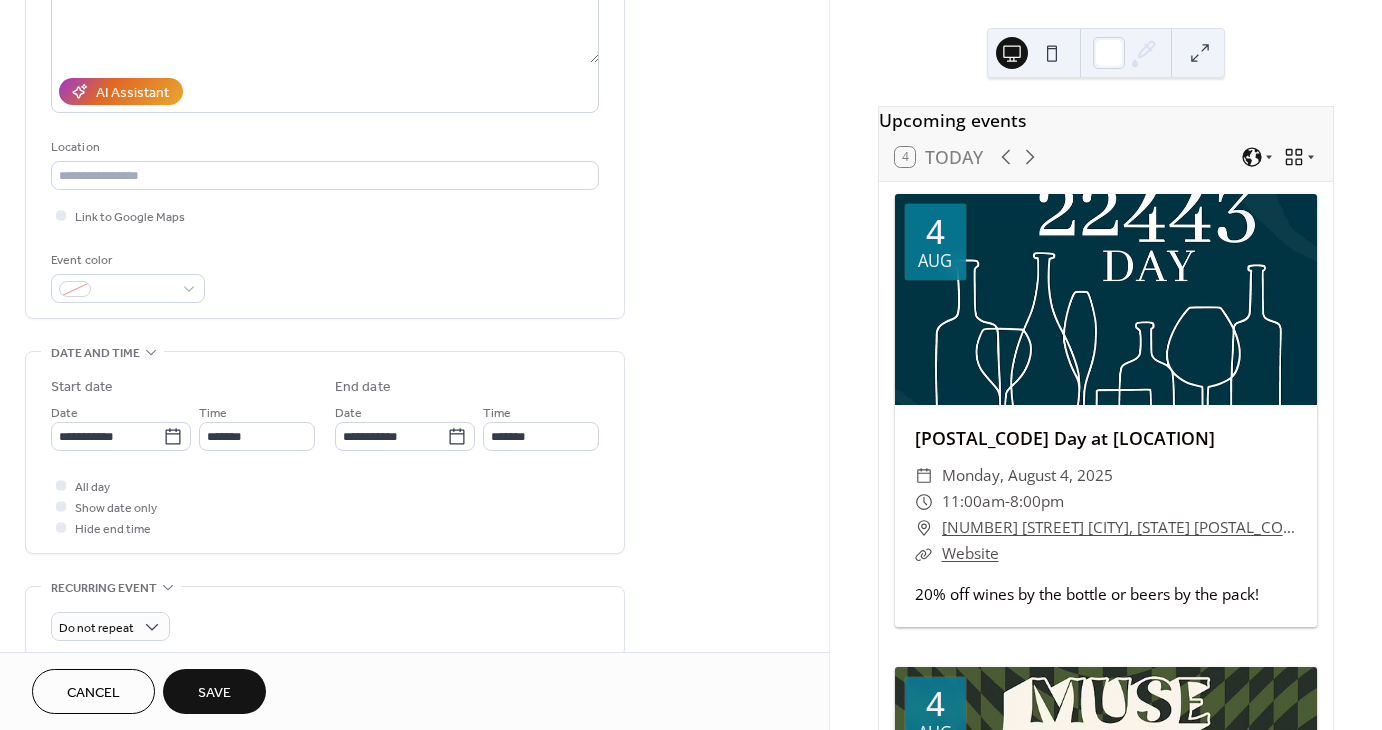 scroll, scrollTop: 500, scrollLeft: 0, axis: vertical 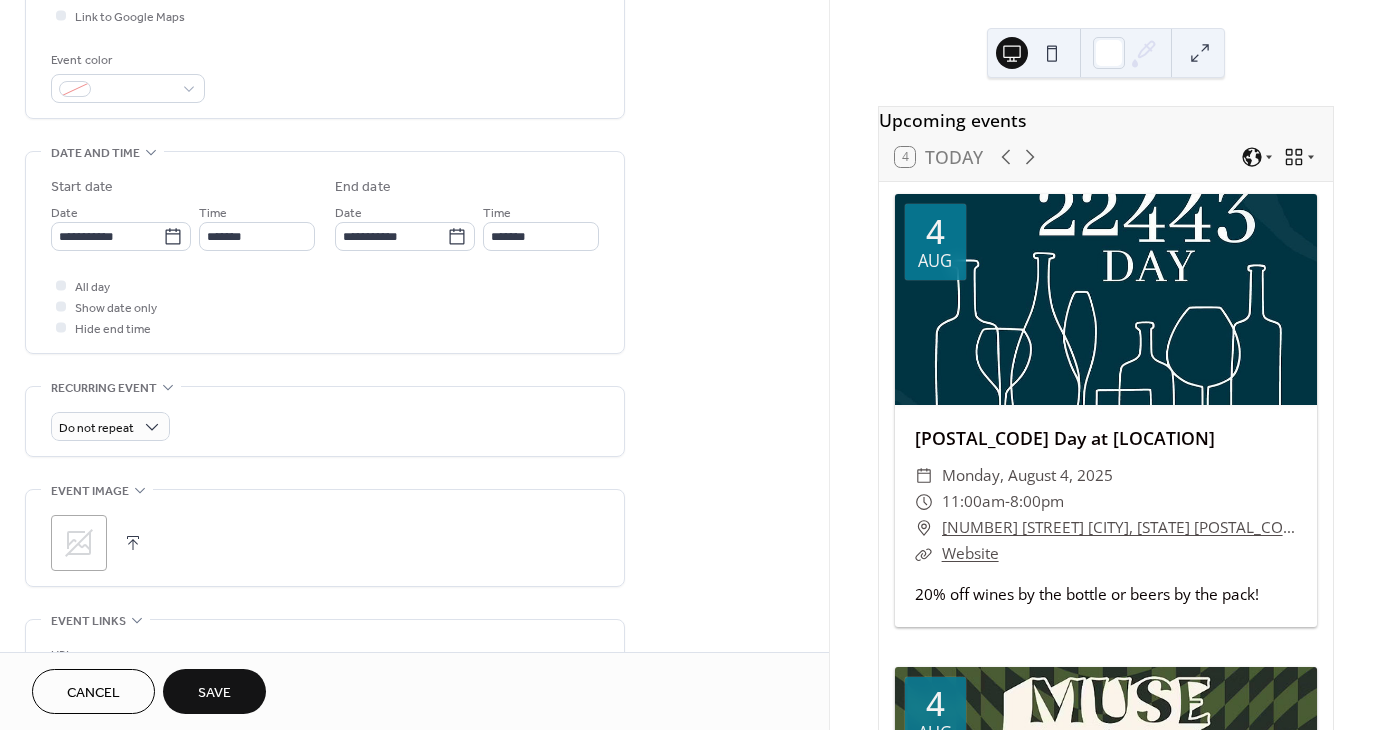 click on "Do not repeat" at bounding box center (325, 426) 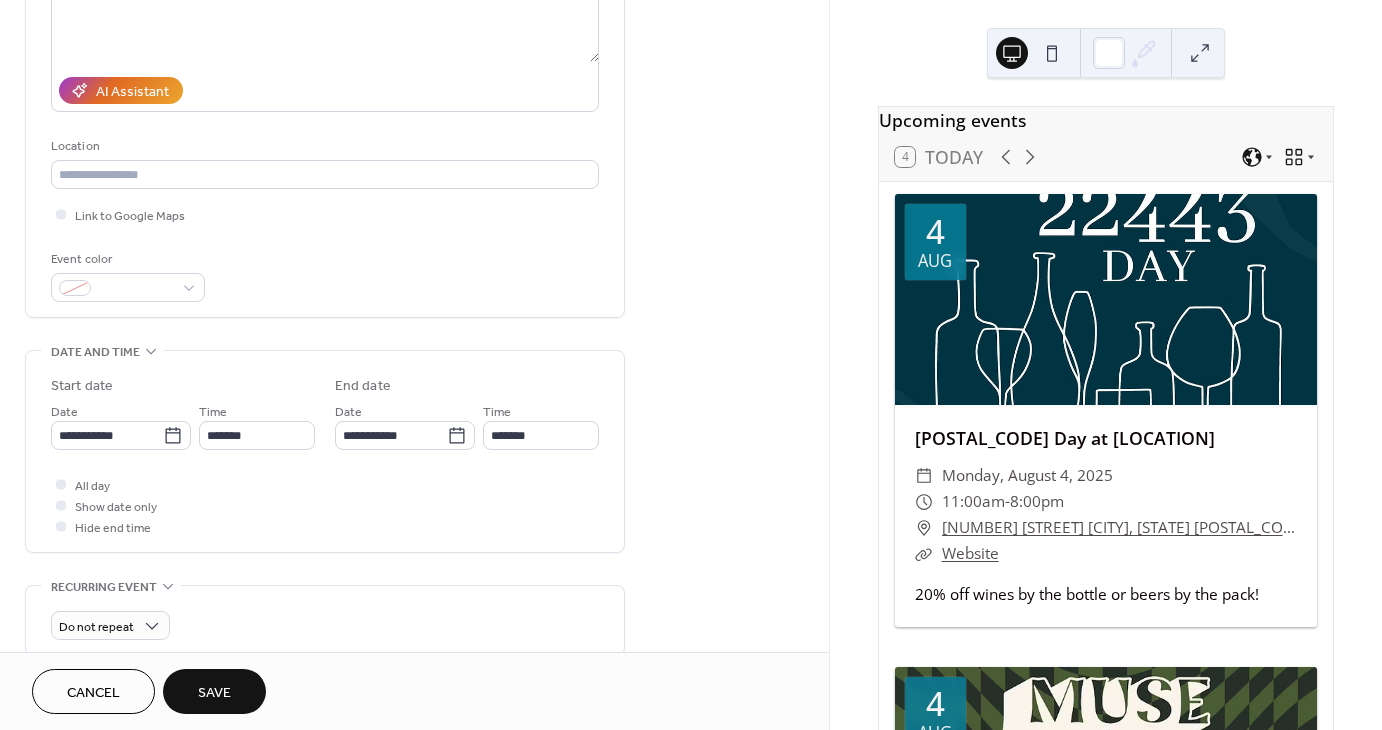 scroll, scrollTop: 300, scrollLeft: 0, axis: vertical 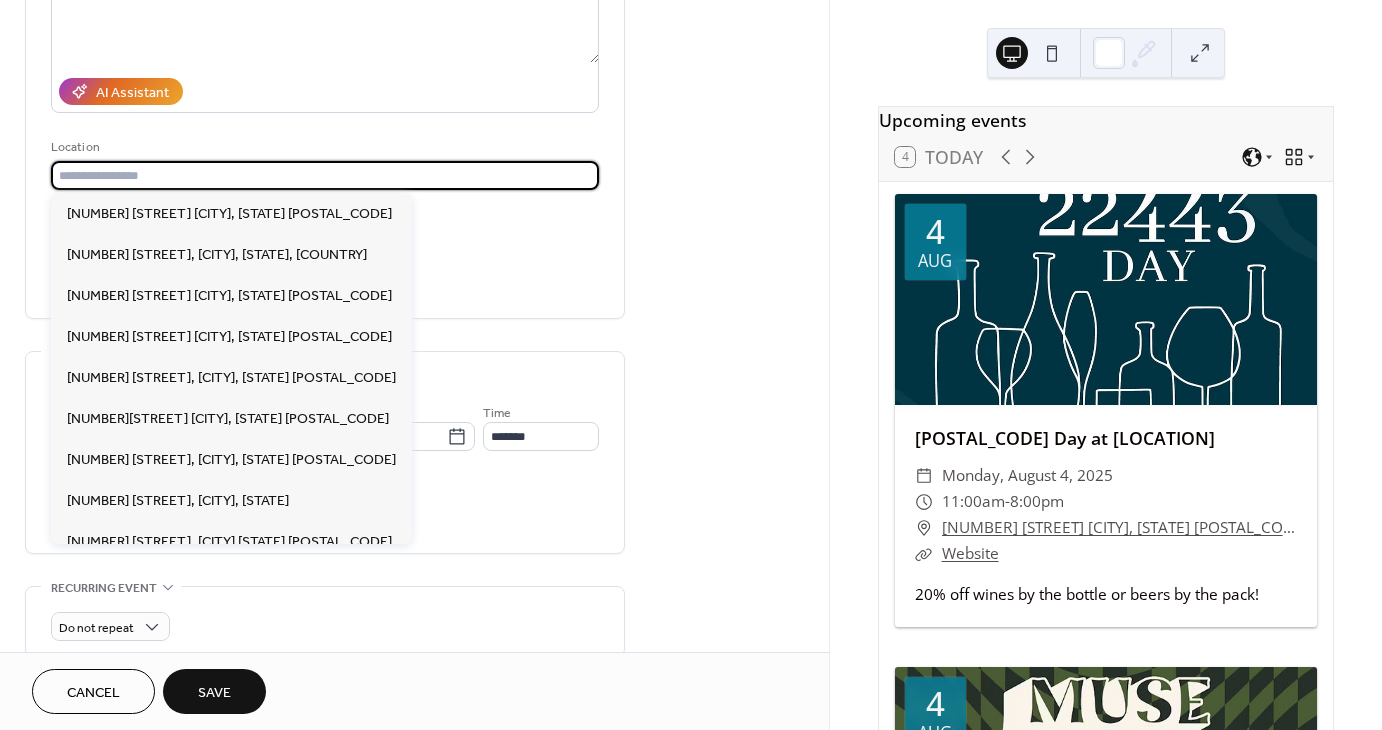 click at bounding box center (325, 175) 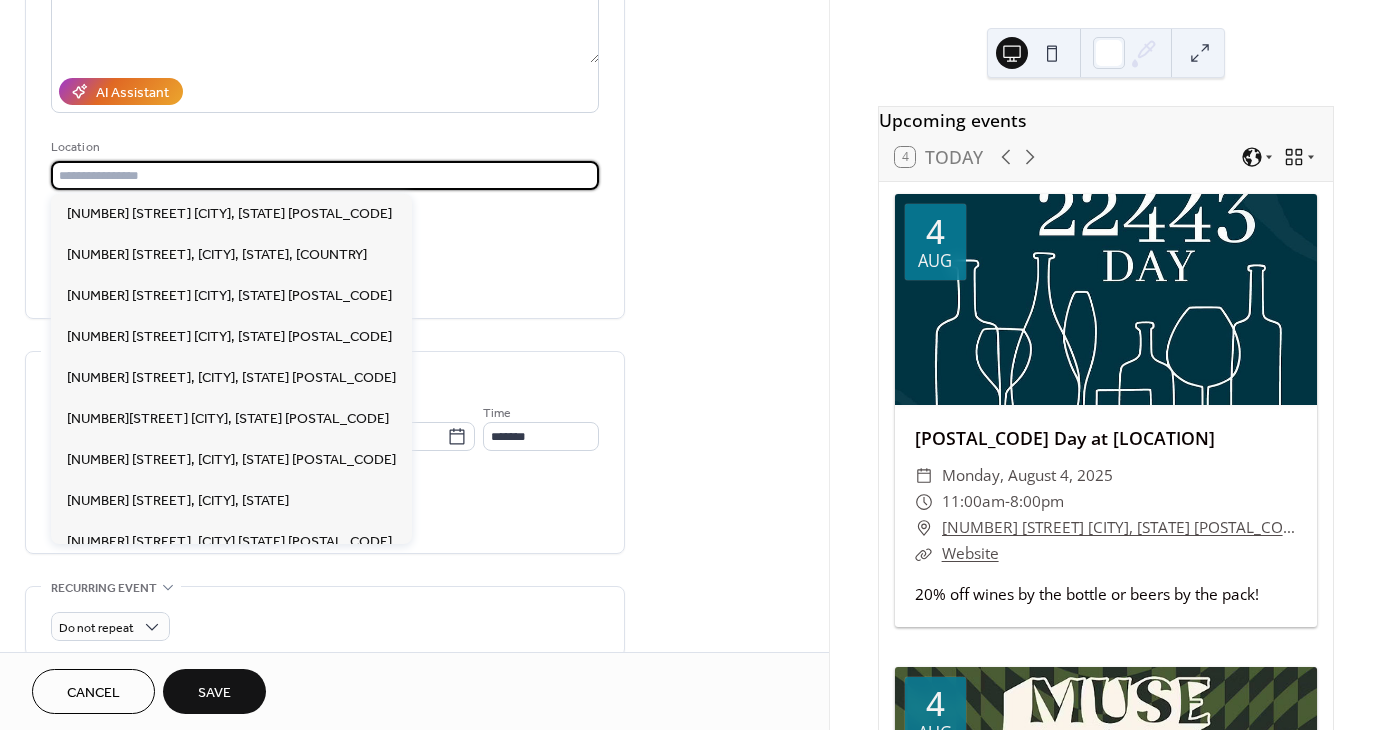 paste on "**********" 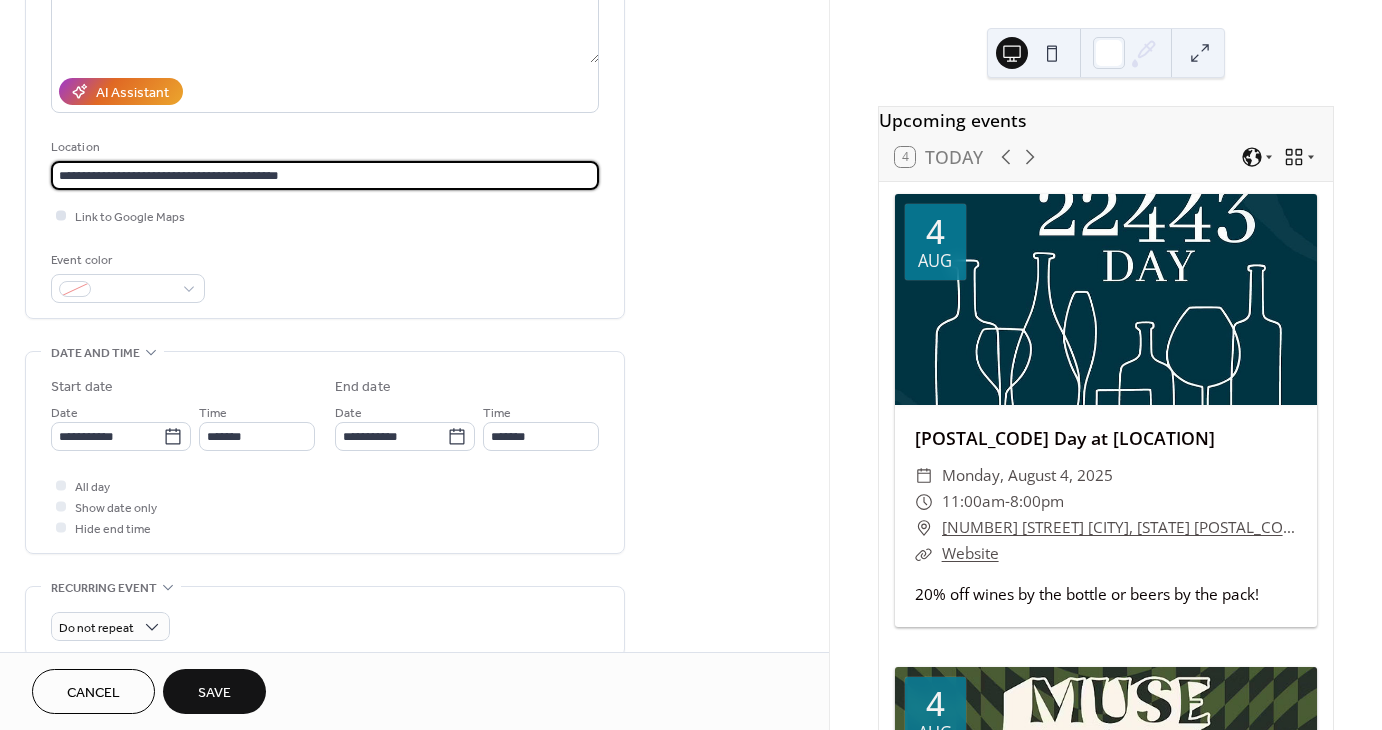 type on "**********" 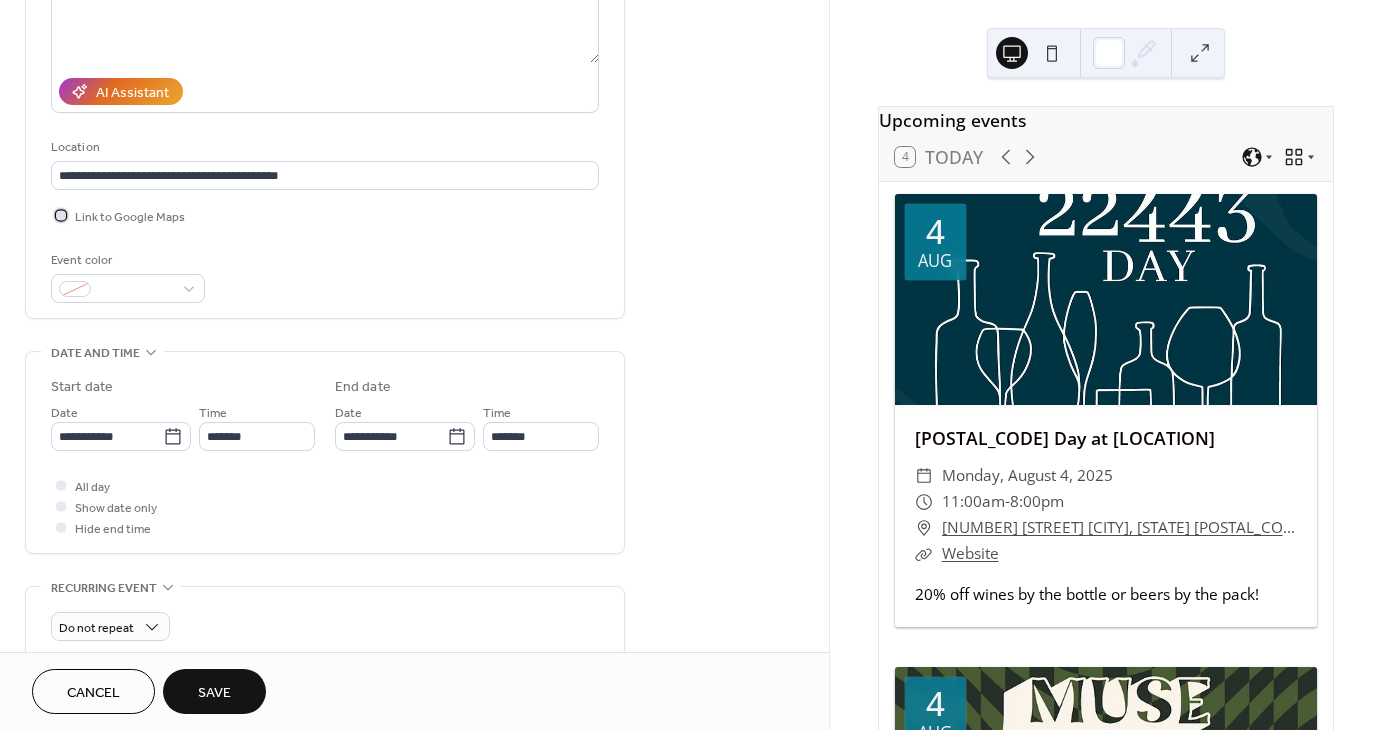 click on "Link to Google Maps" at bounding box center [130, 217] 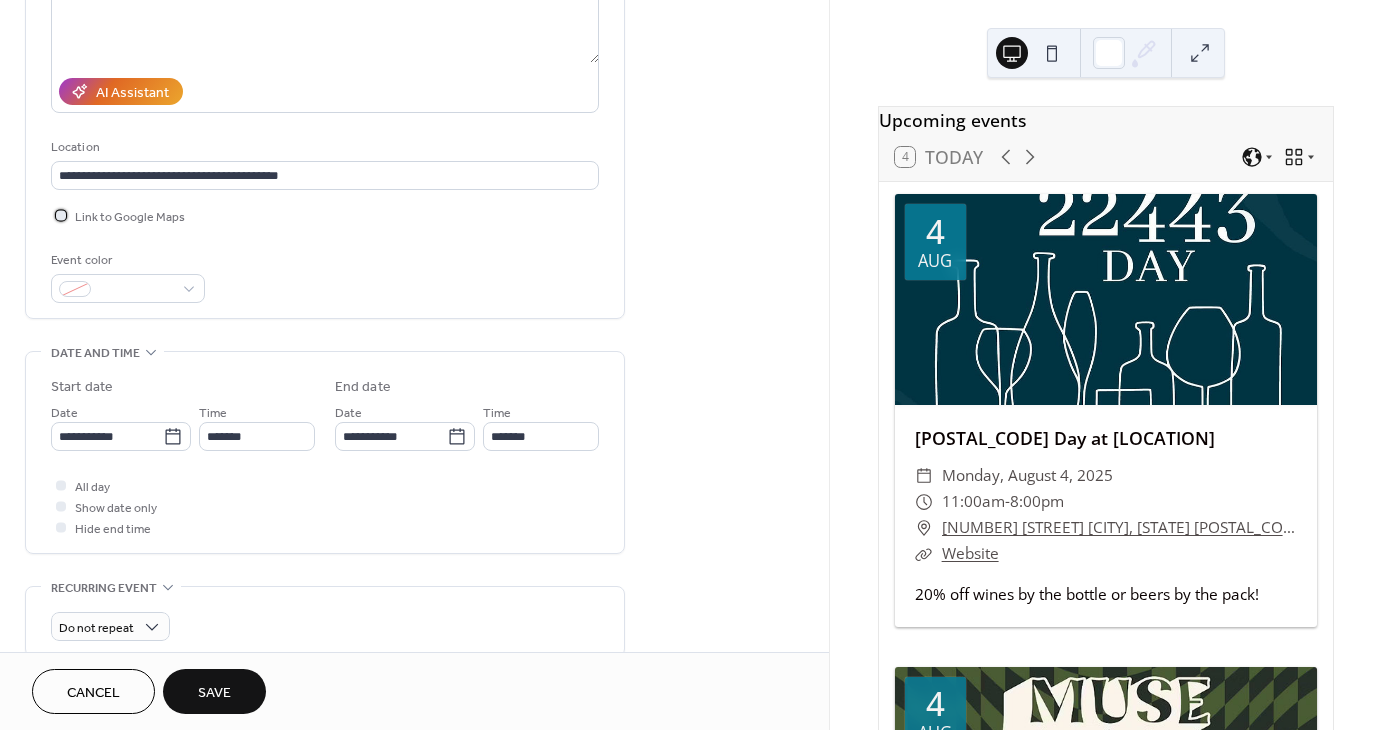 scroll, scrollTop: 400, scrollLeft: 0, axis: vertical 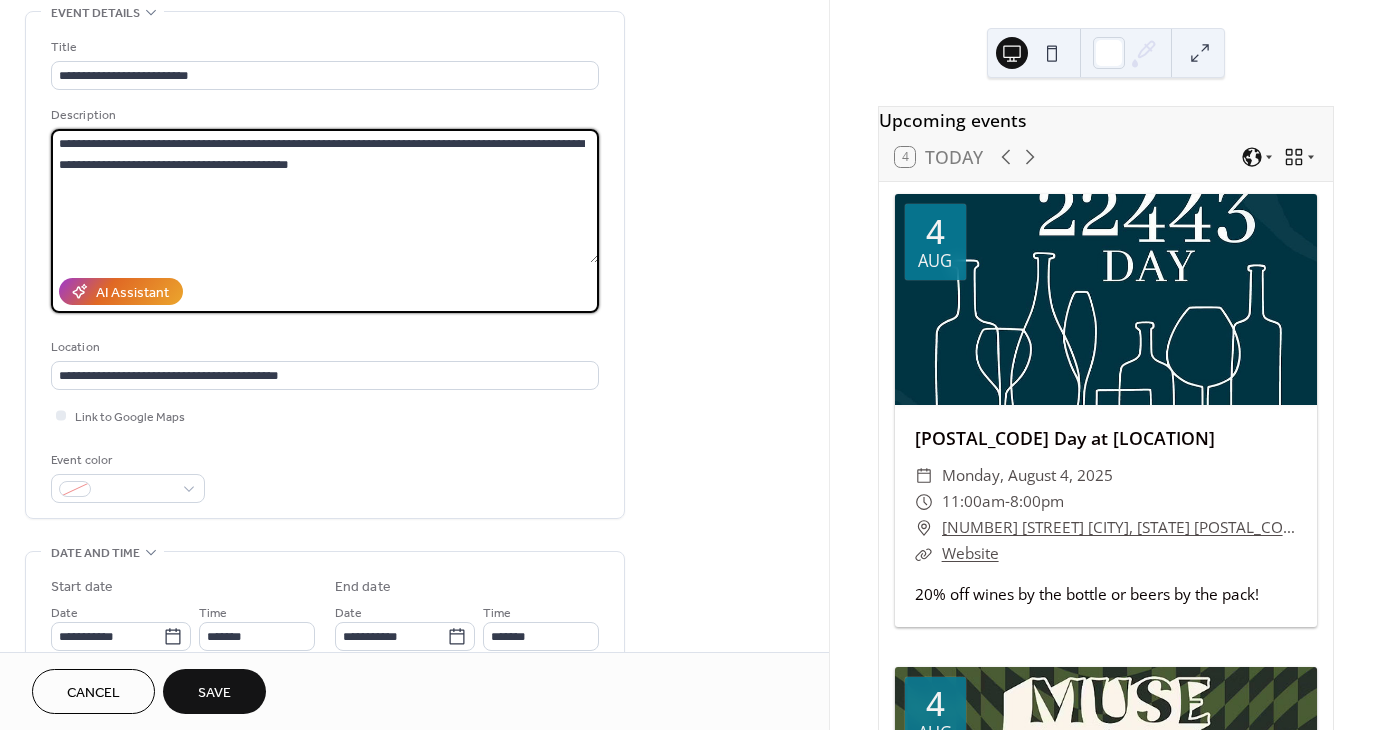 drag, startPoint x: 401, startPoint y: 169, endPoint x: 40, endPoint y: 140, distance: 362.16293 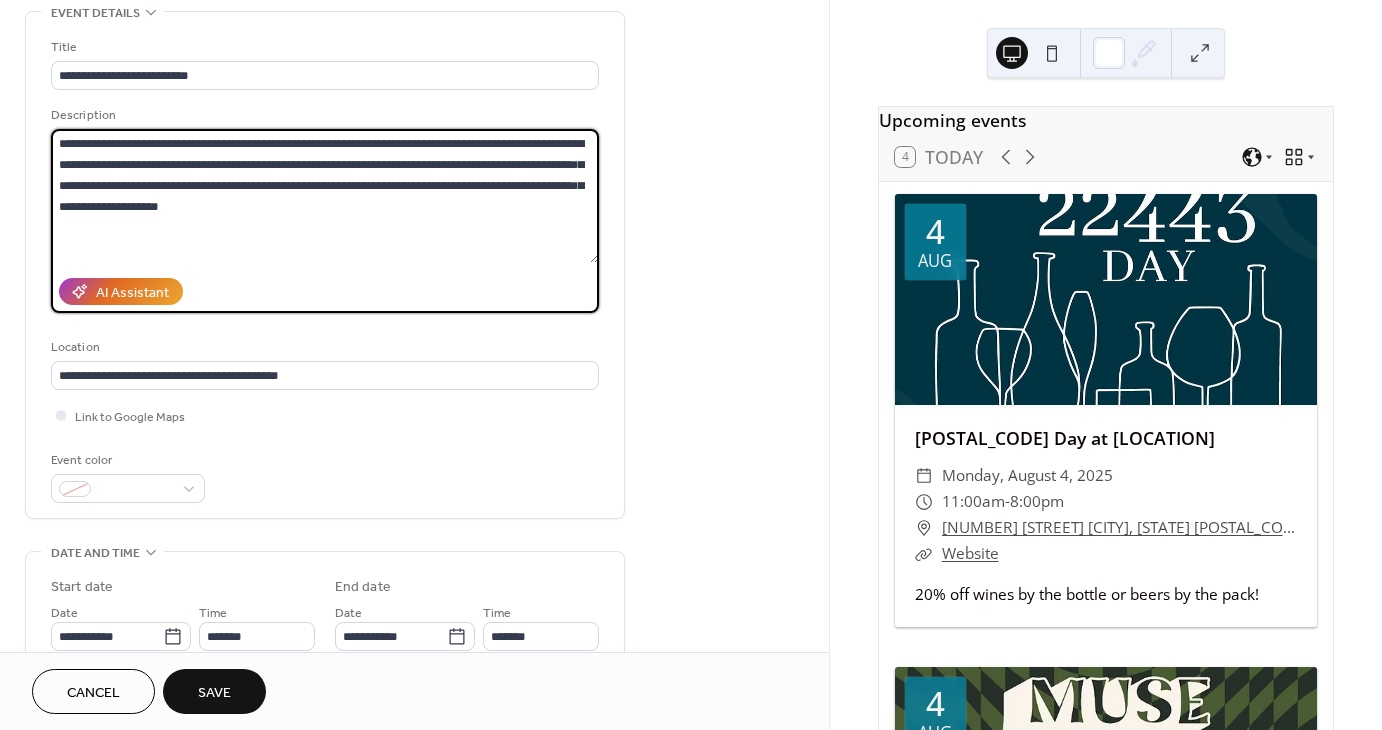 click on "**********" at bounding box center [325, 196] 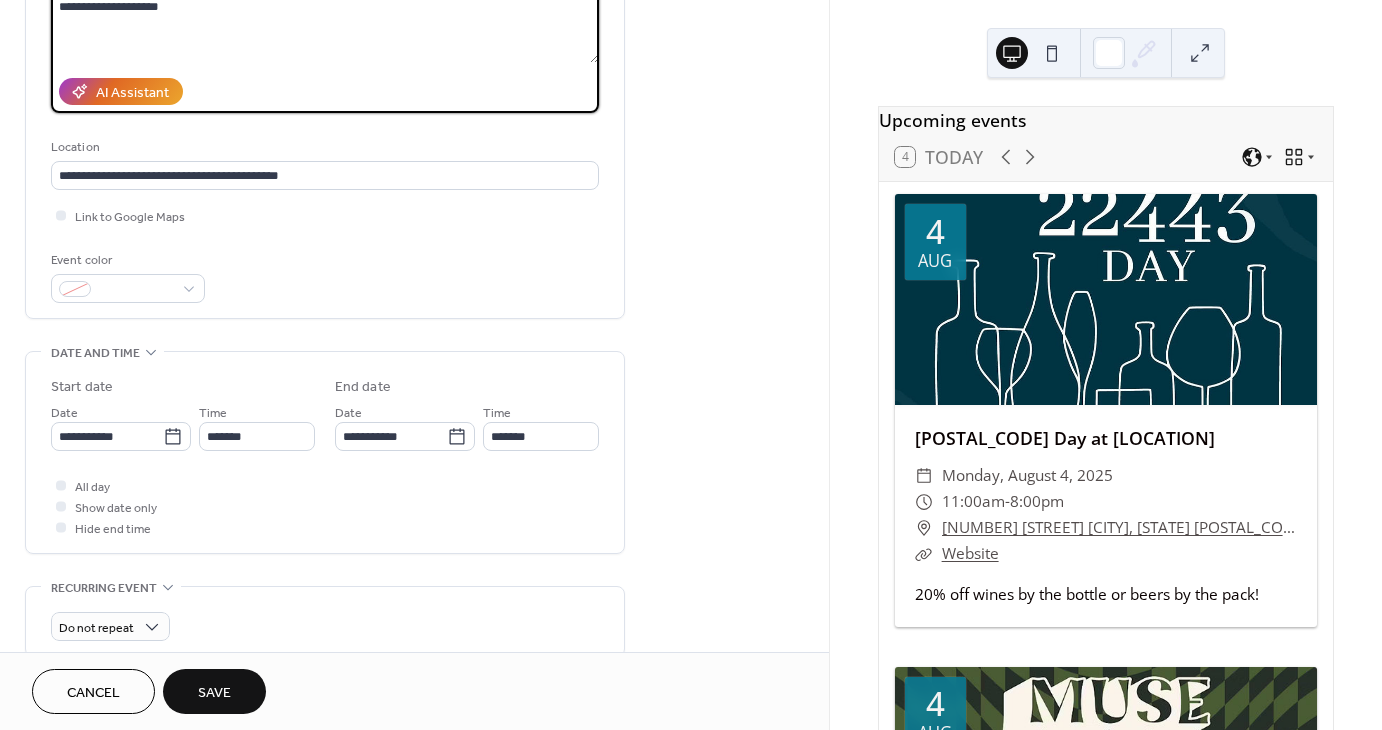 scroll, scrollTop: 500, scrollLeft: 0, axis: vertical 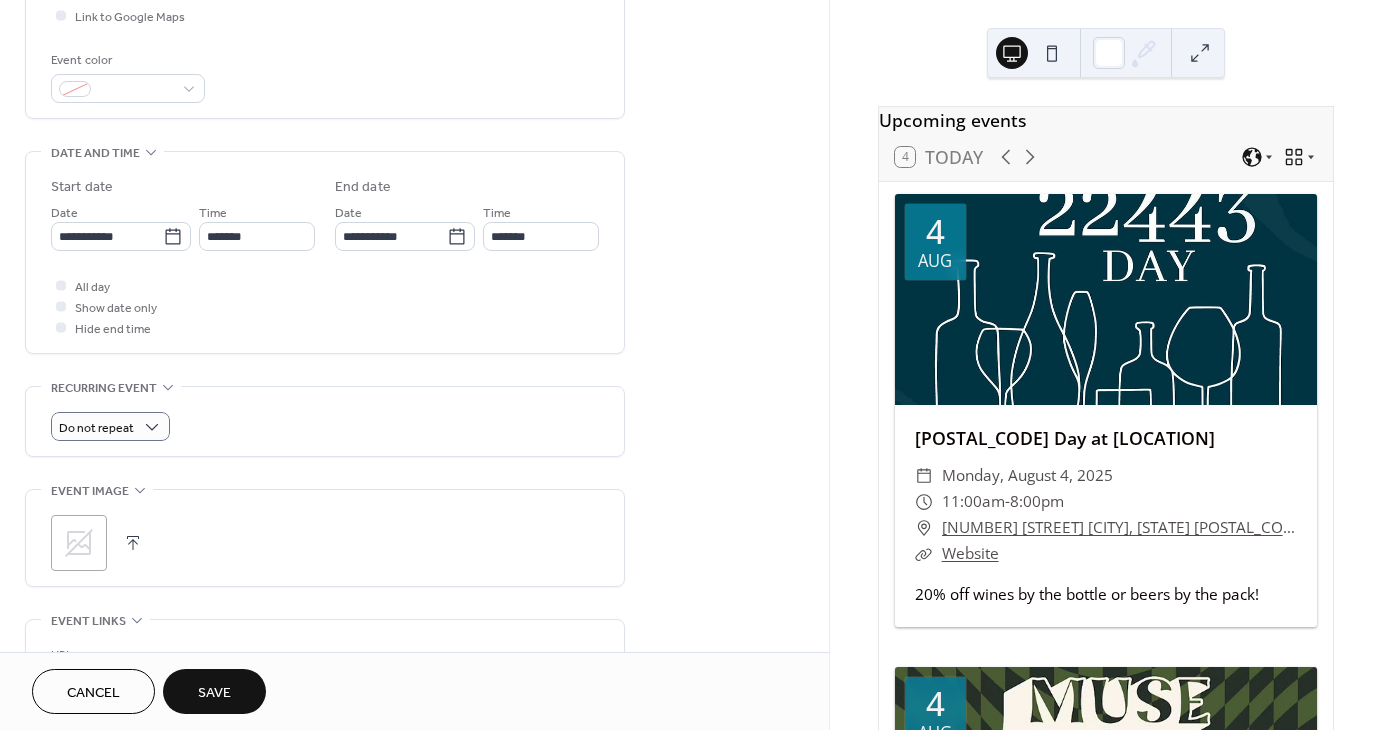 type on "**********" 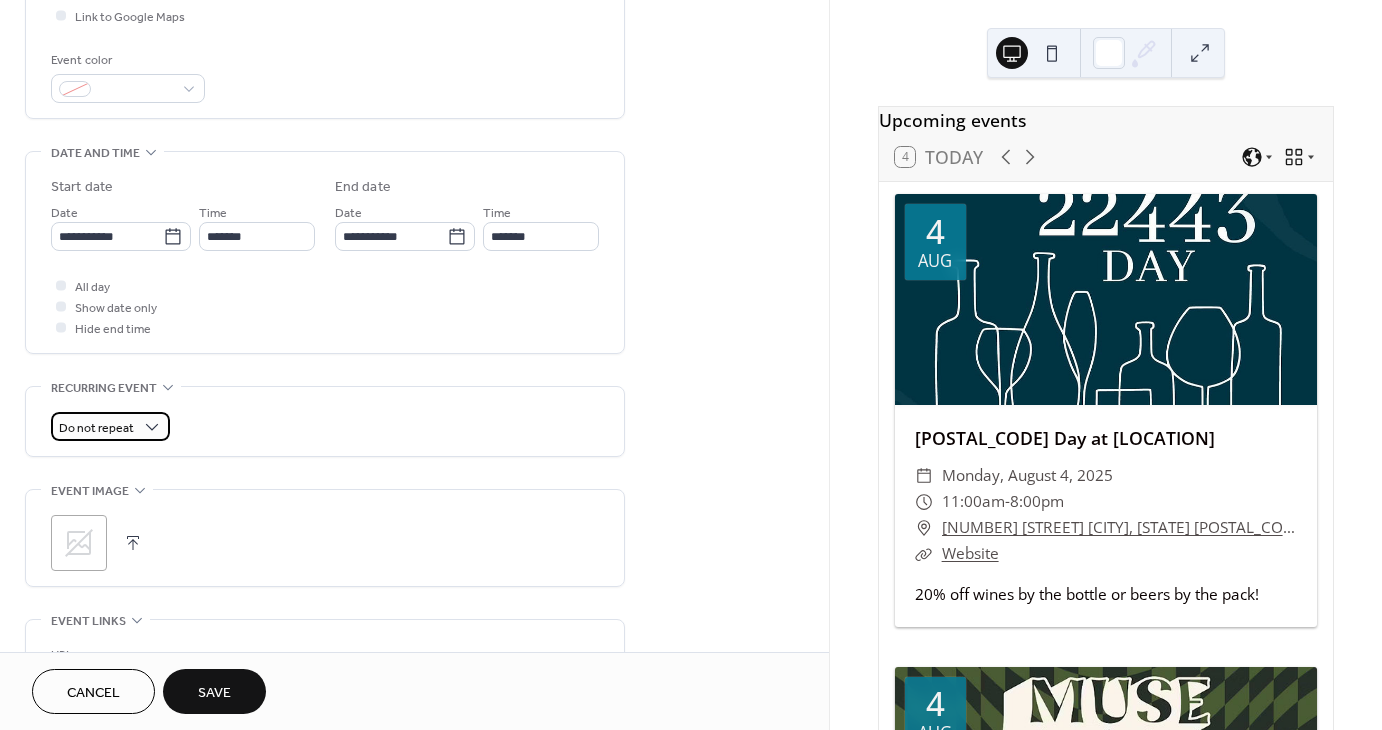 click on "Do not repeat" at bounding box center (96, 428) 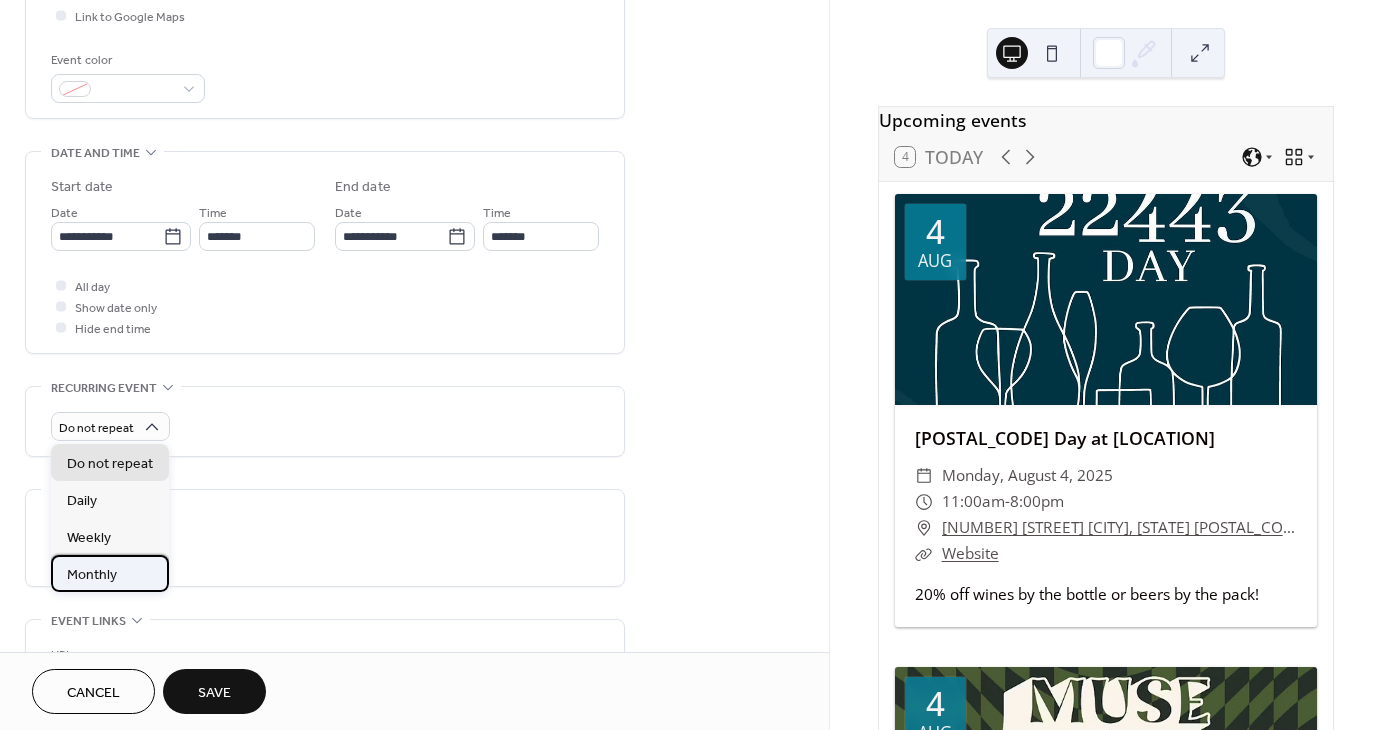 click on "Monthly" at bounding box center [92, 574] 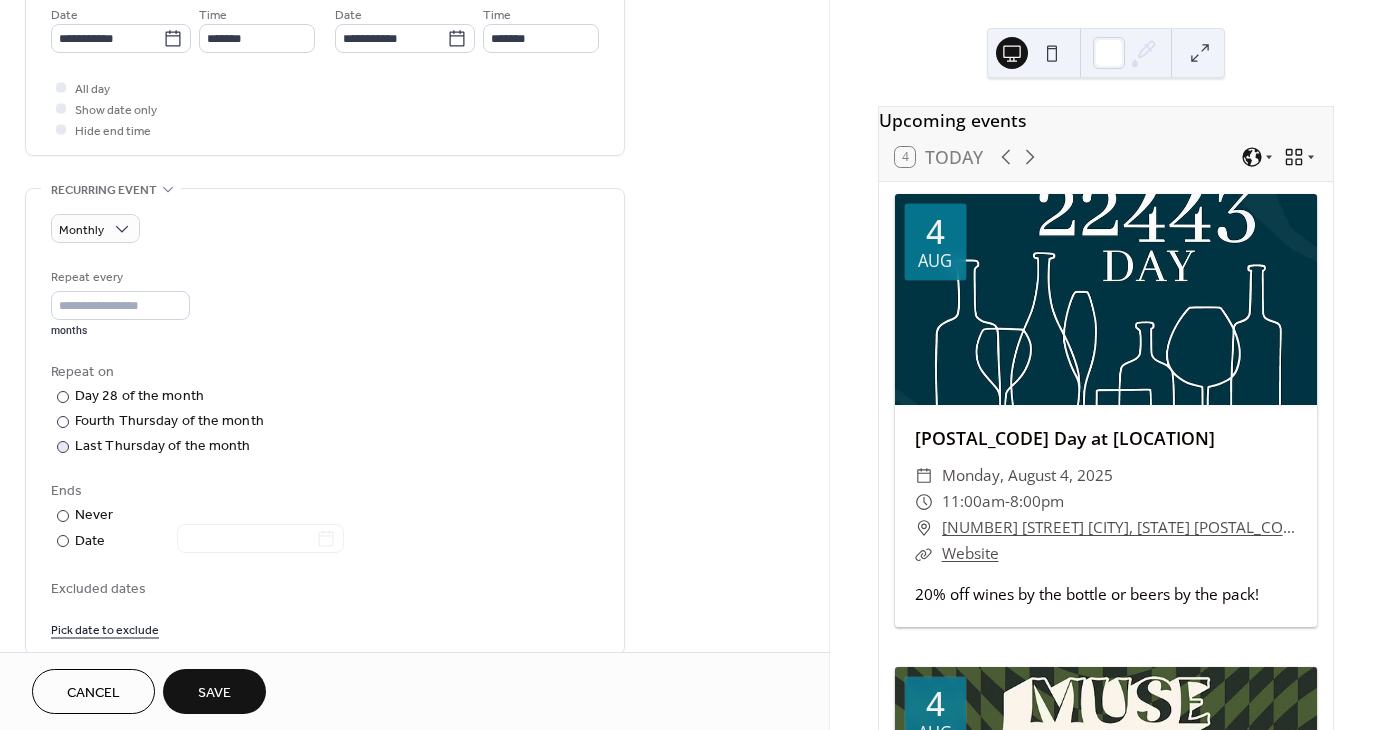 scroll, scrollTop: 700, scrollLeft: 0, axis: vertical 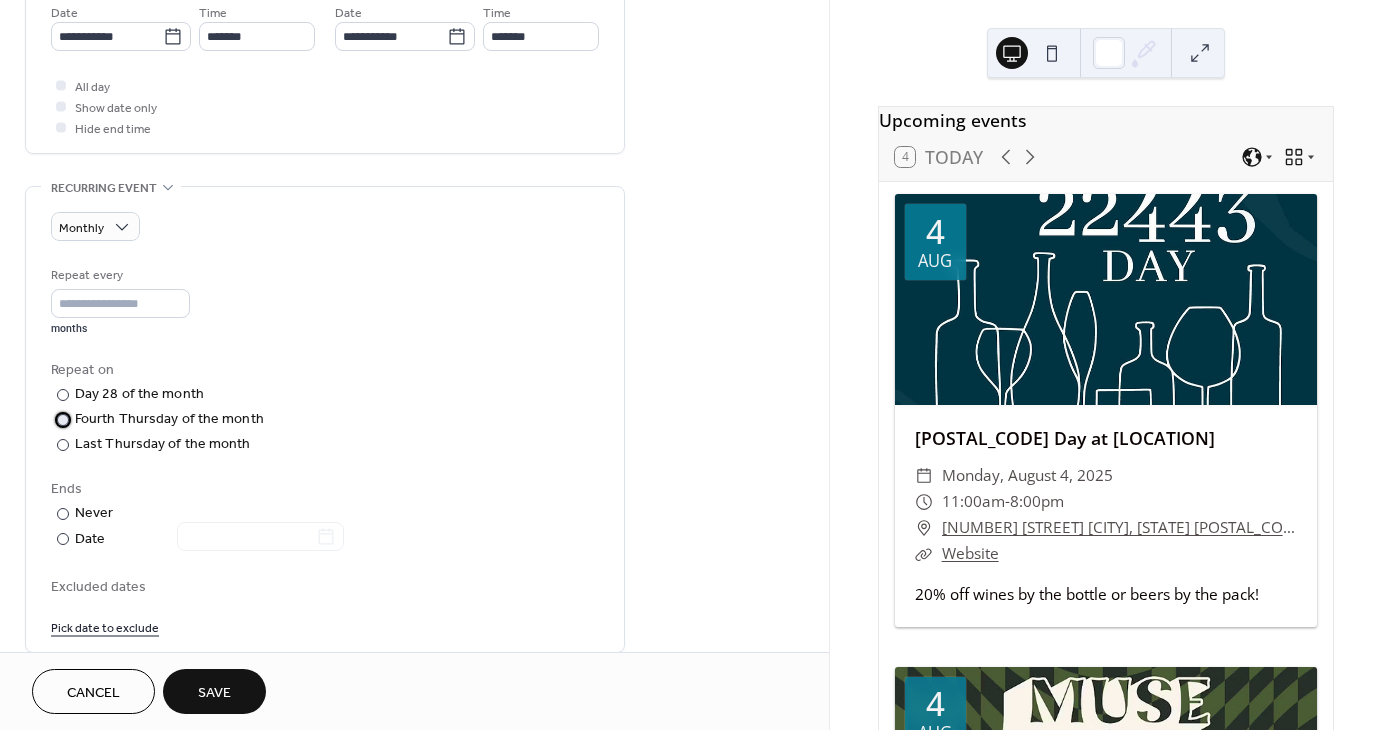 click on "Fourth Thursday of the month" at bounding box center (169, 419) 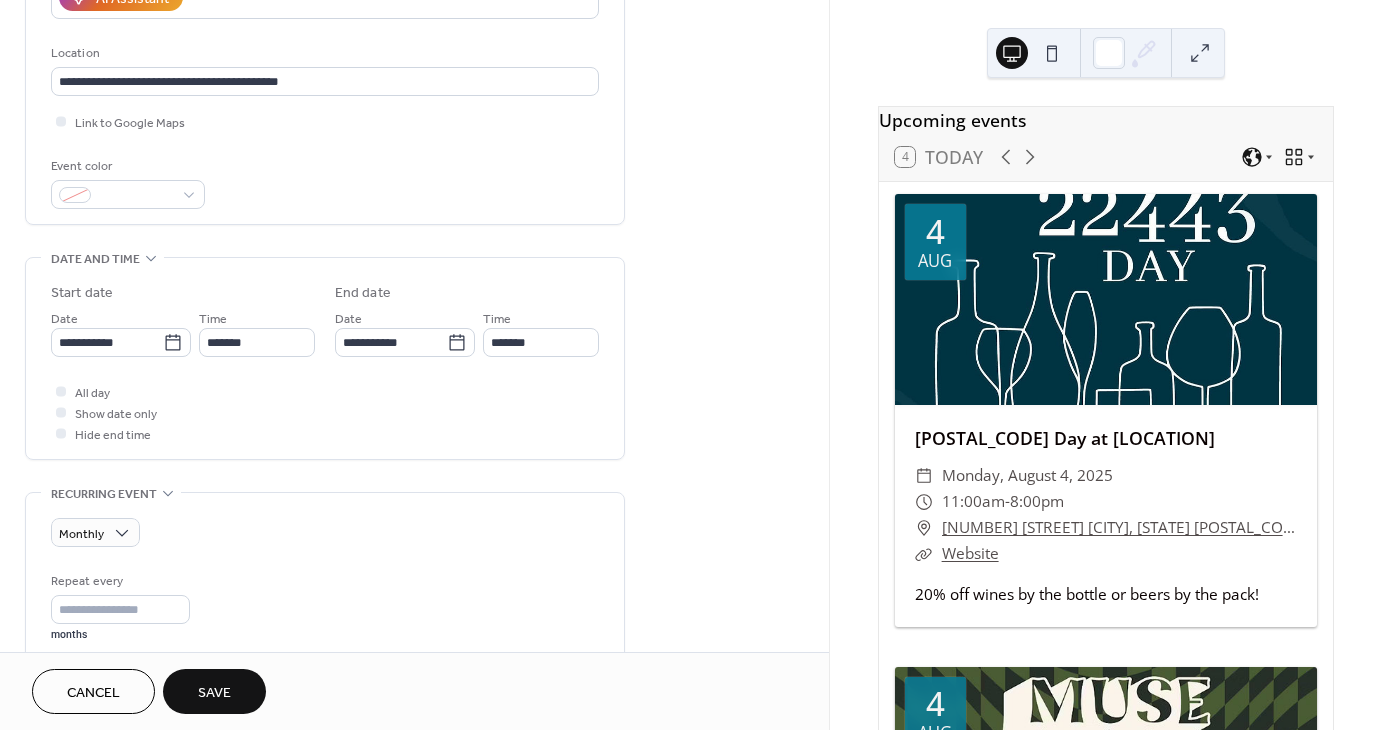 scroll, scrollTop: 400, scrollLeft: 0, axis: vertical 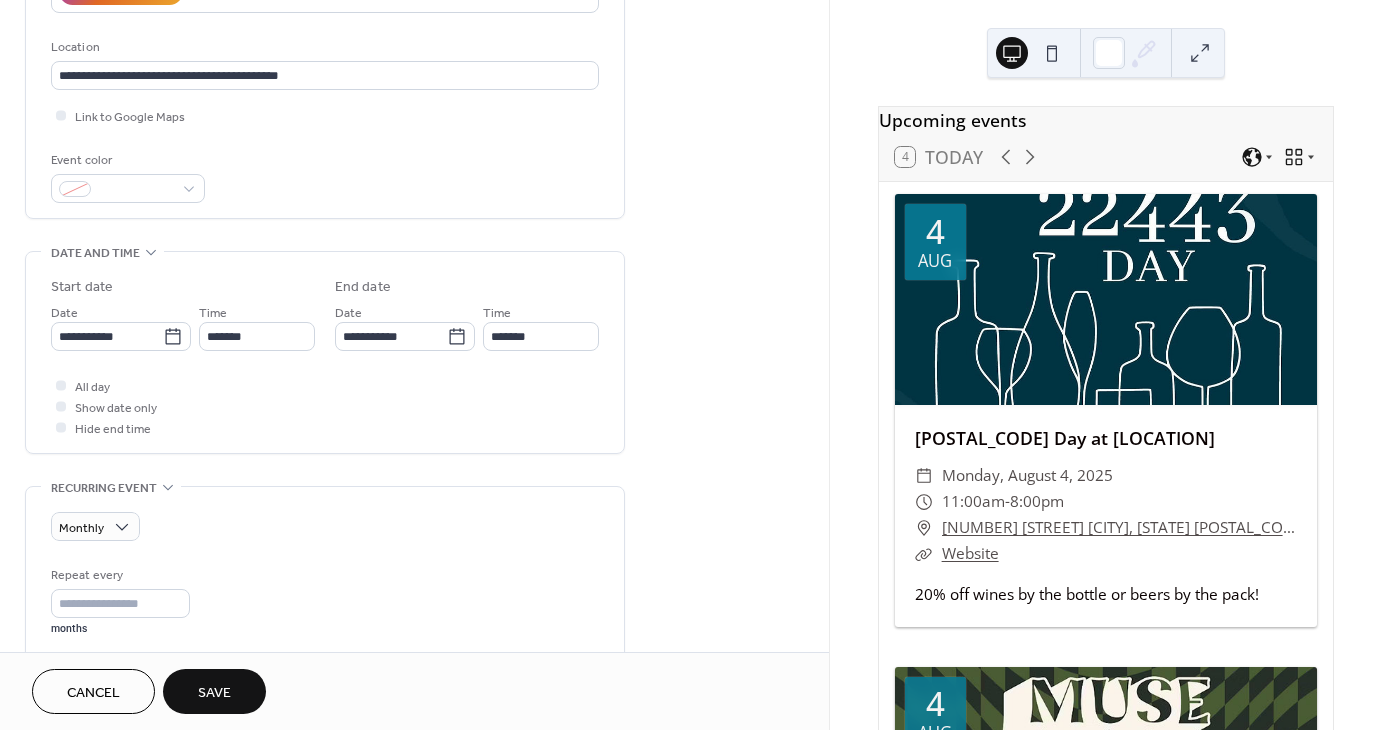 click on "Save" at bounding box center [214, 691] 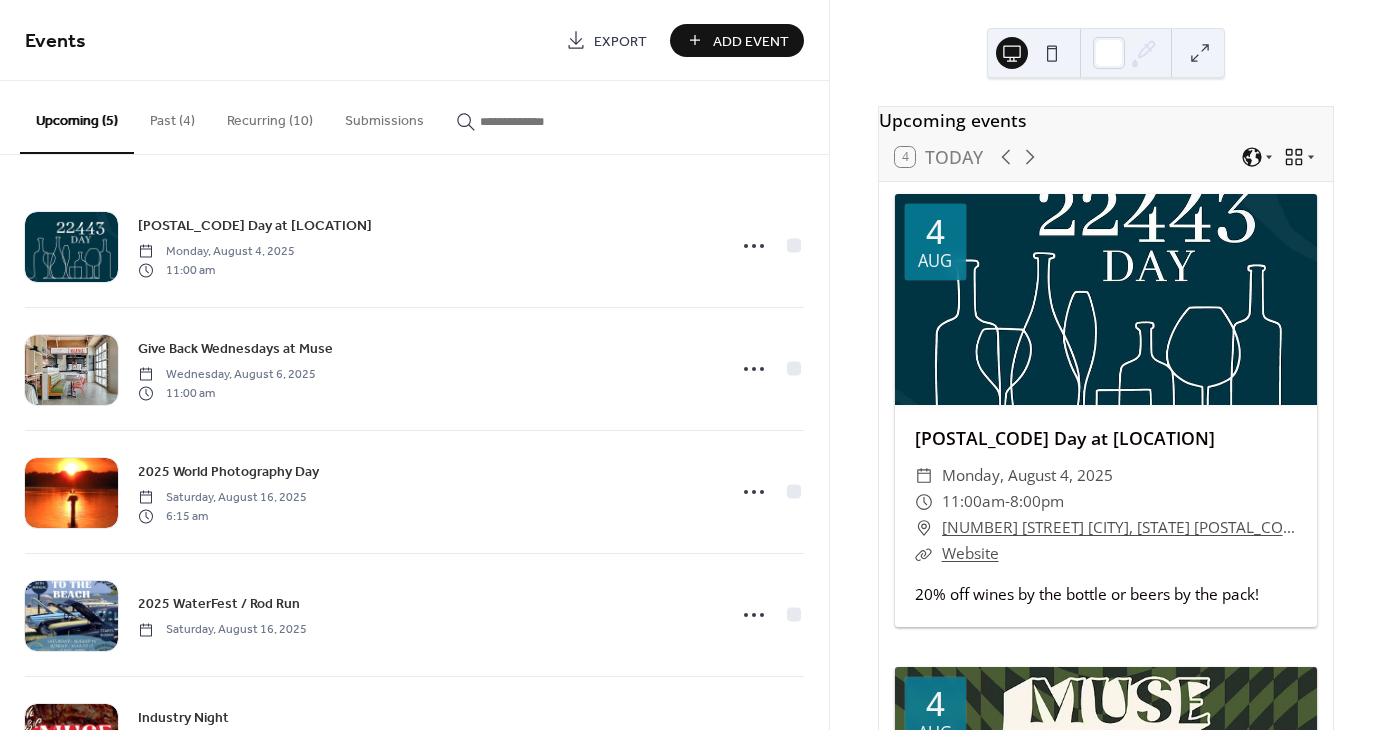 click on "Add Event" at bounding box center [751, 41] 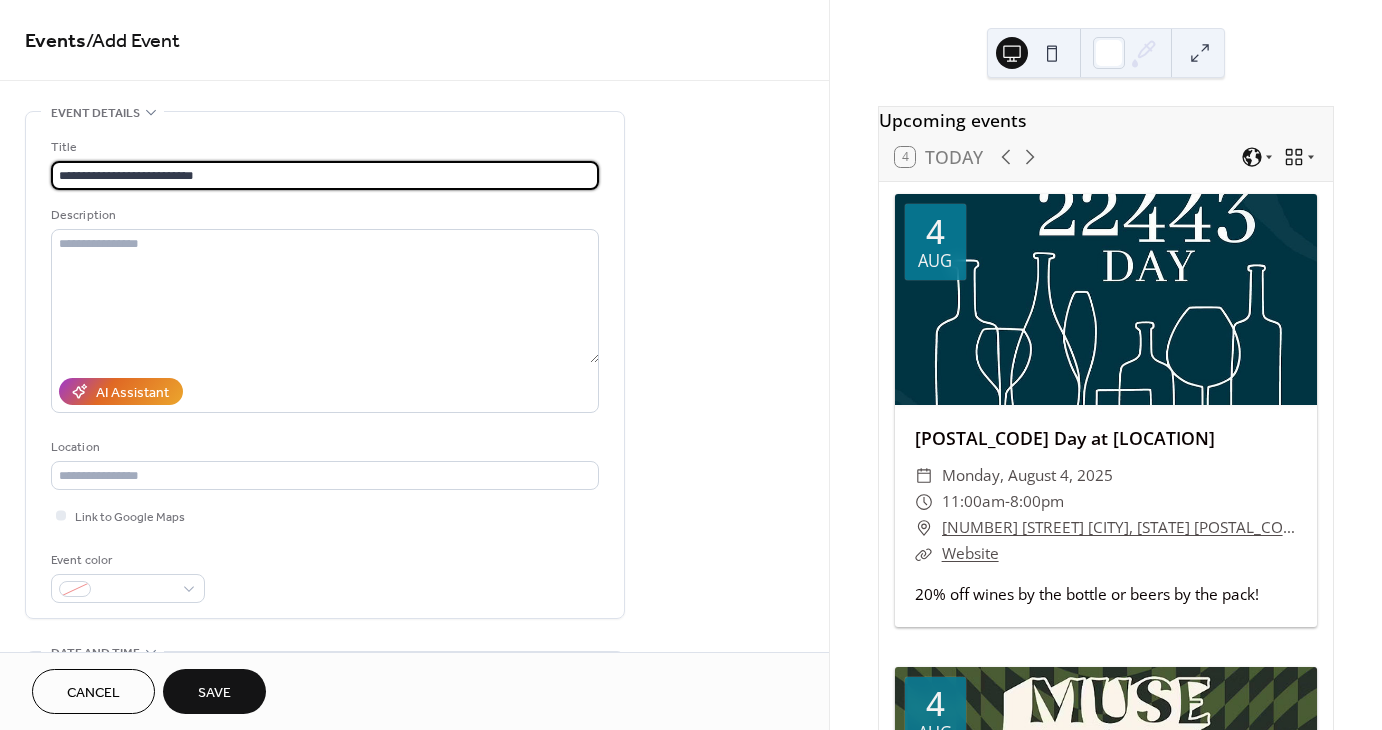 type on "**********" 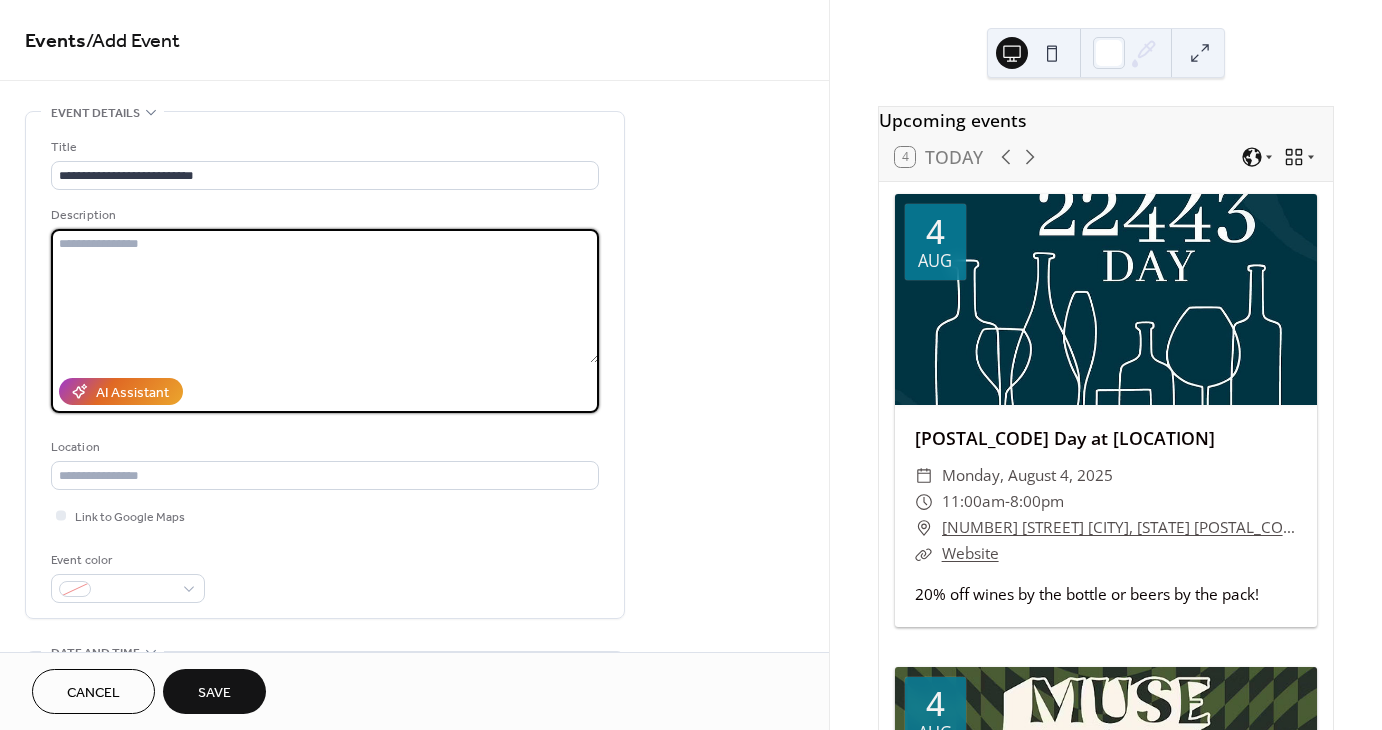 paste on "**********" 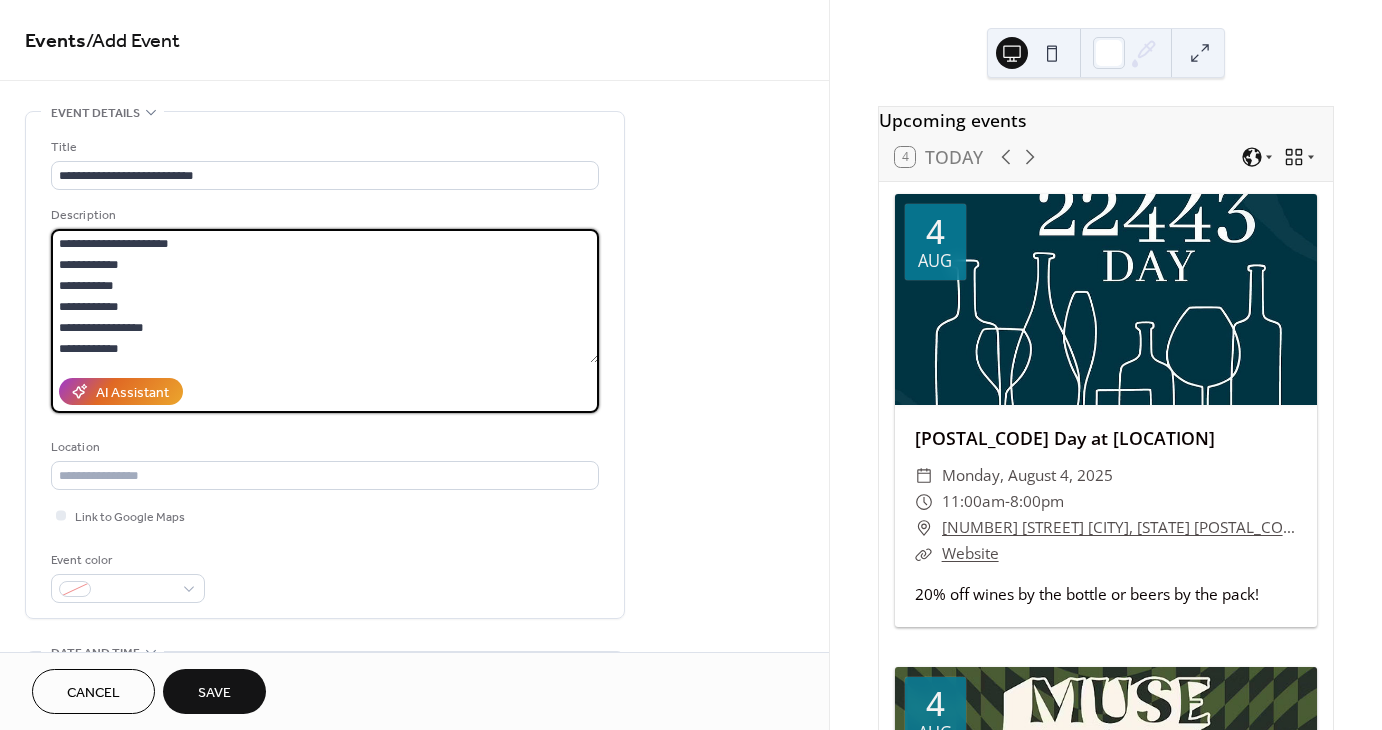 type on "**********" 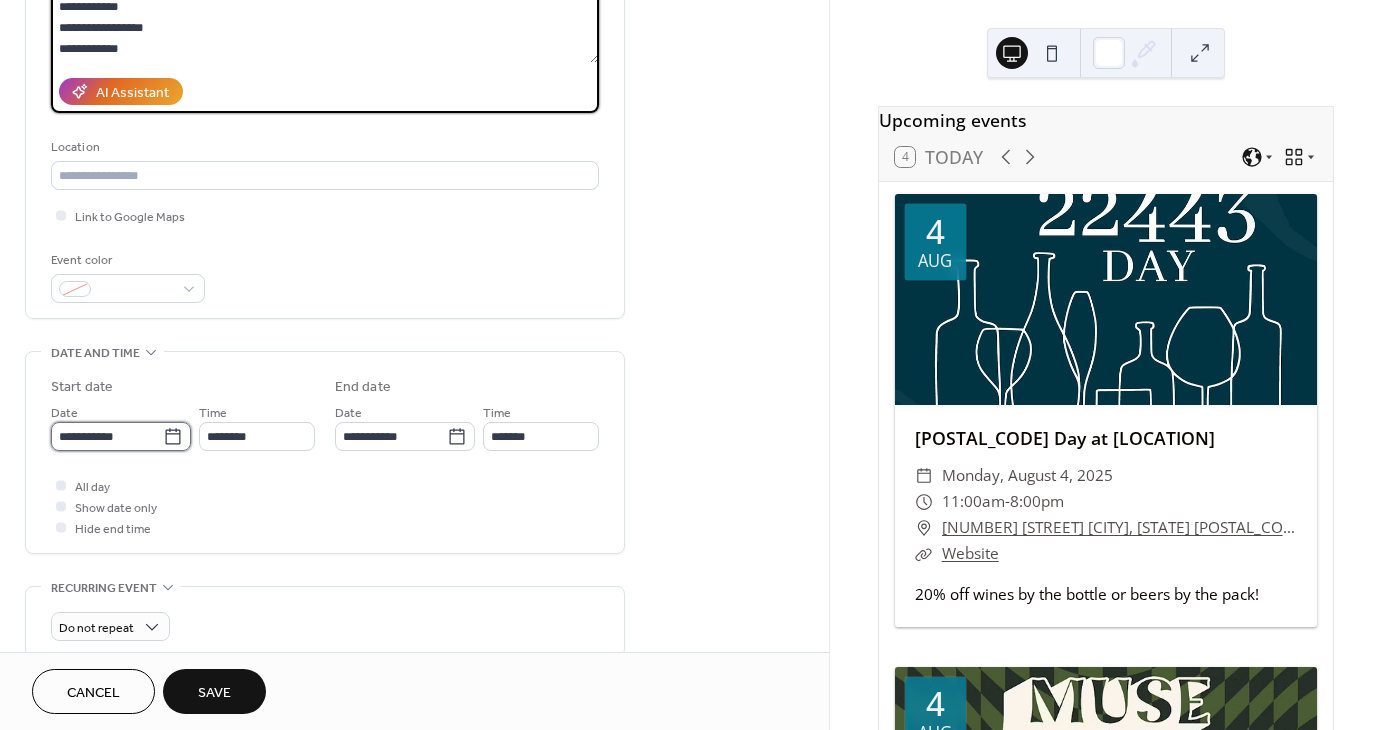click on "**********" at bounding box center [107, 436] 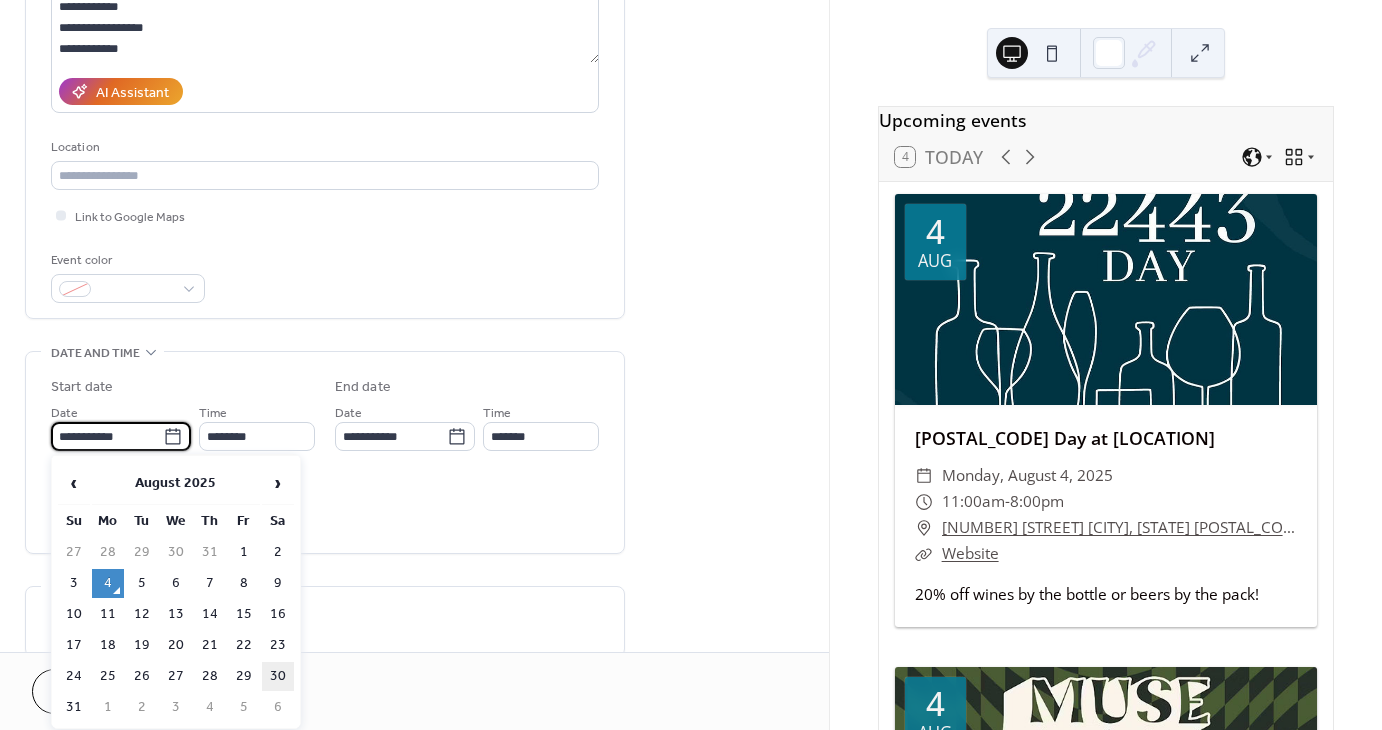 click on "30" at bounding box center (278, 676) 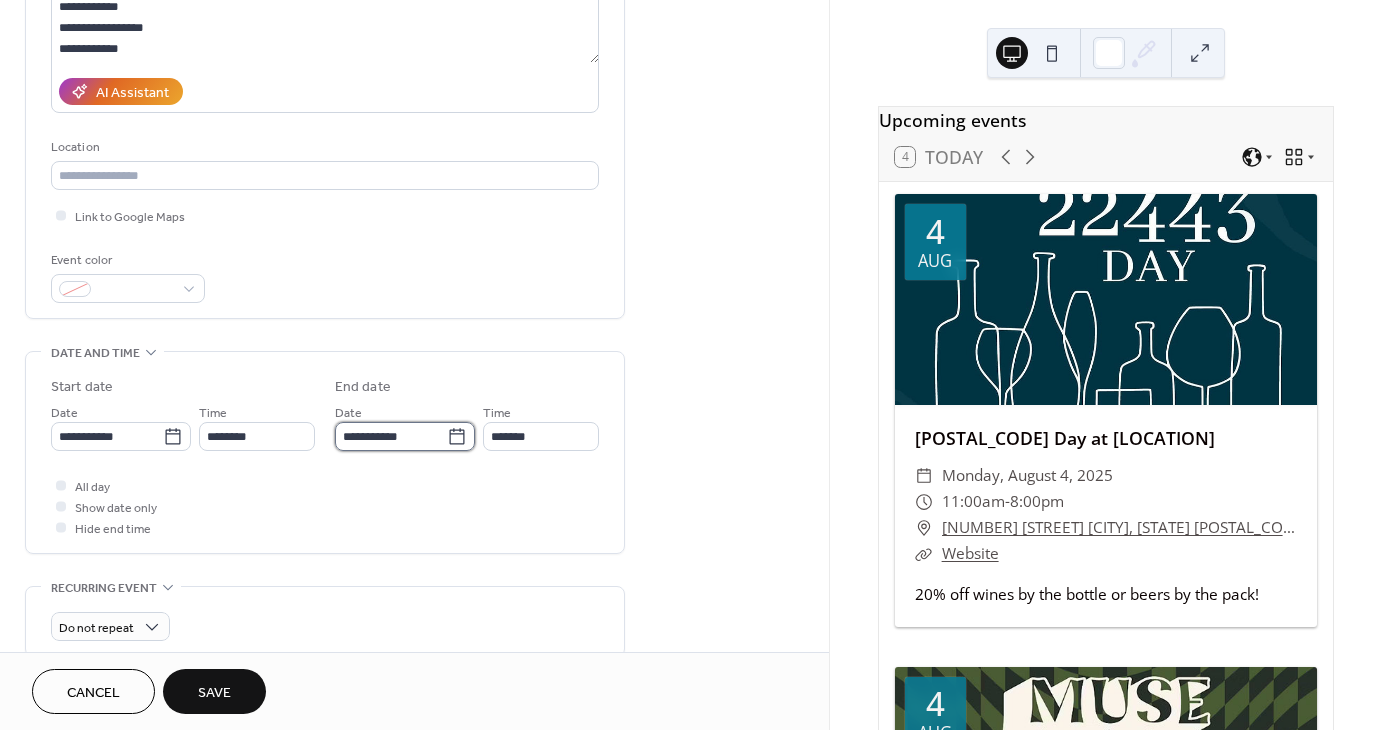 click on "**********" at bounding box center (391, 436) 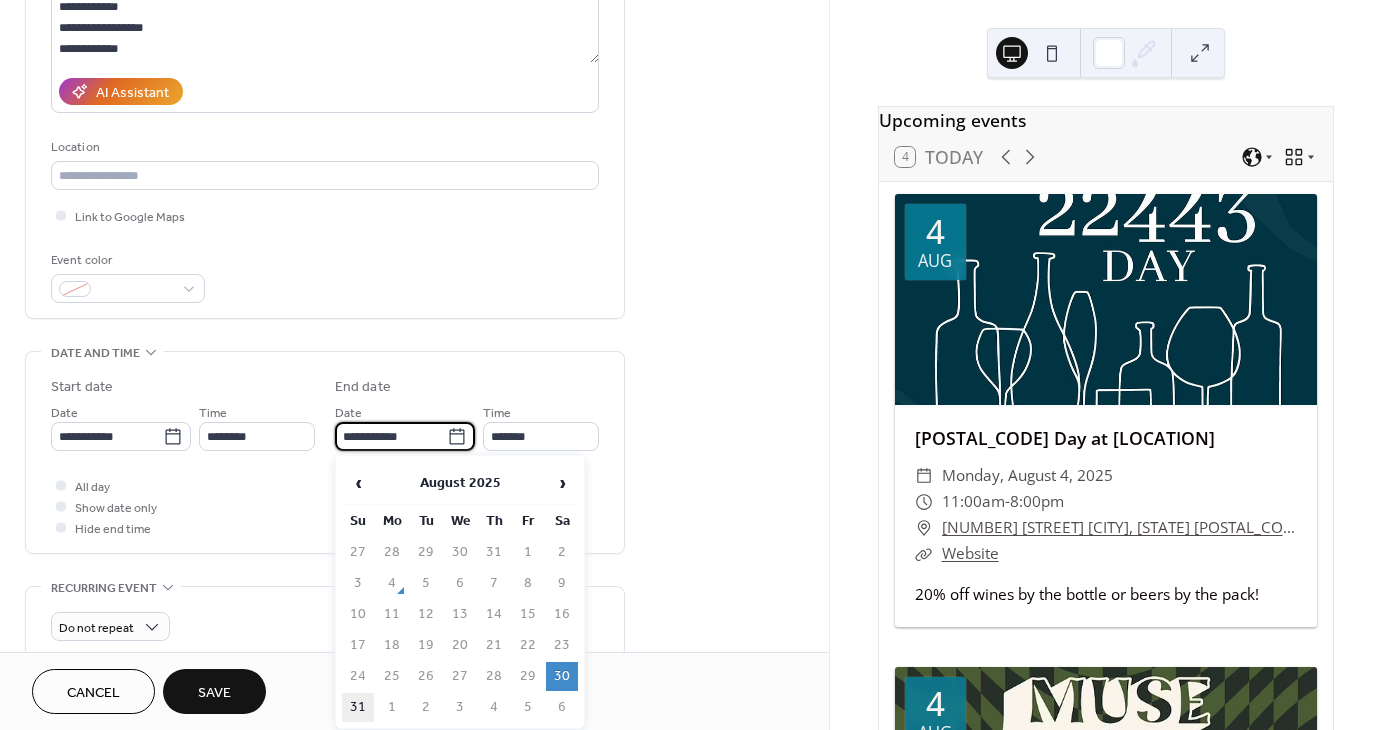 click on "31" at bounding box center [358, 707] 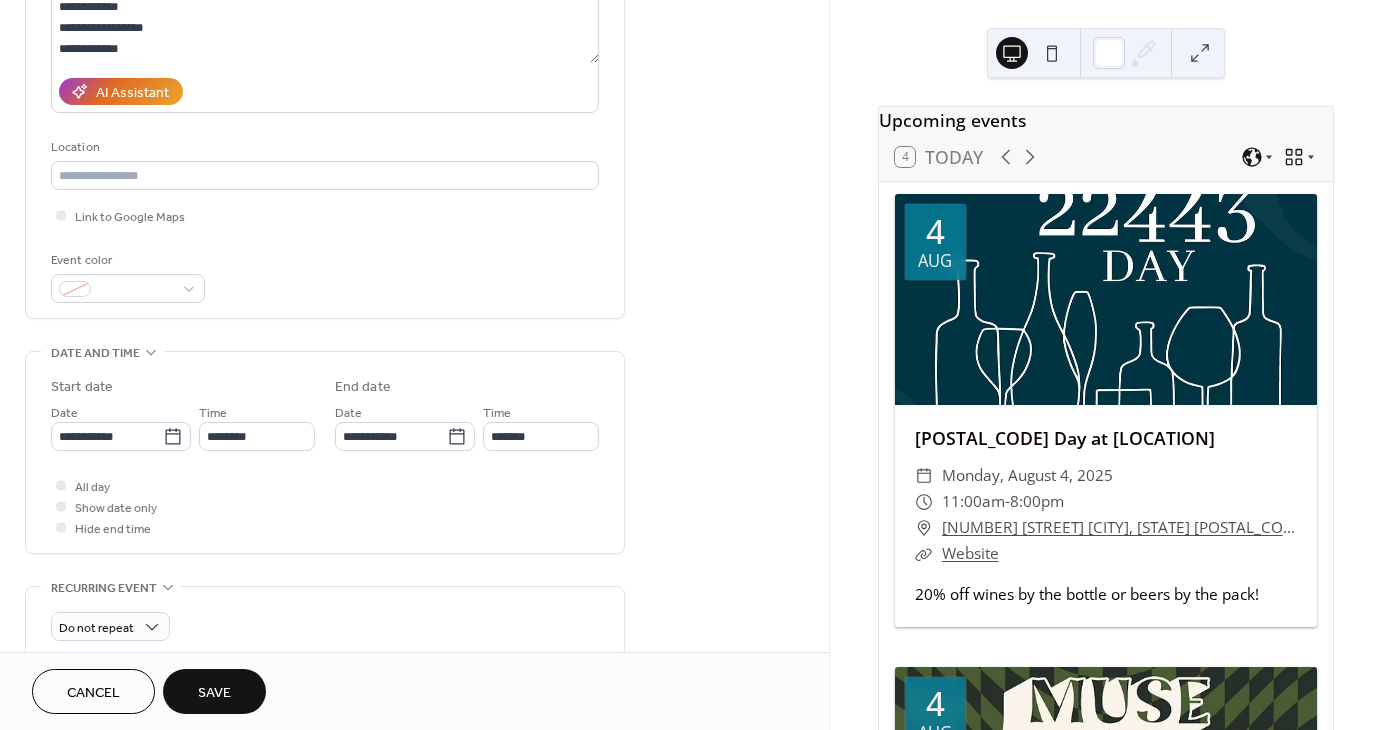 click on "**********" at bounding box center (414, 540) 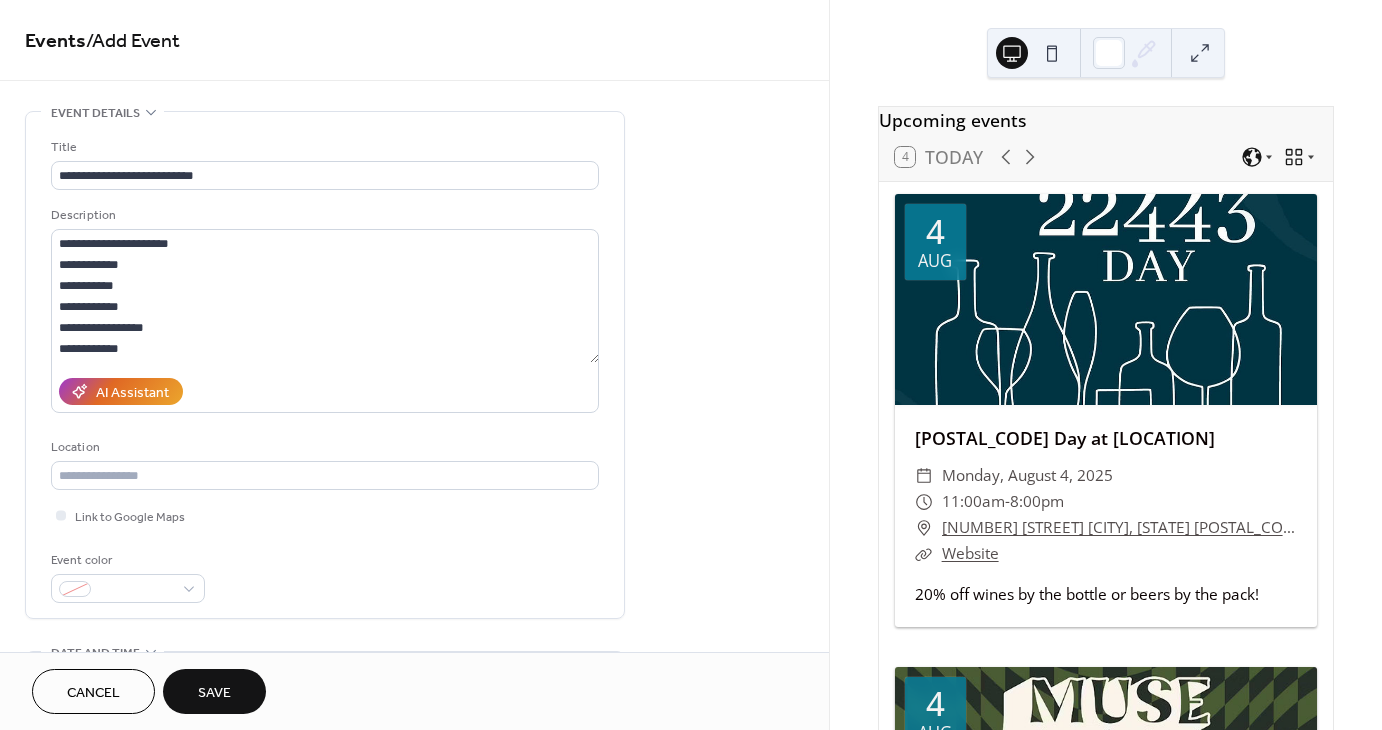 scroll, scrollTop: 0, scrollLeft: 0, axis: both 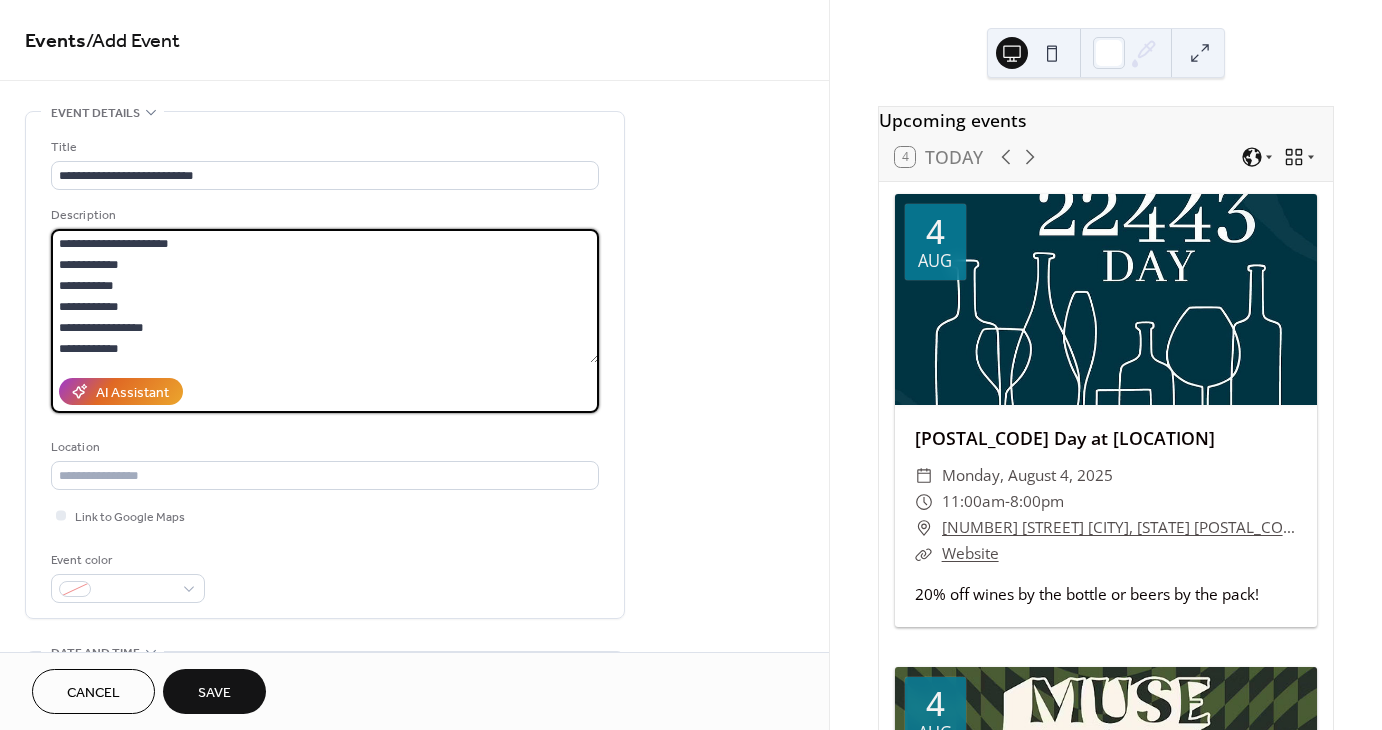 drag, startPoint x: 182, startPoint y: 248, endPoint x: 40, endPoint y: 247, distance: 142.00352 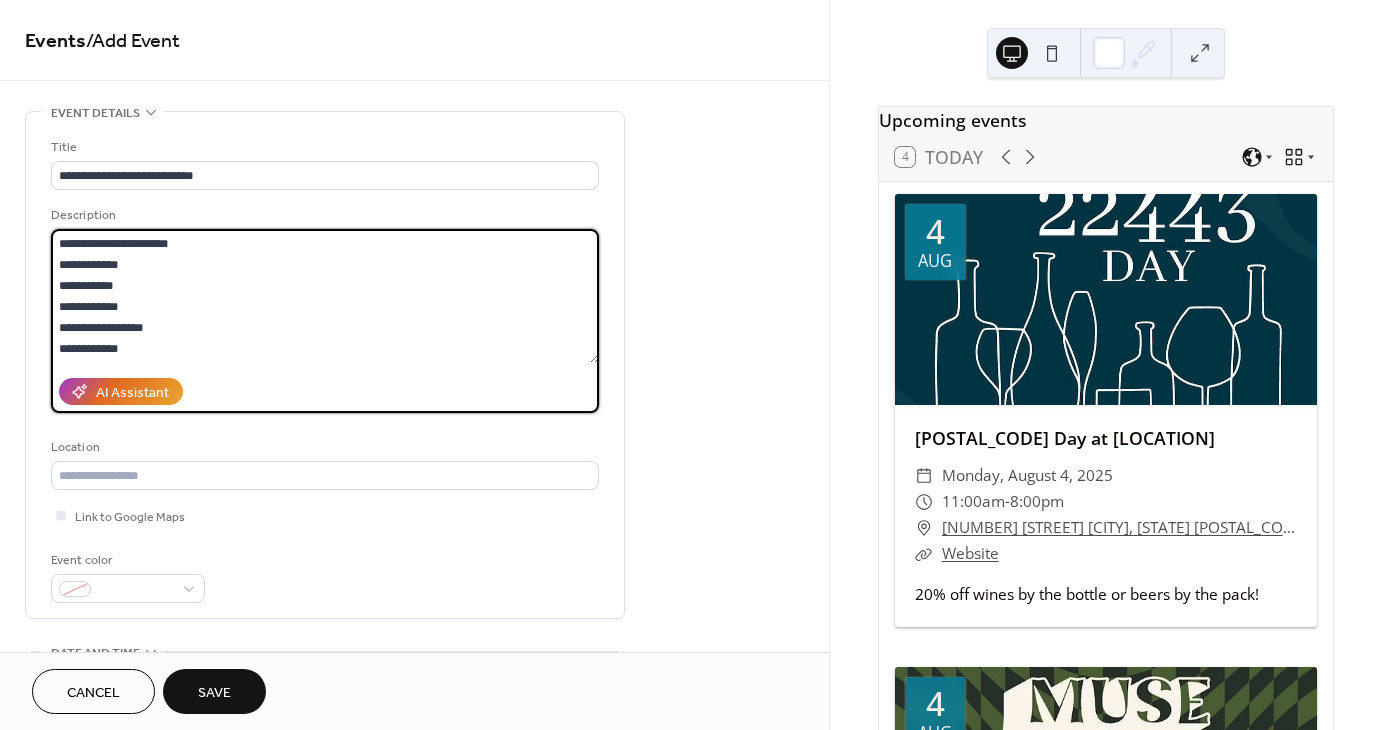 click on "**********" at bounding box center (325, 365) 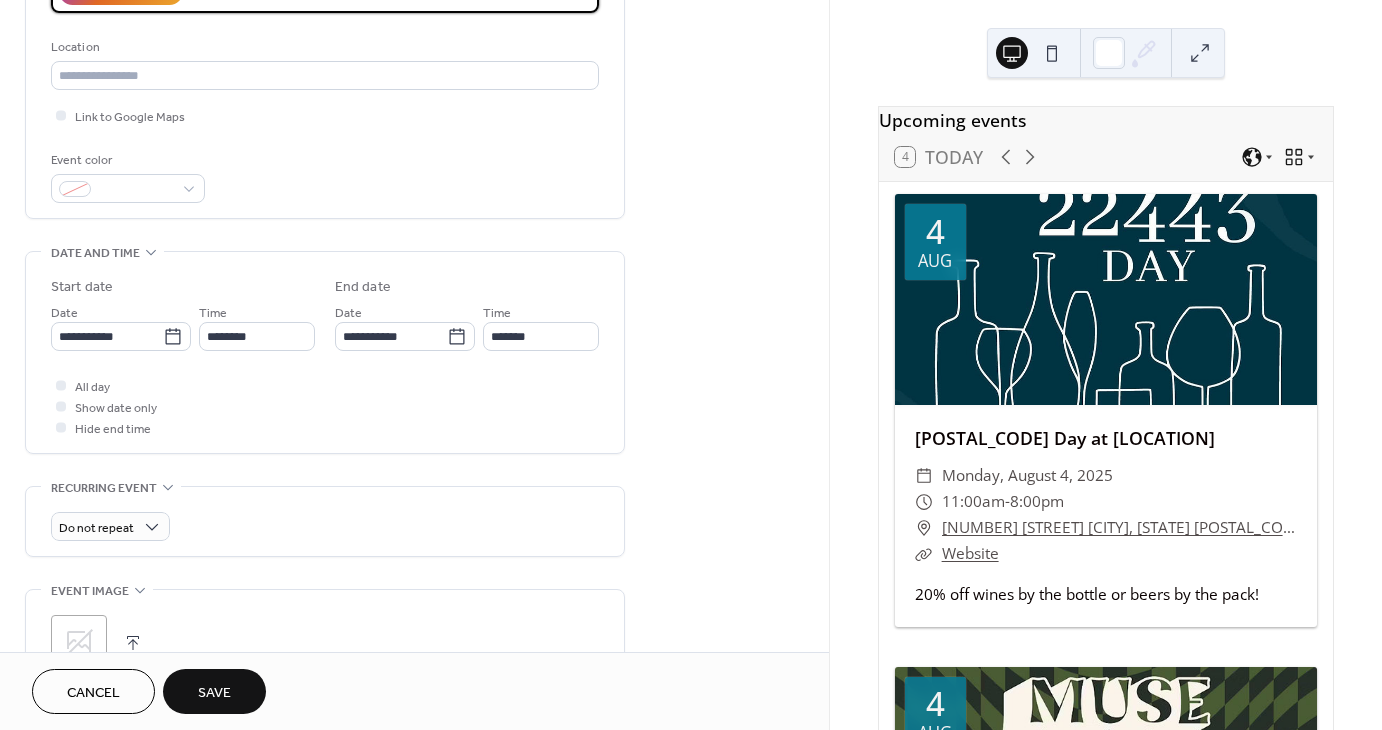 scroll, scrollTop: 700, scrollLeft: 0, axis: vertical 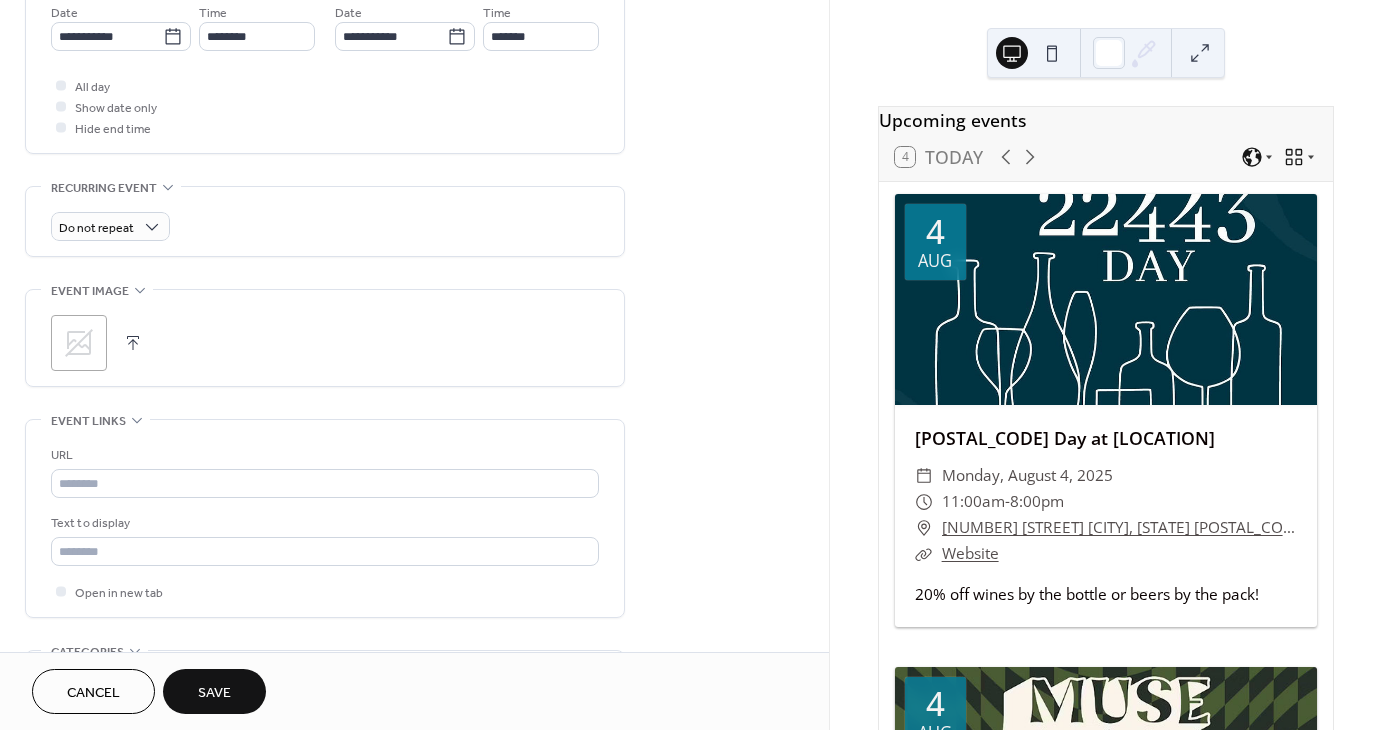 click 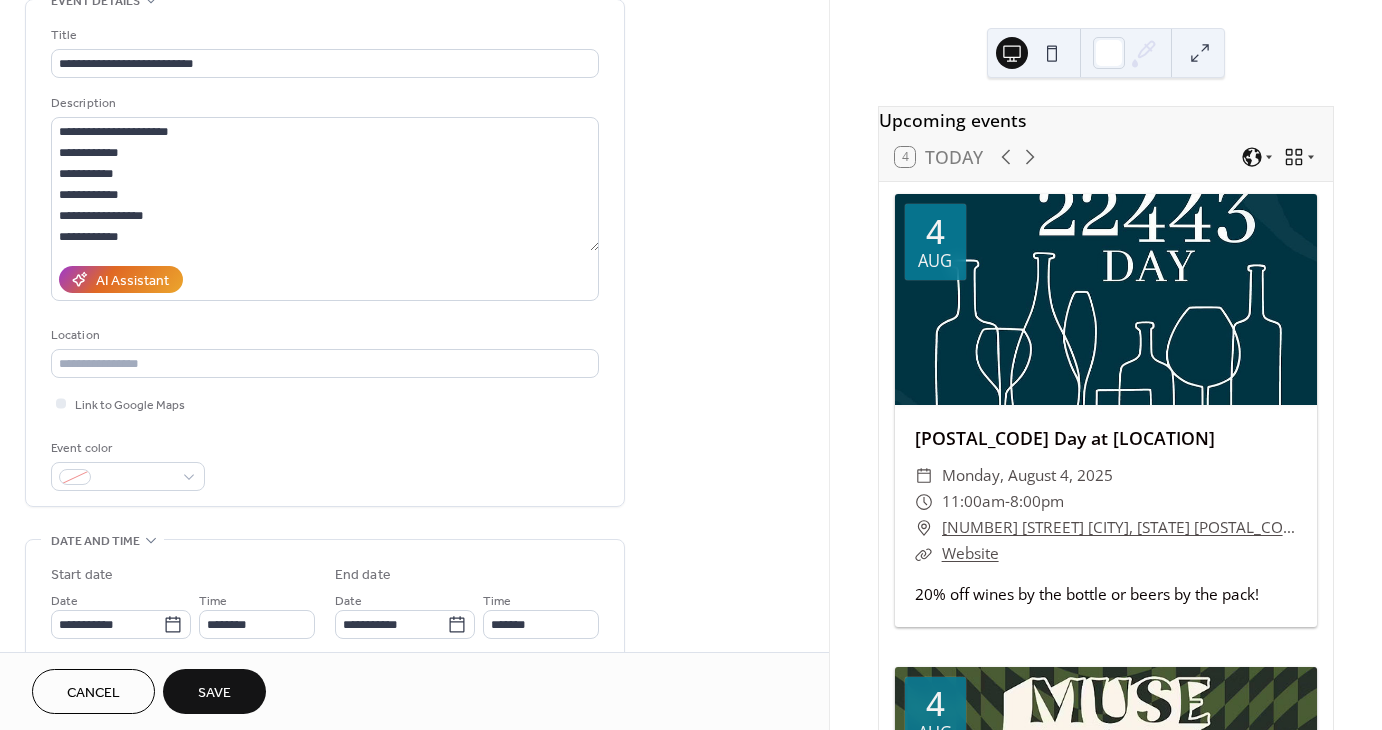 scroll, scrollTop: 0, scrollLeft: 0, axis: both 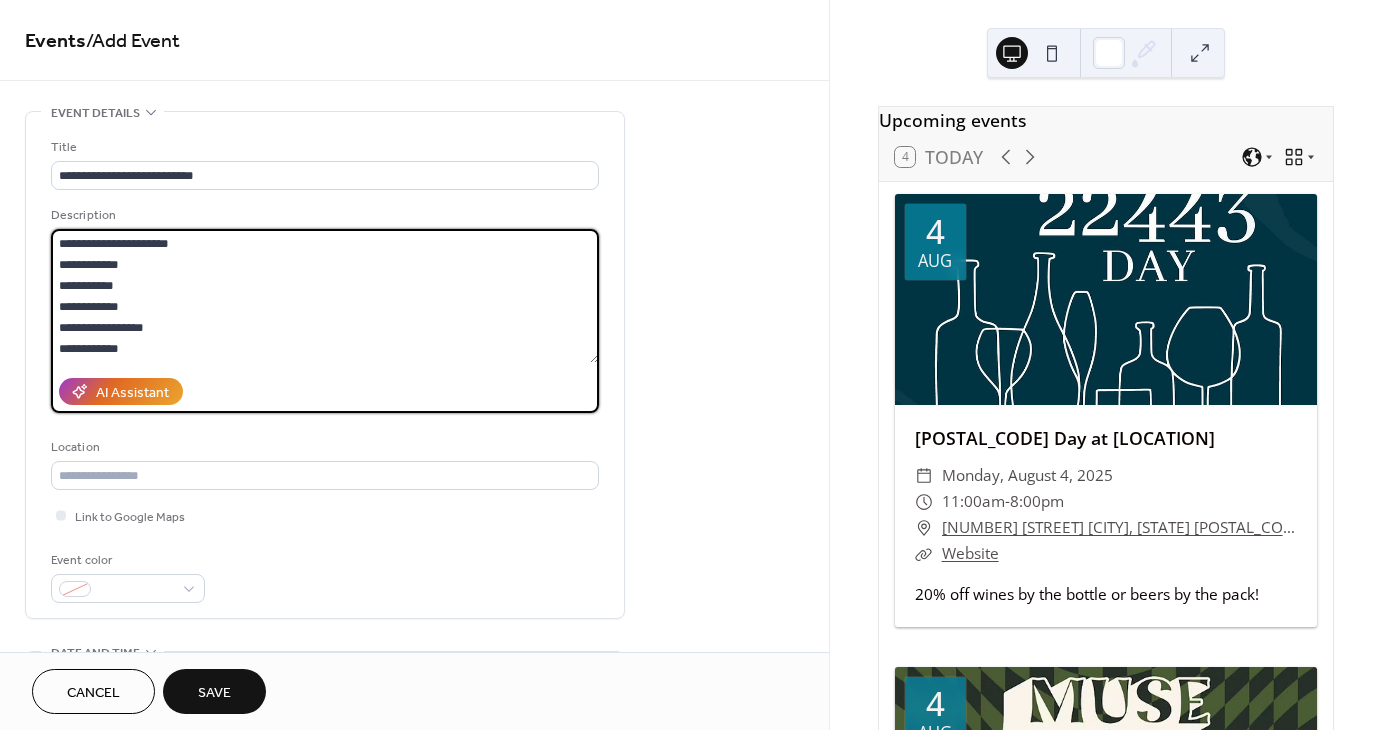 click on "**********" at bounding box center [325, 296] 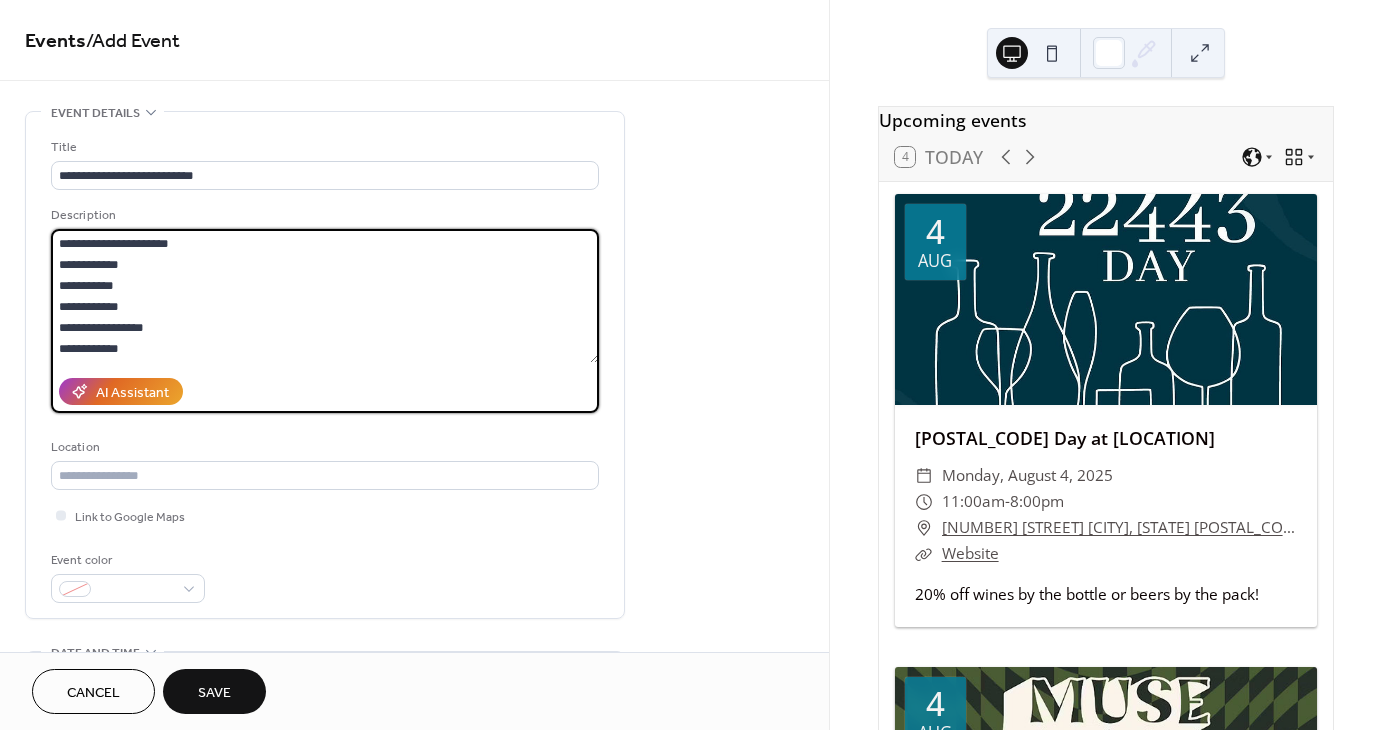 paste on "**********" 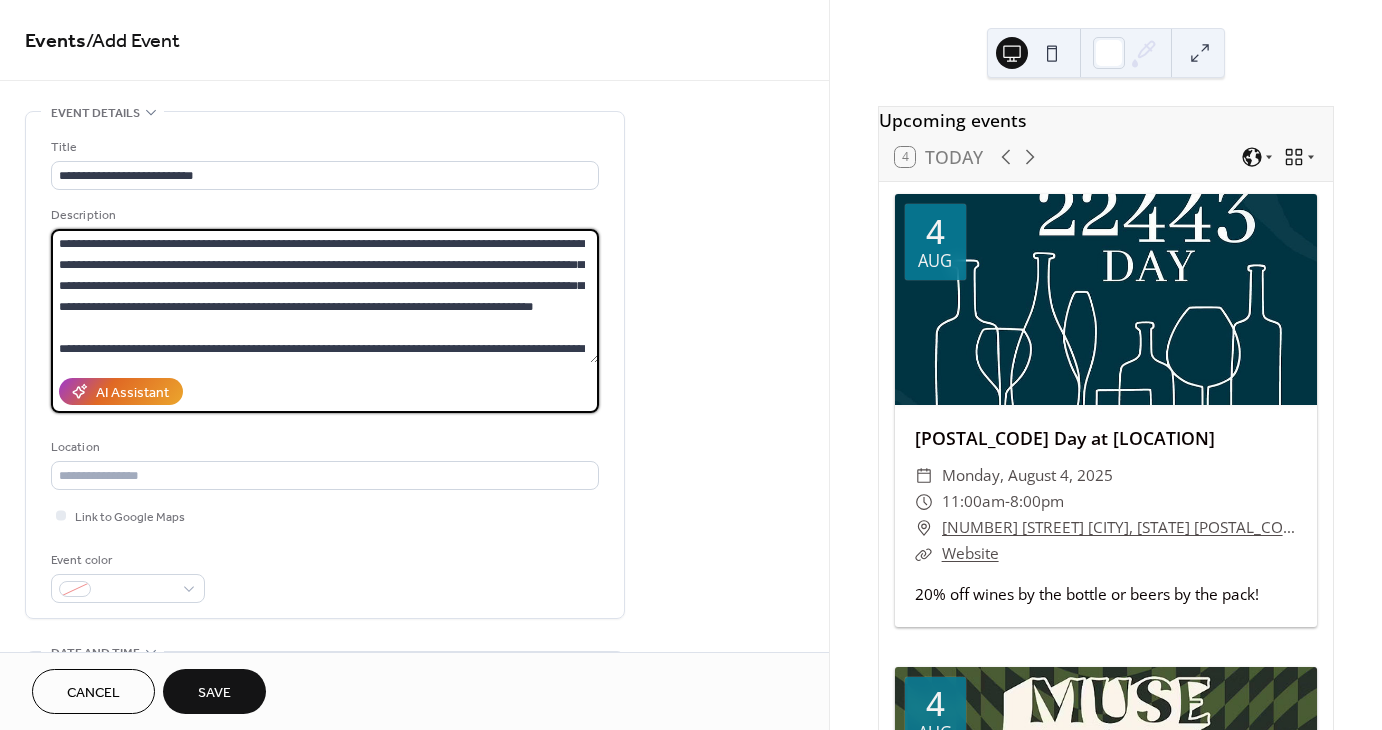 scroll, scrollTop: 39, scrollLeft: 0, axis: vertical 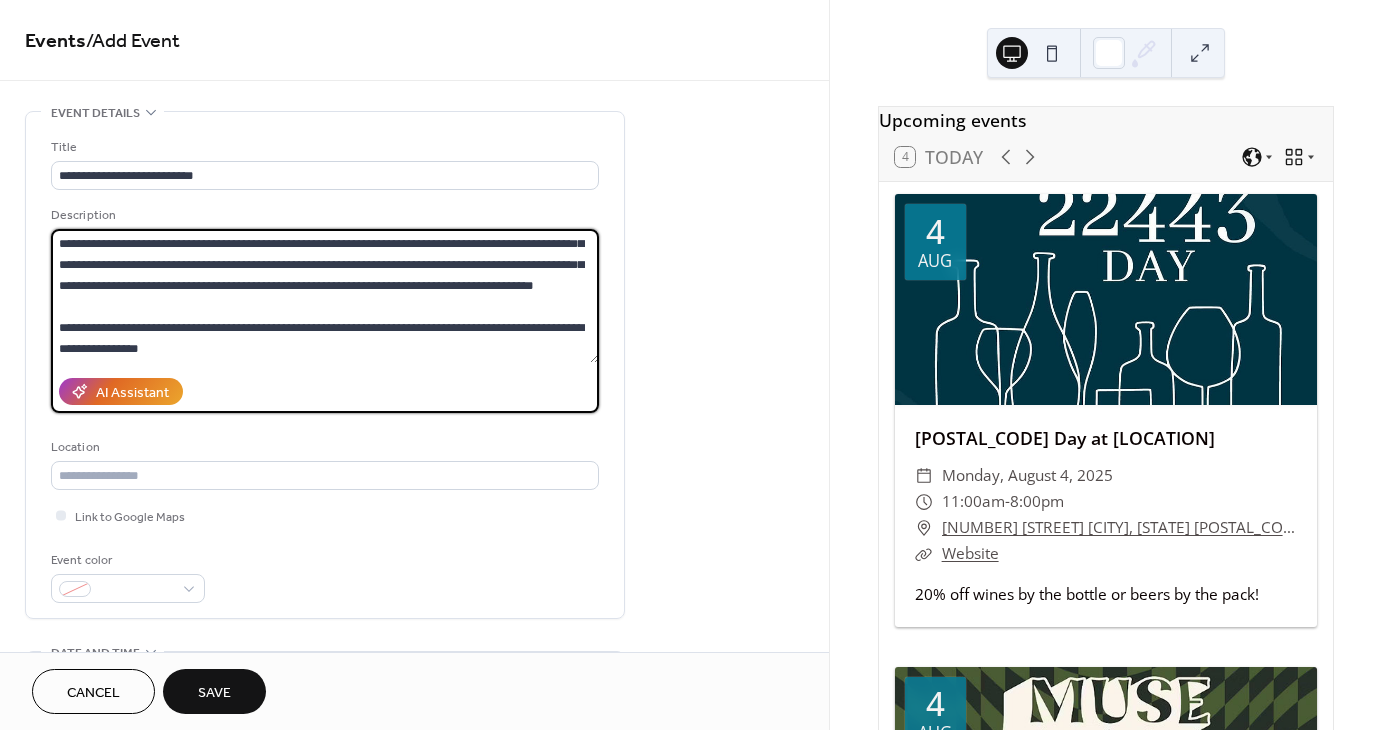 click on "**********" at bounding box center [325, 296] 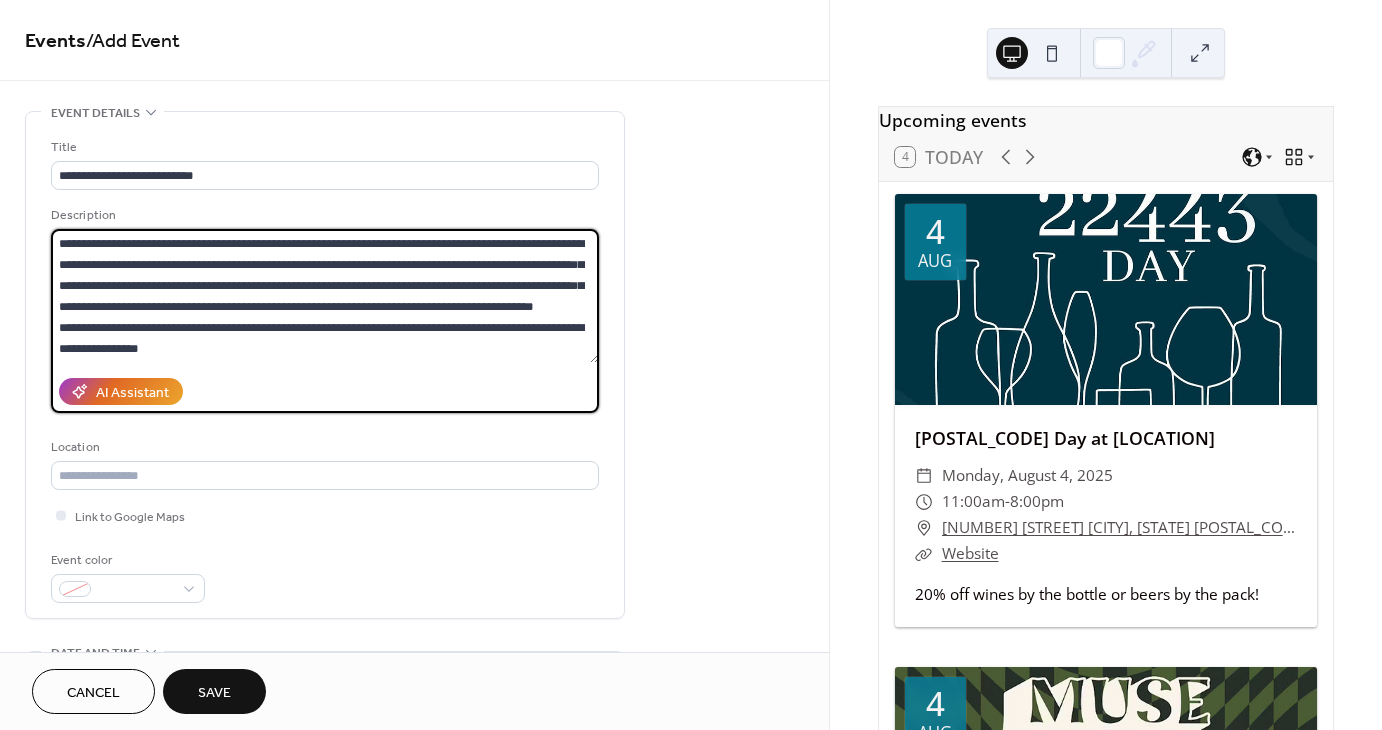 scroll, scrollTop: 21, scrollLeft: 0, axis: vertical 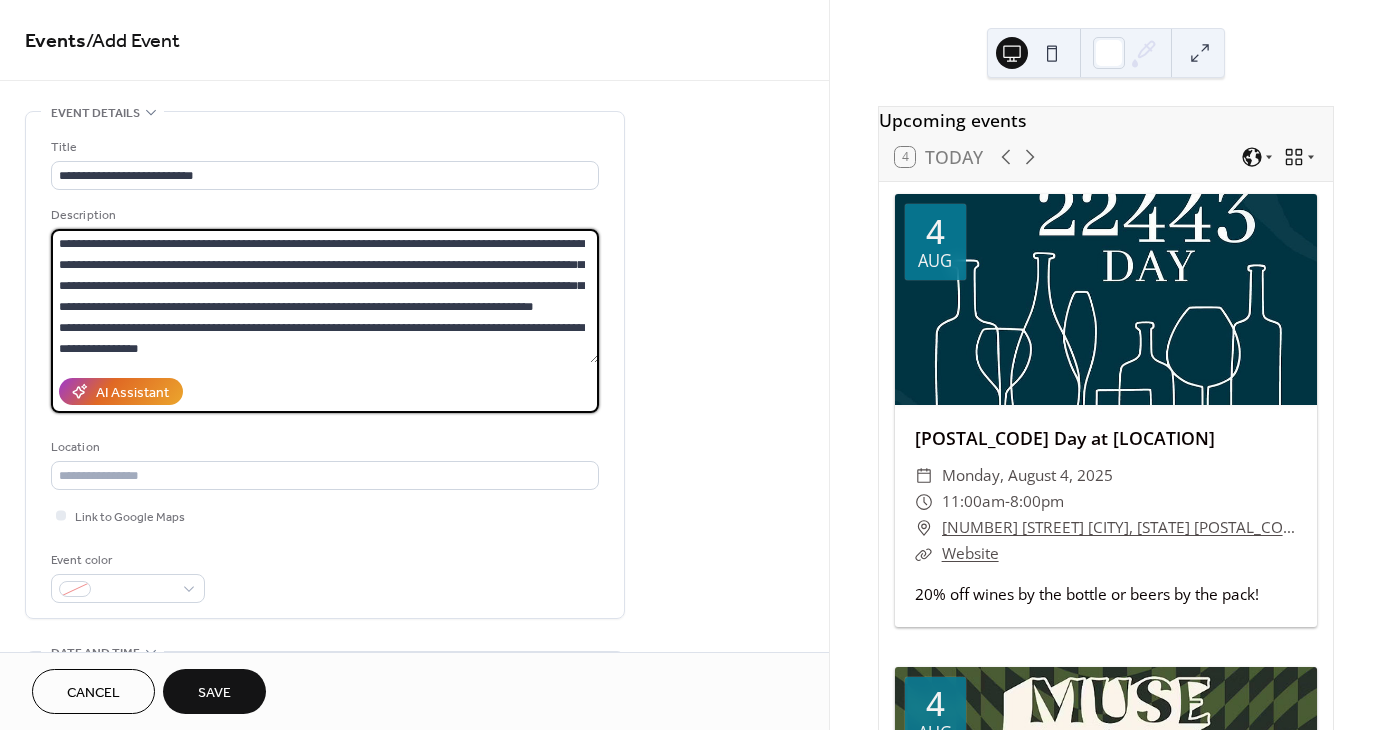 click on "**********" at bounding box center (325, 296) 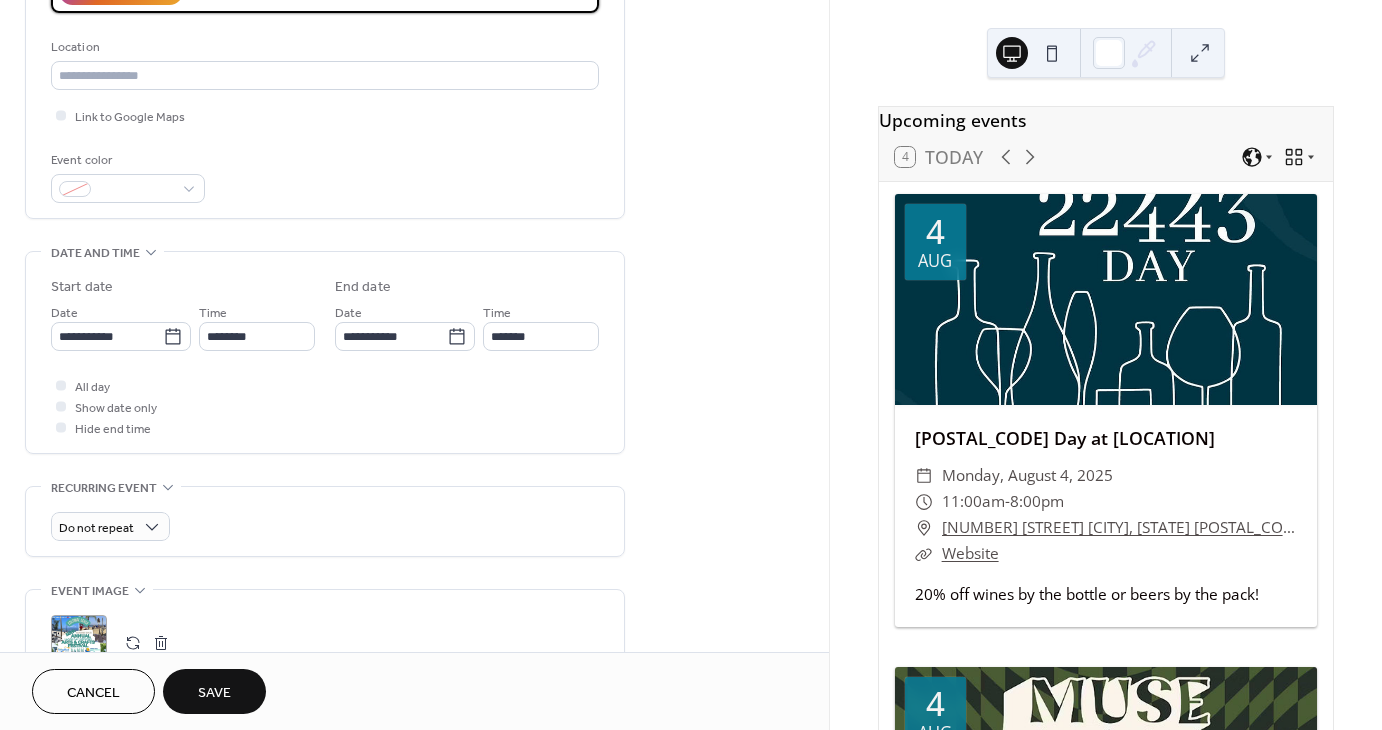 scroll, scrollTop: 800, scrollLeft: 0, axis: vertical 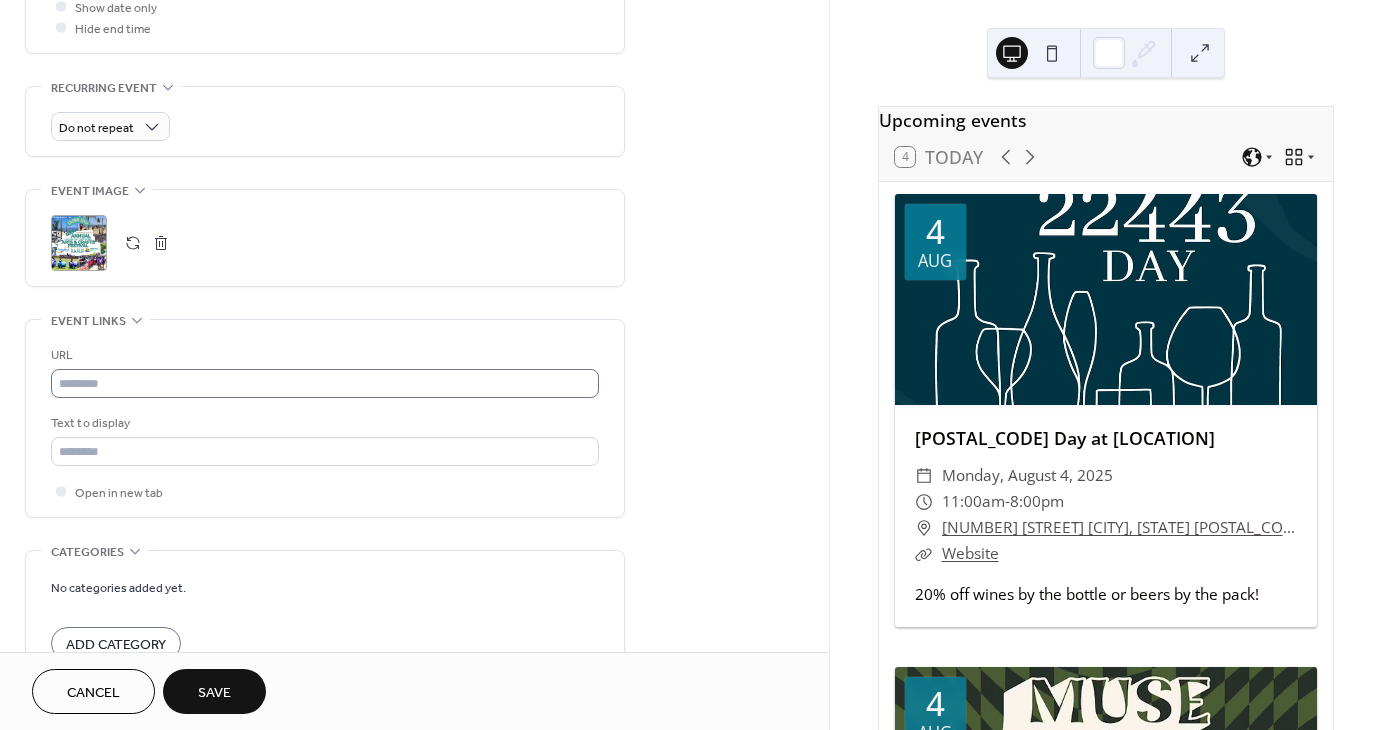 type on "**********" 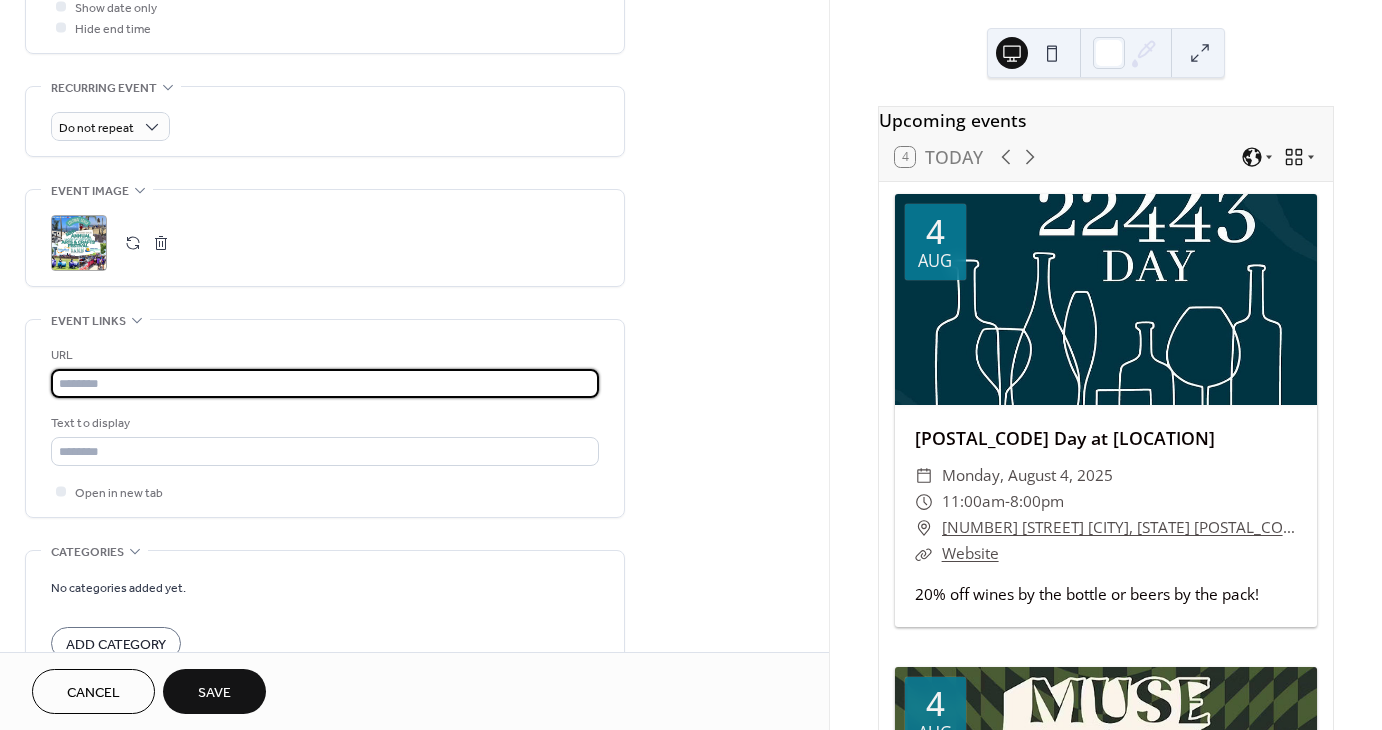 paste on "**********" 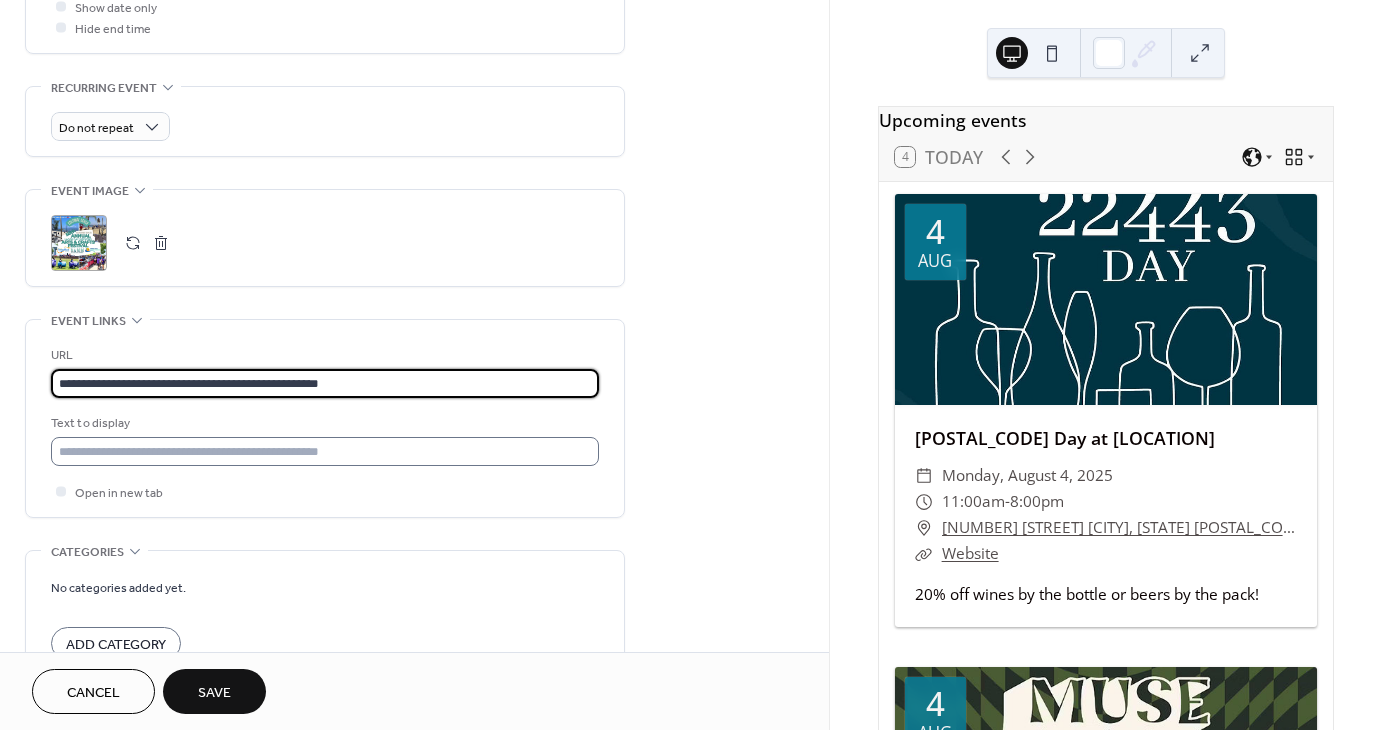 type on "**********" 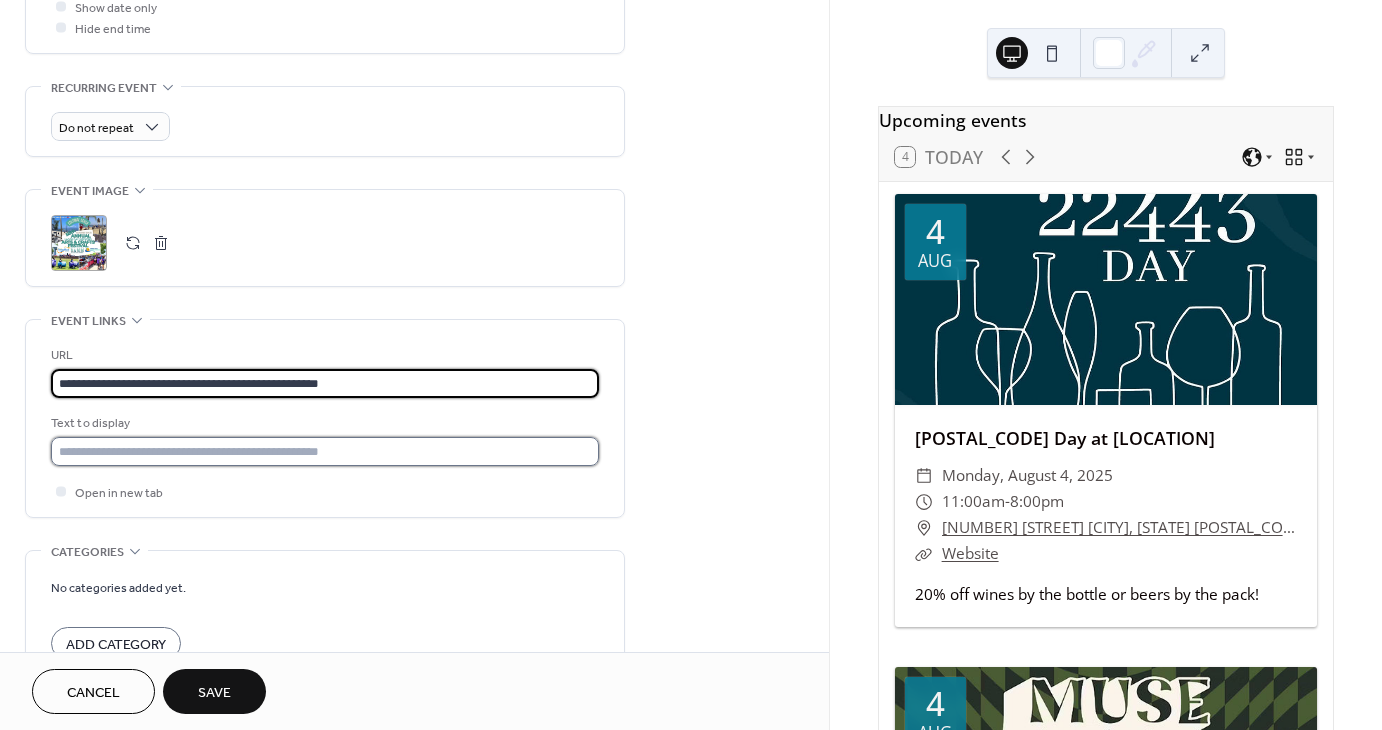click at bounding box center [325, 451] 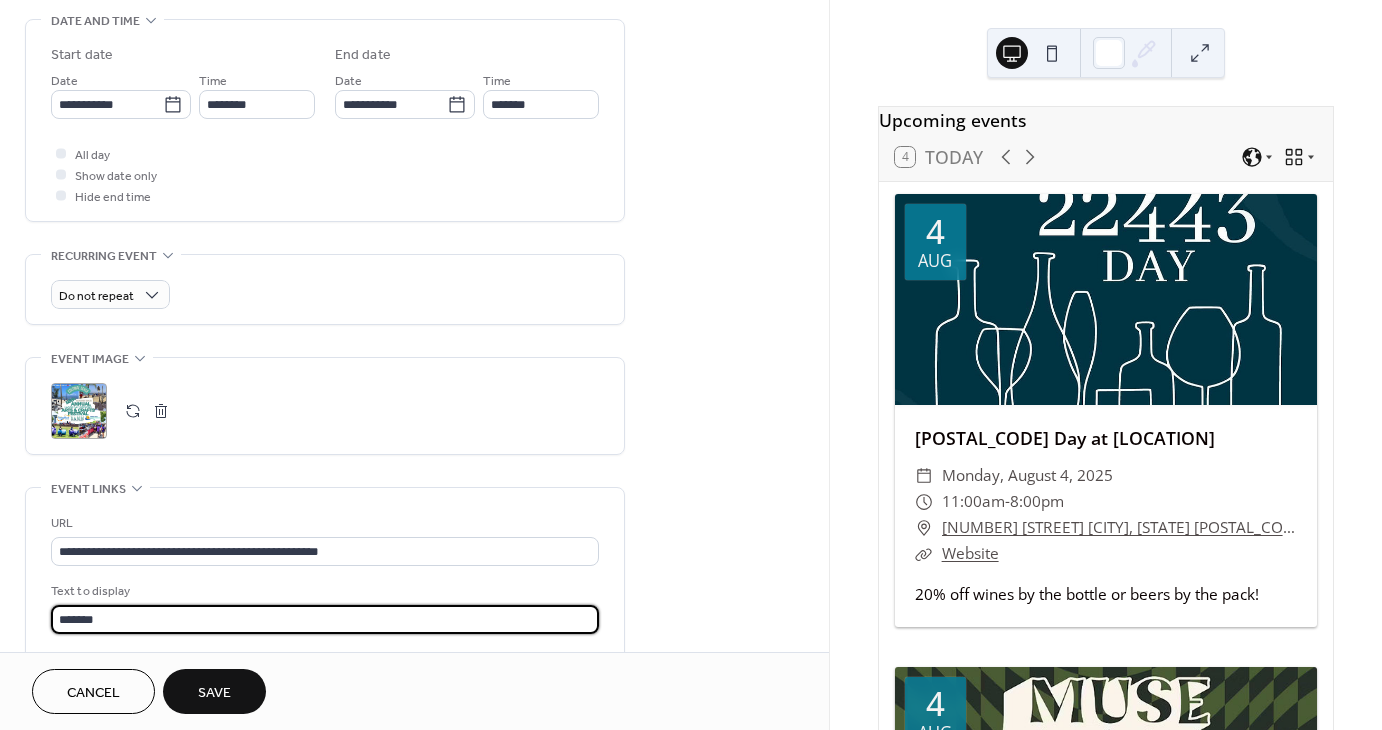 scroll, scrollTop: 500, scrollLeft: 0, axis: vertical 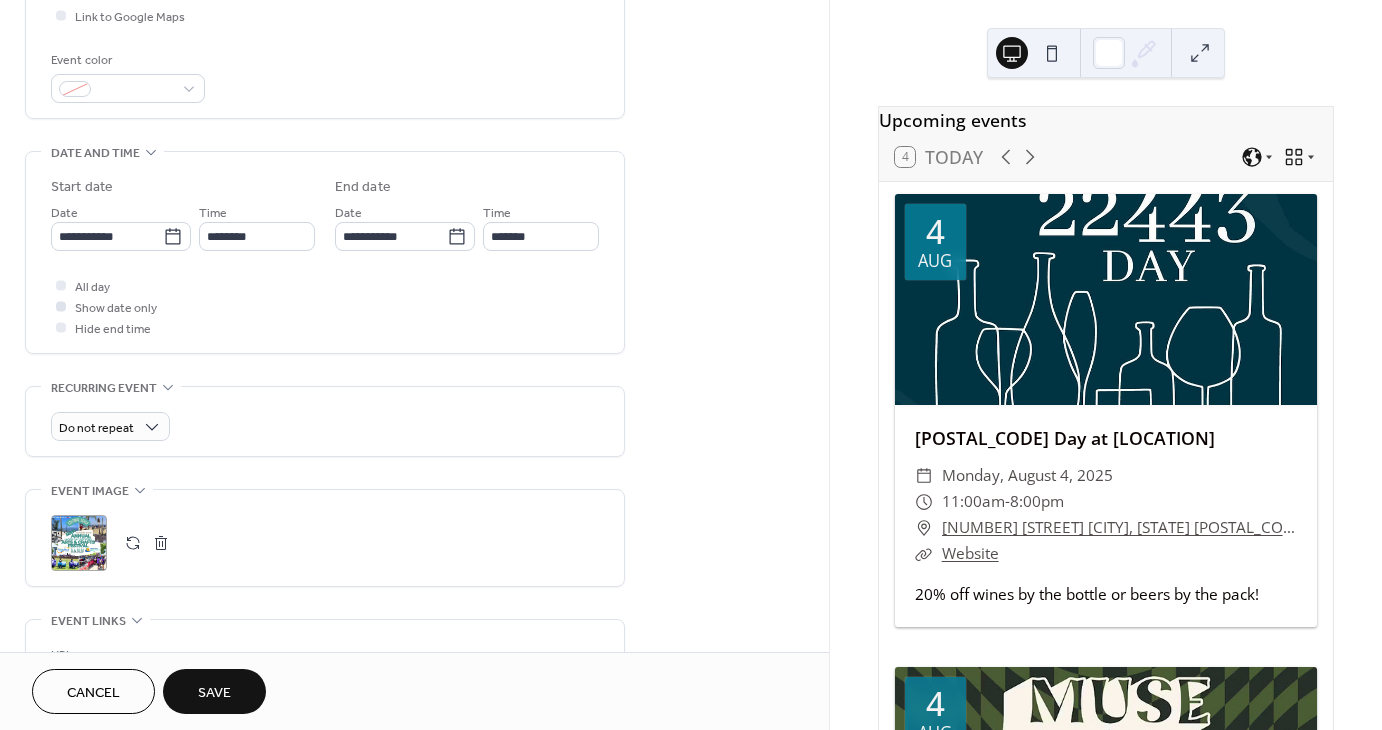 type on "*******" 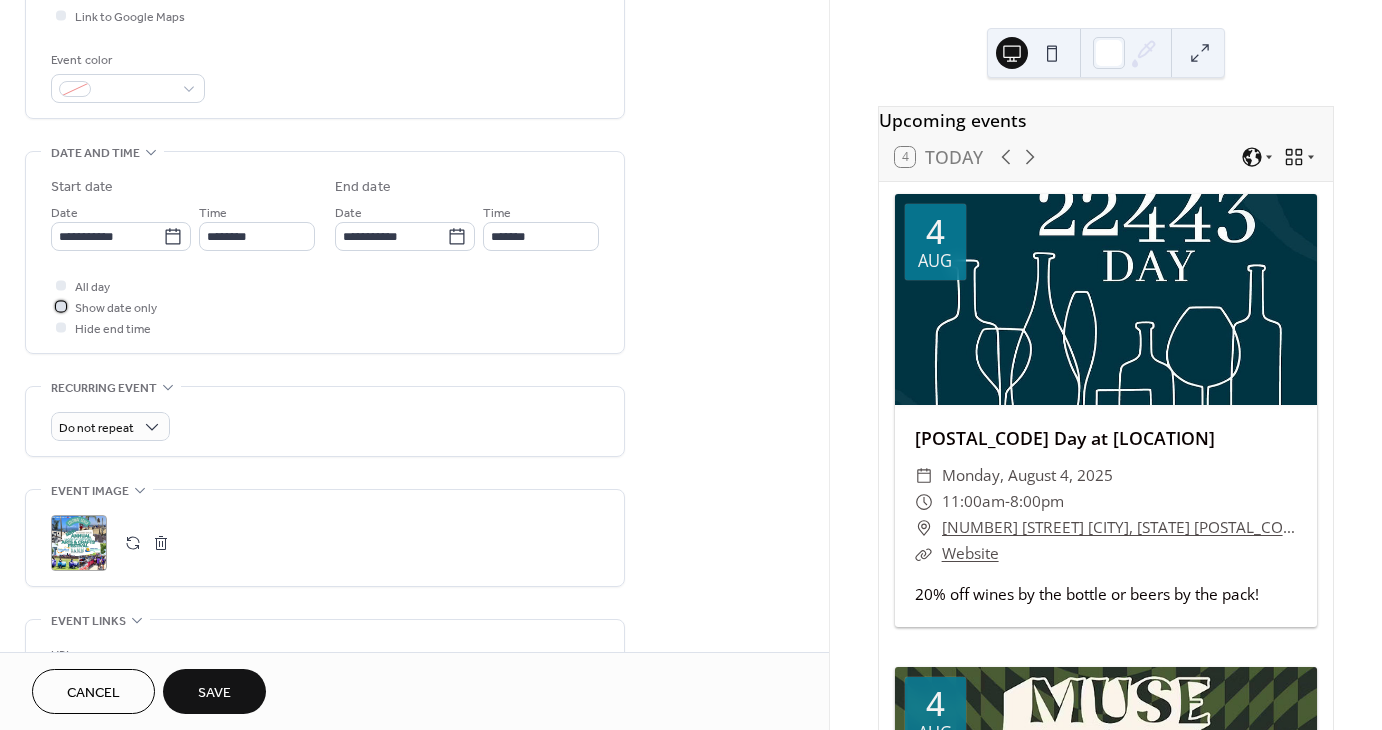 click on "Show date only" at bounding box center [116, 308] 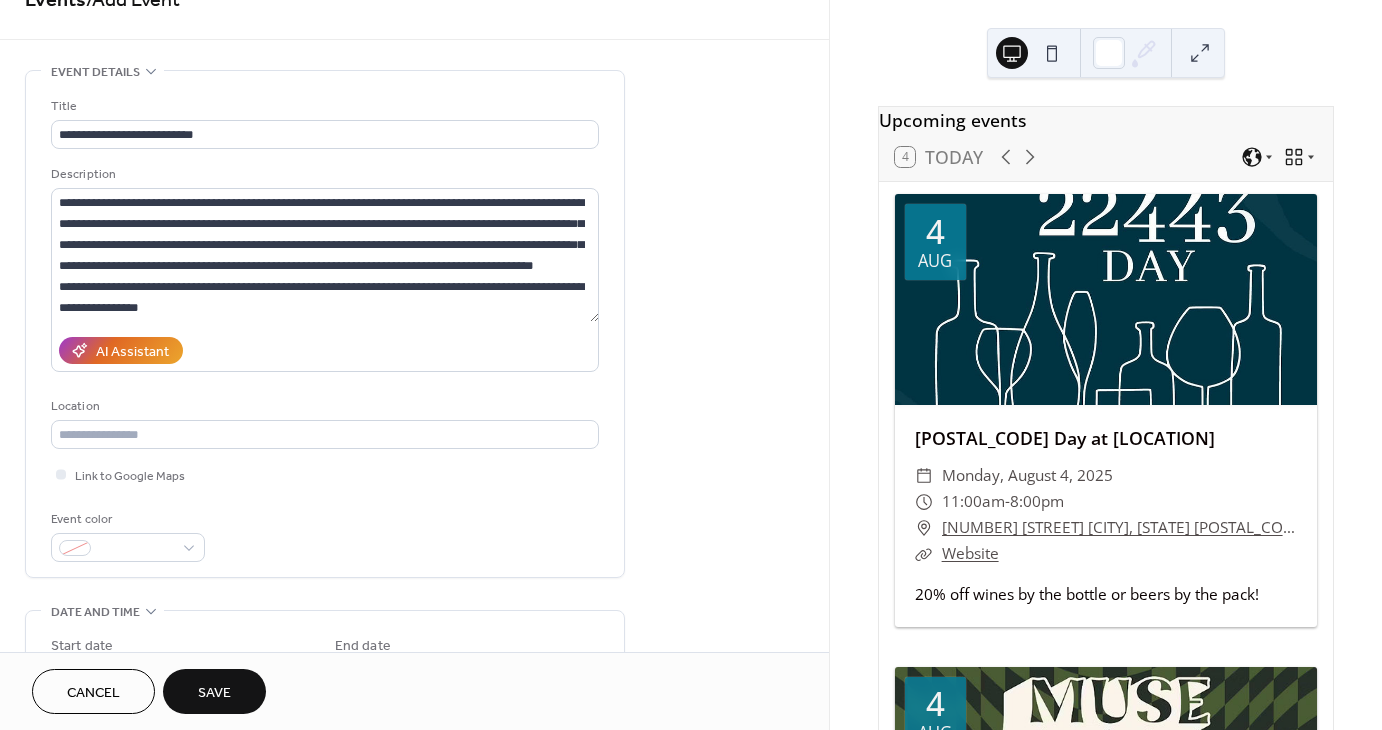 scroll, scrollTop: 0, scrollLeft: 0, axis: both 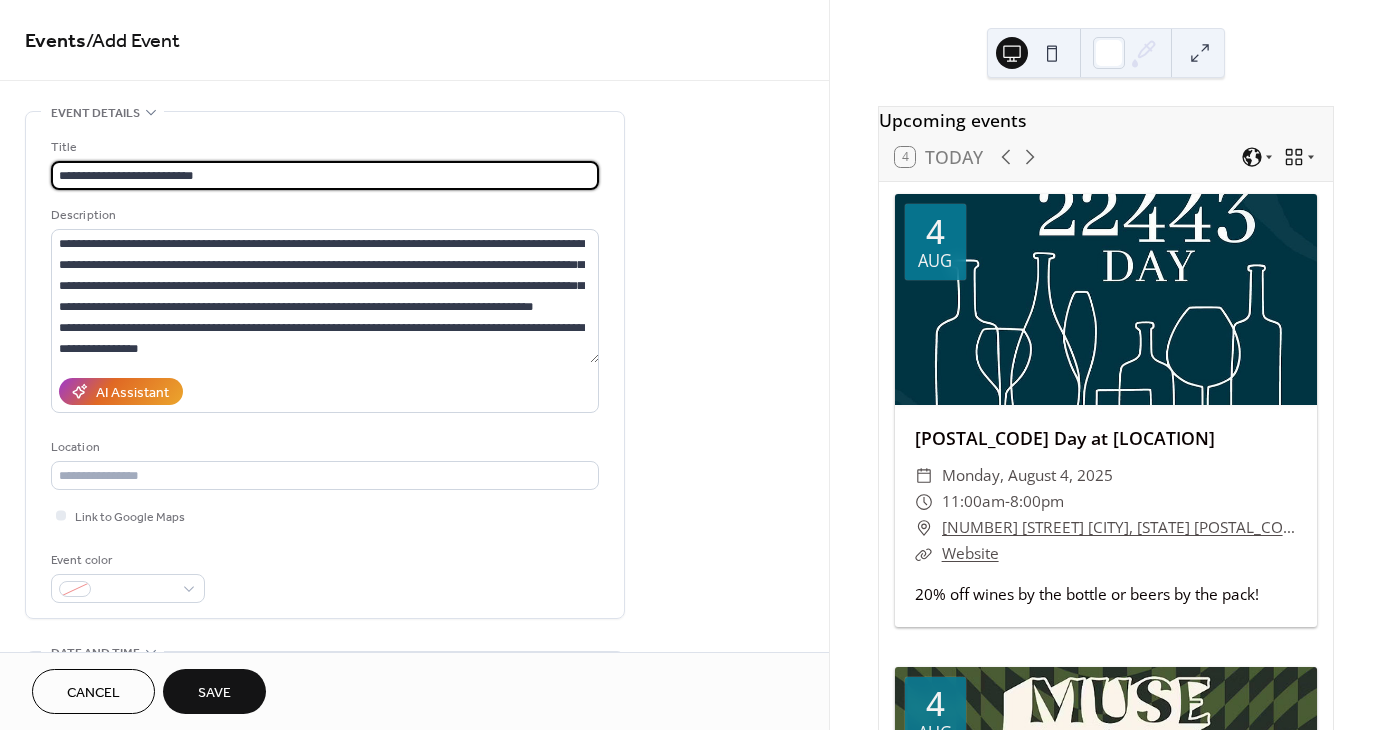 drag, startPoint x: 213, startPoint y: 174, endPoint x: -10, endPoint y: 173, distance: 223.00224 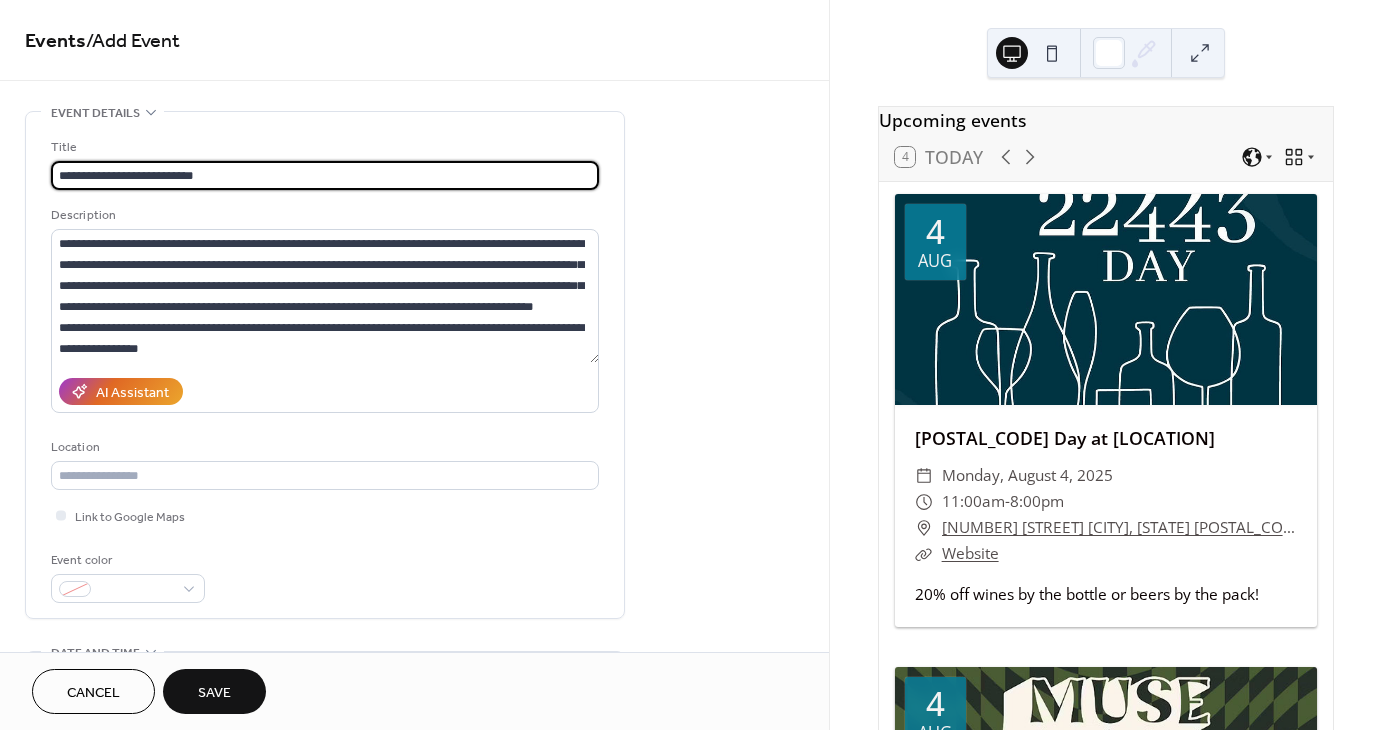 click on "**********" at bounding box center [691, 365] 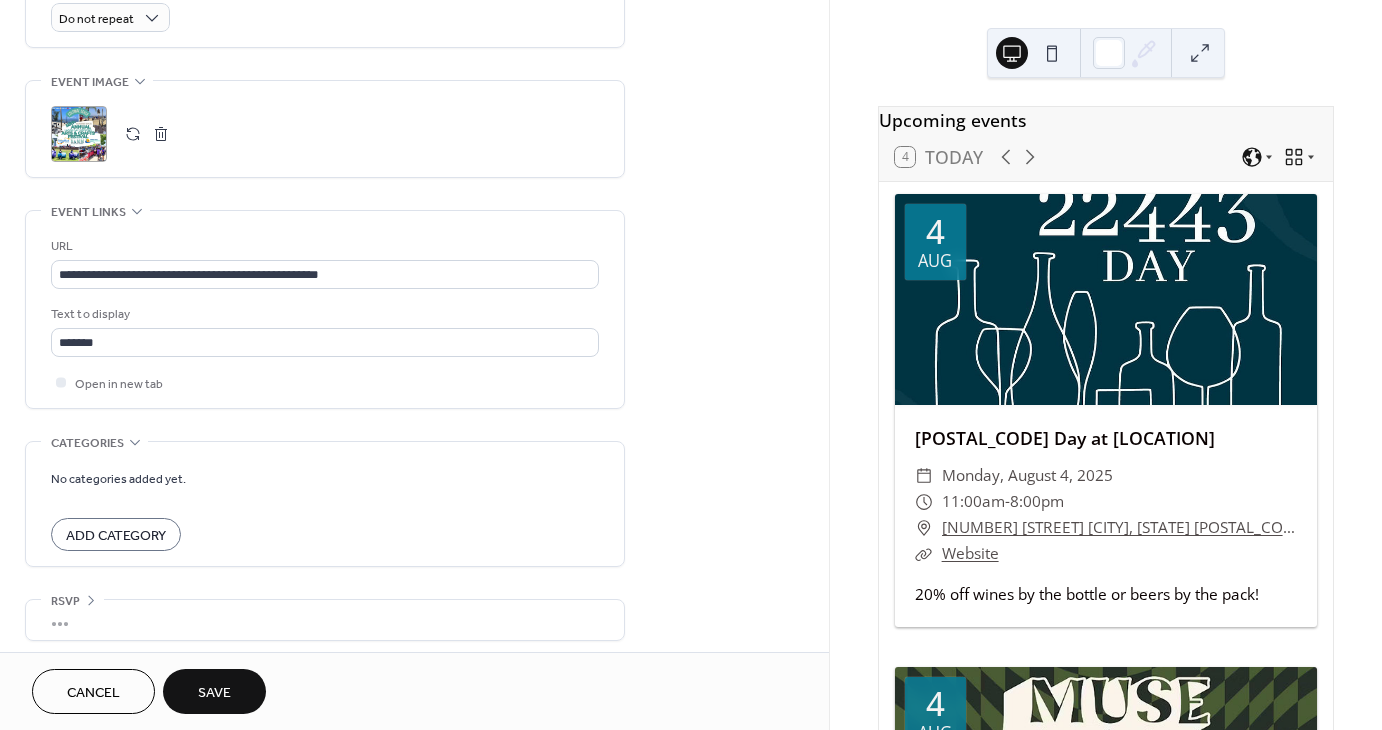 scroll, scrollTop: 915, scrollLeft: 0, axis: vertical 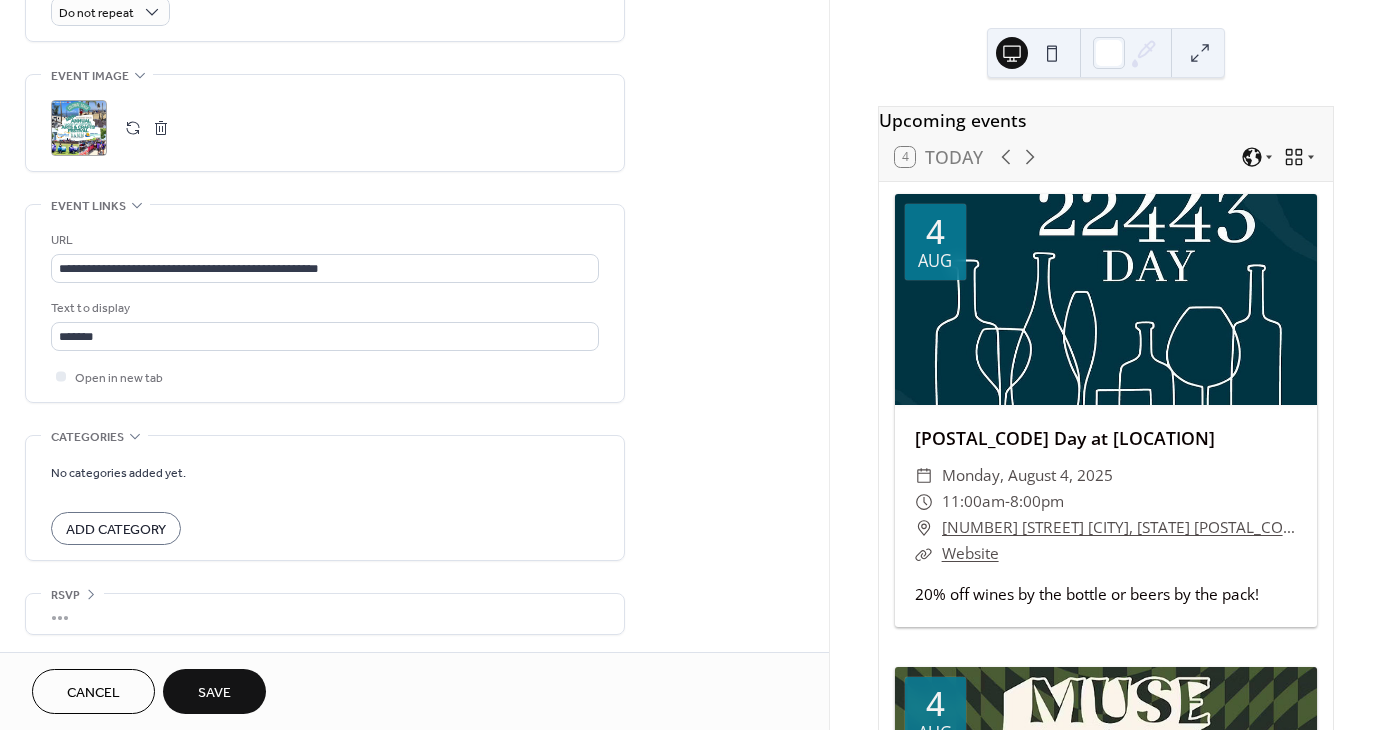 type on "**********" 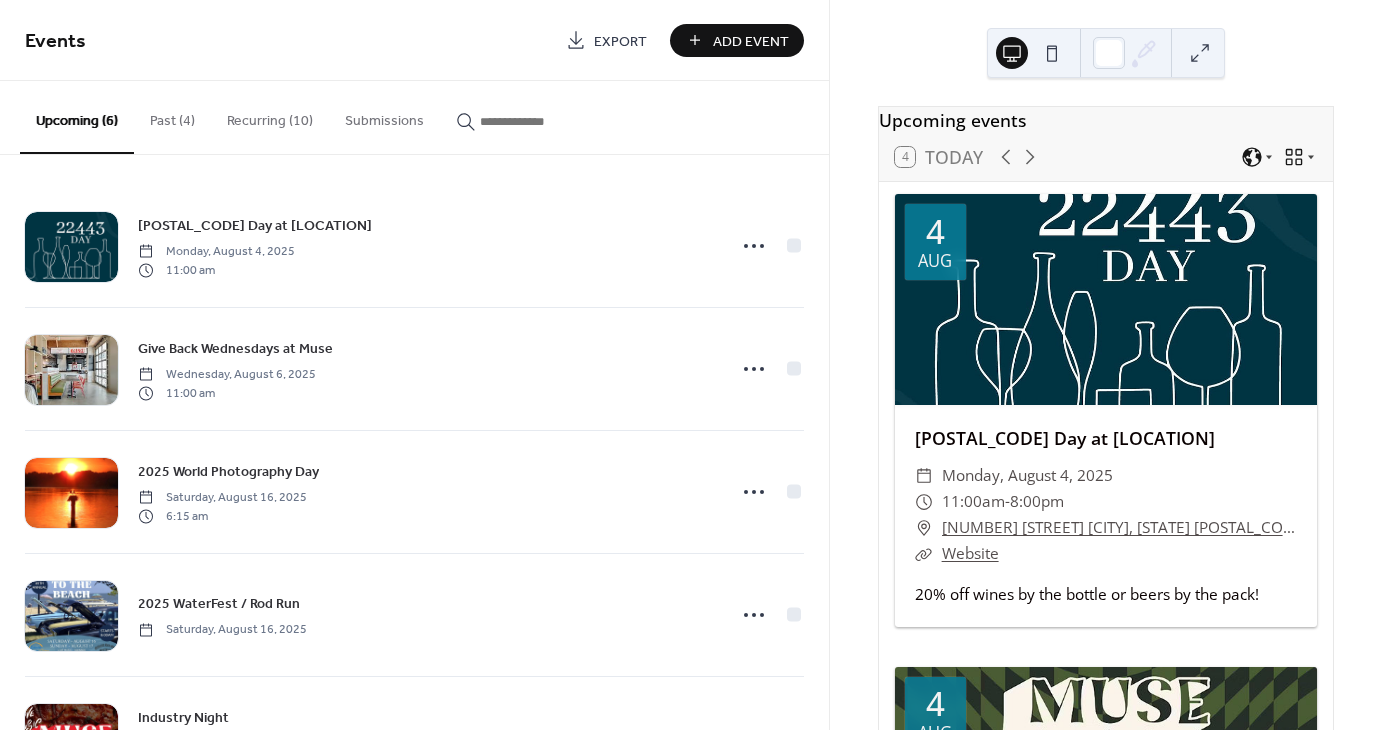 click on "Add Event" at bounding box center [751, 41] 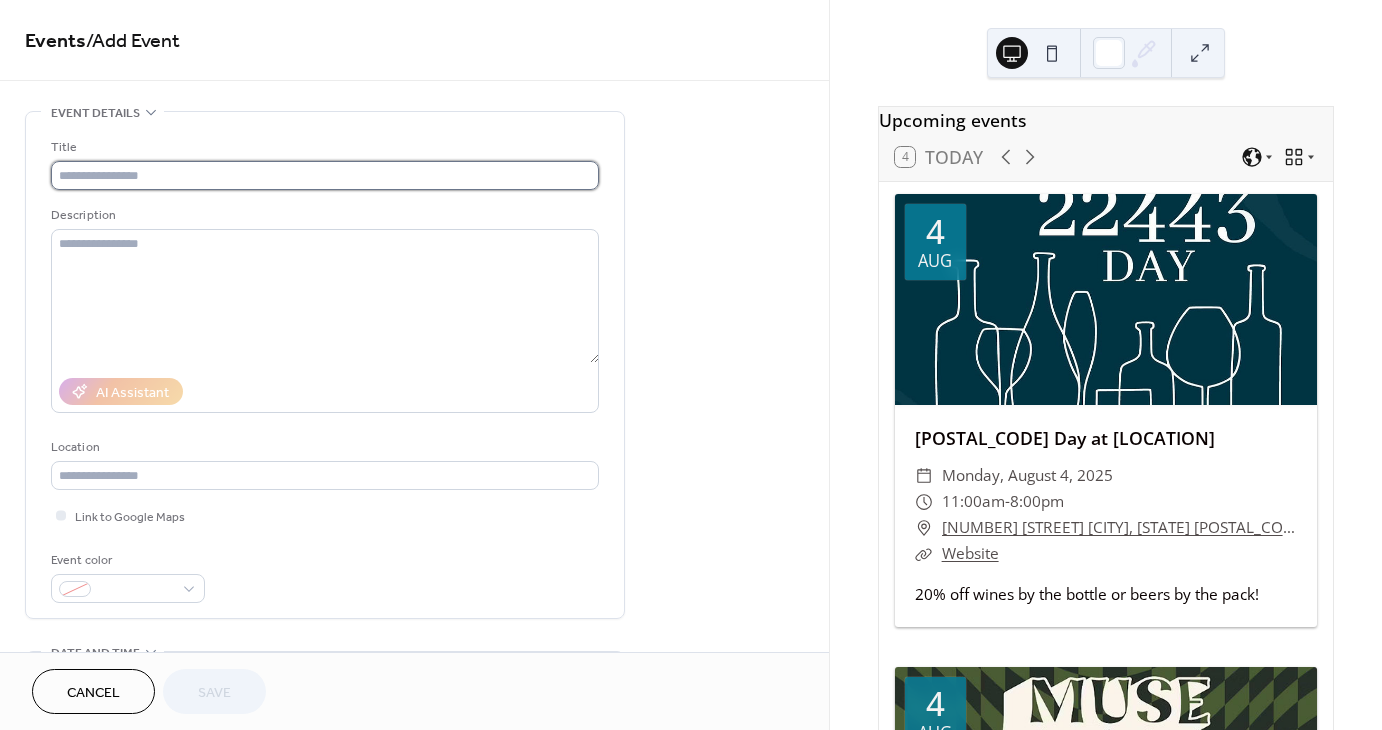 drag, startPoint x: 164, startPoint y: 190, endPoint x: 169, endPoint y: 176, distance: 14.866069 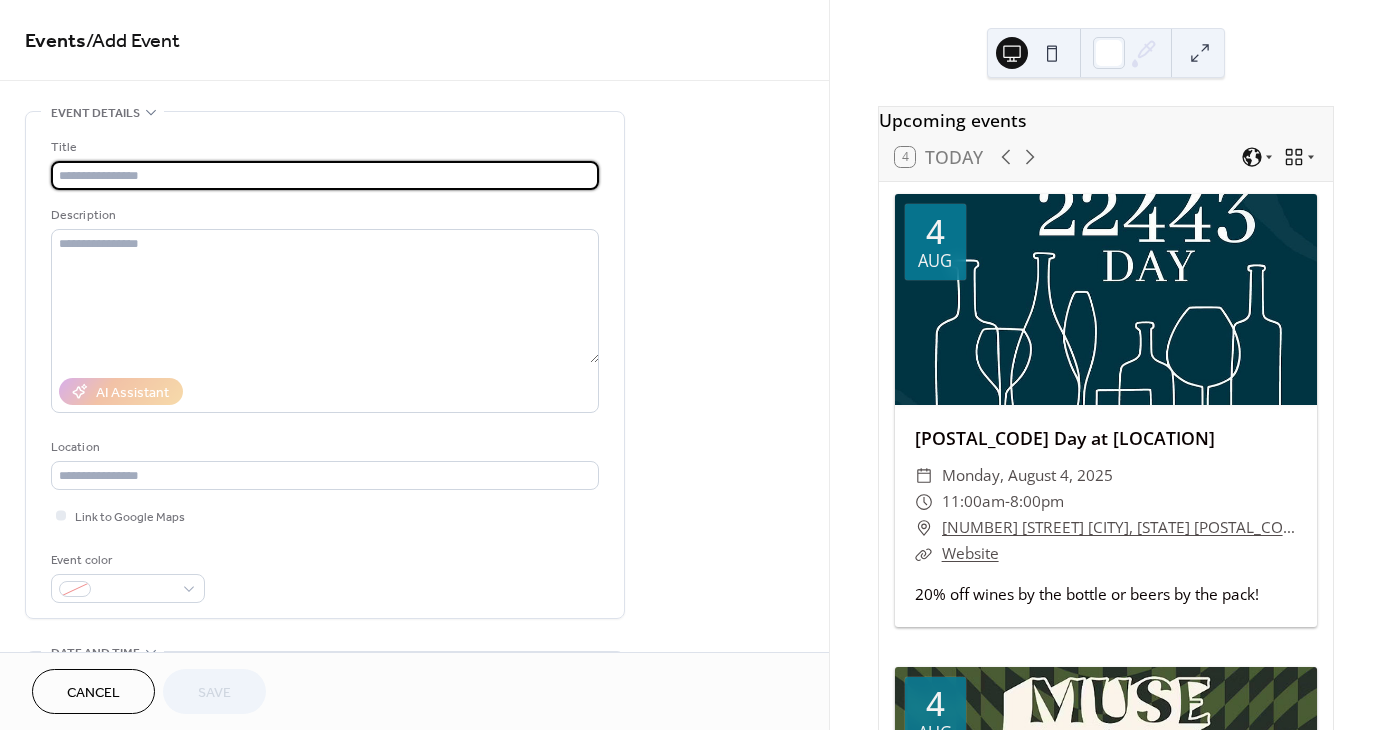 paste on "**********" 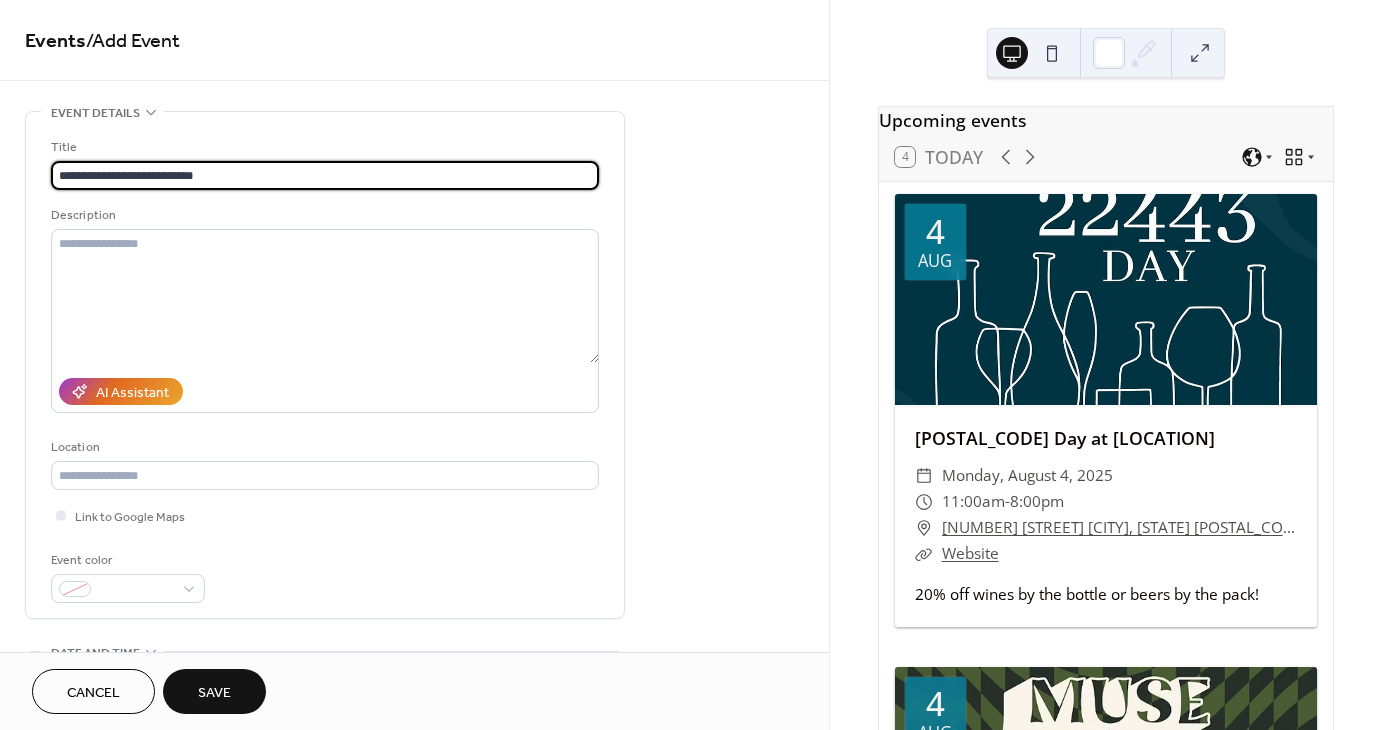 type on "**********" 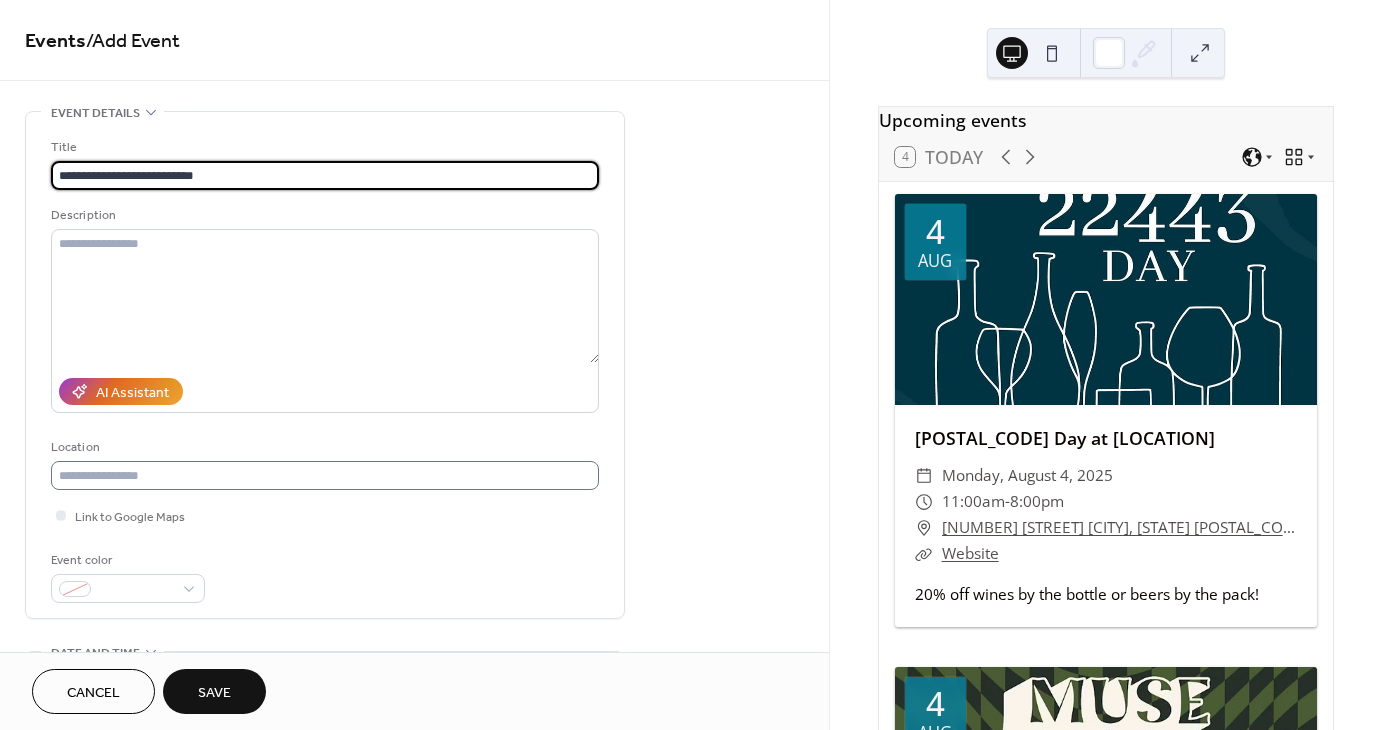 scroll, scrollTop: 200, scrollLeft: 0, axis: vertical 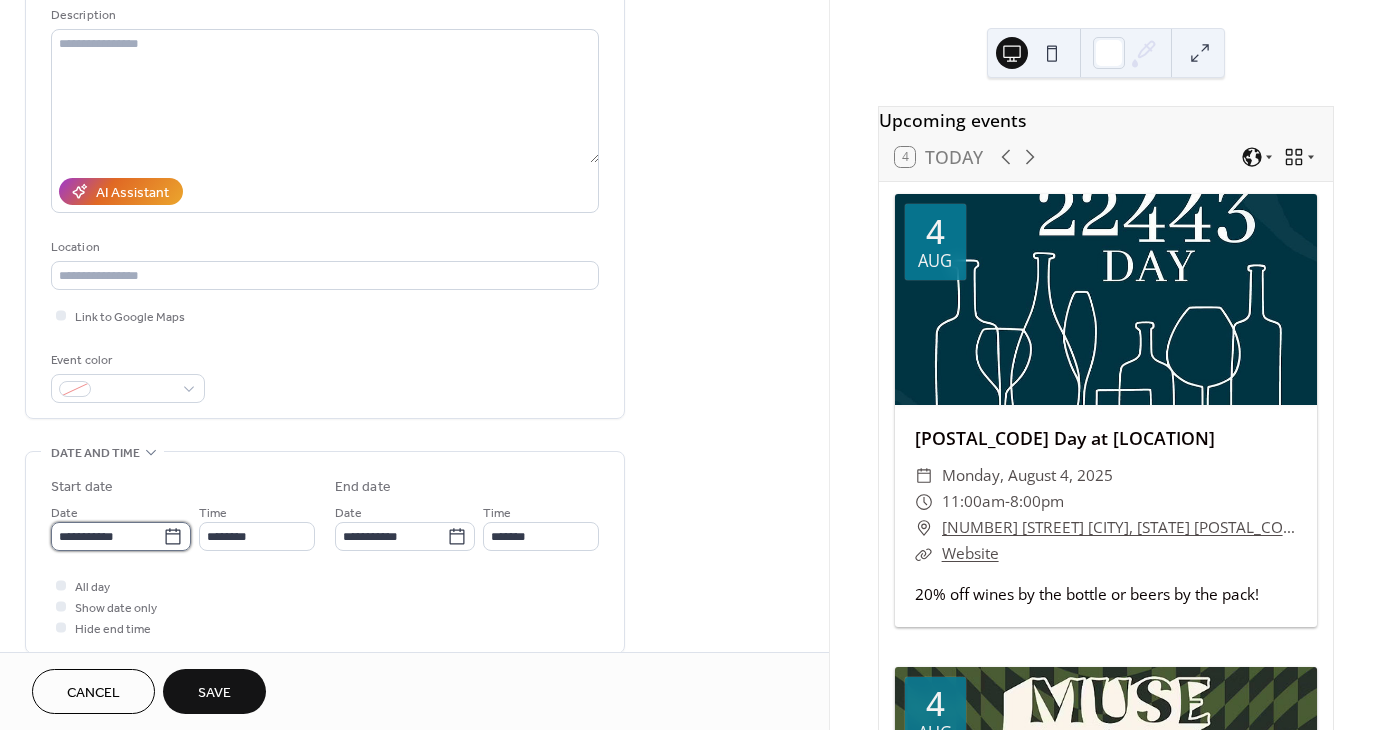 click on "**********" at bounding box center [107, 536] 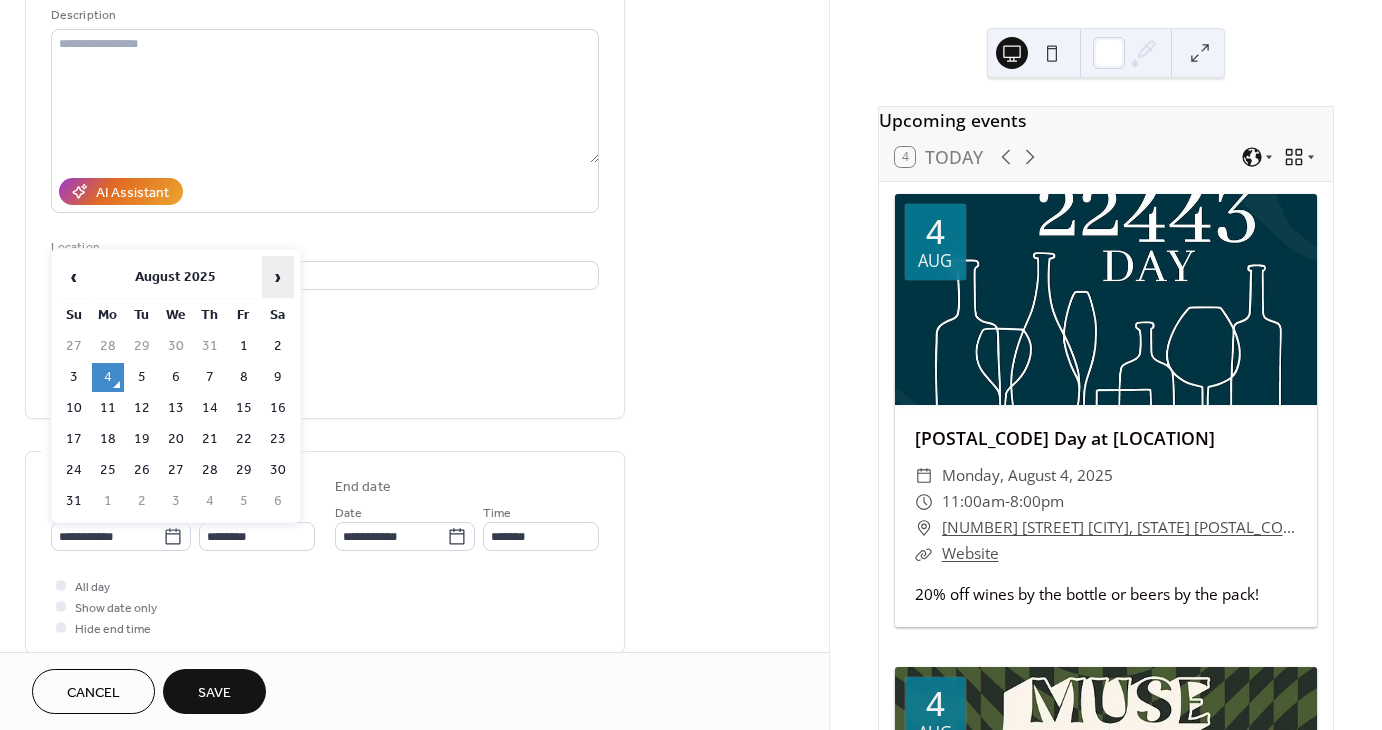 click on "›" at bounding box center [278, 277] 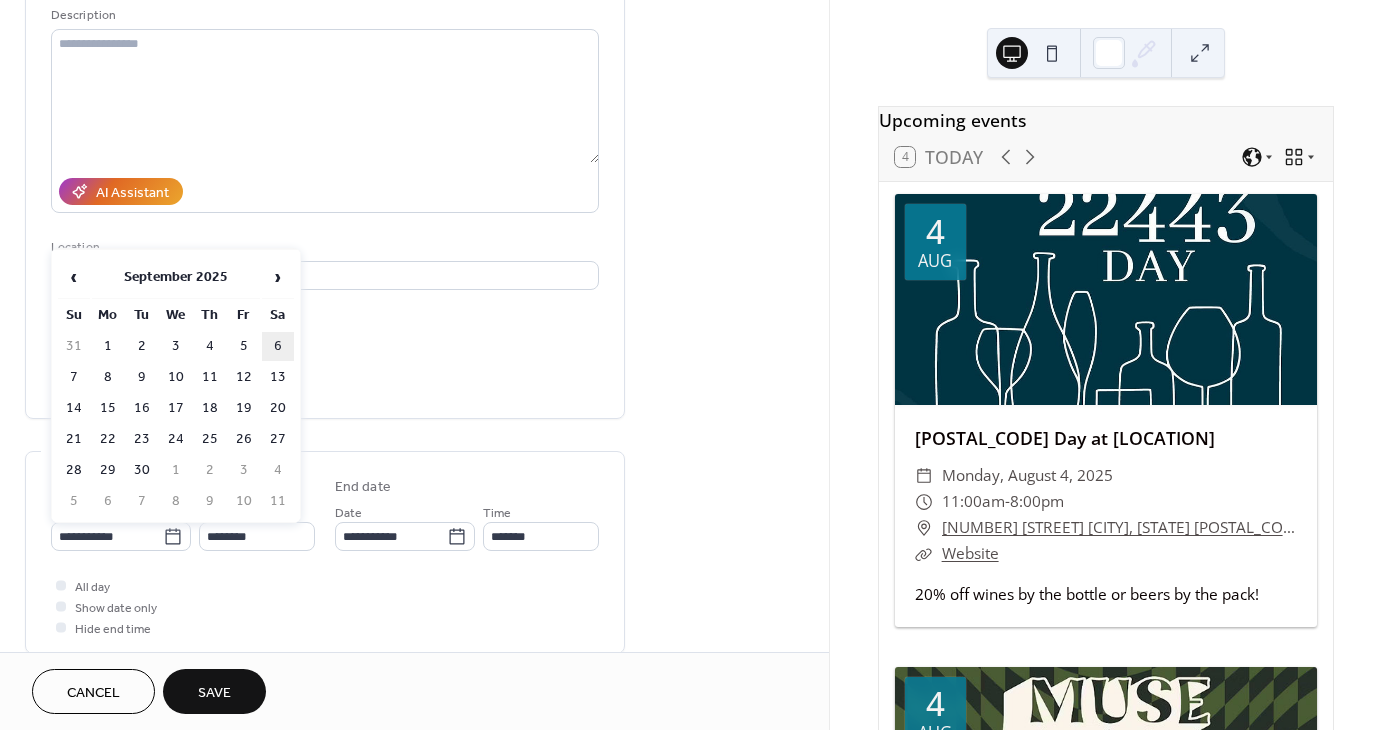 click on "6" at bounding box center (278, 346) 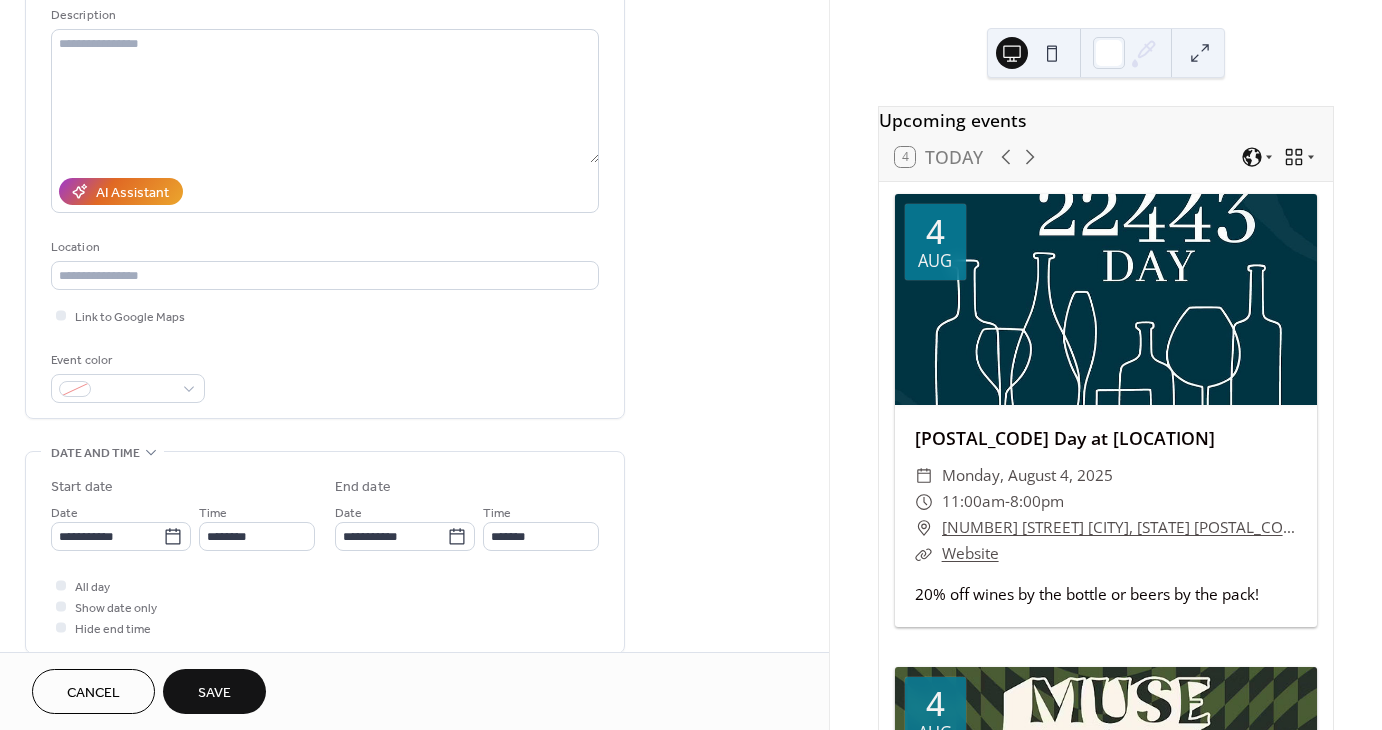 scroll, scrollTop: 0, scrollLeft: 0, axis: both 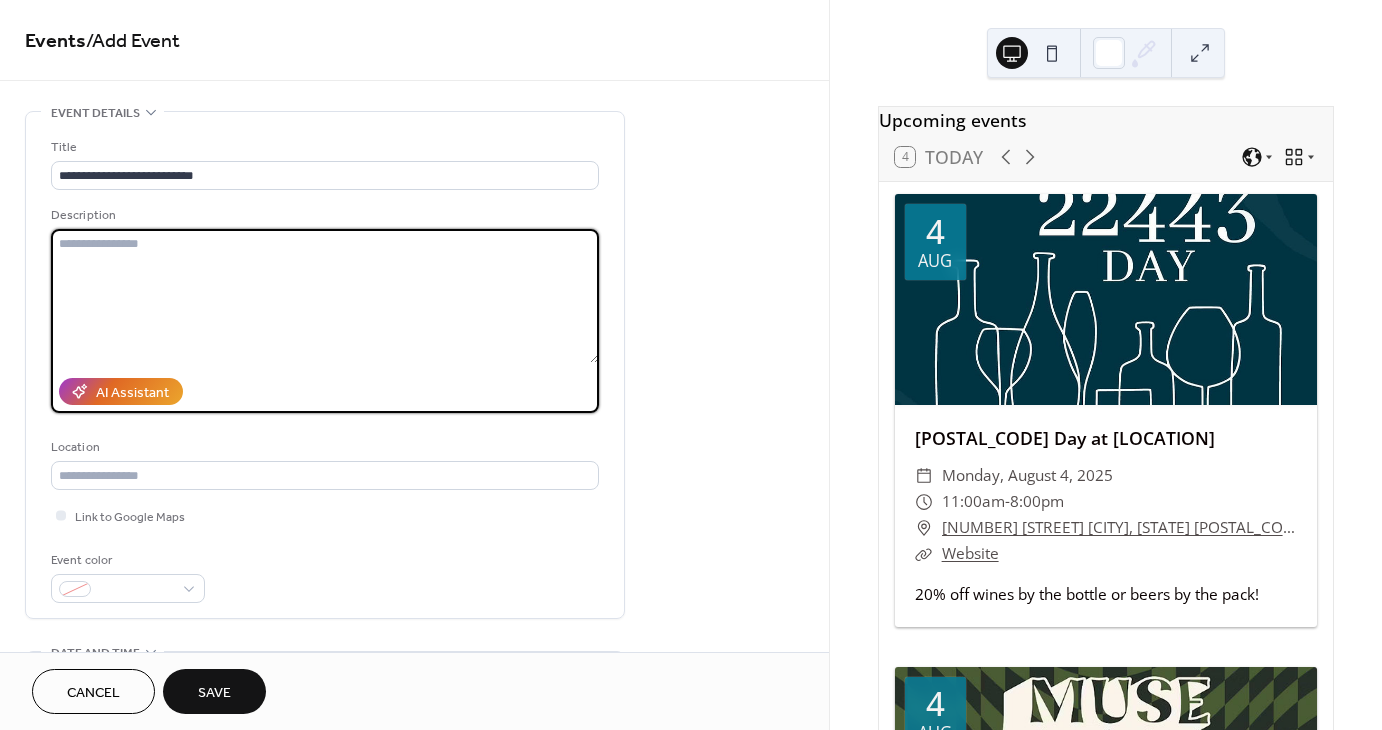 paste on "**********" 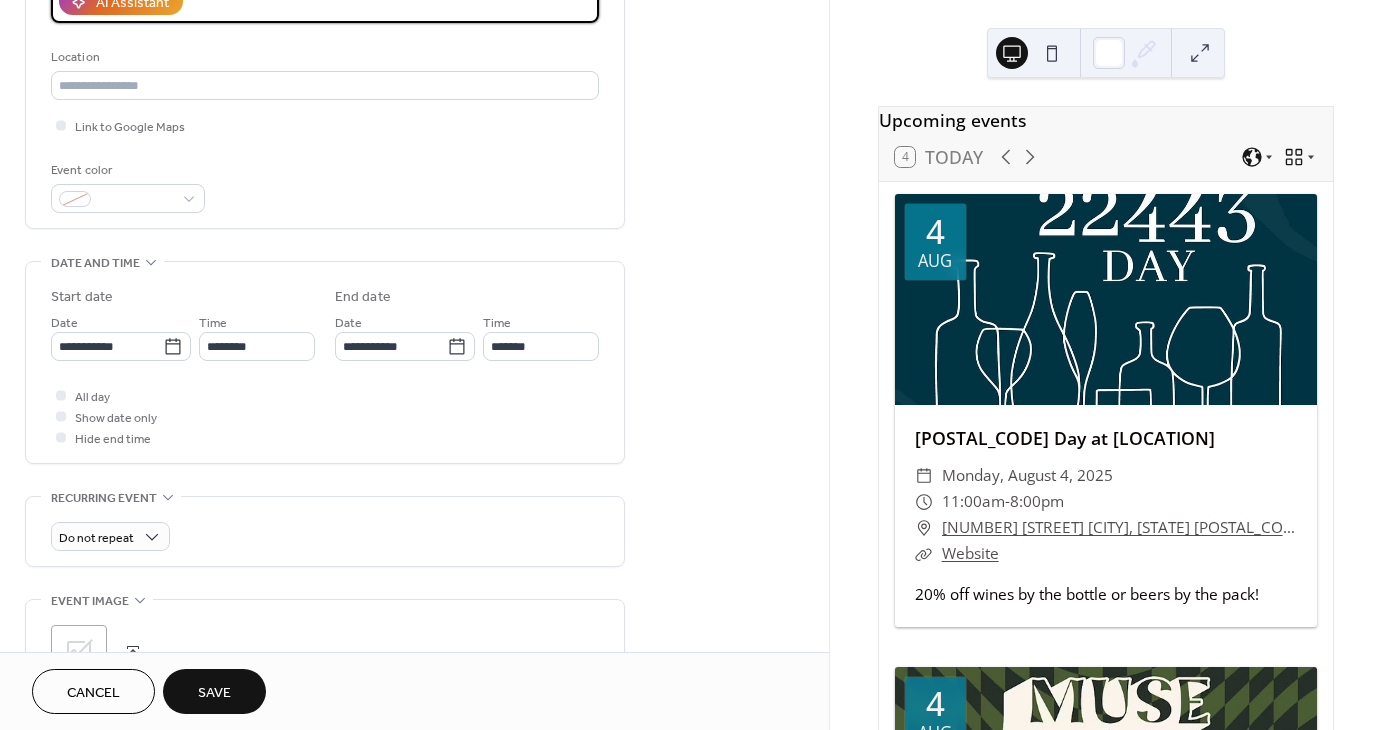 scroll, scrollTop: 400, scrollLeft: 0, axis: vertical 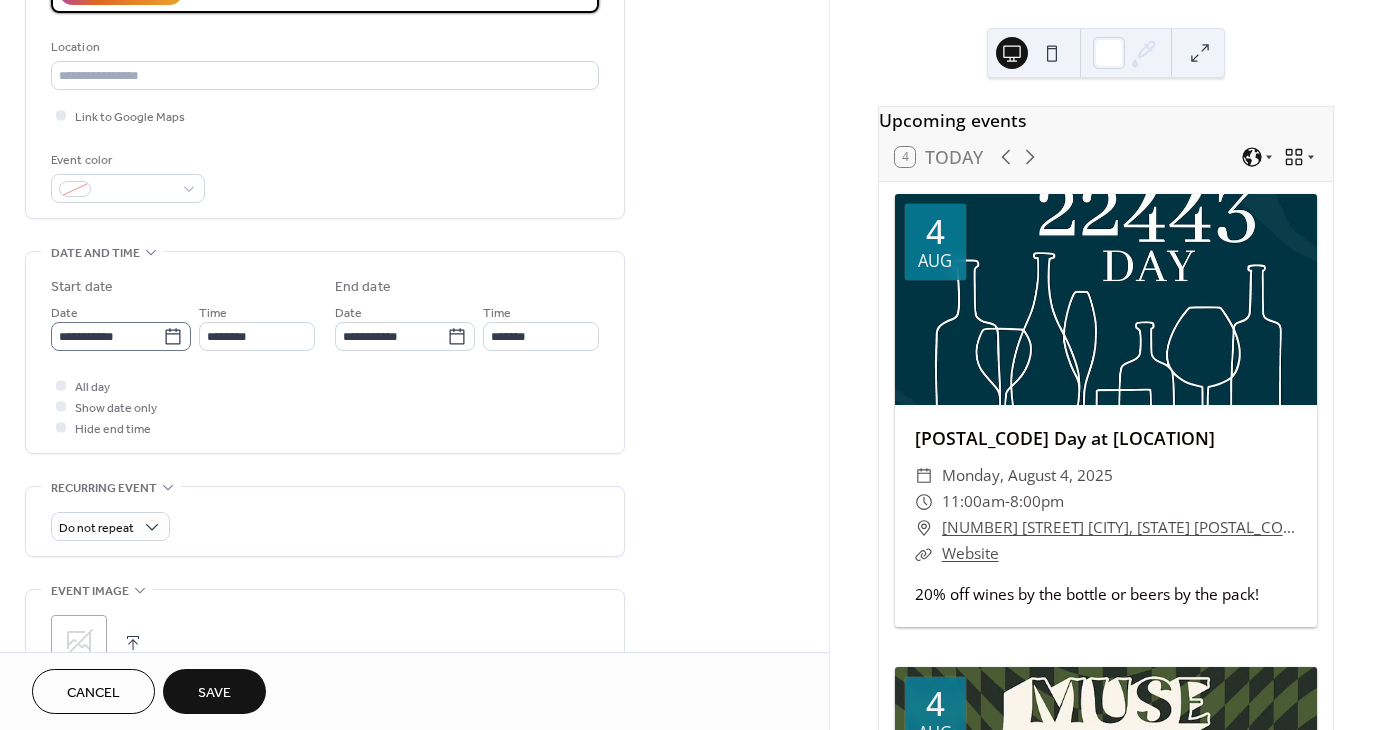 type on "**********" 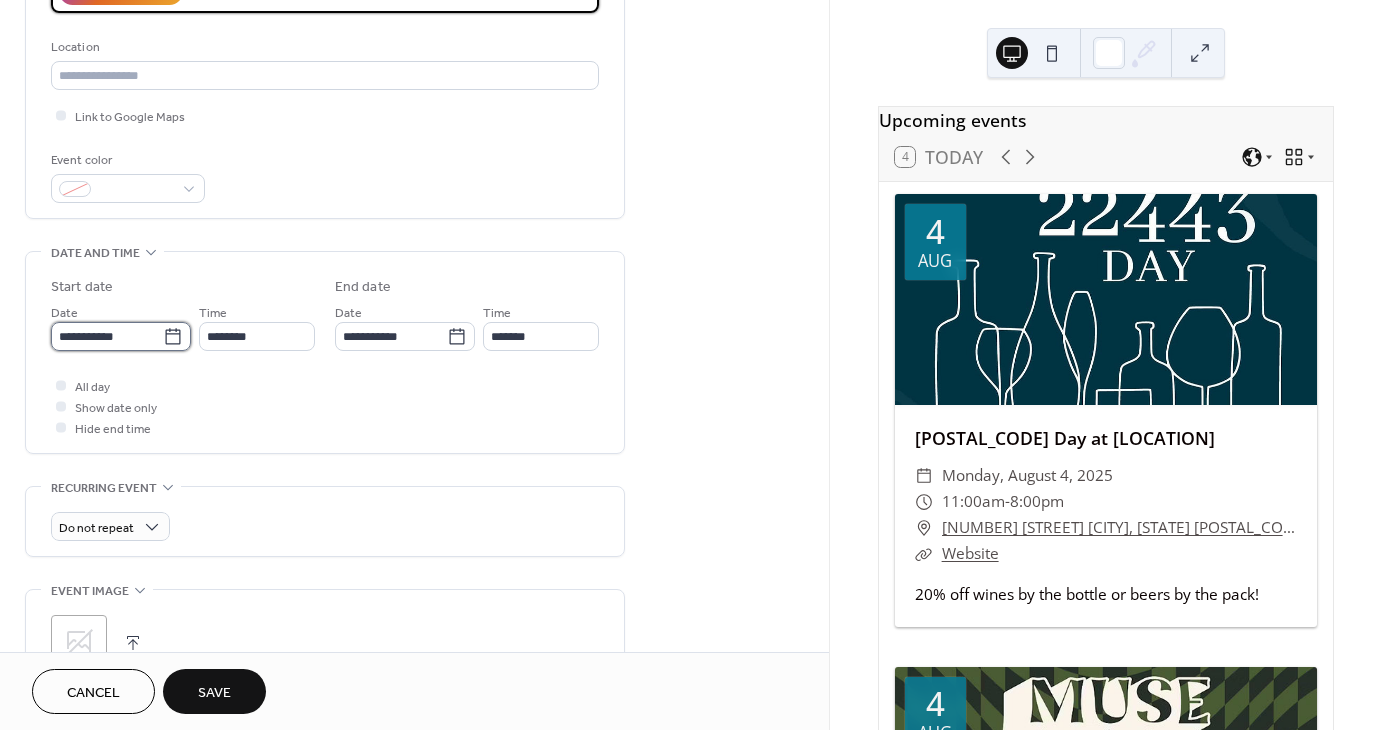 click on "**********" at bounding box center [107, 336] 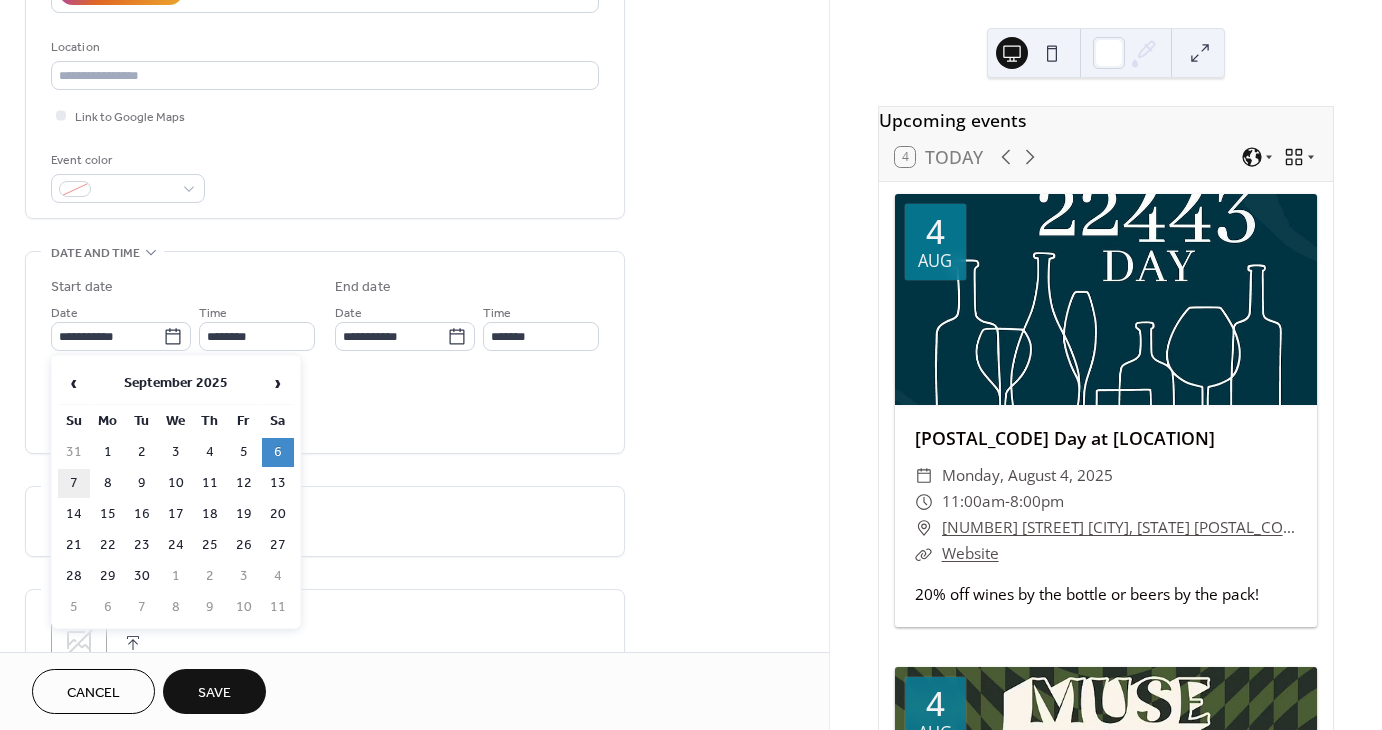 click on "7" at bounding box center [74, 483] 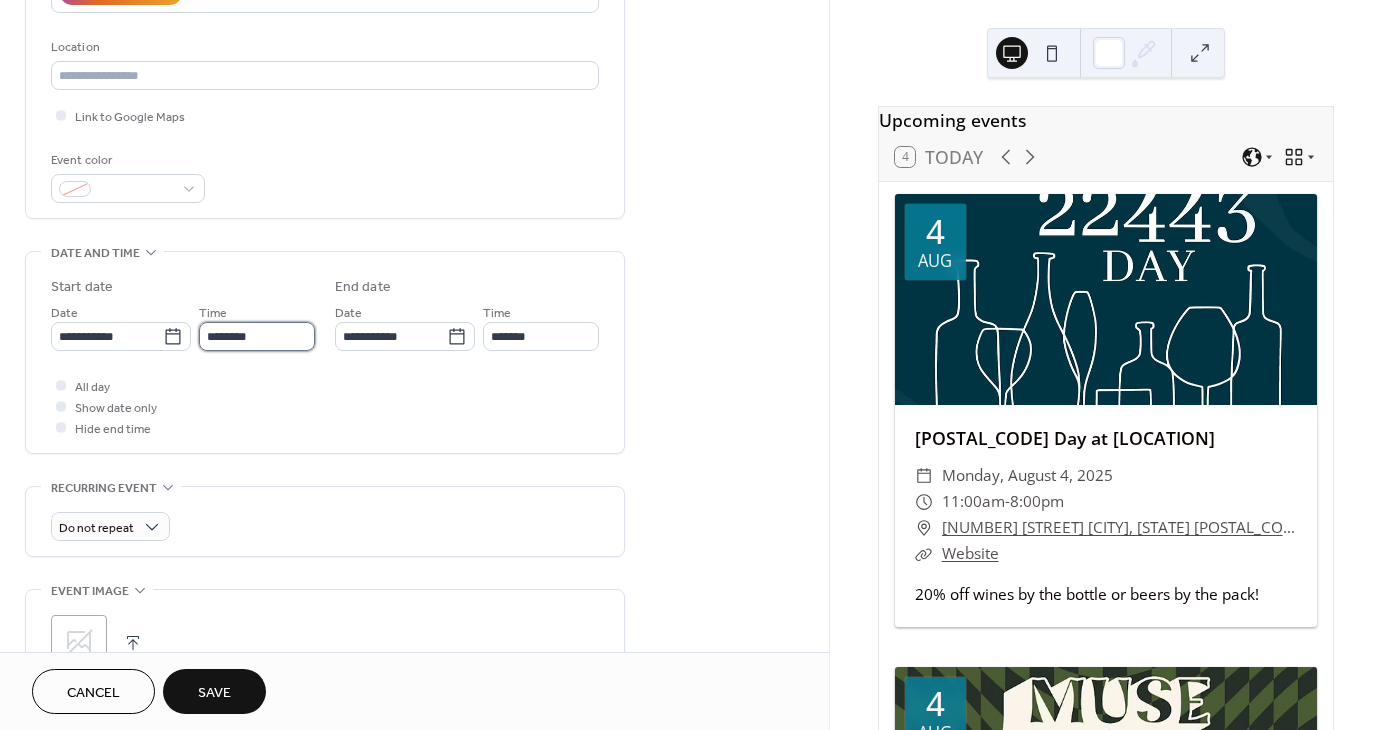 click on "********" at bounding box center [257, 336] 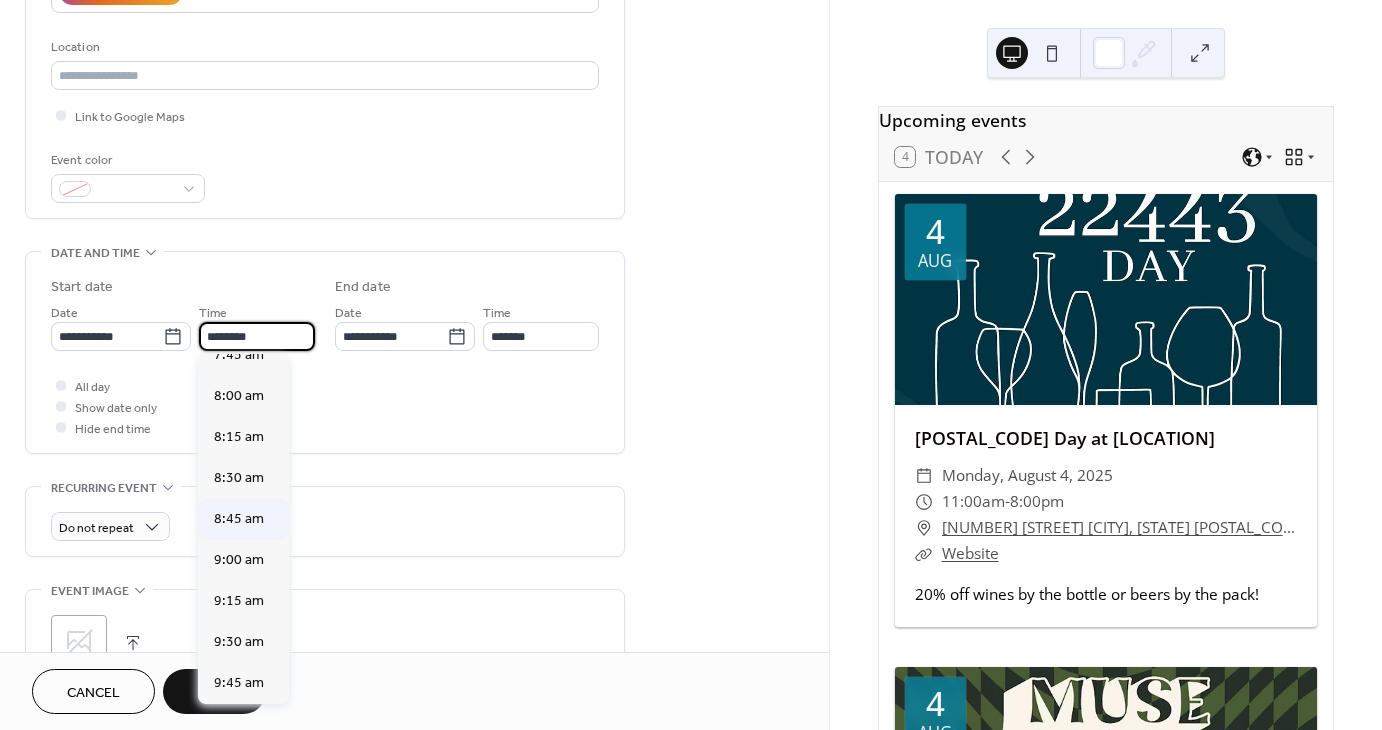 scroll, scrollTop: 1248, scrollLeft: 0, axis: vertical 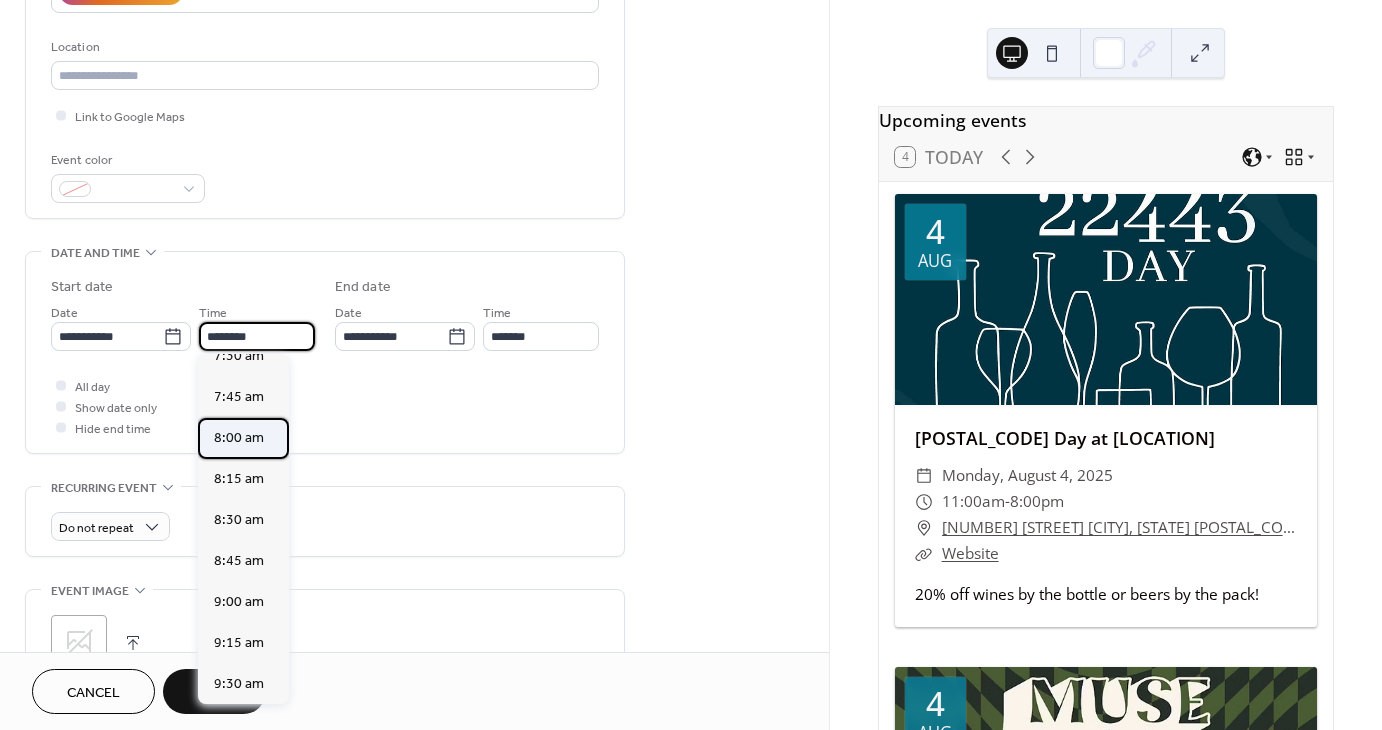 click on "8:00 am" at bounding box center [239, 438] 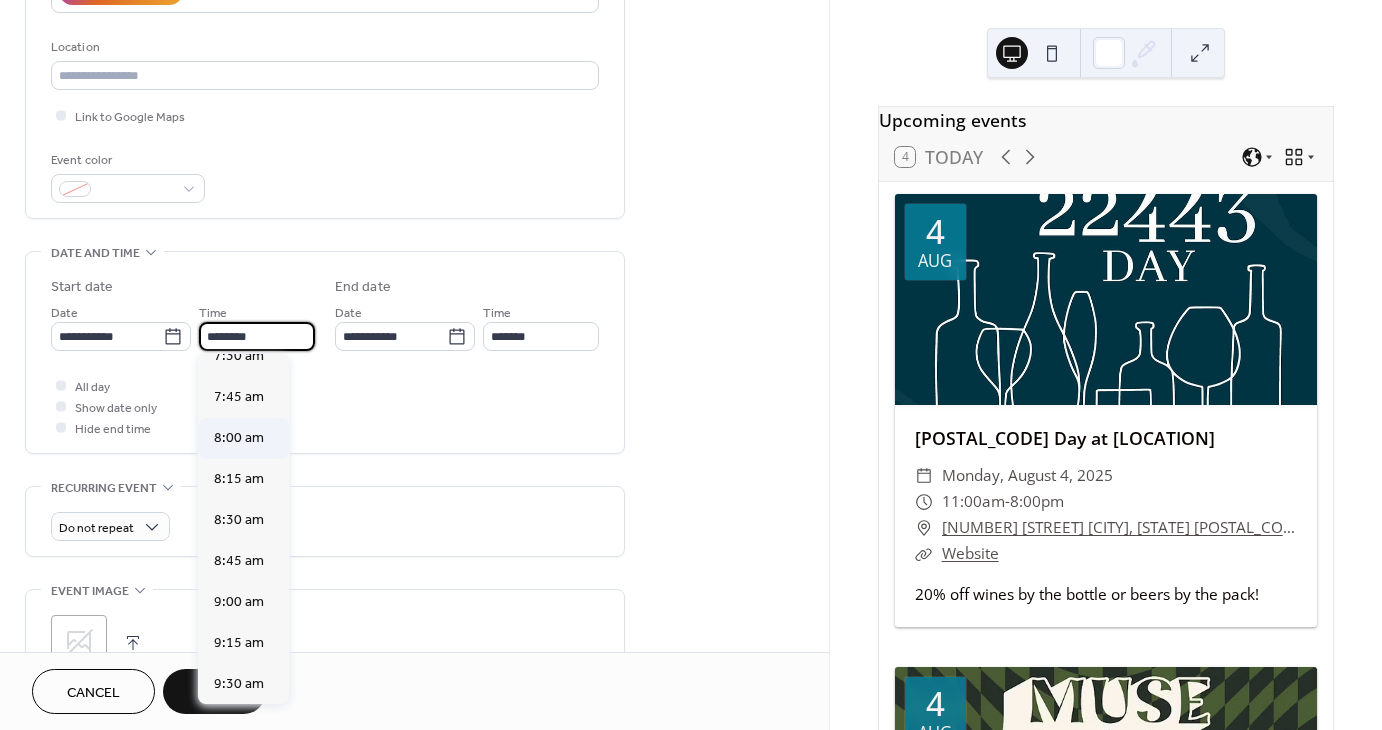 type on "*******" 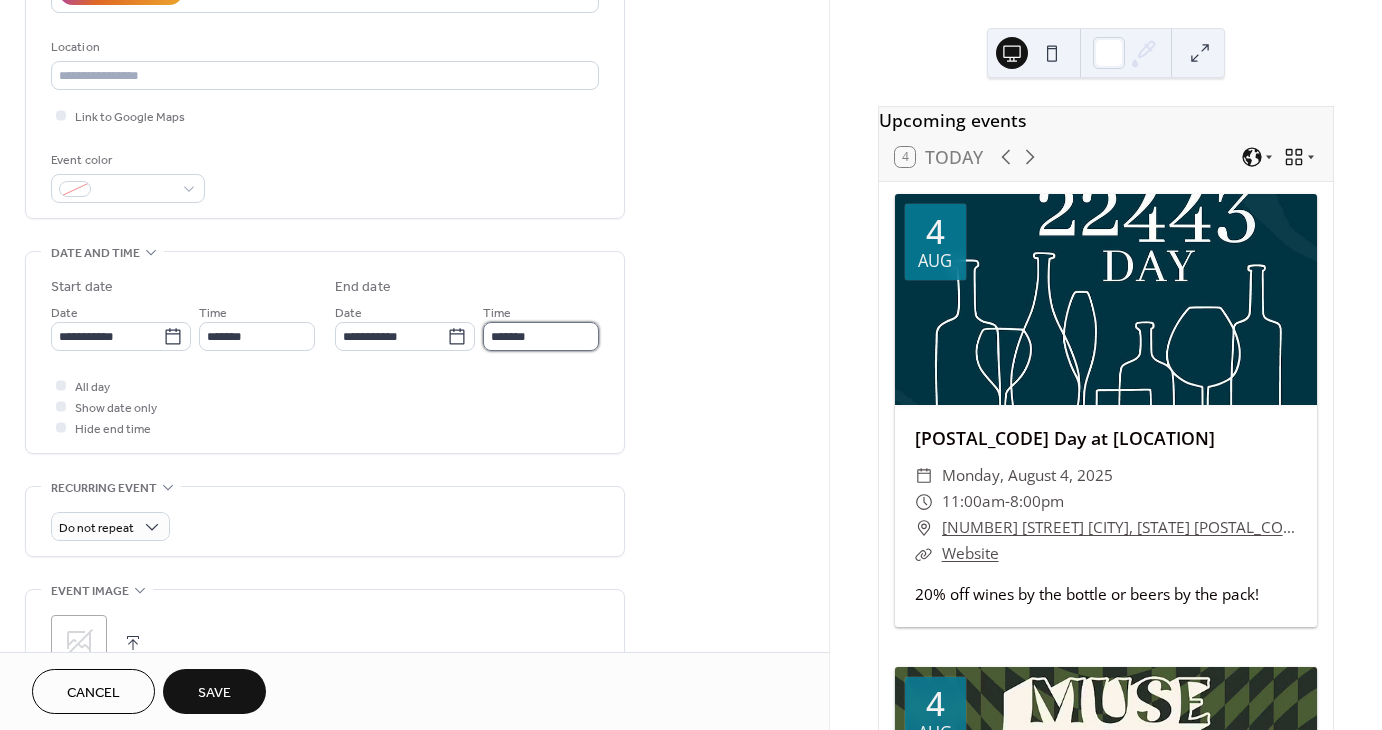 click on "*******" at bounding box center (541, 336) 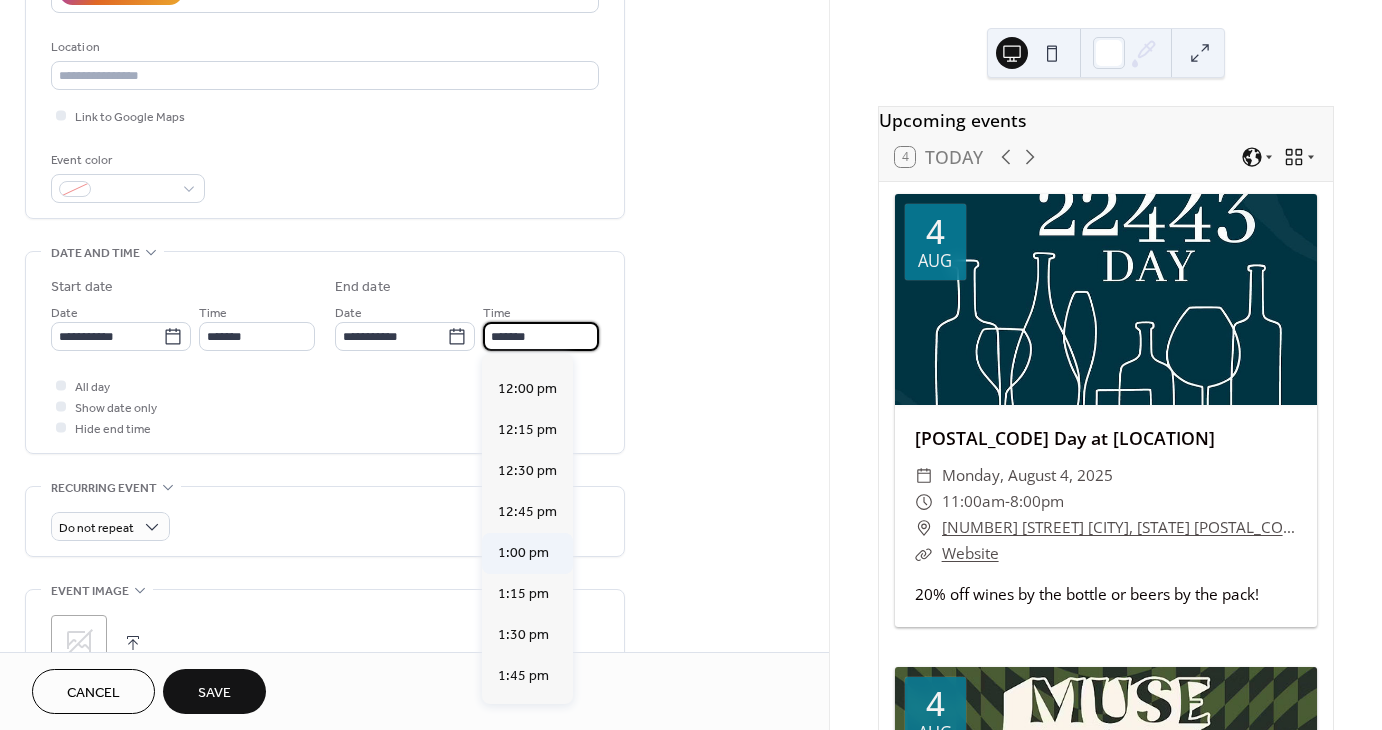 scroll, scrollTop: 800, scrollLeft: 0, axis: vertical 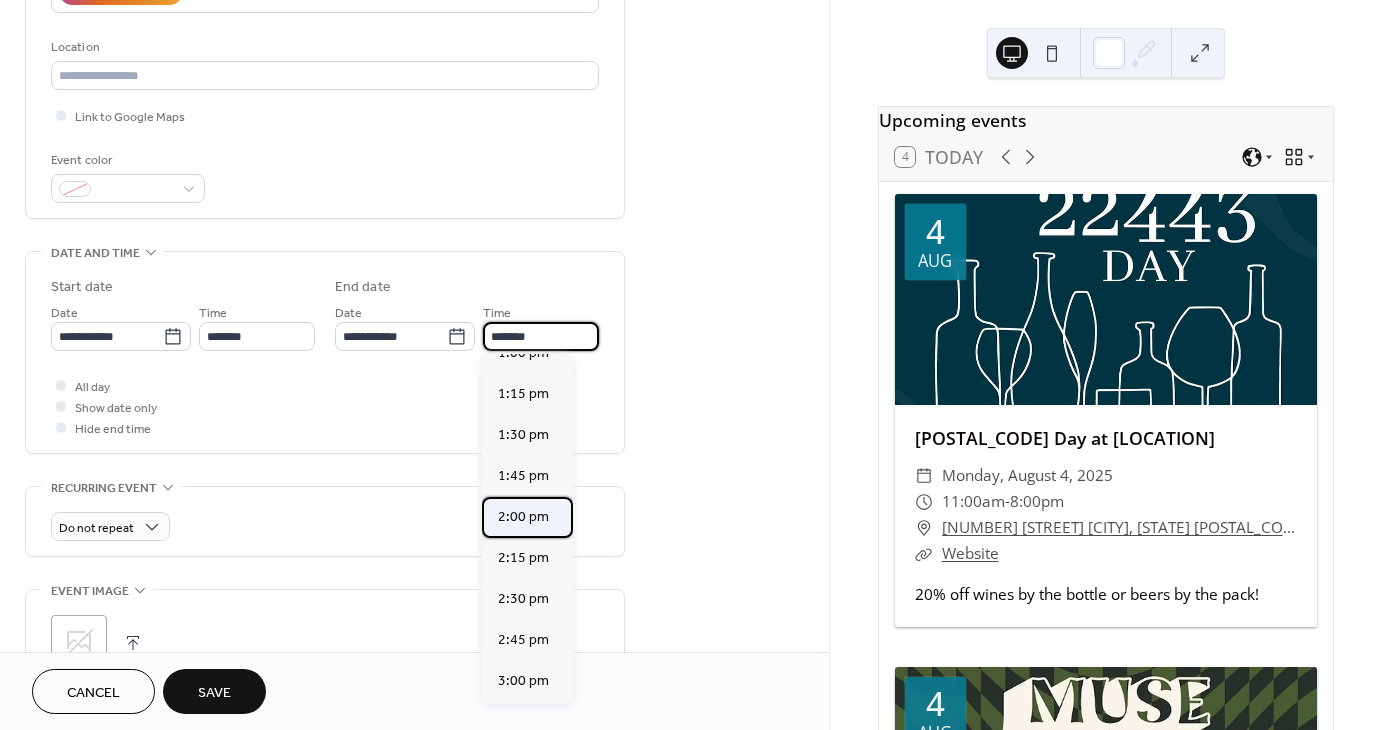 click on "2:00 pm" at bounding box center (523, 517) 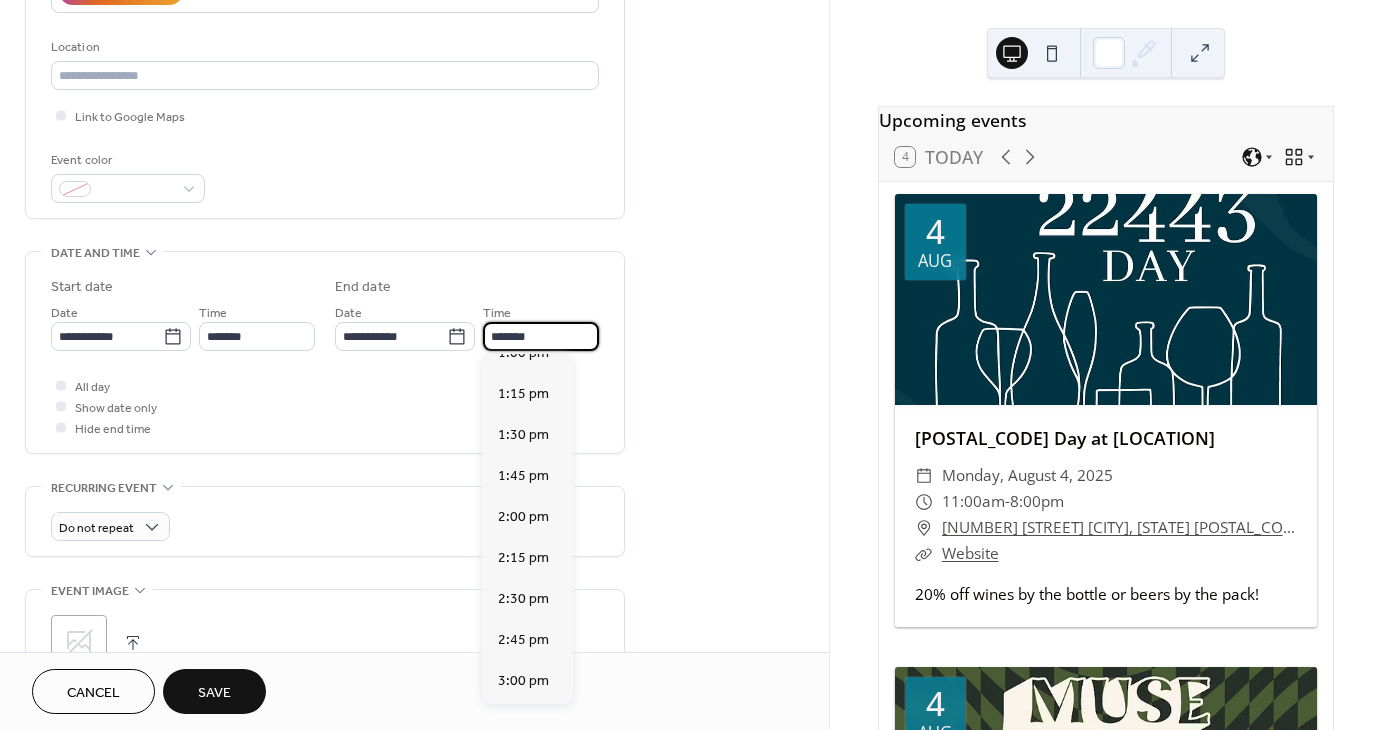 type on "*******" 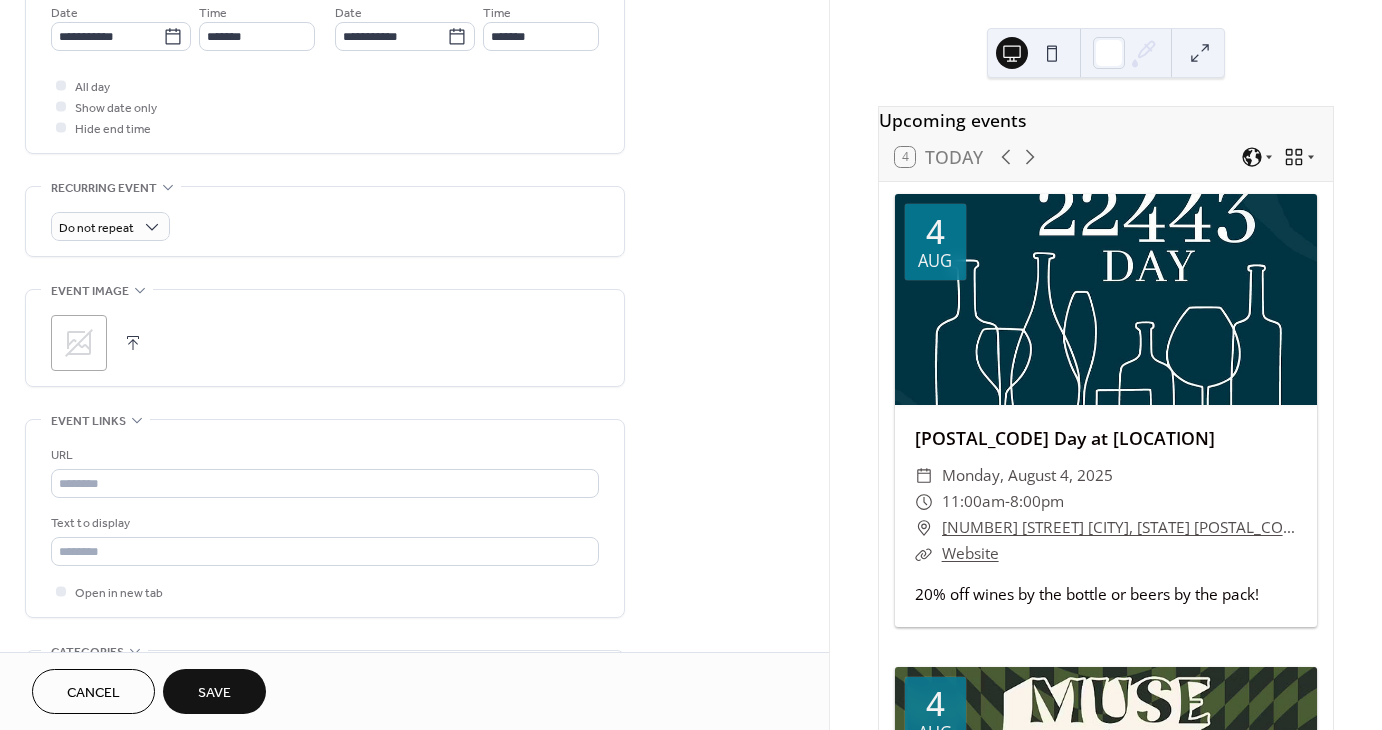 scroll, scrollTop: 900, scrollLeft: 0, axis: vertical 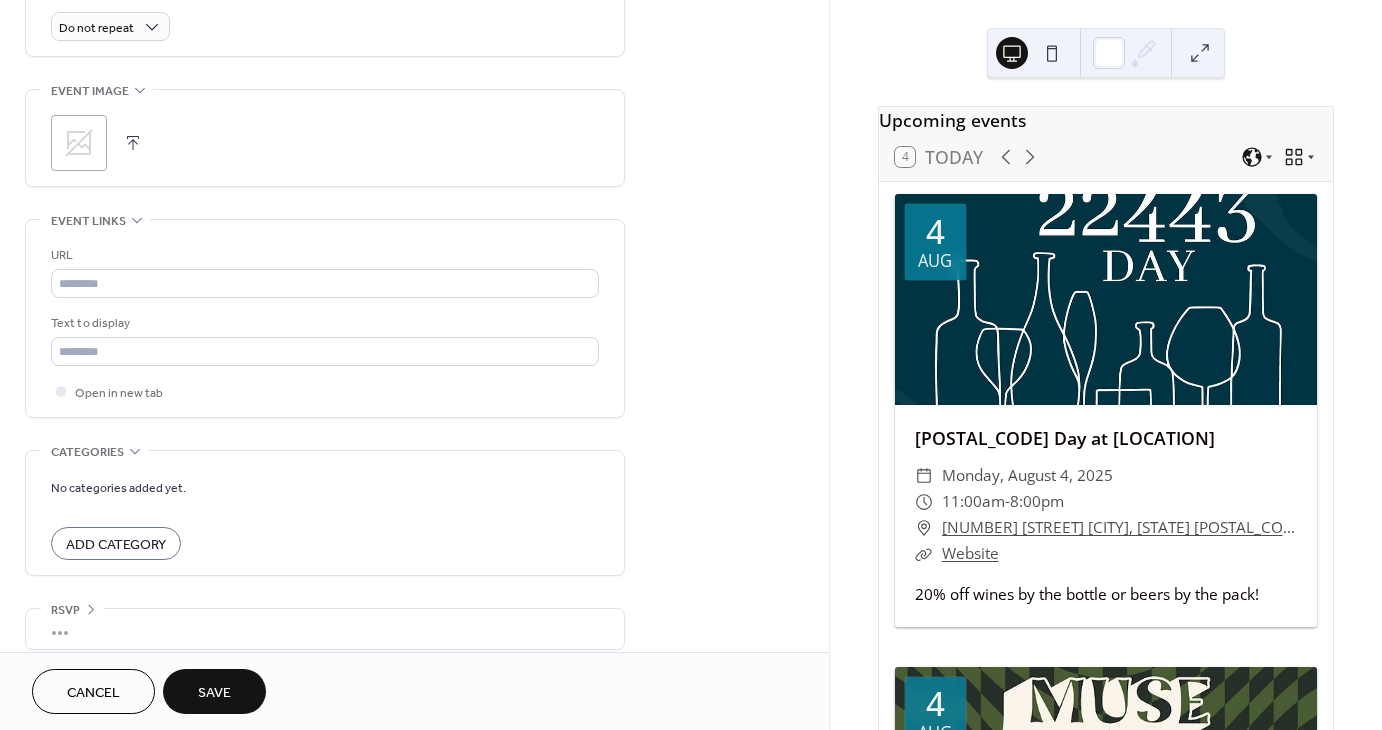 click on "Save" at bounding box center [214, 691] 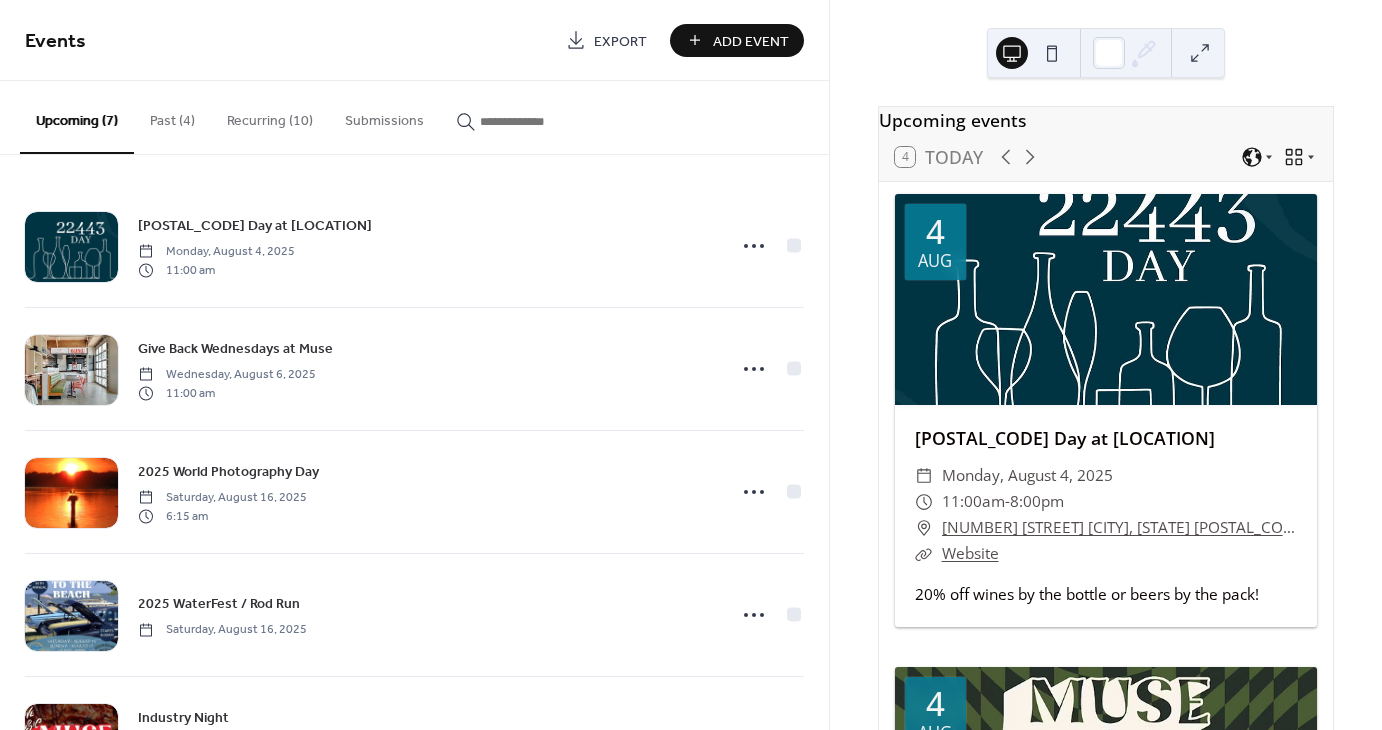 click on "Add Event" at bounding box center (751, 41) 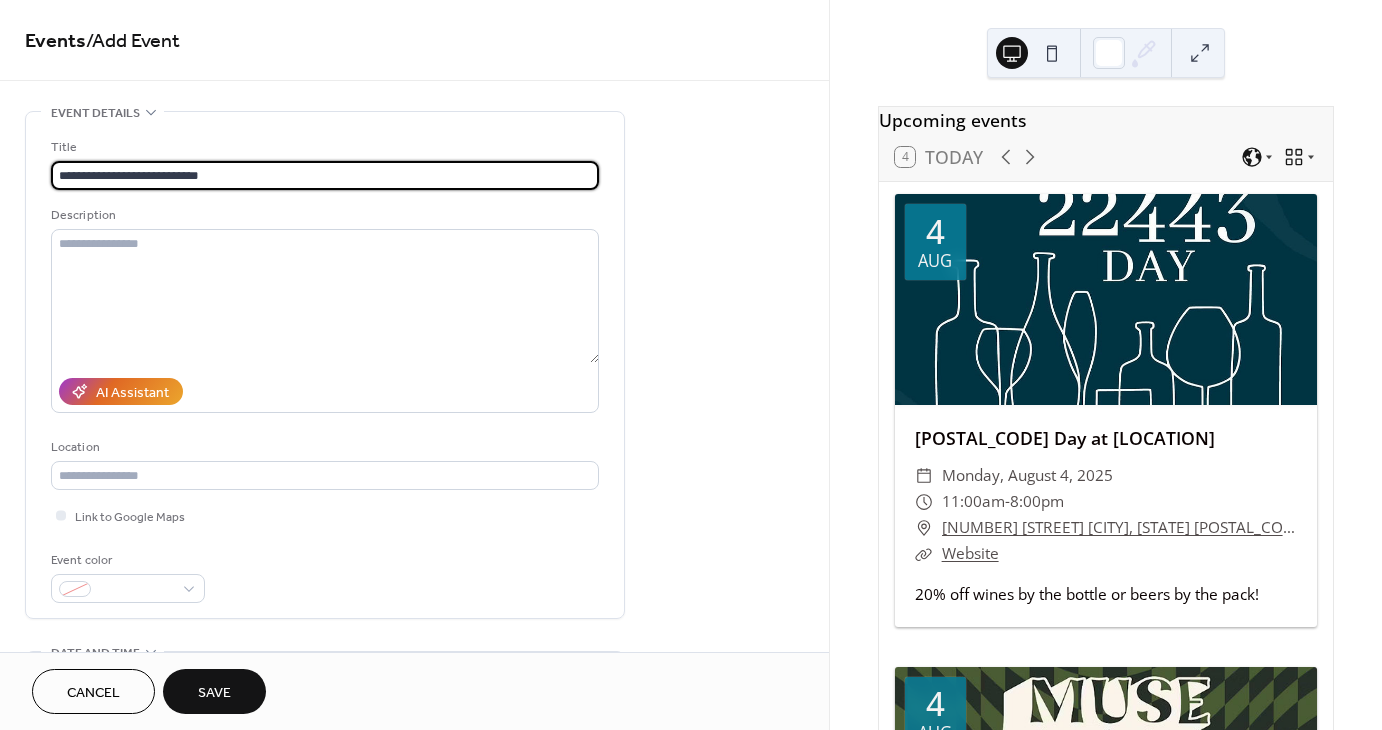 type on "**********" 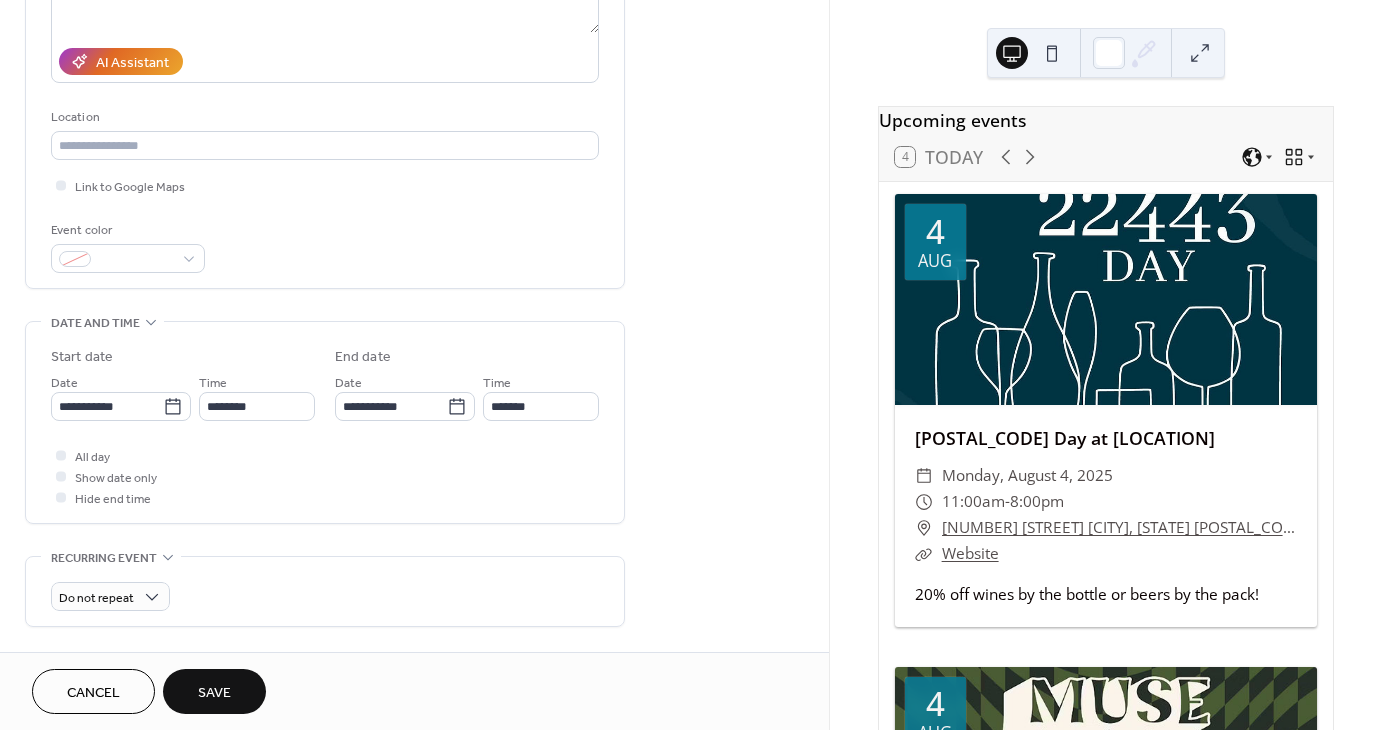 scroll, scrollTop: 400, scrollLeft: 0, axis: vertical 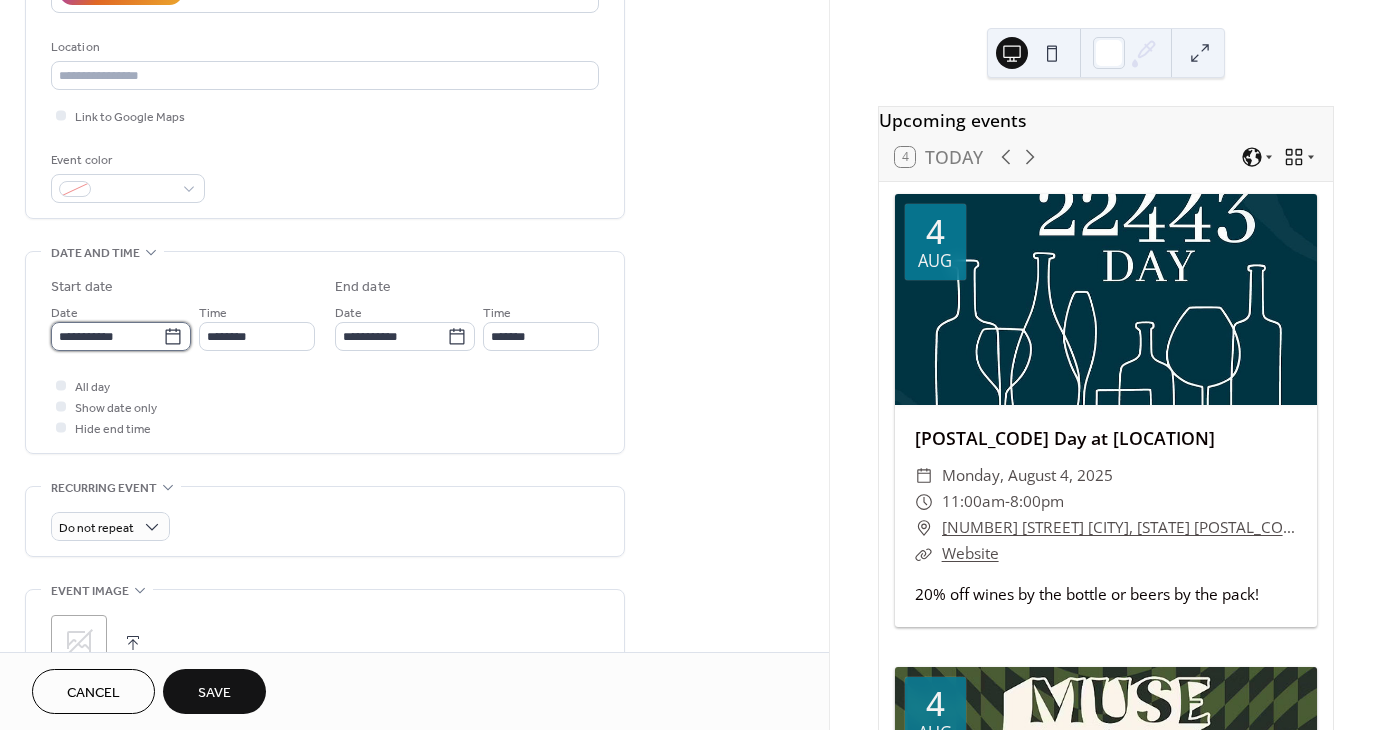 click on "**********" at bounding box center [107, 336] 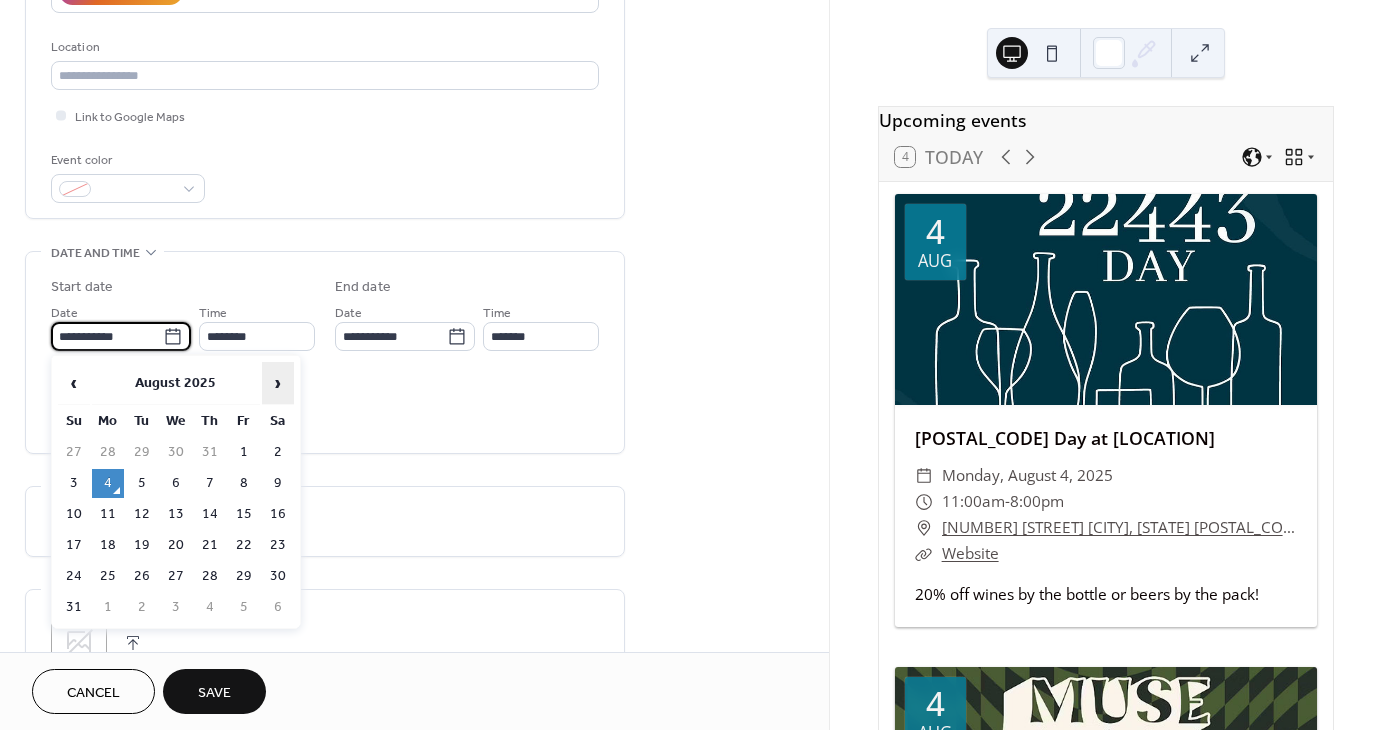click on "›" at bounding box center (278, 383) 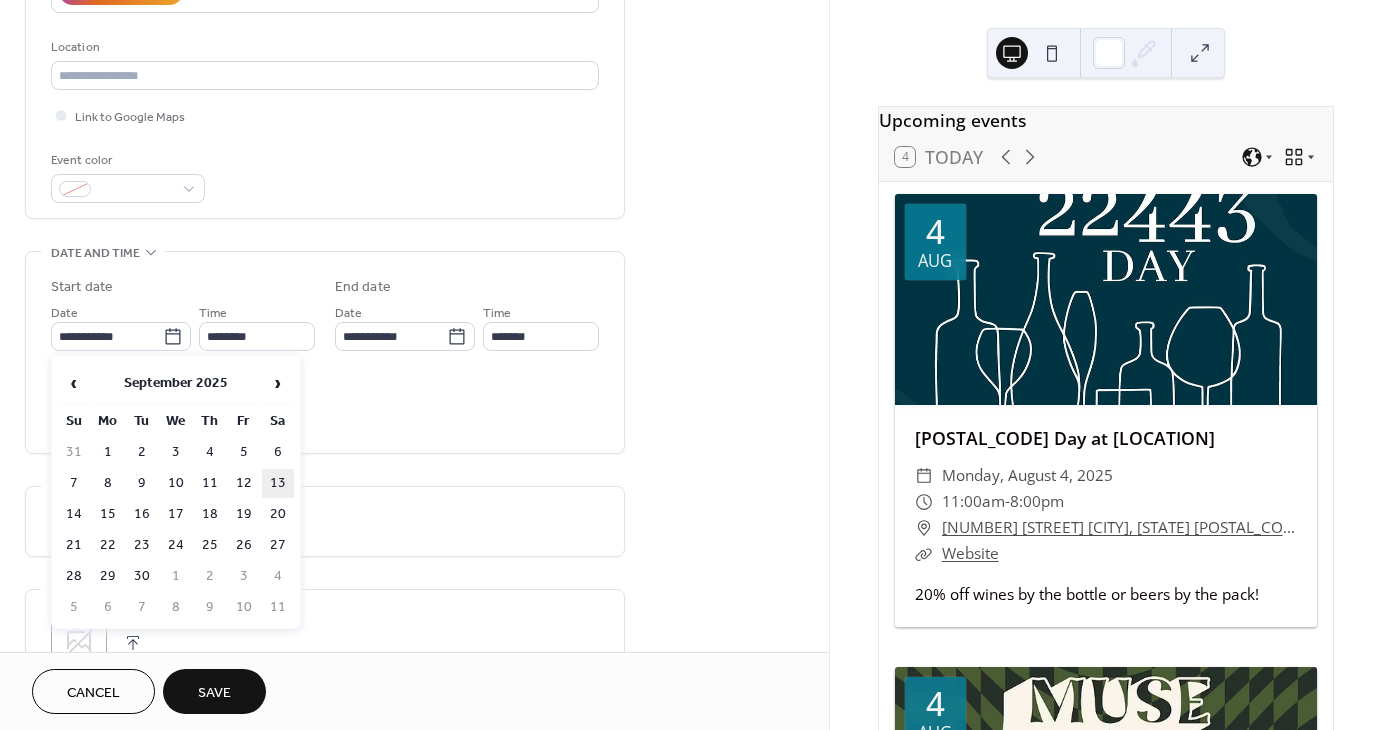 click on "13" at bounding box center (278, 483) 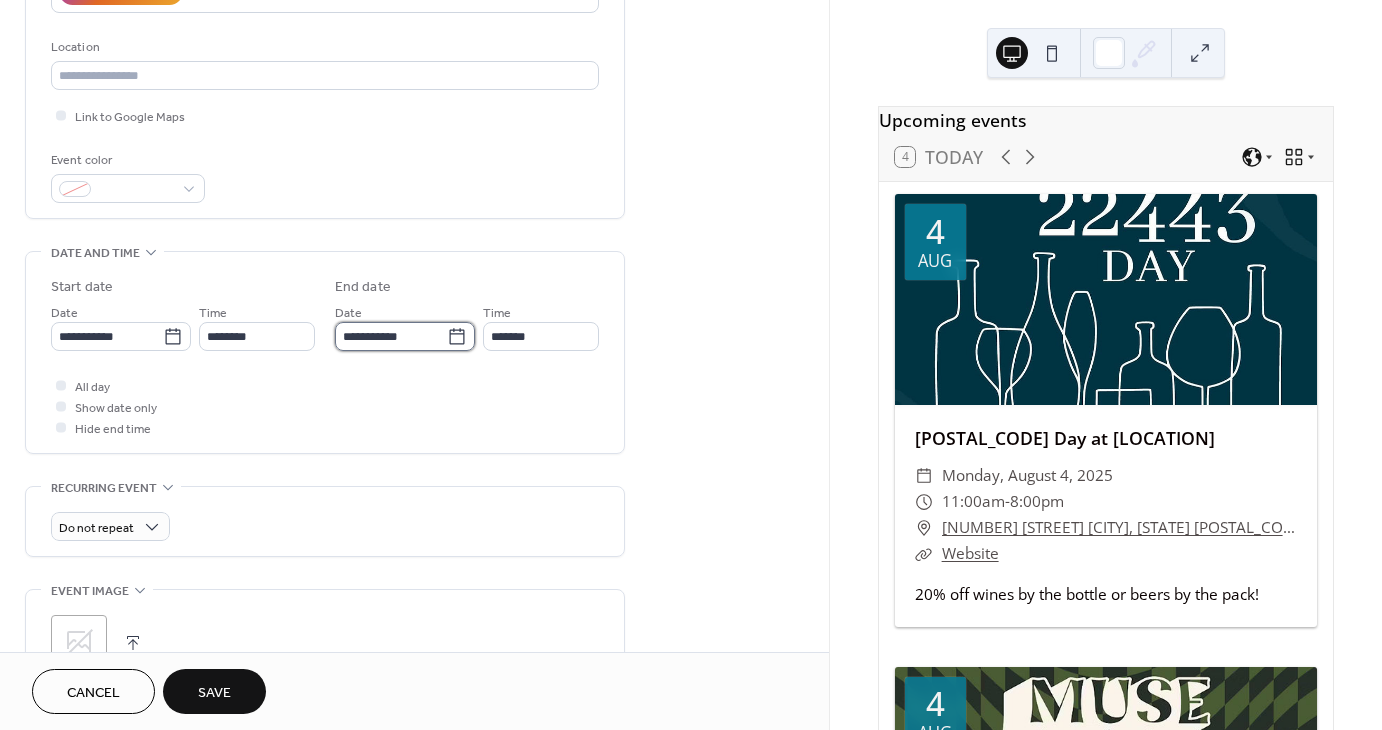 click on "**********" at bounding box center (391, 336) 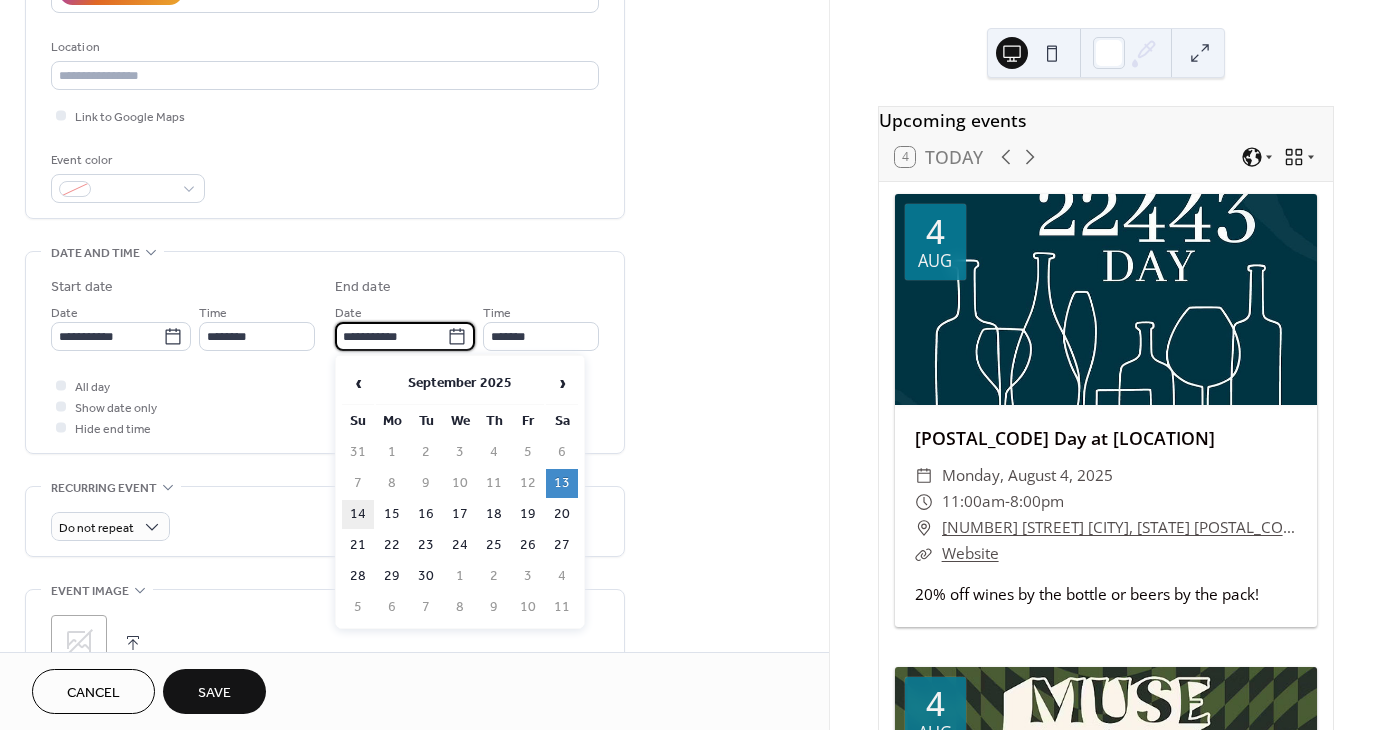 click on "14" at bounding box center (358, 514) 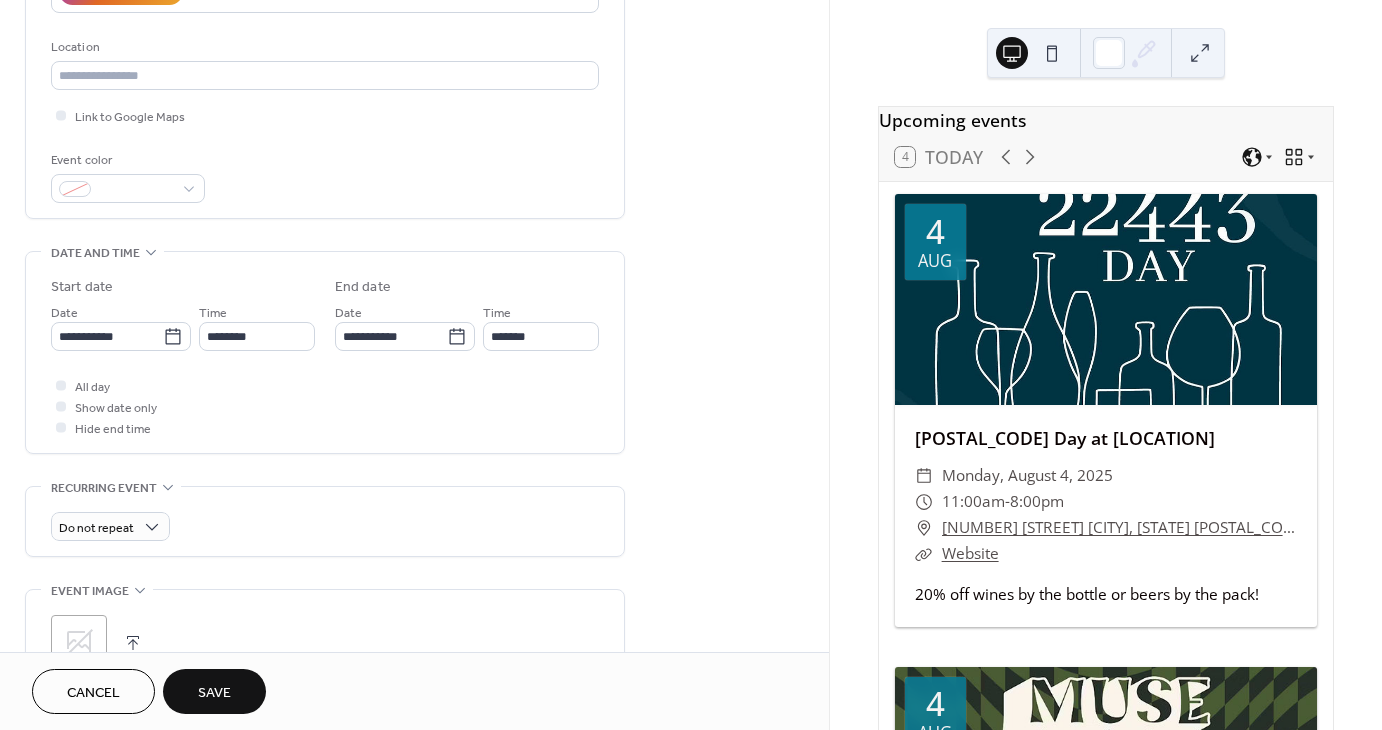 click on "**********" at bounding box center (414, 440) 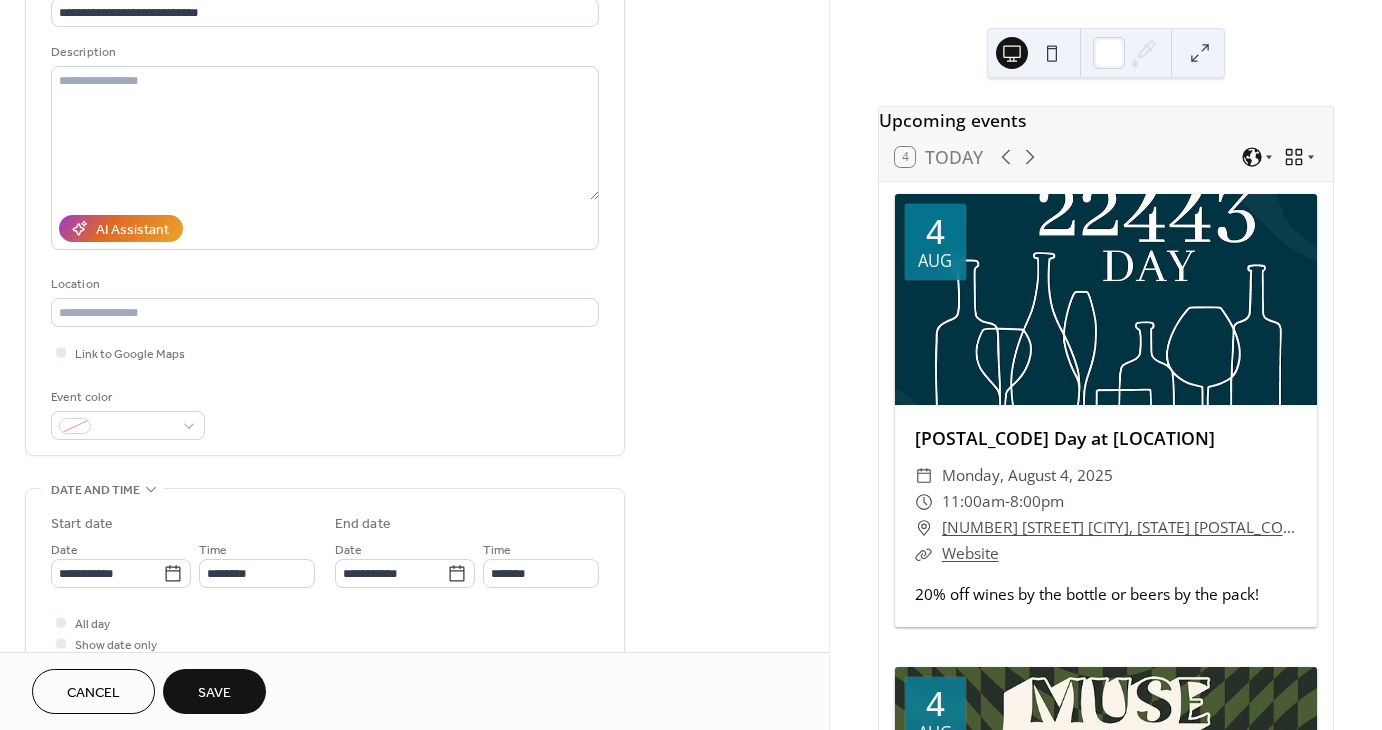 scroll, scrollTop: 100, scrollLeft: 0, axis: vertical 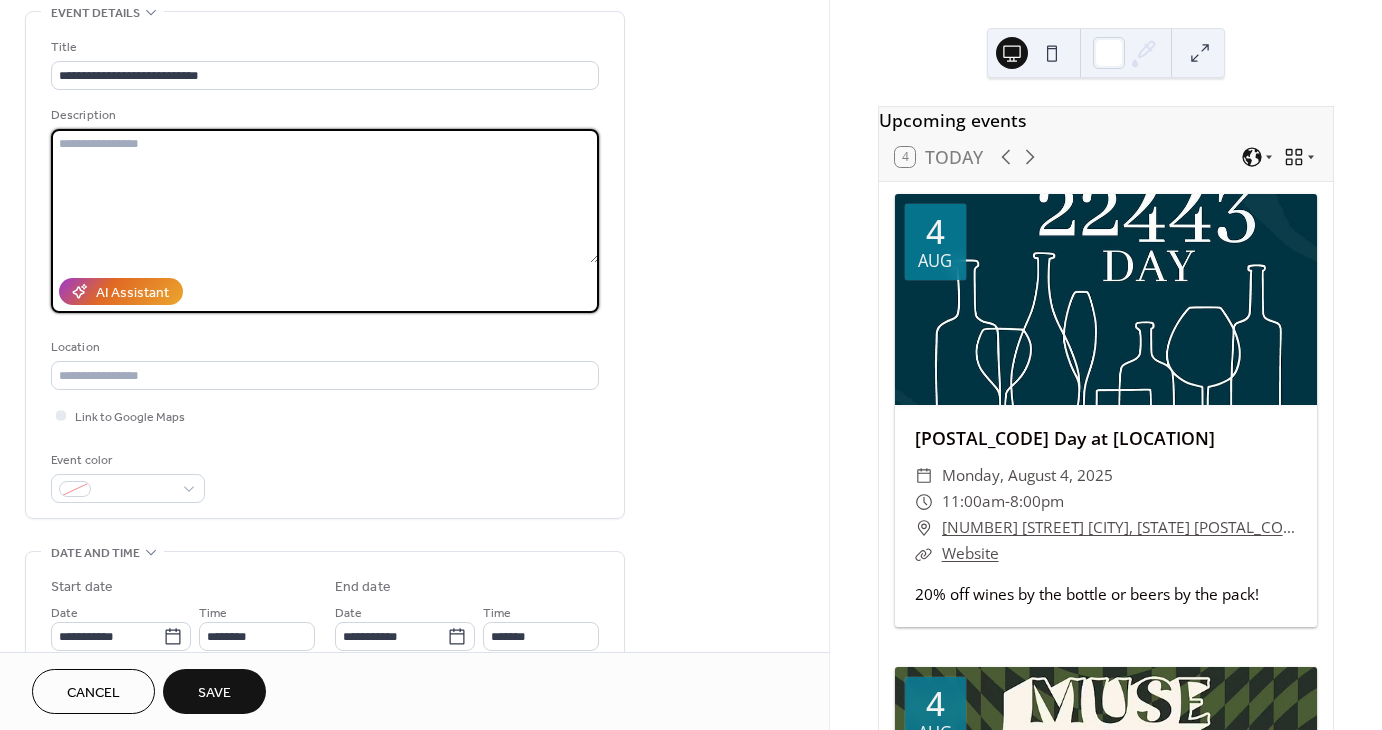 paste on "**********" 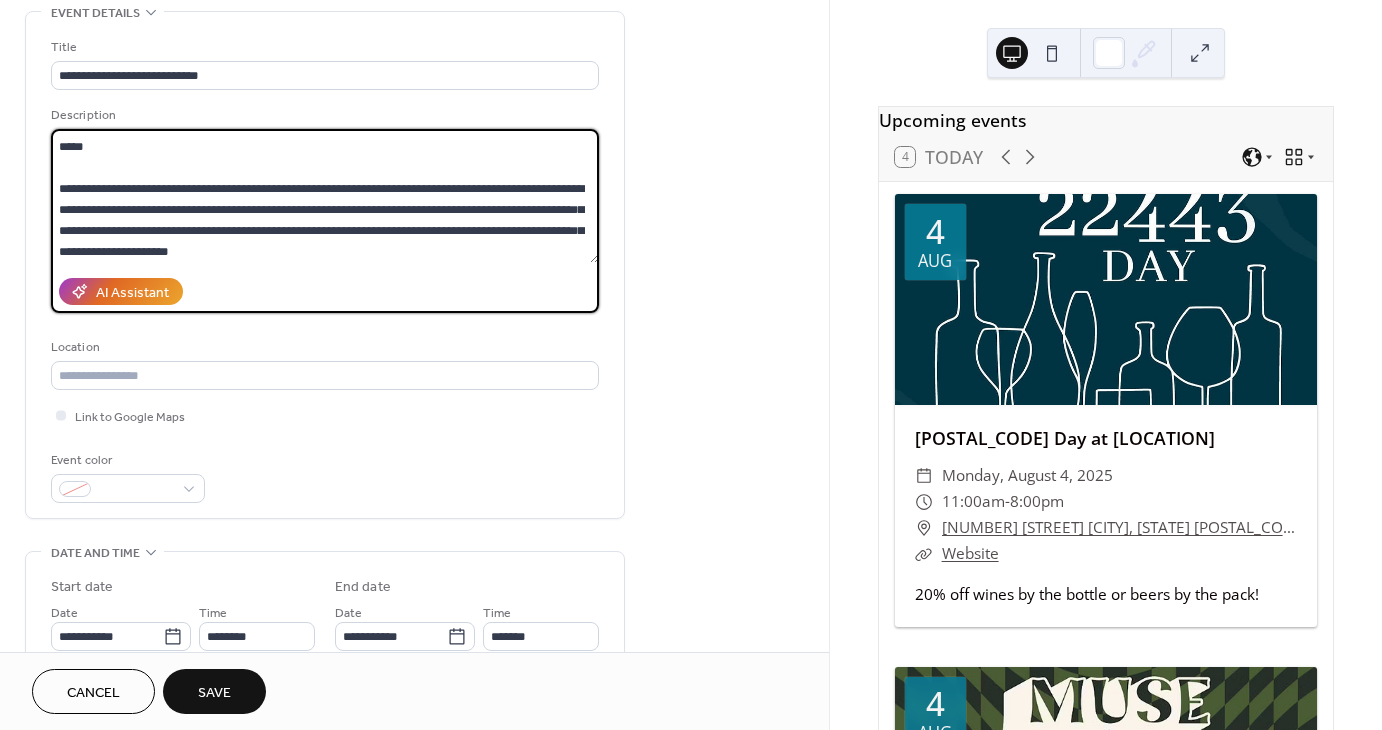 scroll, scrollTop: 0, scrollLeft: 0, axis: both 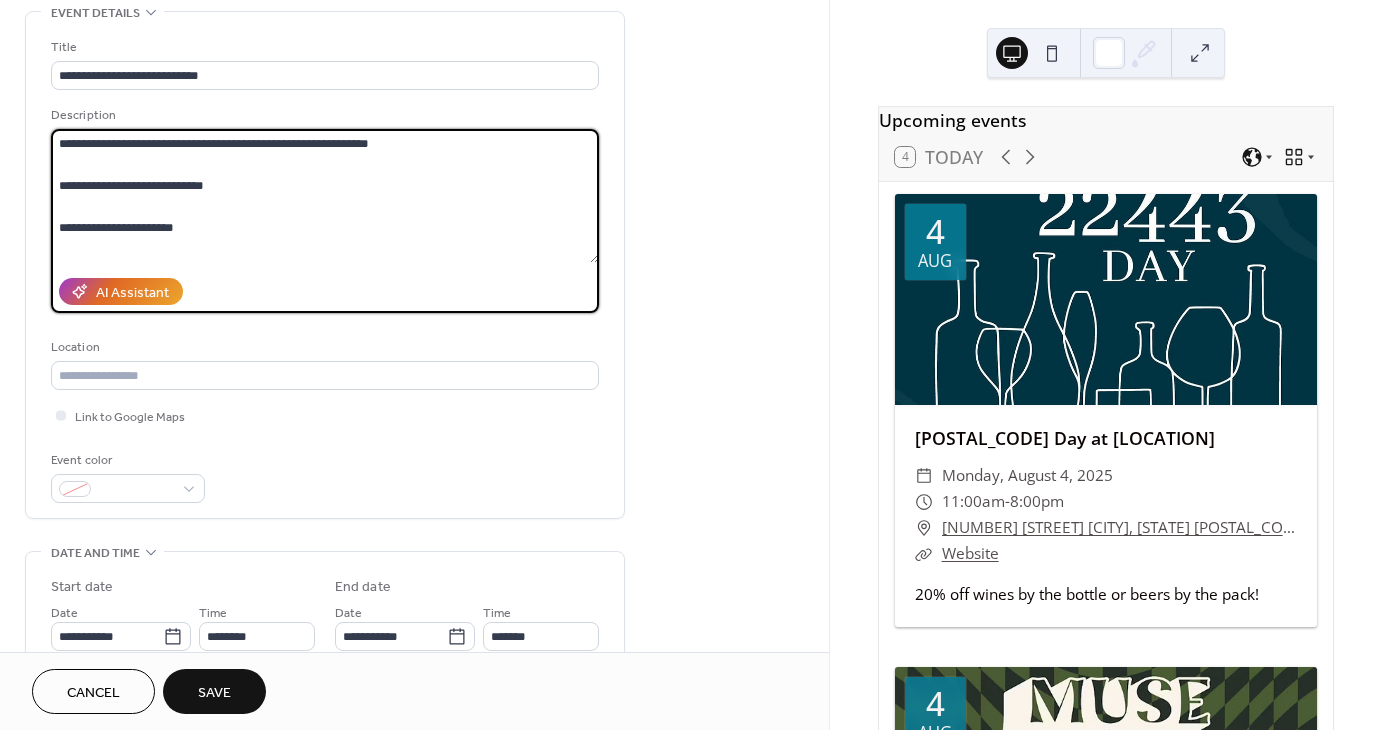 click on "**********" at bounding box center [325, 196] 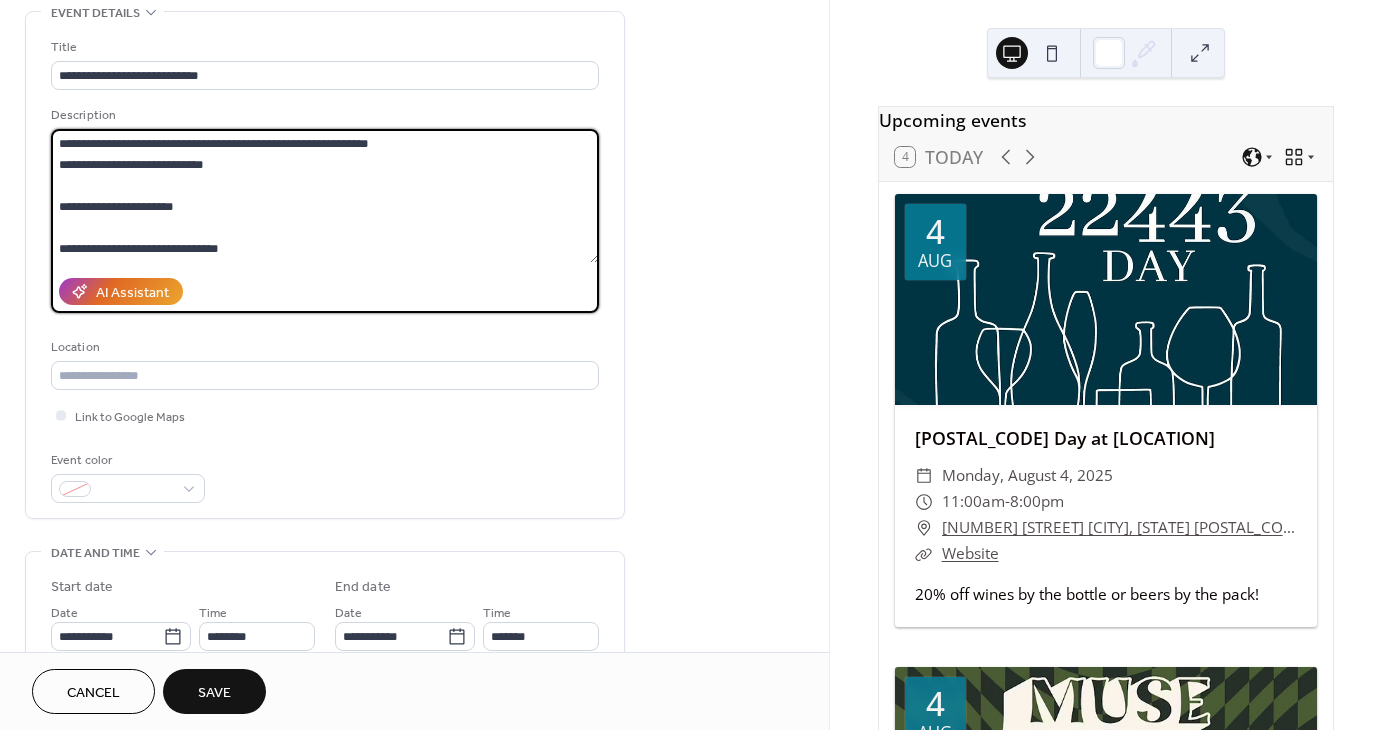 click on "**********" at bounding box center (325, 196) 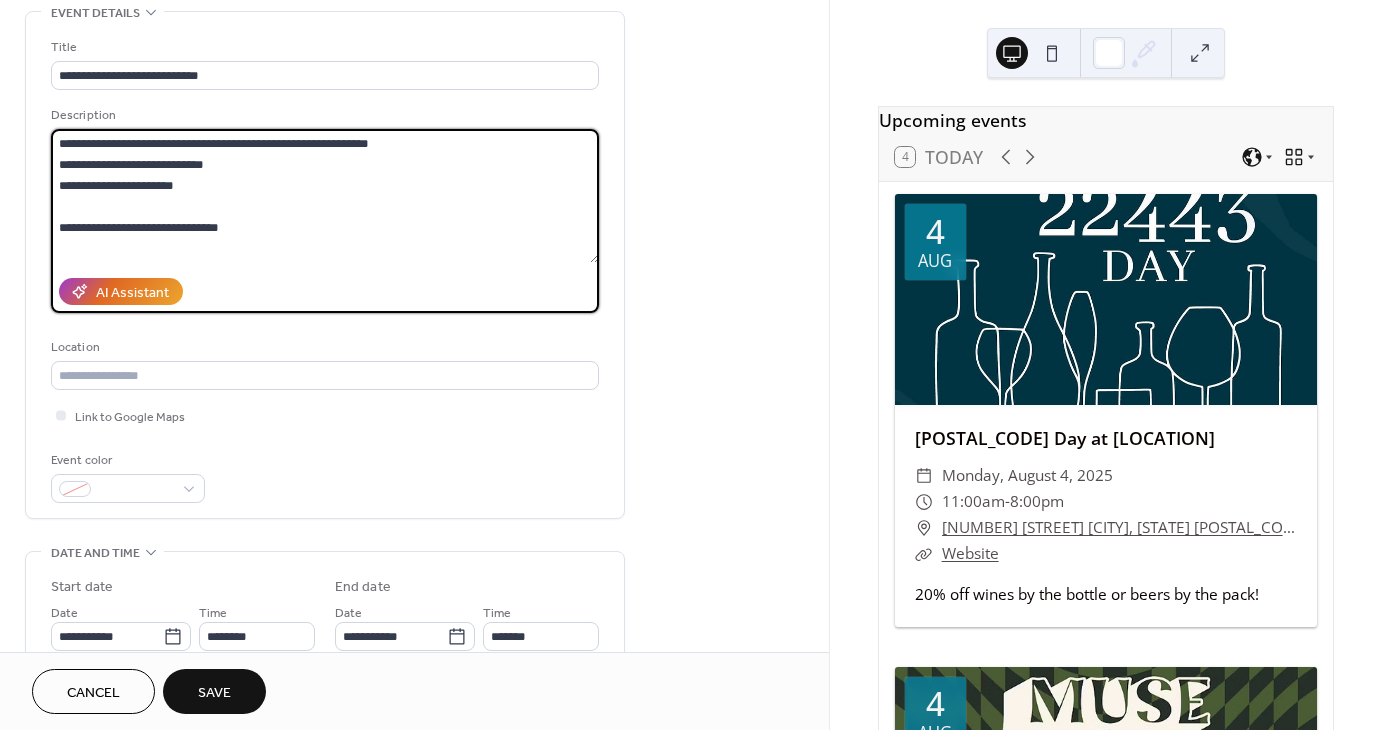 click on "**********" at bounding box center [325, 196] 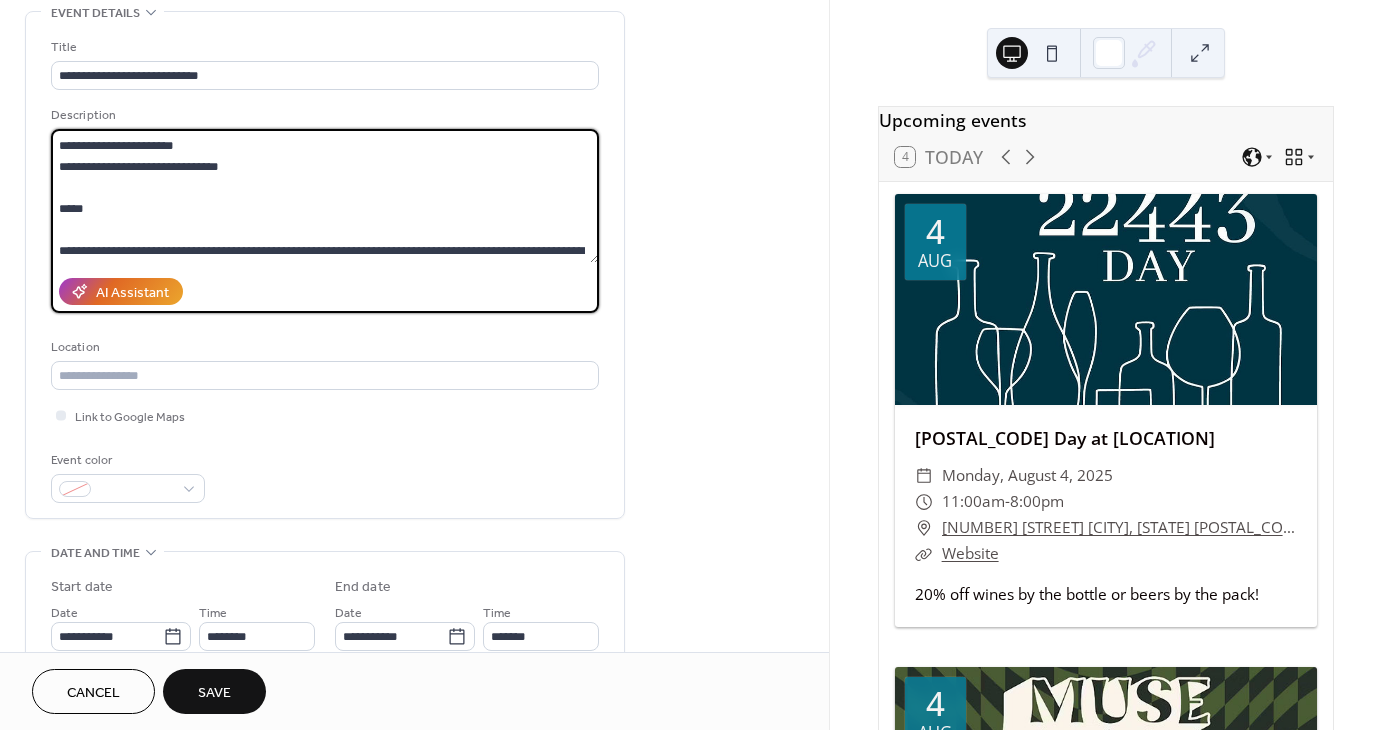scroll, scrollTop: 0, scrollLeft: 0, axis: both 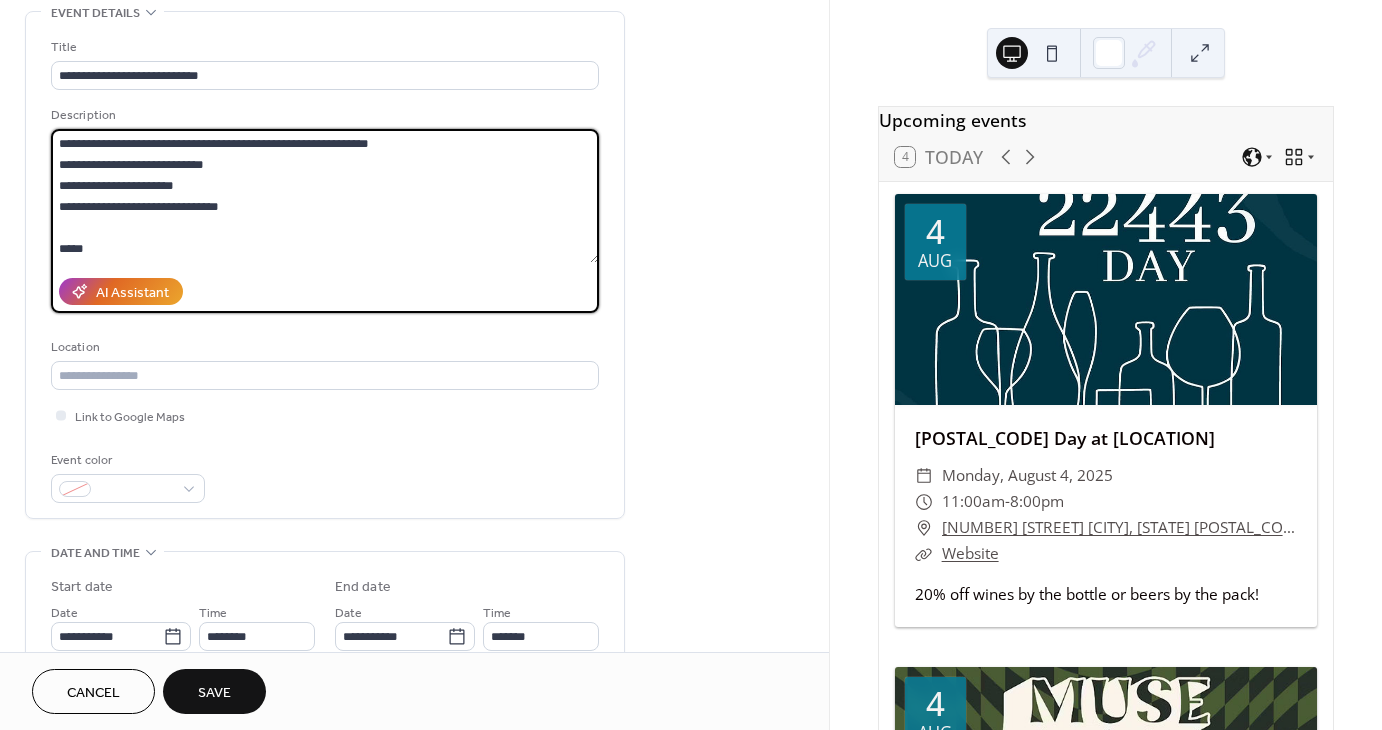 drag, startPoint x: 245, startPoint y: 210, endPoint x: 30, endPoint y: 212, distance: 215.00931 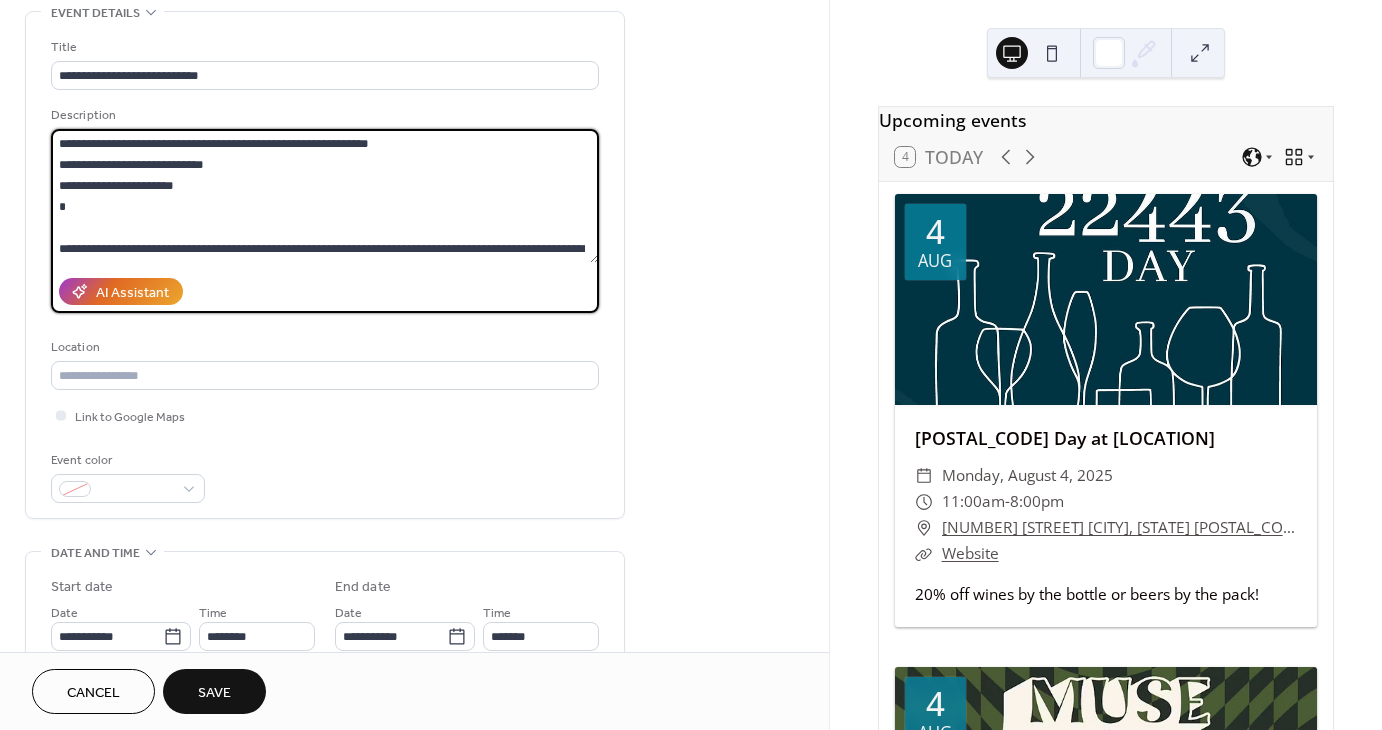 drag, startPoint x: 137, startPoint y: 208, endPoint x: 43, endPoint y: 209, distance: 94.00532 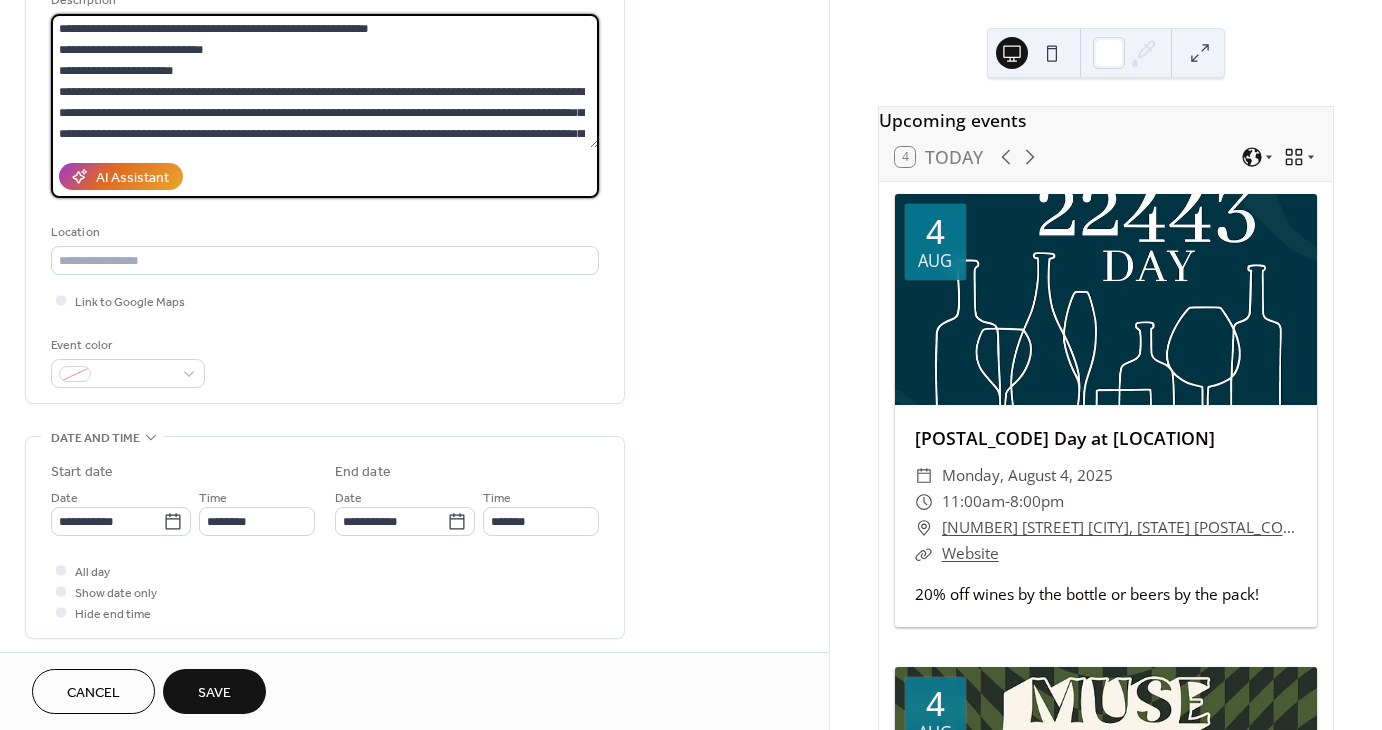 scroll, scrollTop: 300, scrollLeft: 0, axis: vertical 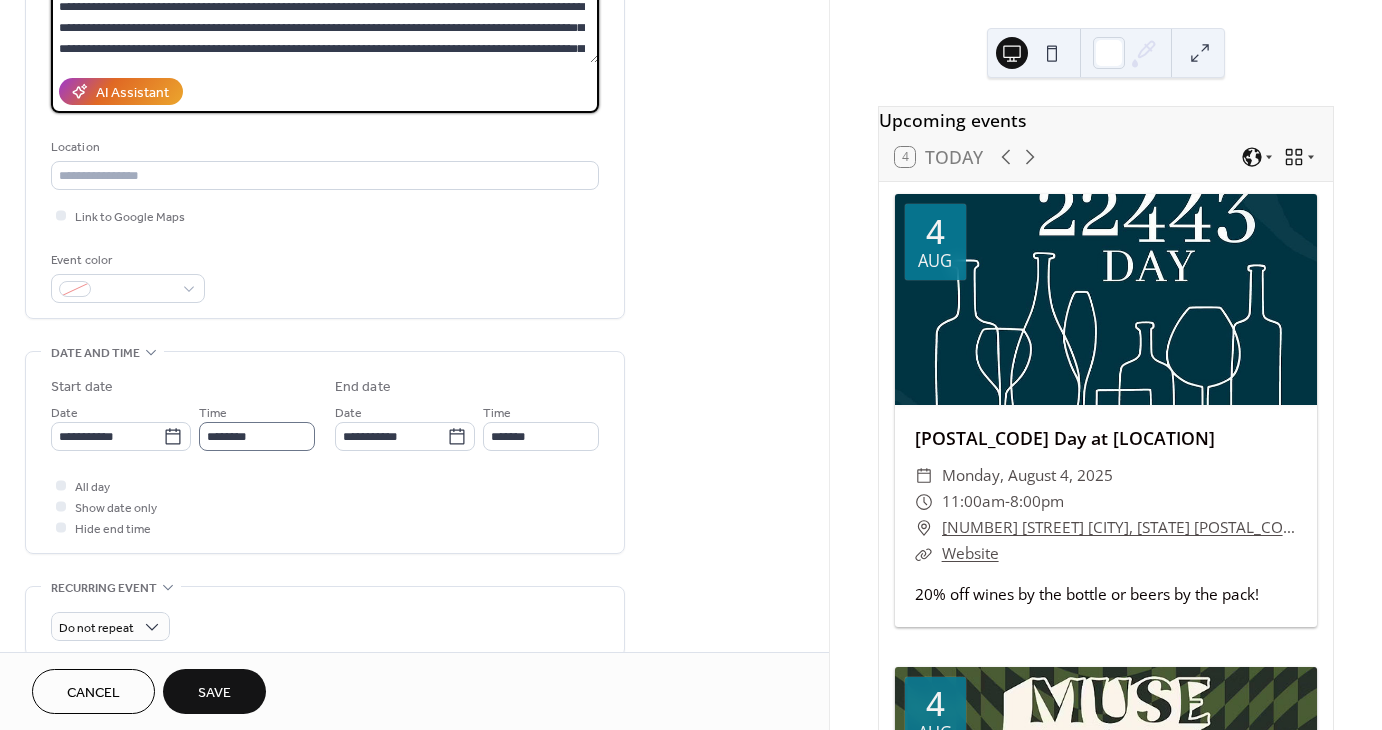 type on "**********" 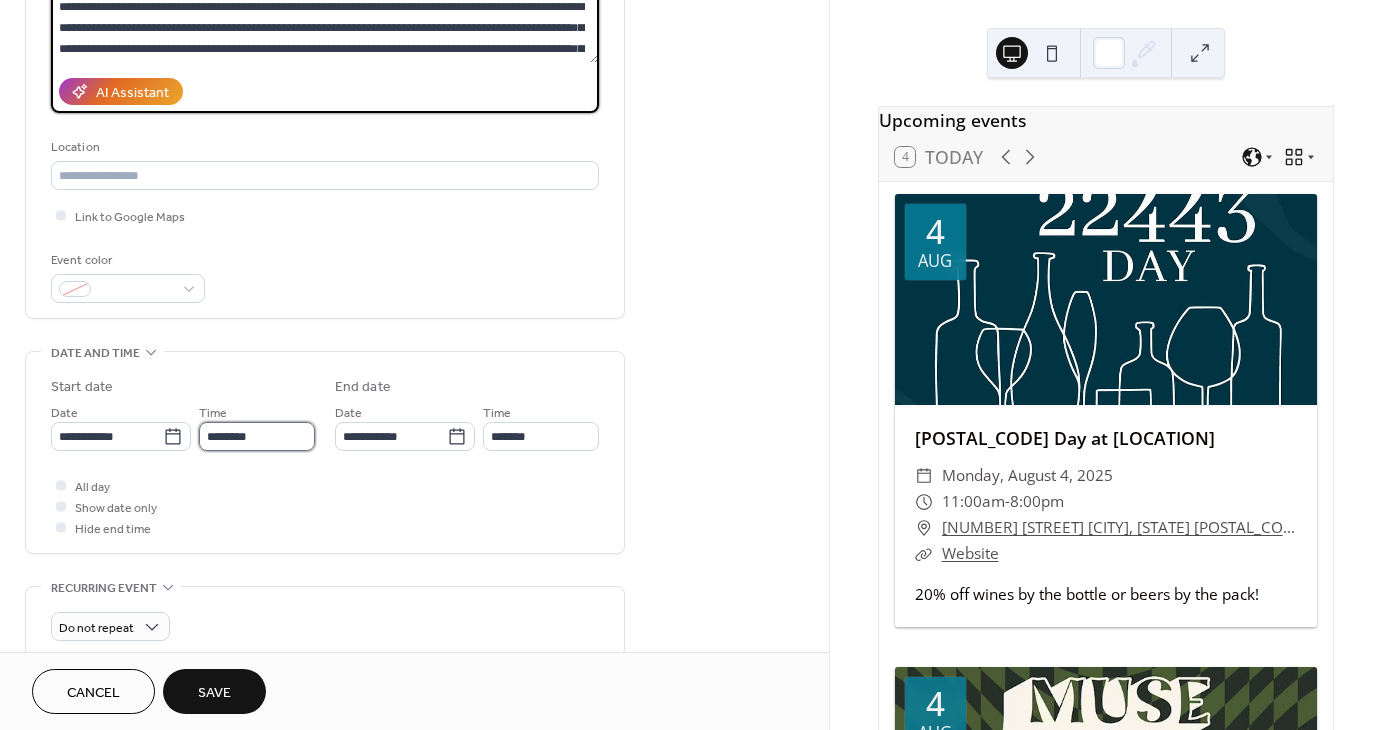 click on "********" at bounding box center [257, 436] 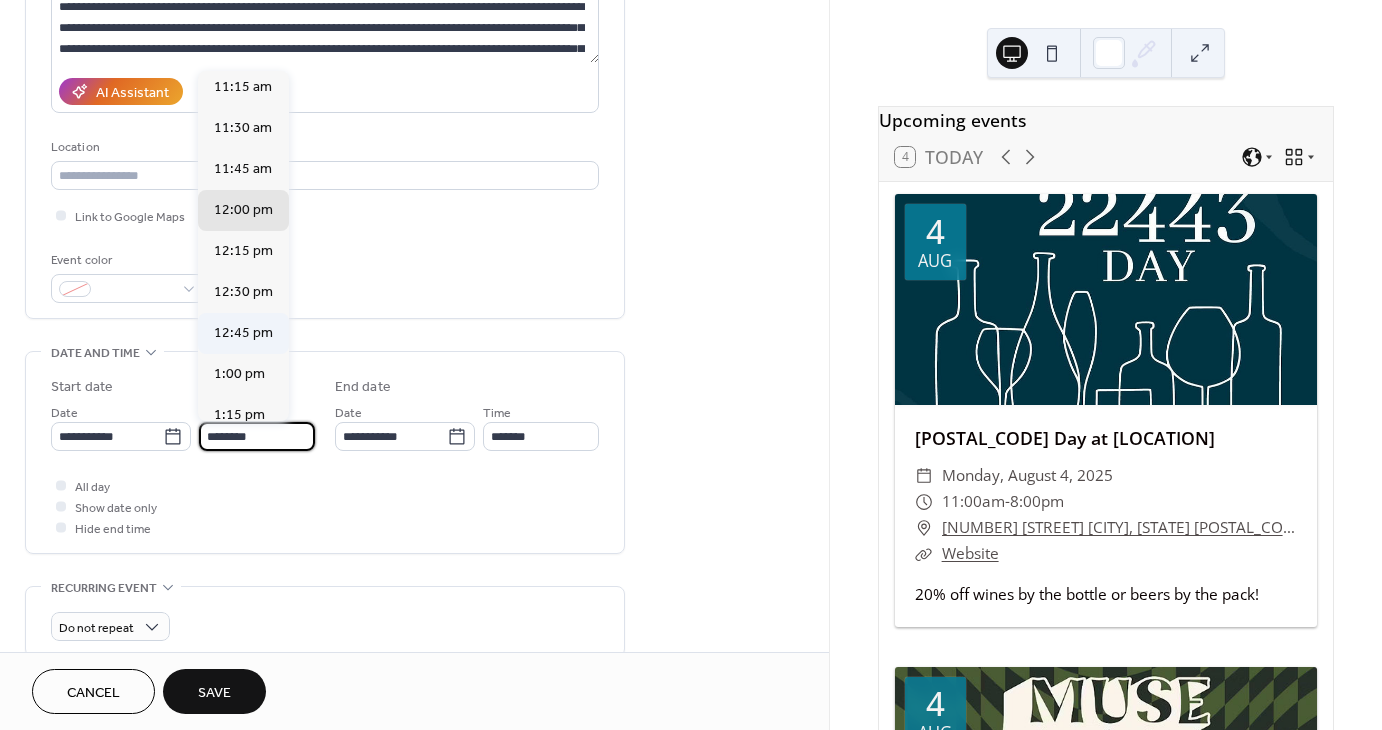 scroll, scrollTop: 1848, scrollLeft: 0, axis: vertical 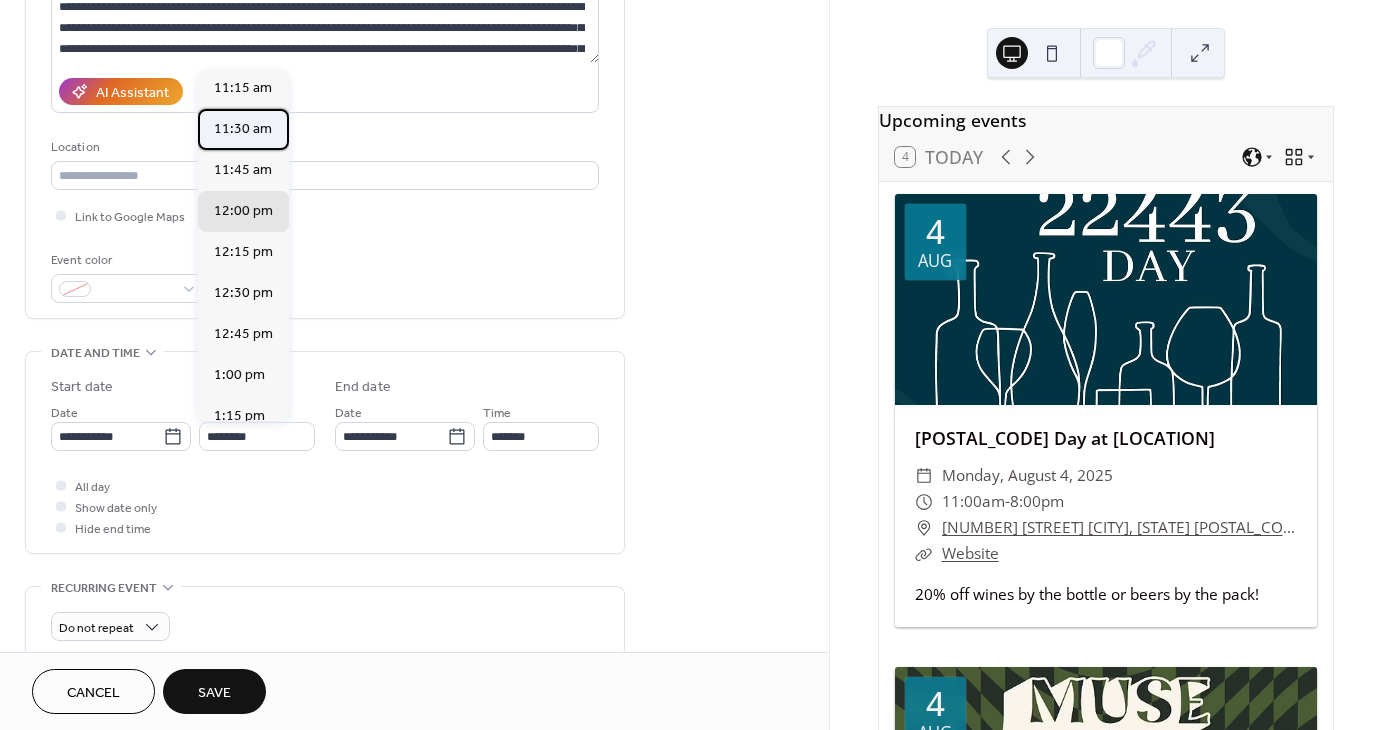 click on "11:30 am" at bounding box center [243, 129] 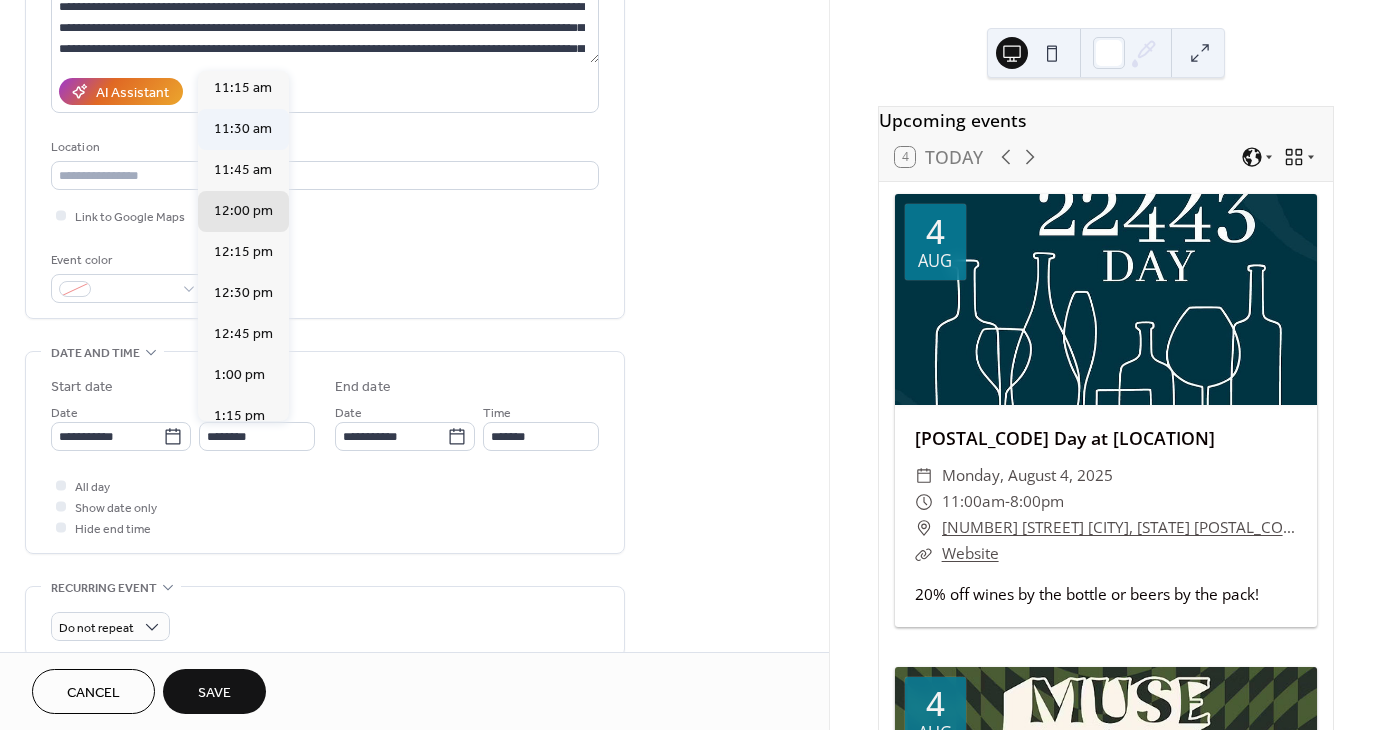 type on "********" 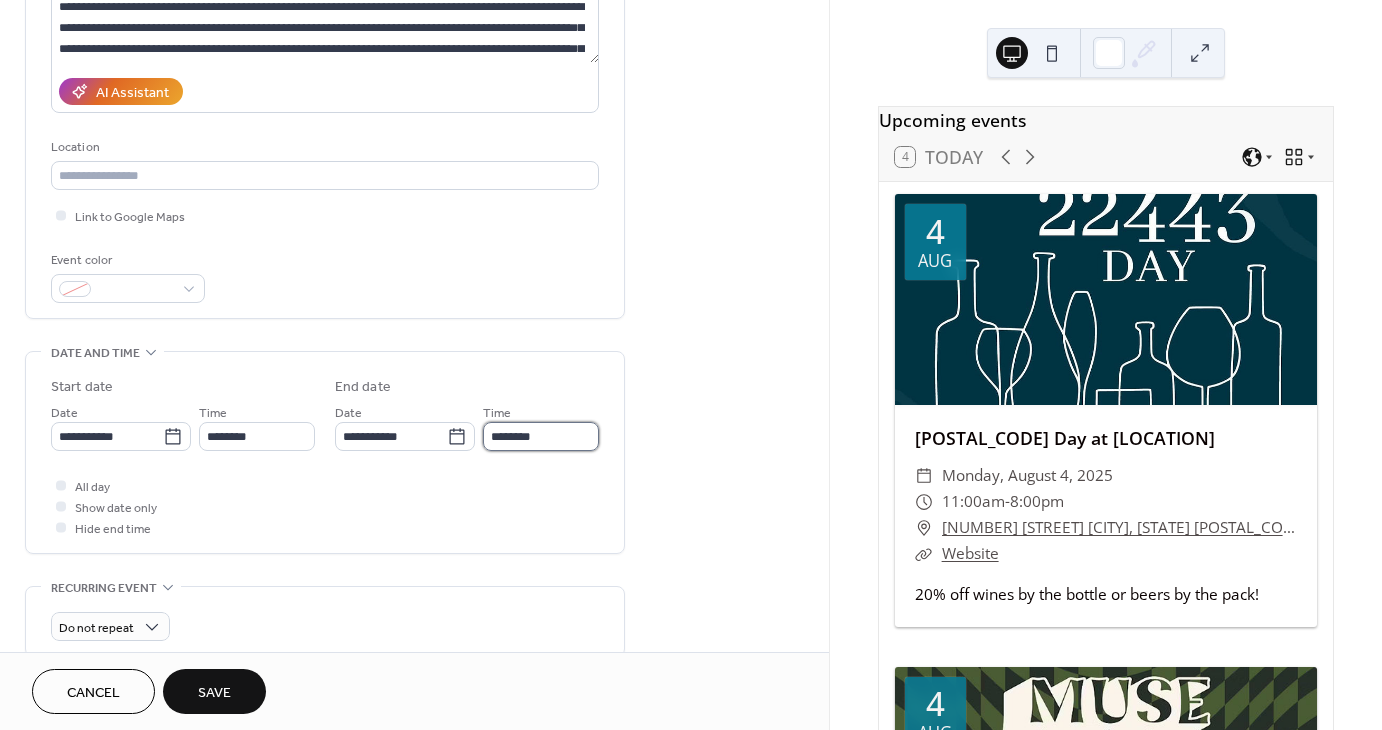 click on "********" at bounding box center (541, 436) 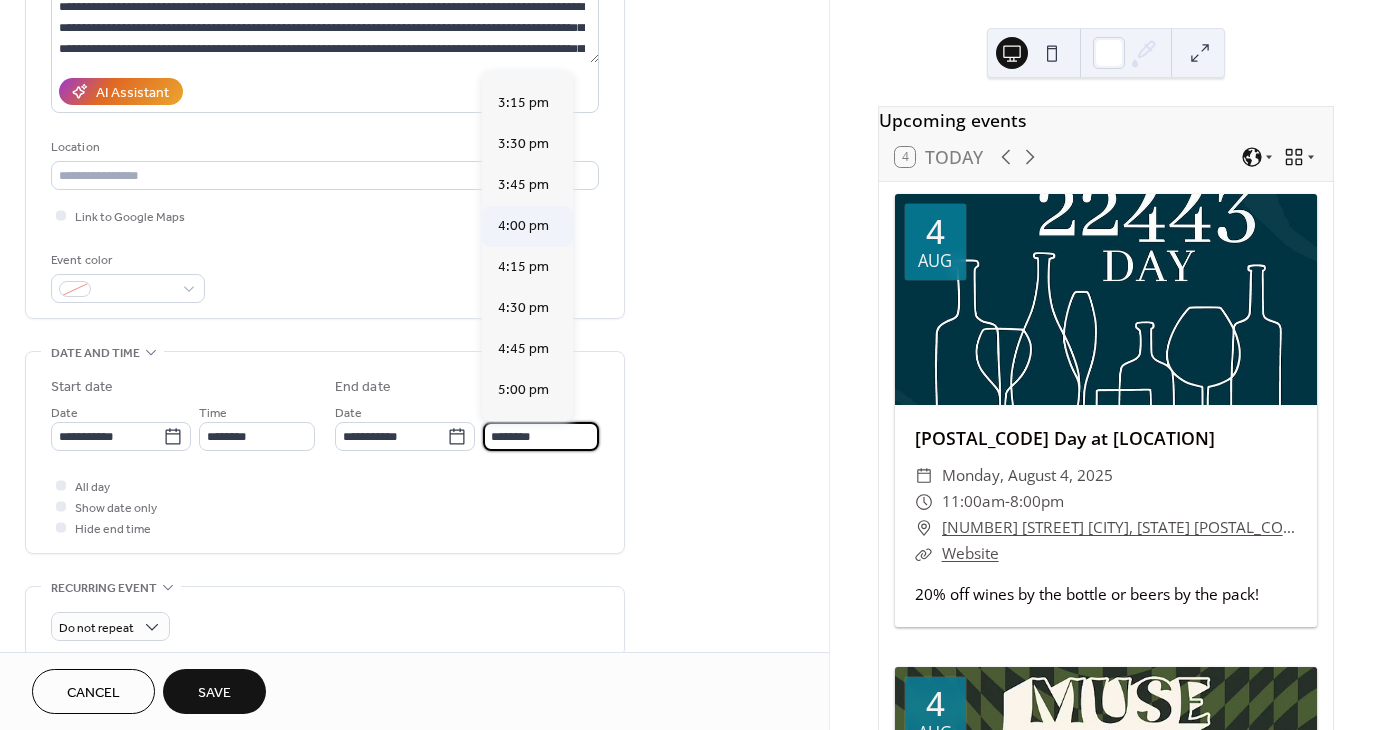 scroll, scrollTop: 2530, scrollLeft: 0, axis: vertical 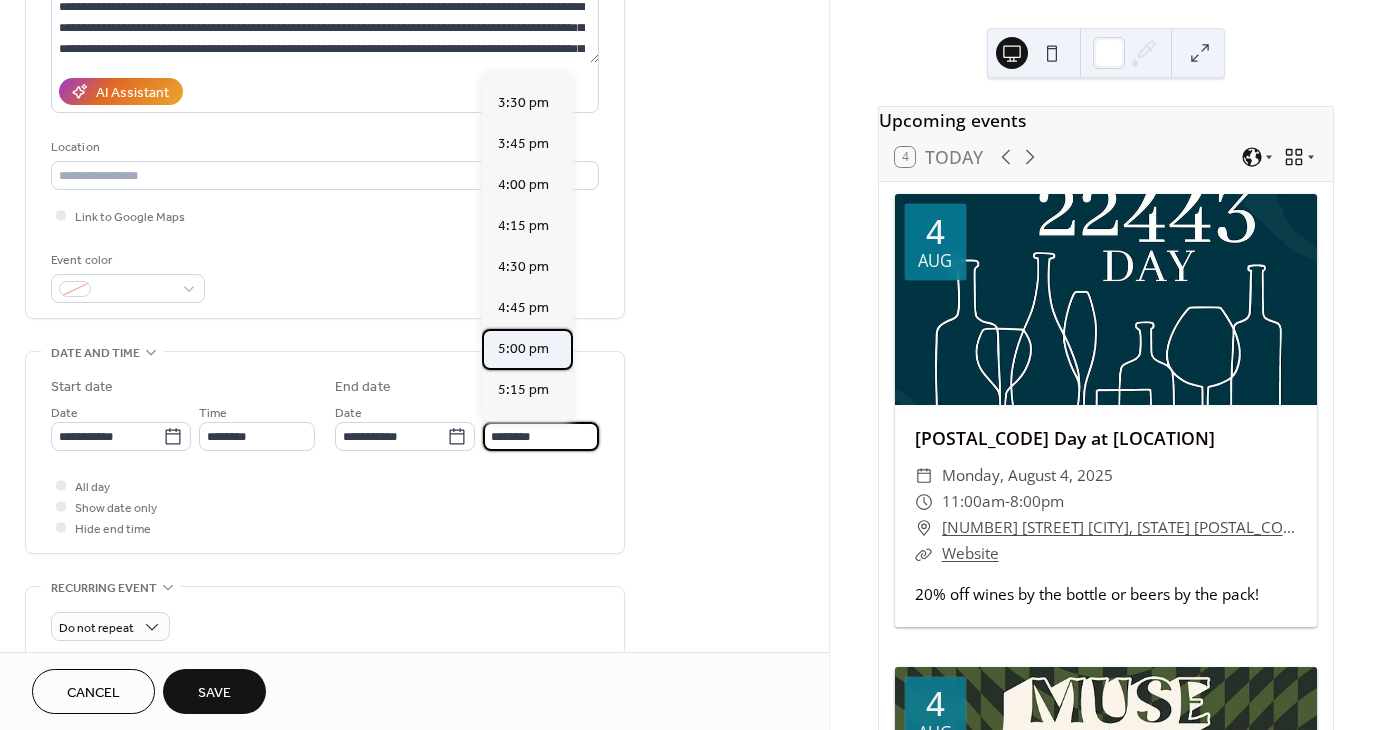 click on "5:00 pm" at bounding box center [523, 349] 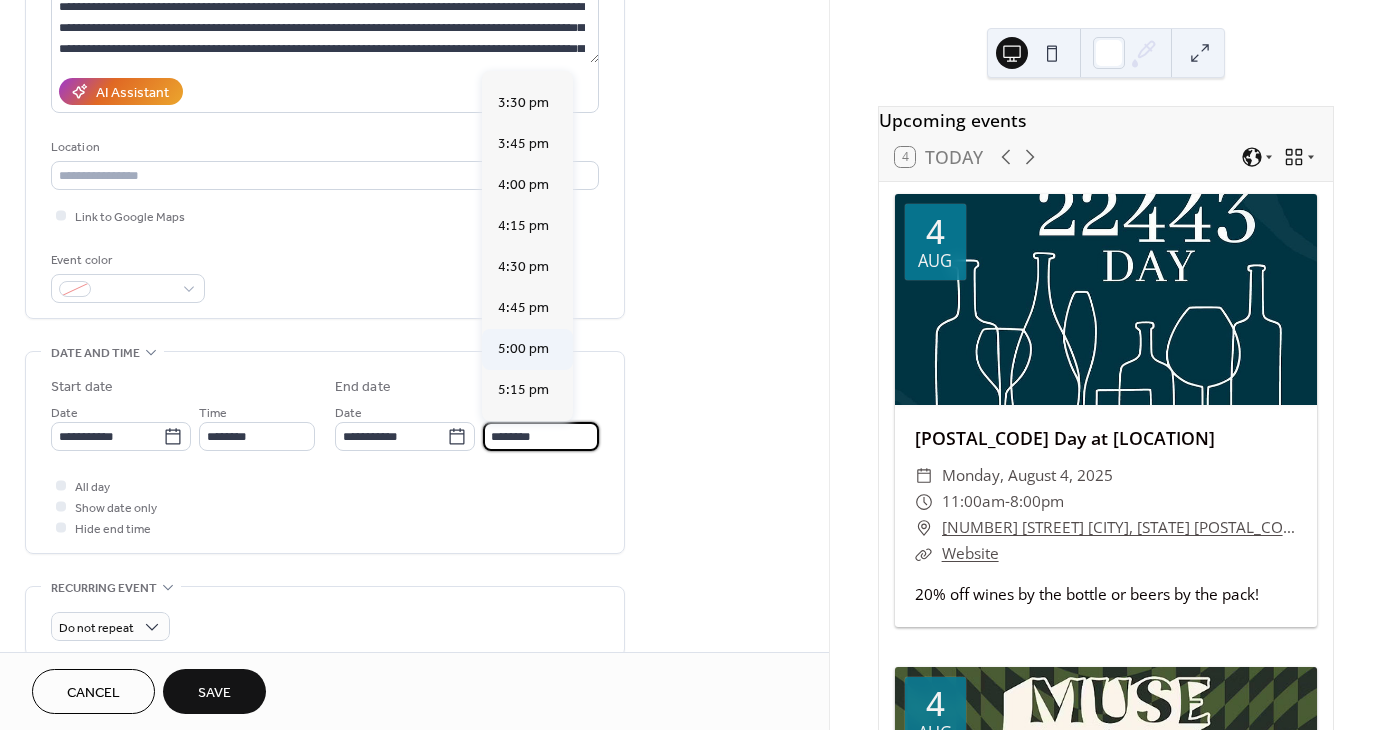 type on "*******" 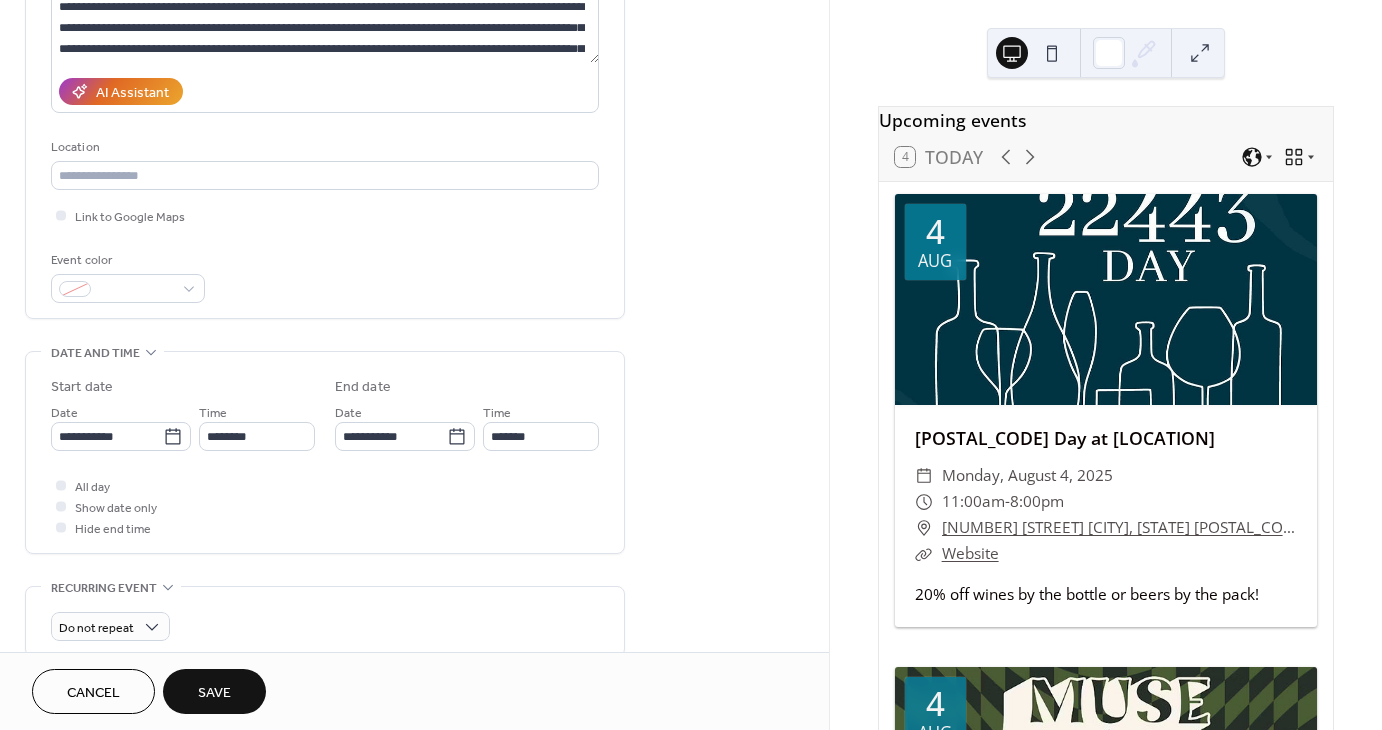 click on "**********" at bounding box center [414, 540] 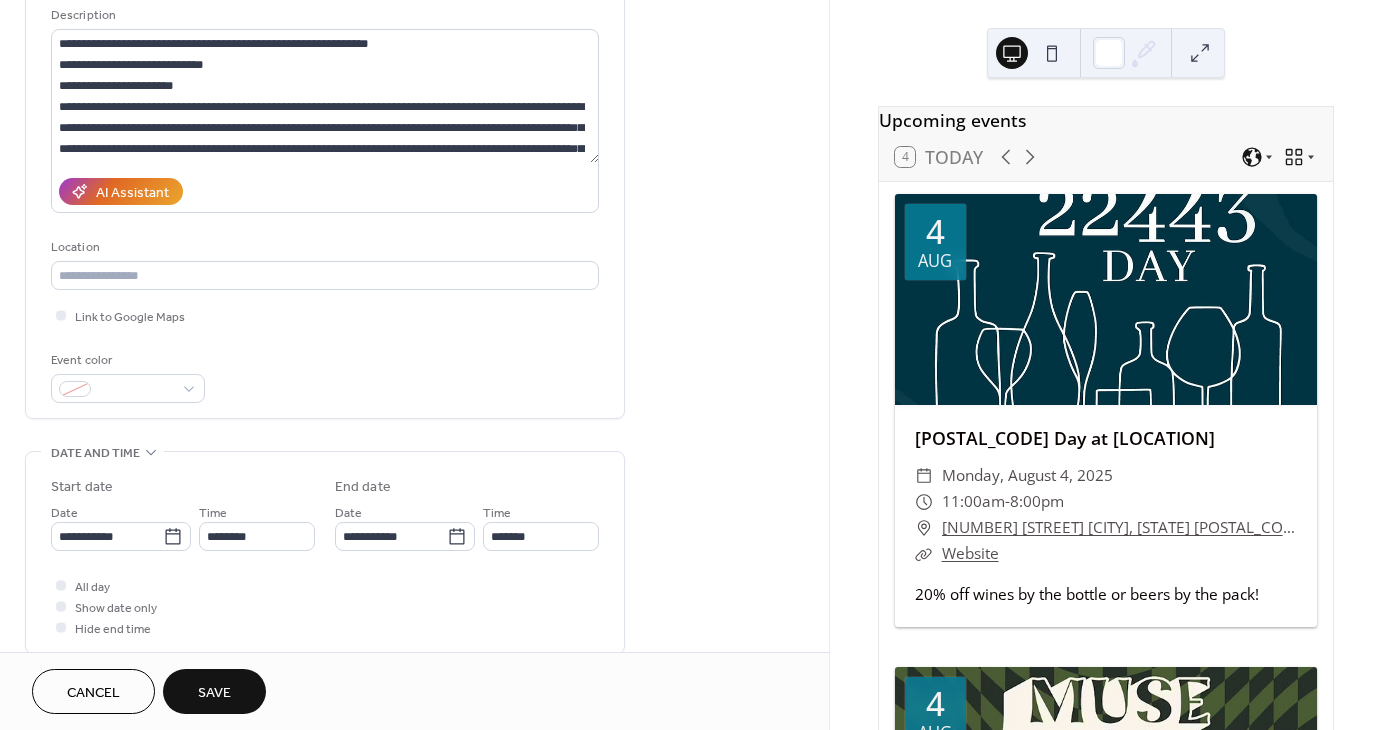 scroll, scrollTop: 500, scrollLeft: 0, axis: vertical 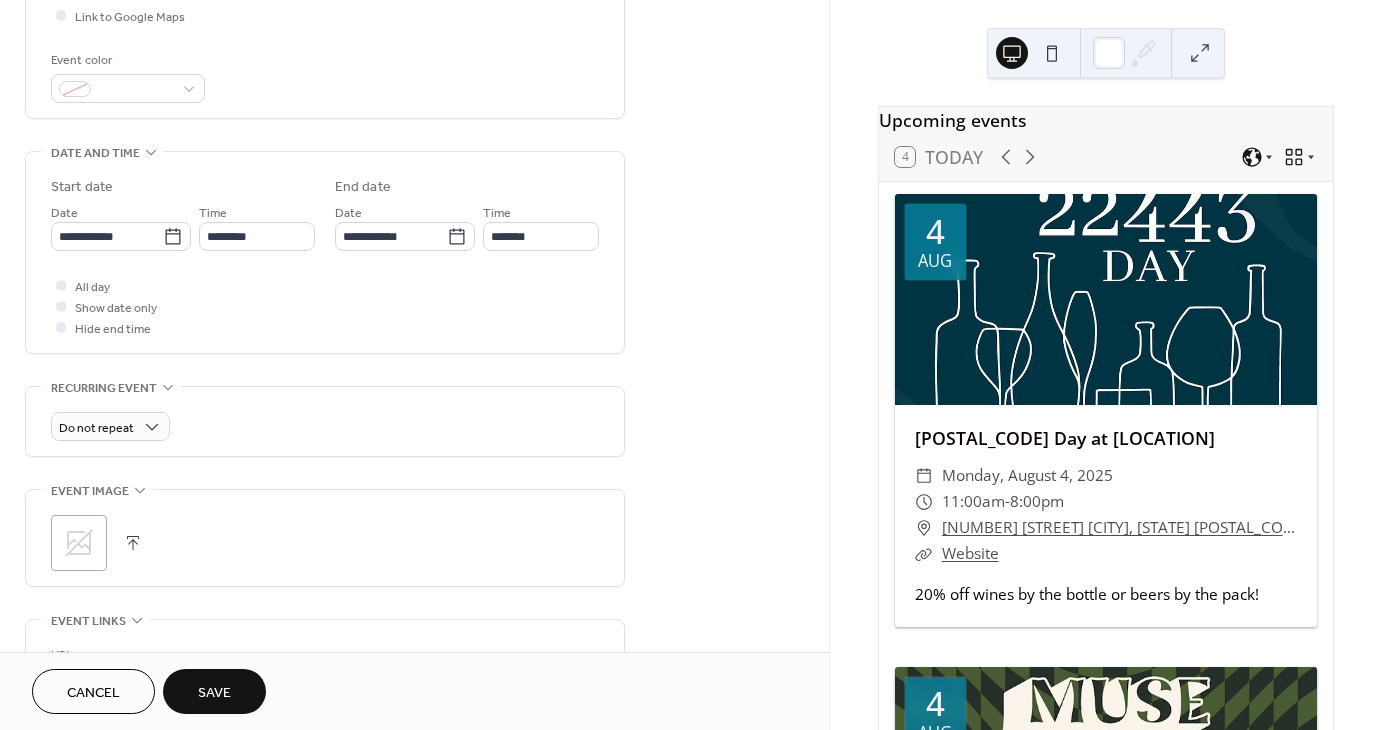 click 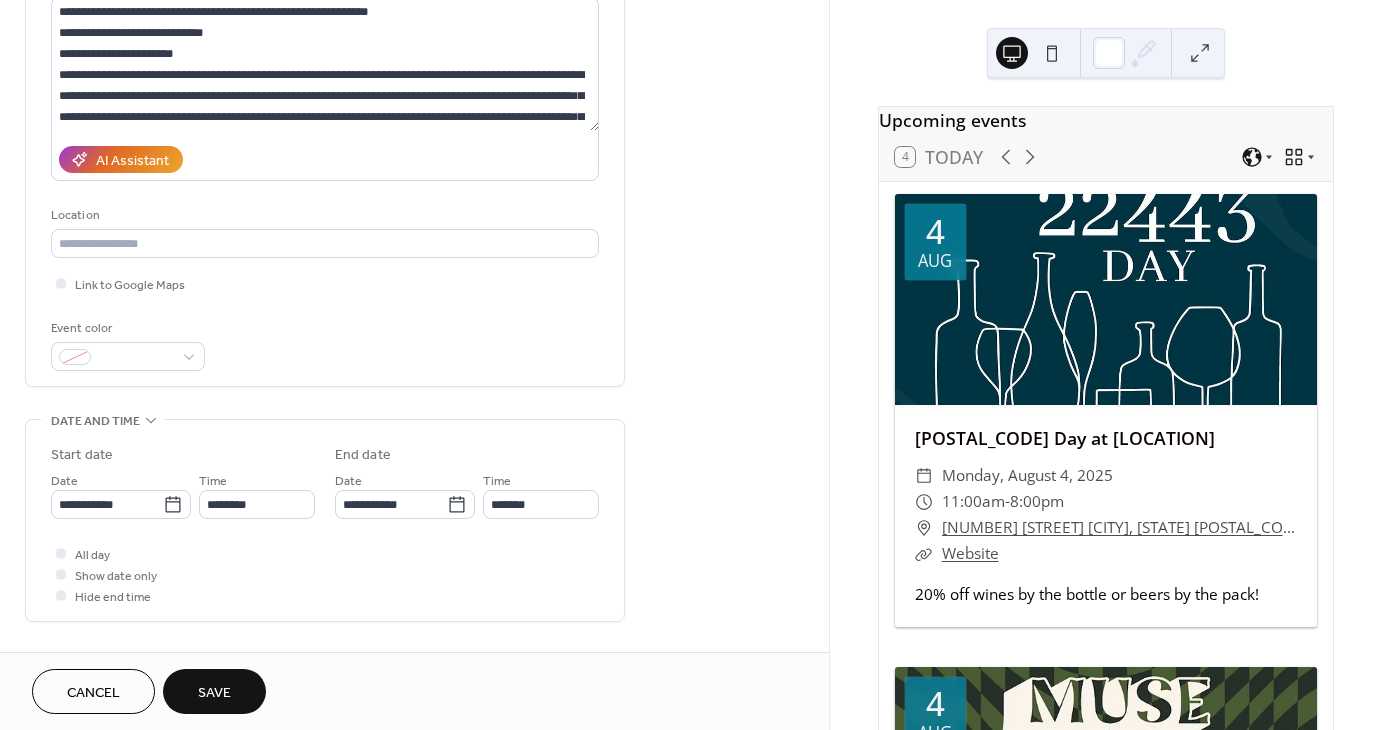 scroll, scrollTop: 0, scrollLeft: 0, axis: both 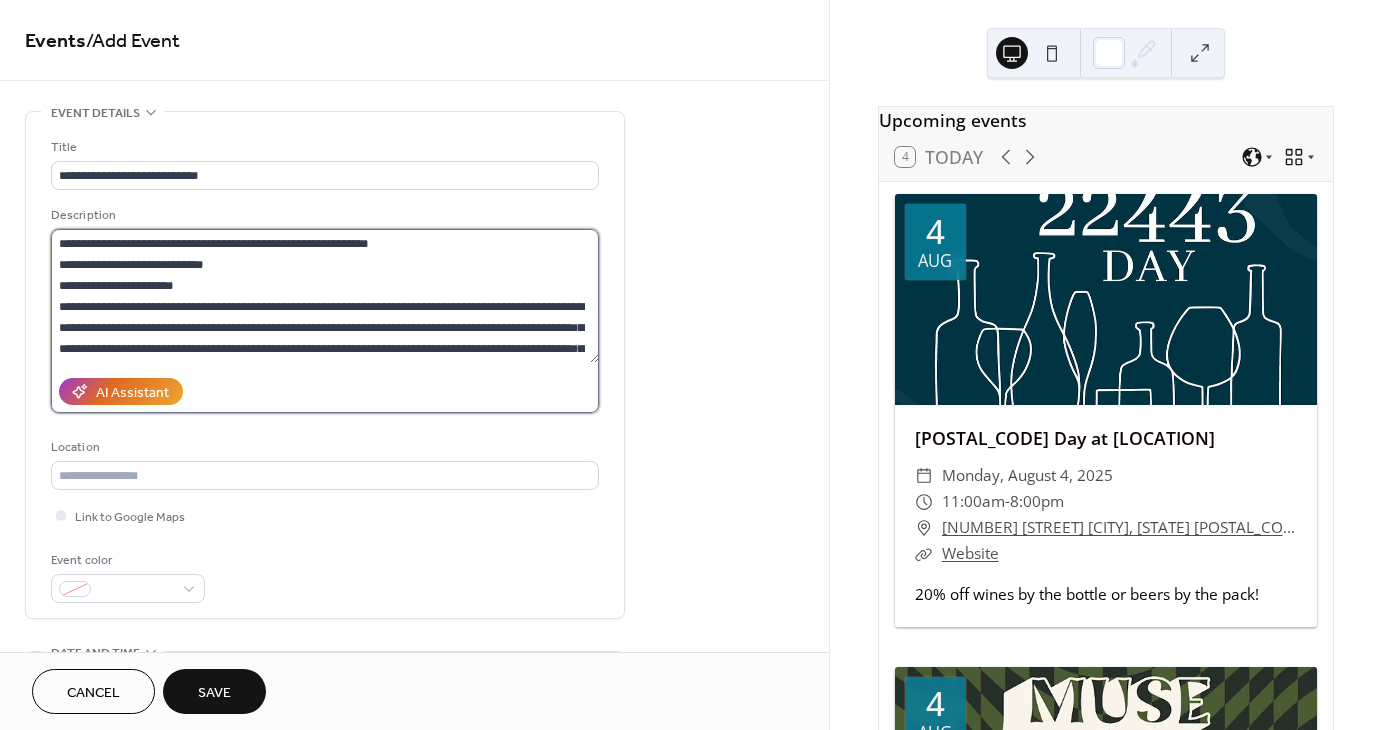click on "**********" at bounding box center (325, 296) 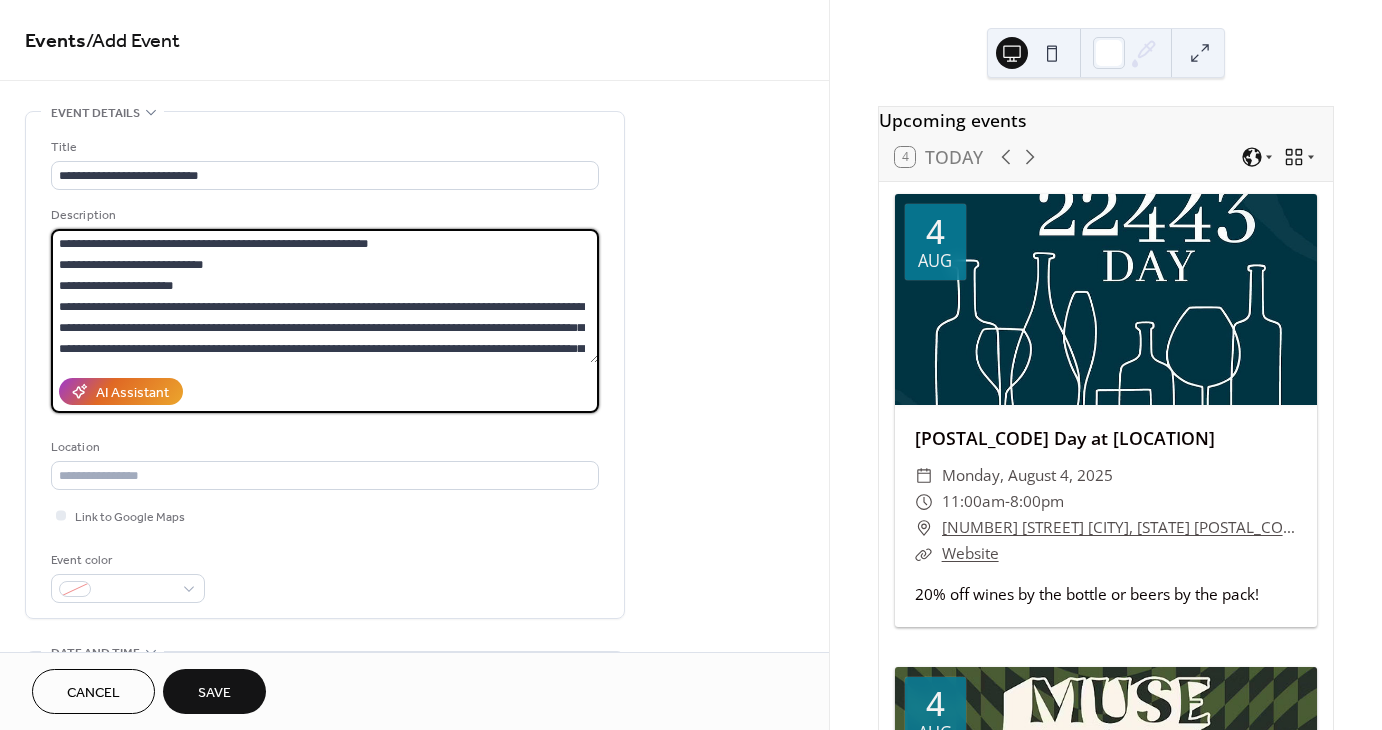 click on "**********" at bounding box center [325, 296] 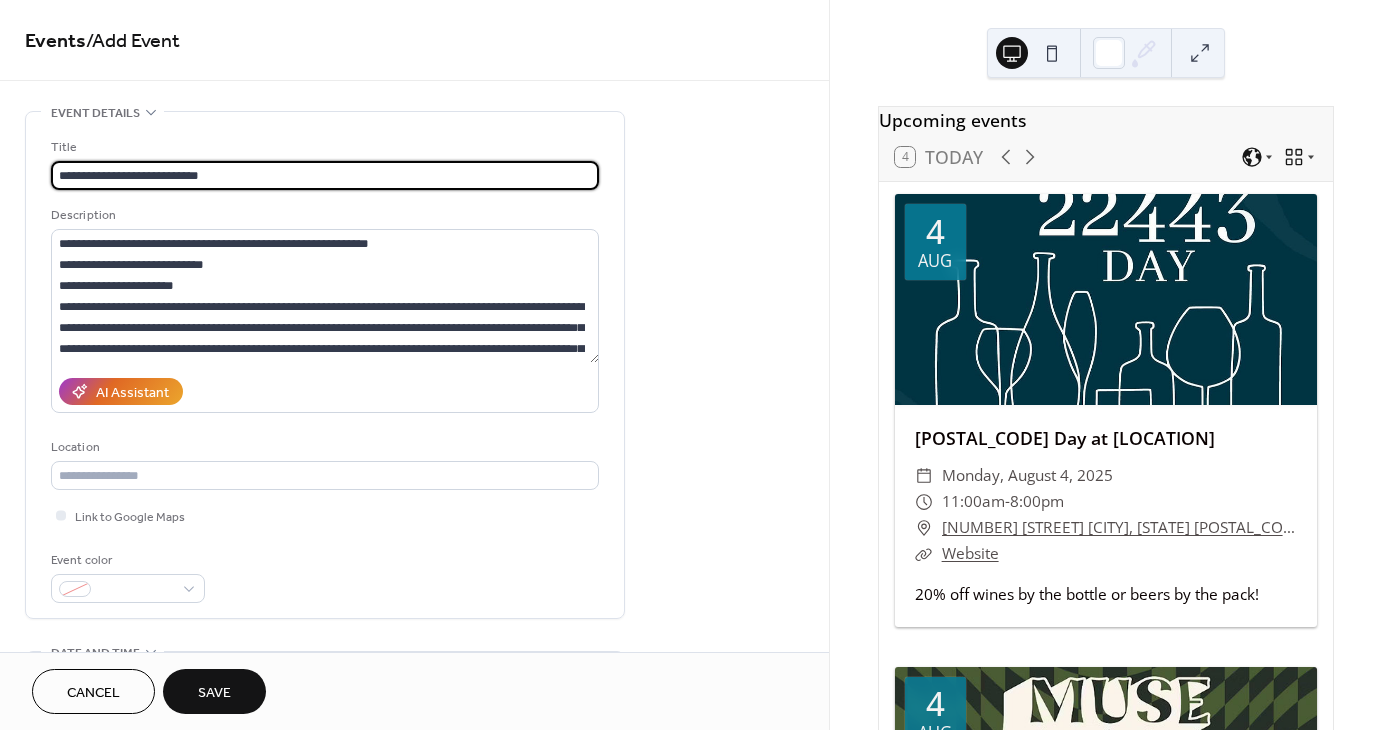 scroll, scrollTop: 0, scrollLeft: 0, axis: both 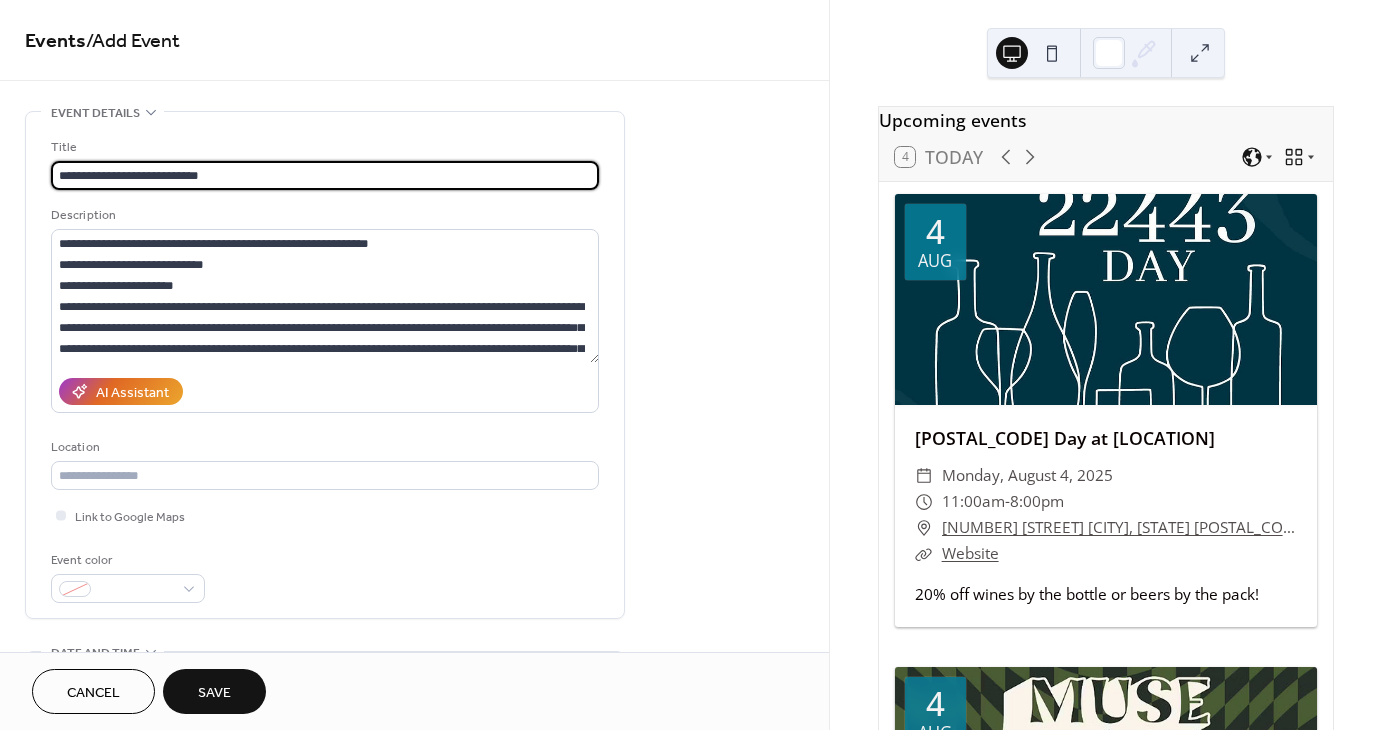 drag, startPoint x: 256, startPoint y: 172, endPoint x: -57, endPoint y: 159, distance: 313.26987 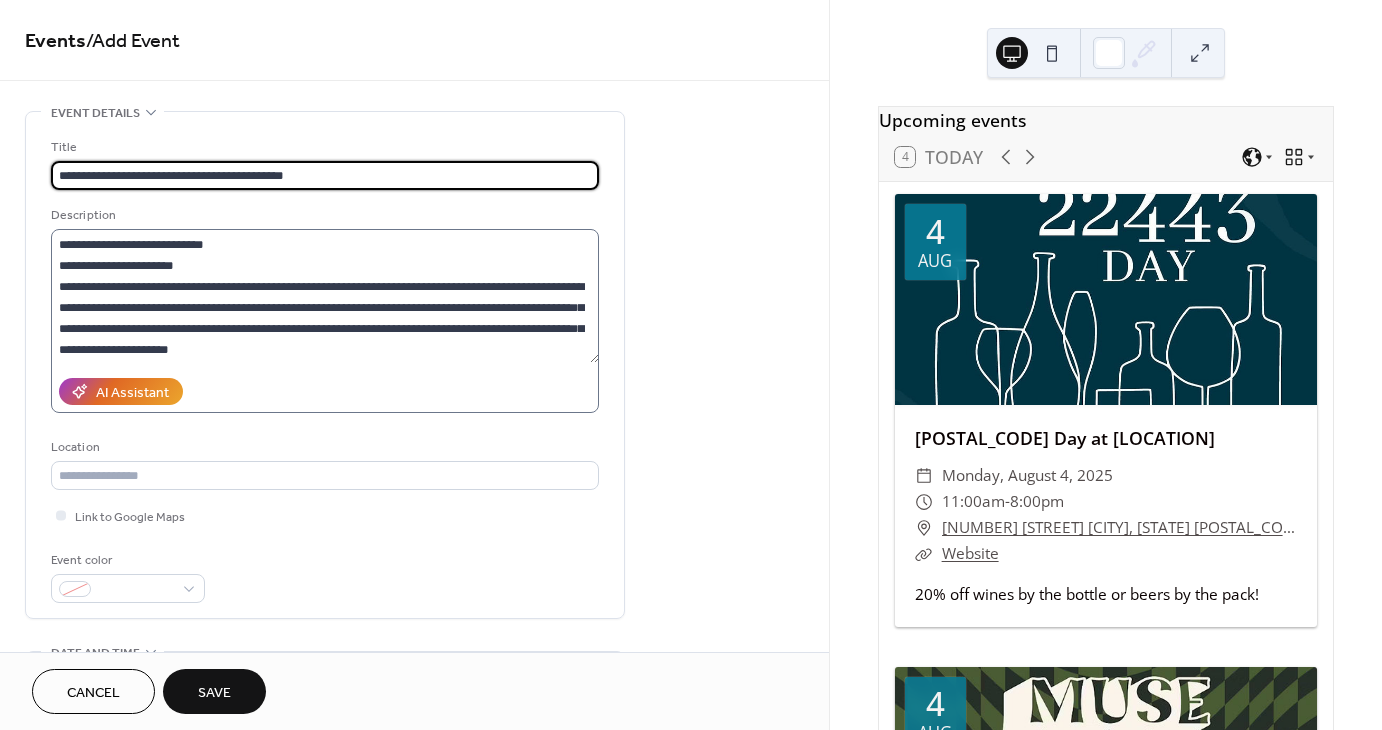 scroll, scrollTop: 20, scrollLeft: 0, axis: vertical 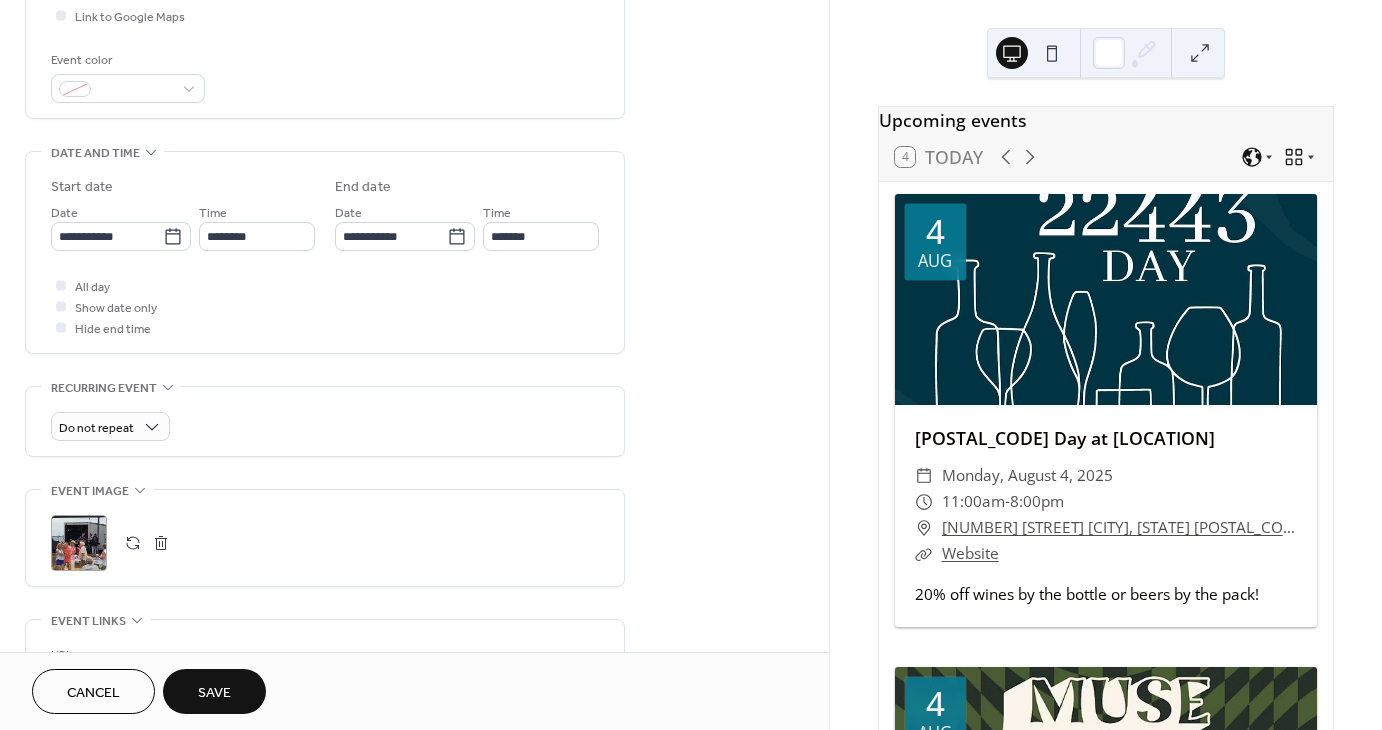 type on "**********" 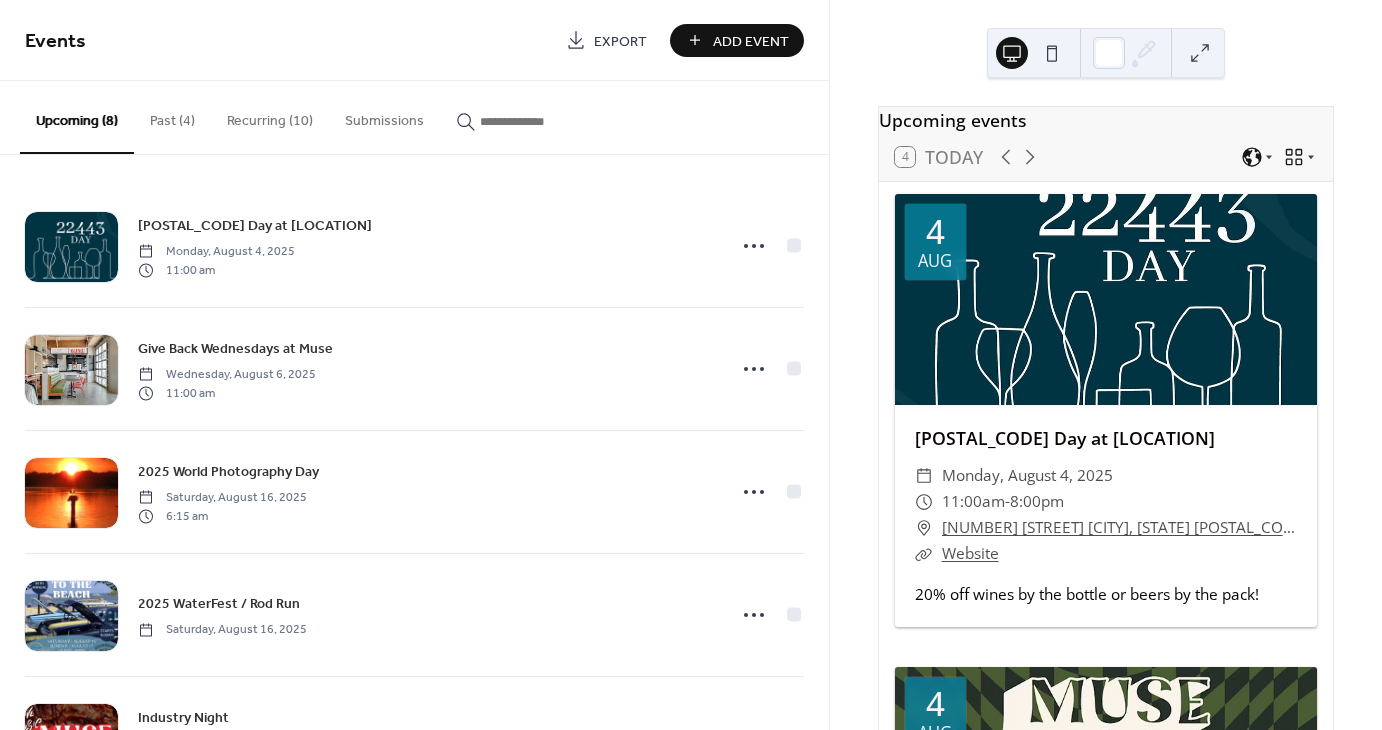 click on "Add Event" at bounding box center [751, 41] 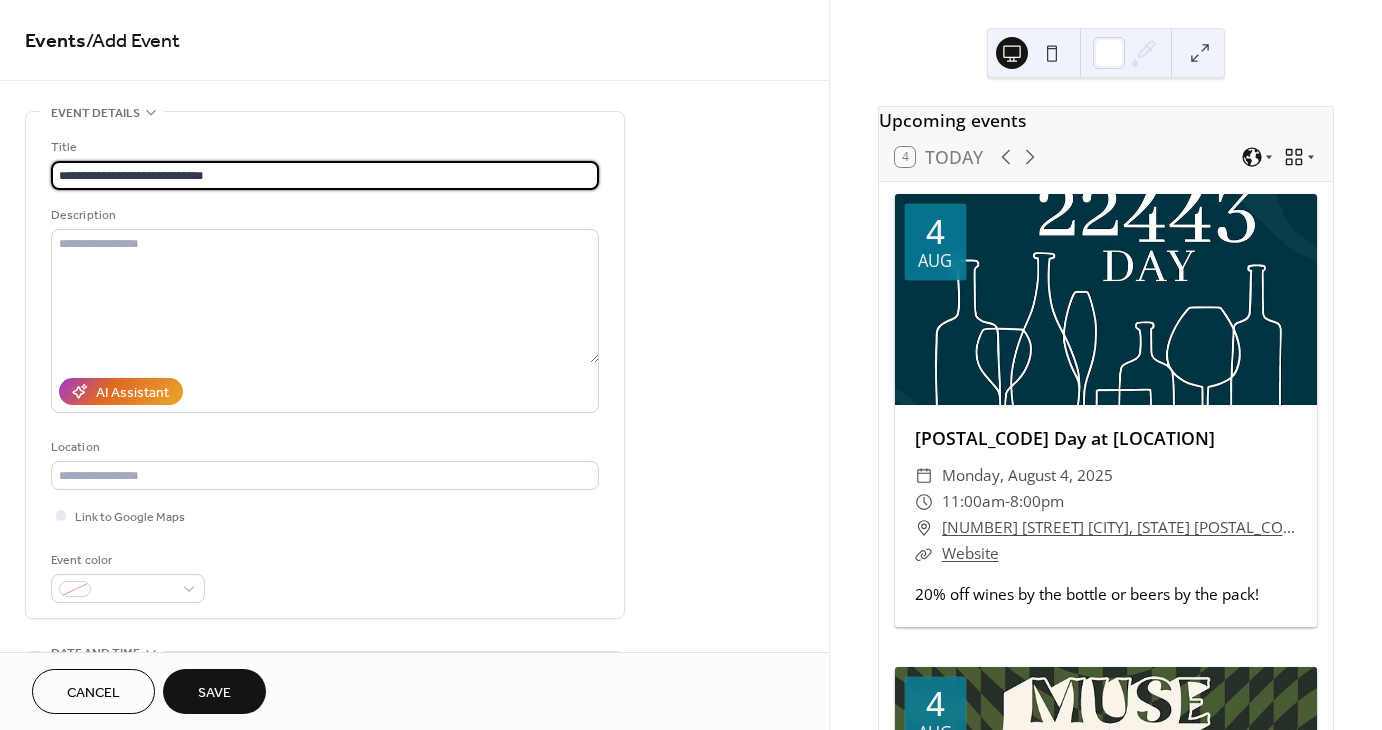 type on "**********" 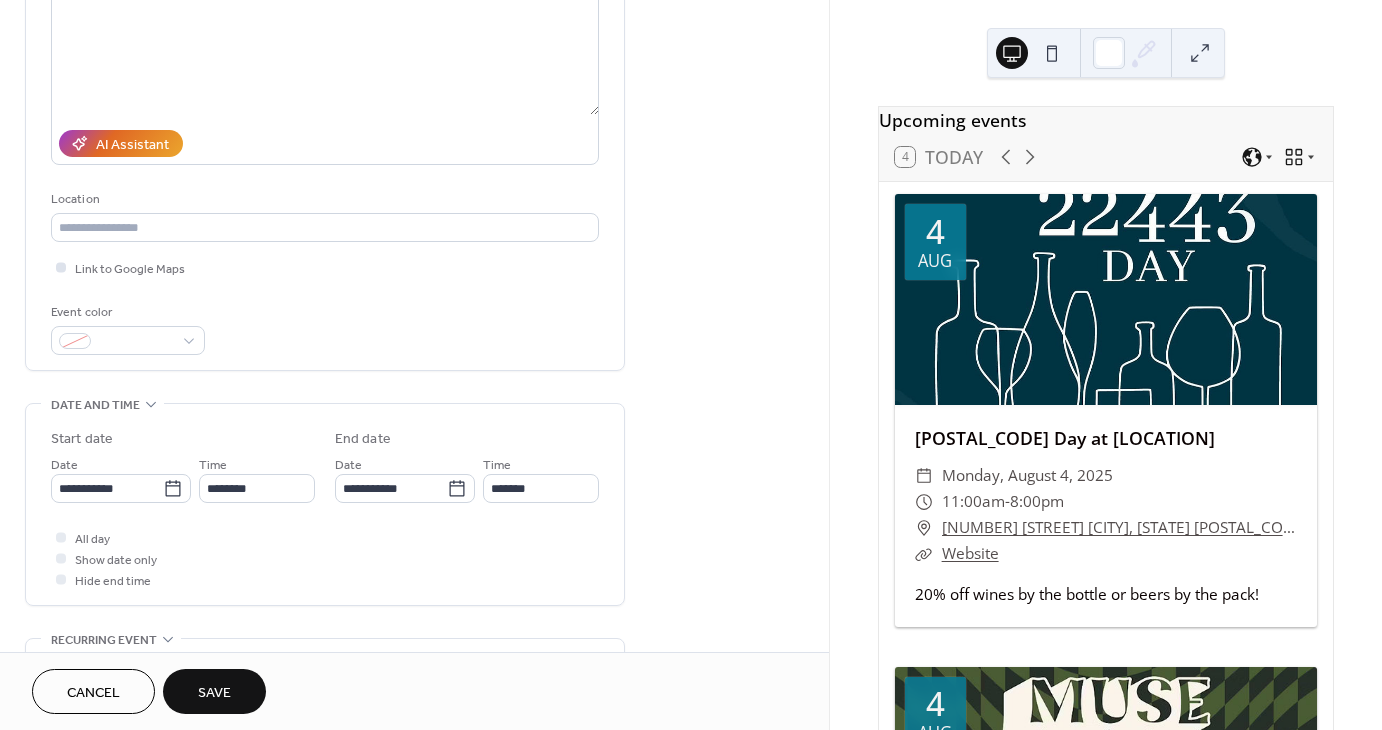 scroll, scrollTop: 500, scrollLeft: 0, axis: vertical 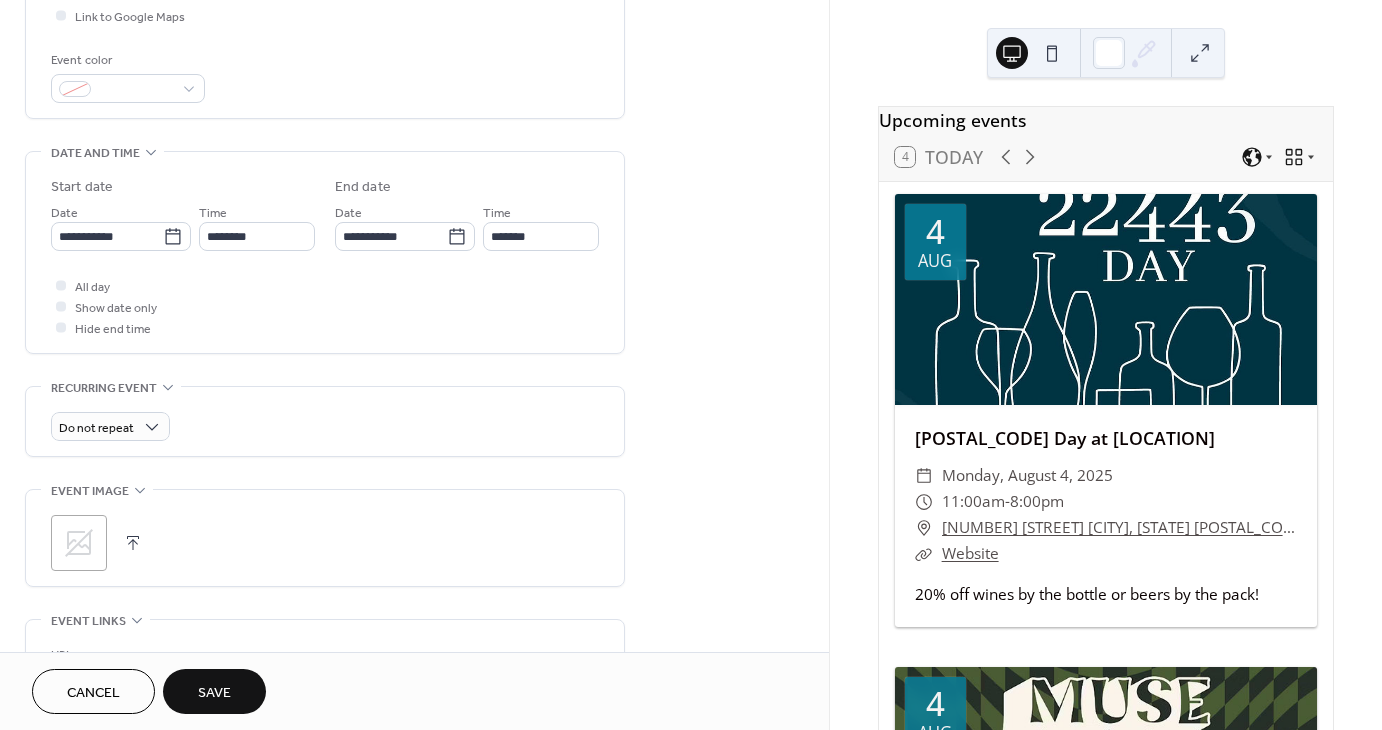 click 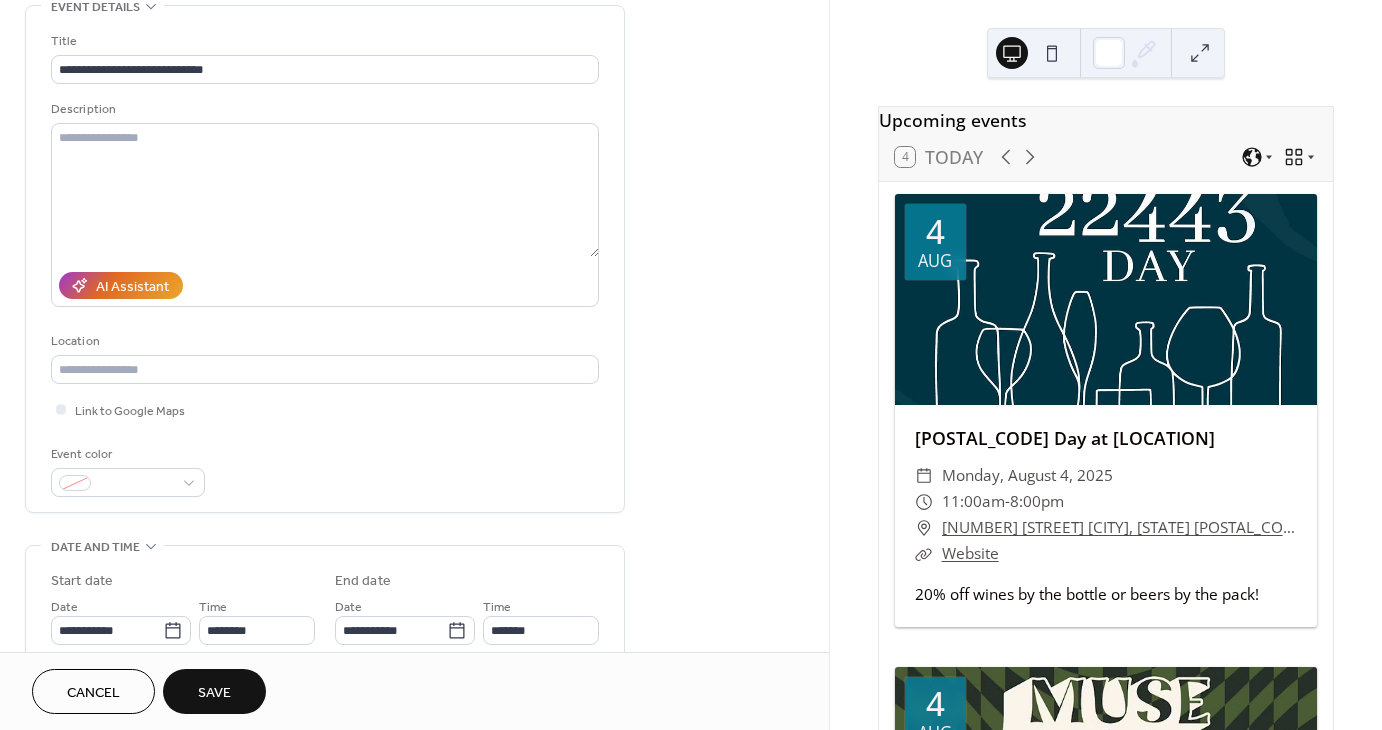 scroll, scrollTop: 0, scrollLeft: 0, axis: both 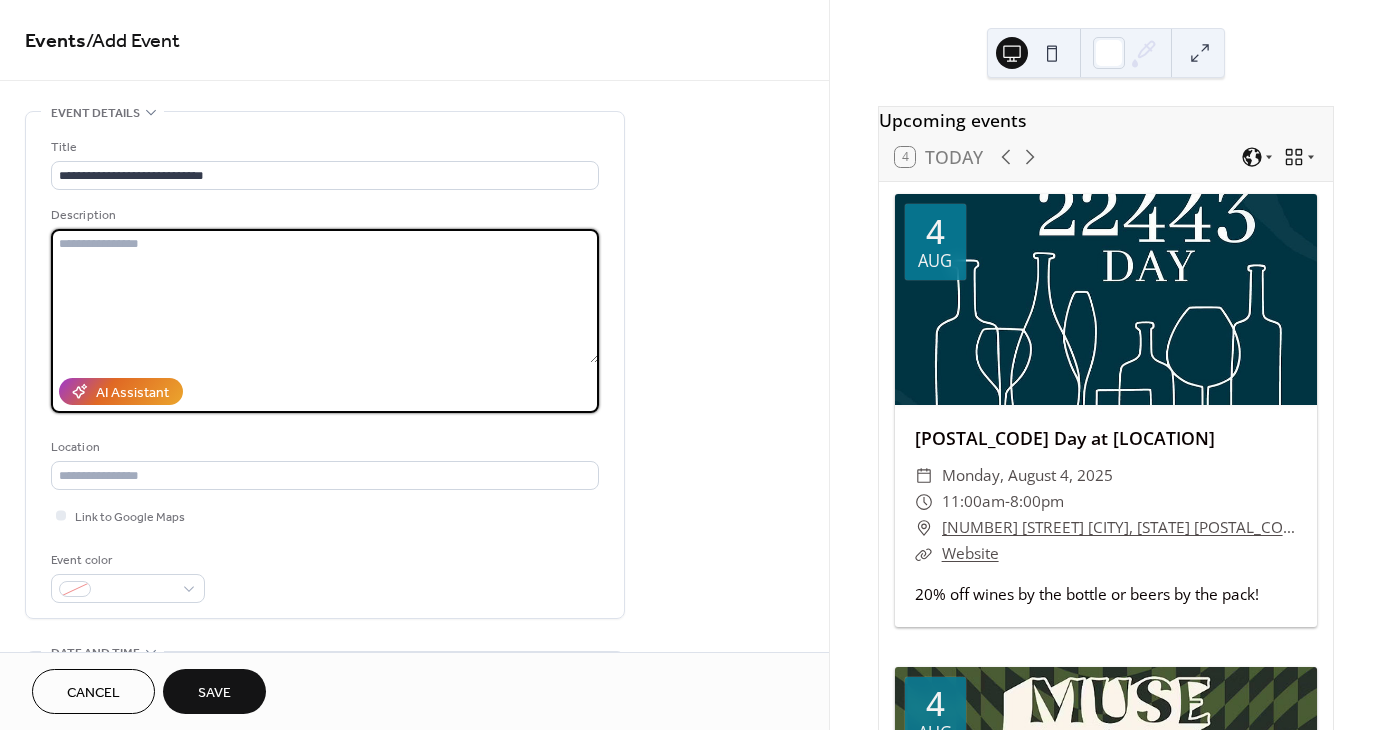 paste on "**********" 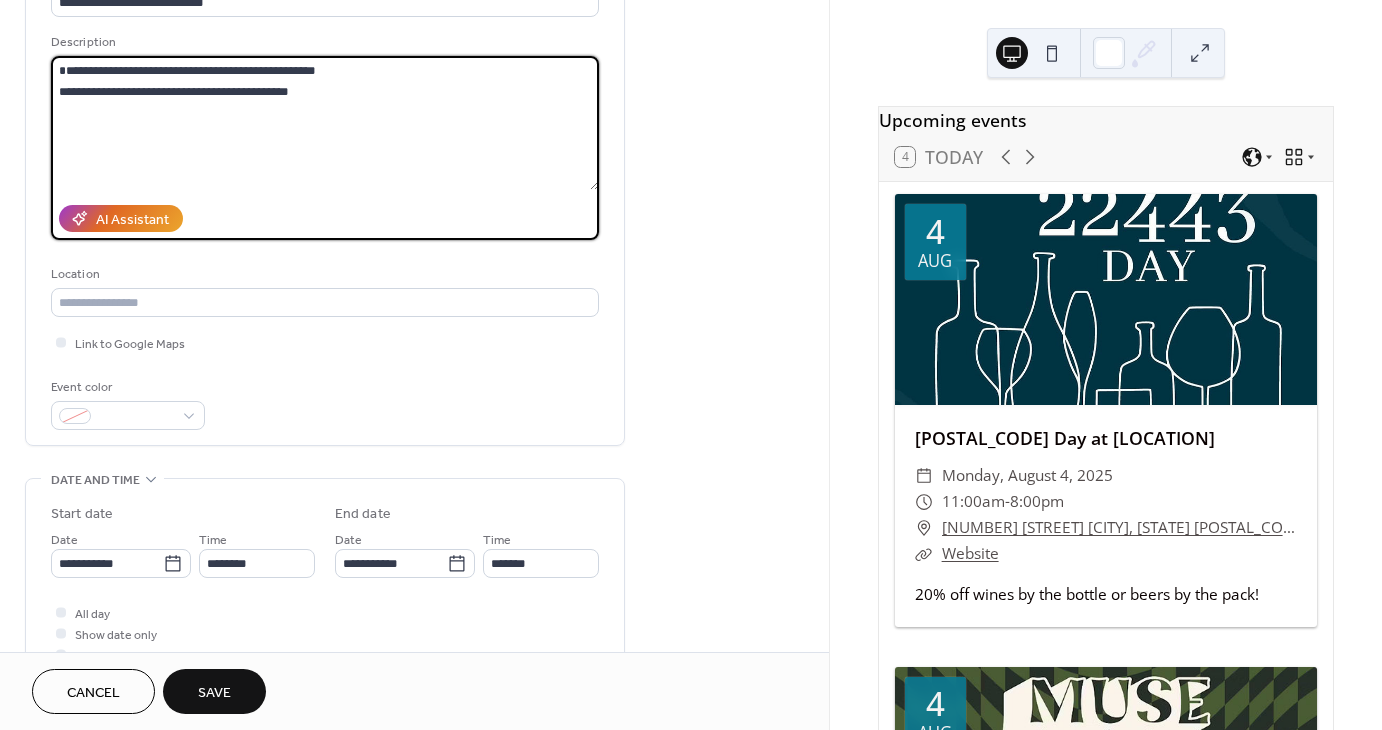 scroll, scrollTop: 200, scrollLeft: 0, axis: vertical 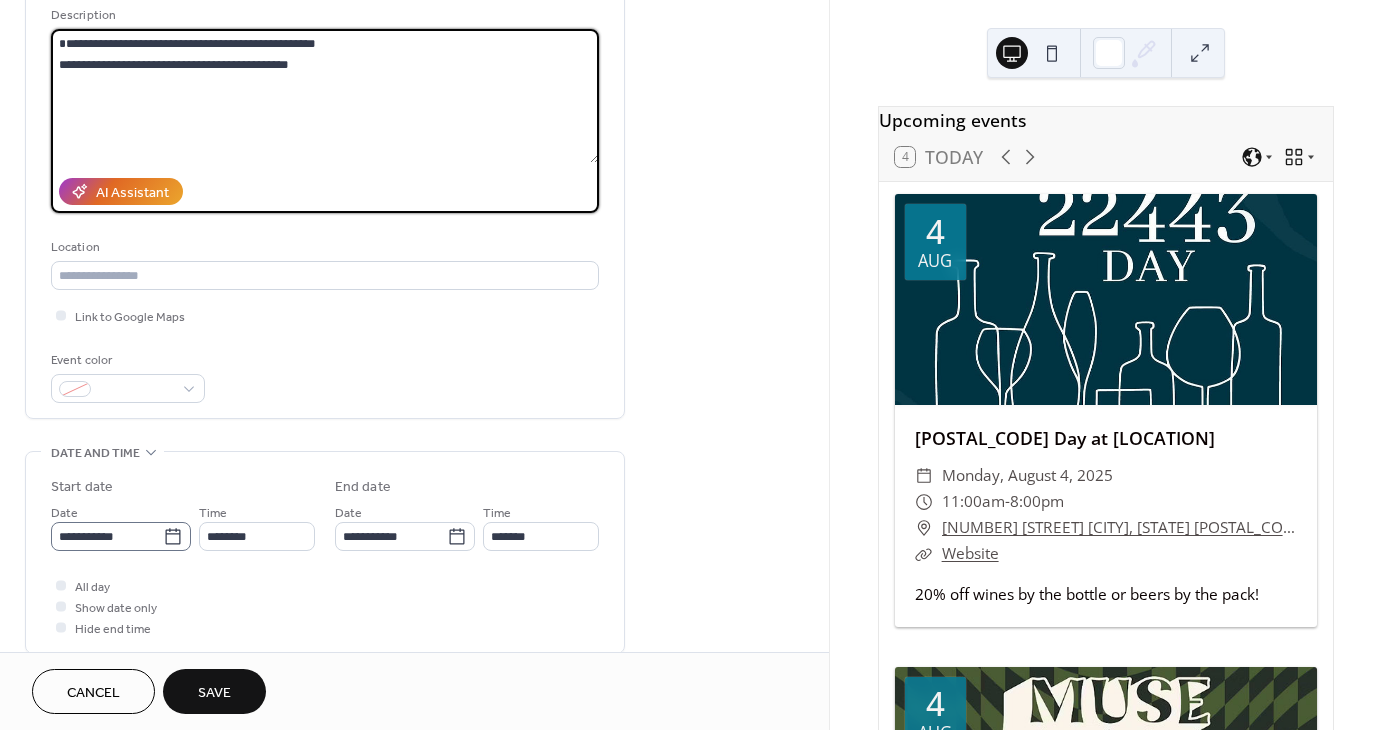 type on "**********" 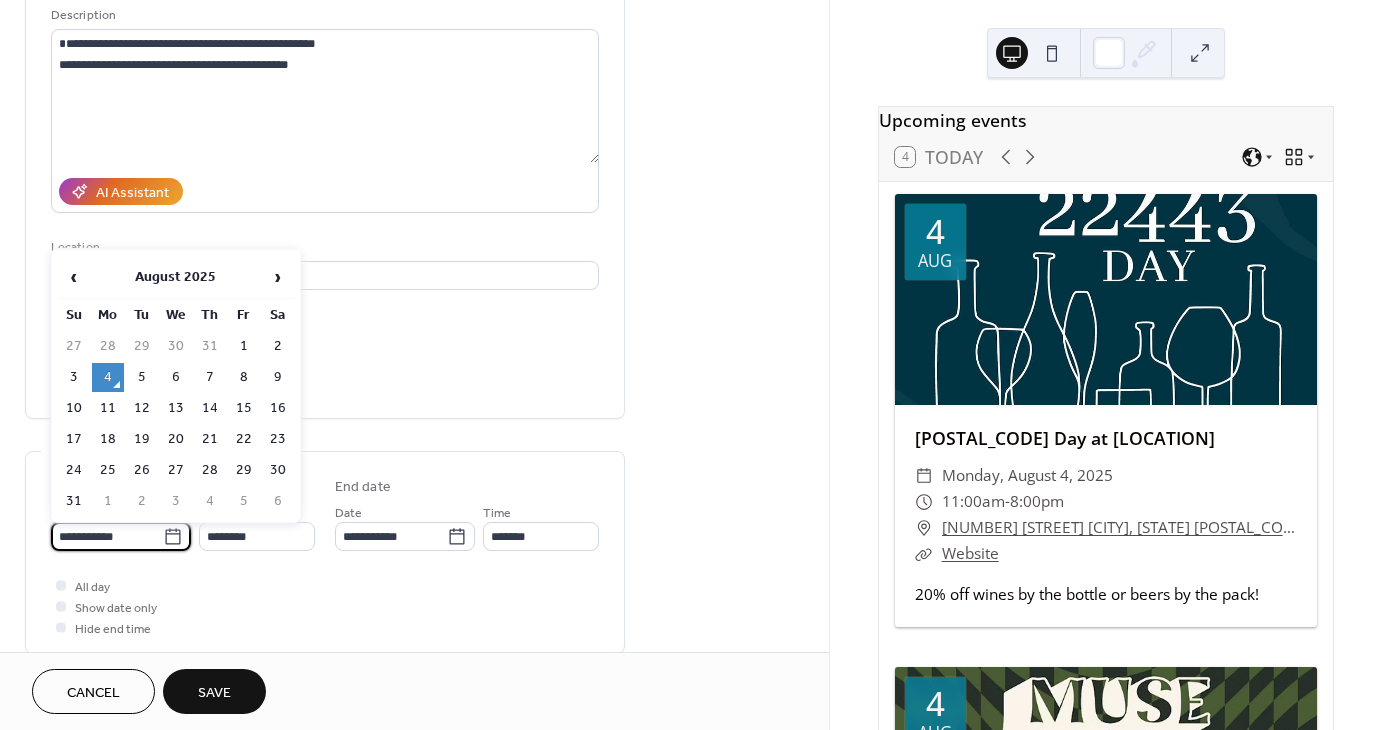 click on "**********" at bounding box center [107, 536] 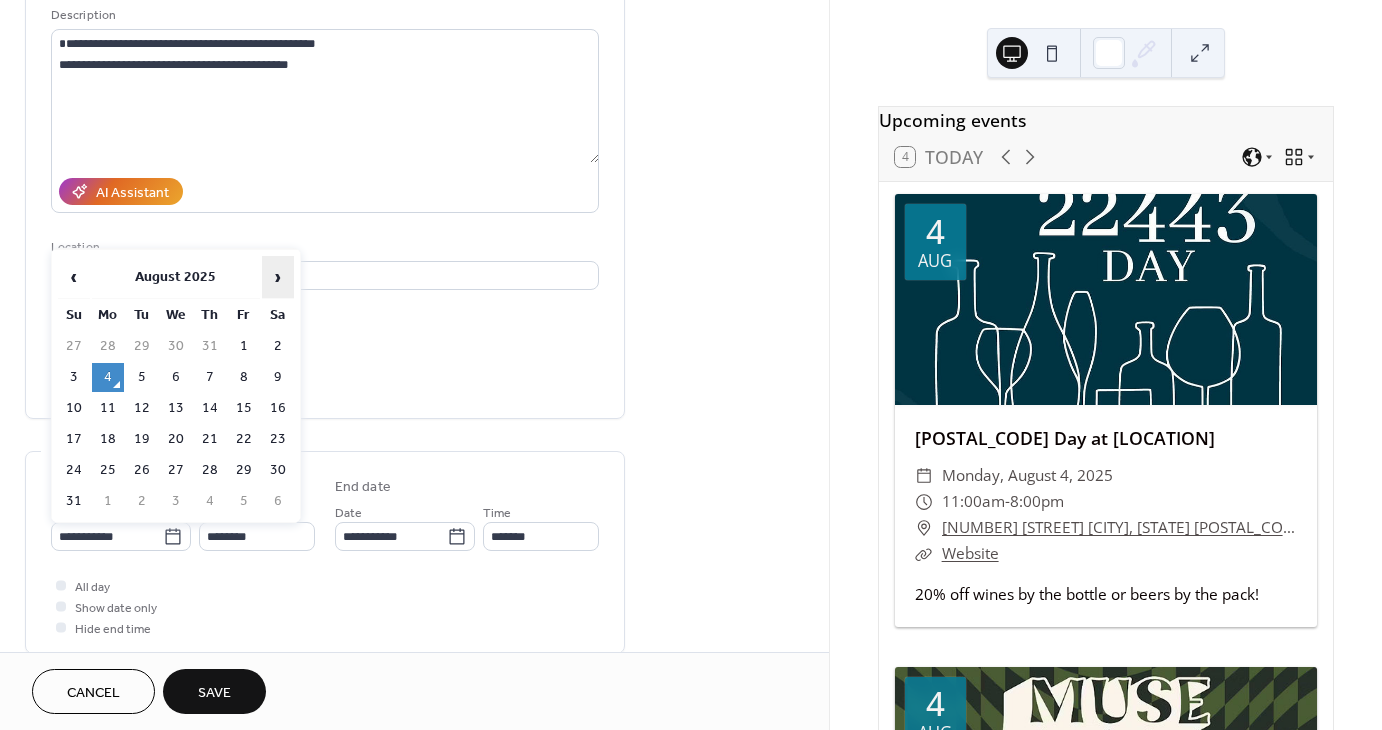 click on "›" at bounding box center [278, 277] 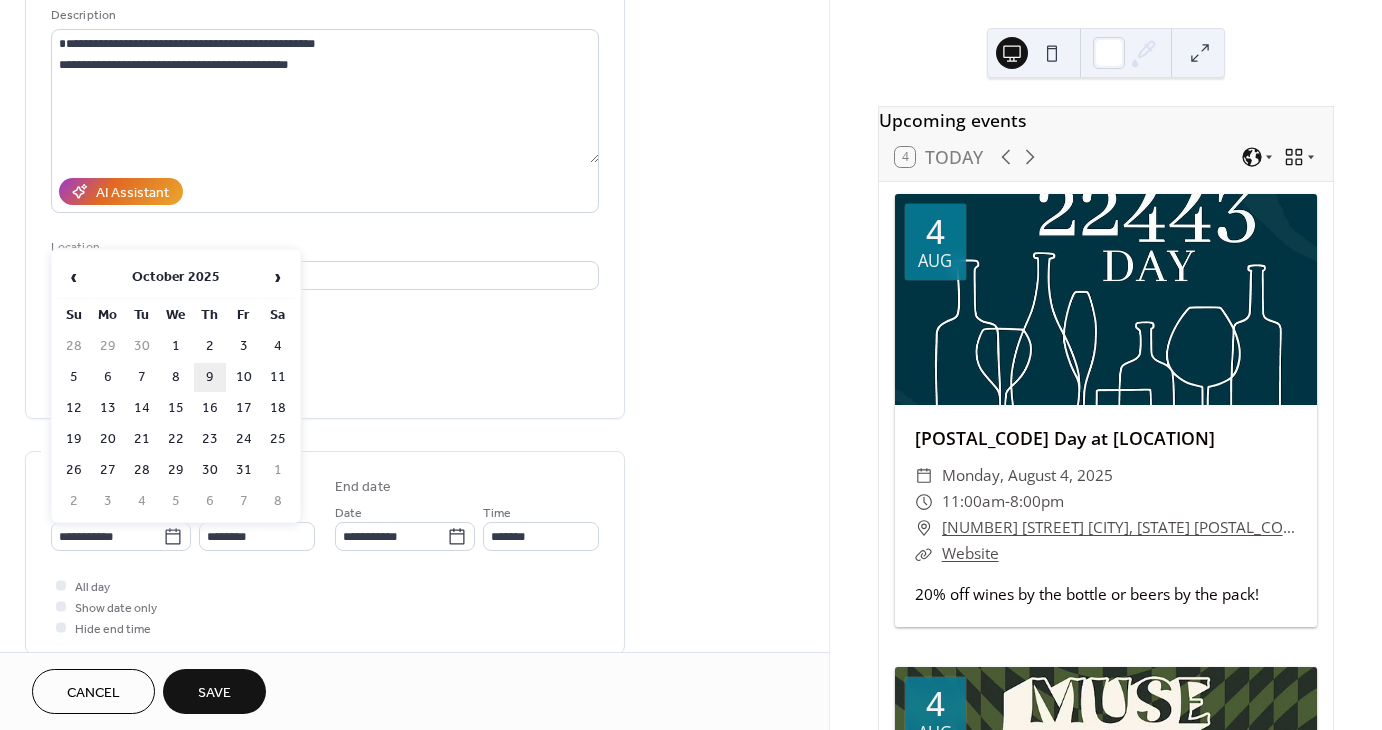 click on "9" at bounding box center (210, 377) 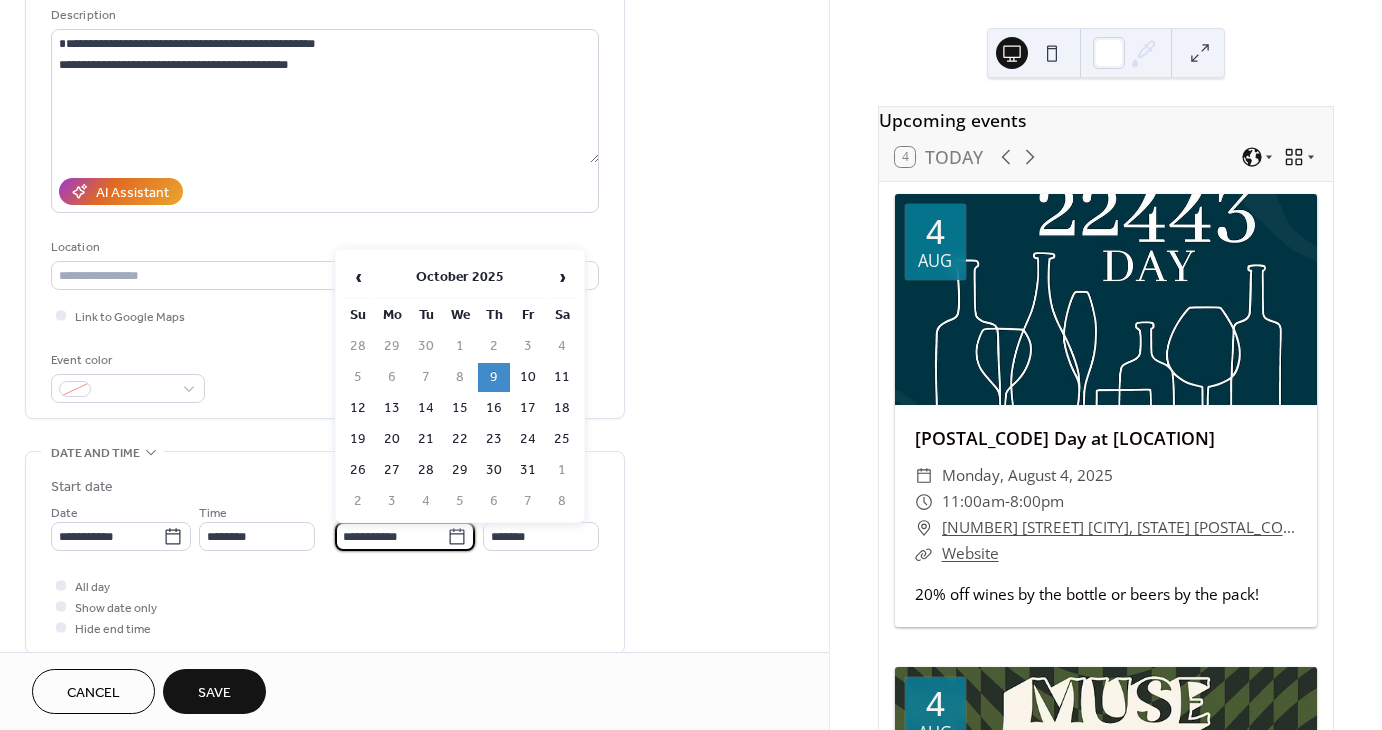 click on "**********" at bounding box center (391, 536) 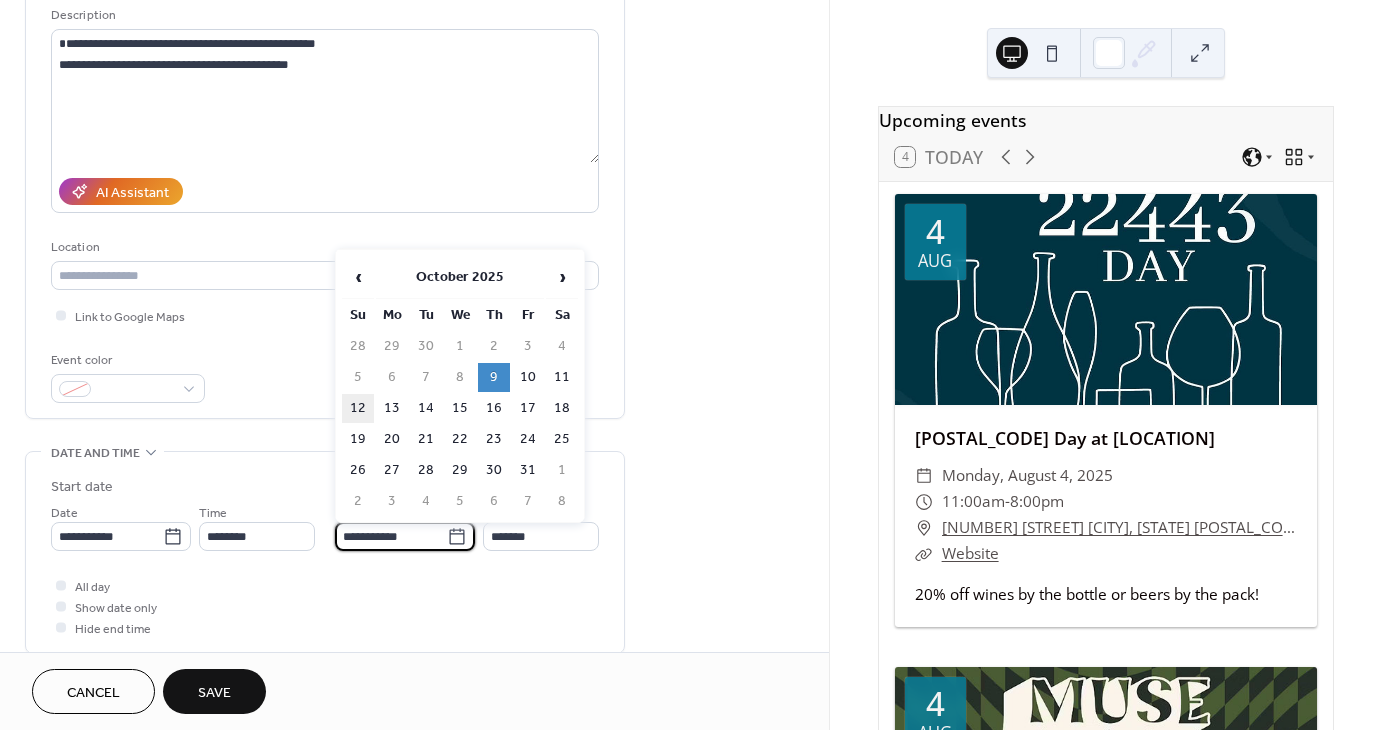 click on "12" at bounding box center (358, 408) 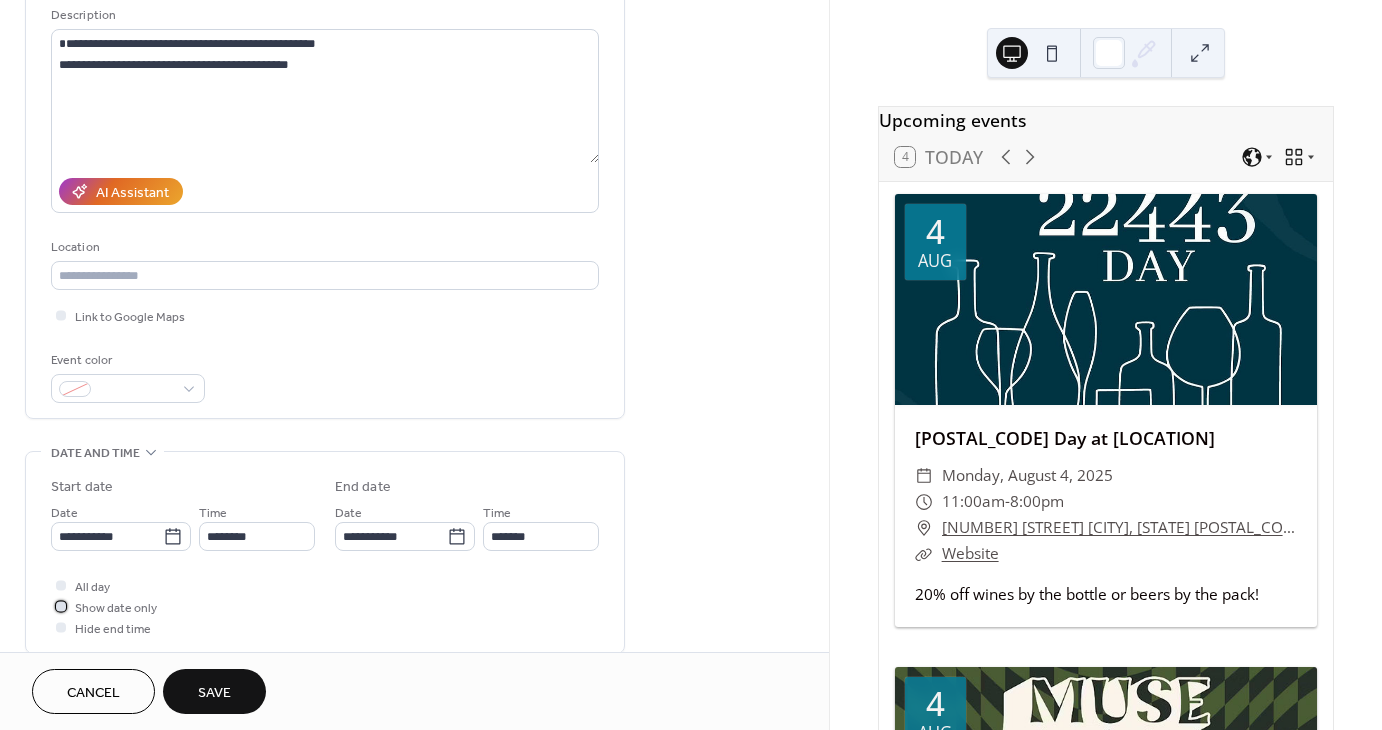 click on "Show date only" at bounding box center [116, 608] 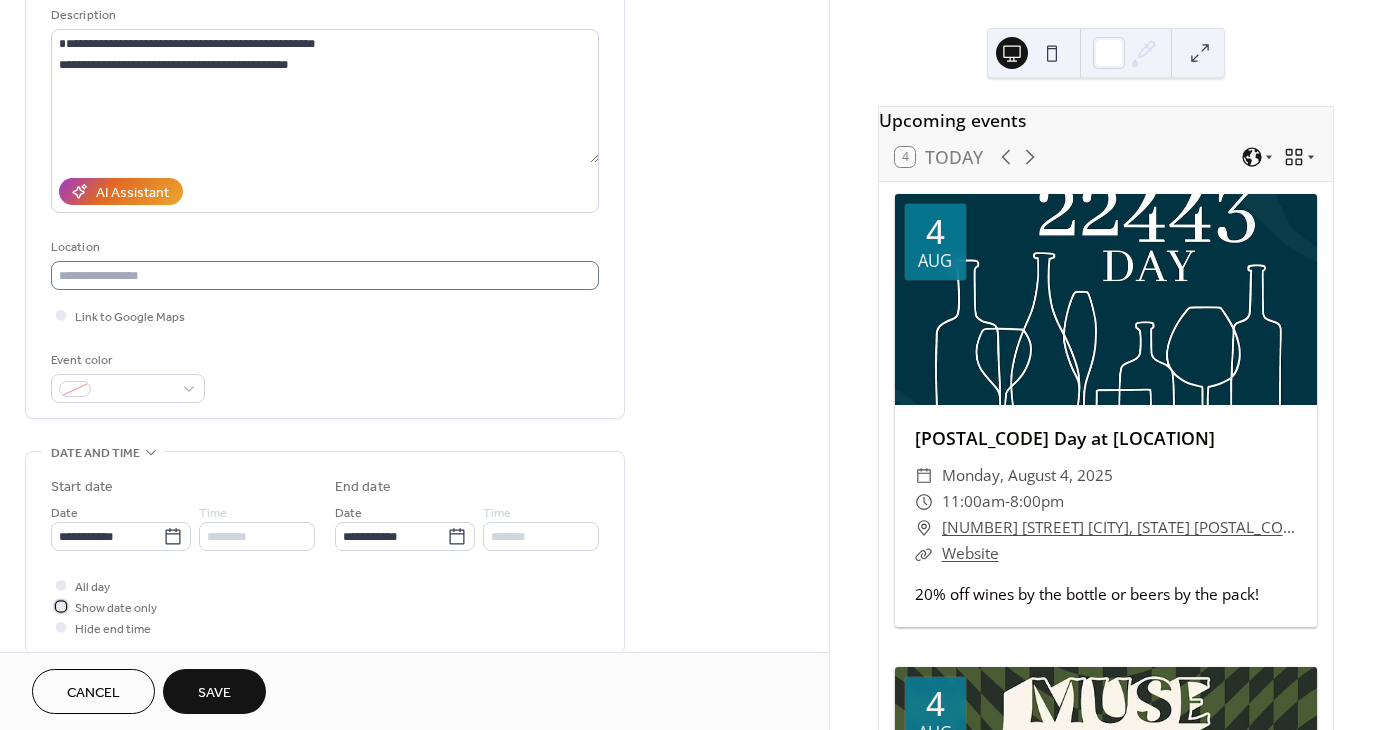 scroll, scrollTop: 0, scrollLeft: 0, axis: both 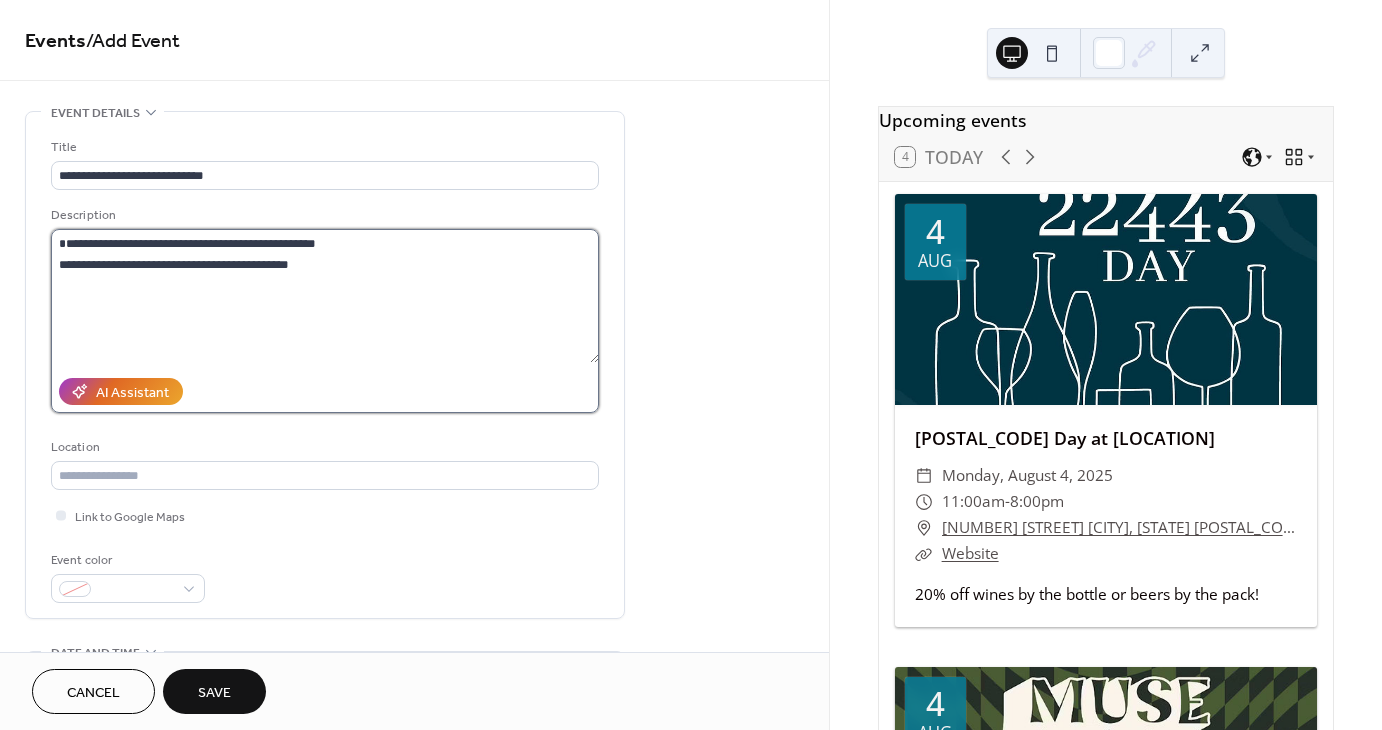 click on "**********" at bounding box center (325, 296) 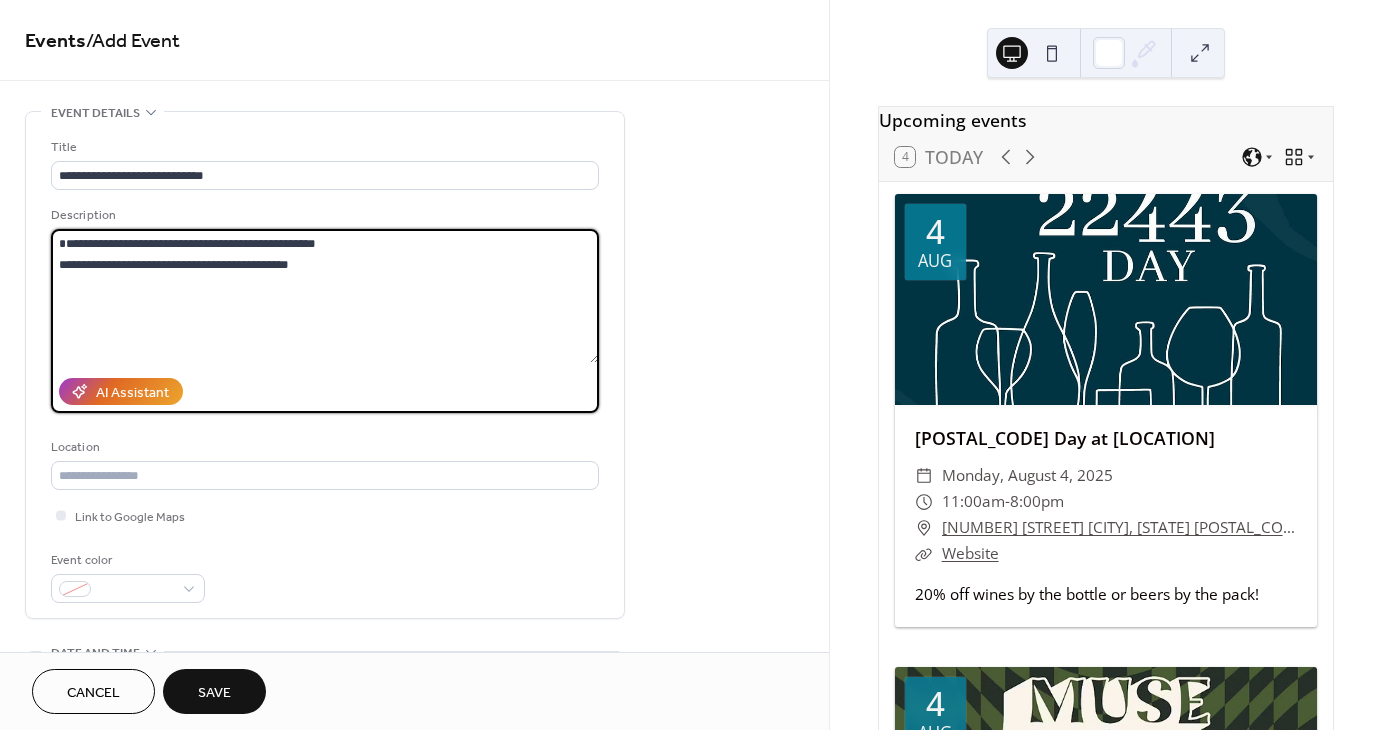 paste on "**********" 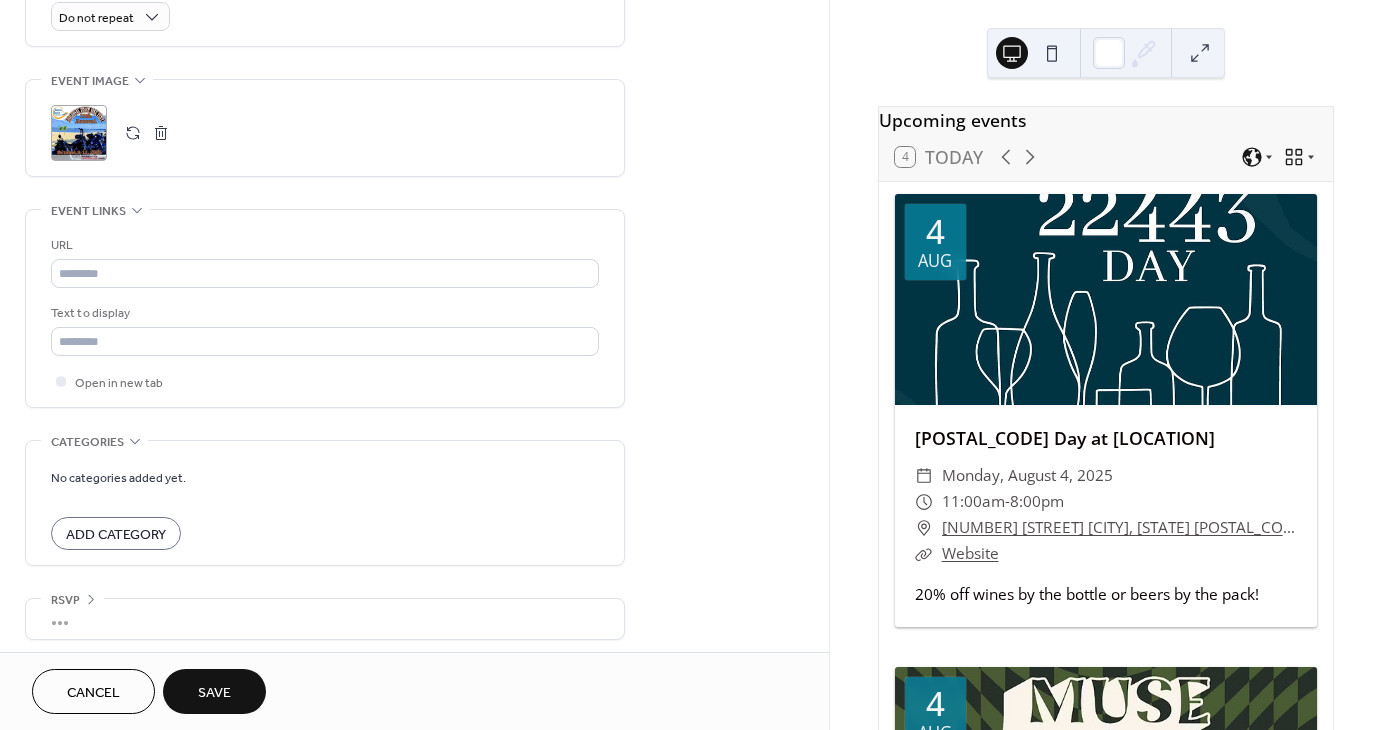 scroll, scrollTop: 915, scrollLeft: 0, axis: vertical 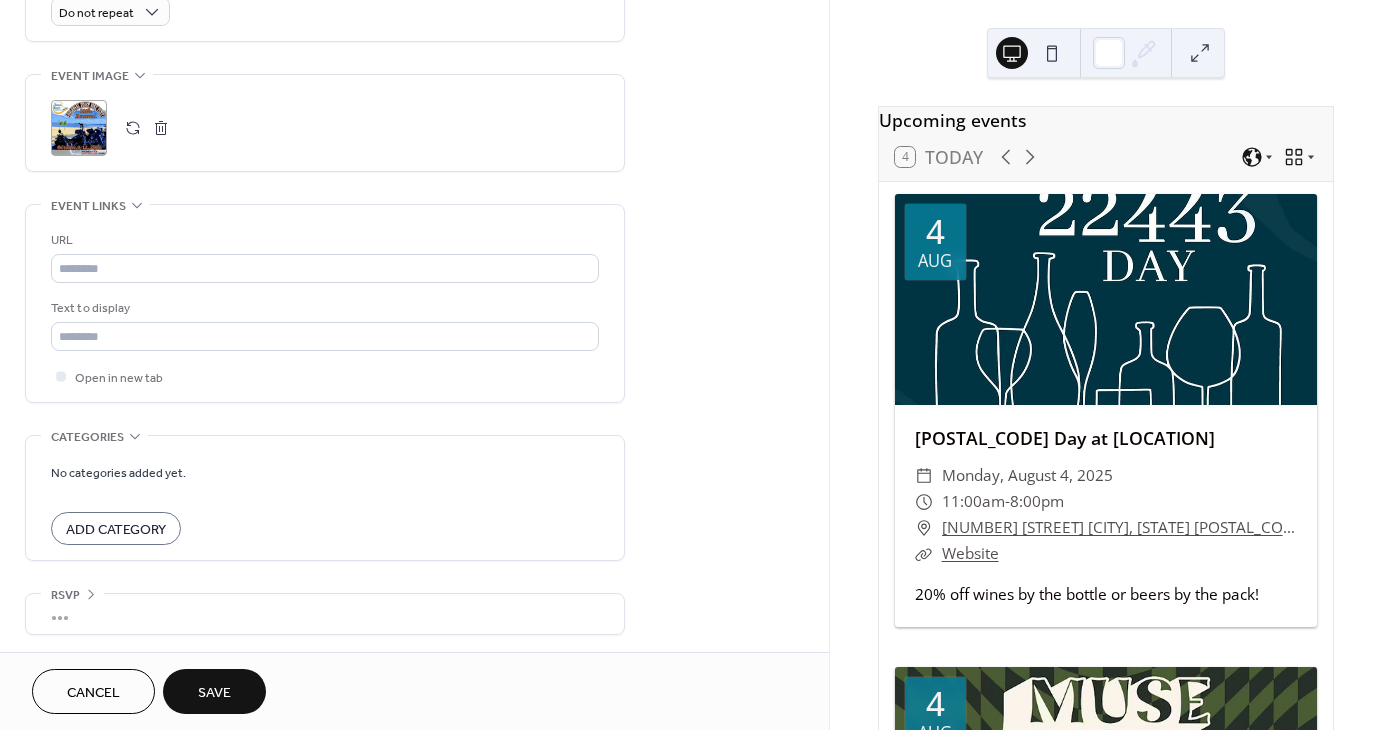 type on "**********" 